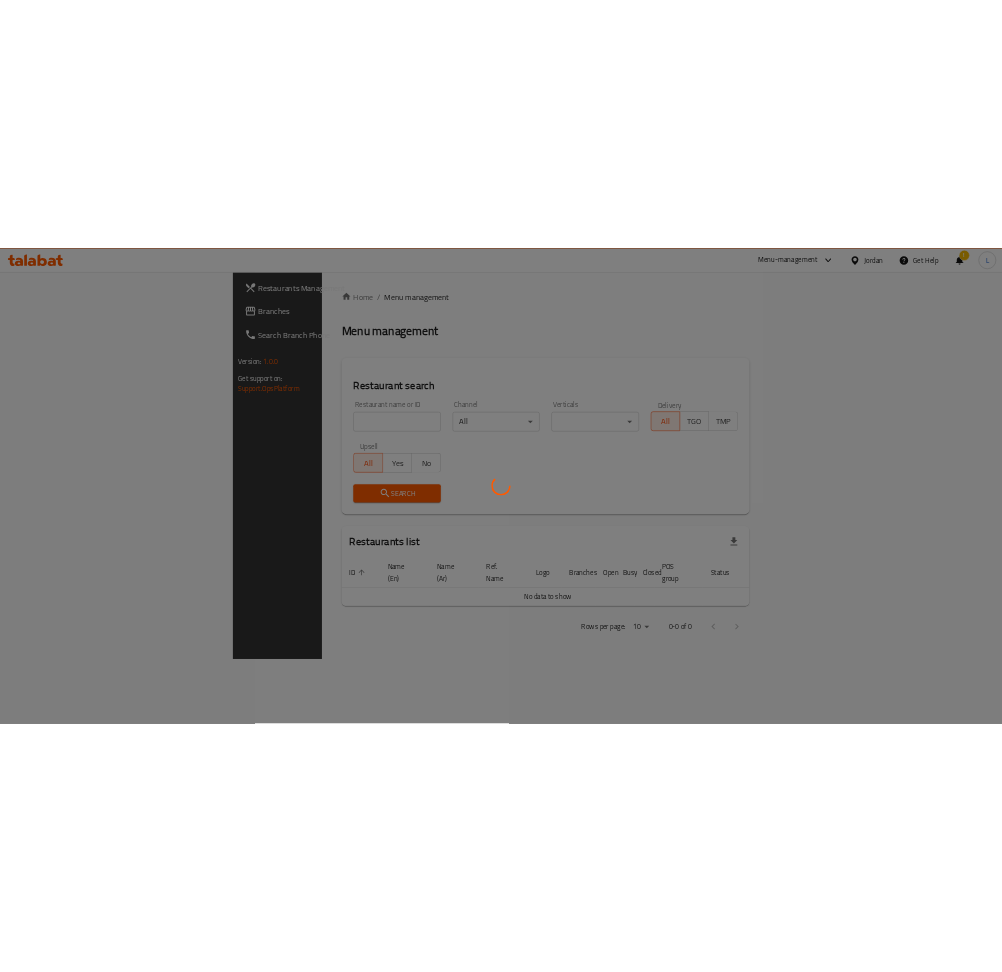 scroll, scrollTop: 0, scrollLeft: 0, axis: both 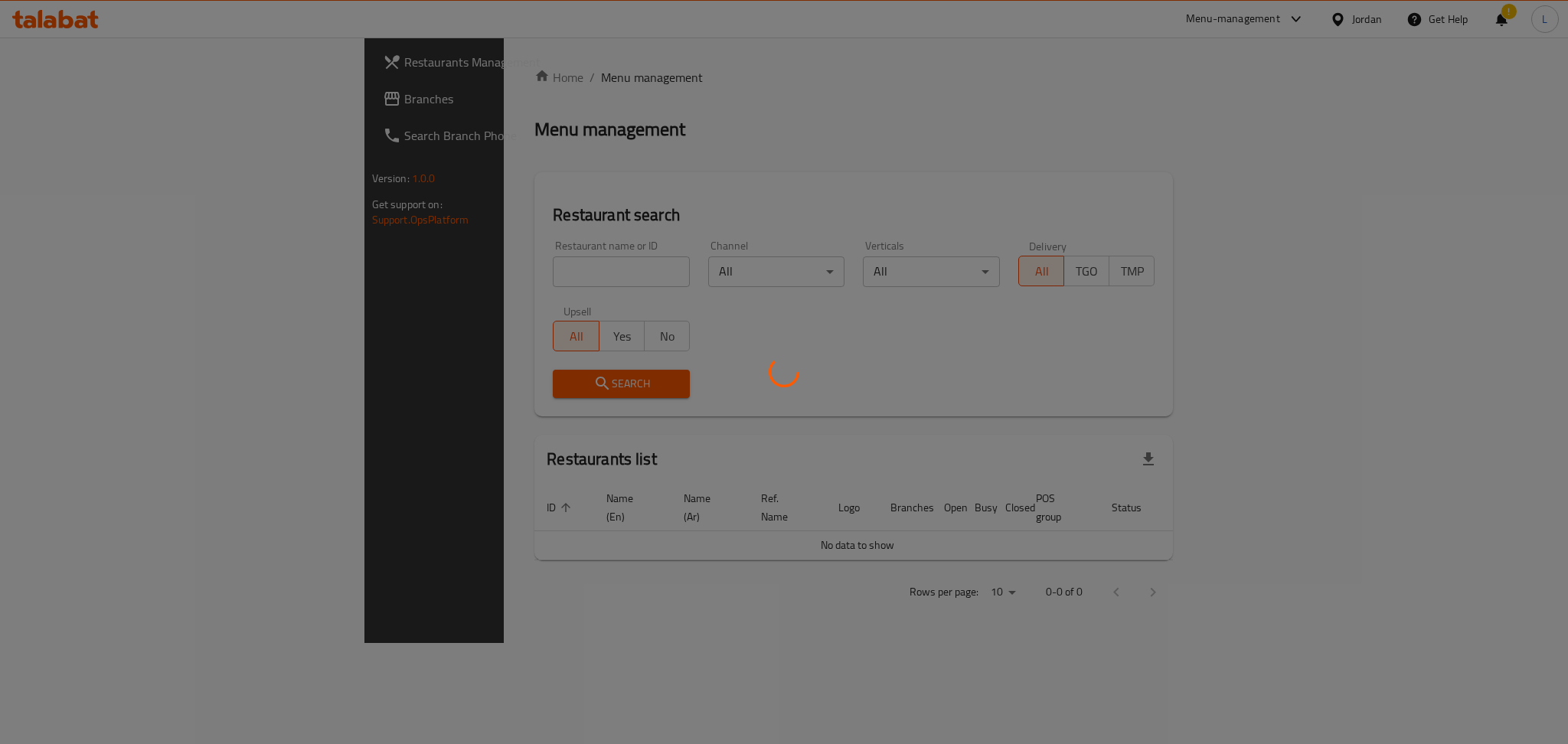 click at bounding box center (784, 372) 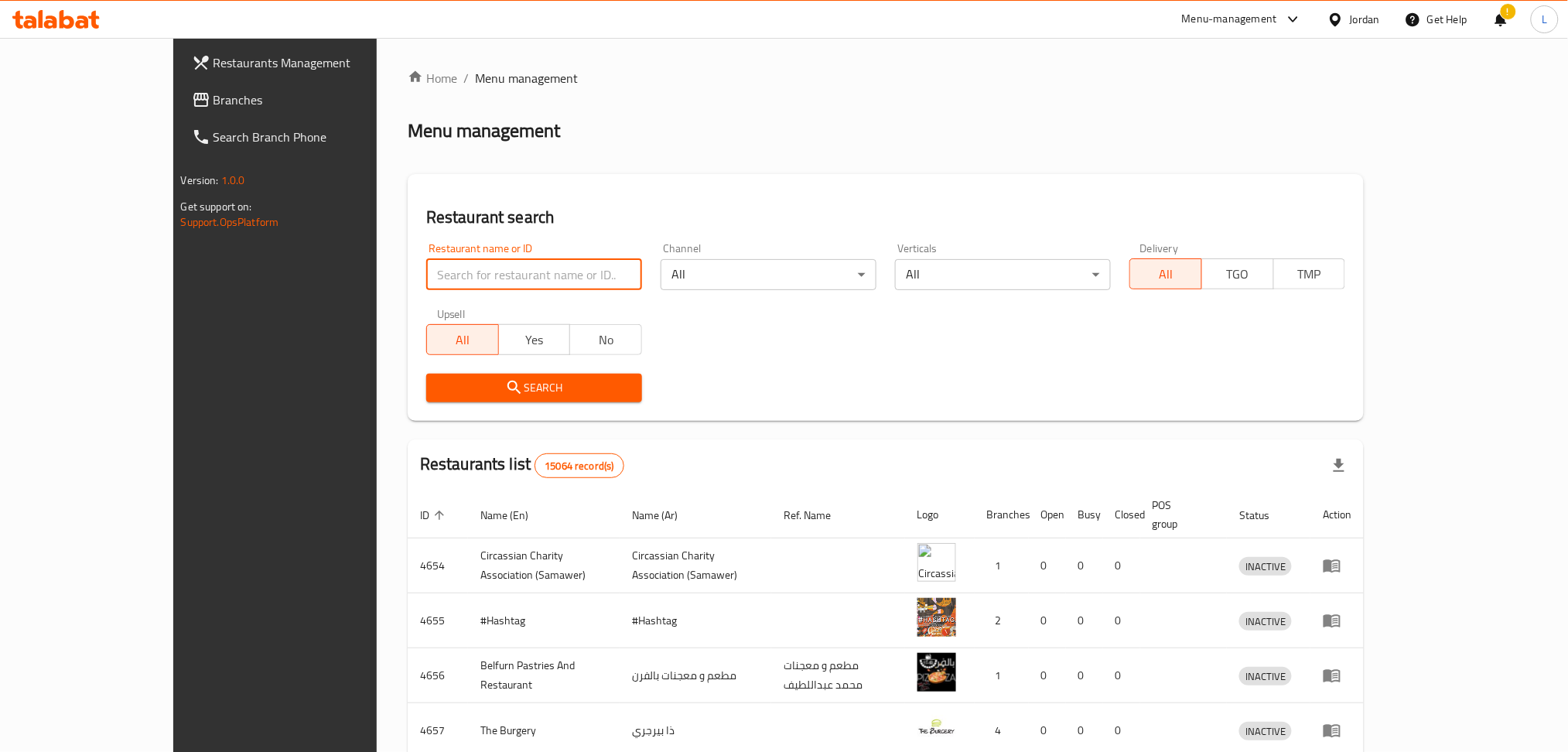 click at bounding box center (534, 275) 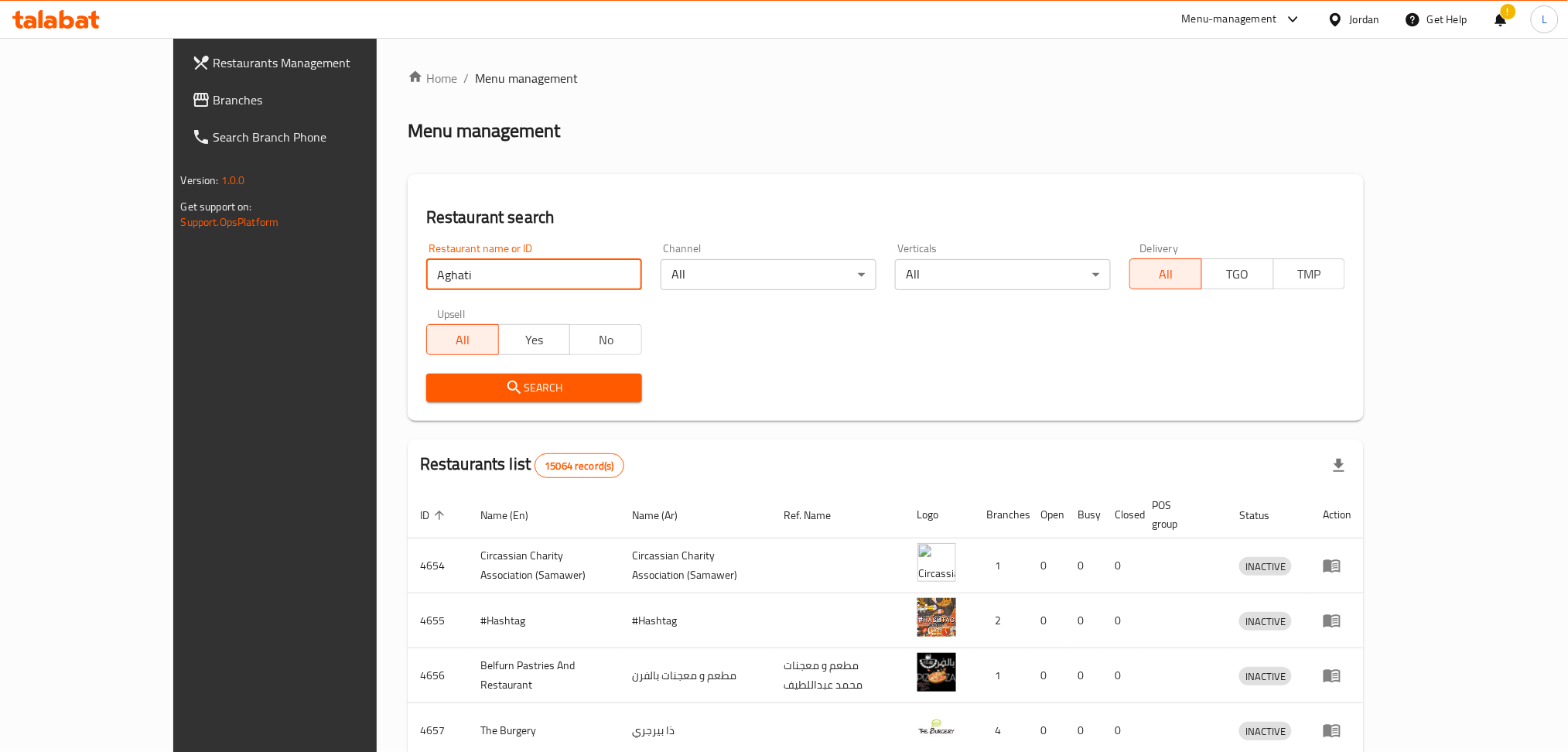 type on "Aghati" 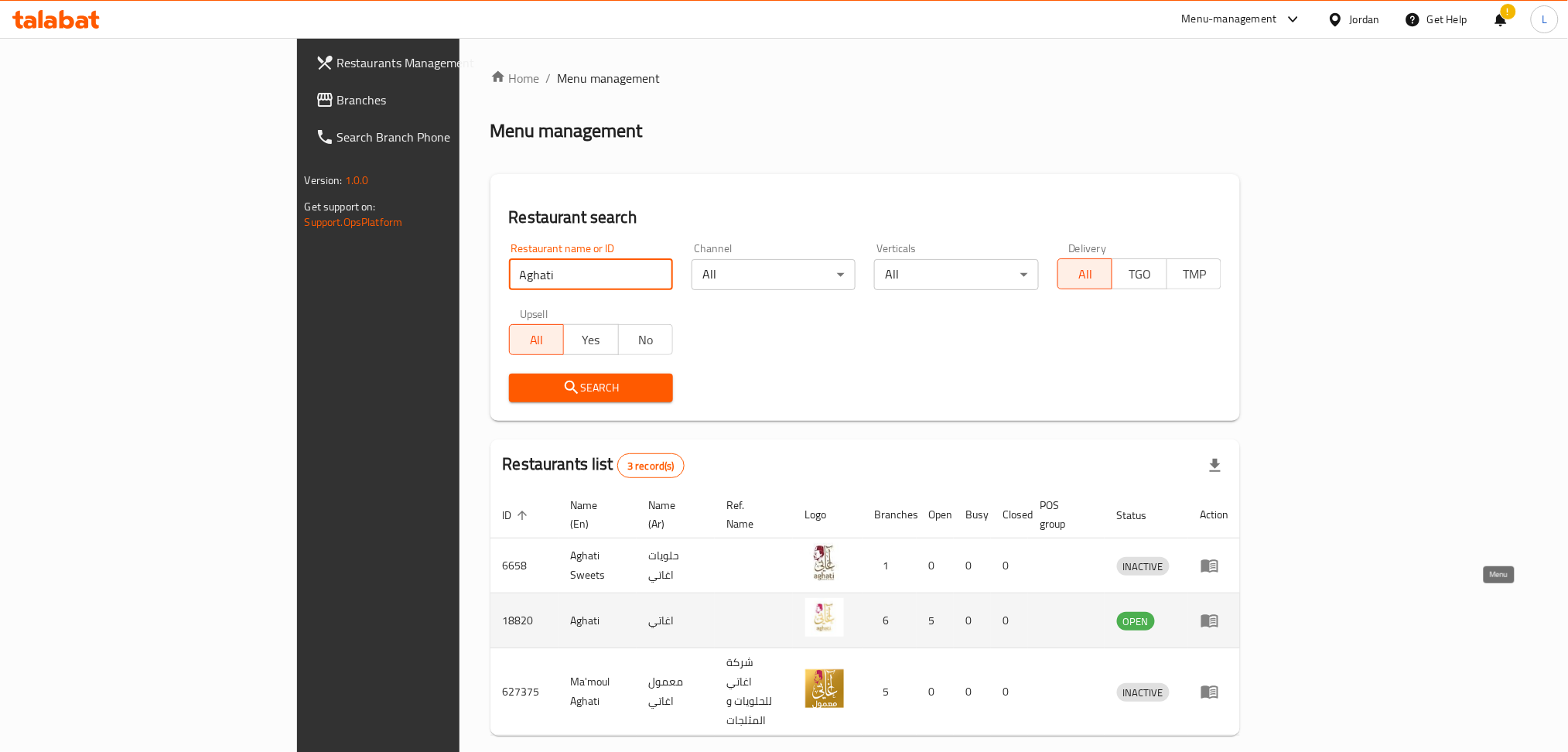 click at bounding box center [1214, 620] 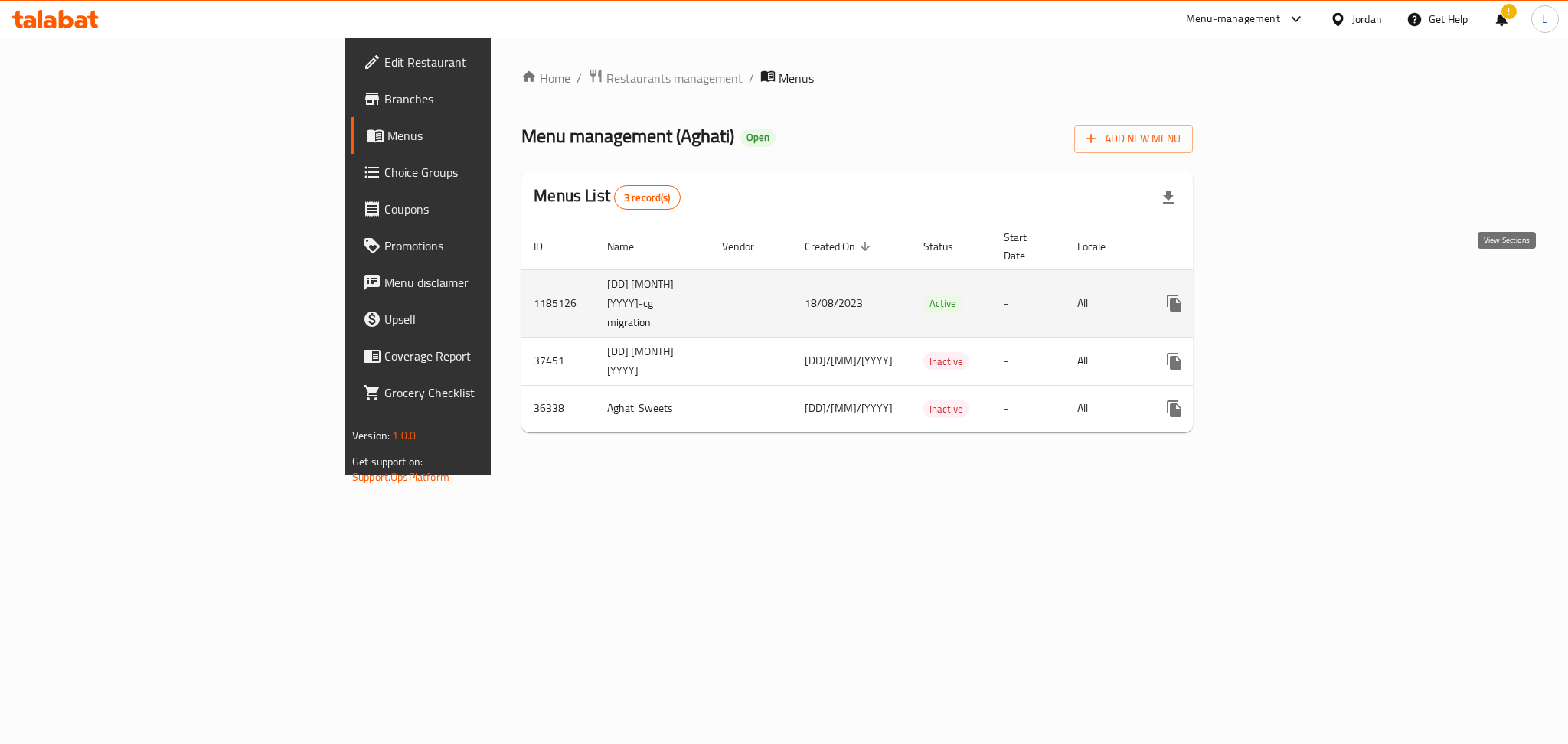 click at bounding box center (1285, 303) 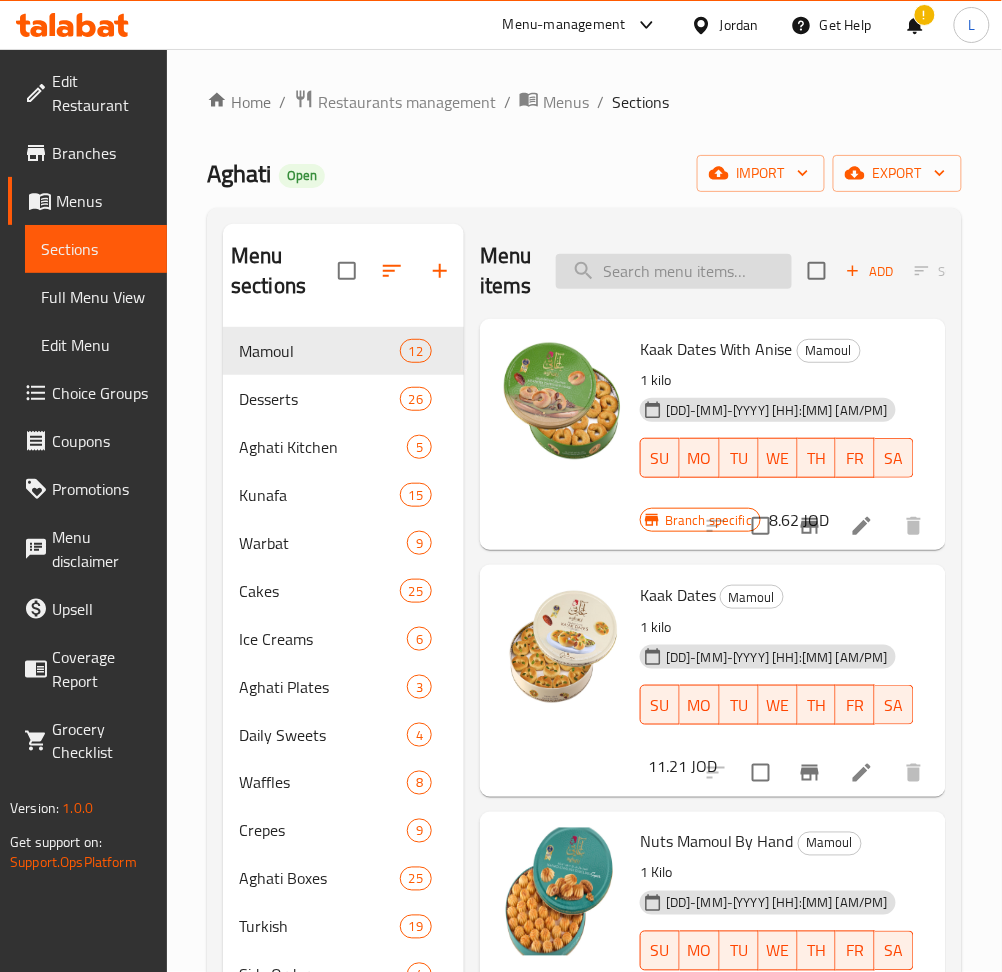 click at bounding box center (674, 271) 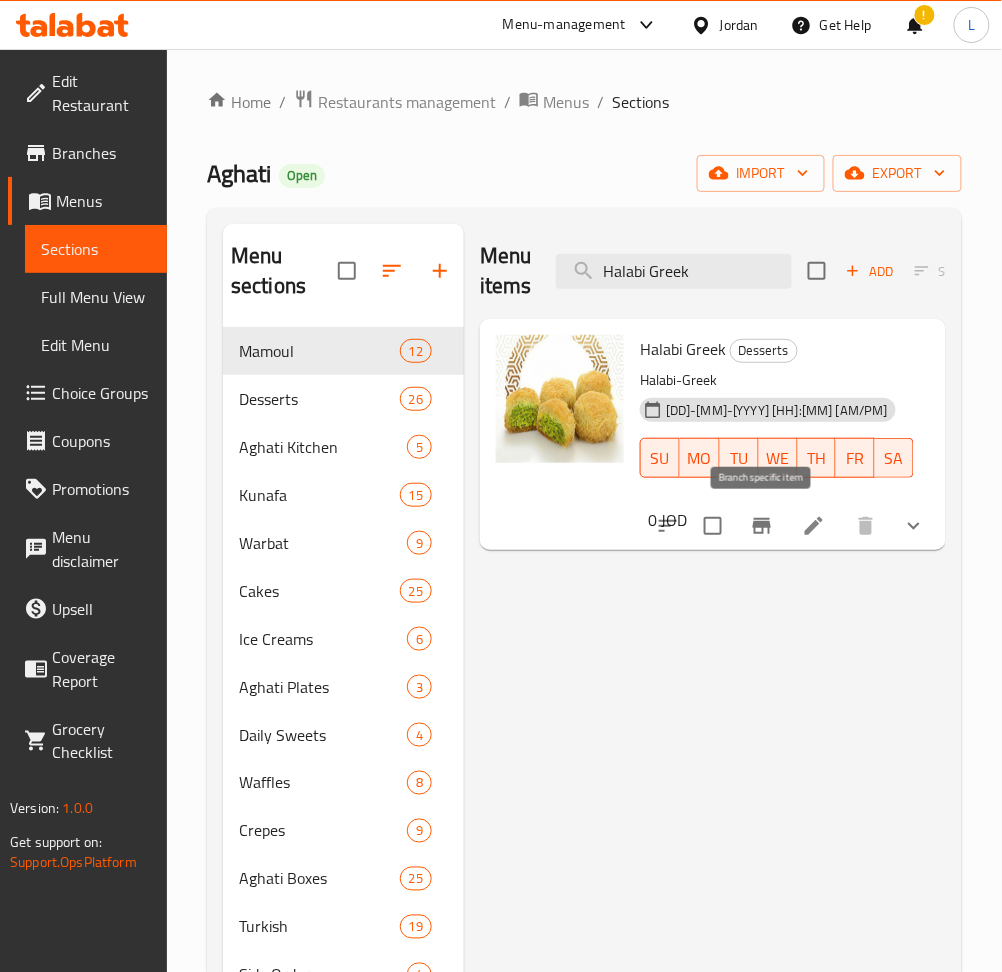type on "Halabi Greek" 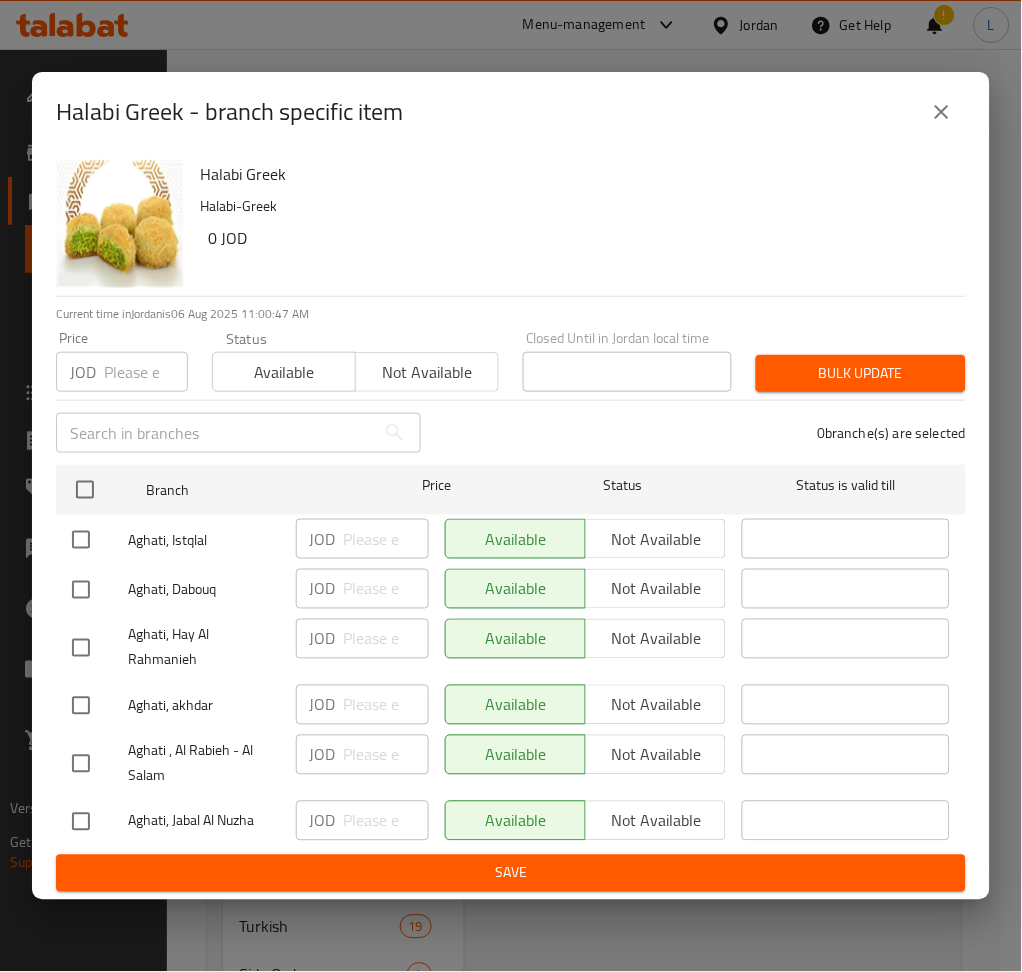 click at bounding box center [146, 372] 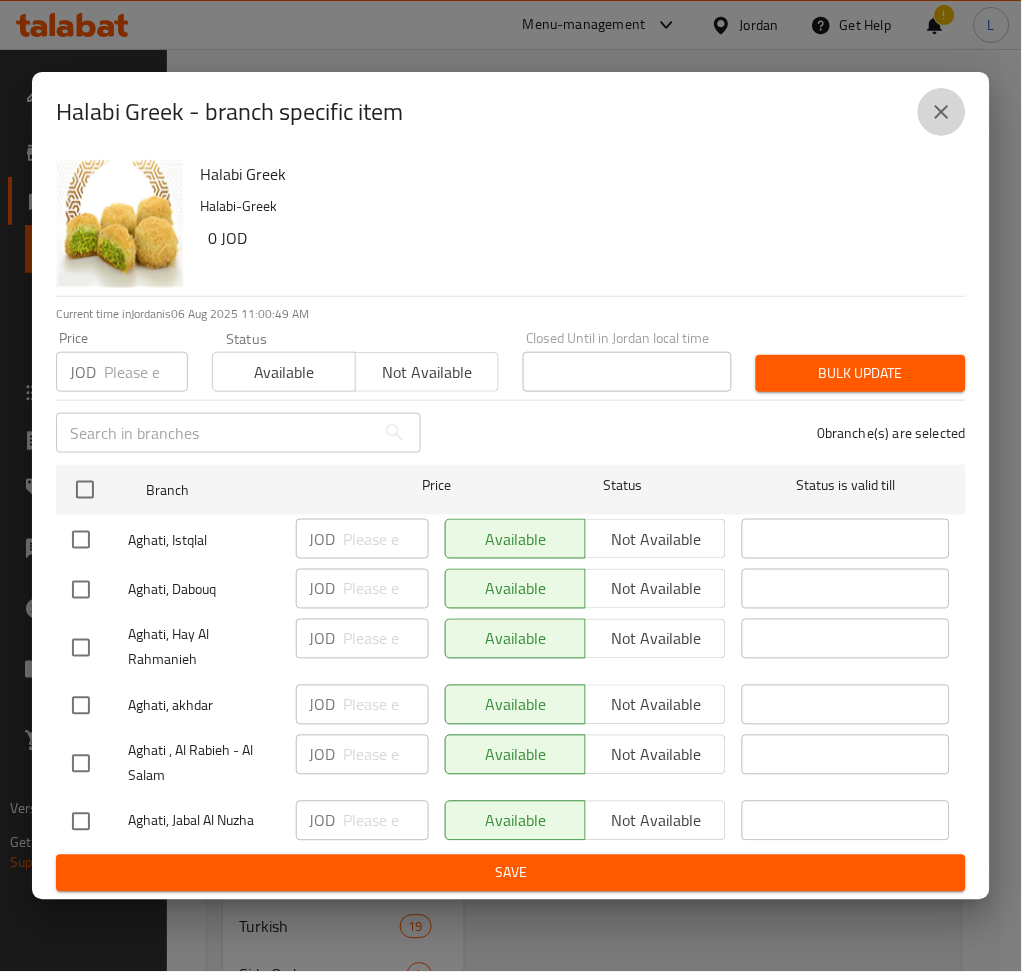 drag, startPoint x: 952, startPoint y: 111, endPoint x: 915, endPoint y: 193, distance: 89.961105 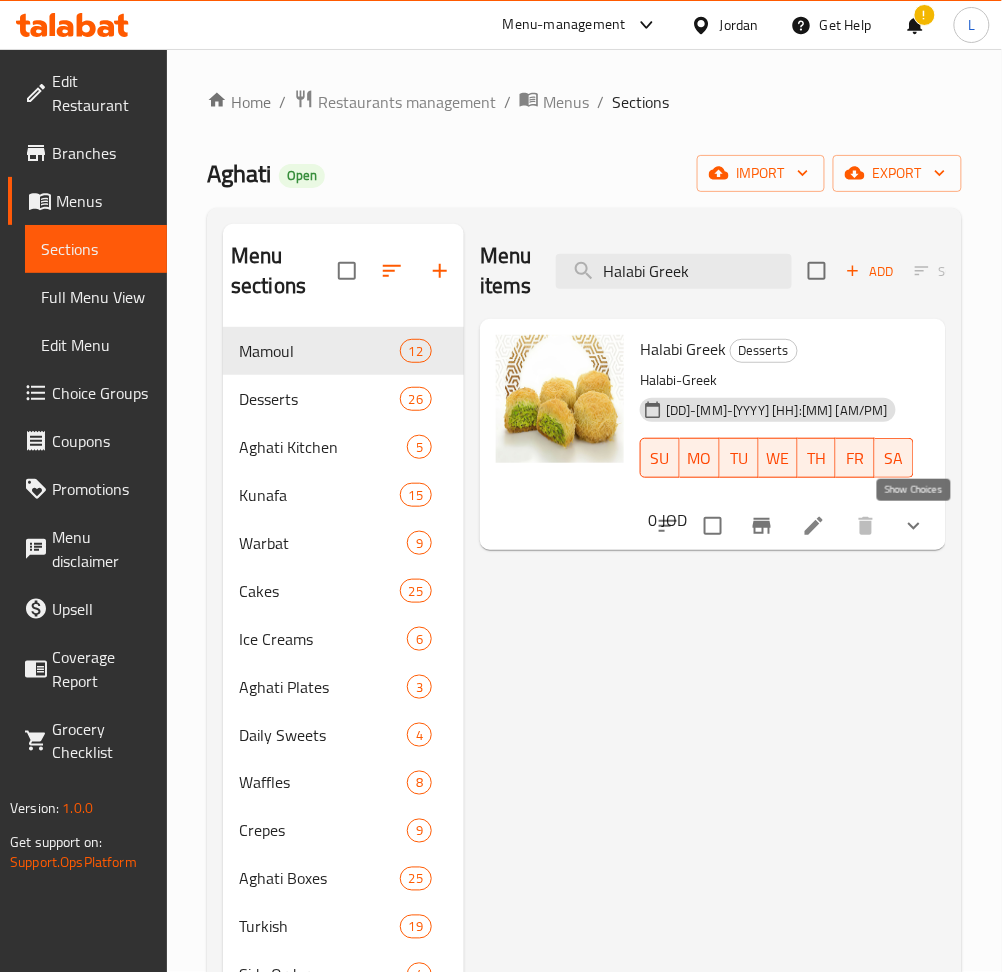 click 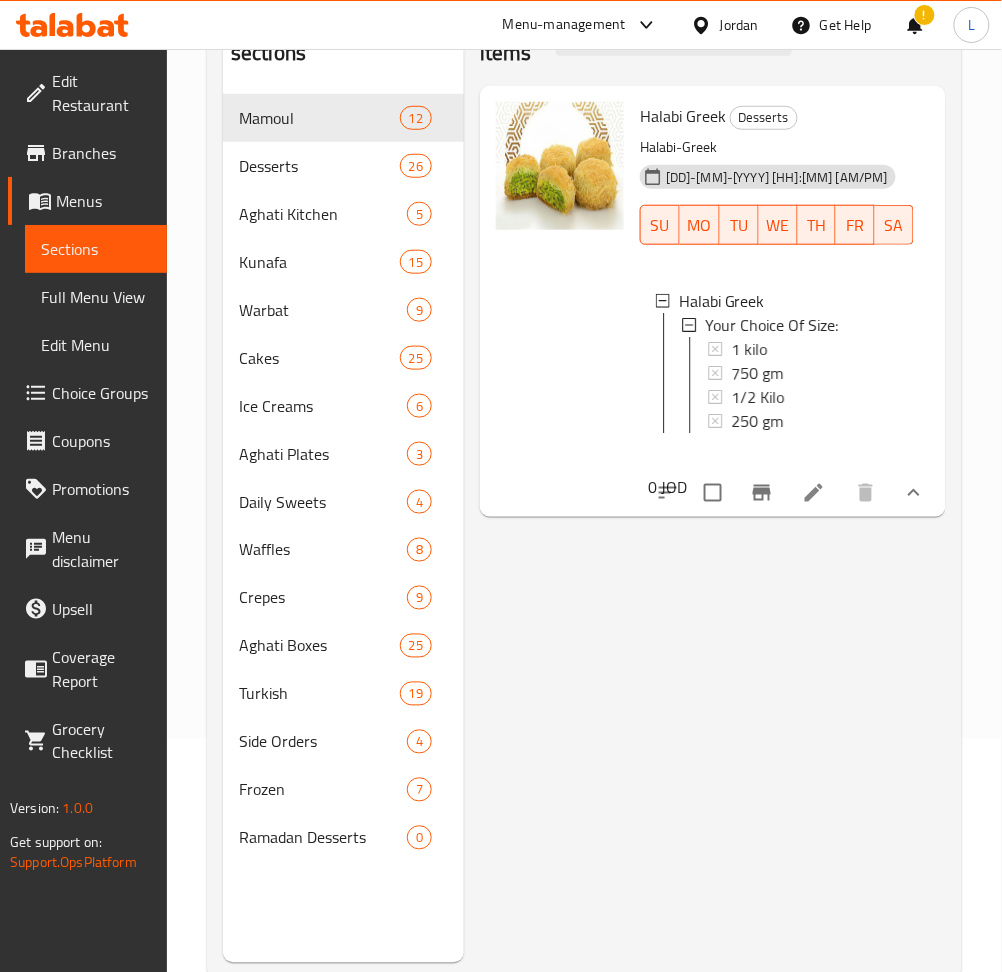 scroll, scrollTop: 266, scrollLeft: 0, axis: vertical 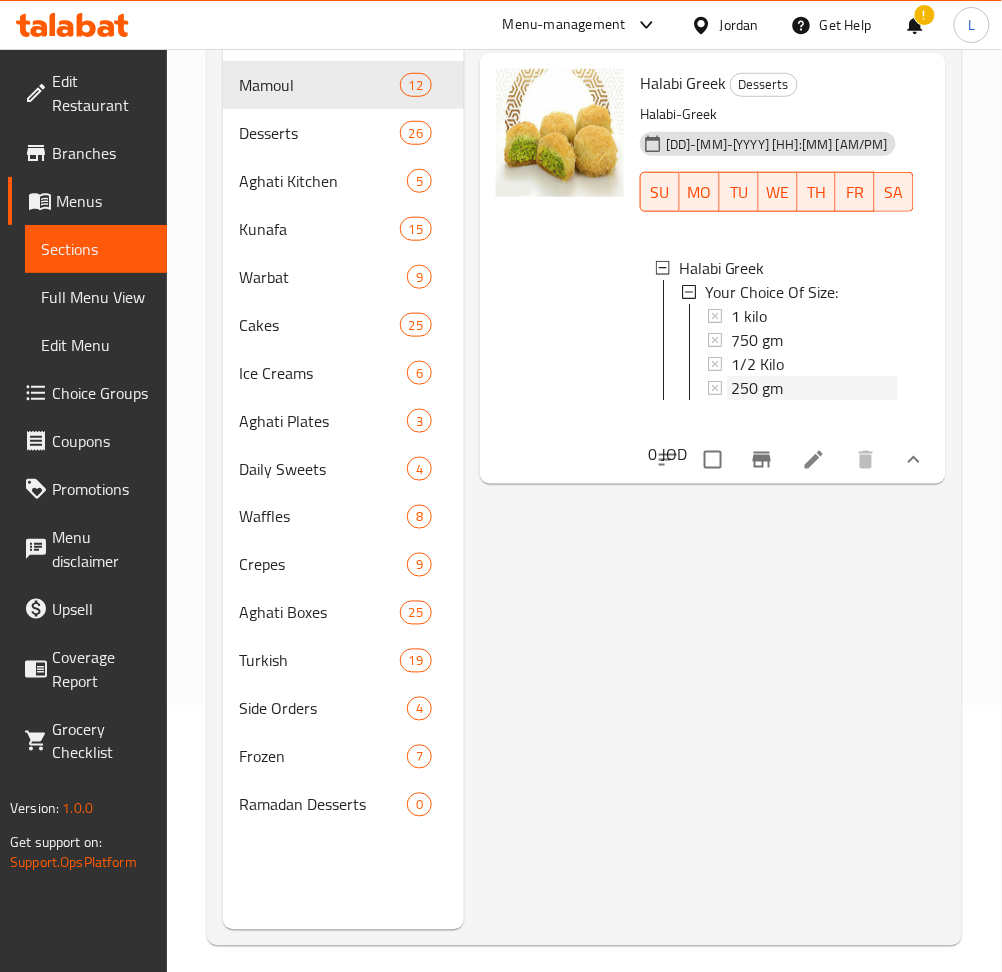 click on "250 gm" at bounding box center (757, 388) 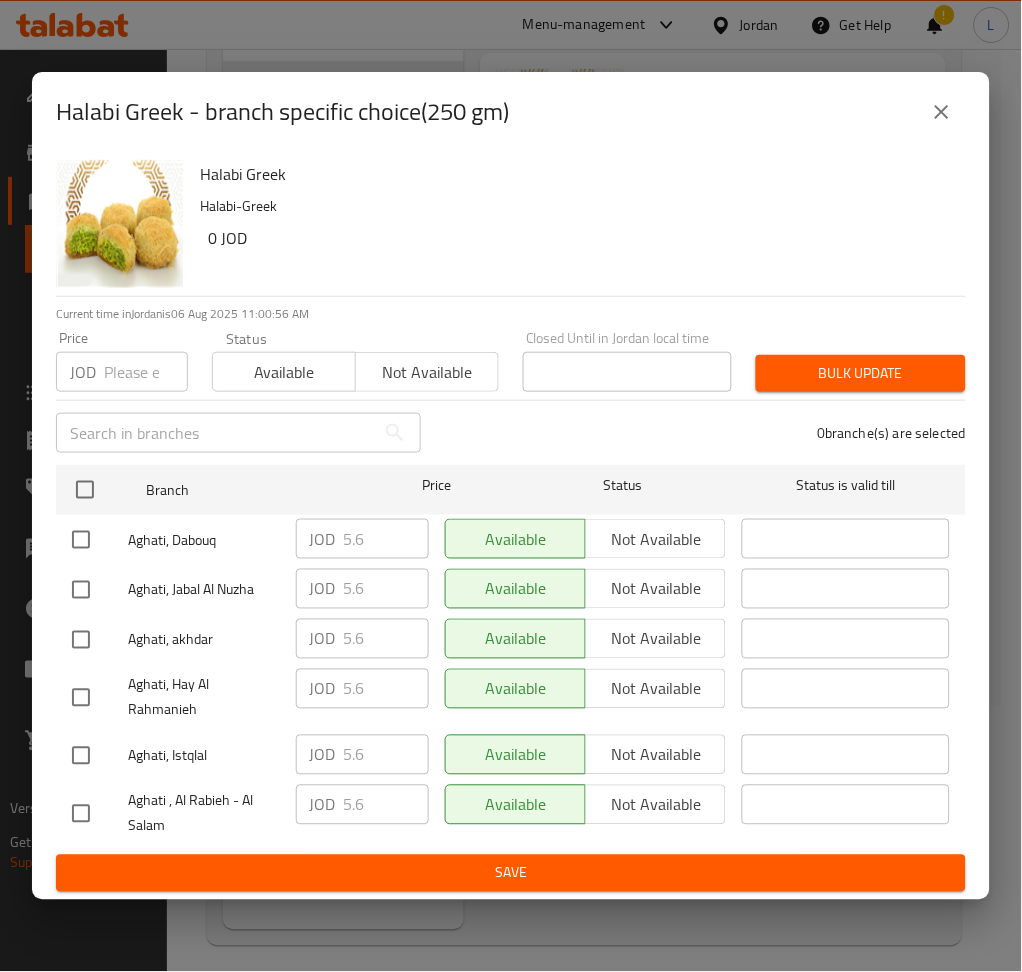 click 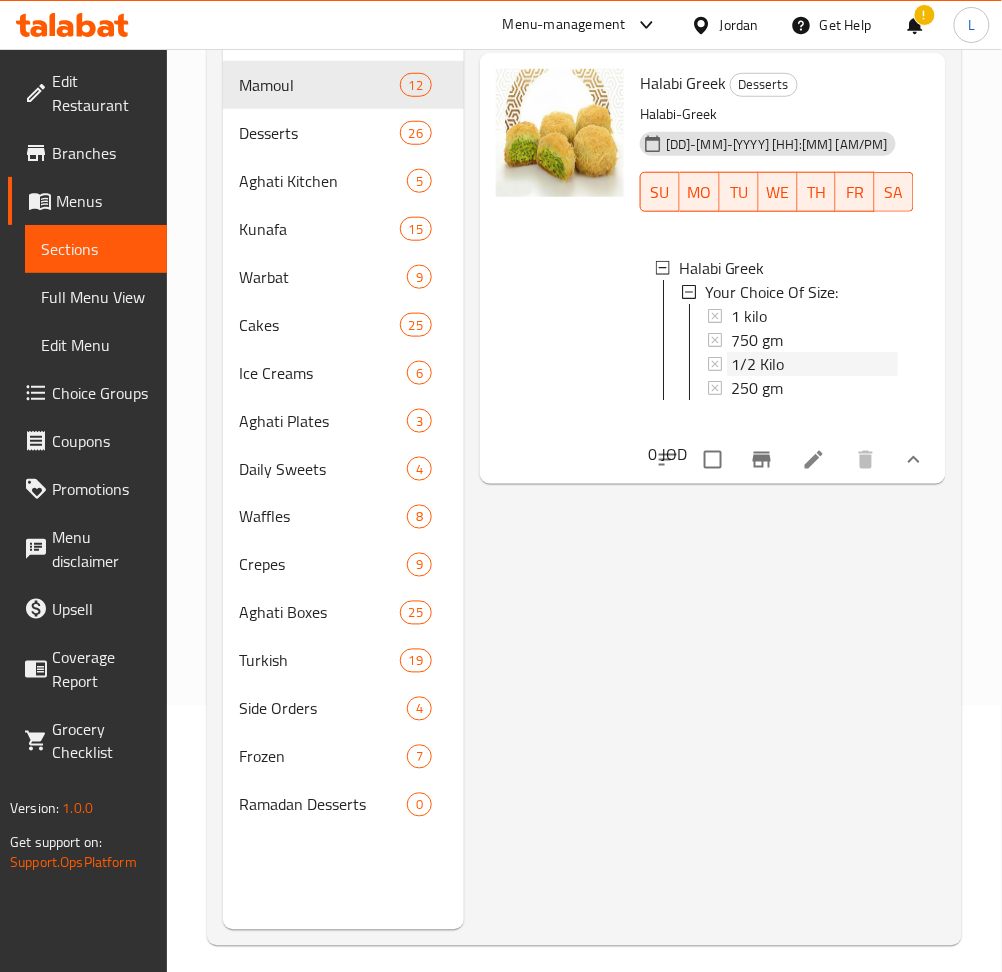 click on "1/2 Kilo" at bounding box center [814, 364] 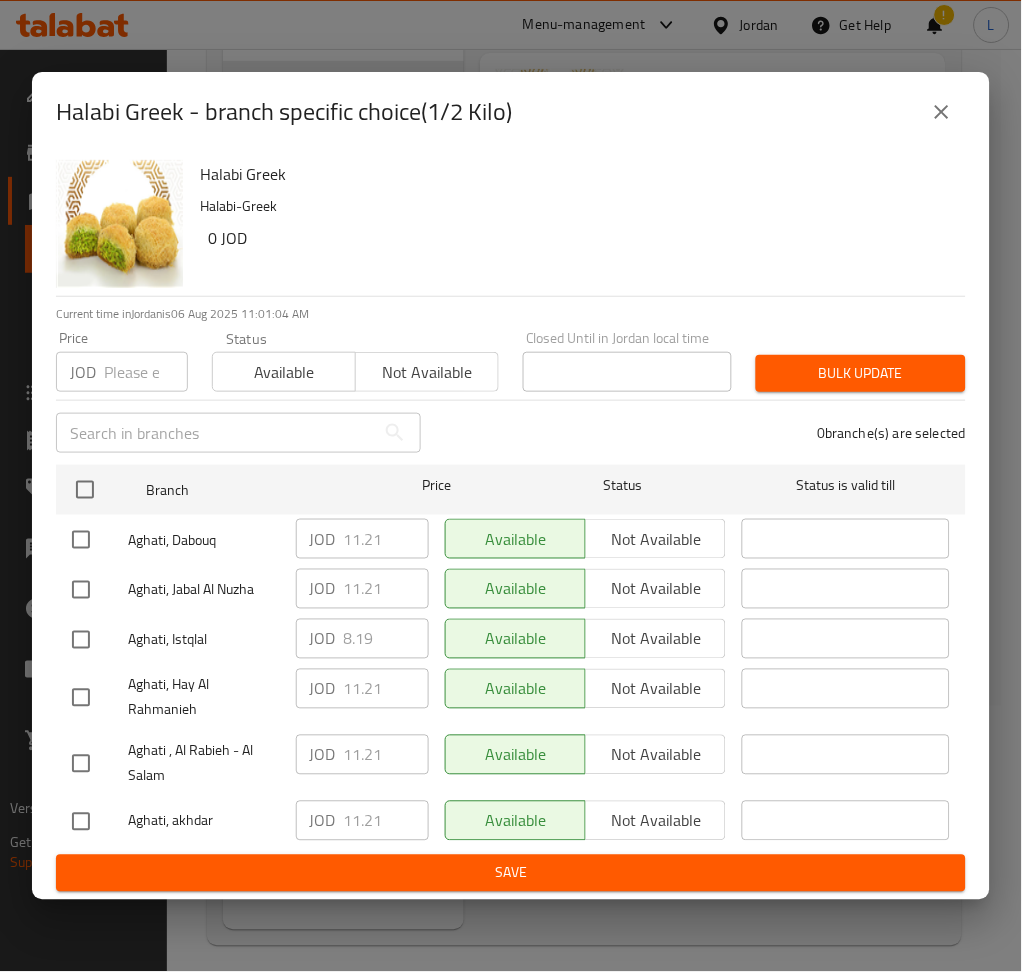 drag, startPoint x: 120, startPoint y: 373, endPoint x: 113, endPoint y: 453, distance: 80.305664 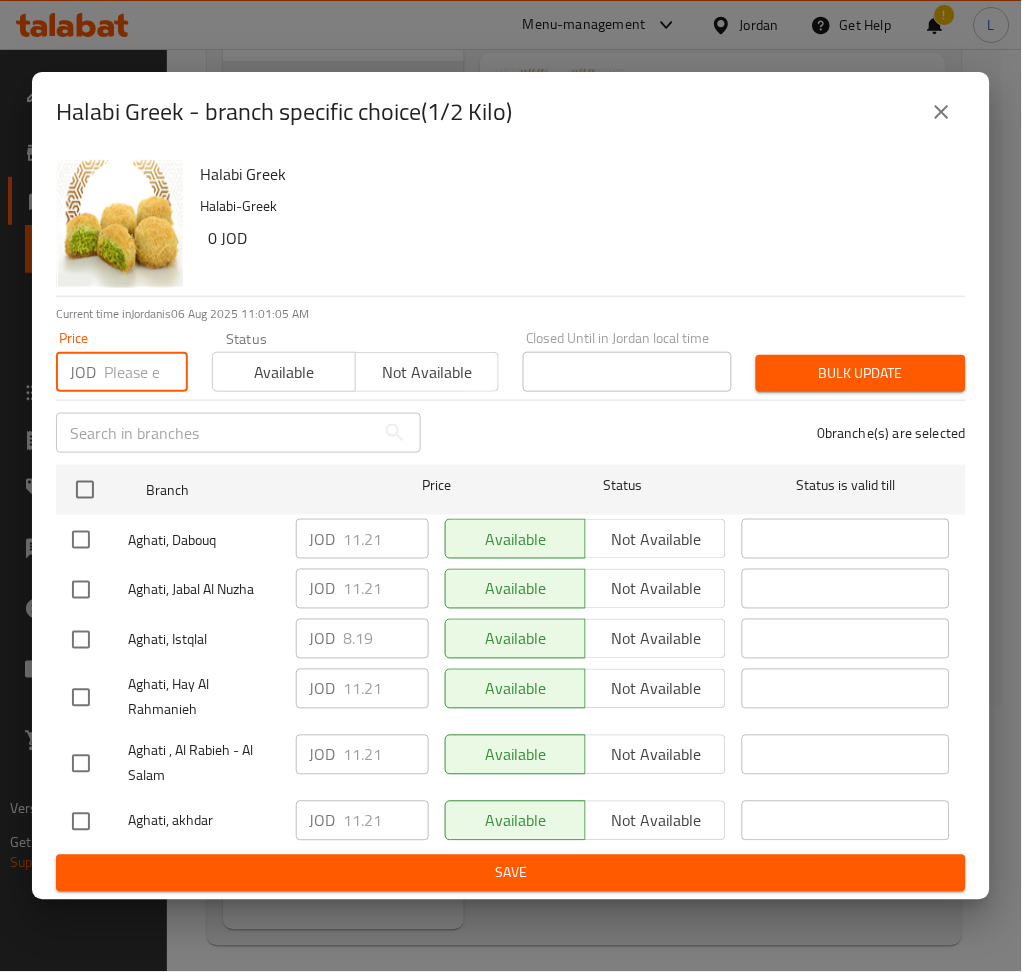 paste on "11.207" 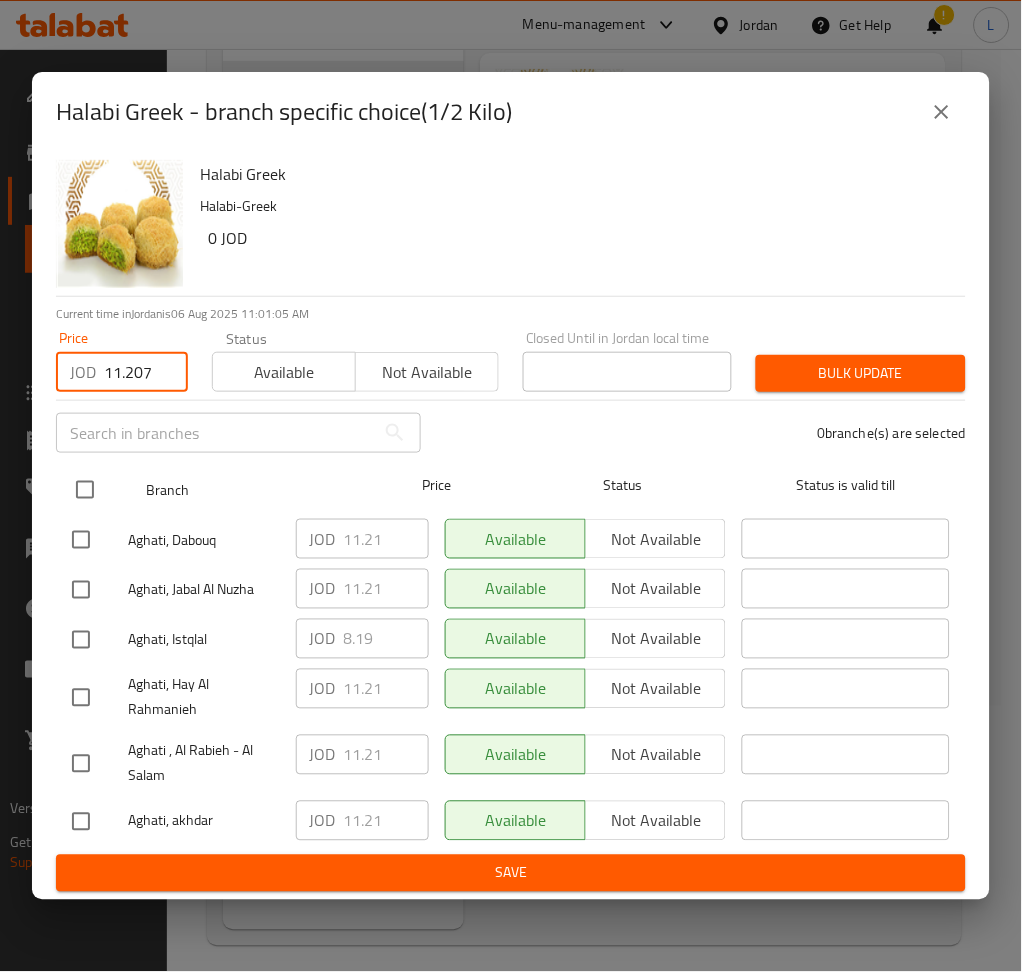 type on "11.207" 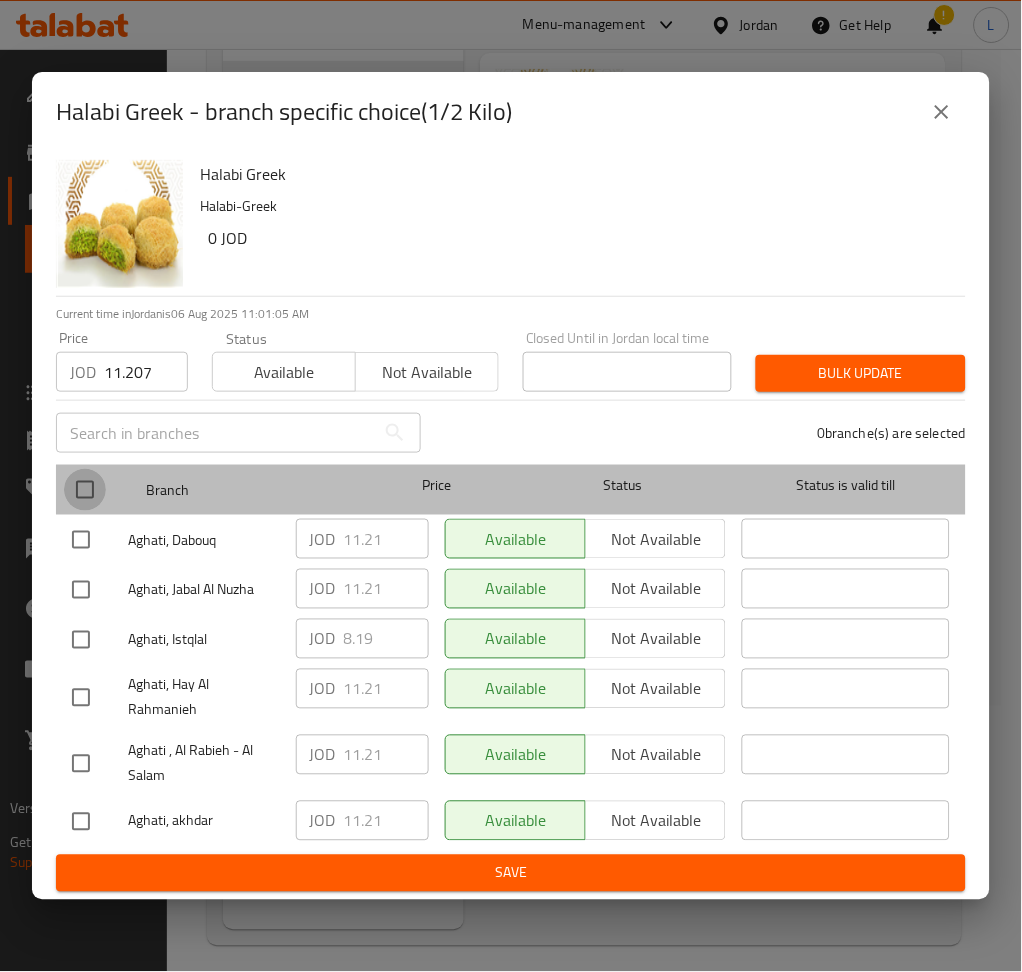 click at bounding box center [85, 490] 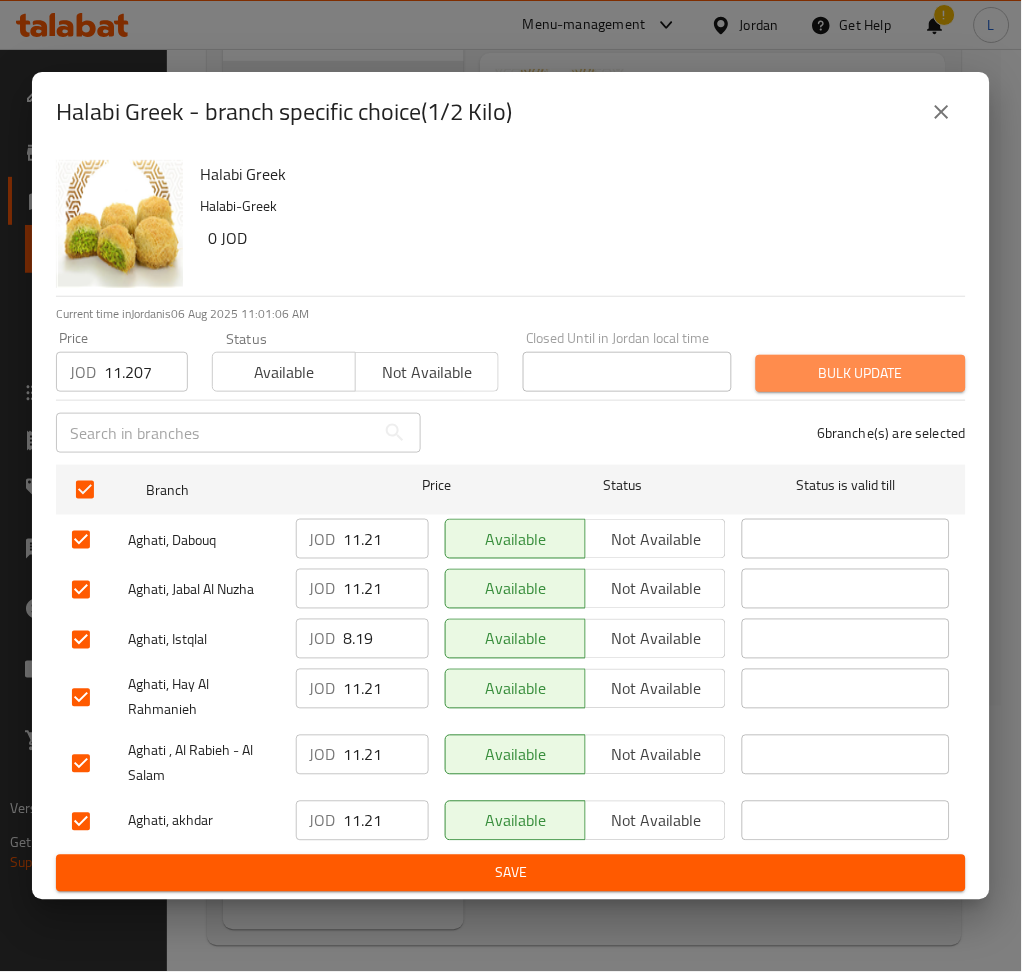 click on "Bulk update" at bounding box center (861, 373) 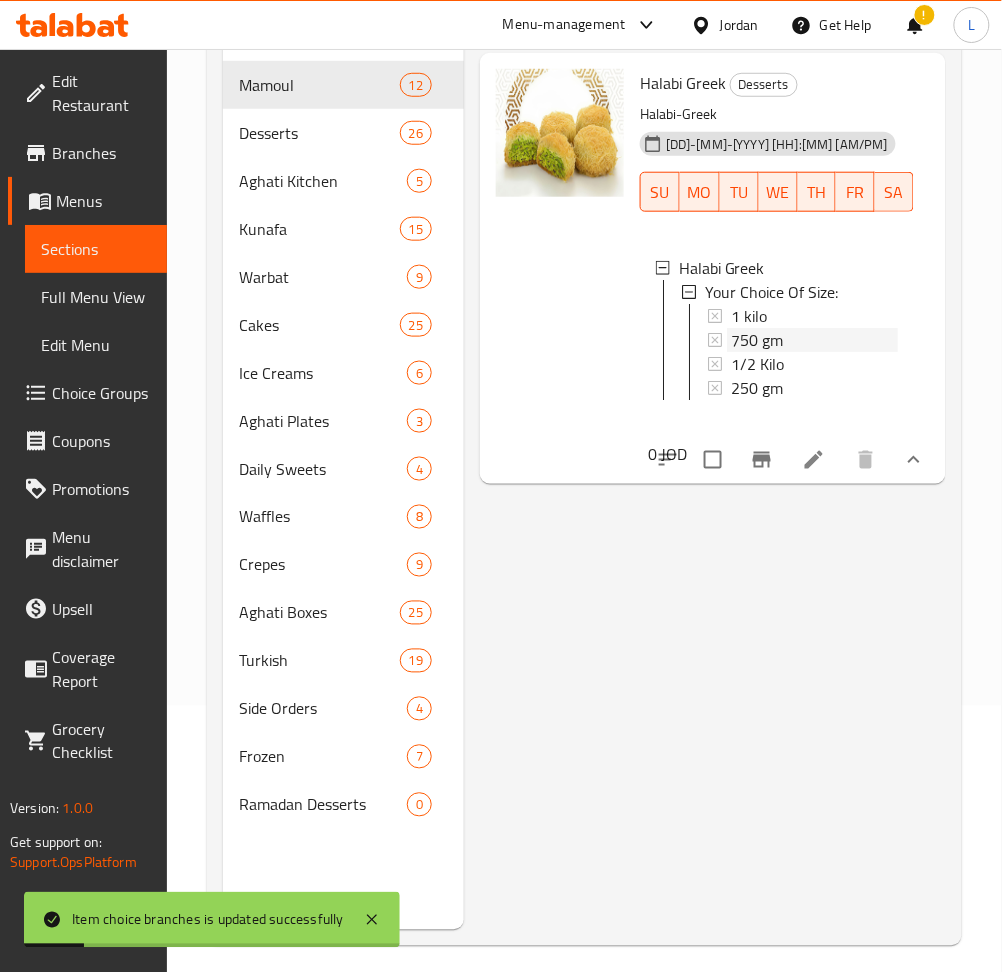 click on "750 gm" at bounding box center (814, 340) 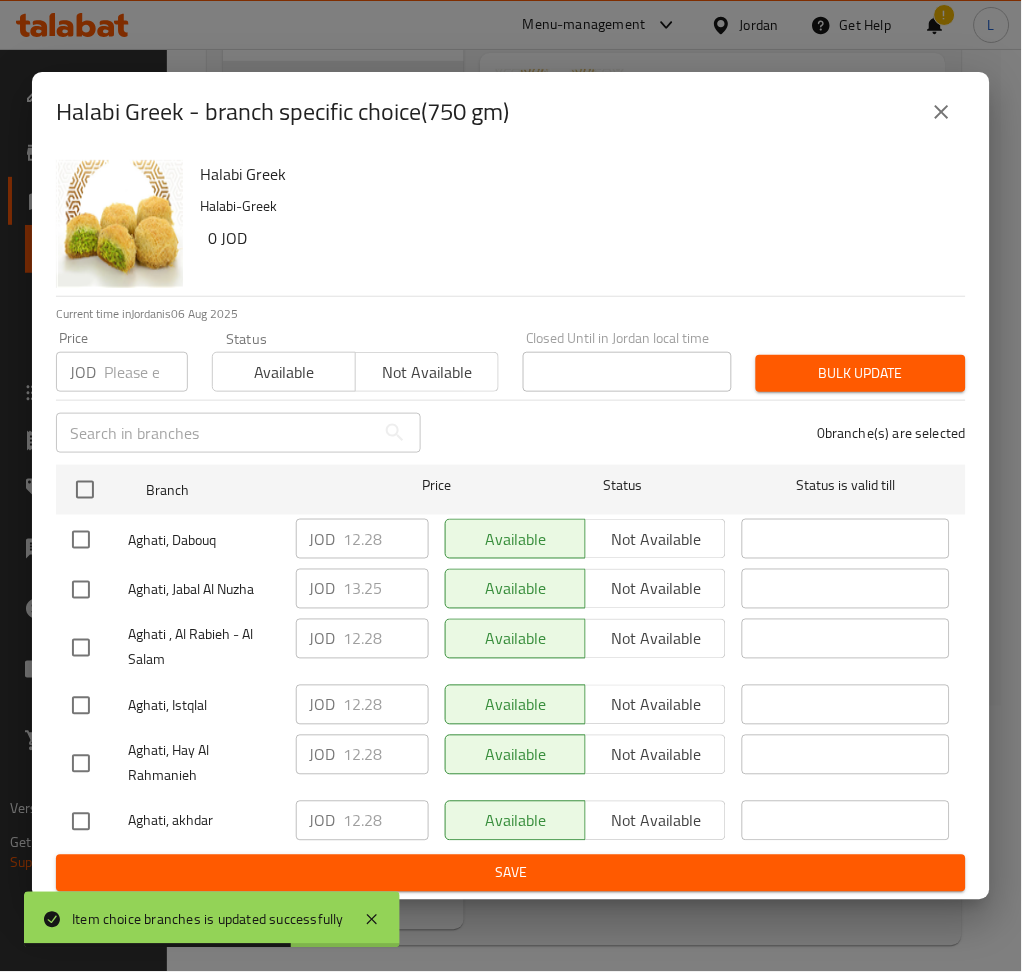 click at bounding box center (146, 372) 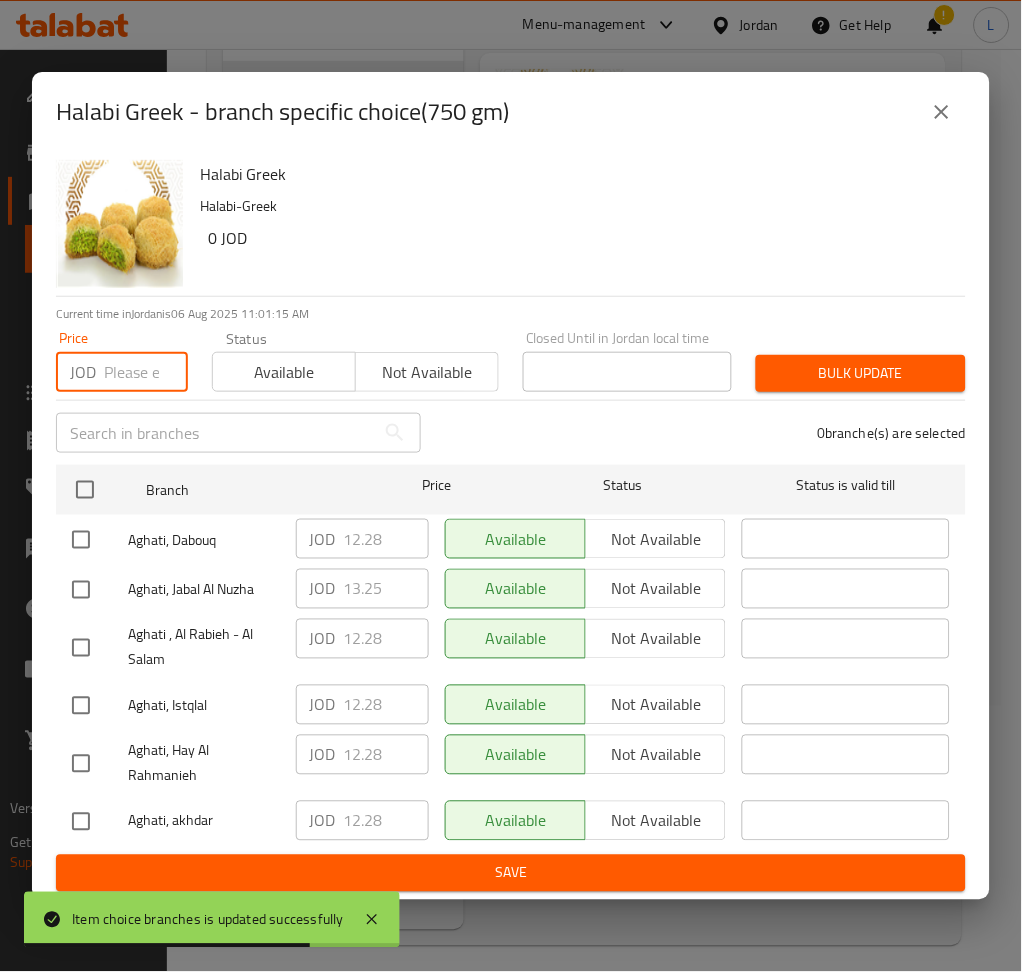paste on "16.810" 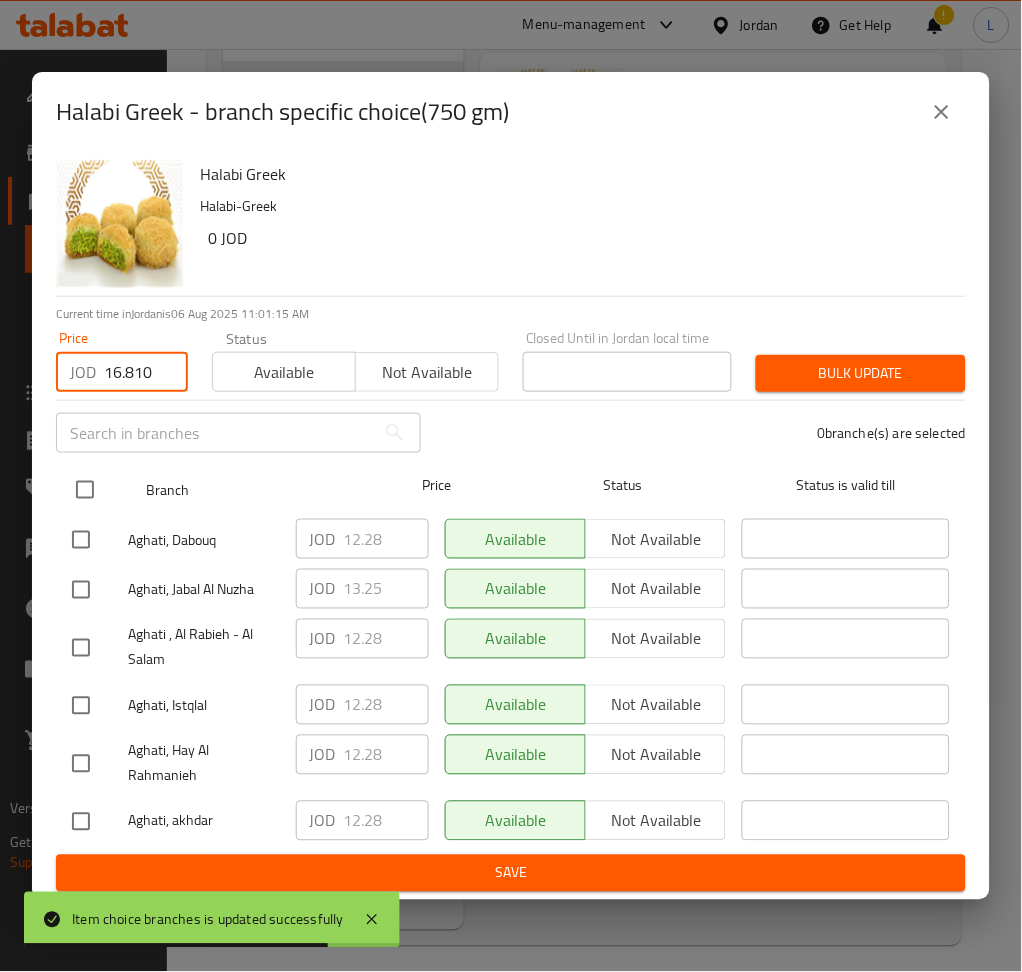 type on "16.810" 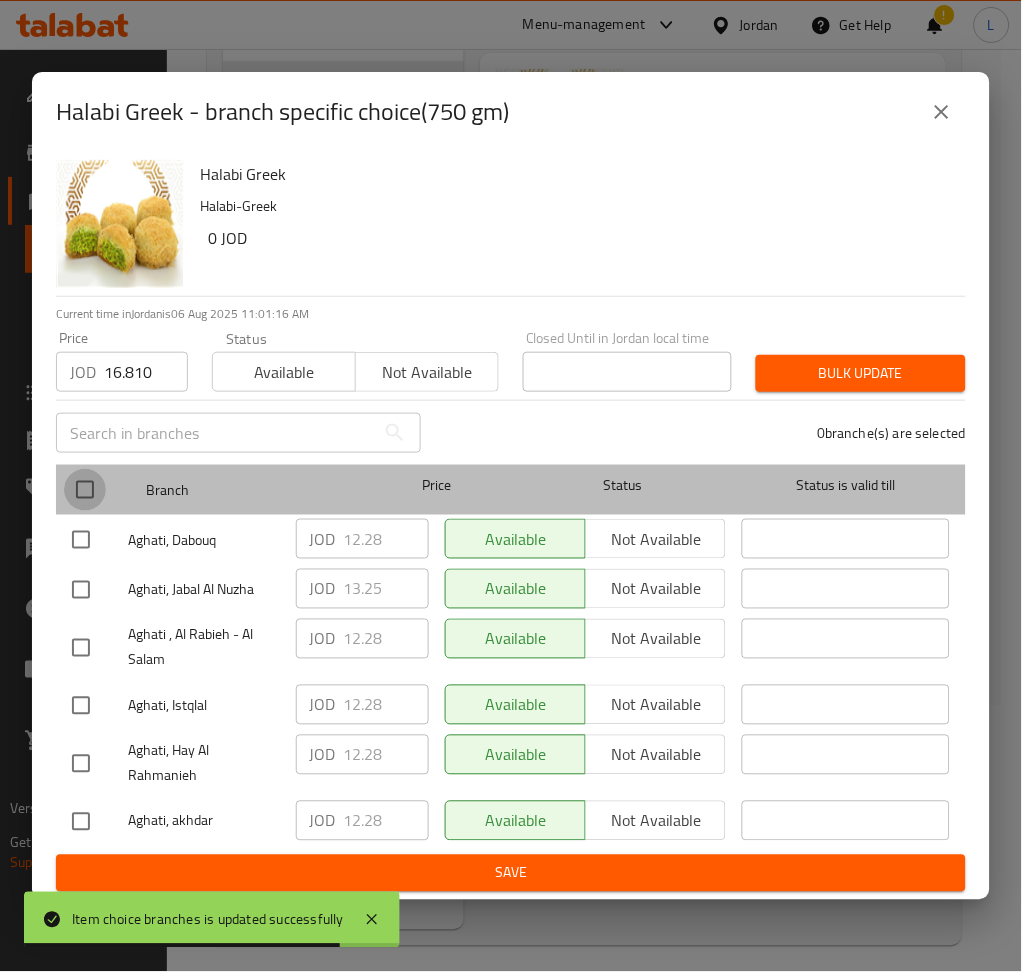 click at bounding box center (85, 490) 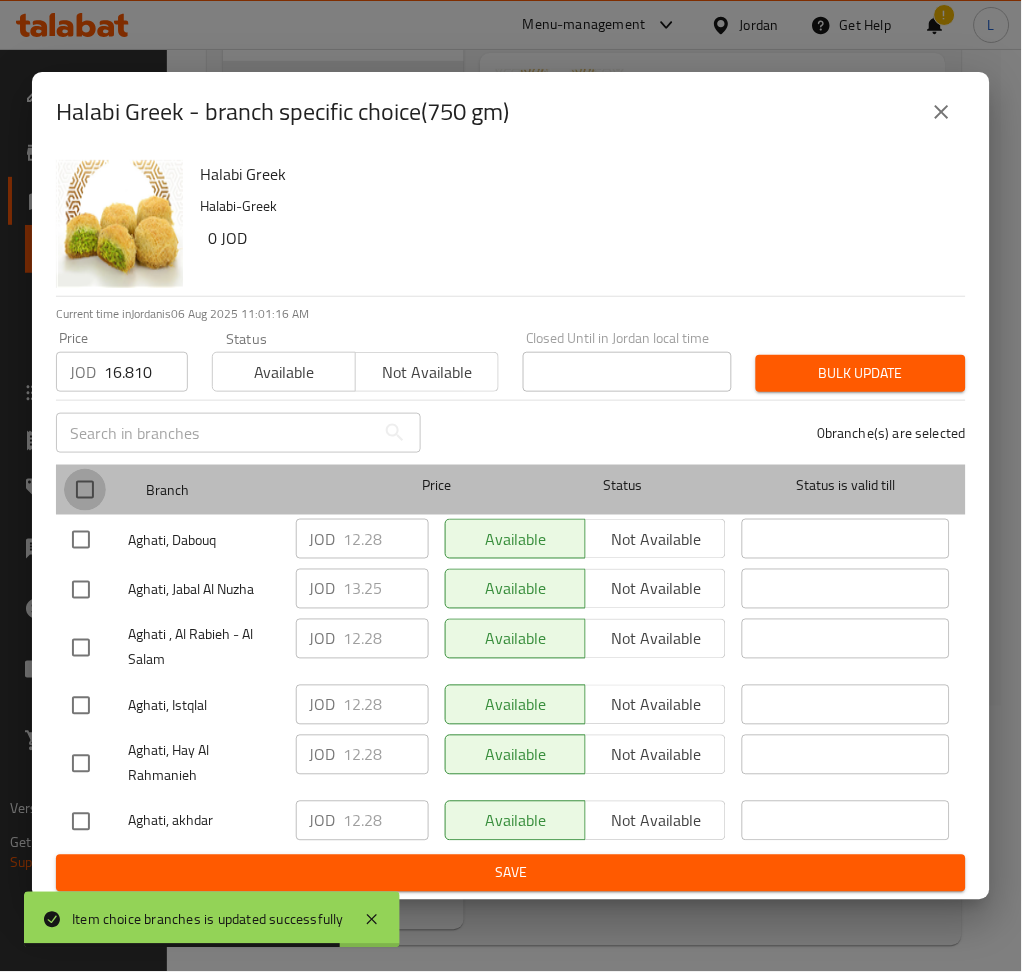 checkbox on "true" 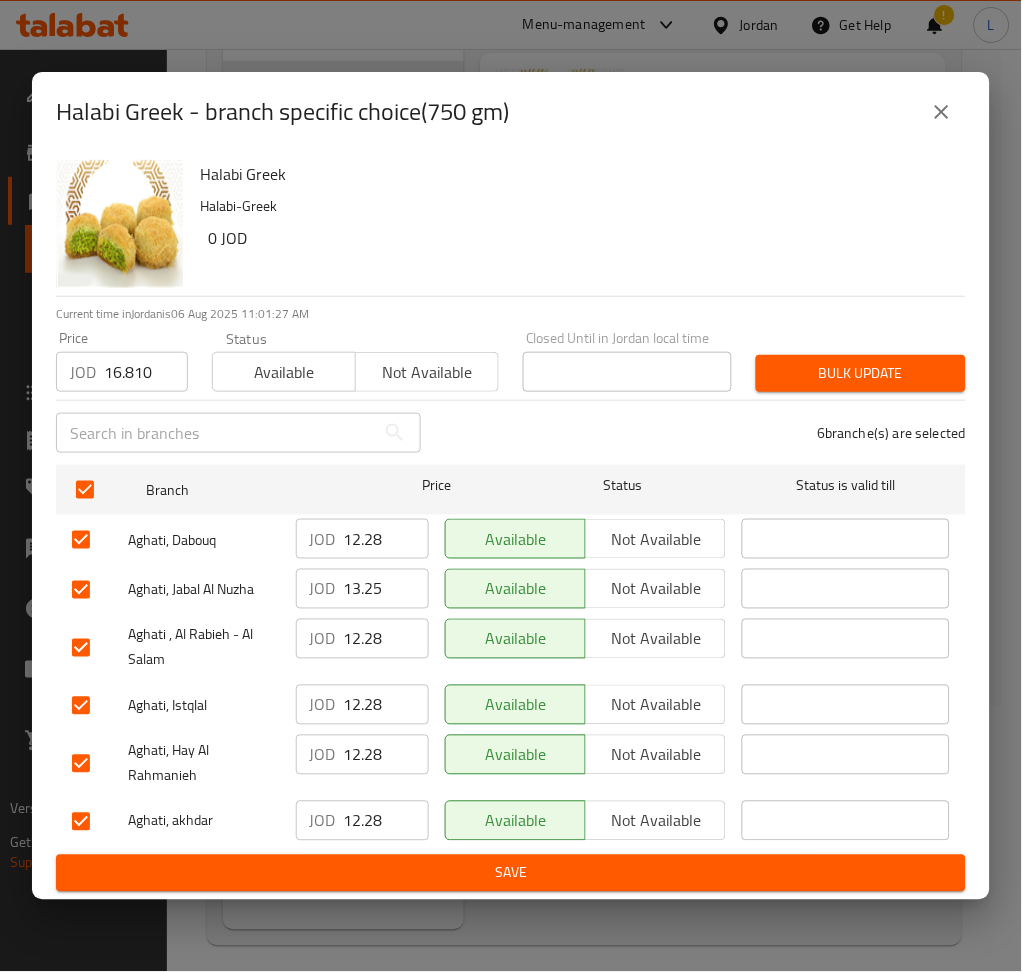 click on "Bulk update" at bounding box center [861, 373] 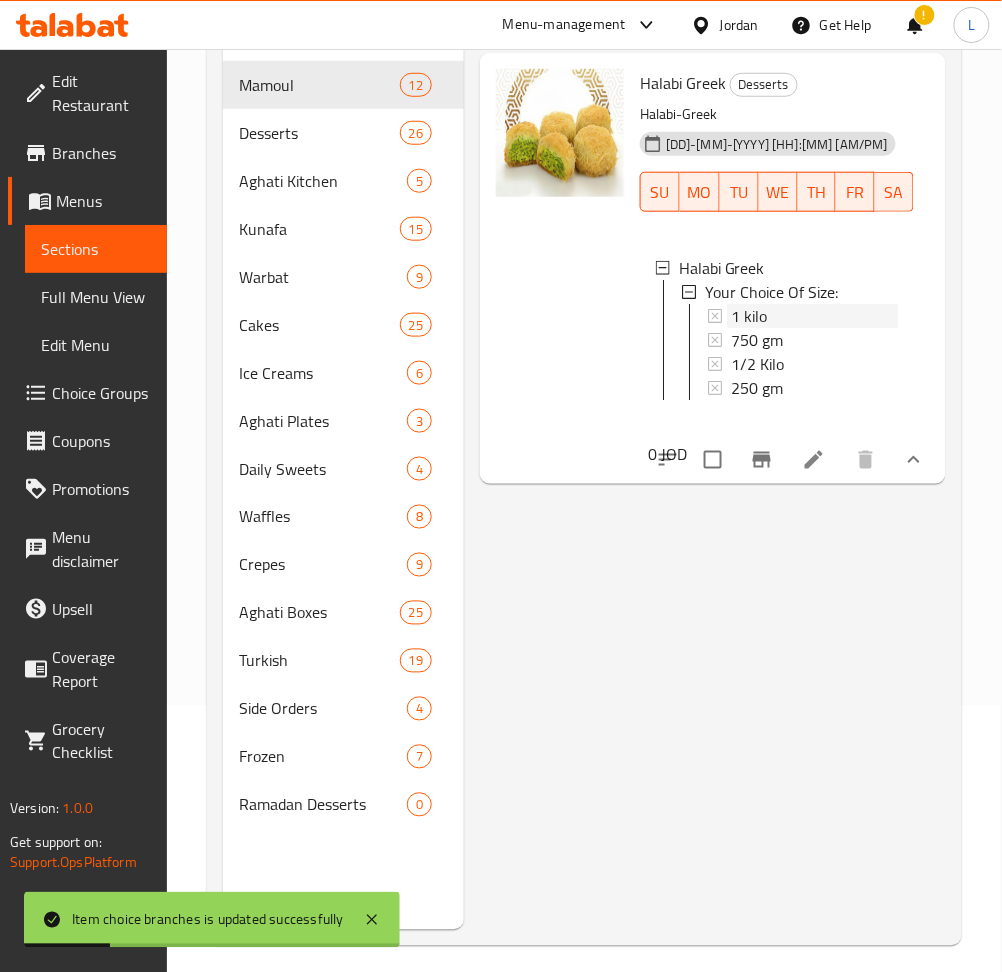 click on "1 kilo" at bounding box center (814, 316) 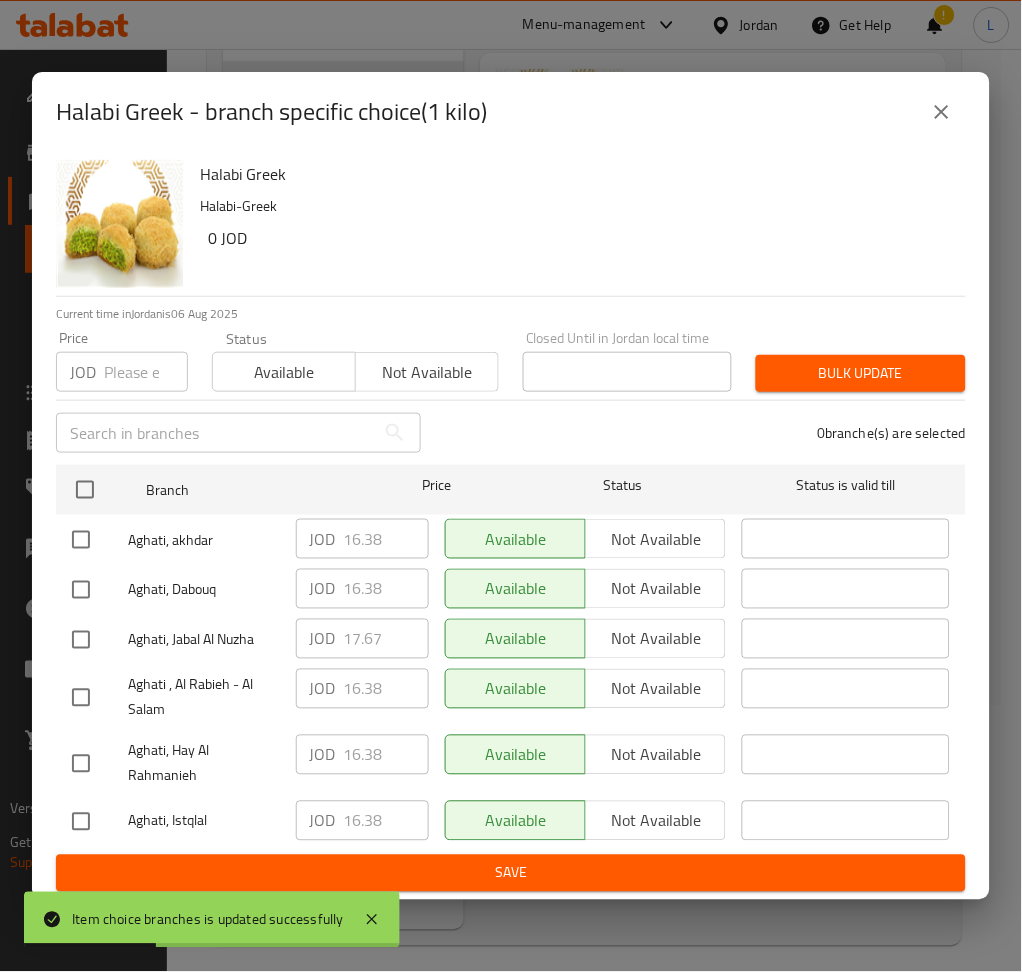 click at bounding box center (146, 372) 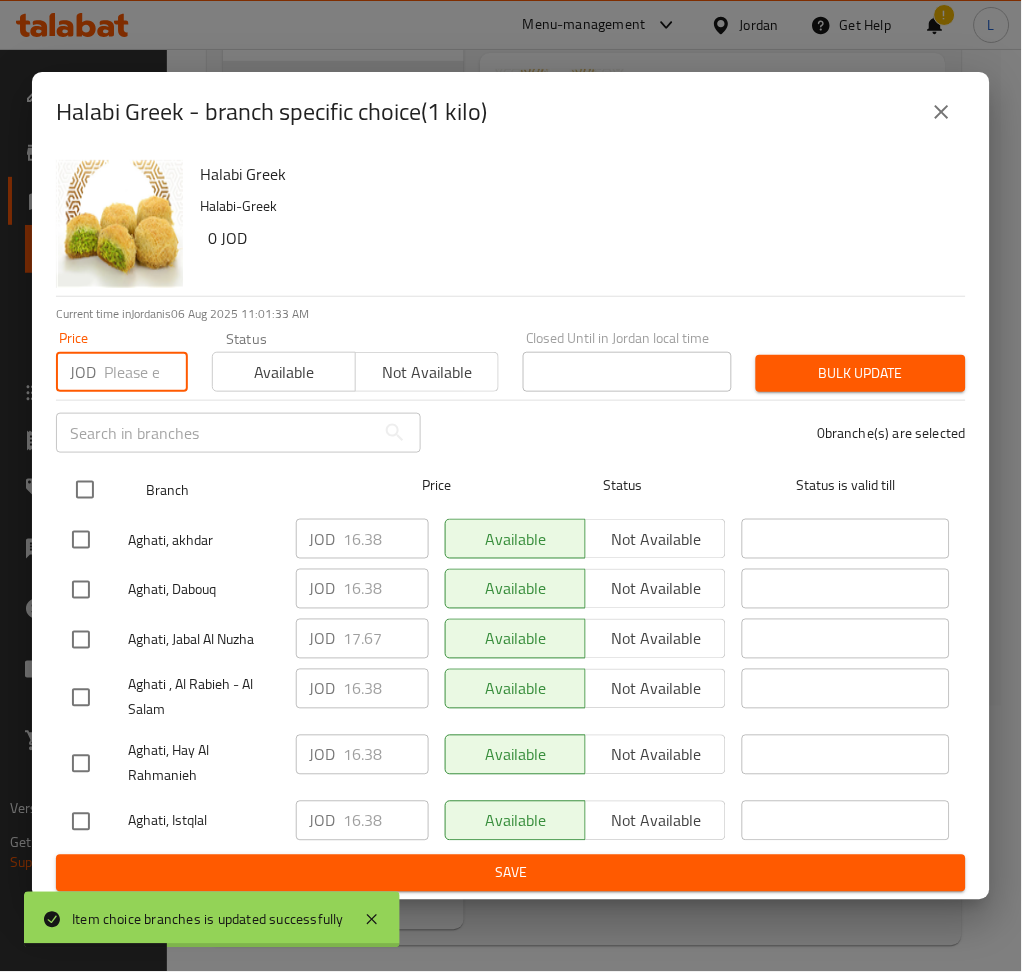 paste on "22.413" 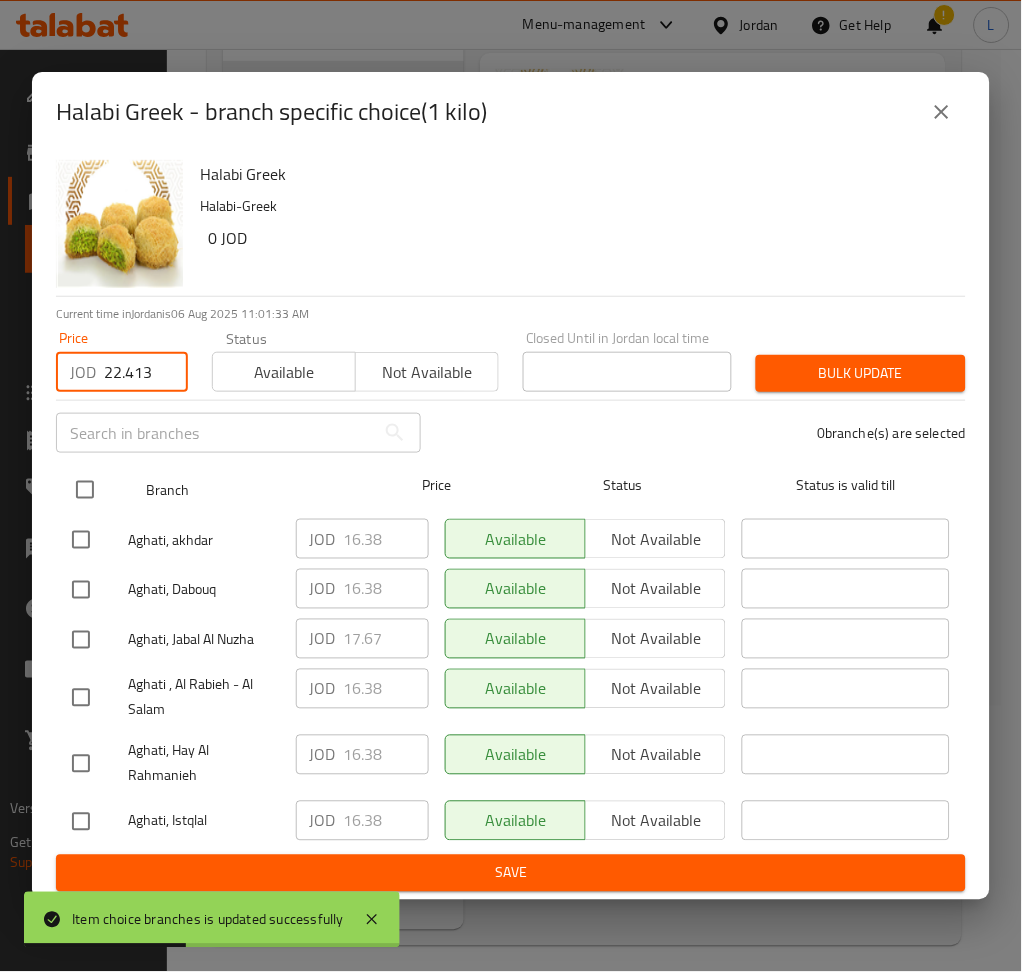 type on "22.413" 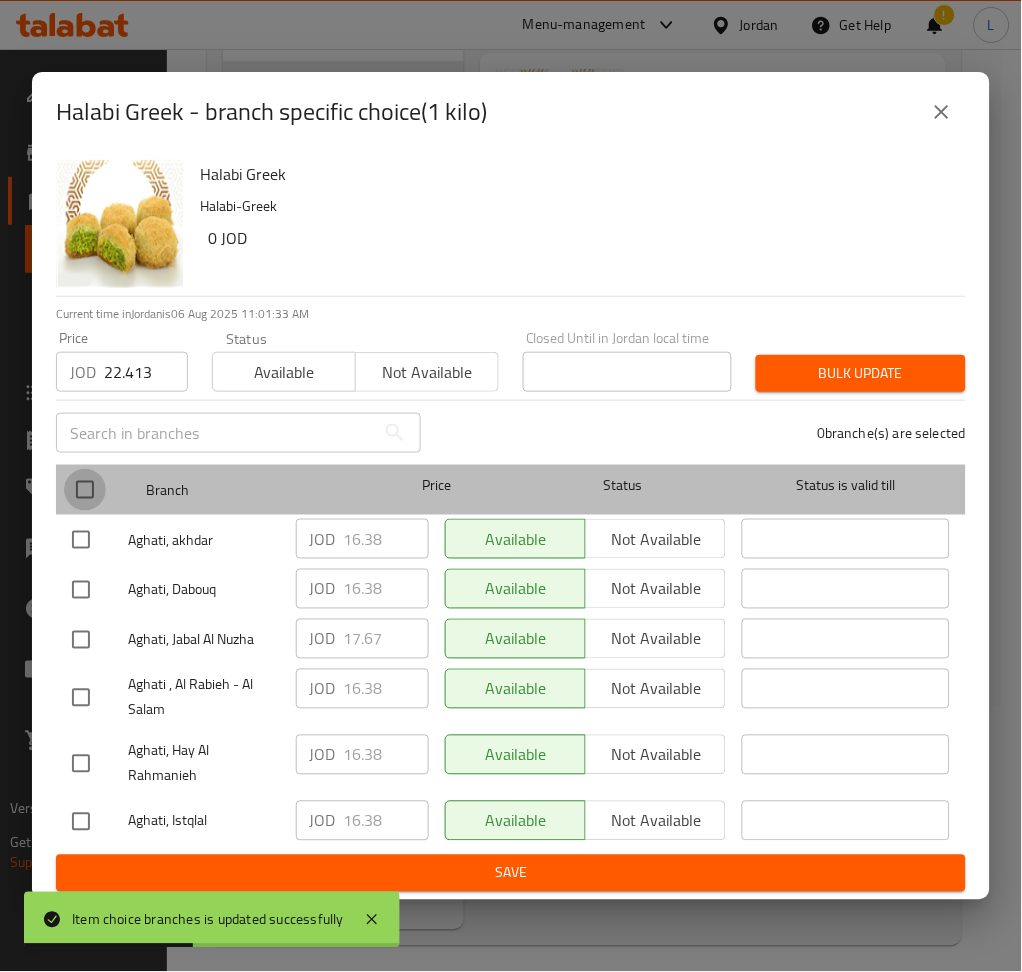 click at bounding box center [85, 490] 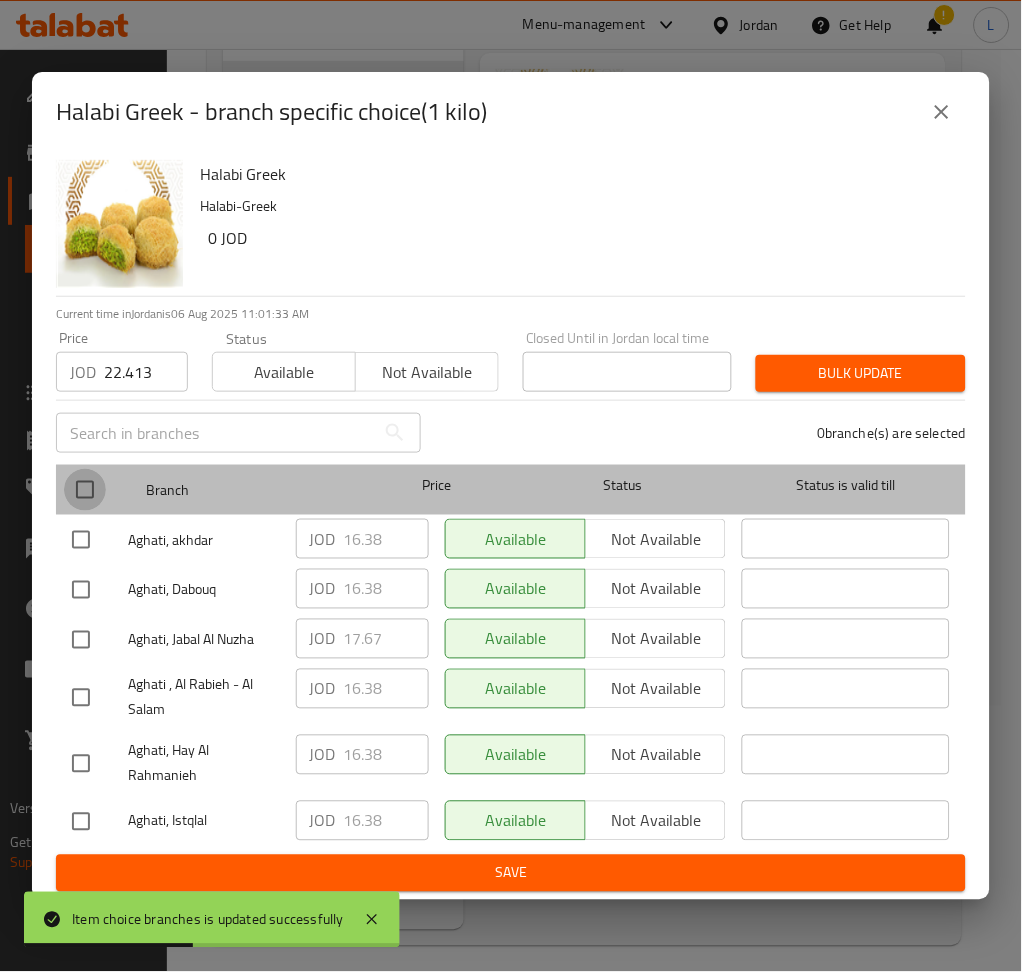 checkbox on "true" 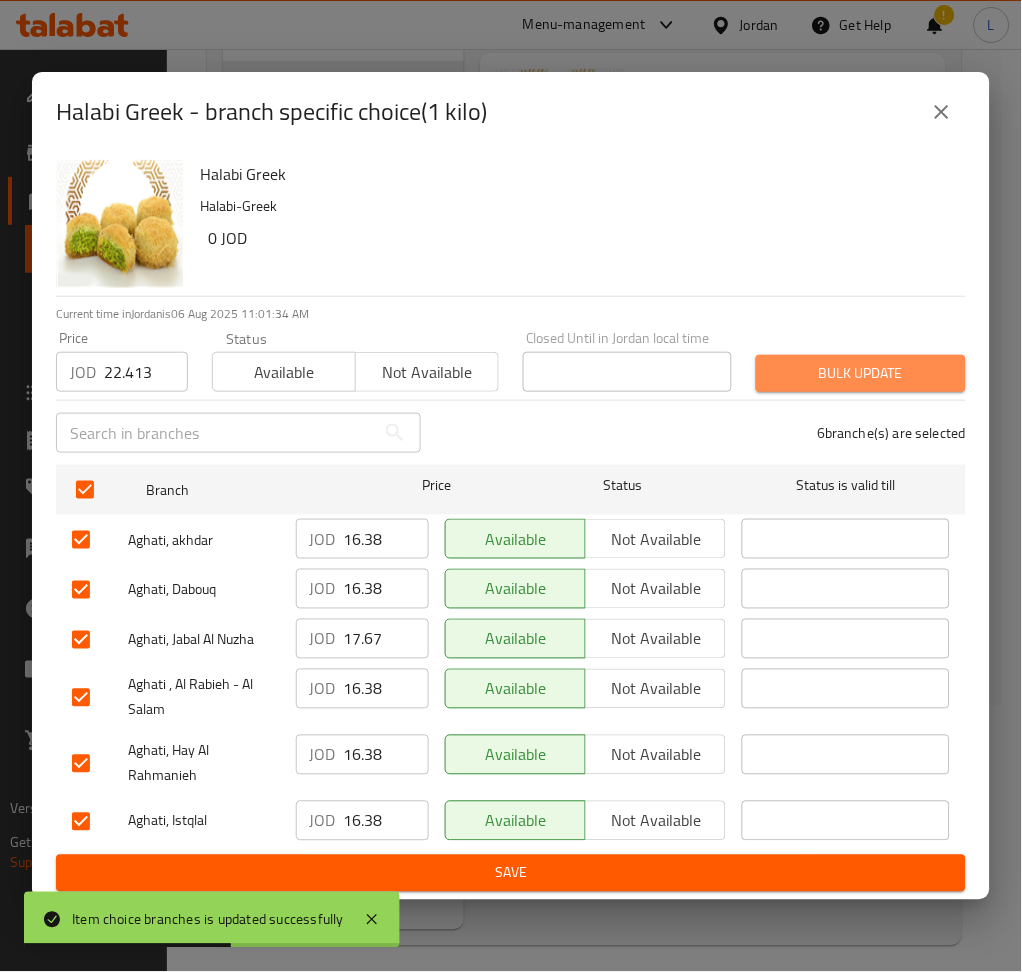 click on "Bulk update" at bounding box center (861, 373) 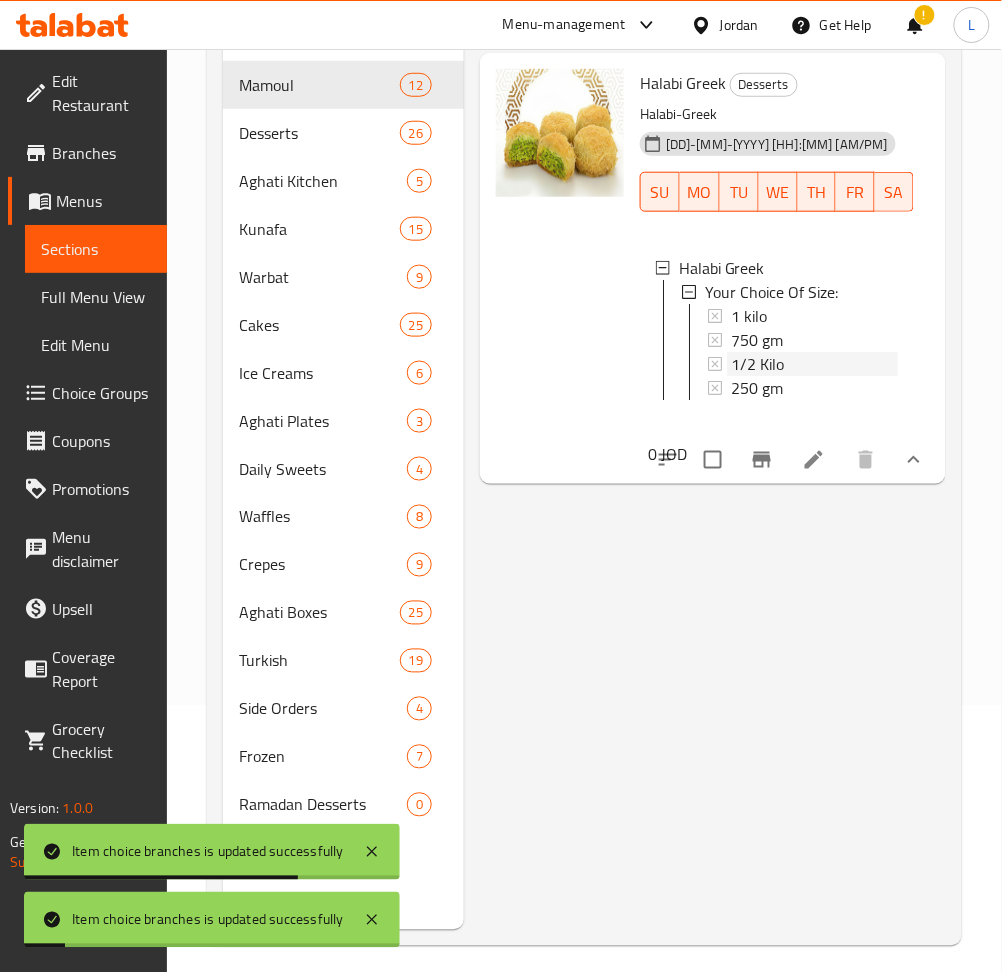 click on "1/2 Kilo" at bounding box center [814, 364] 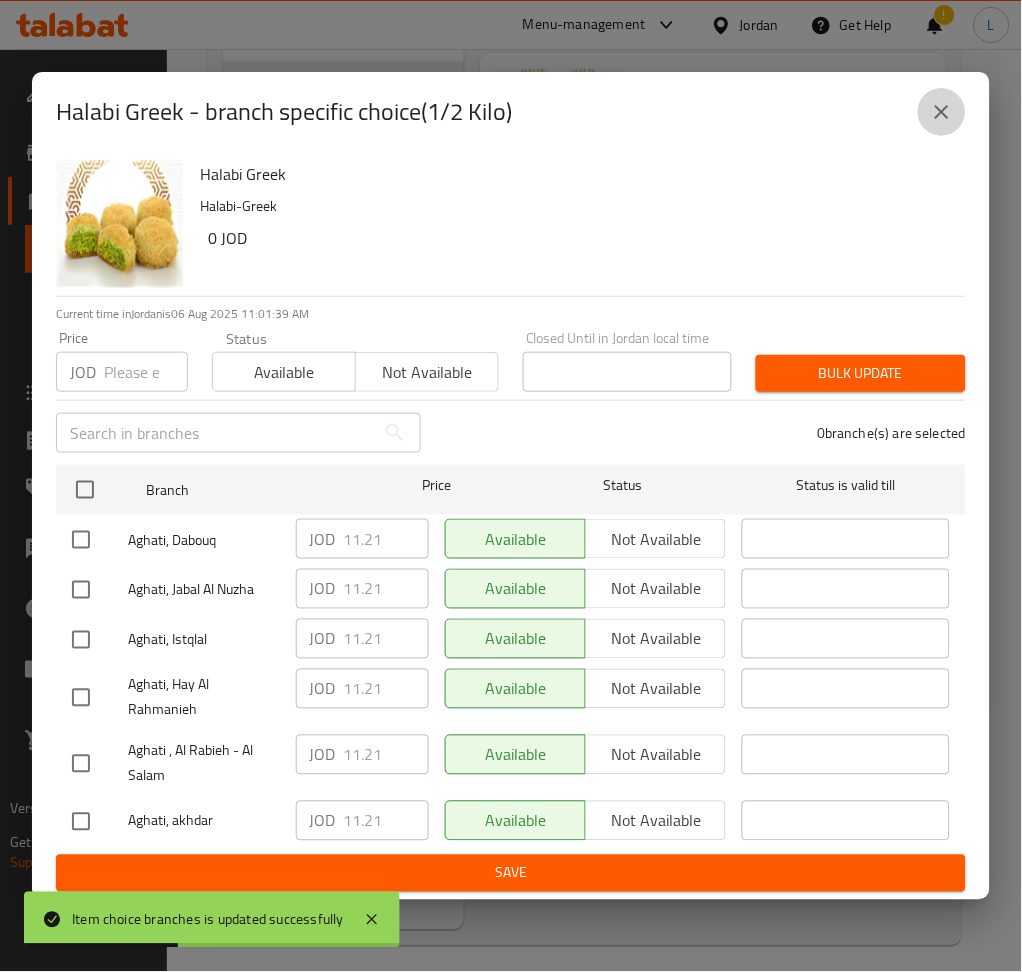 click 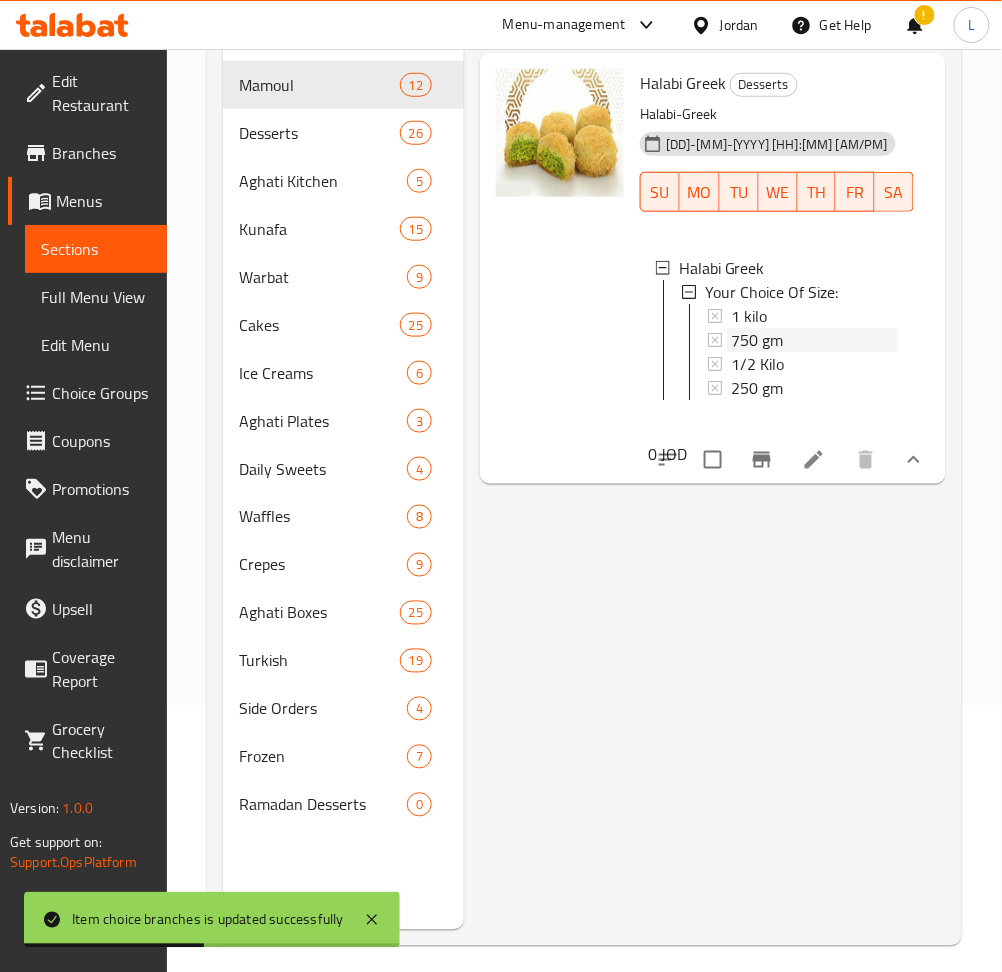 click on "750 gm" at bounding box center [757, 340] 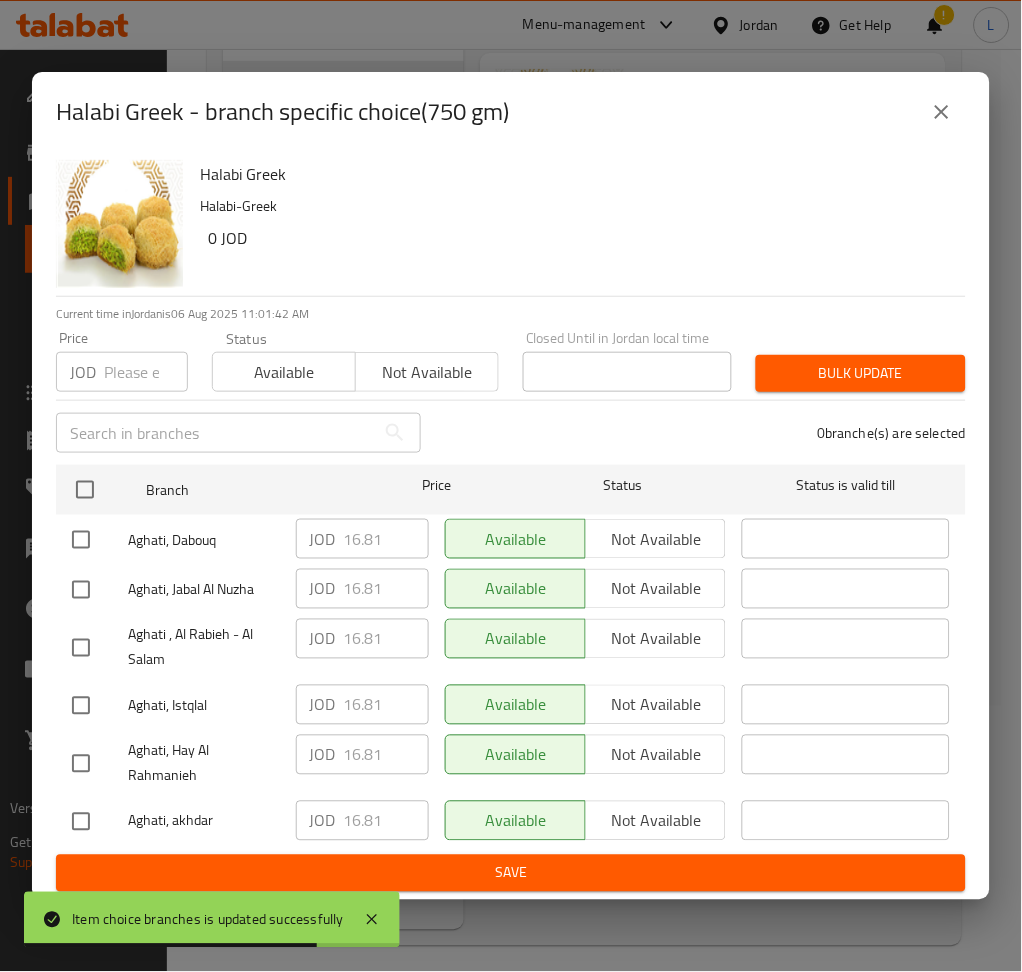 click at bounding box center (942, 112) 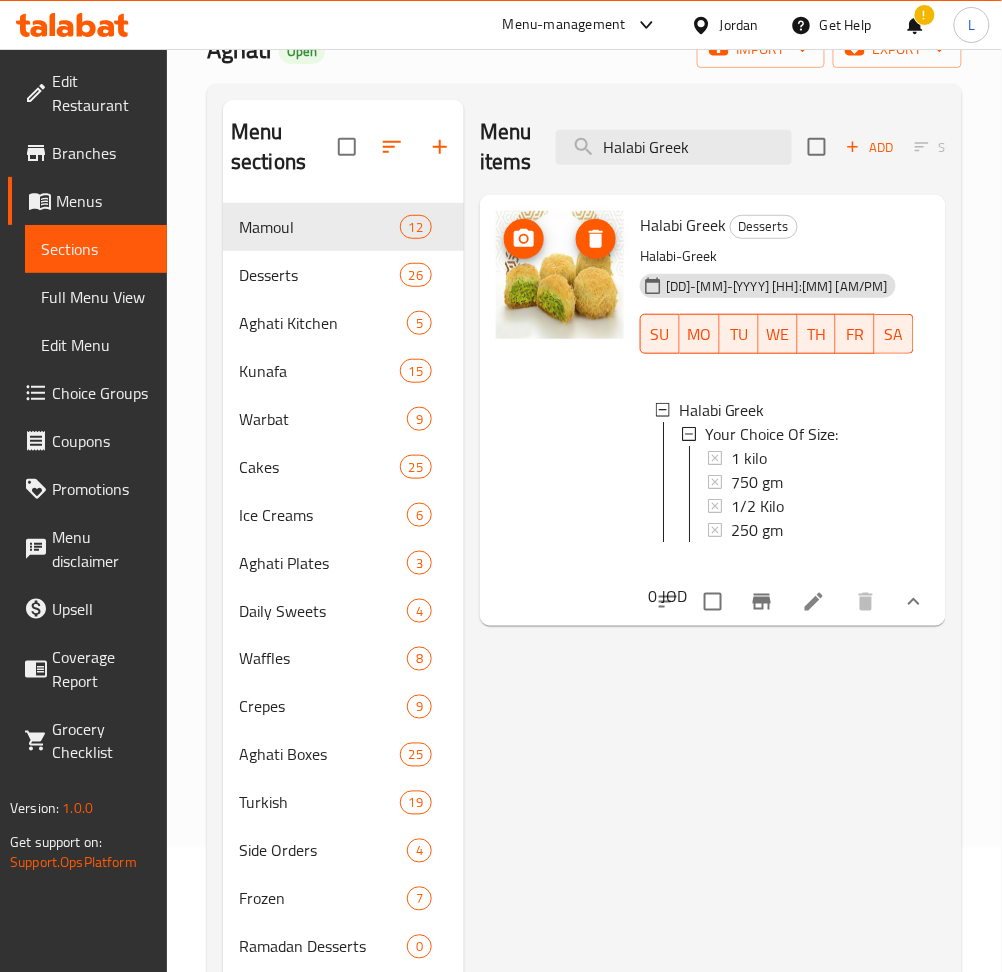 scroll, scrollTop: 0, scrollLeft: 0, axis: both 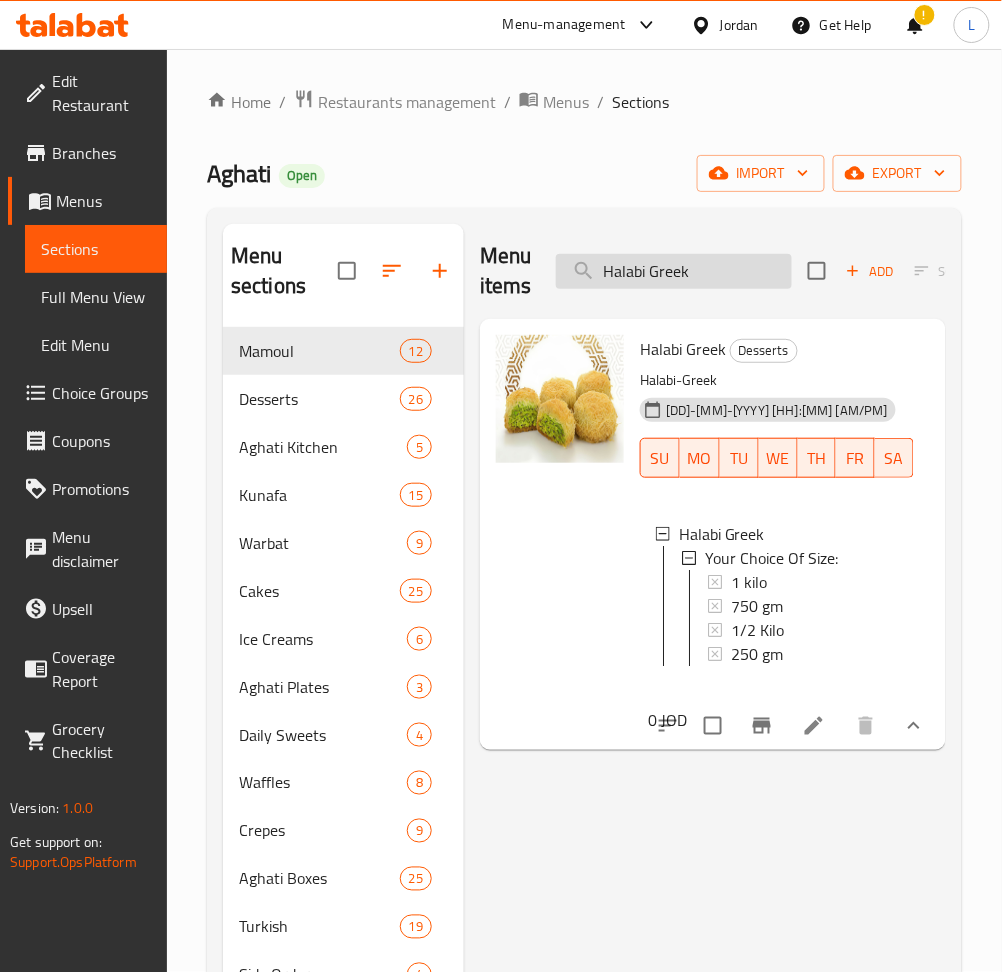 click on "Halabi Greek" at bounding box center (674, 271) 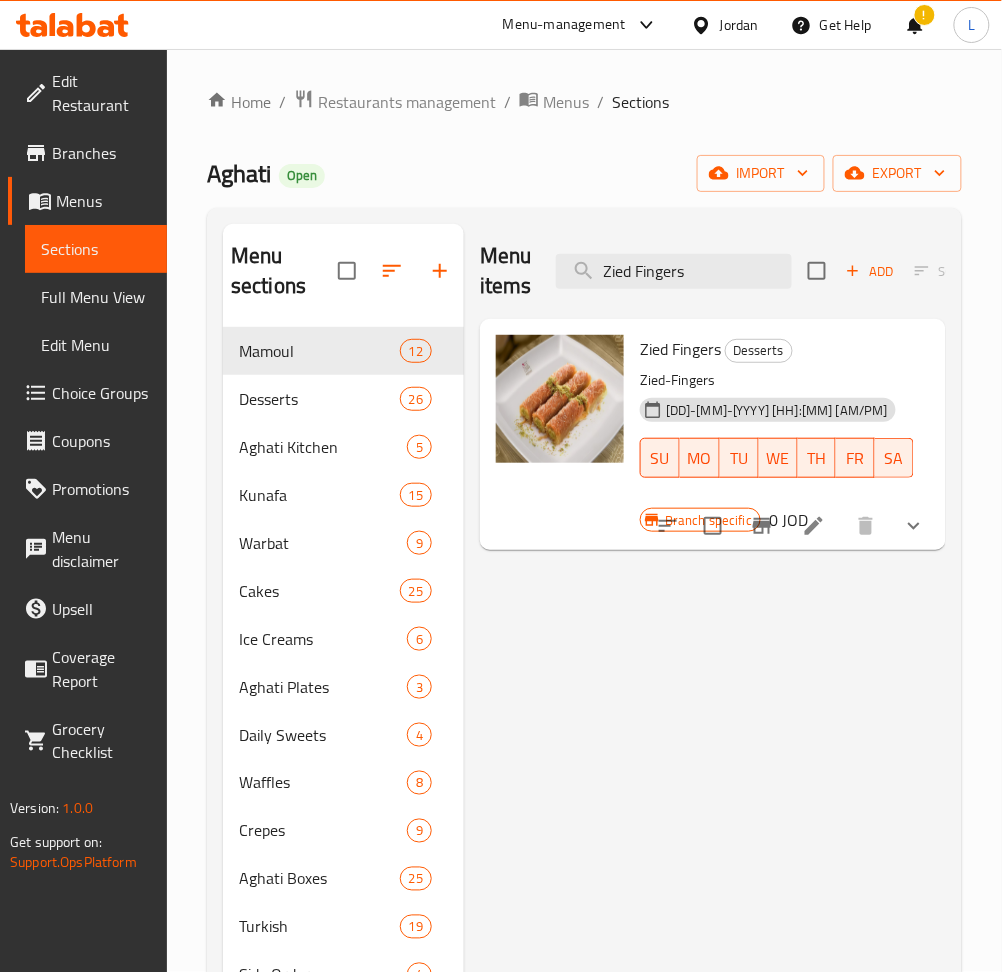 type on "Zied Fingers" 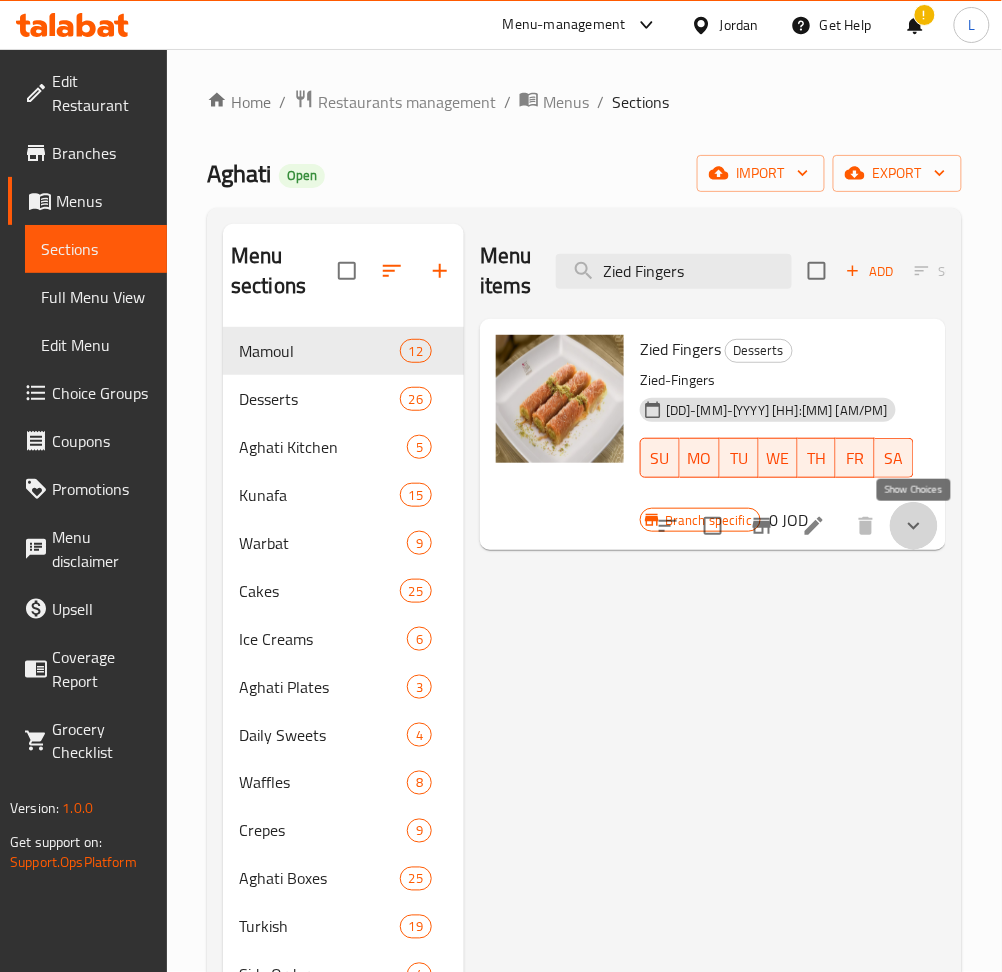 click 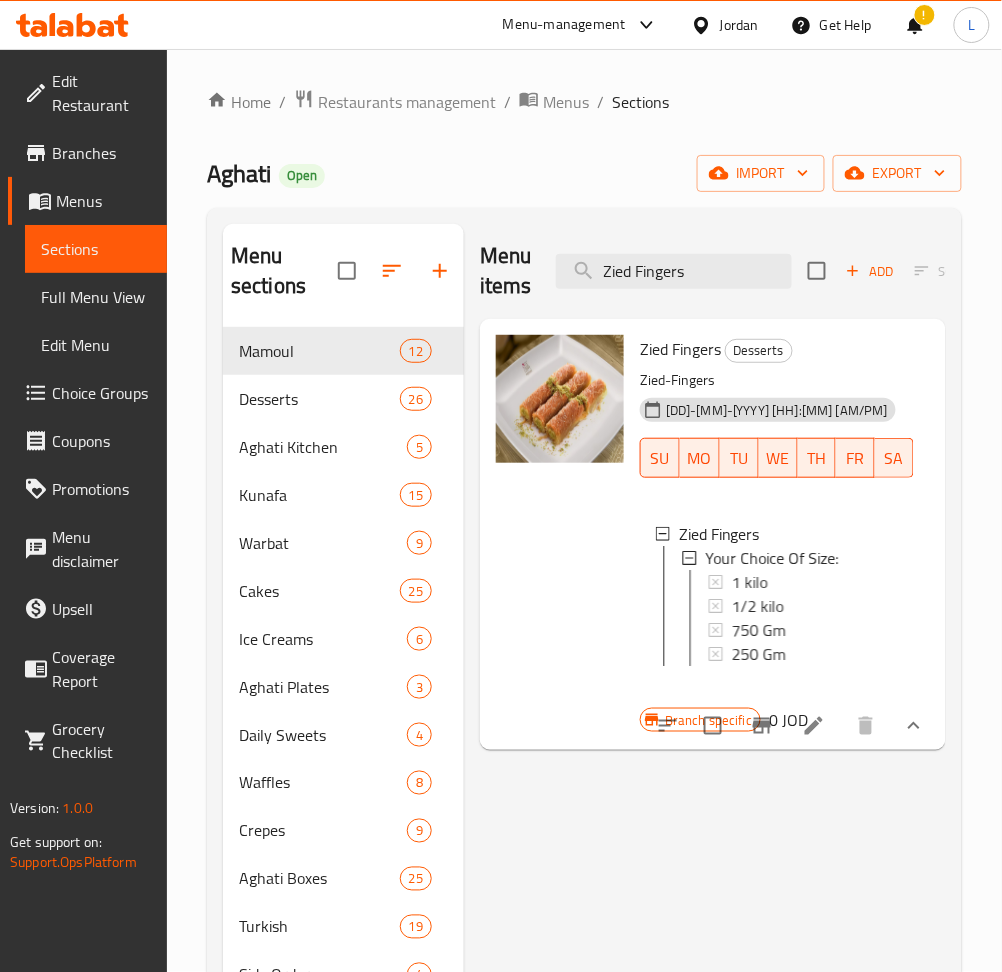 scroll, scrollTop: 2, scrollLeft: 0, axis: vertical 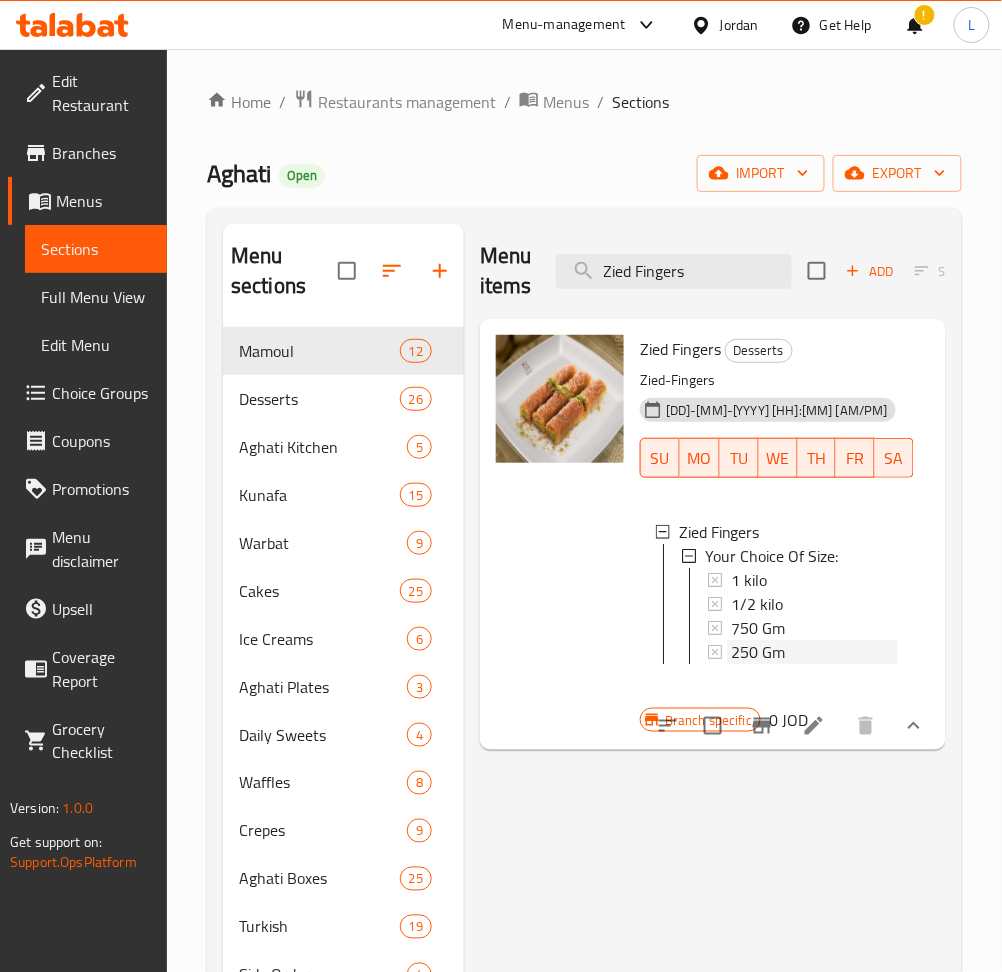 click on "250 Gm" at bounding box center (814, 652) 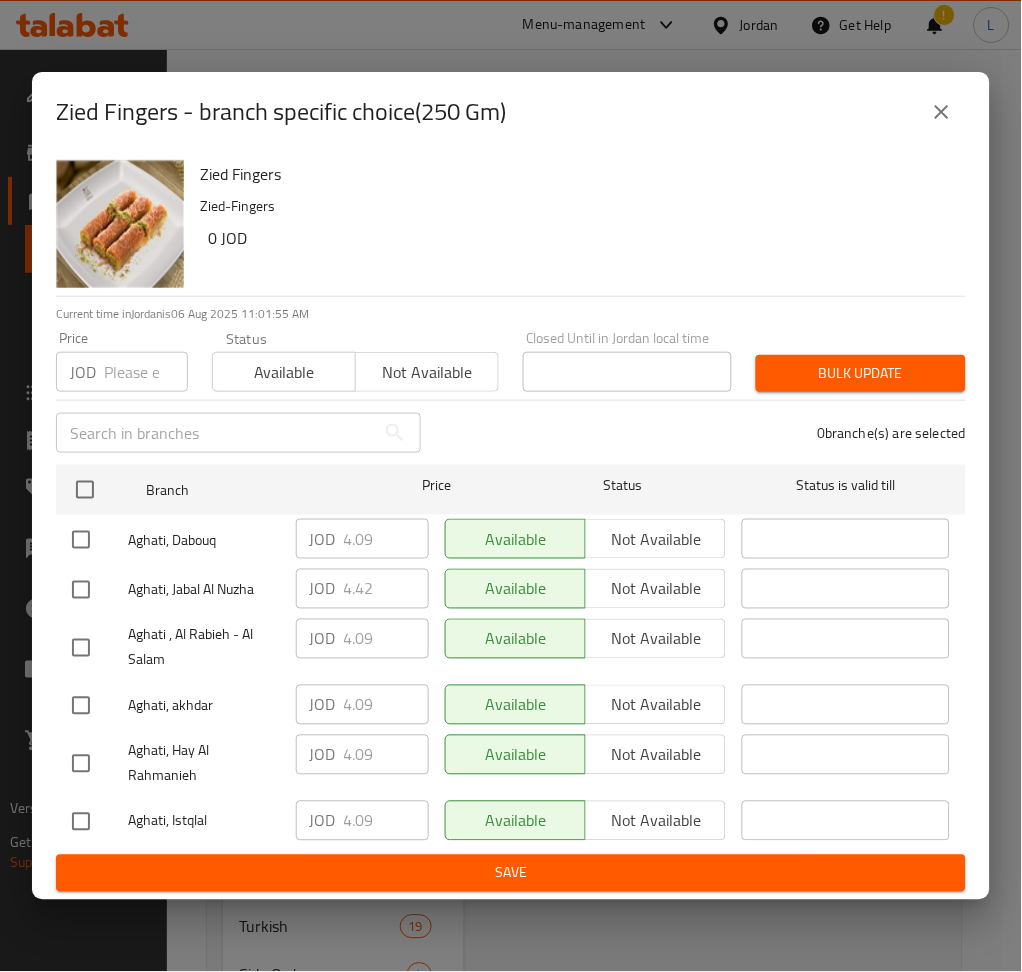click at bounding box center [146, 372] 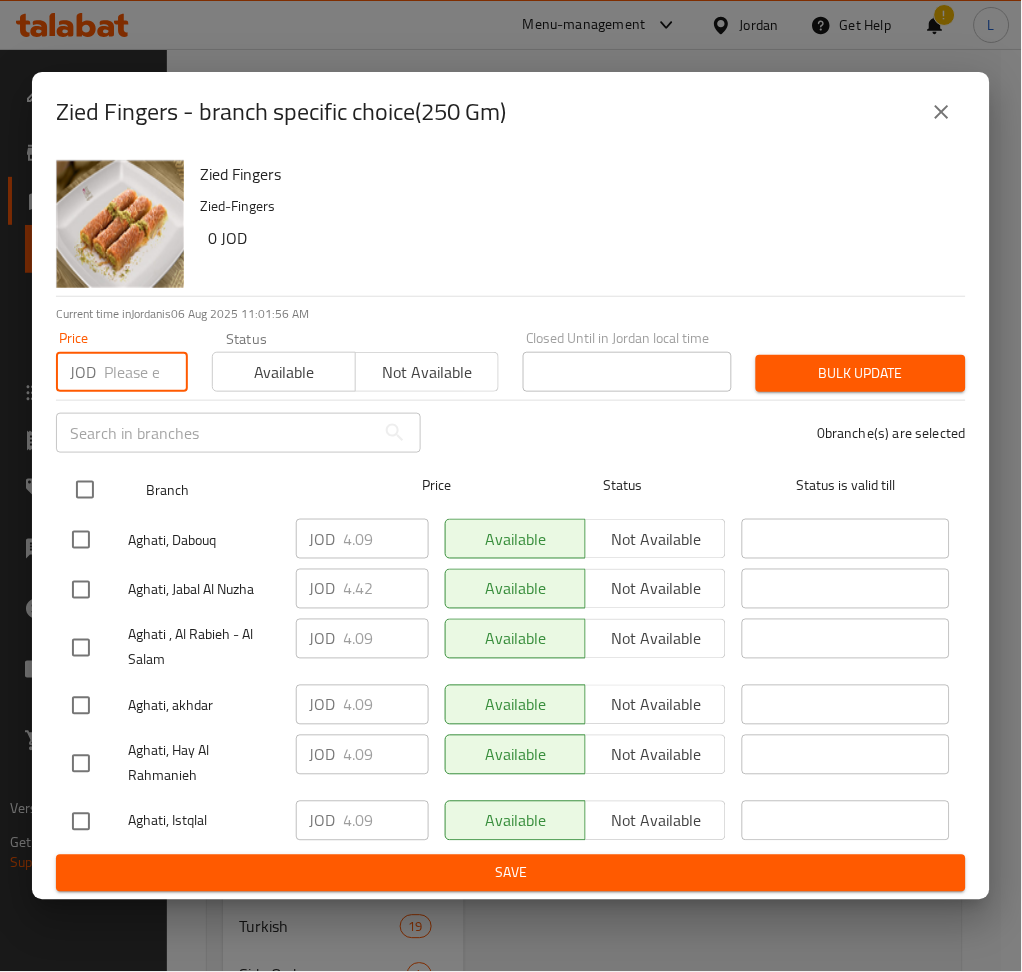 paste on "5.603" 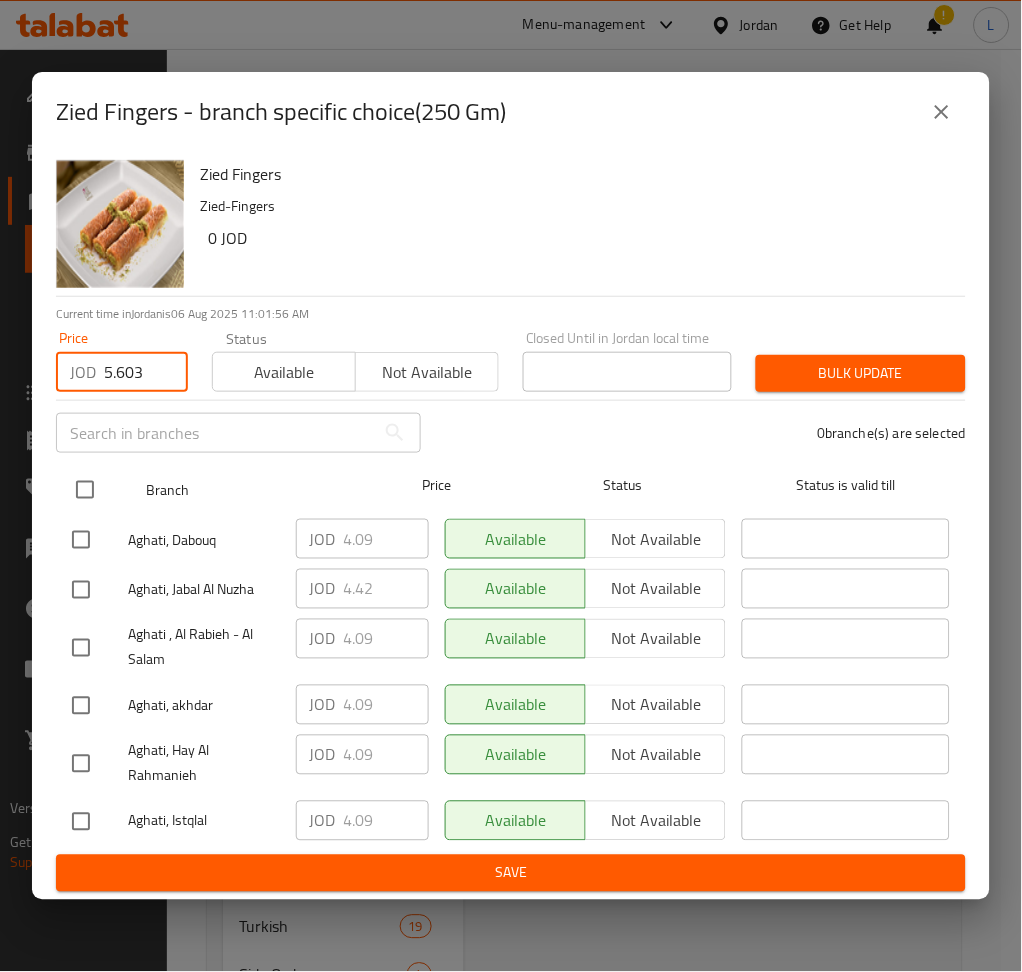 type on "5.603" 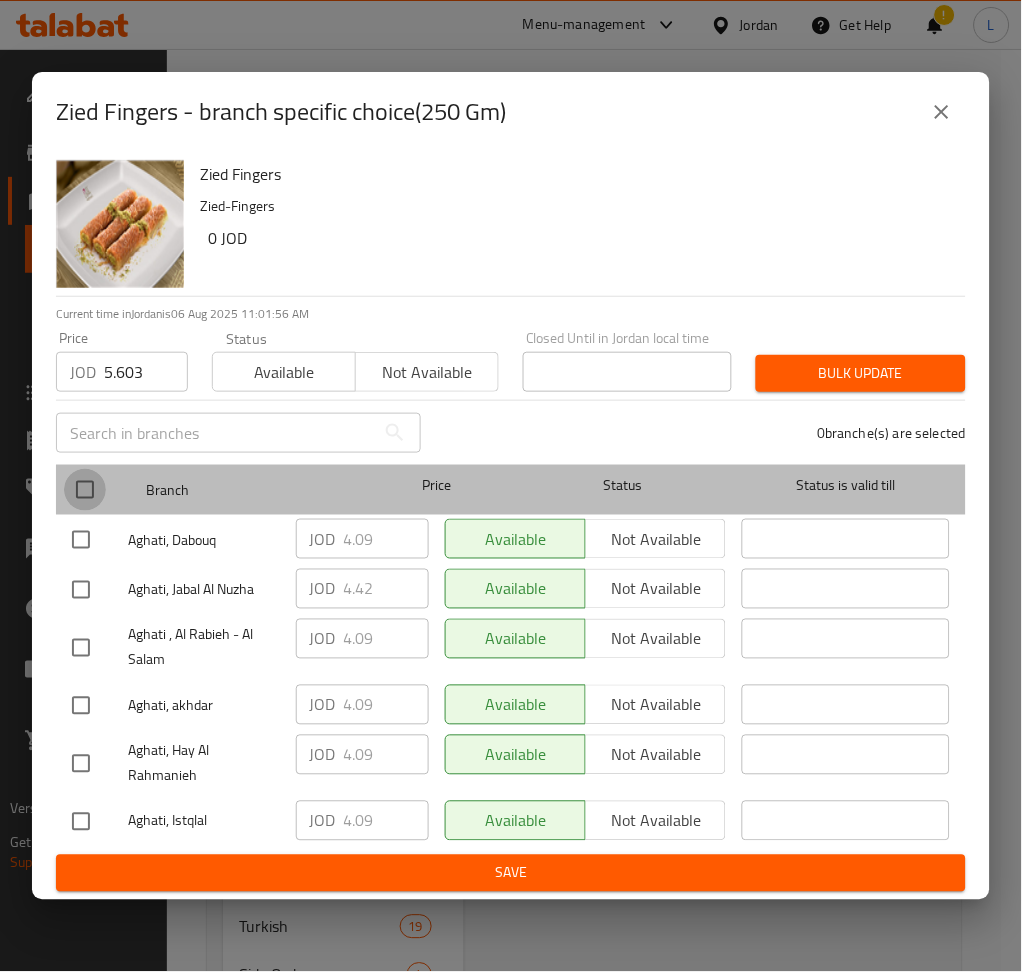 click at bounding box center [85, 490] 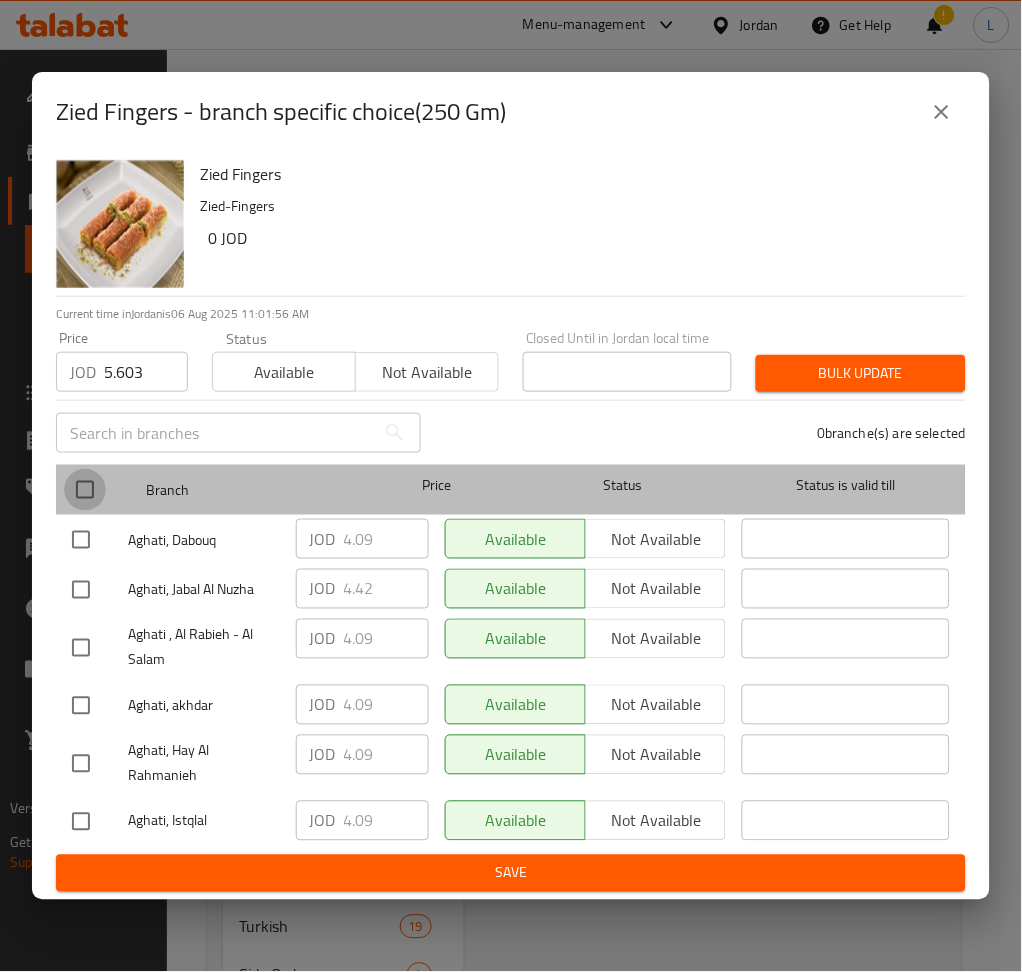 checkbox on "true" 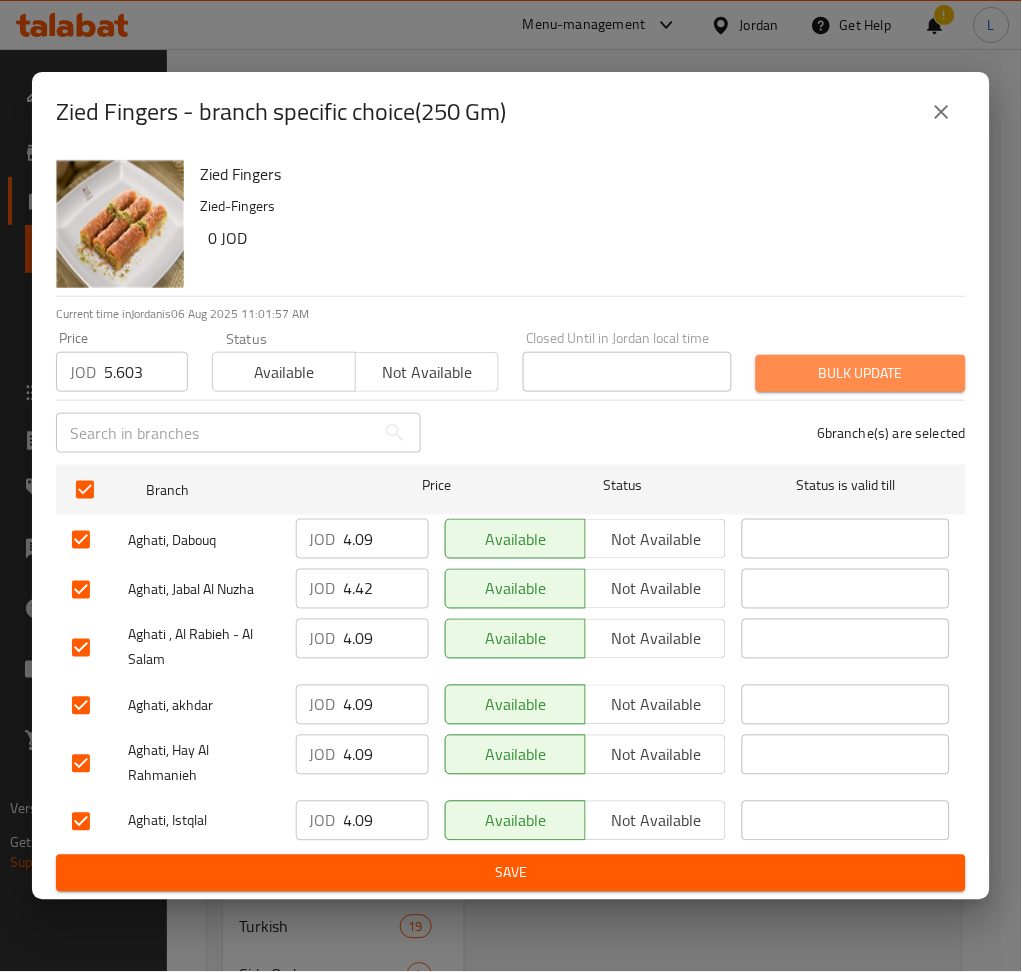 click on "Bulk update" at bounding box center [861, 373] 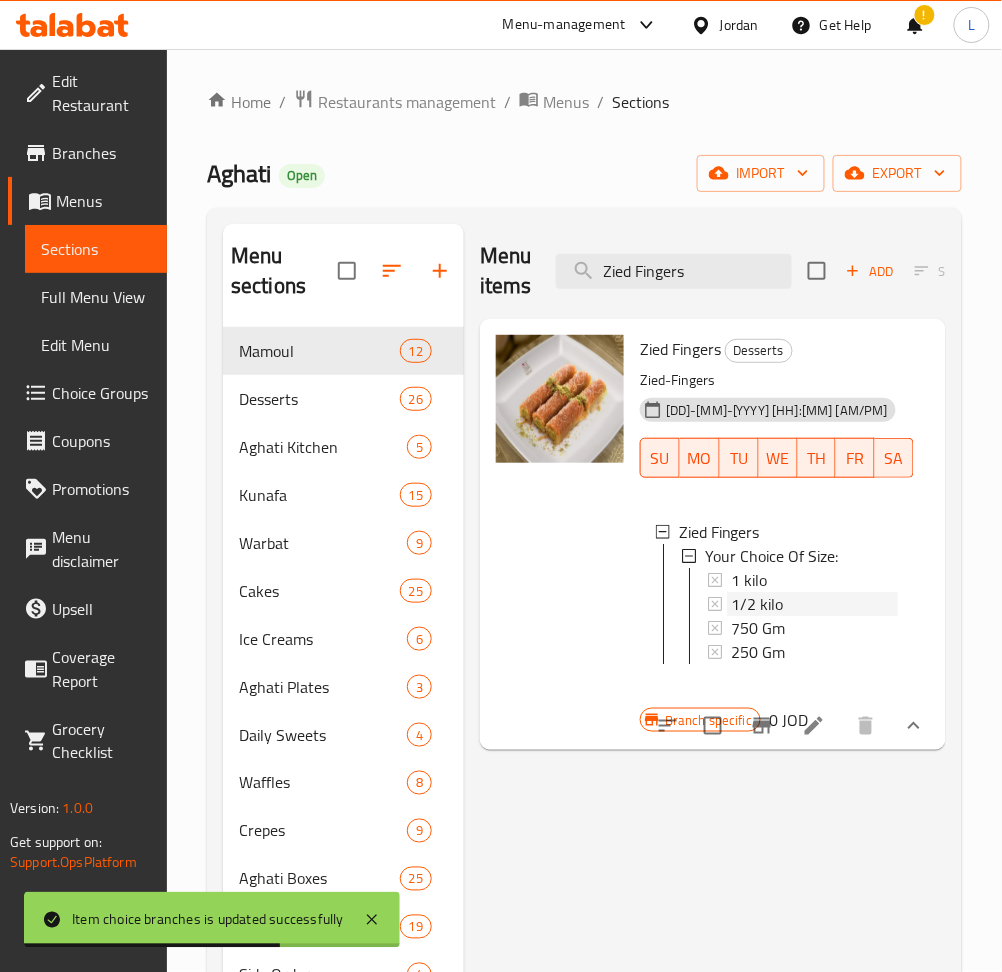 click on "1/2 kilo" at bounding box center (757, 604) 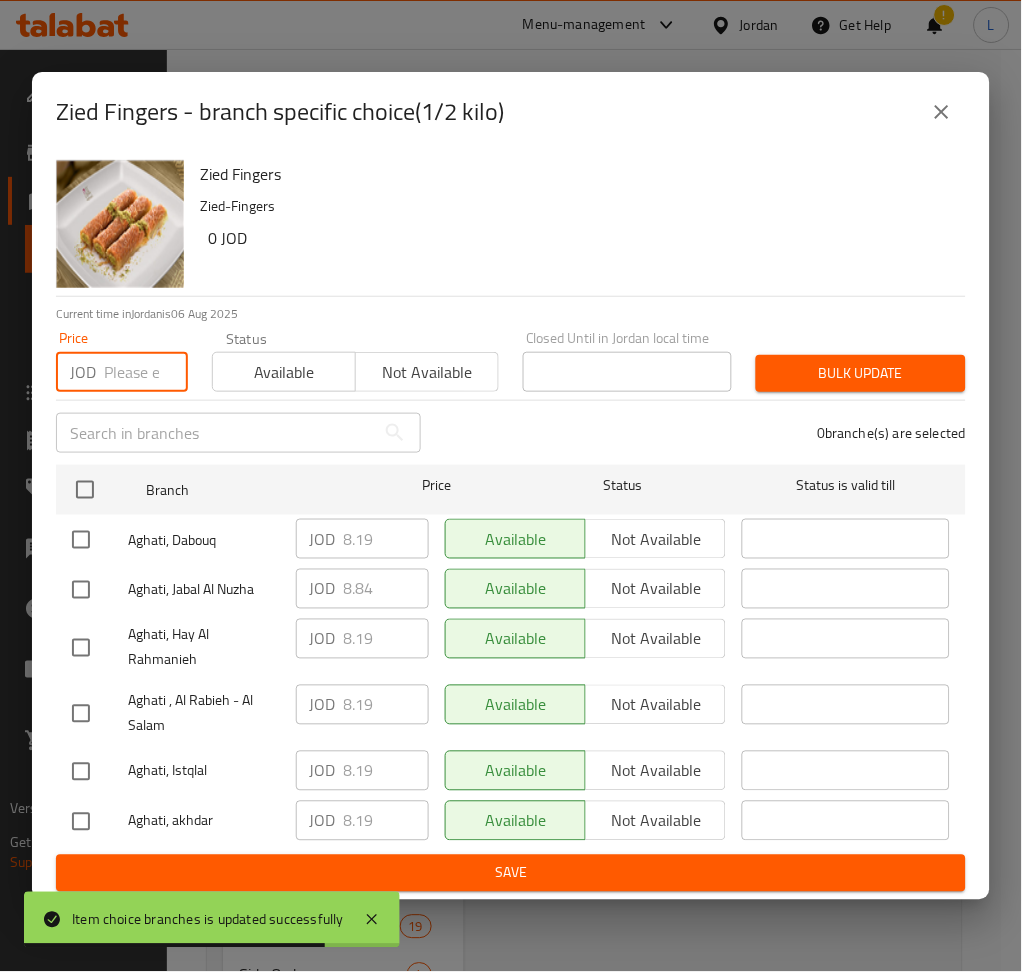 click at bounding box center (146, 372) 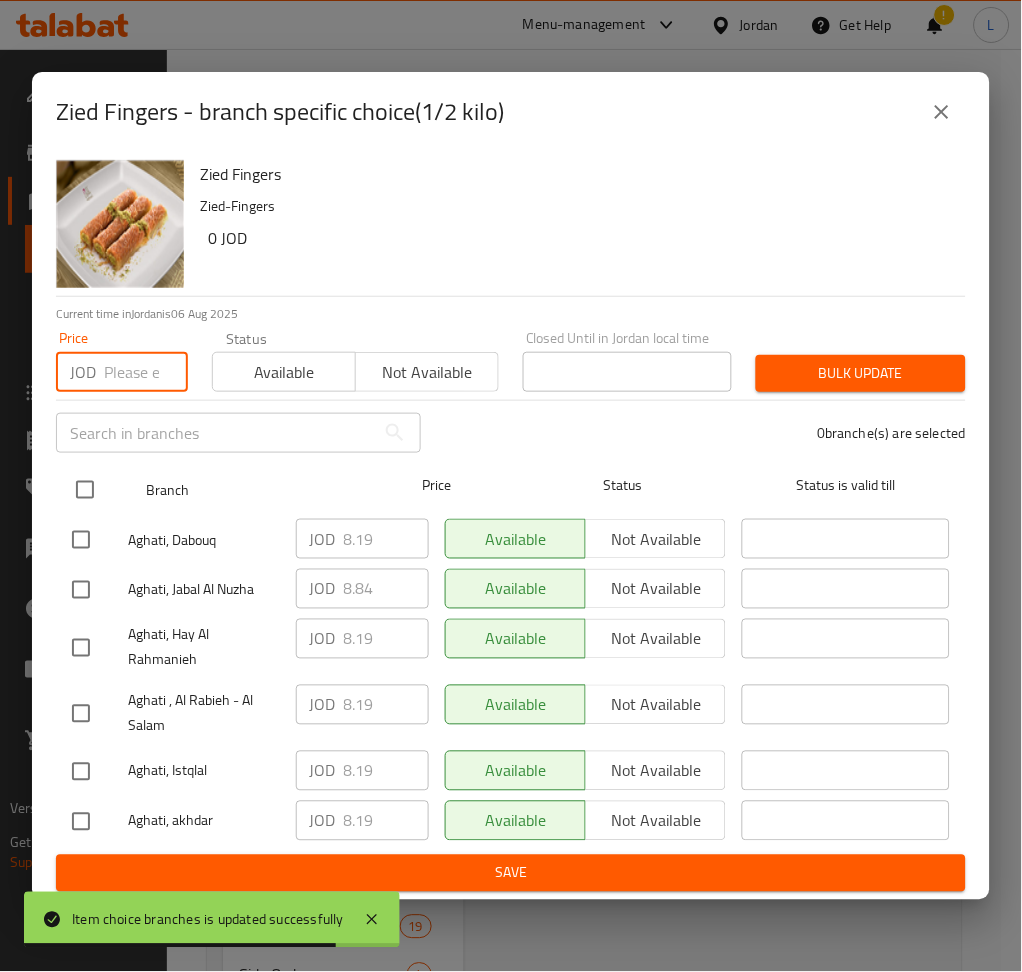 paste on "11.207" 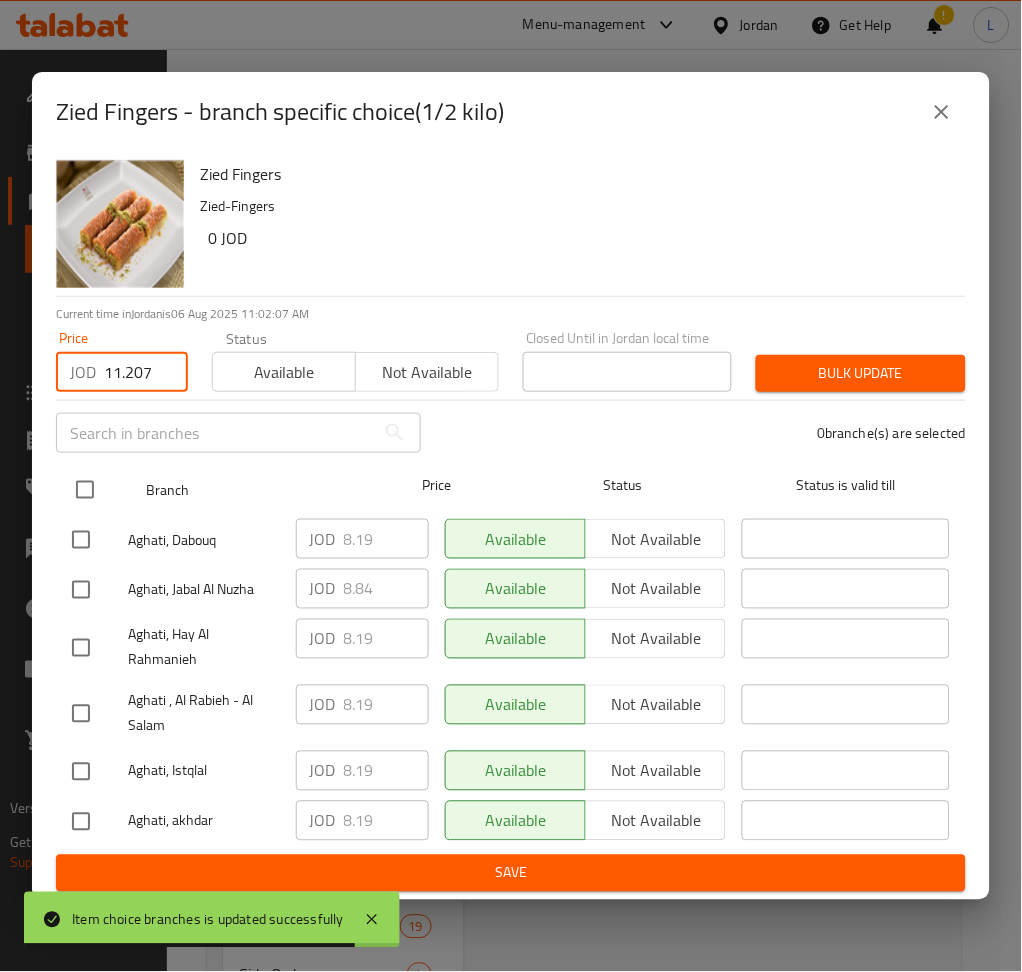 type on "11.207" 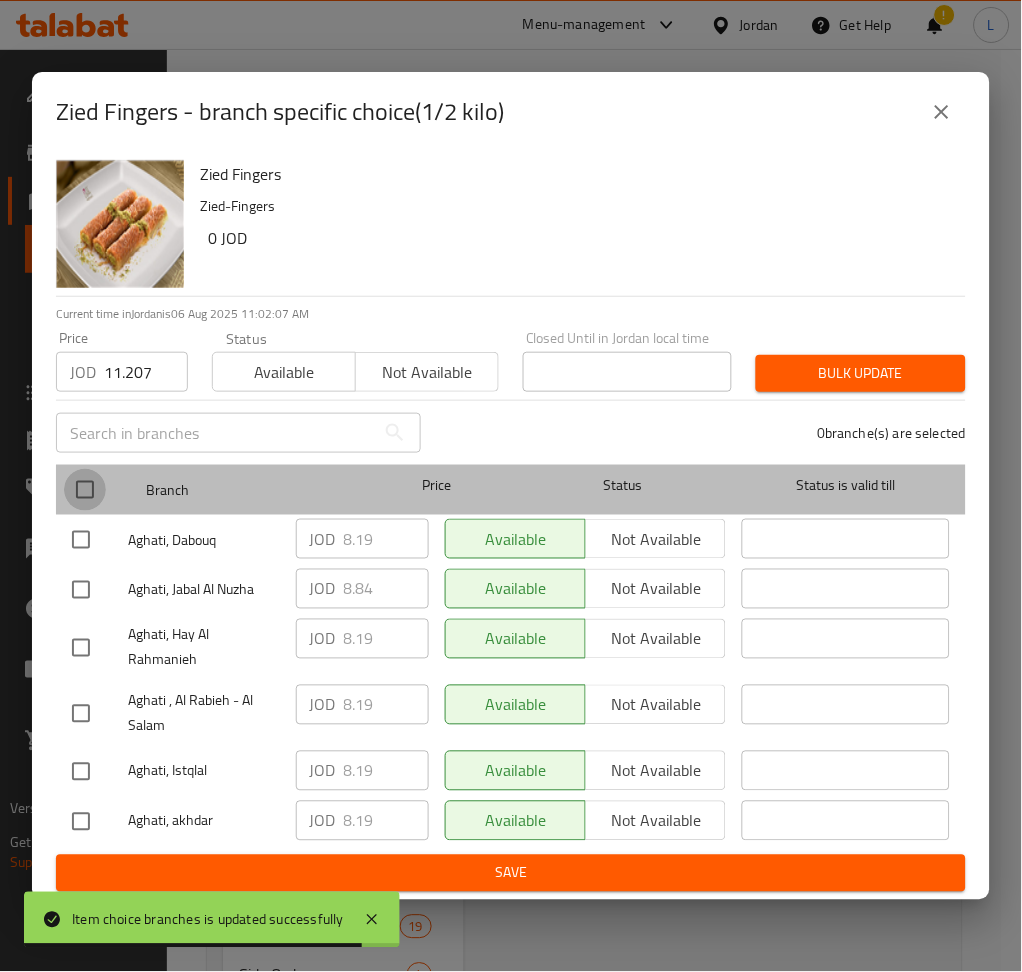 click at bounding box center (85, 490) 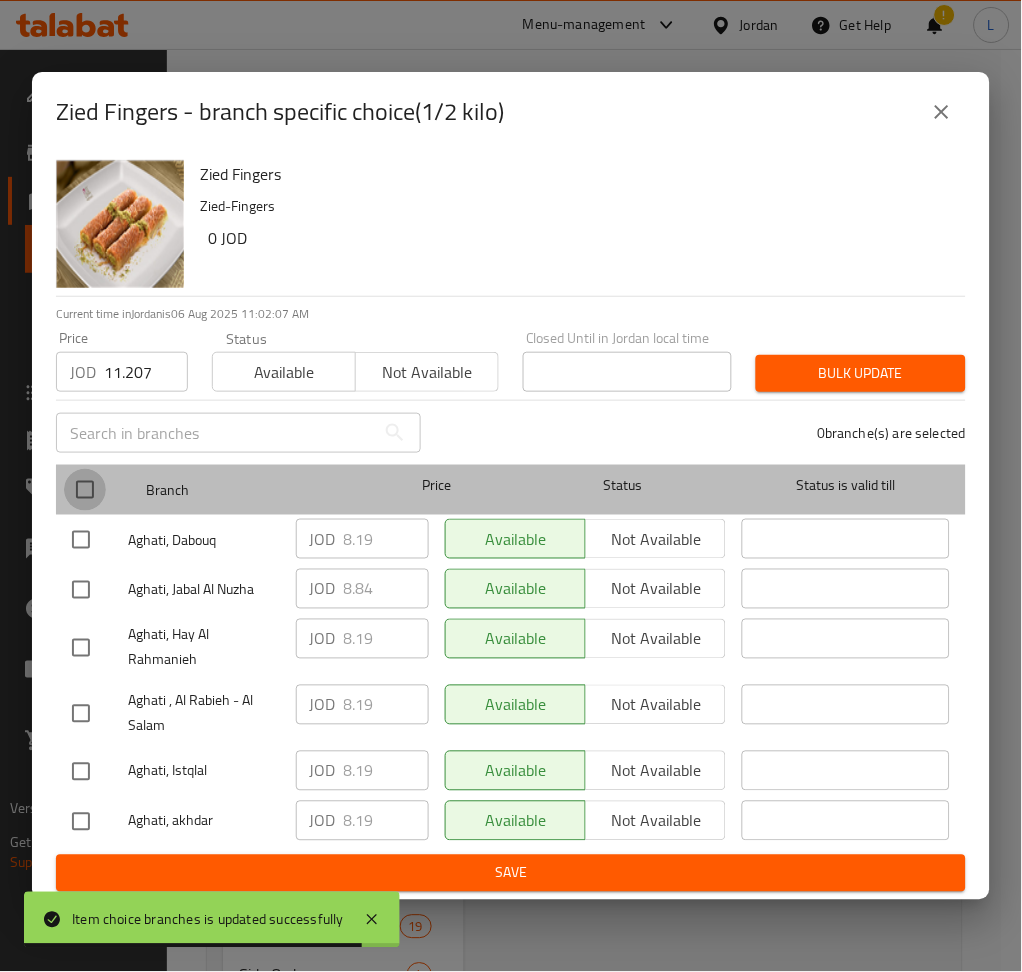 checkbox on "true" 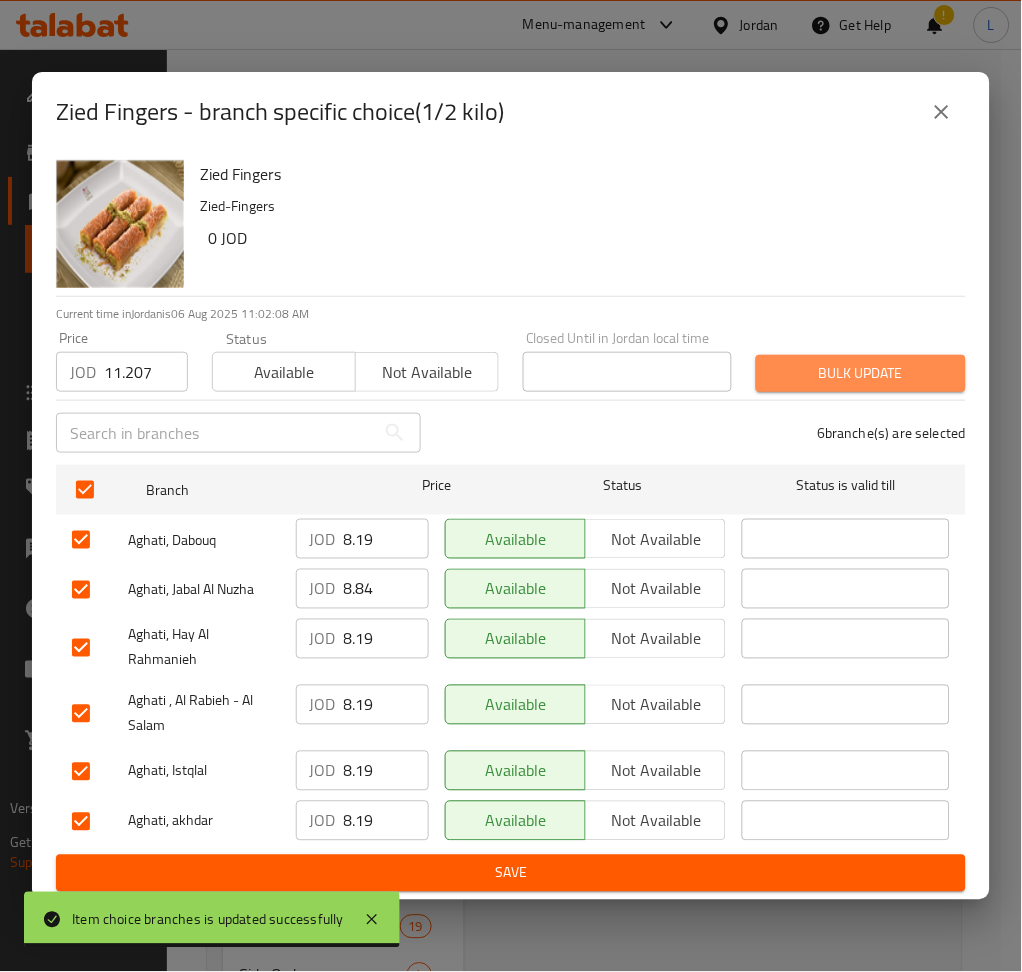 click on "Bulk update" at bounding box center (861, 373) 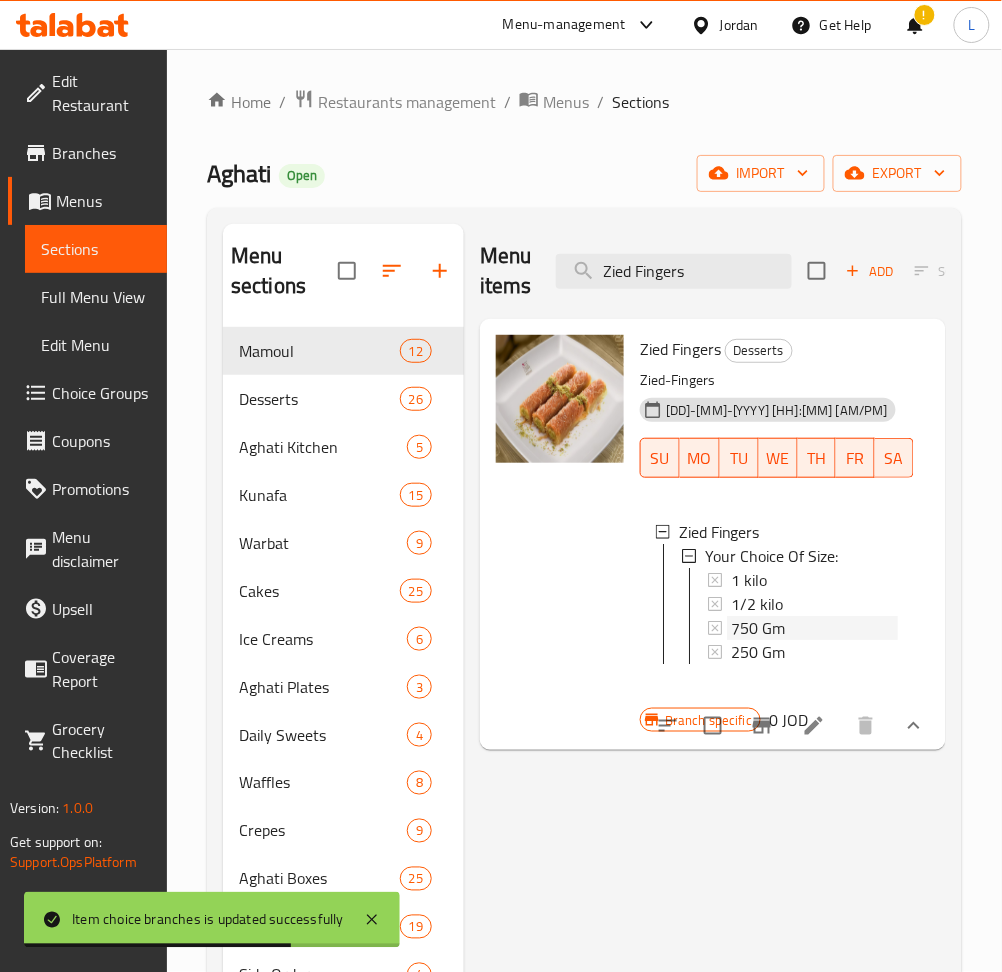 click on "750 Gm" at bounding box center (758, 628) 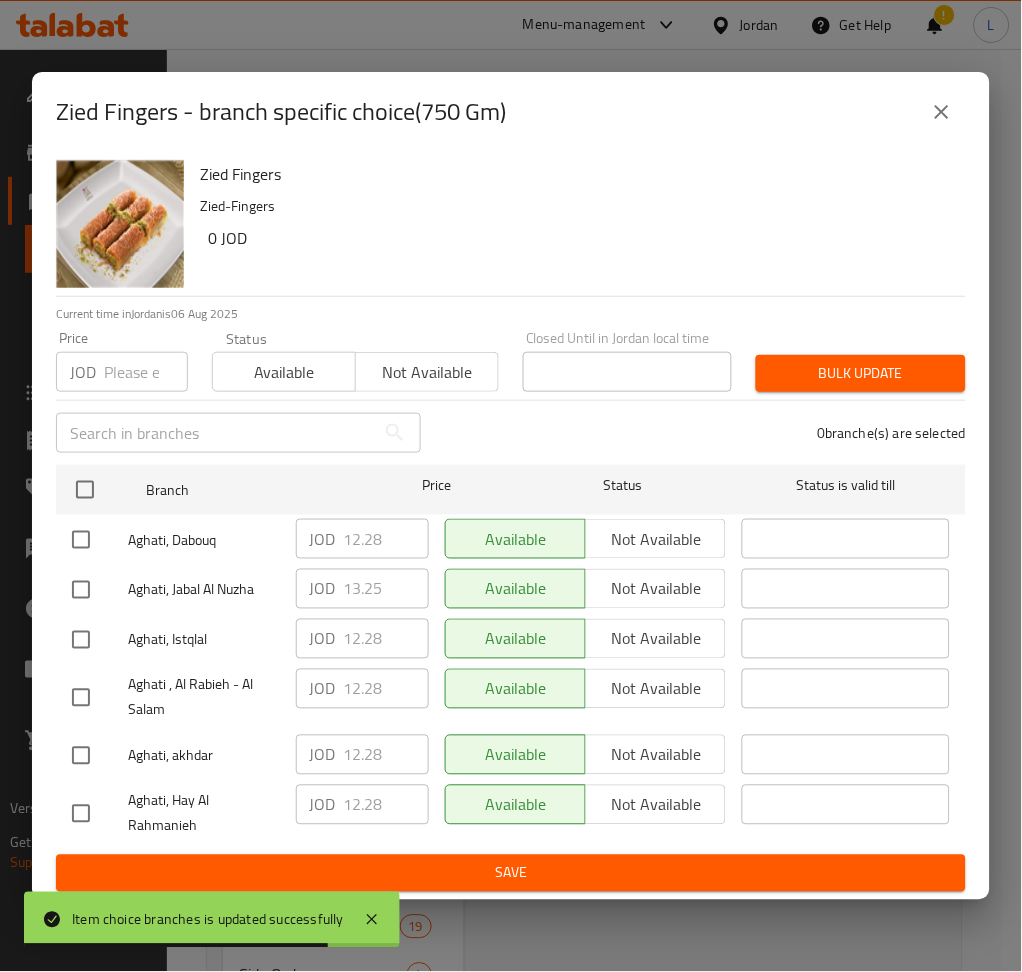 click at bounding box center (146, 372) 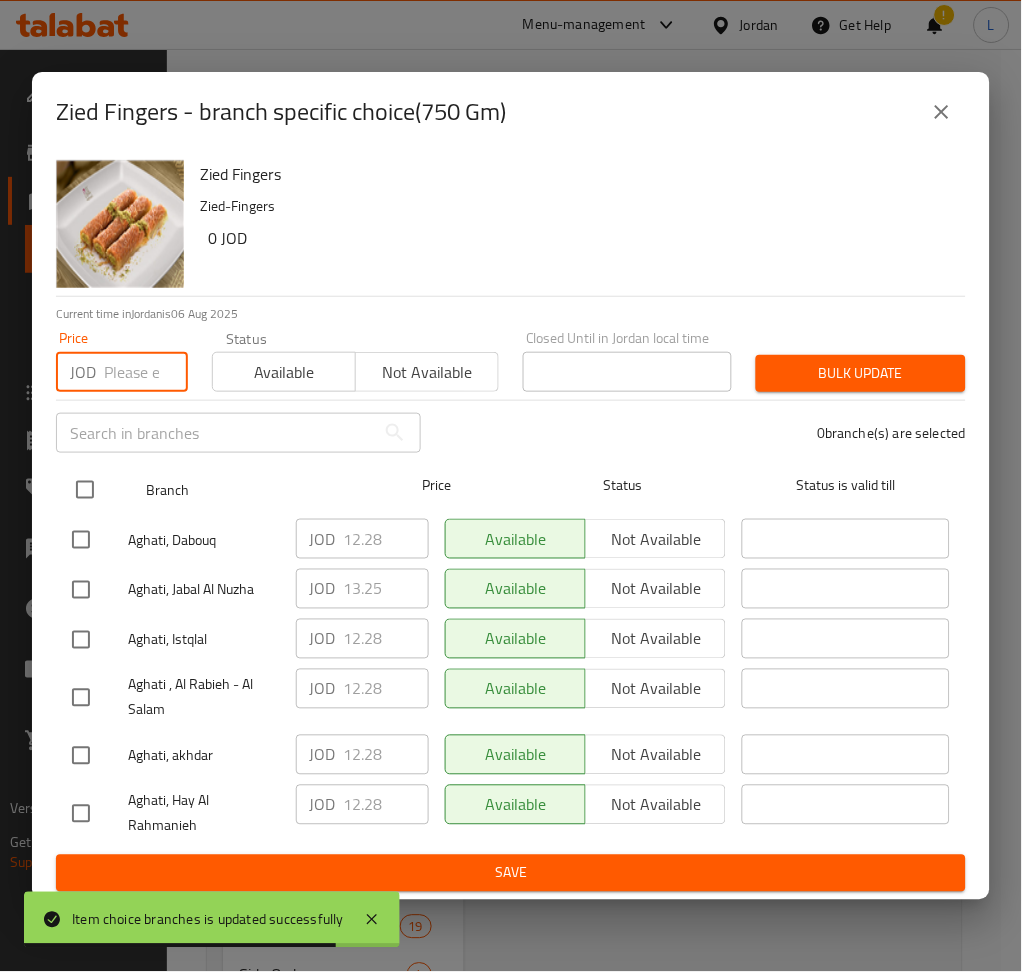 paste on "16.810" 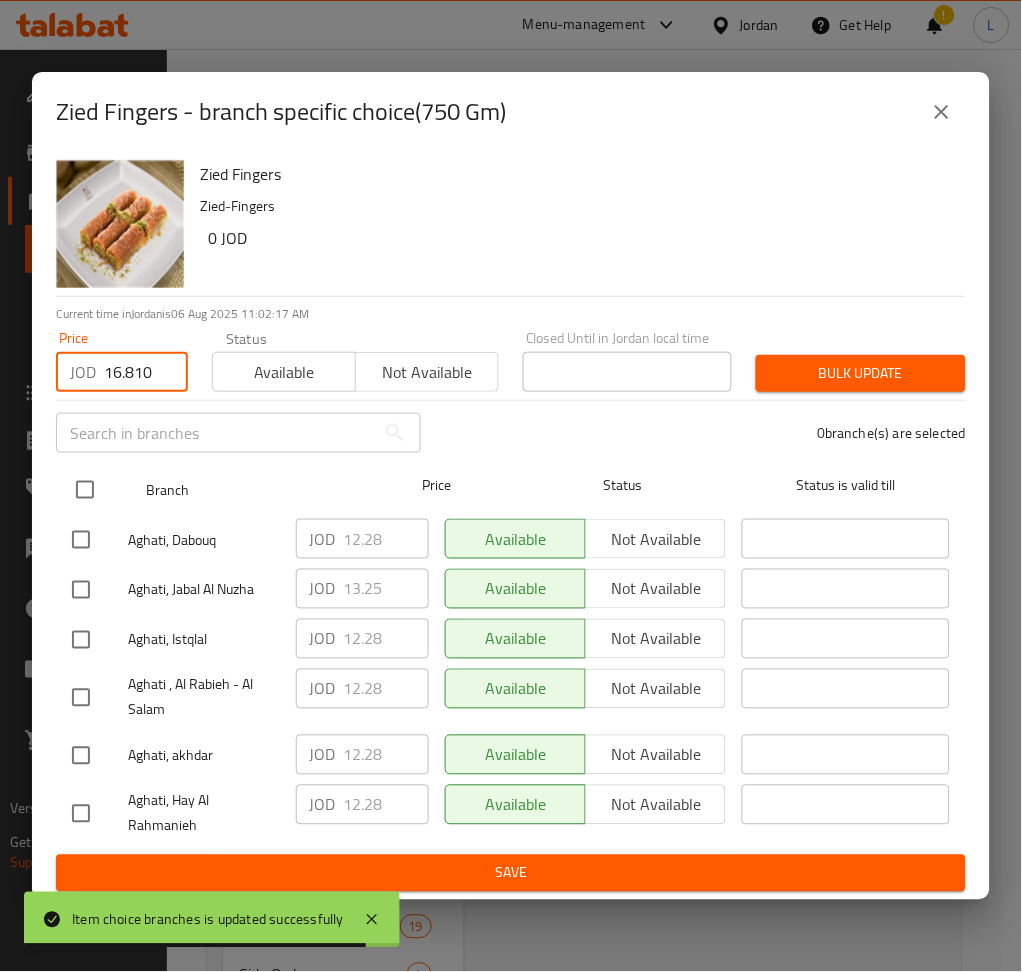 type on "16.810" 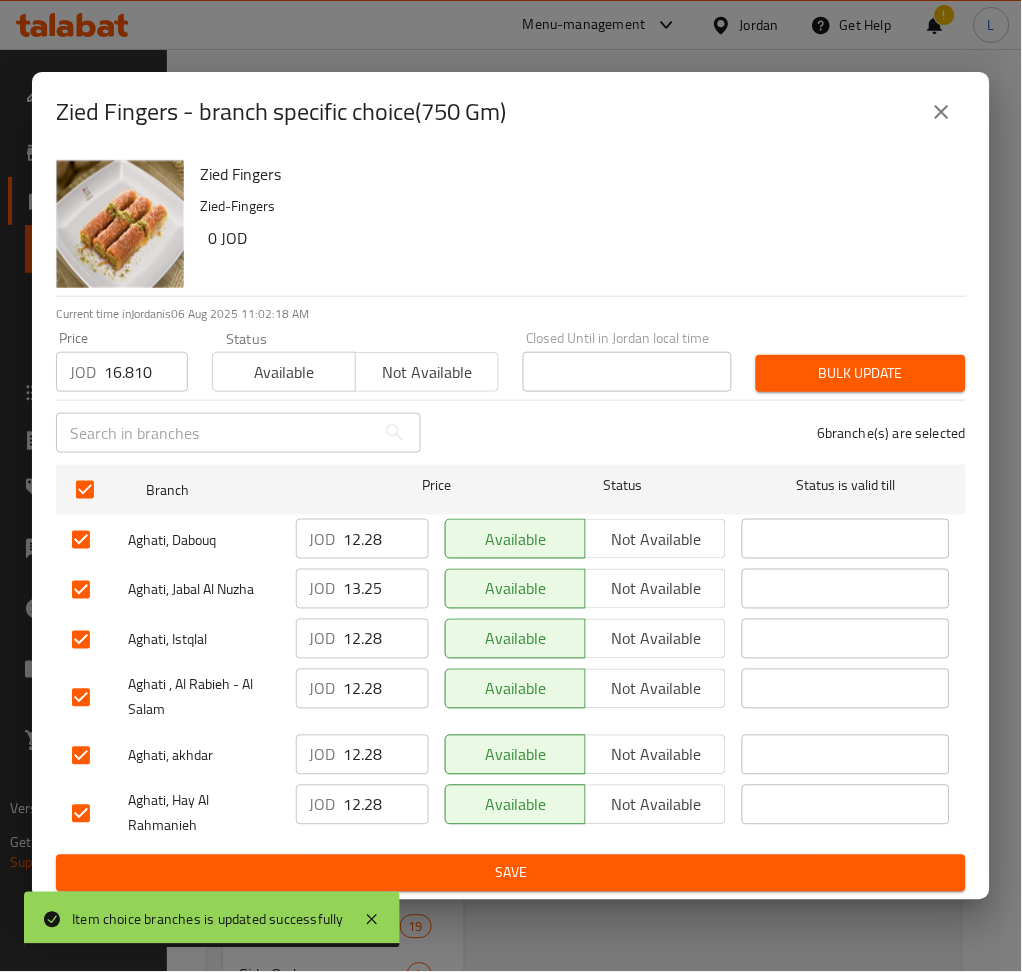click on "Bulk update" at bounding box center [861, 373] 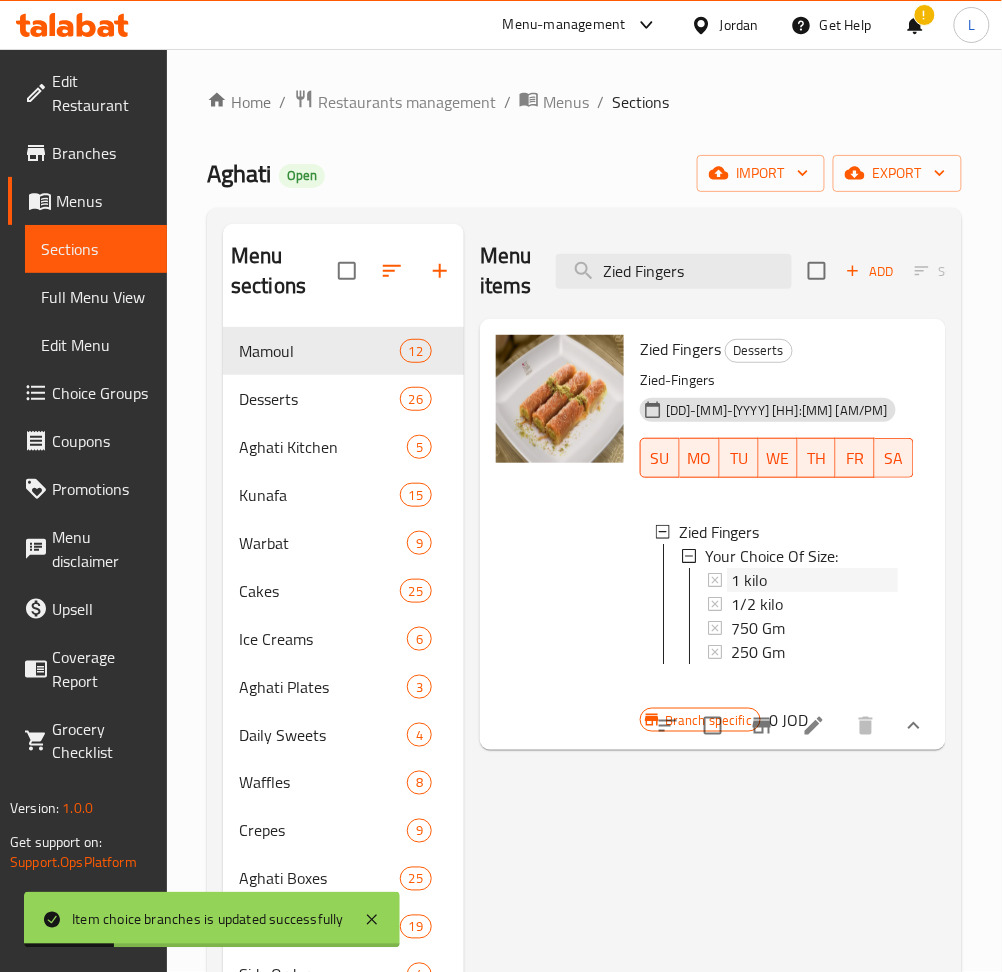 click on "1 kilo" at bounding box center [814, 580] 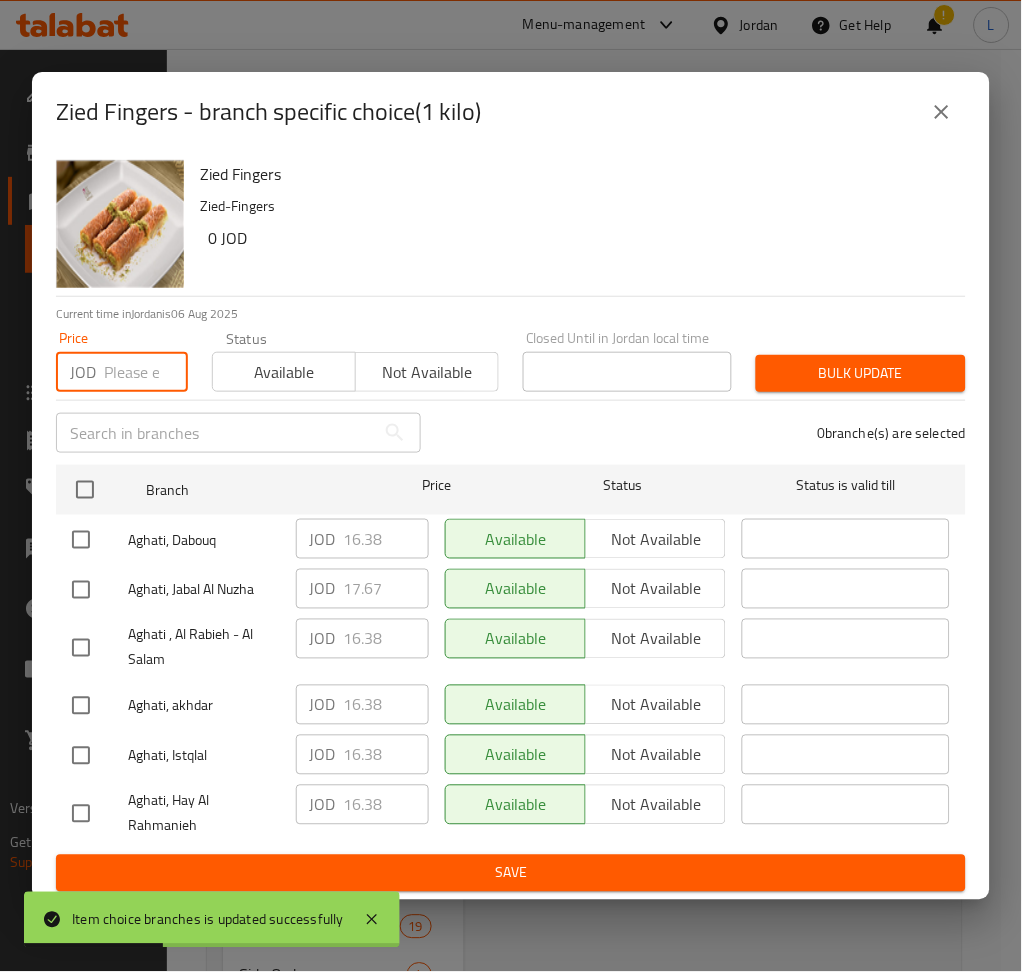 click at bounding box center [146, 372] 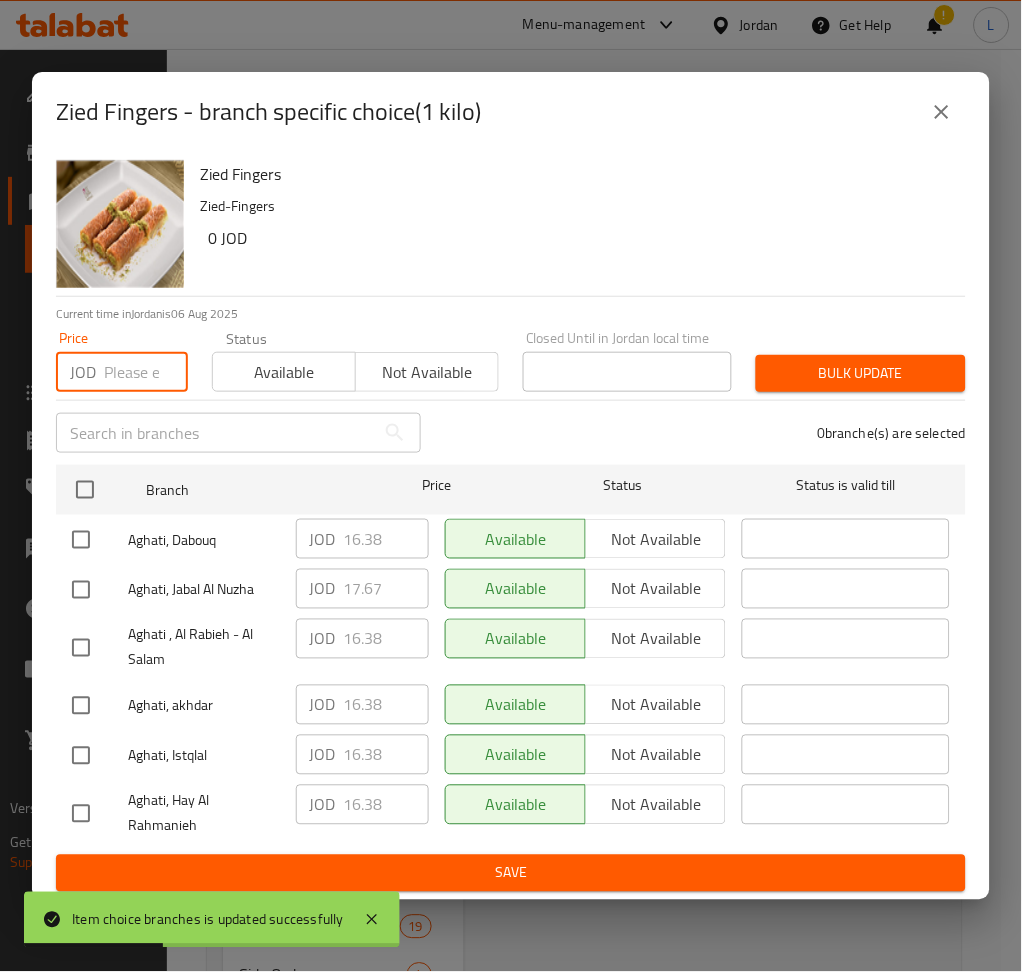 paste on "22.413" 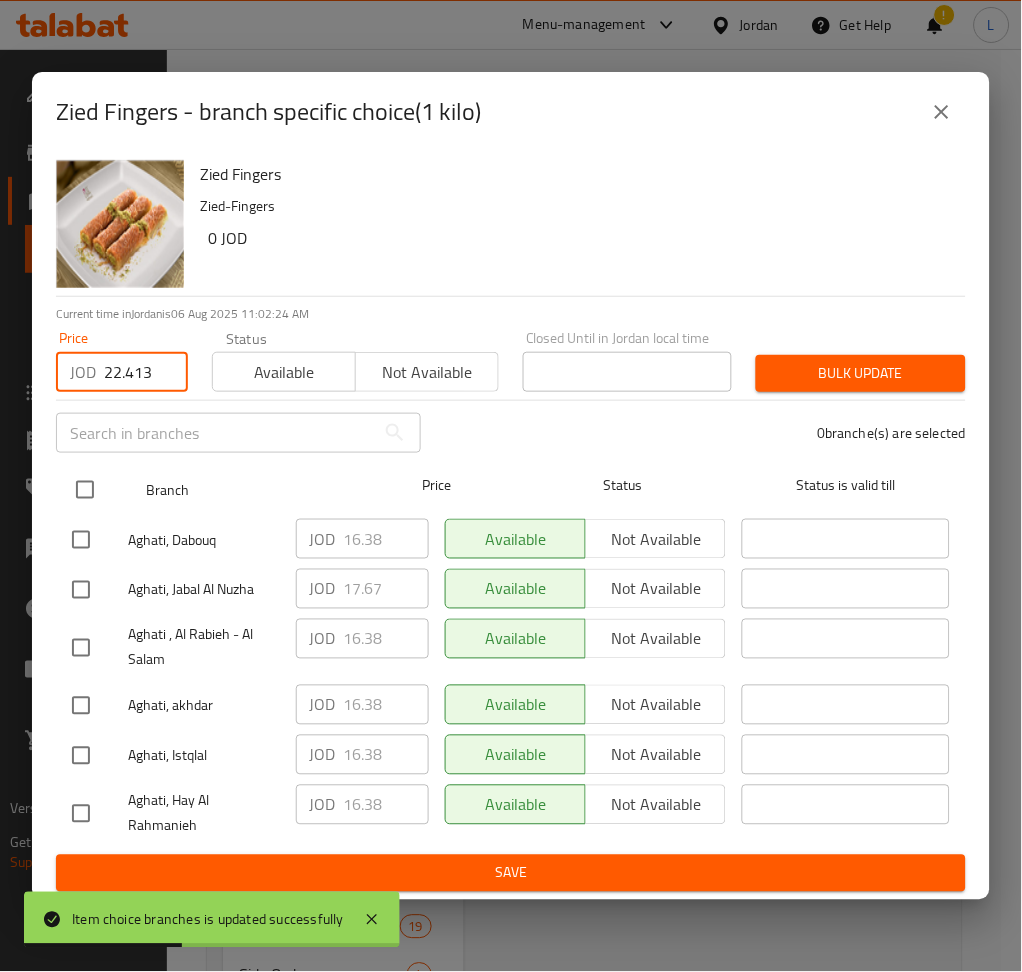 type on "22.413" 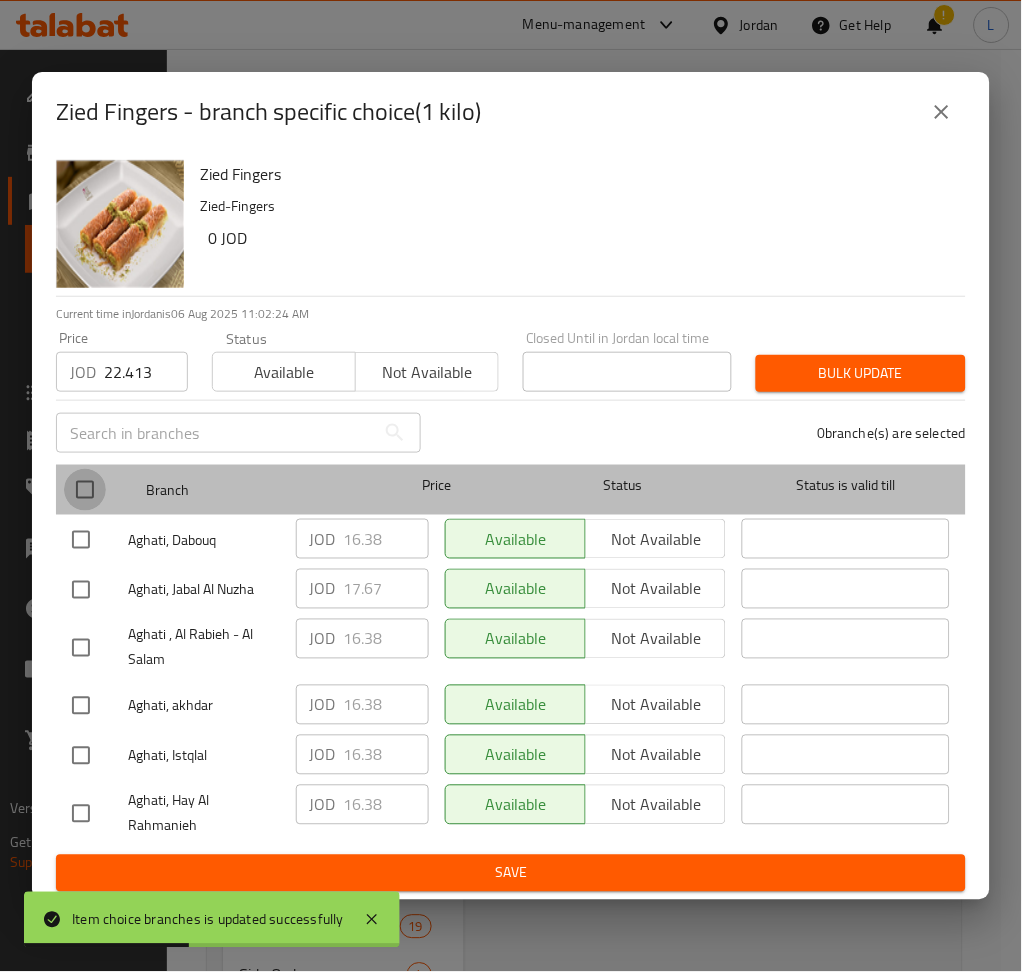 click at bounding box center [85, 490] 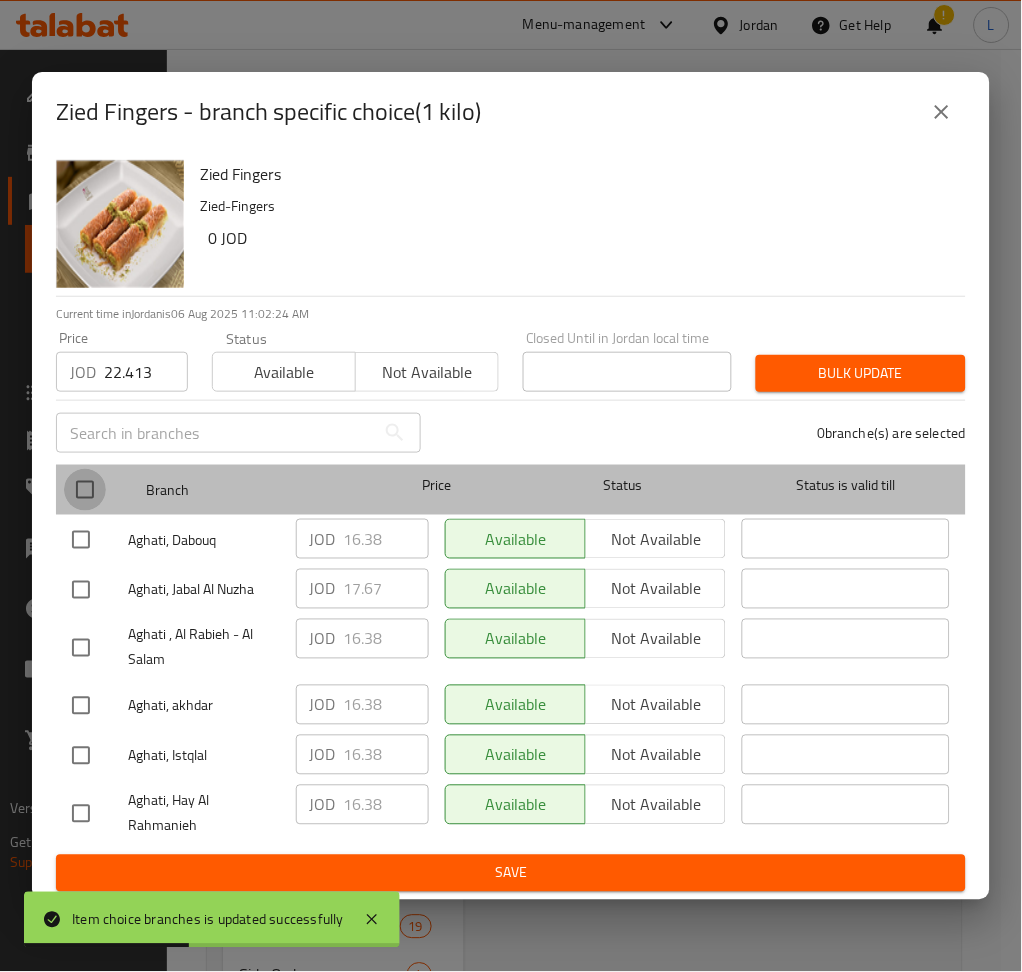 checkbox on "true" 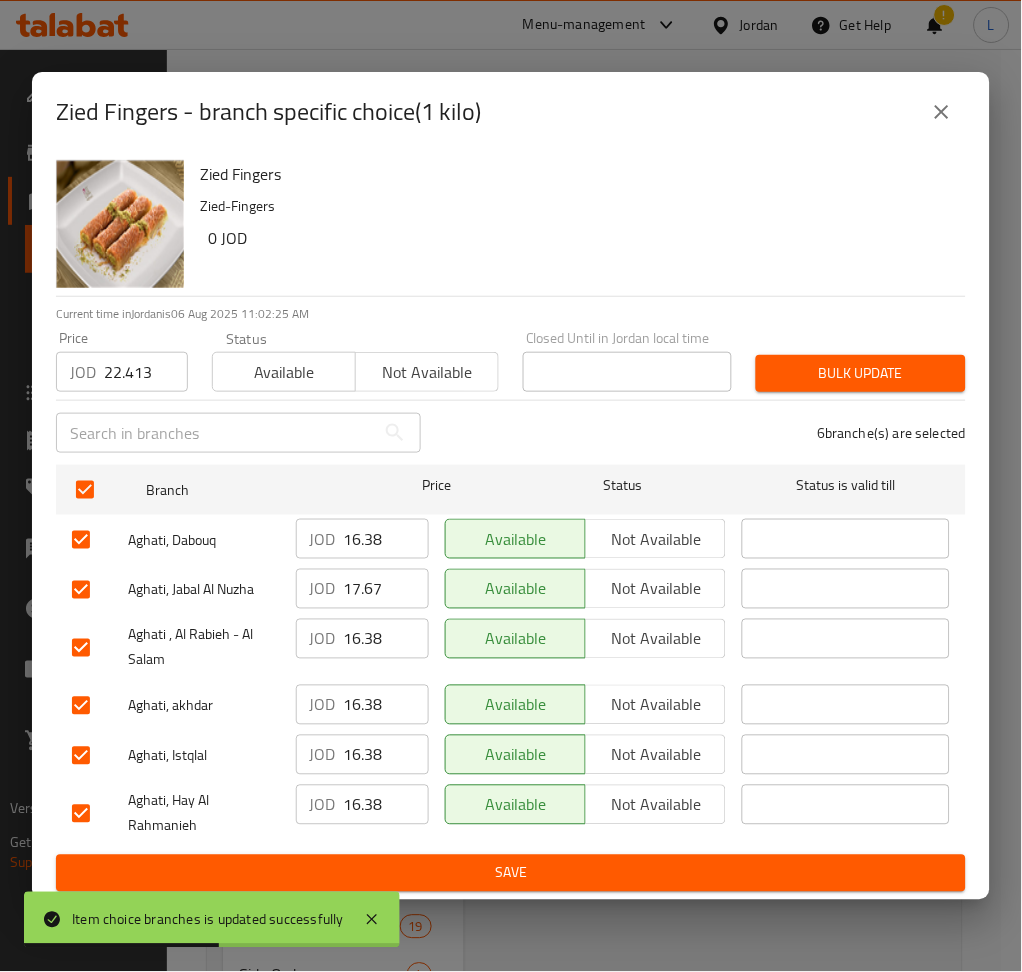 click on "Bulk update" at bounding box center (861, 373) 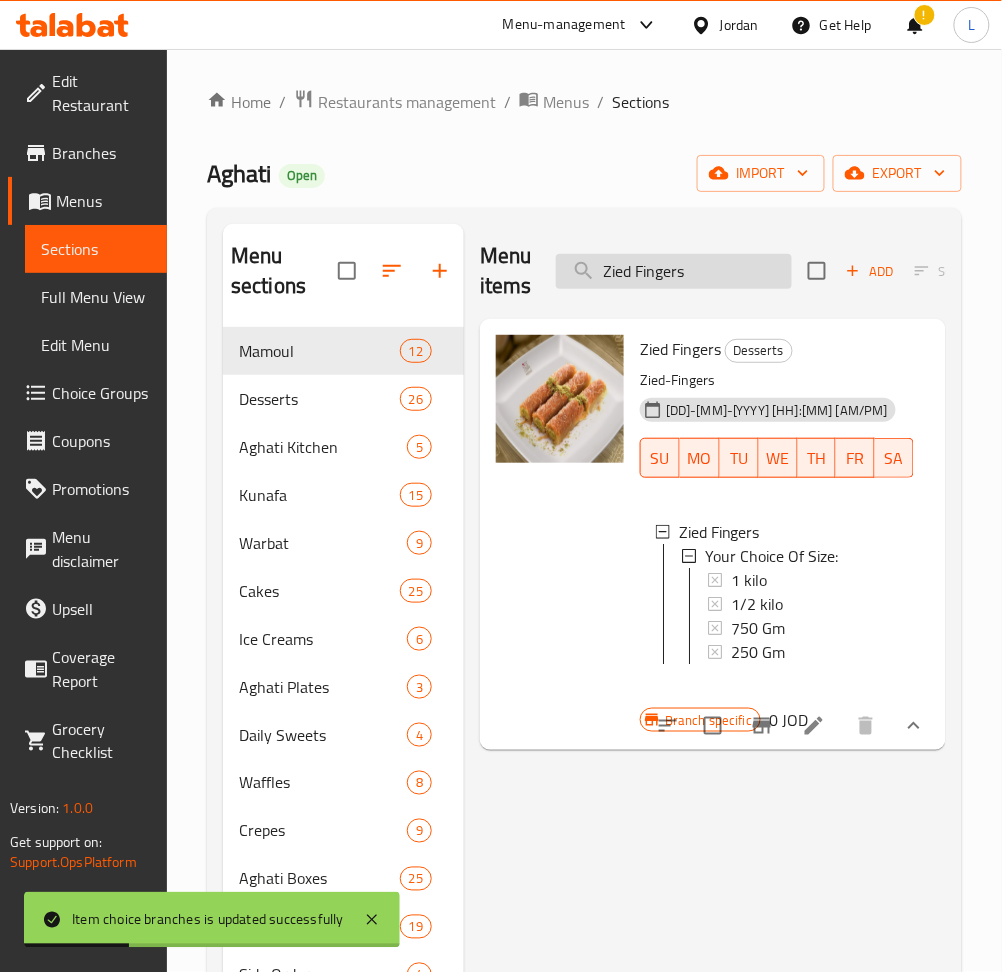 click on "Zied Fingers" at bounding box center [674, 271] 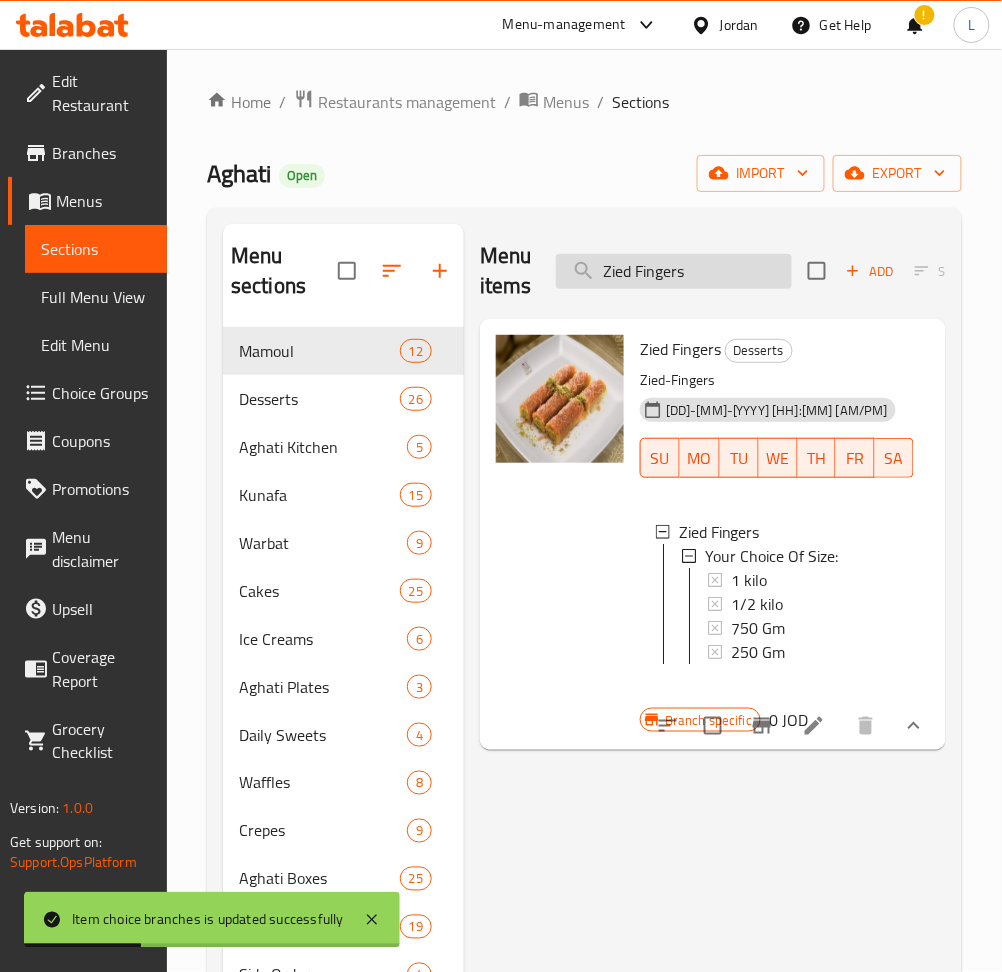click on "Zied Fingers" at bounding box center [674, 271] 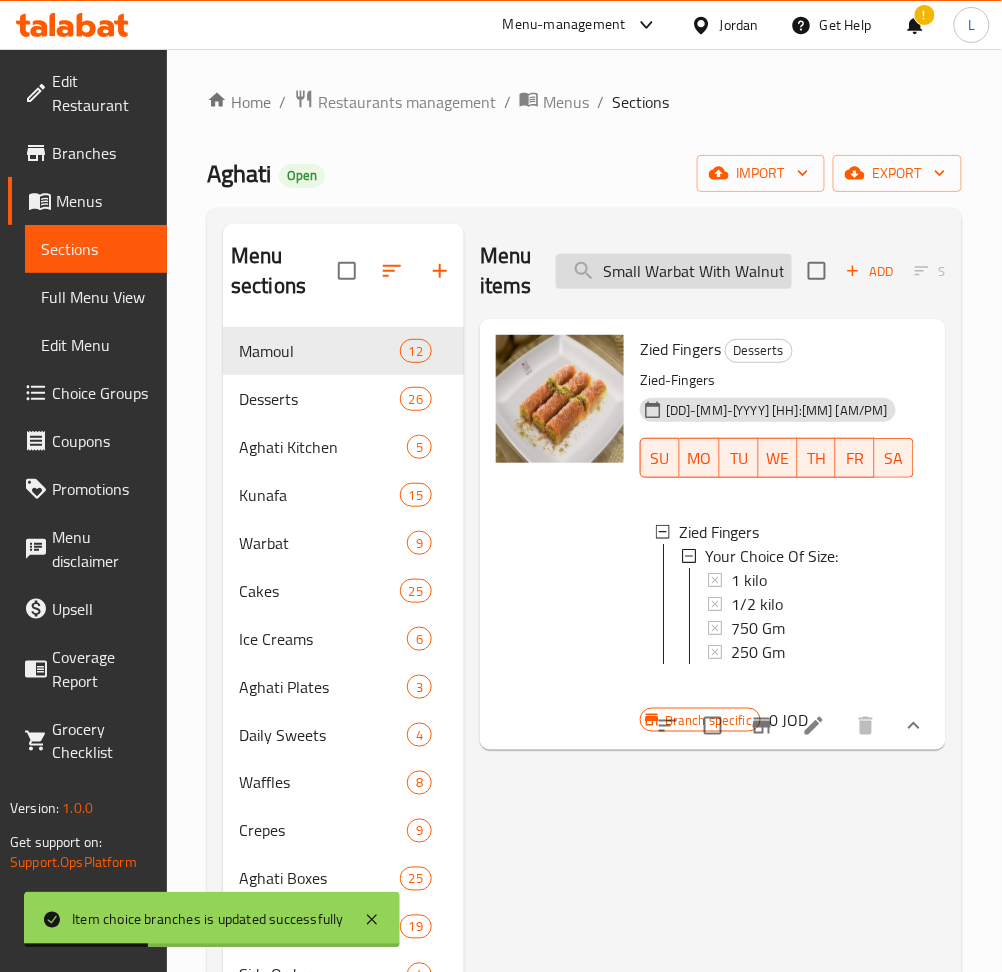 scroll, scrollTop: 0, scrollLeft: 5, axis: horizontal 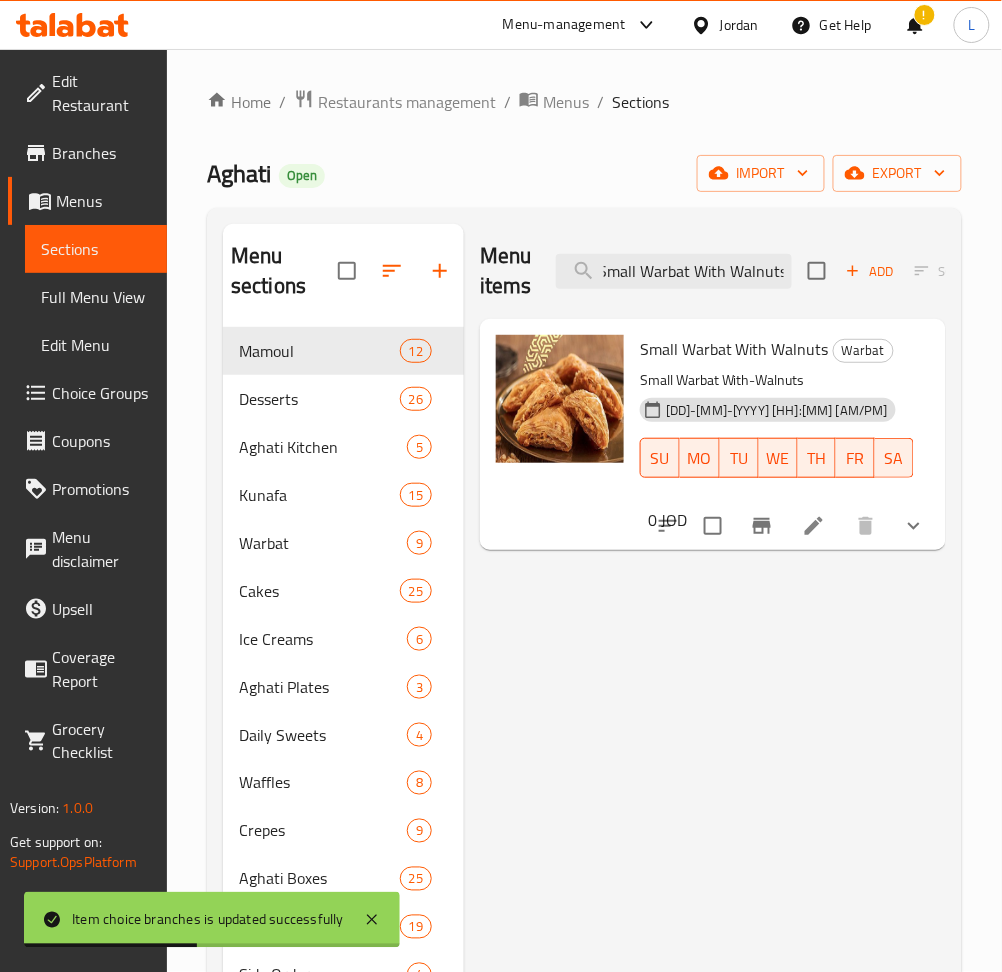 type on "Small Warbat With Walnuts" 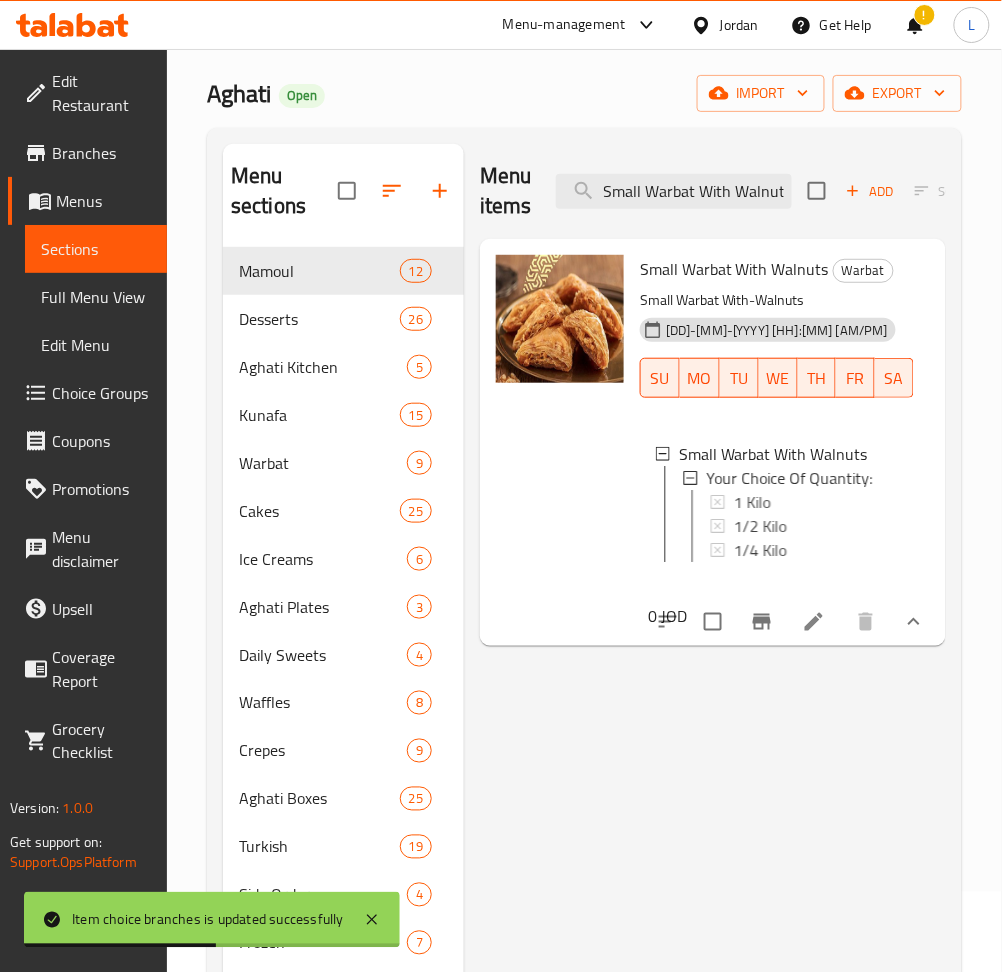 scroll, scrollTop: 133, scrollLeft: 0, axis: vertical 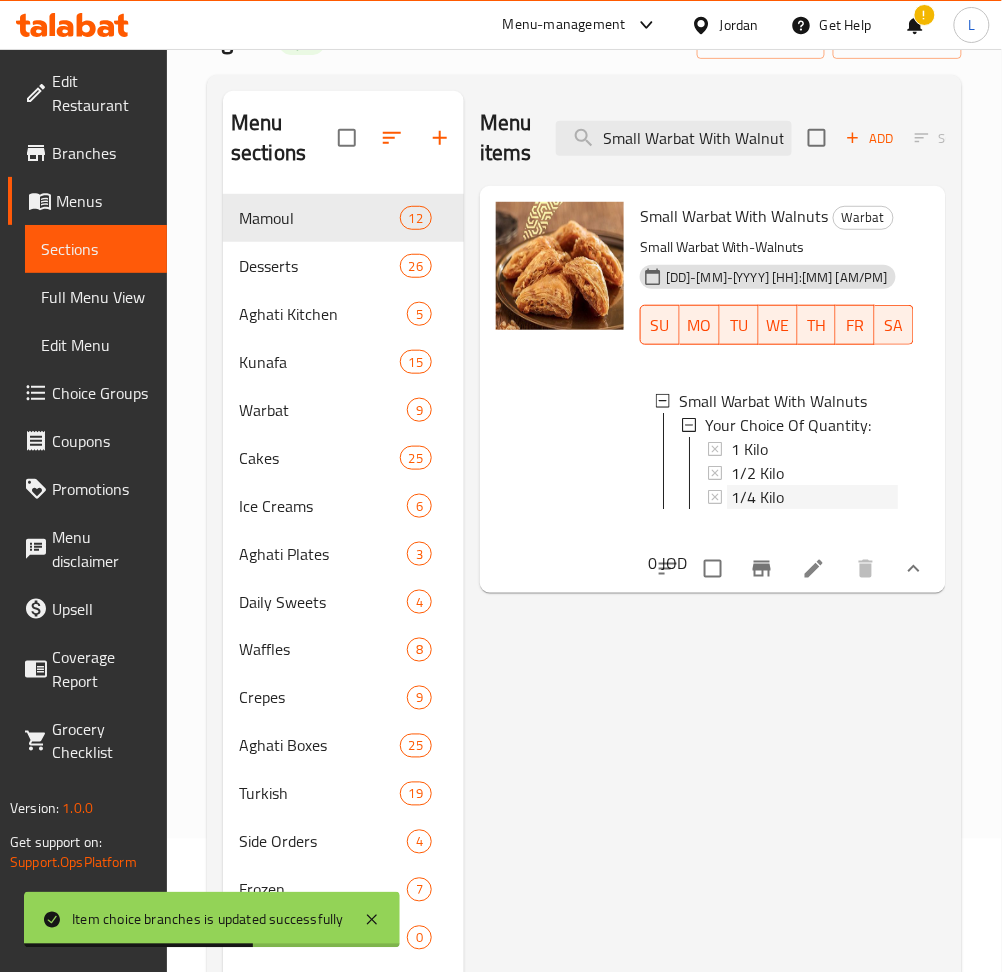 click on "1/4 Kilo" at bounding box center (814, 497) 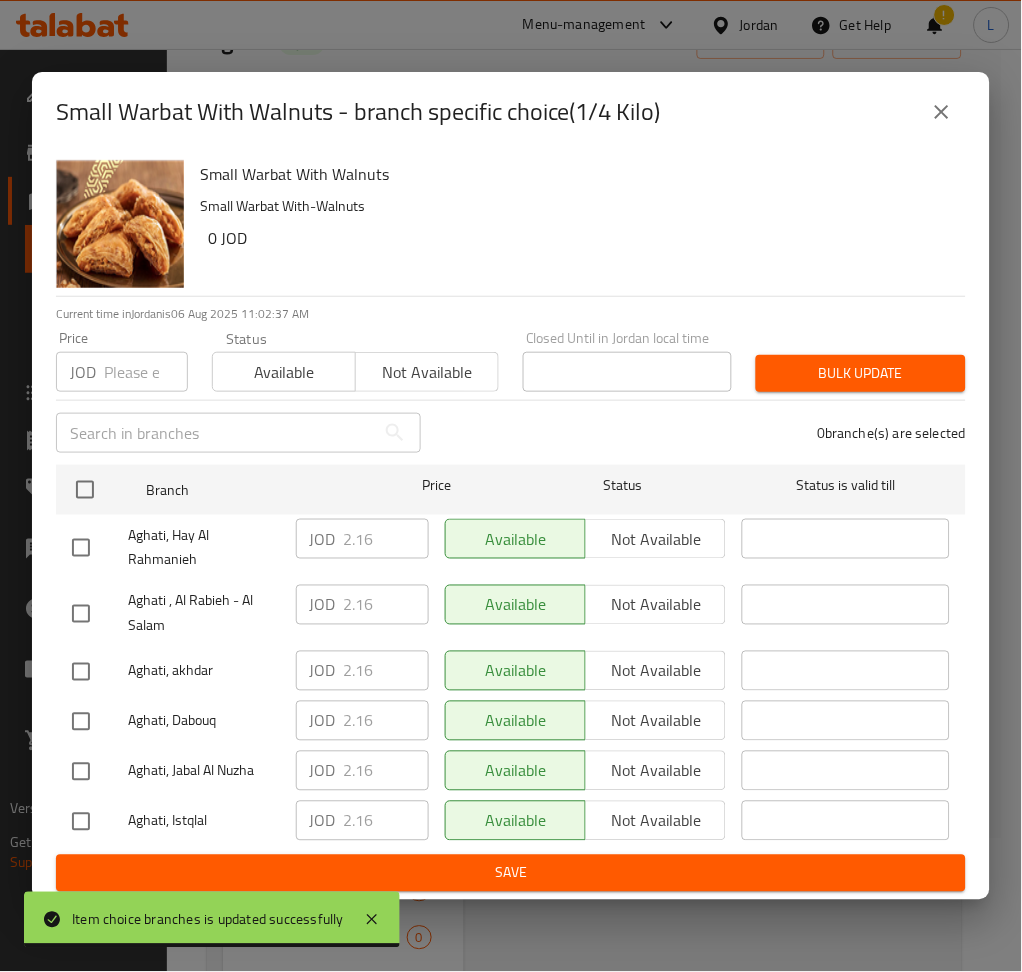 drag, startPoint x: 136, startPoint y: 381, endPoint x: 128, endPoint y: 399, distance: 19.697716 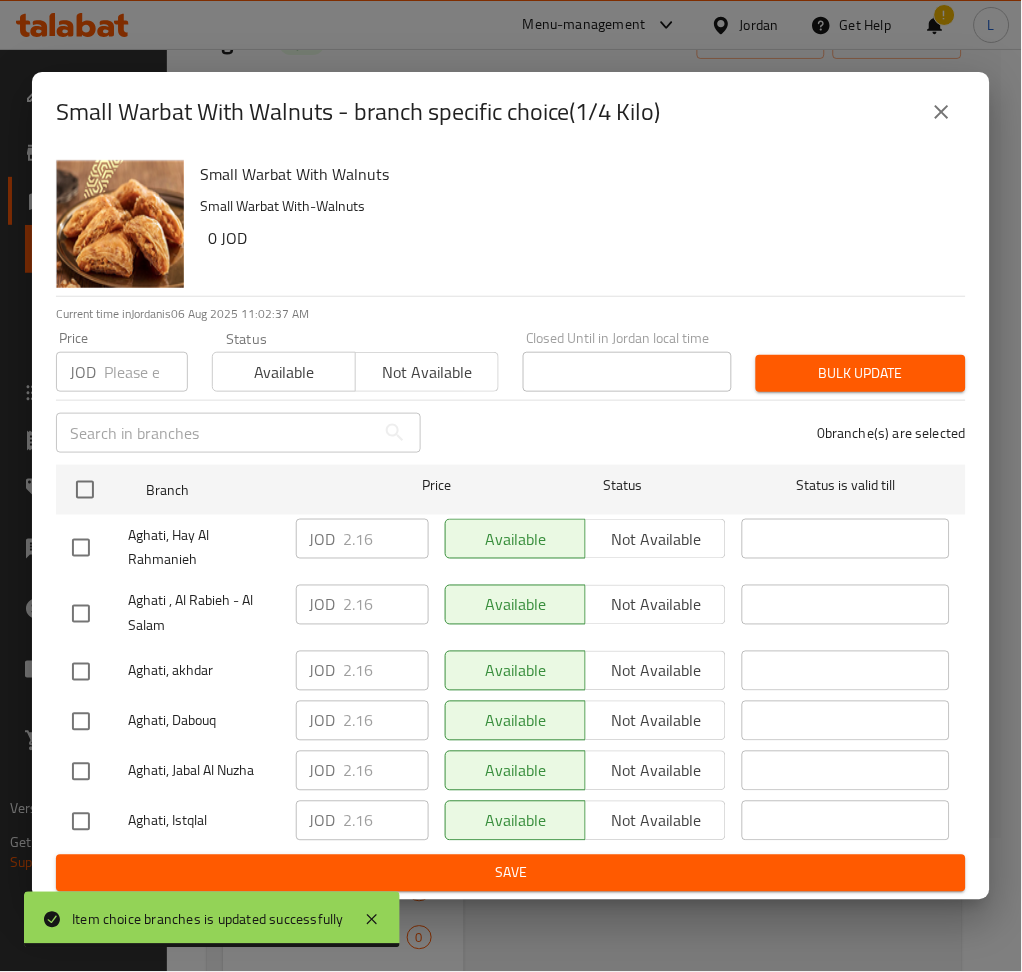 click at bounding box center (146, 372) 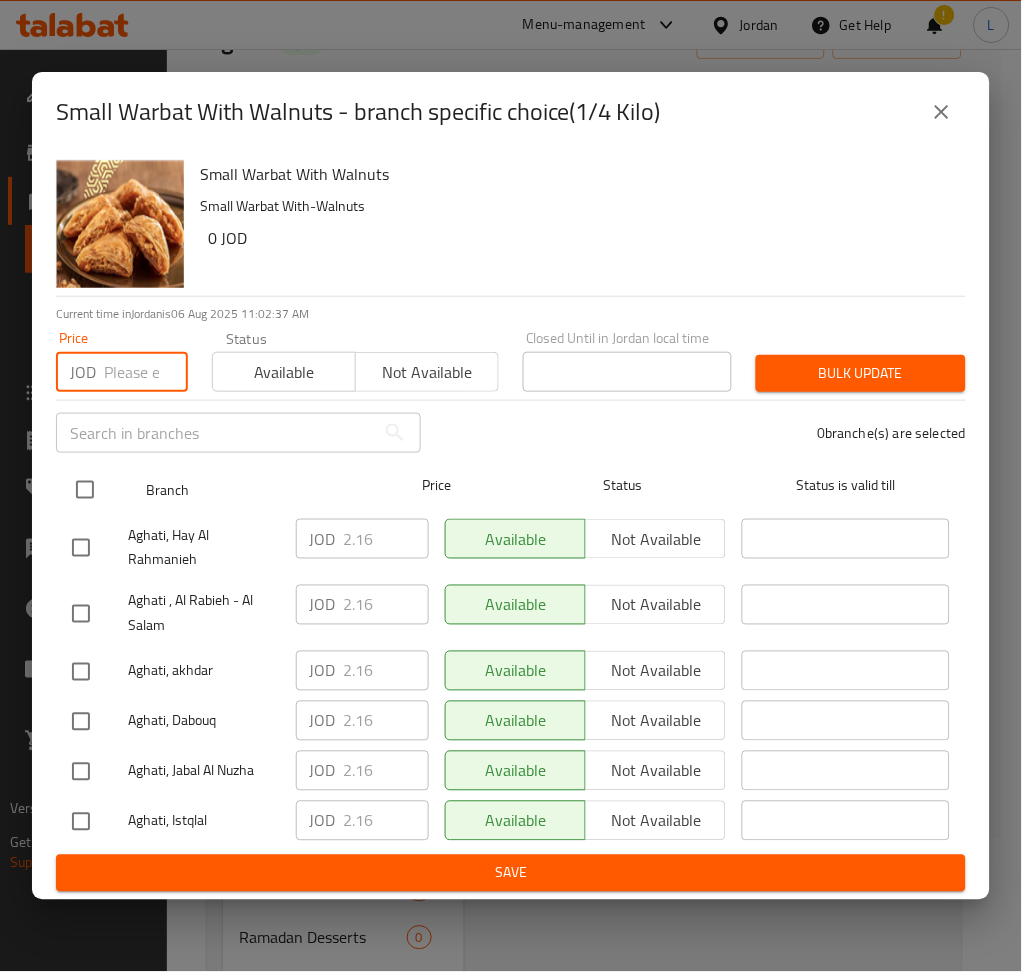 paste on "3.448" 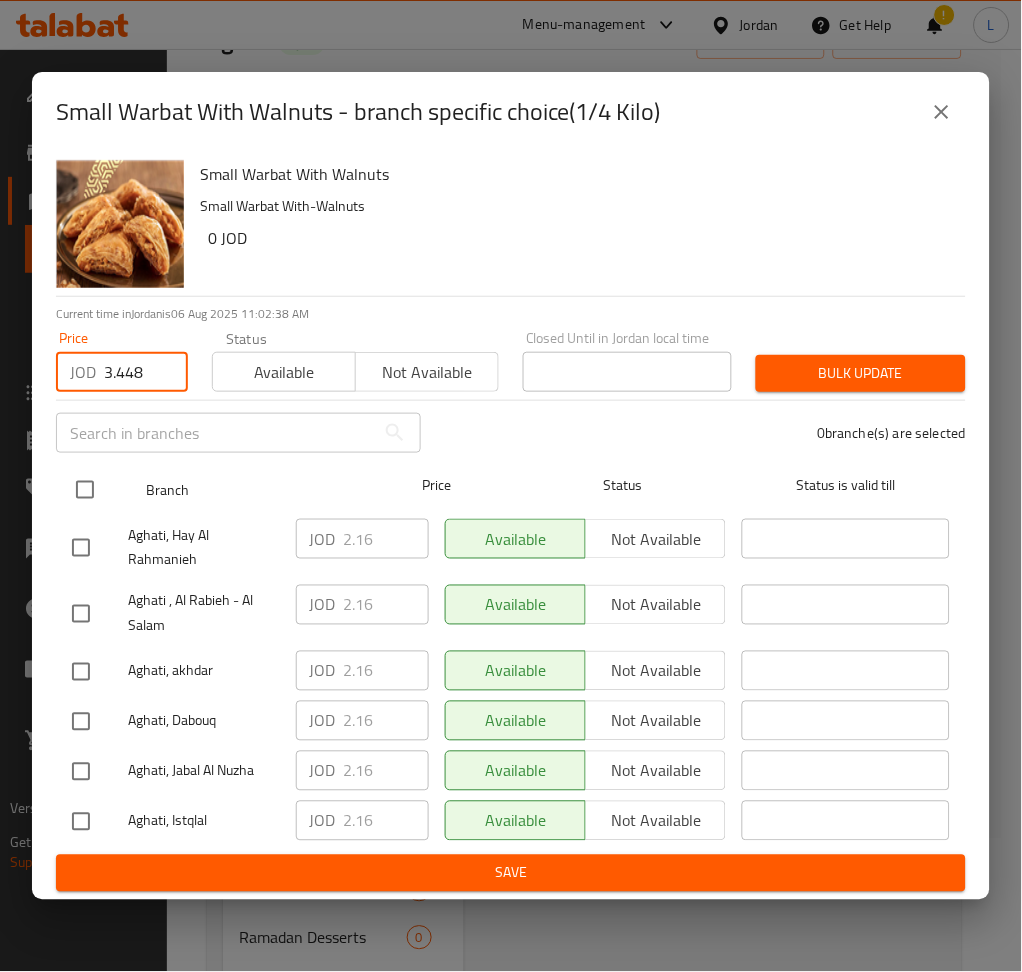 type on "3.448" 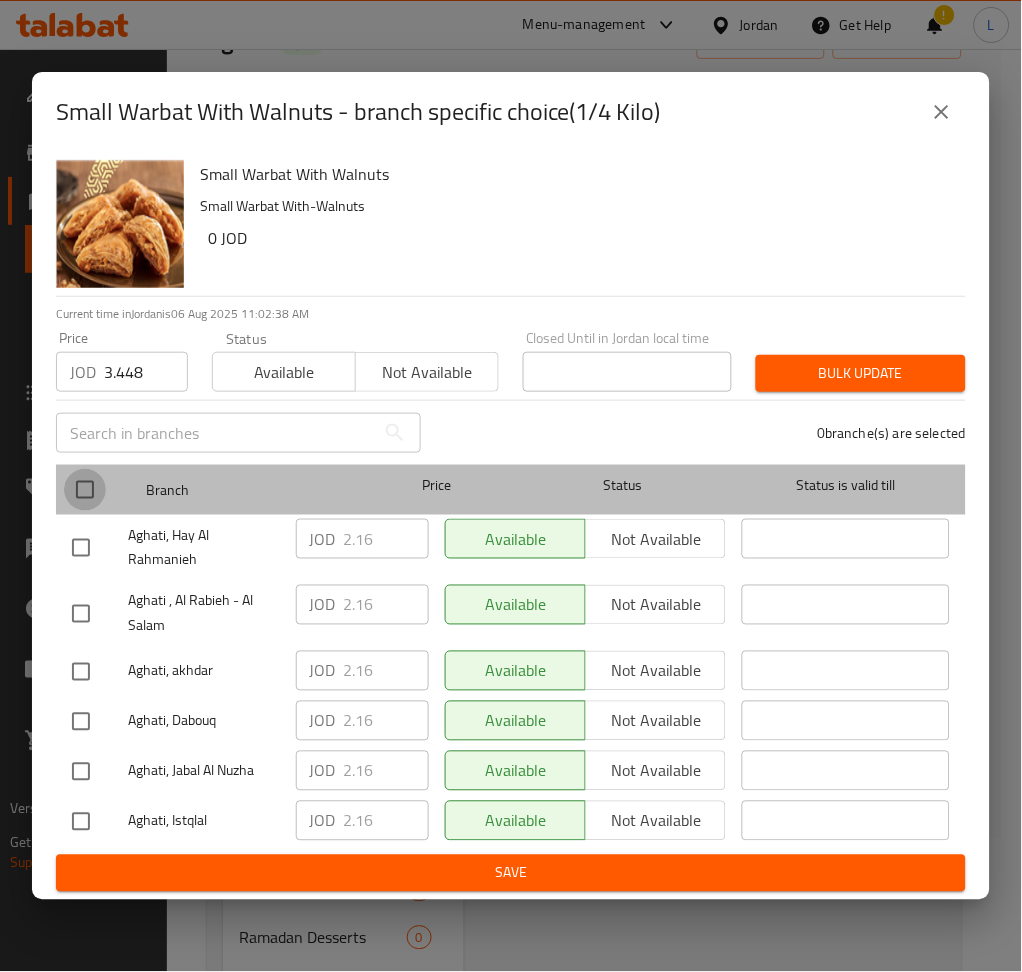 click at bounding box center (85, 490) 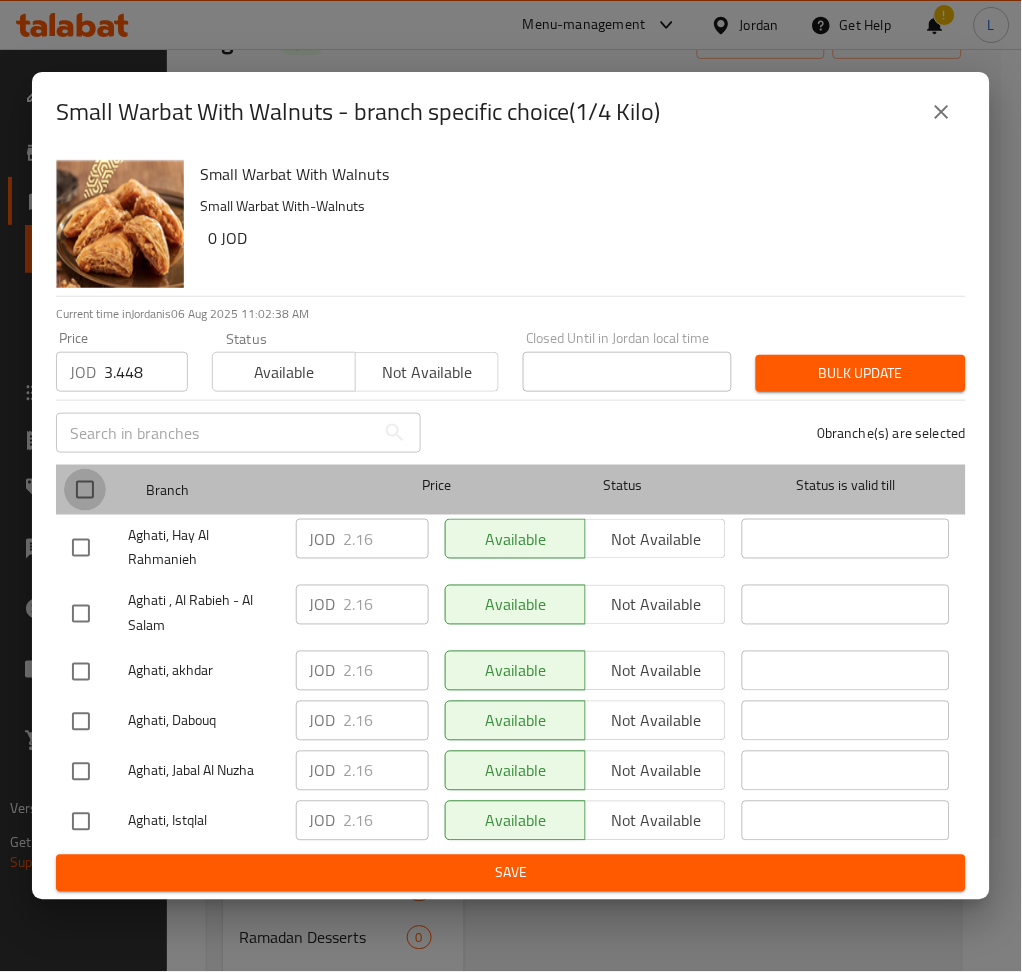checkbox on "true" 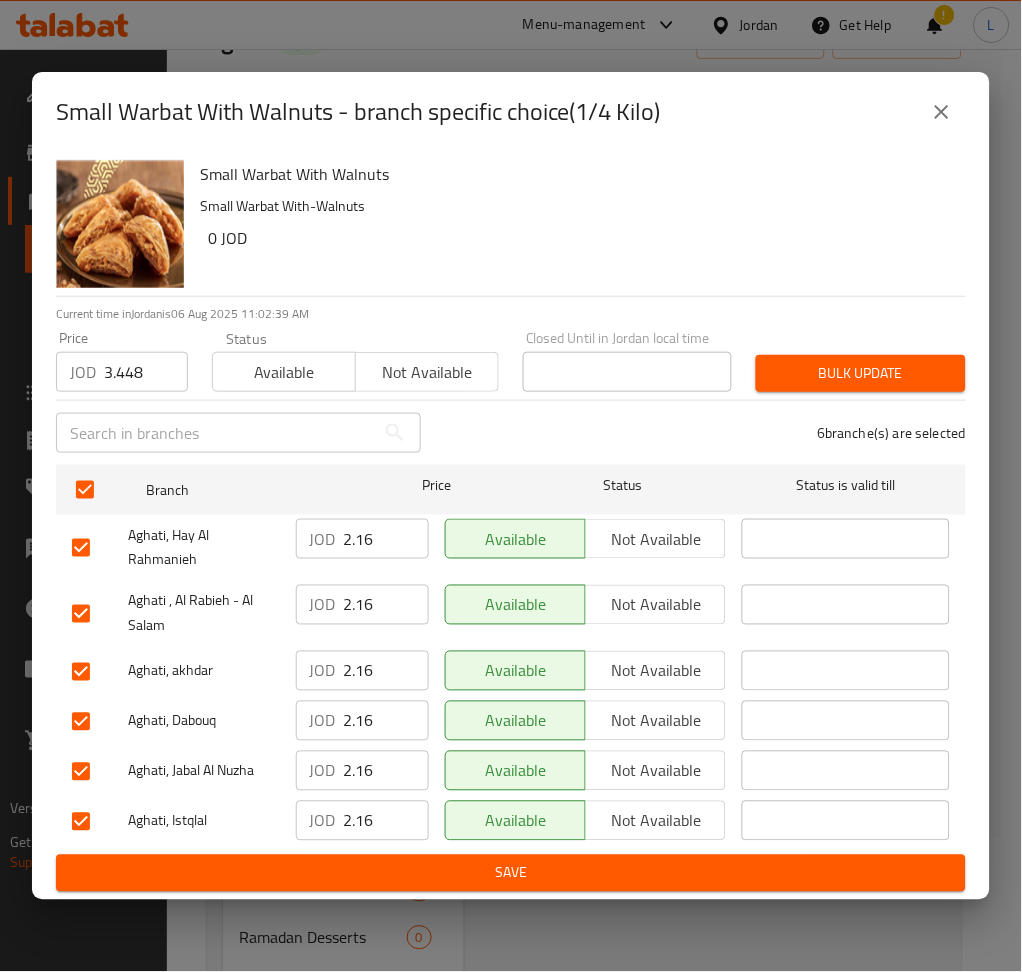 click on "Bulk update" at bounding box center (861, 373) 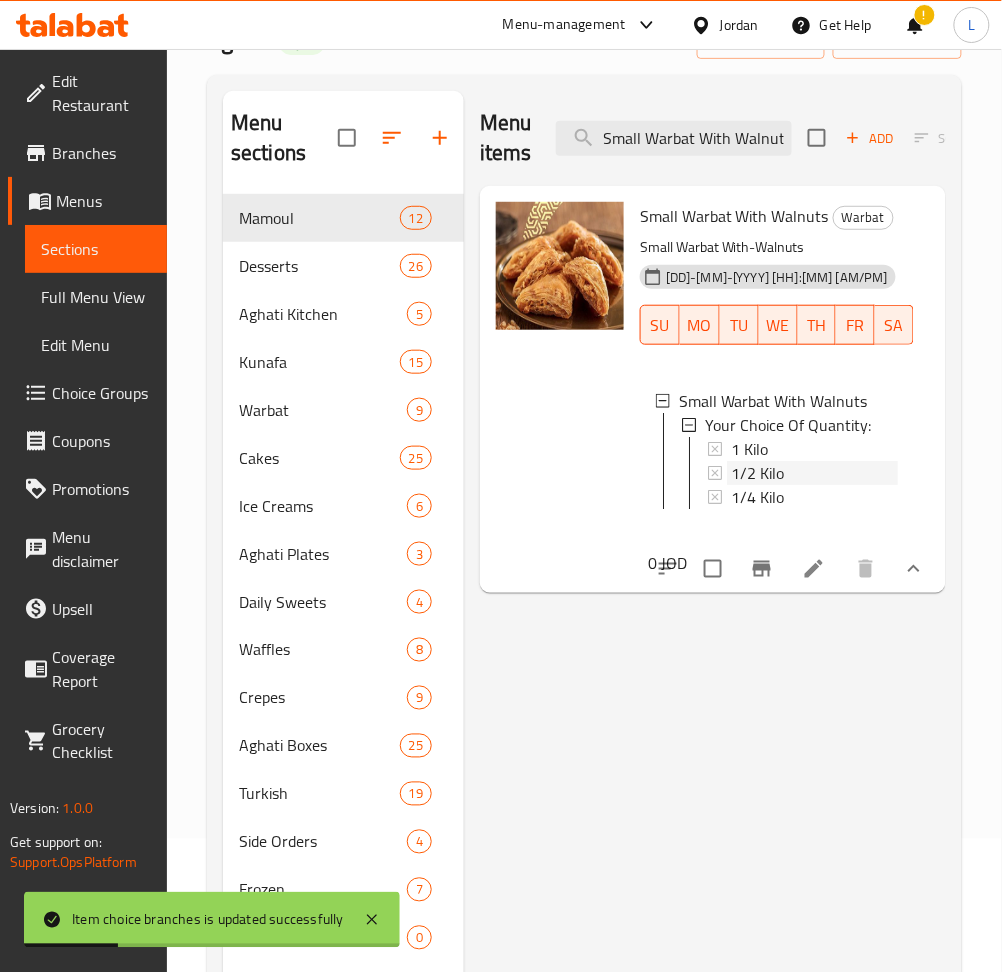 click on "1/2 Kilo" at bounding box center (814, 473) 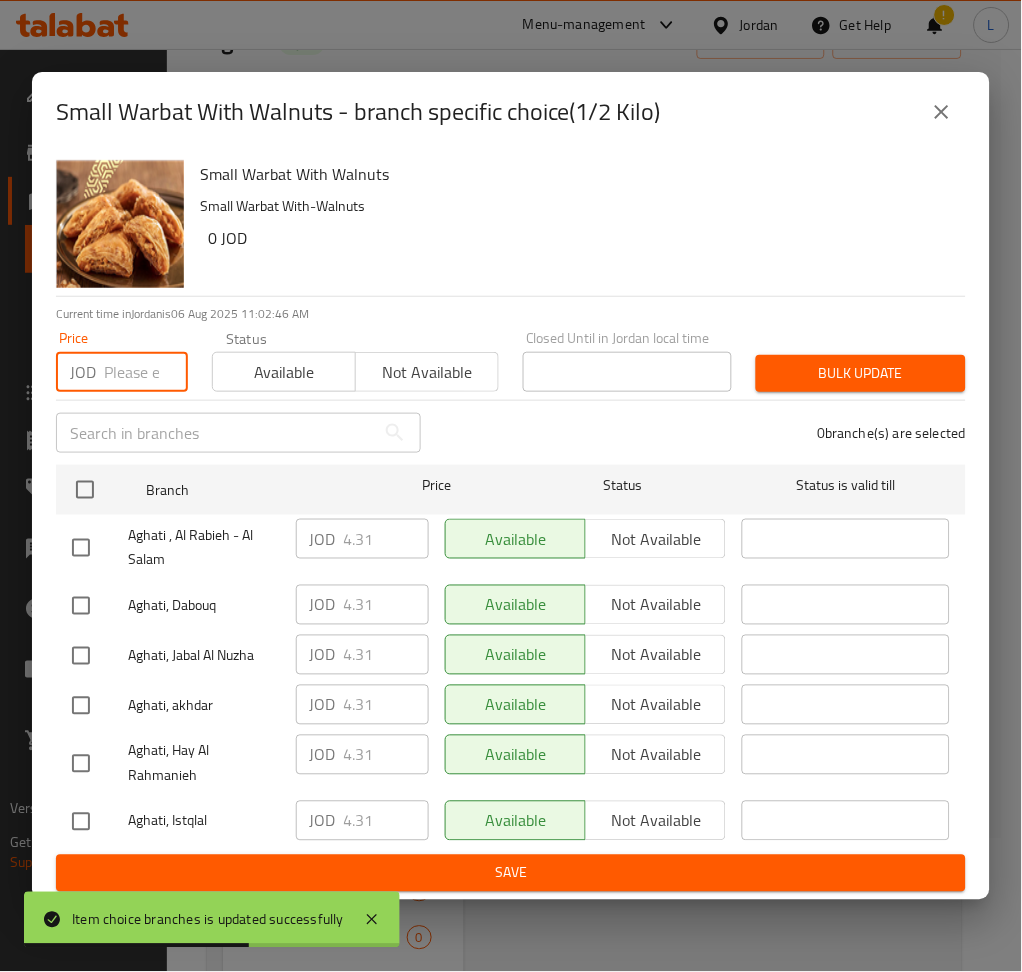 click at bounding box center [146, 372] 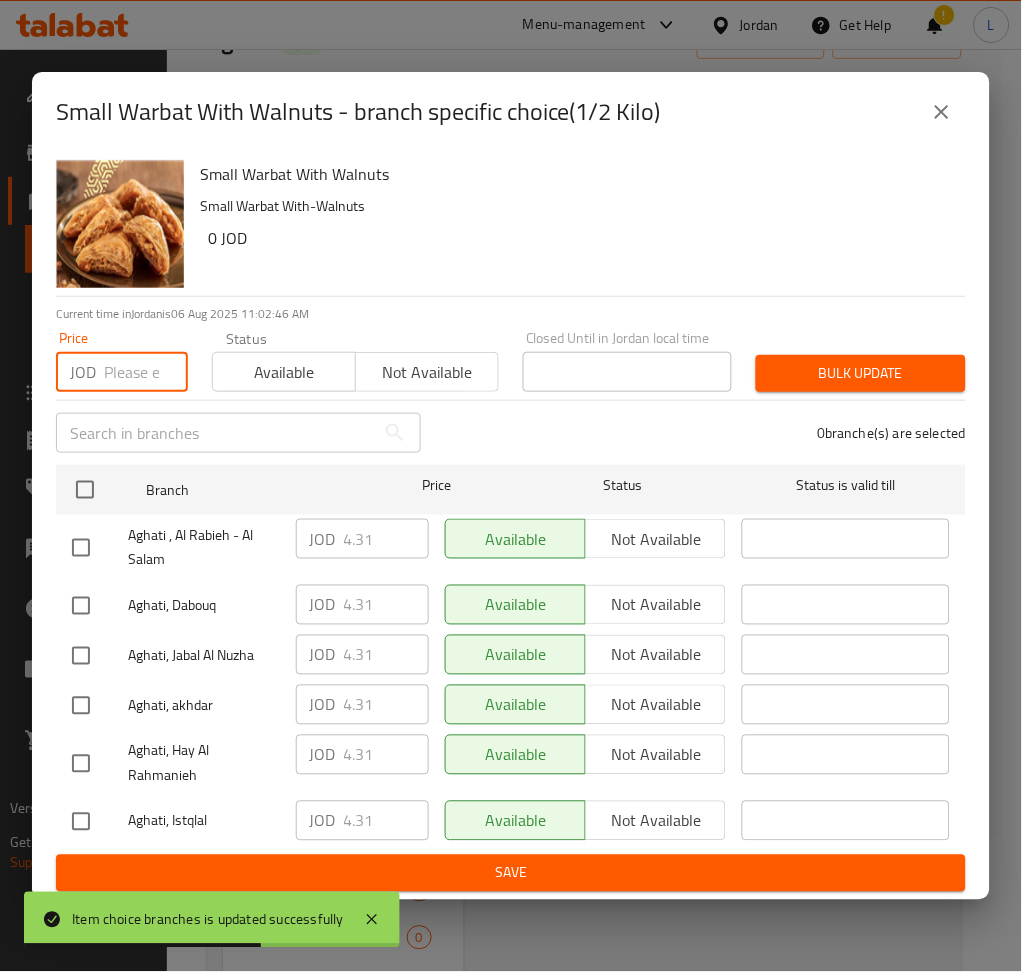 paste on "6.897" 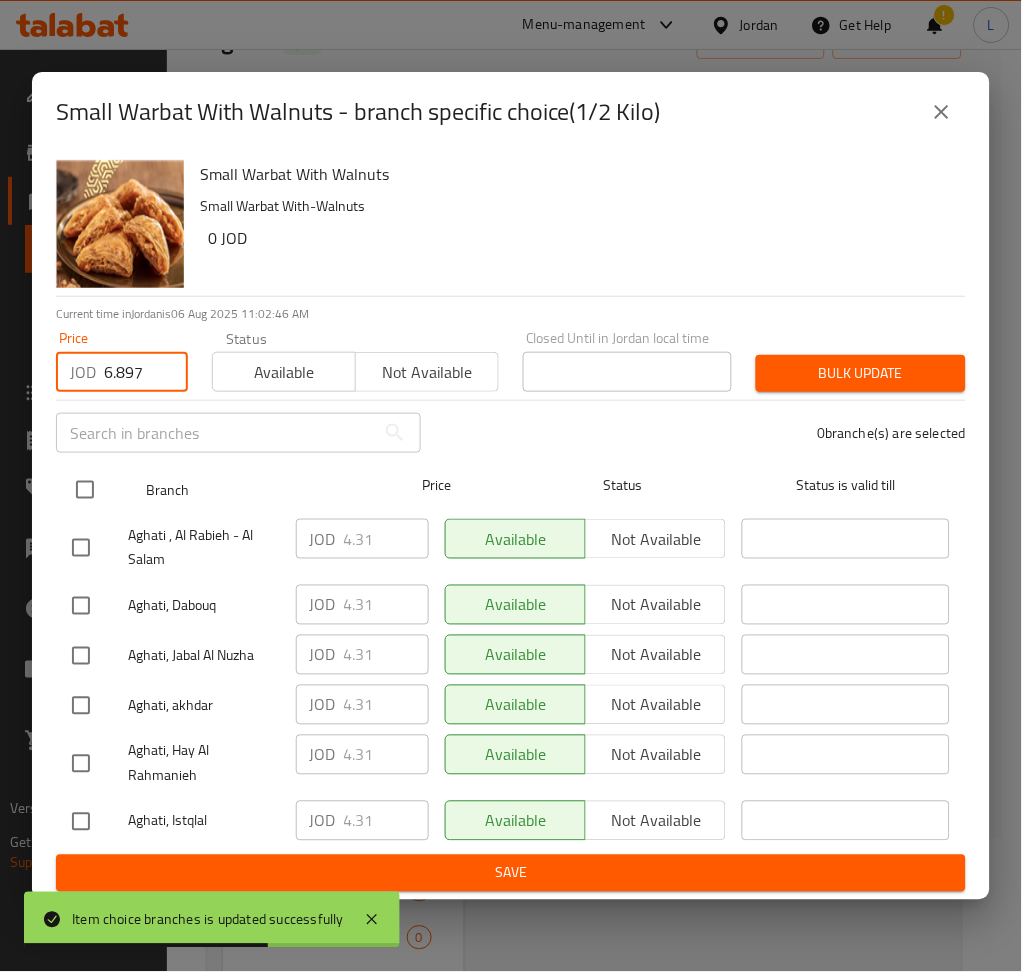 type on "6.897" 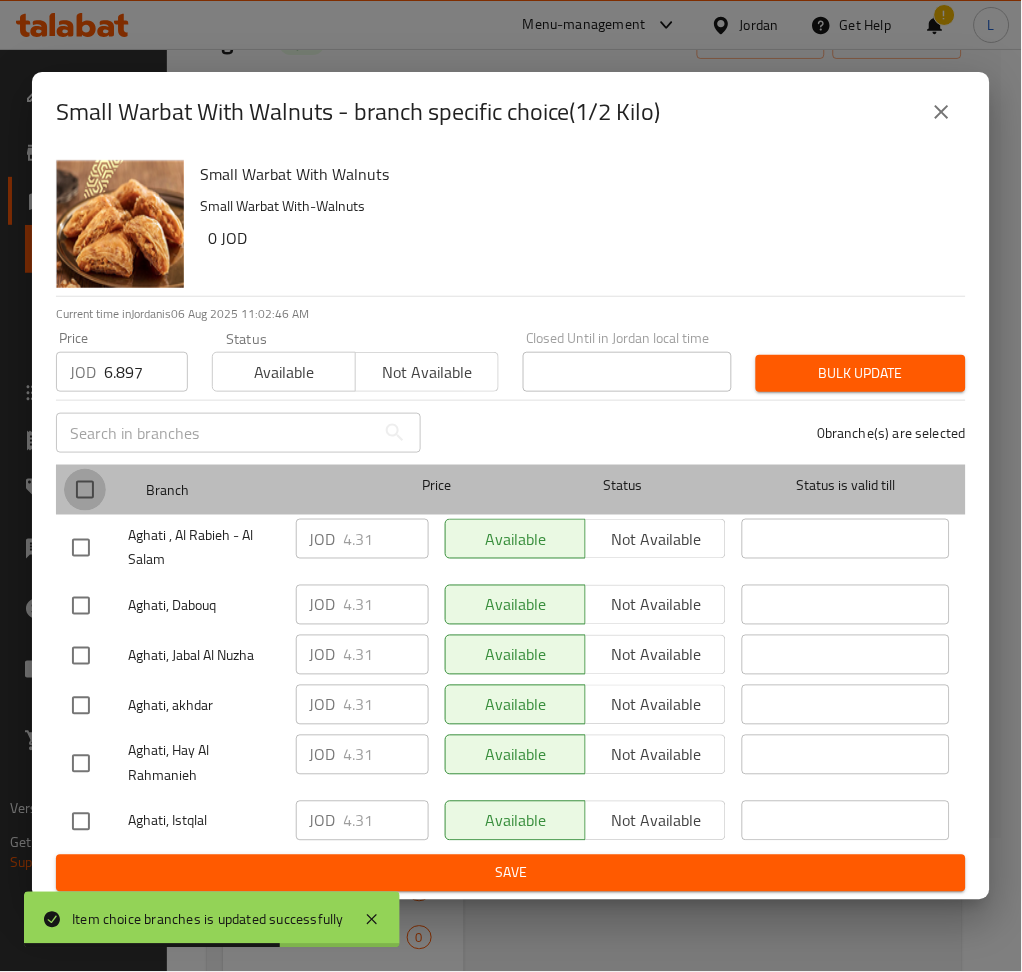 click at bounding box center [85, 490] 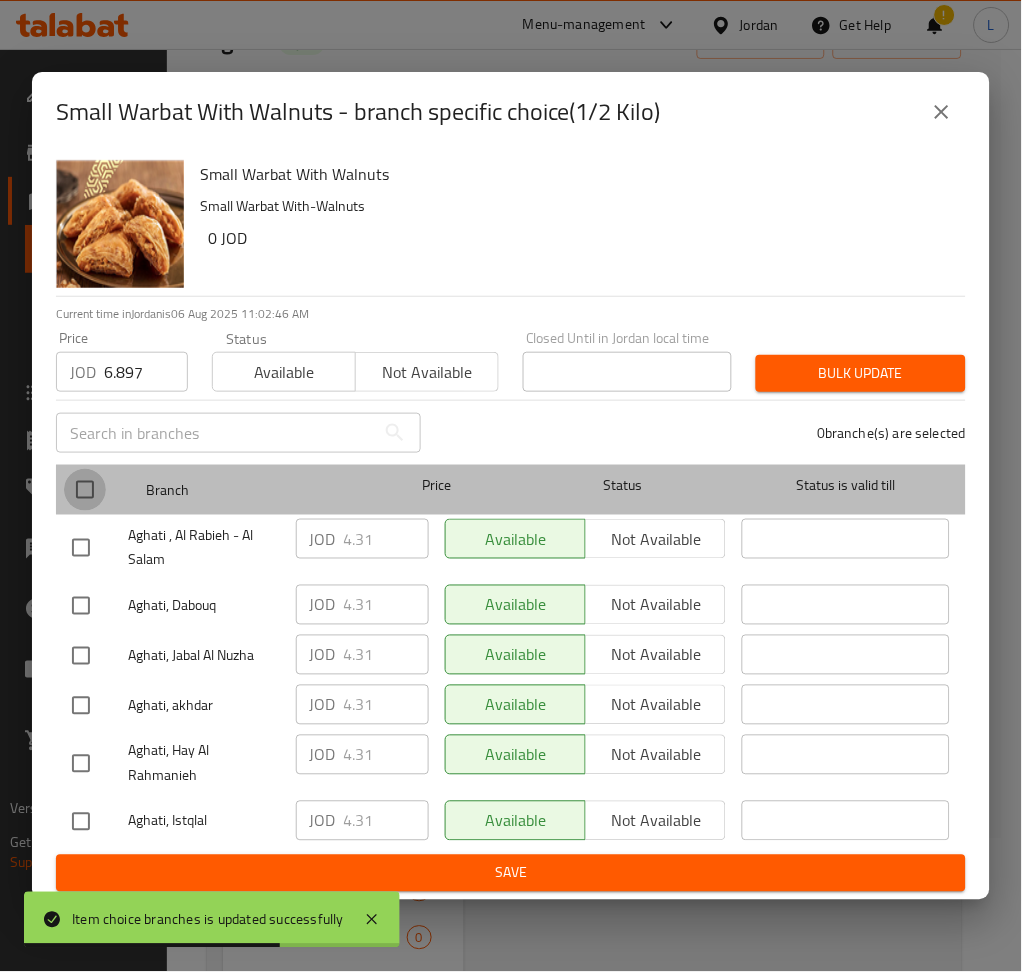 checkbox on "true" 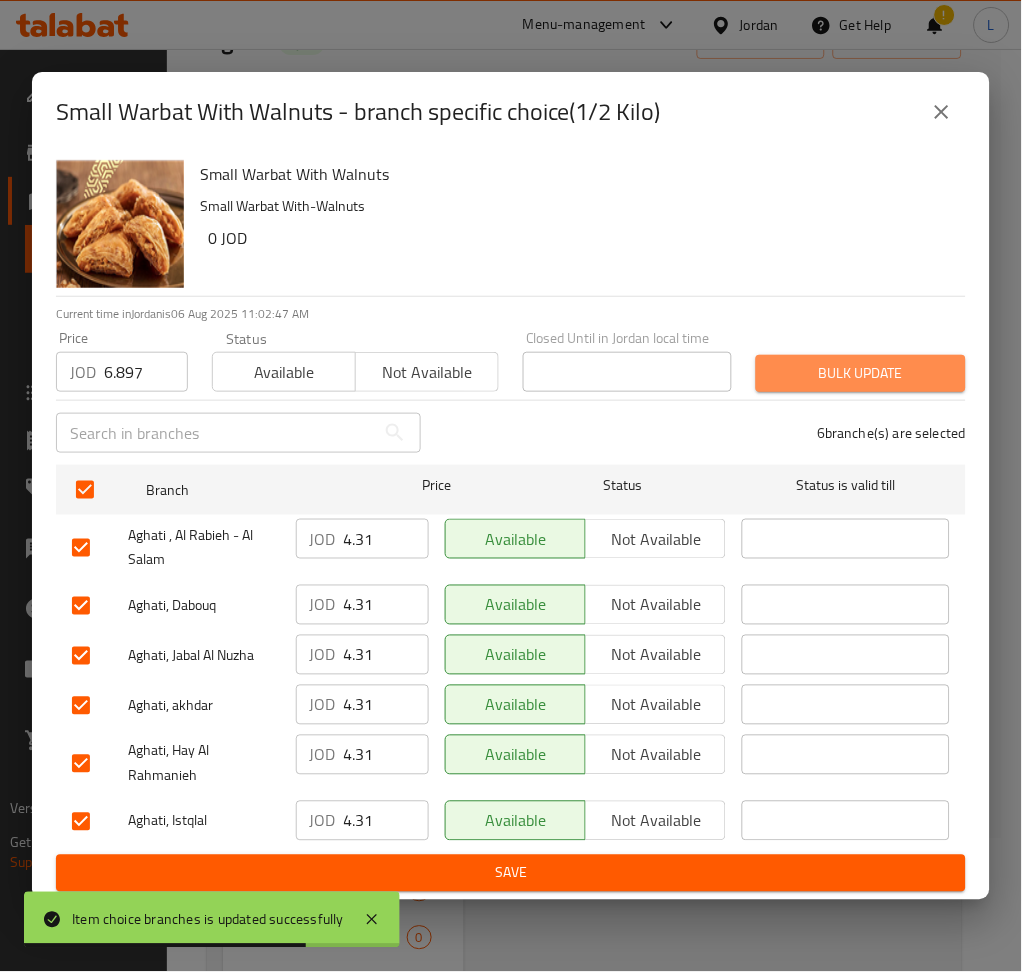 click on "Bulk update" at bounding box center (861, 373) 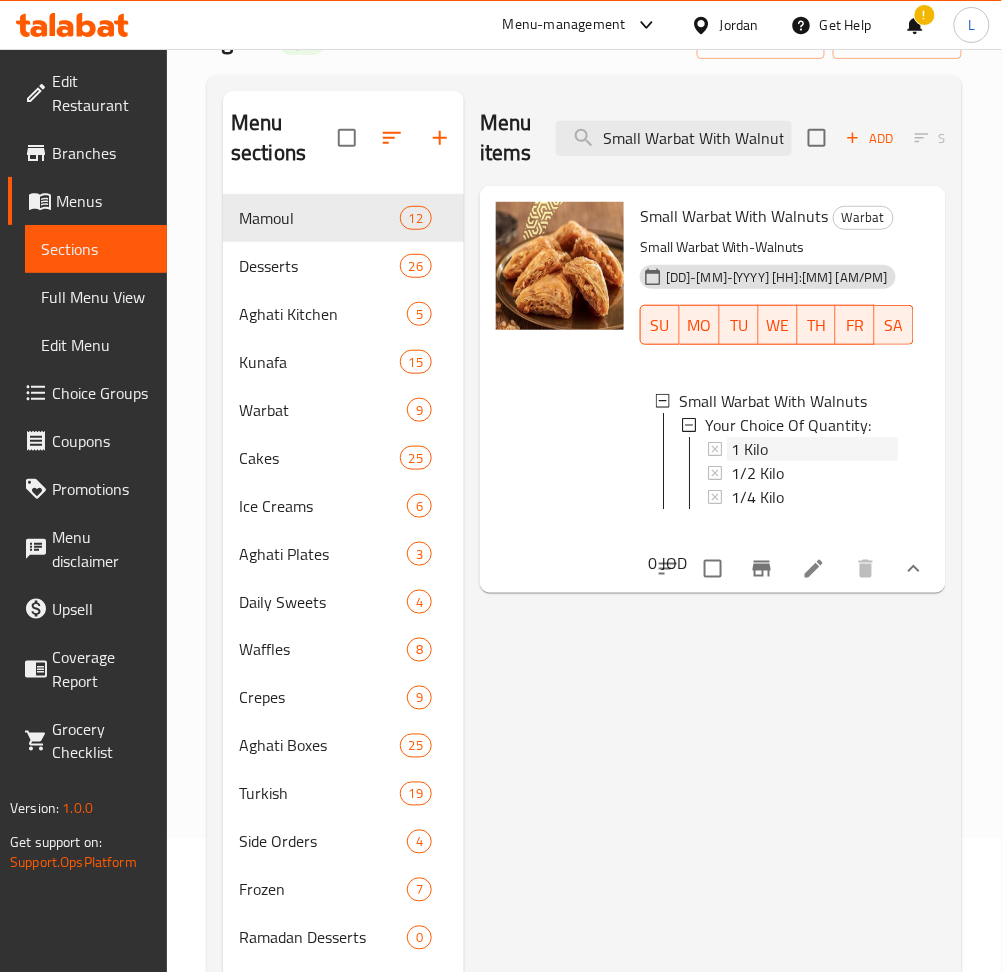 click on "1 Kilo" at bounding box center [814, 449] 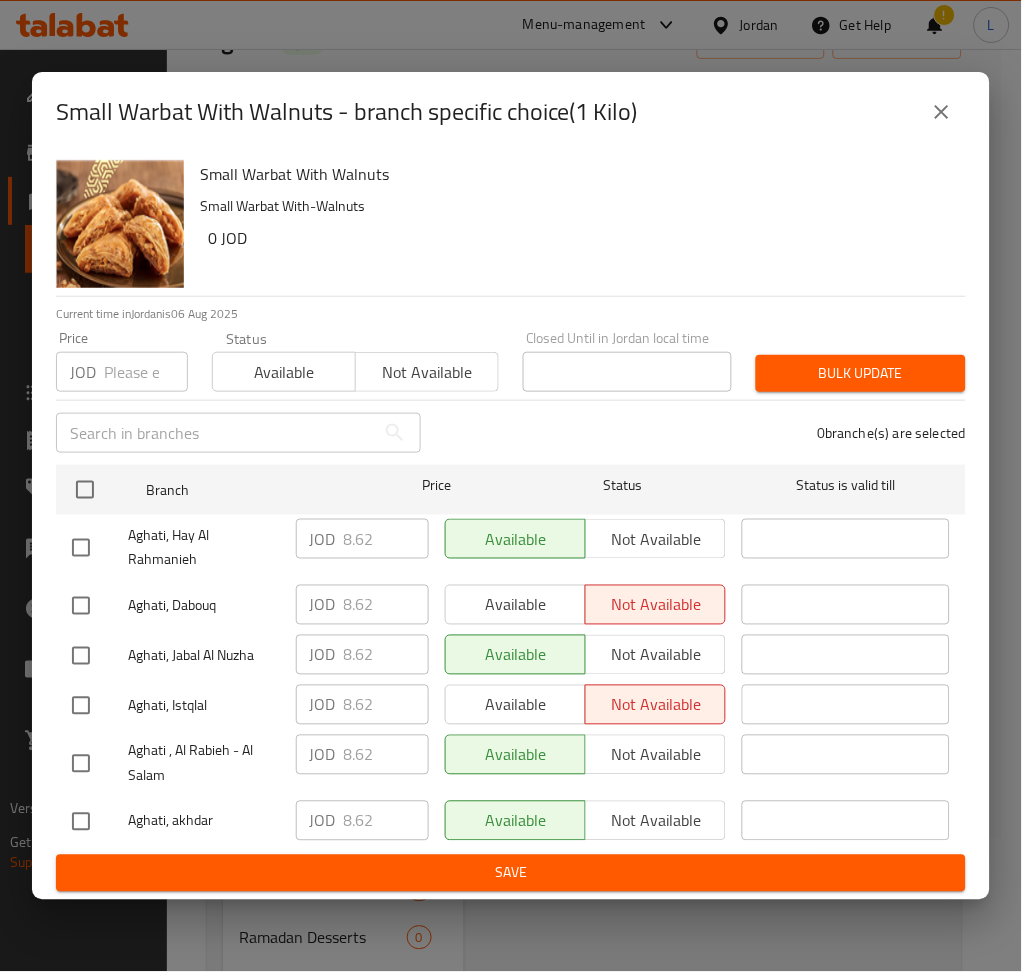 click at bounding box center [146, 372] 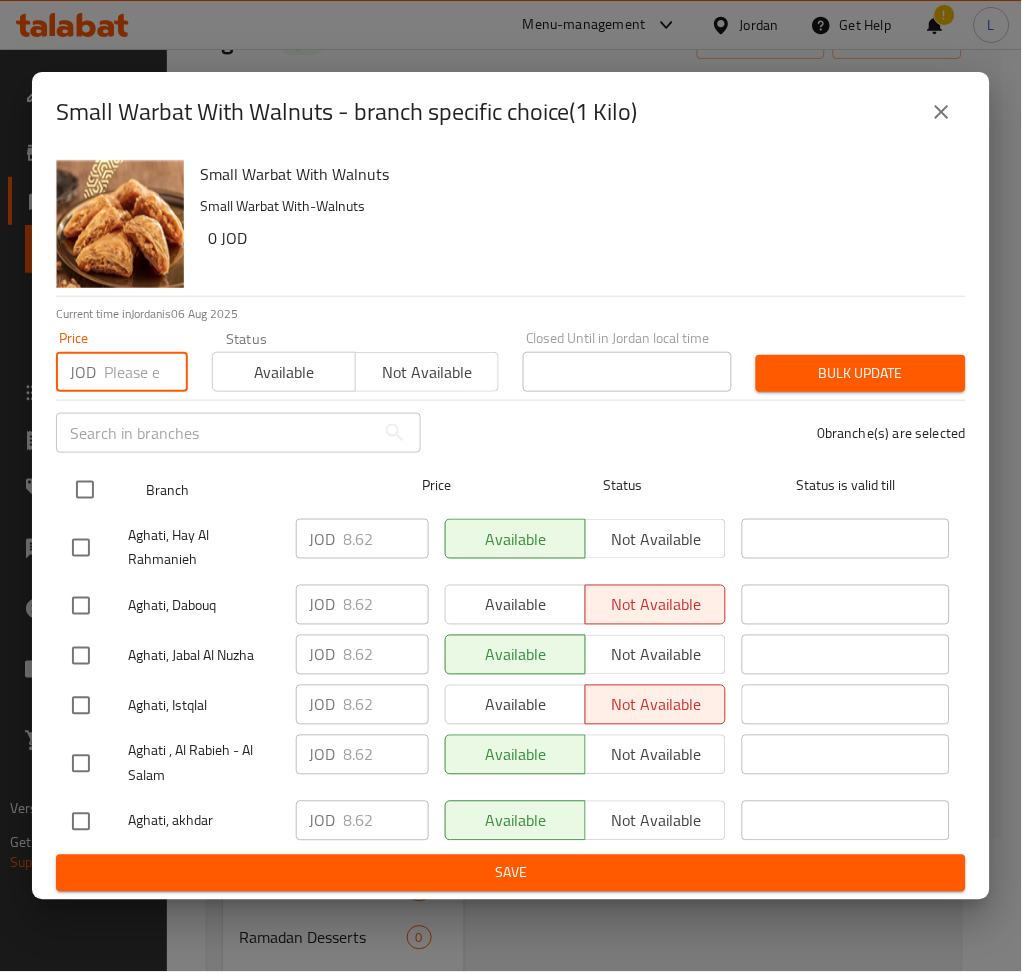 paste on "13.793" 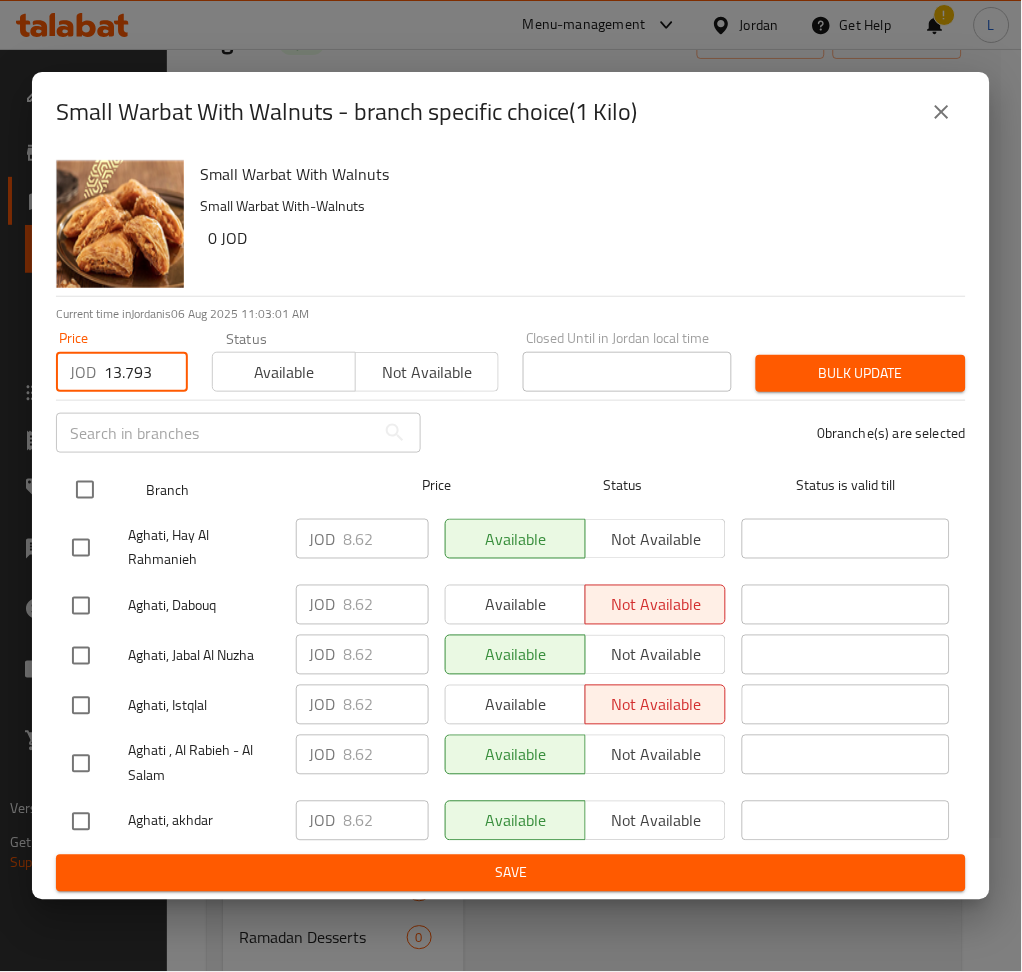 type on "13.793" 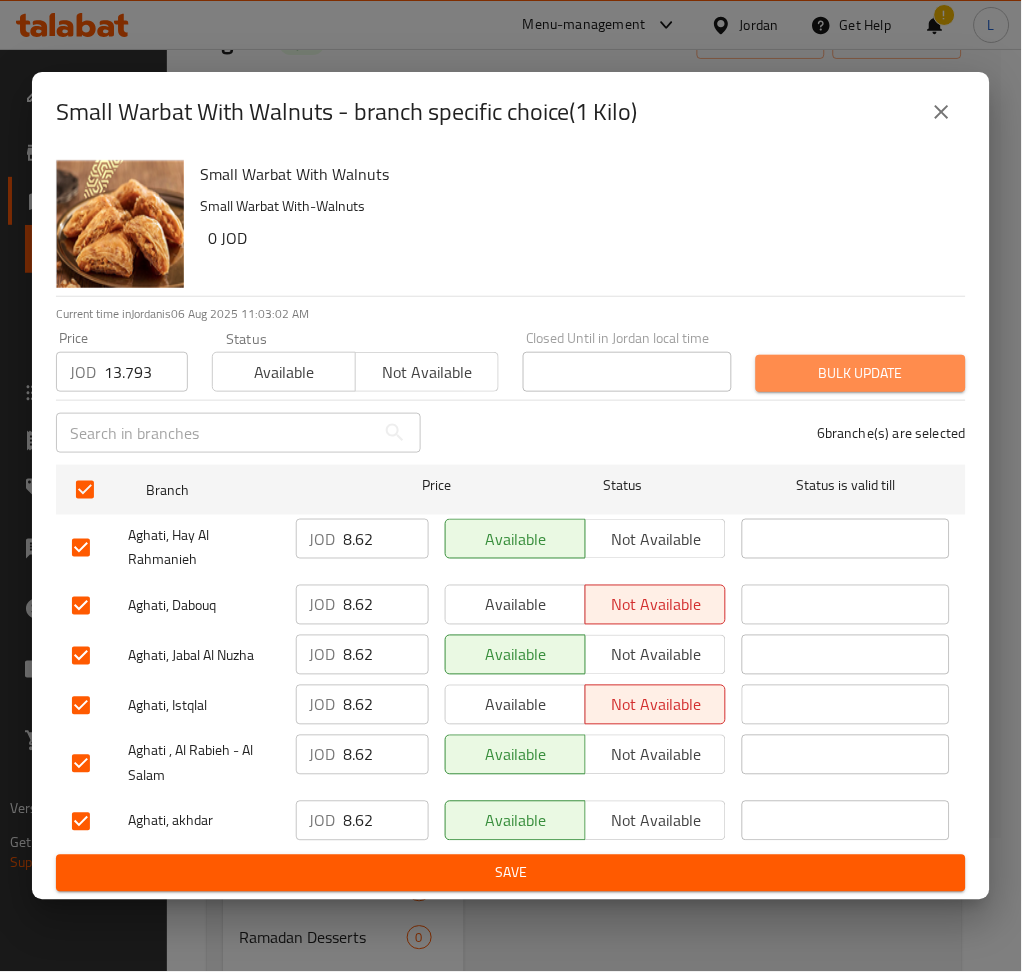 click on "Bulk update" at bounding box center [861, 373] 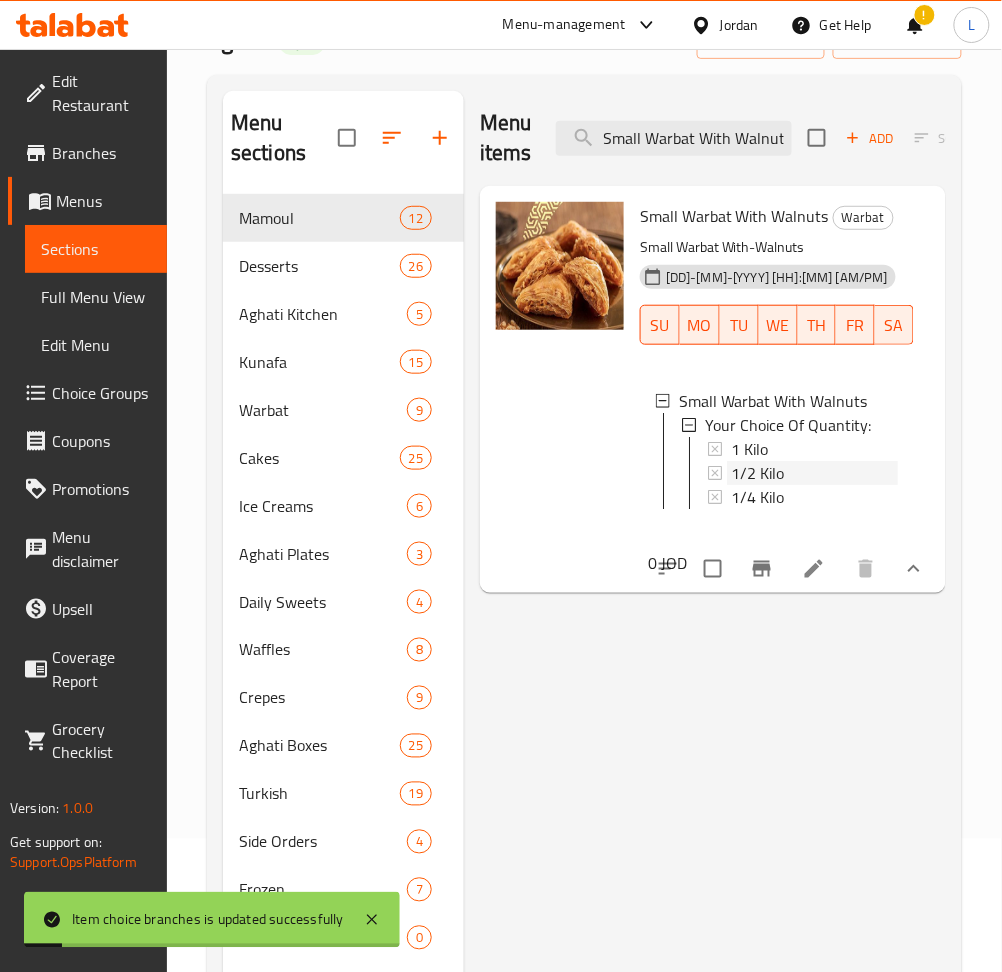 click on "1/2 Kilo" at bounding box center [757, 473] 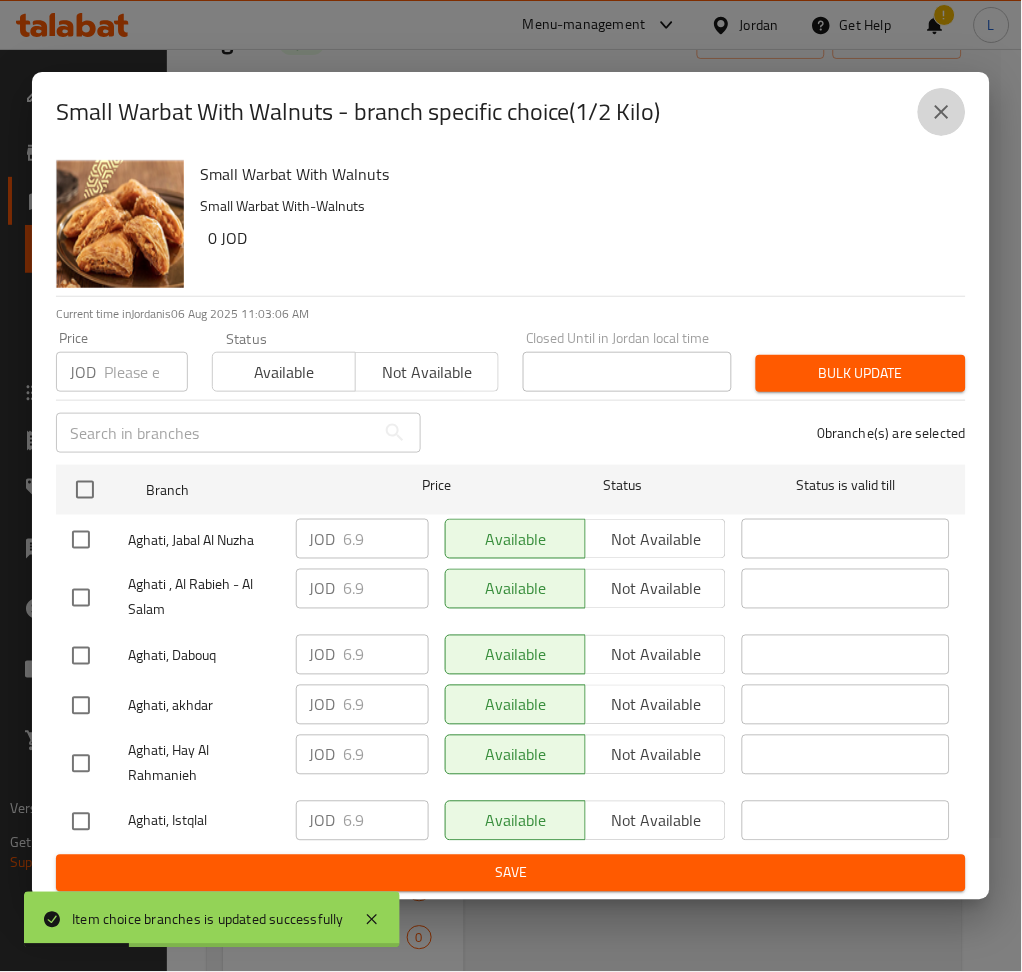click 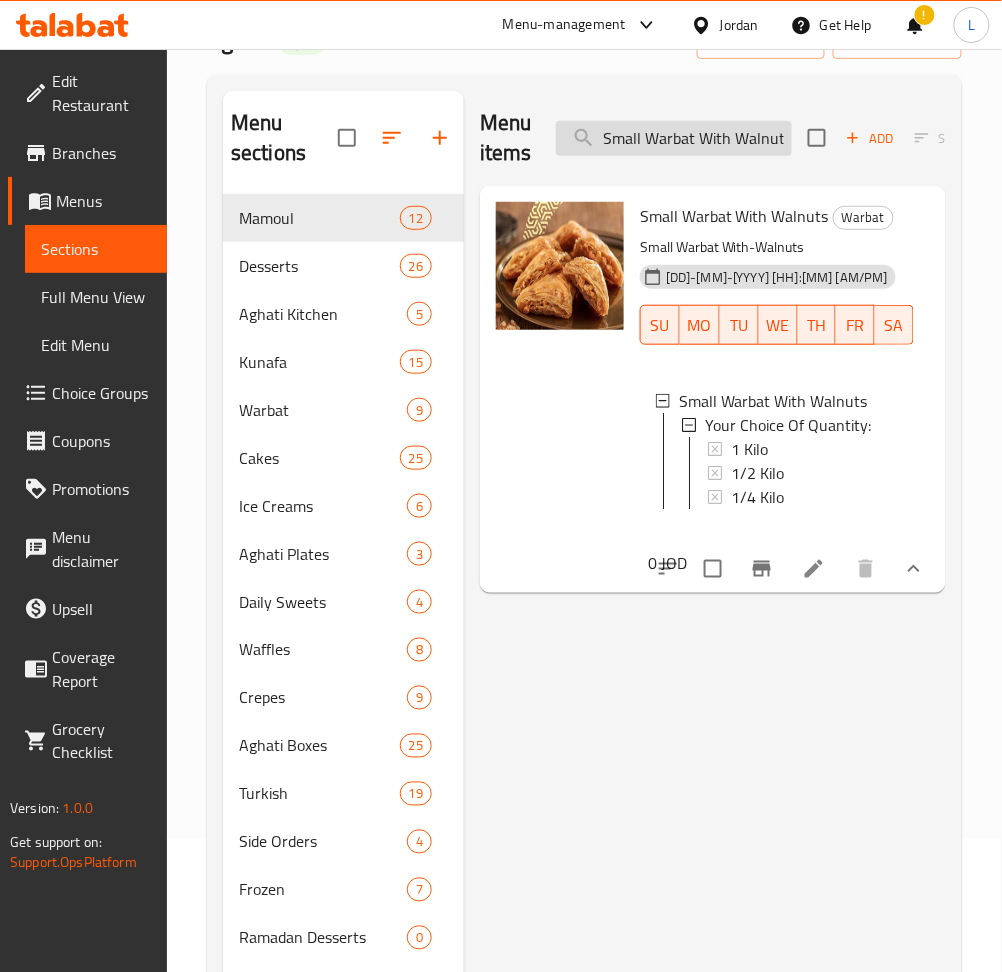 click on "Small Warbat With Walnuts" at bounding box center (674, 138) 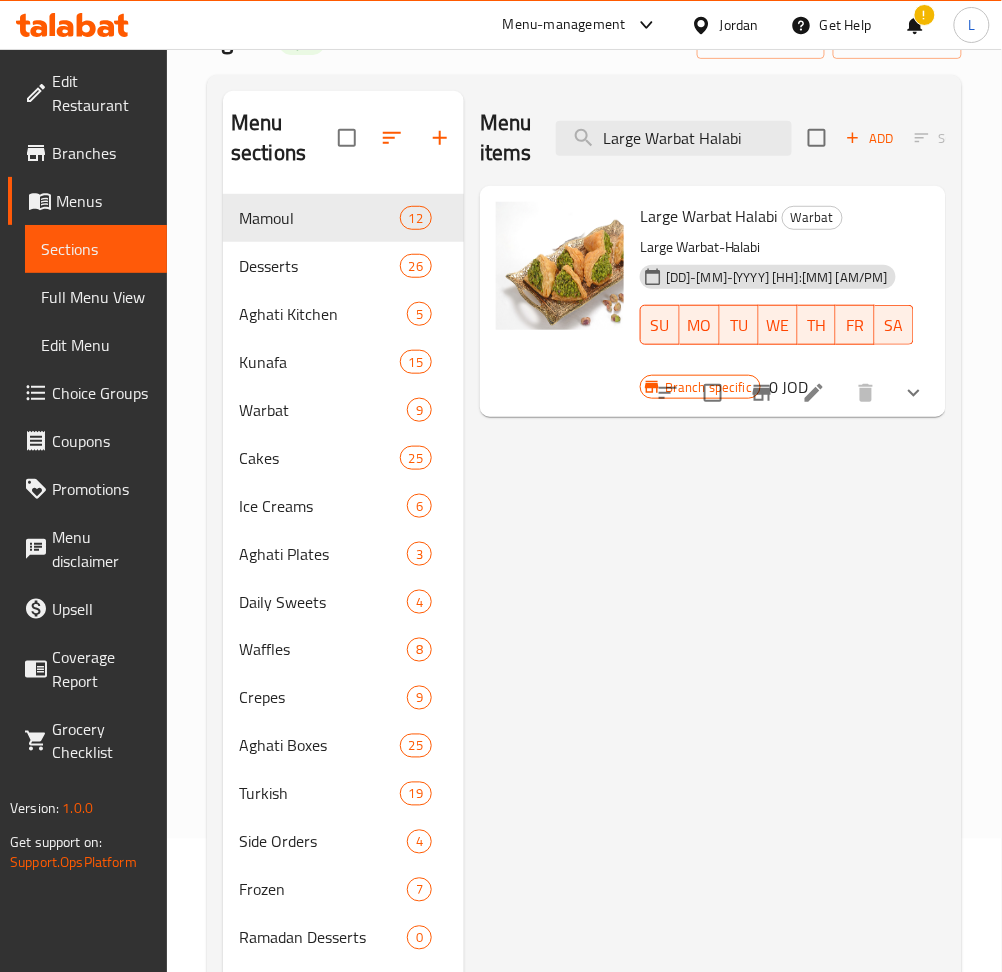 type on "Large Warbat Halabi" 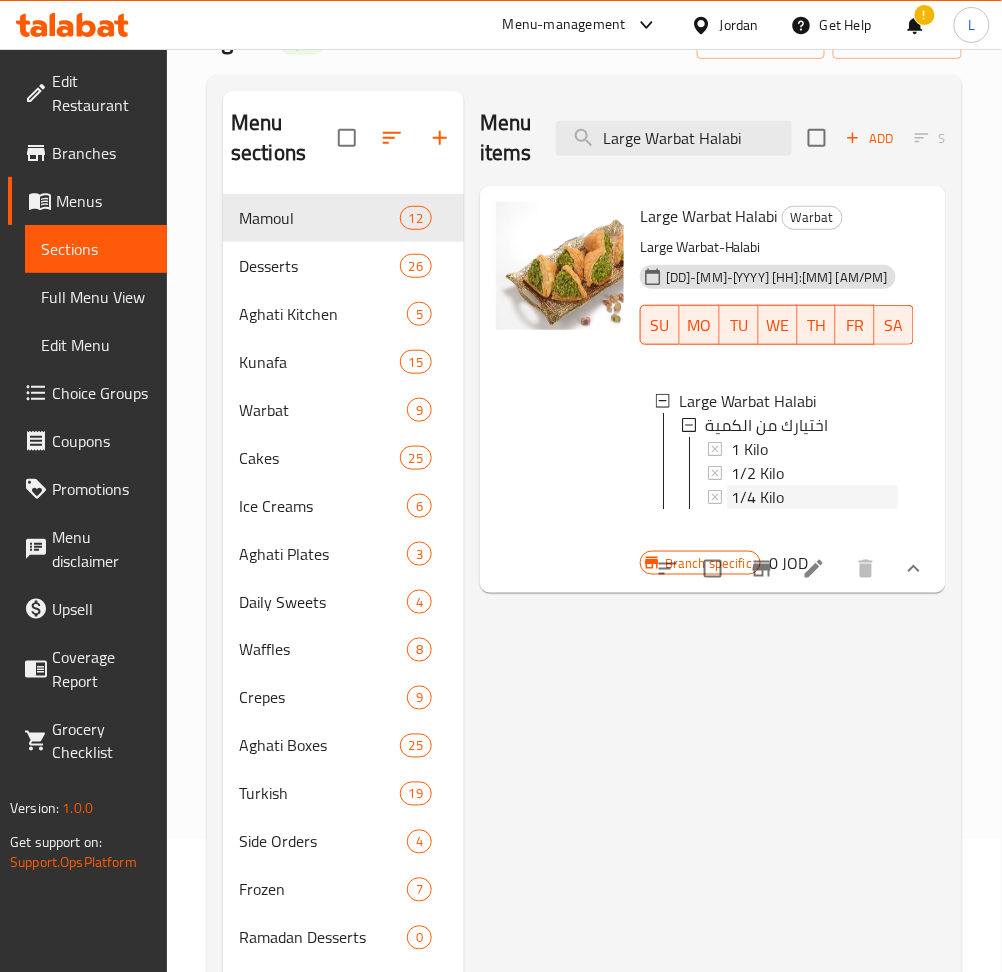 click on "1/4 Kilo" at bounding box center (757, 497) 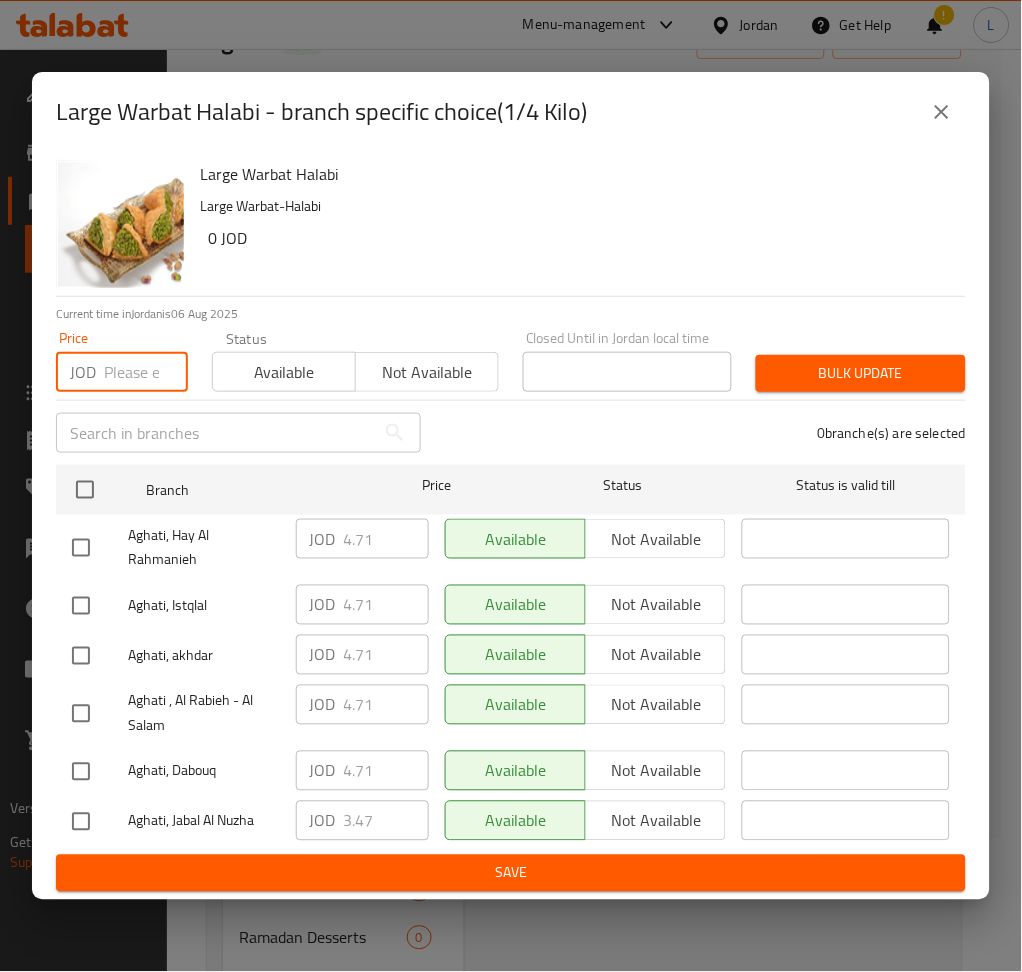 click at bounding box center (146, 372) 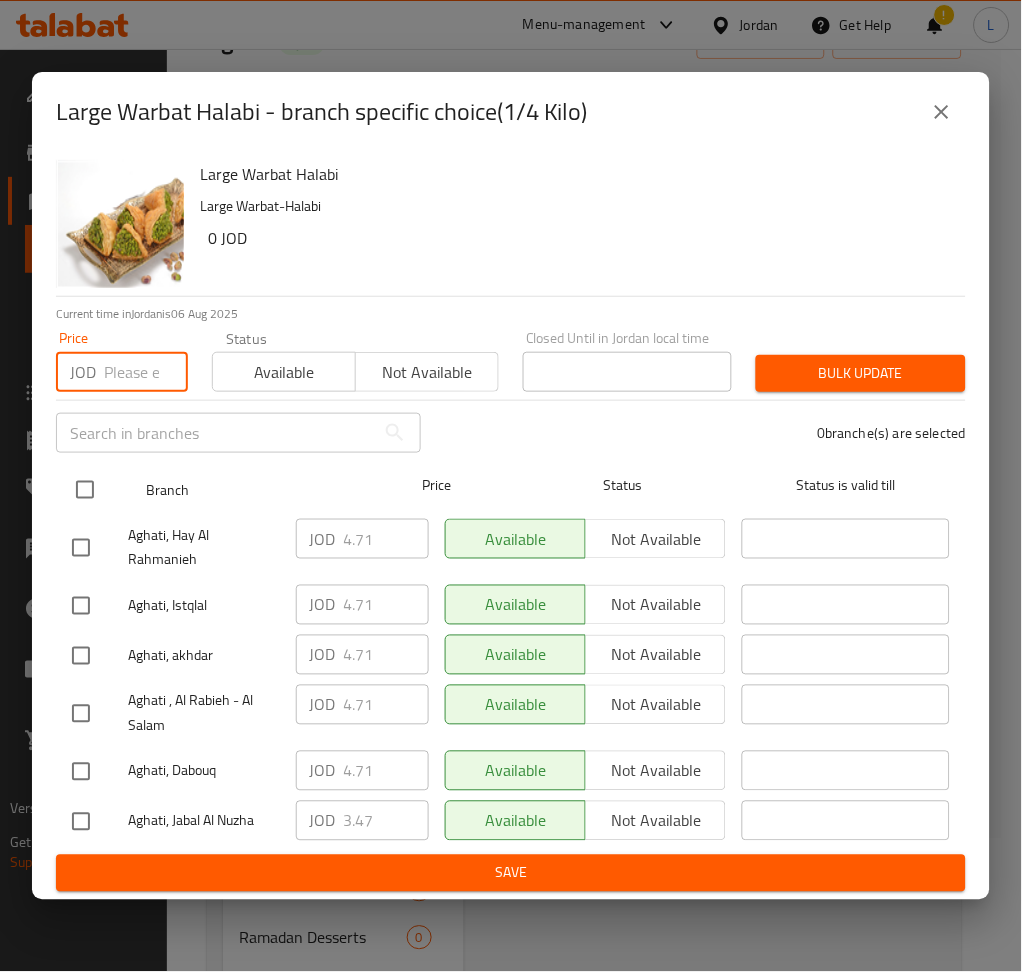 paste on "5.603" 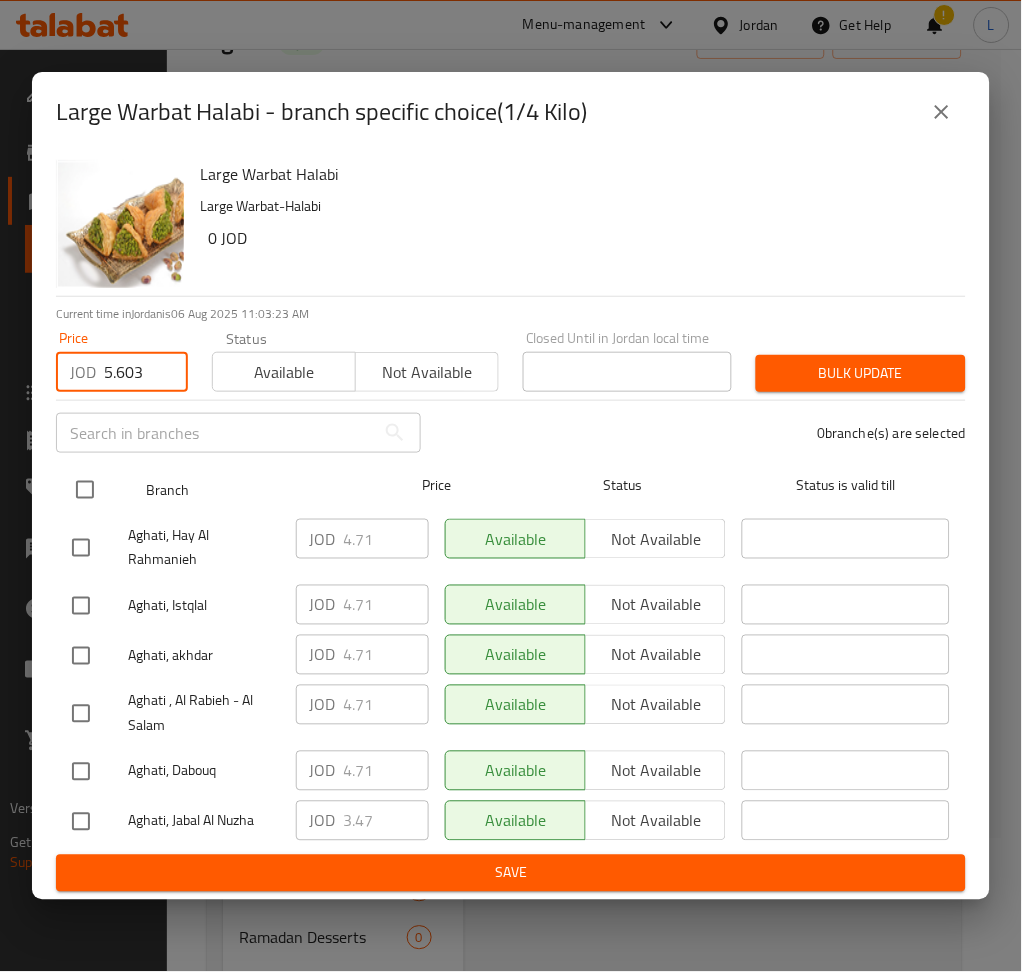 type on "5.603" 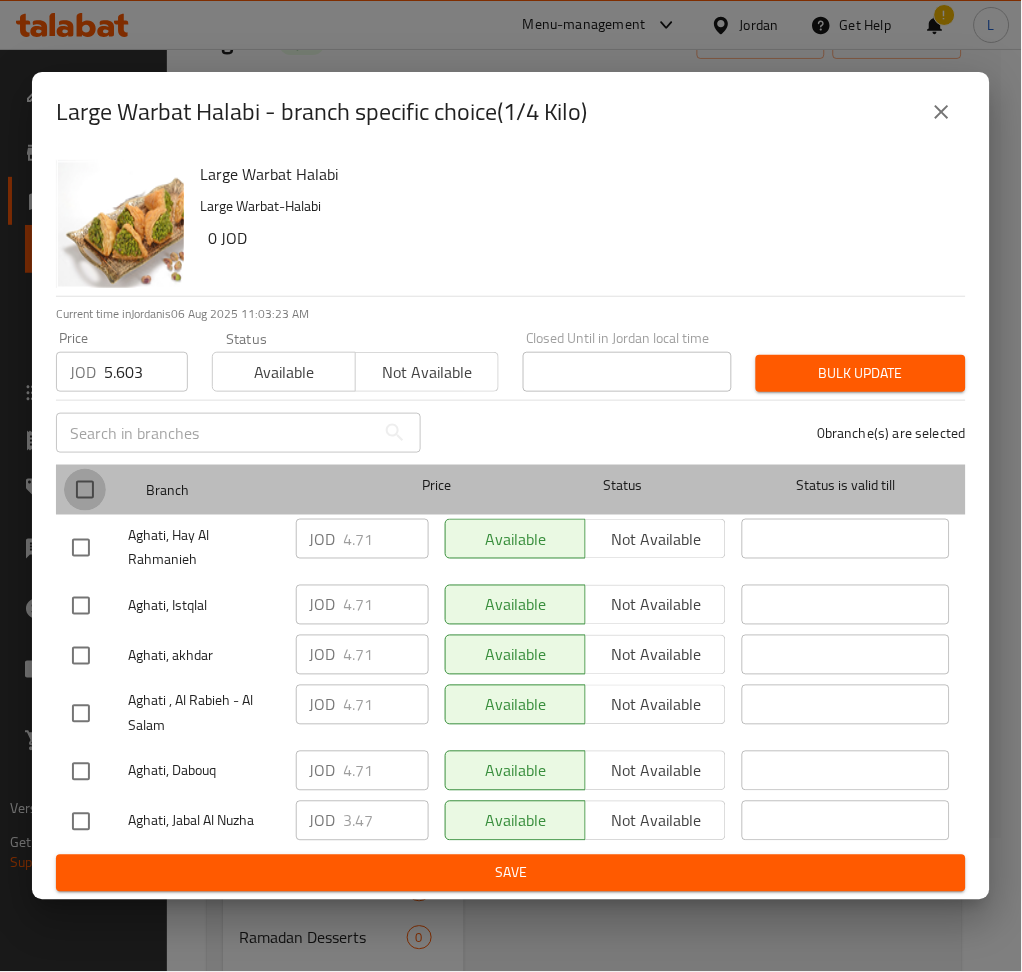 click at bounding box center (85, 490) 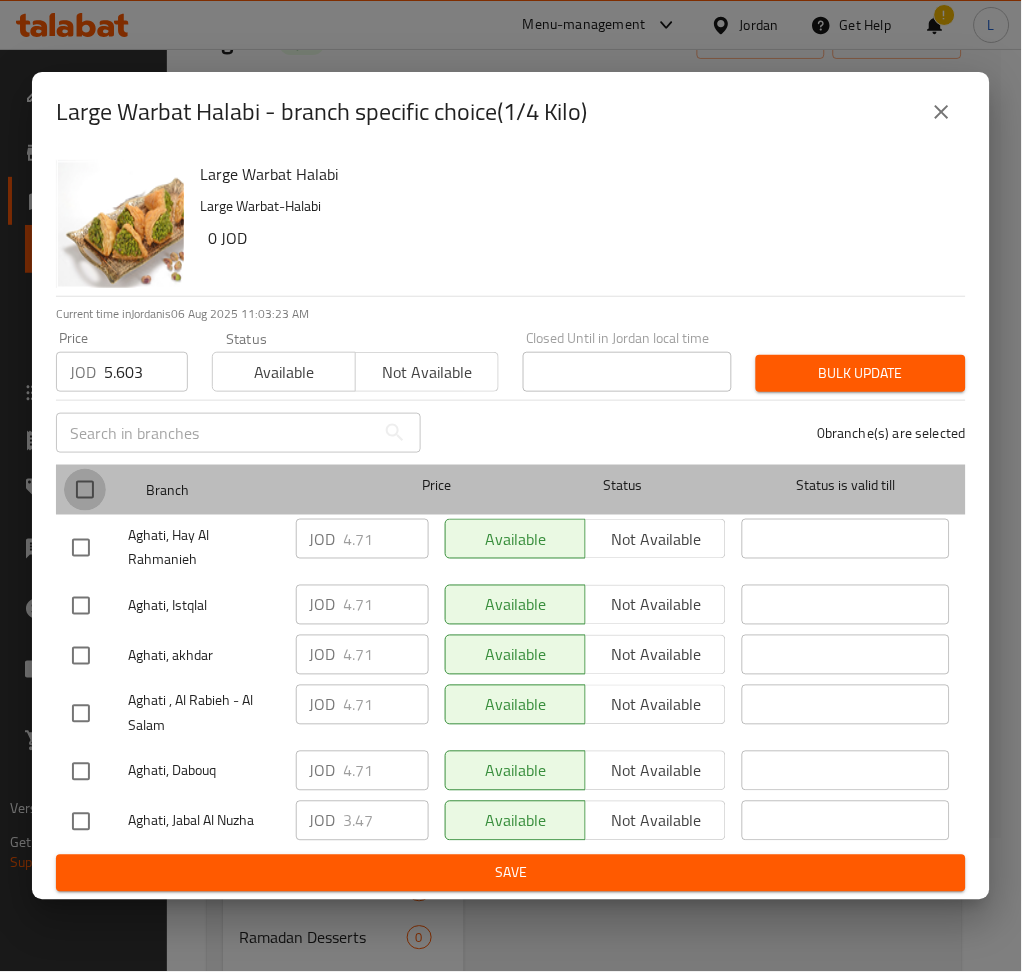 checkbox on "true" 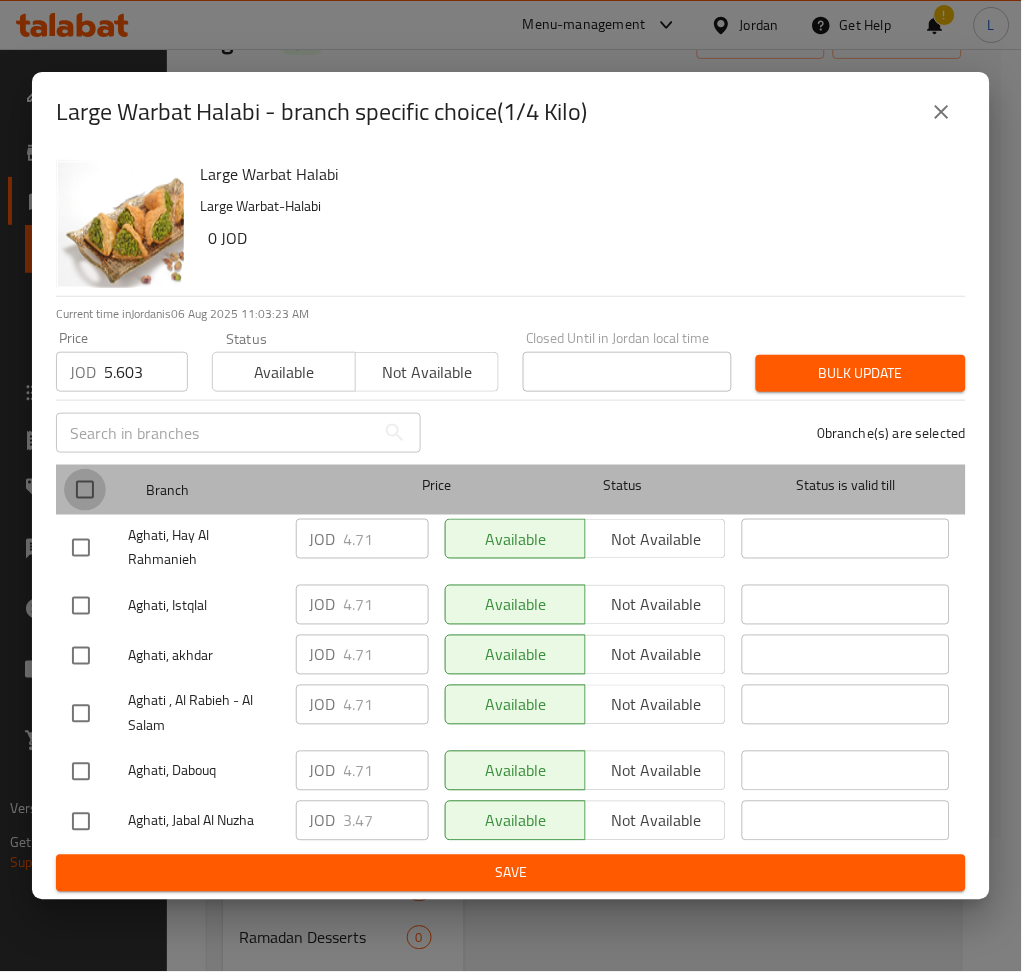 checkbox on "true" 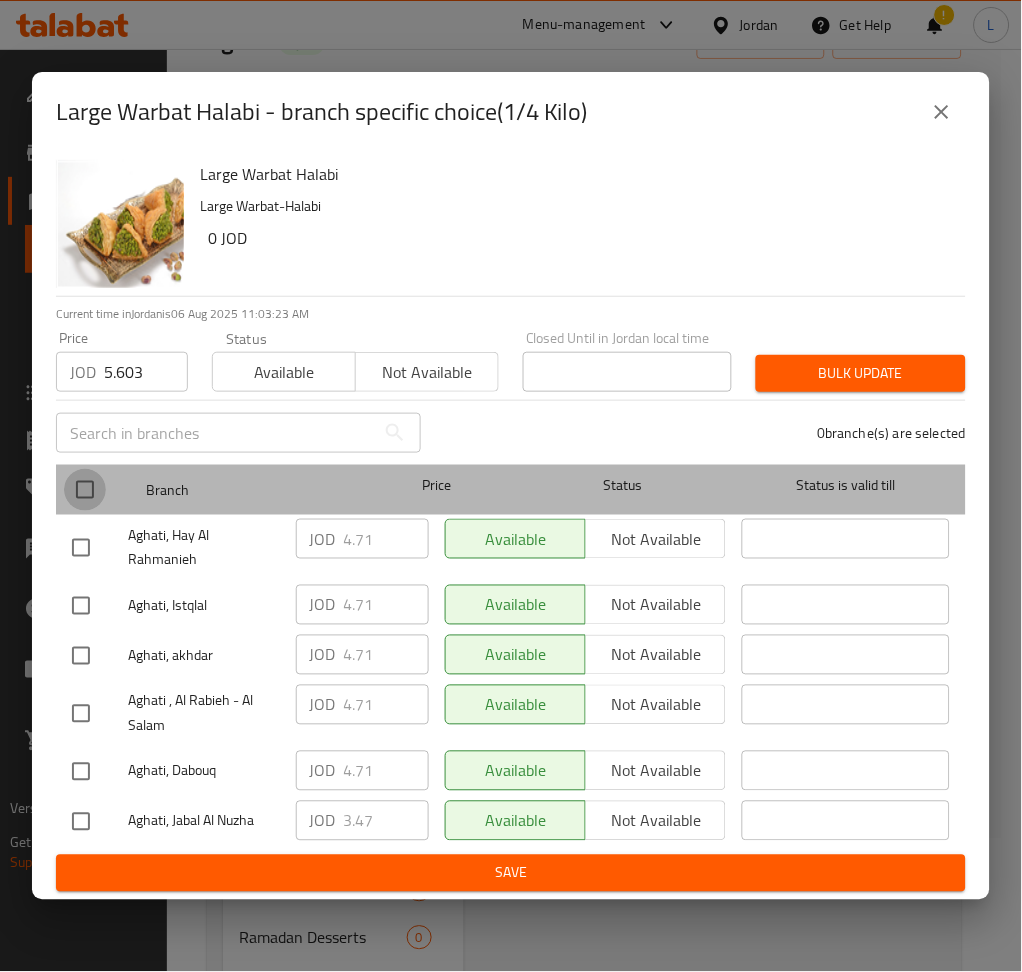 checkbox on "true" 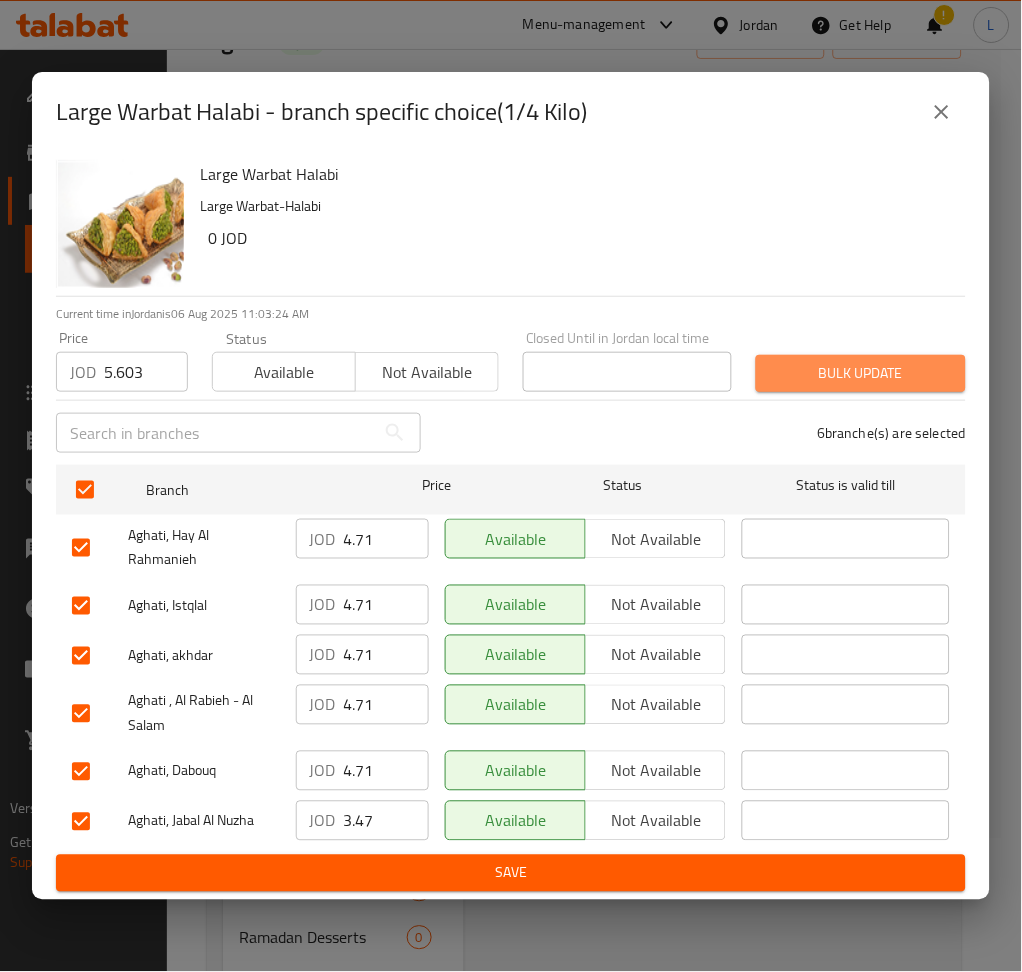 click on "Bulk update" at bounding box center (861, 373) 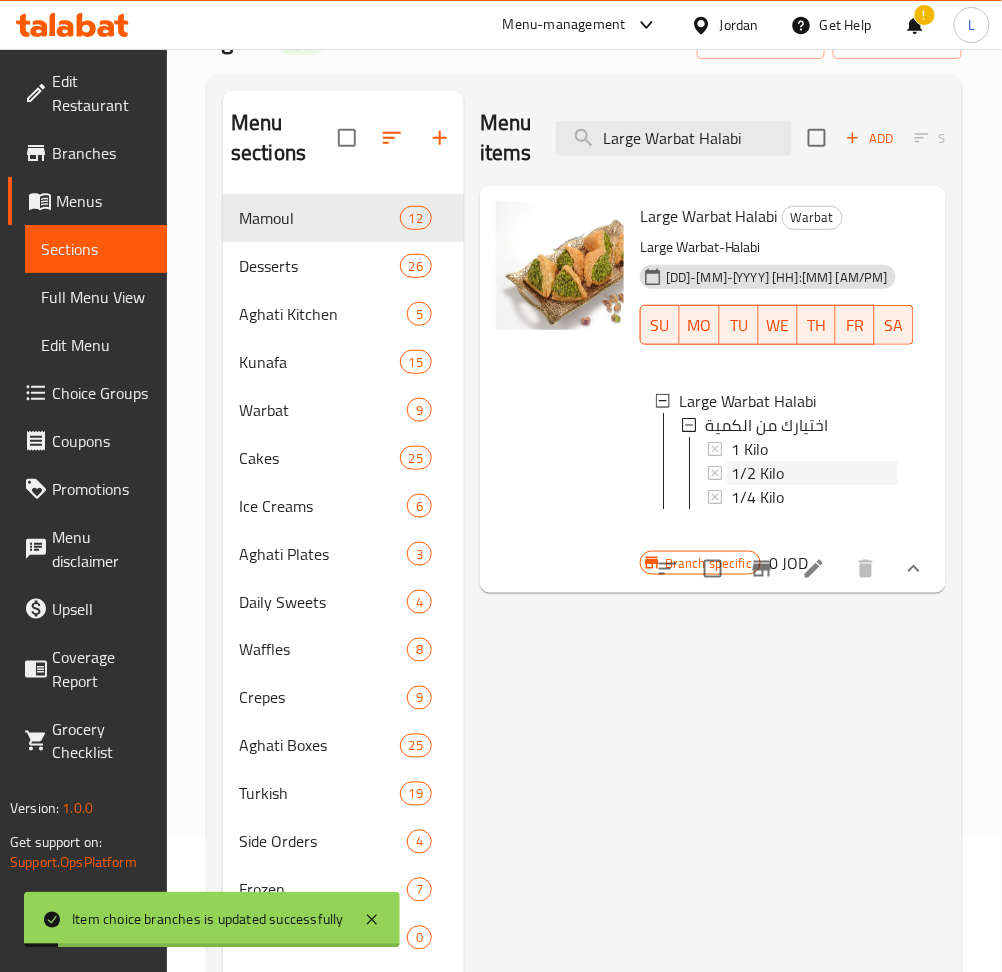 click on "1/2 Kilo" at bounding box center [814, 473] 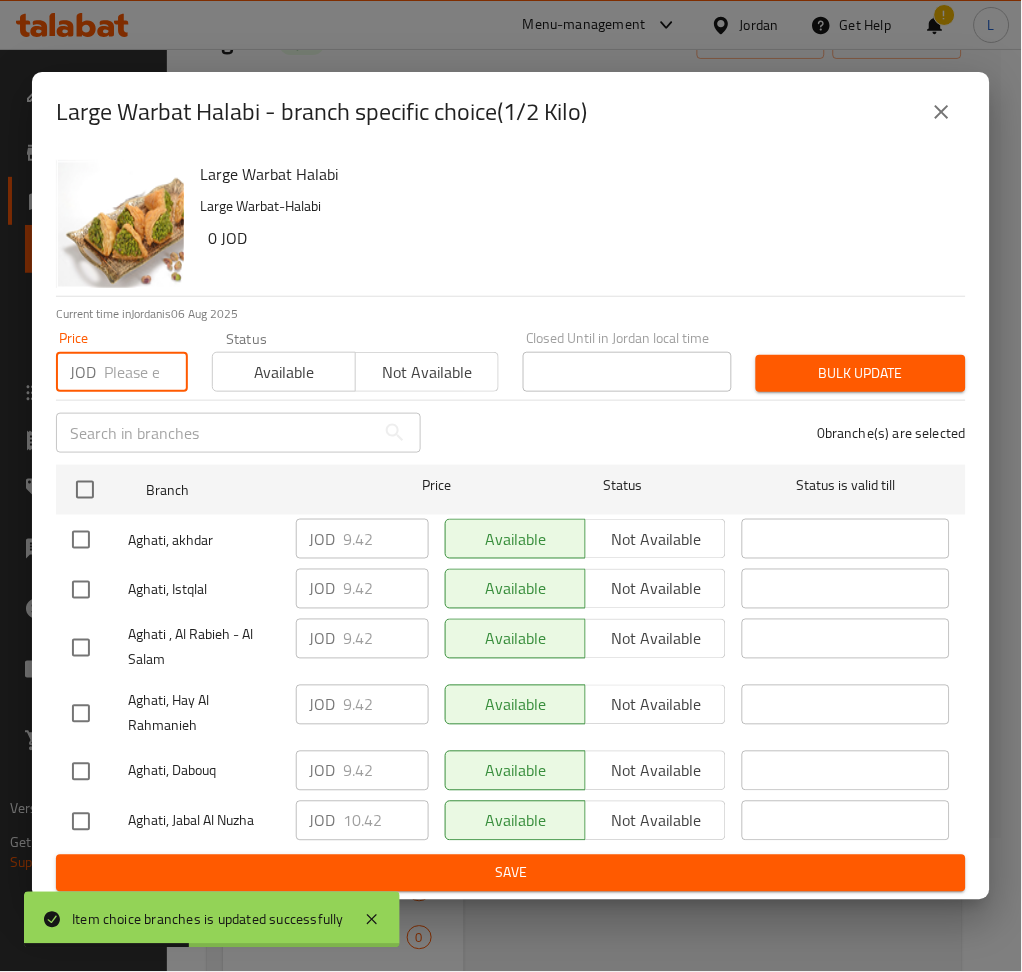 click at bounding box center (146, 372) 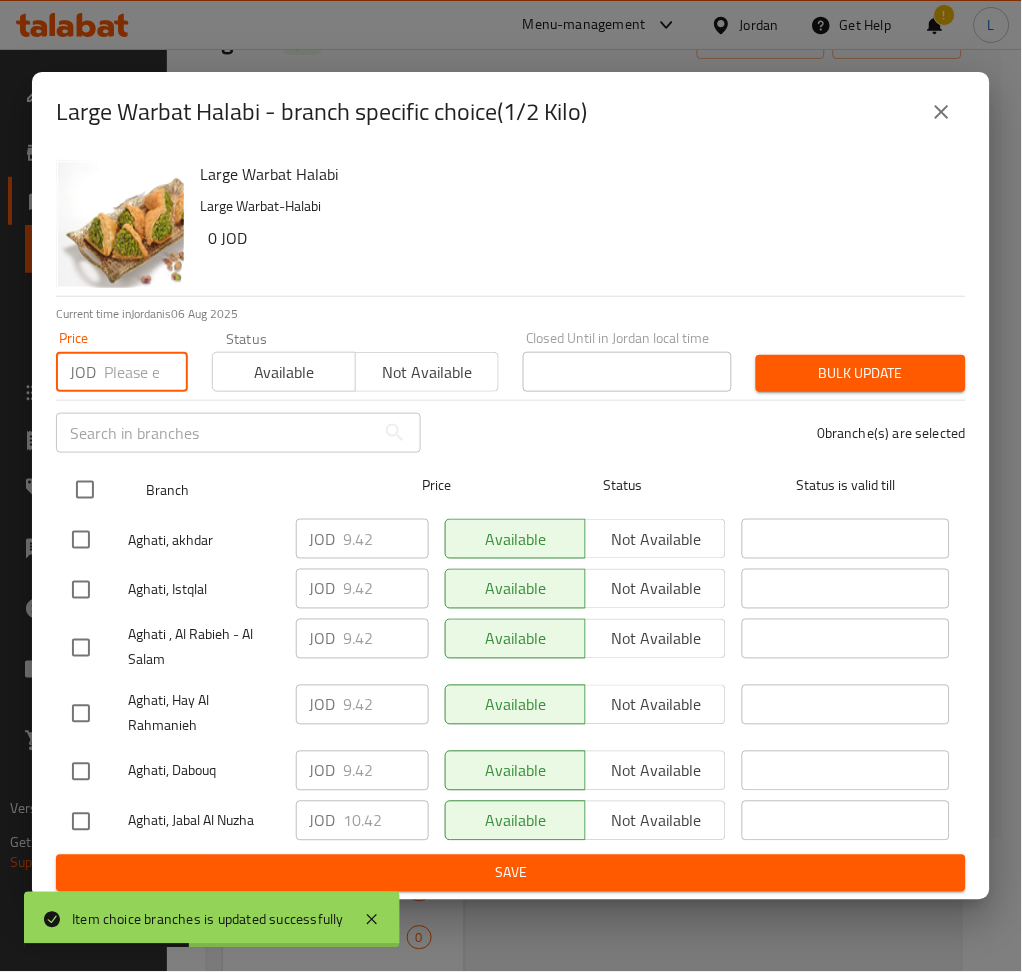 paste on "11.207" 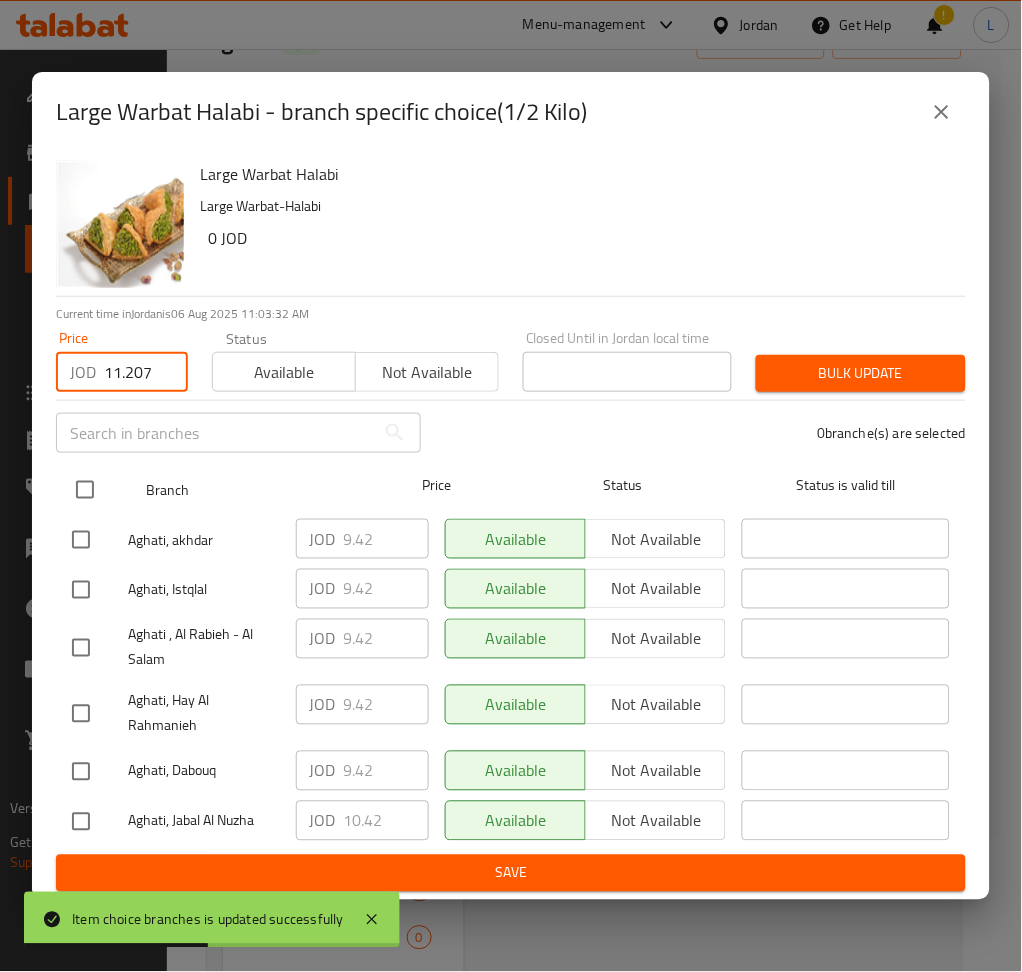 type on "11.207" 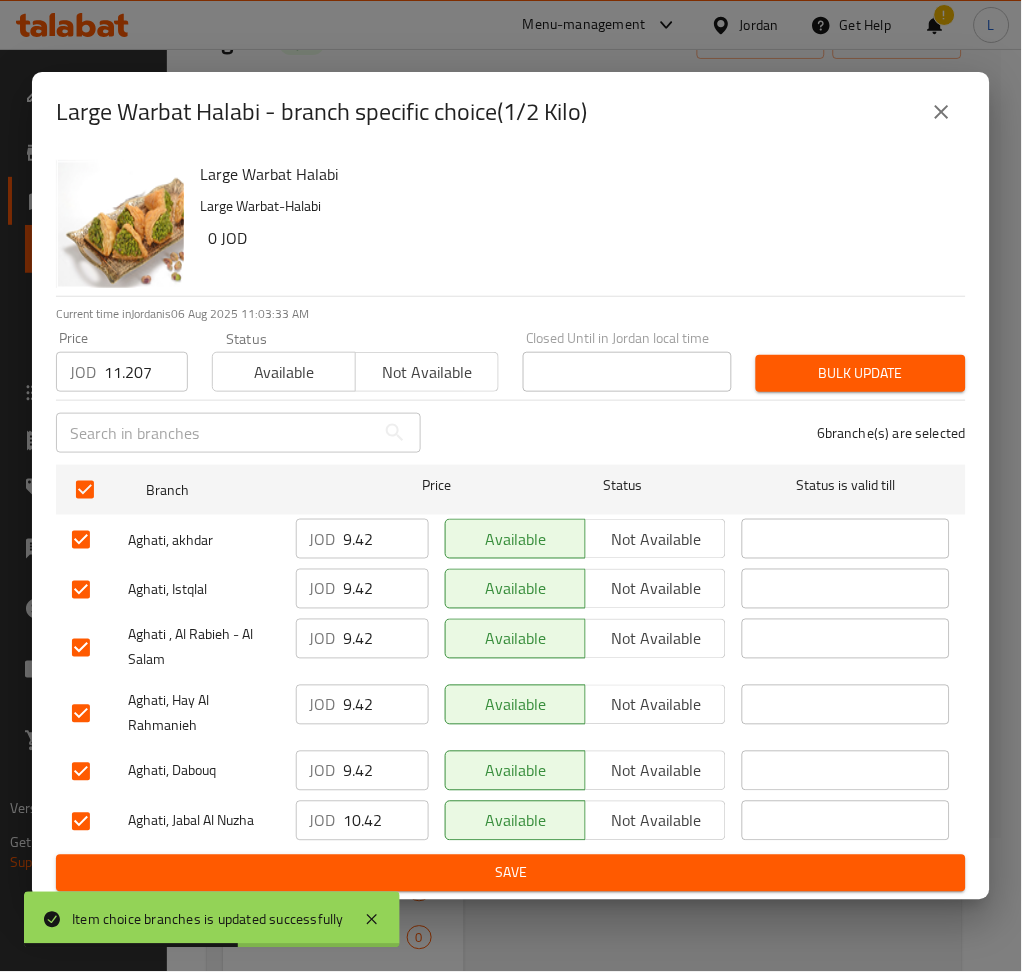 click on "Bulk update" at bounding box center (861, 373) 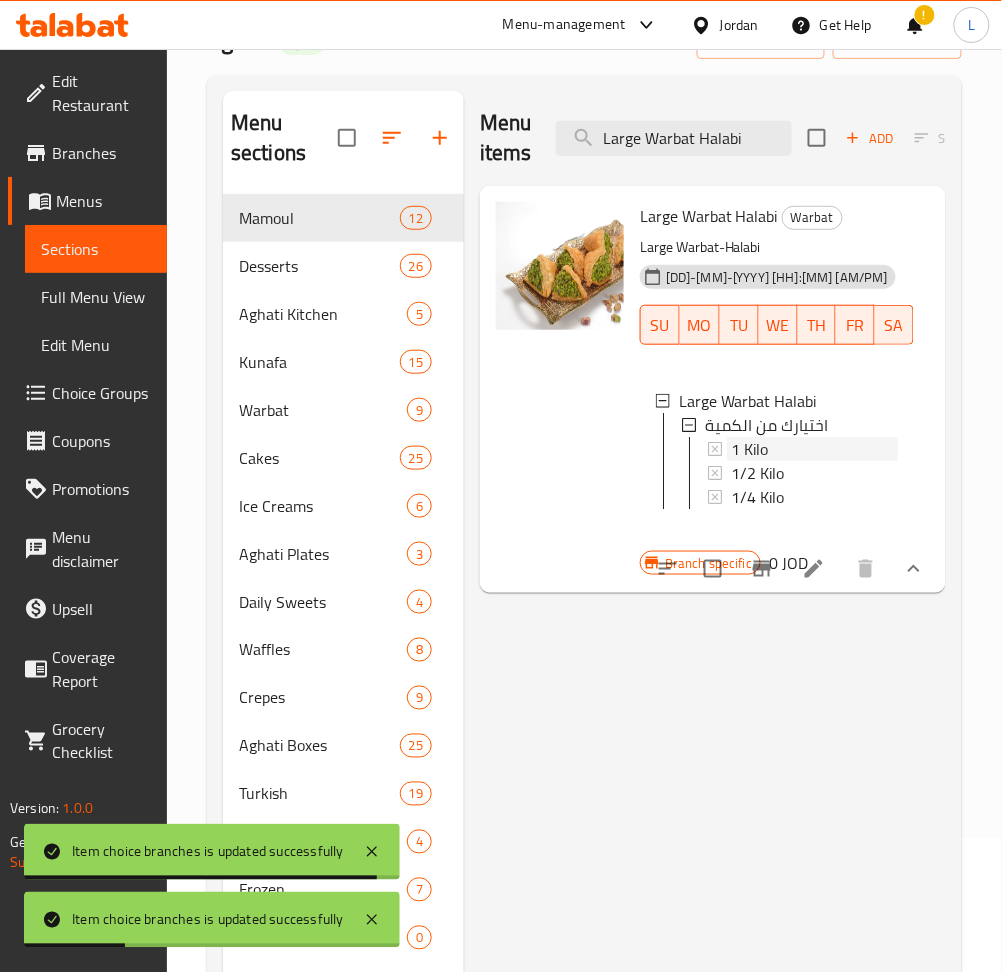 click on "1 Kilo" at bounding box center (814, 449) 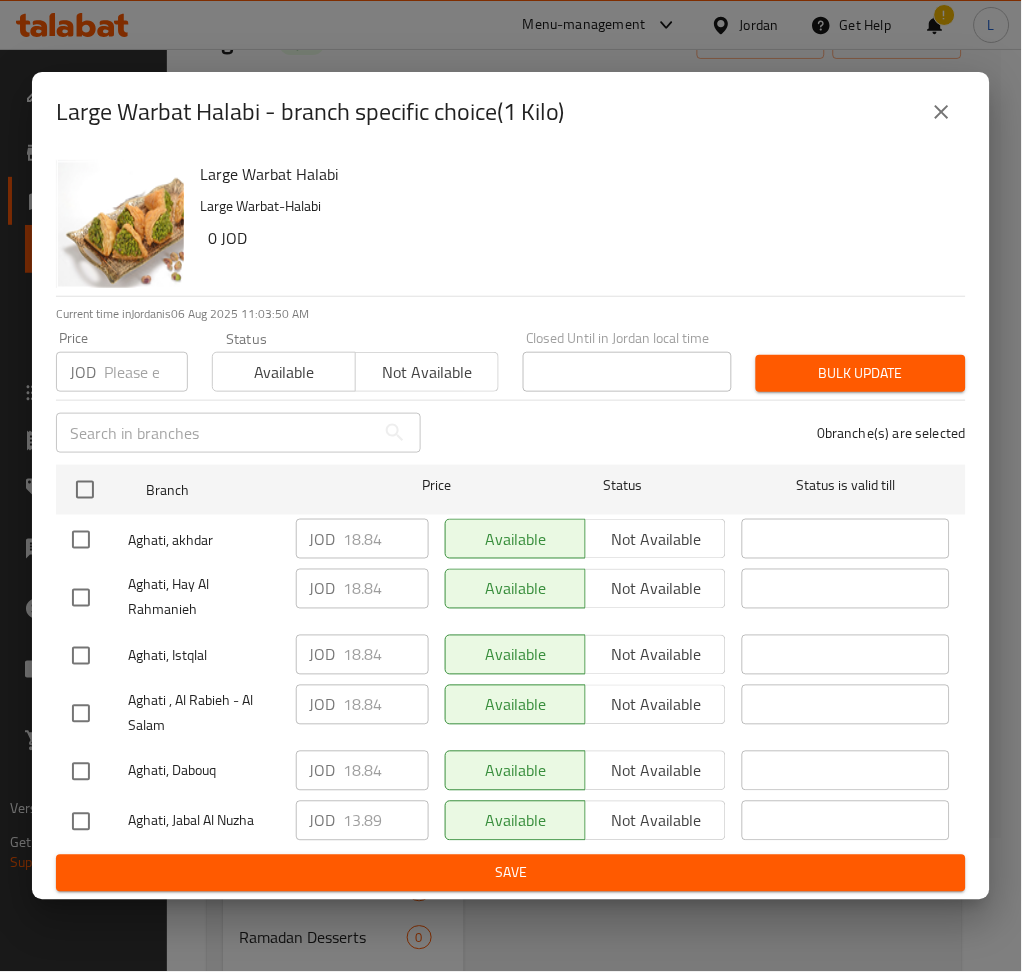 click at bounding box center [146, 372] 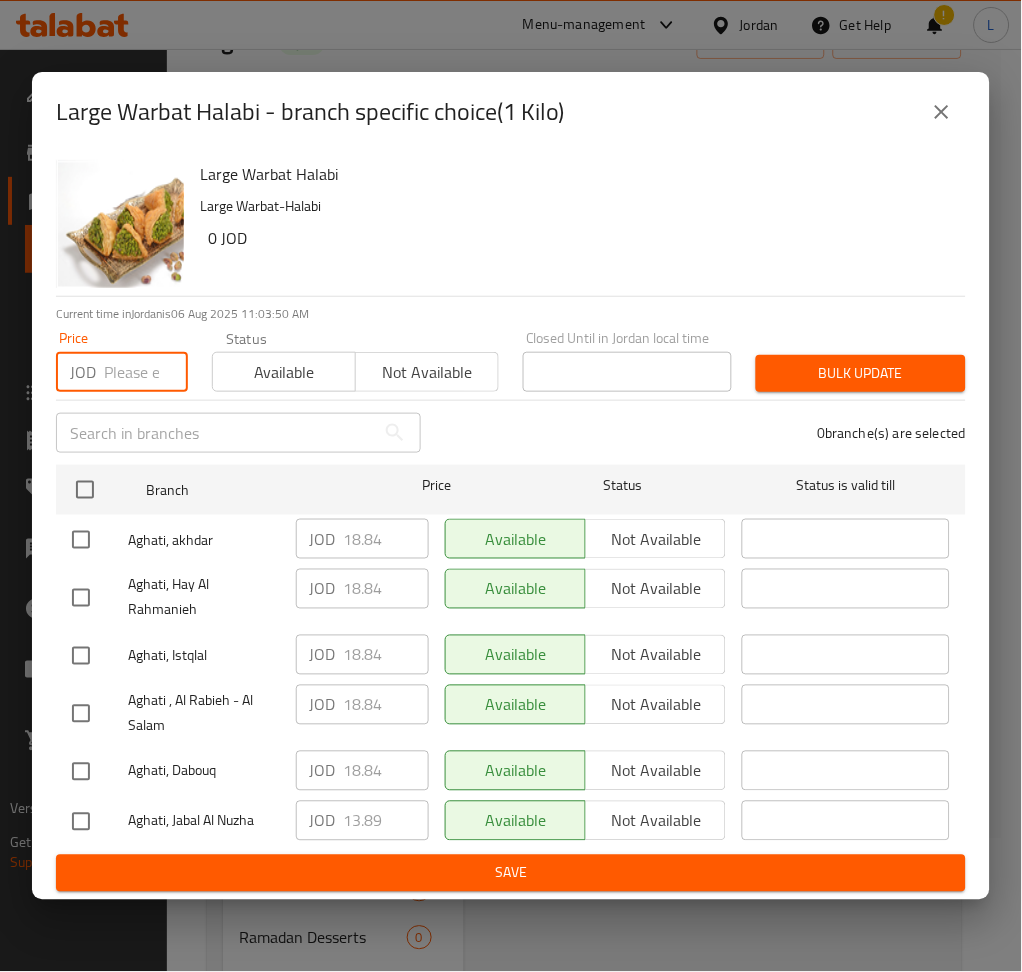 paste on "22.413" 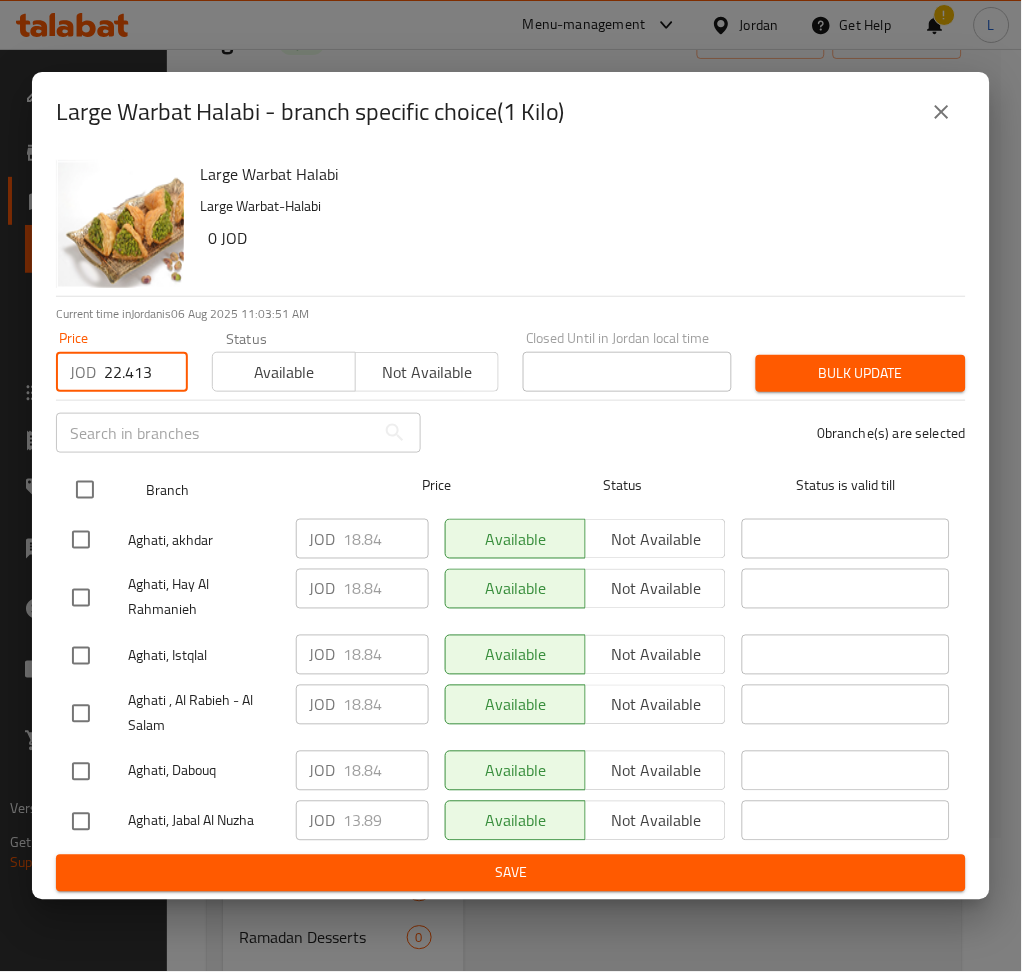 type on "22.413" 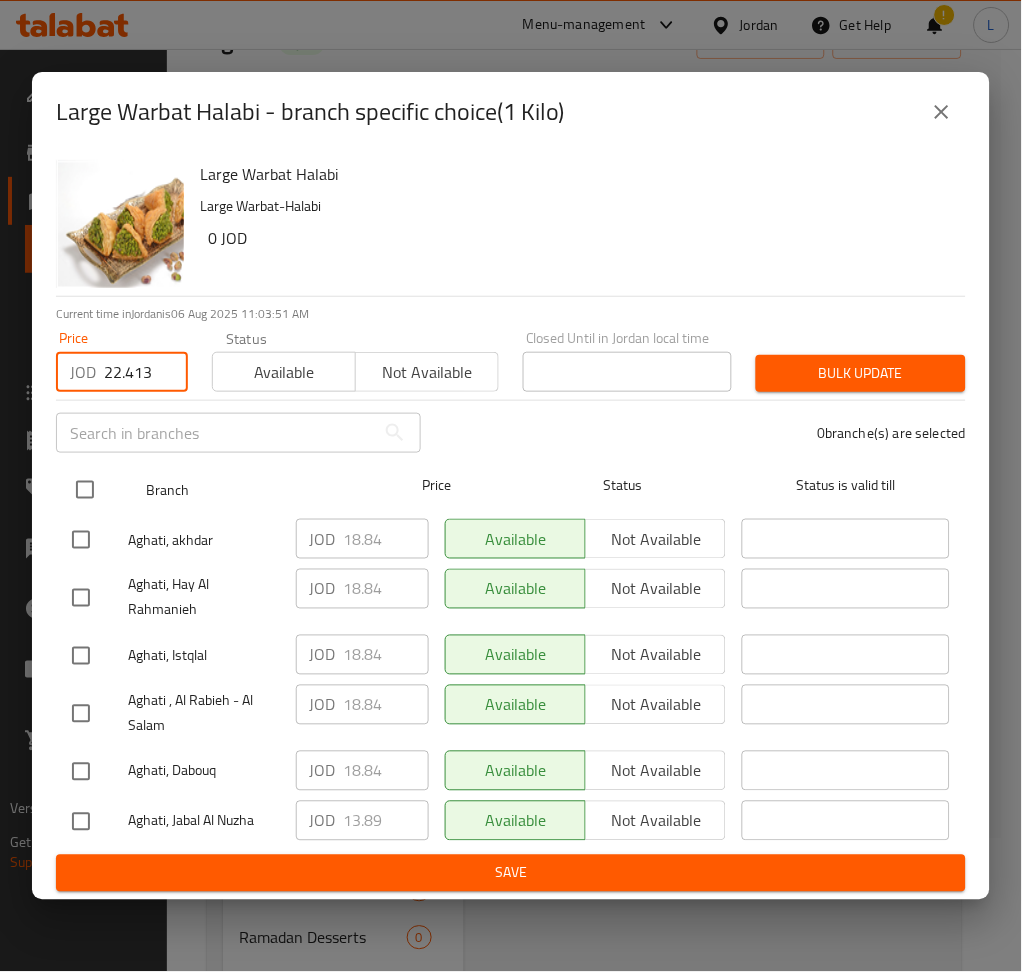click at bounding box center [85, 490] 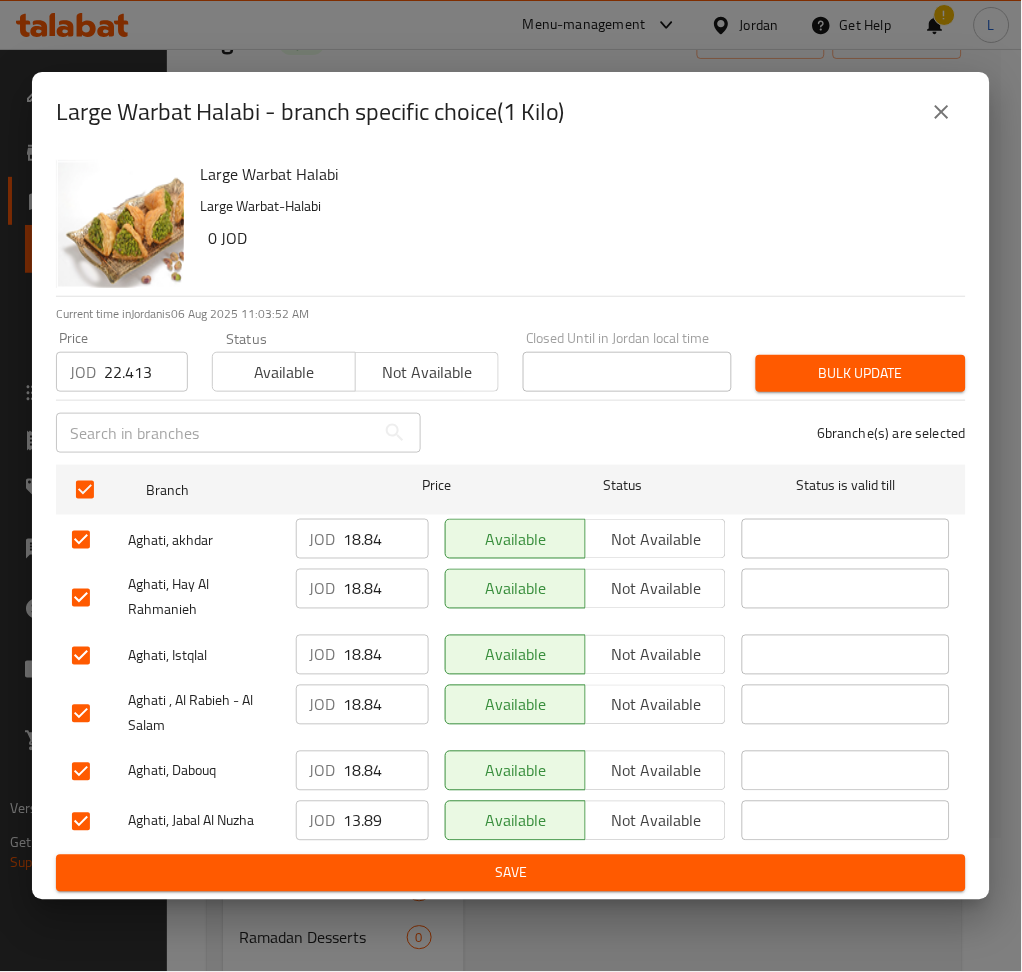 click on "Bulk update" at bounding box center (861, 373) 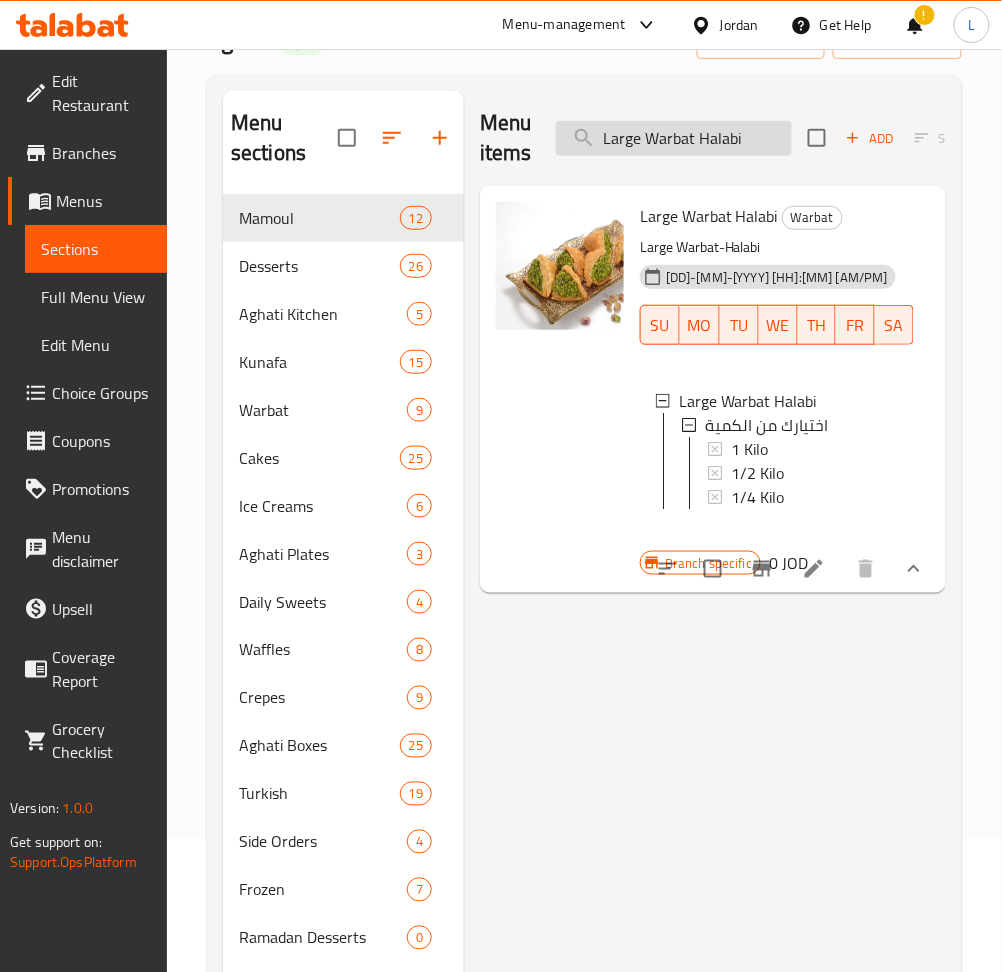 click on "Large Warbat Halabi" at bounding box center [674, 138] 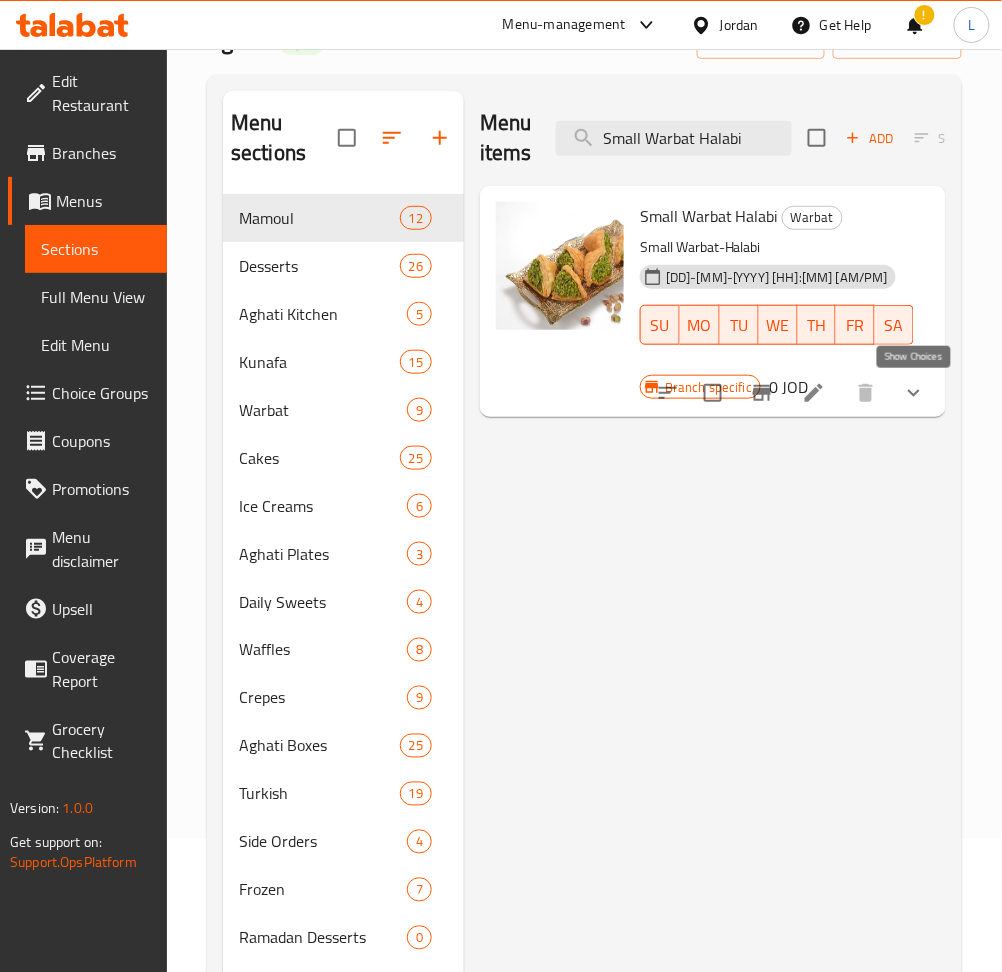 type on "Small Warbat Halabi" 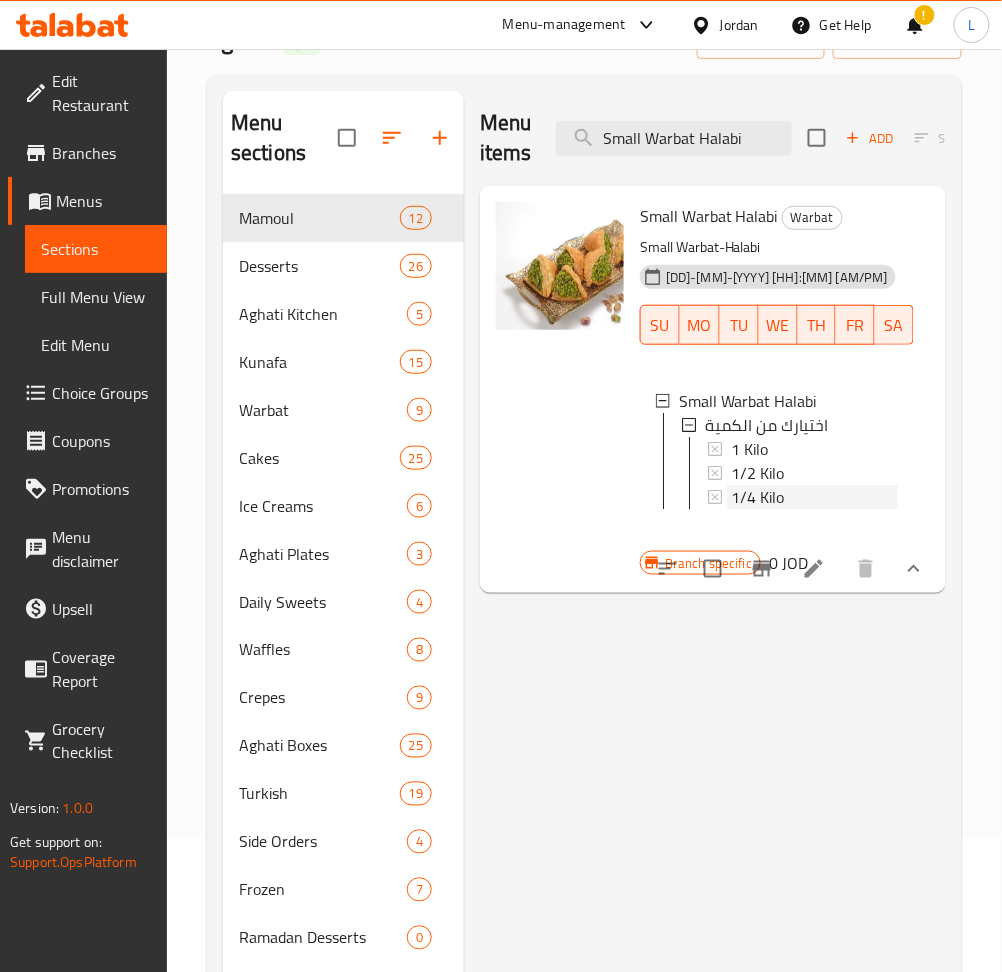 click on "1/4 Kilo" at bounding box center (757, 497) 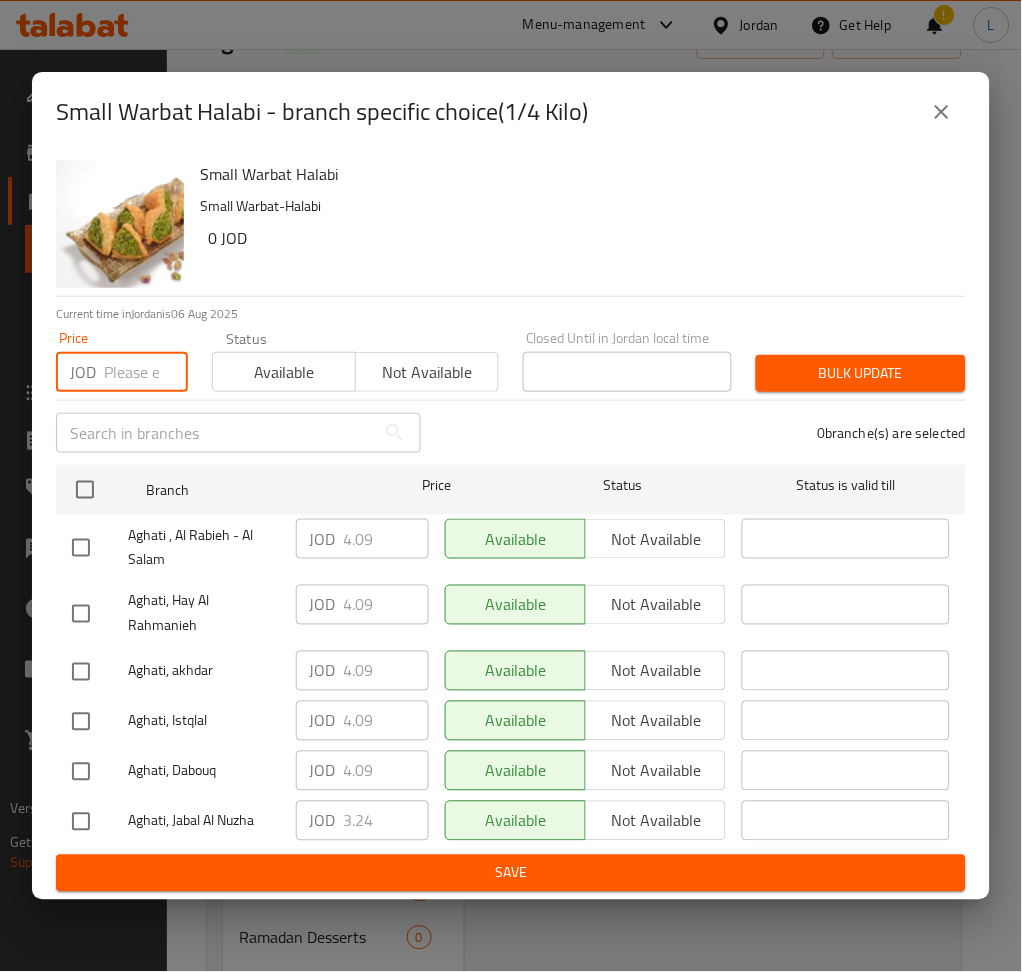 click at bounding box center (146, 372) 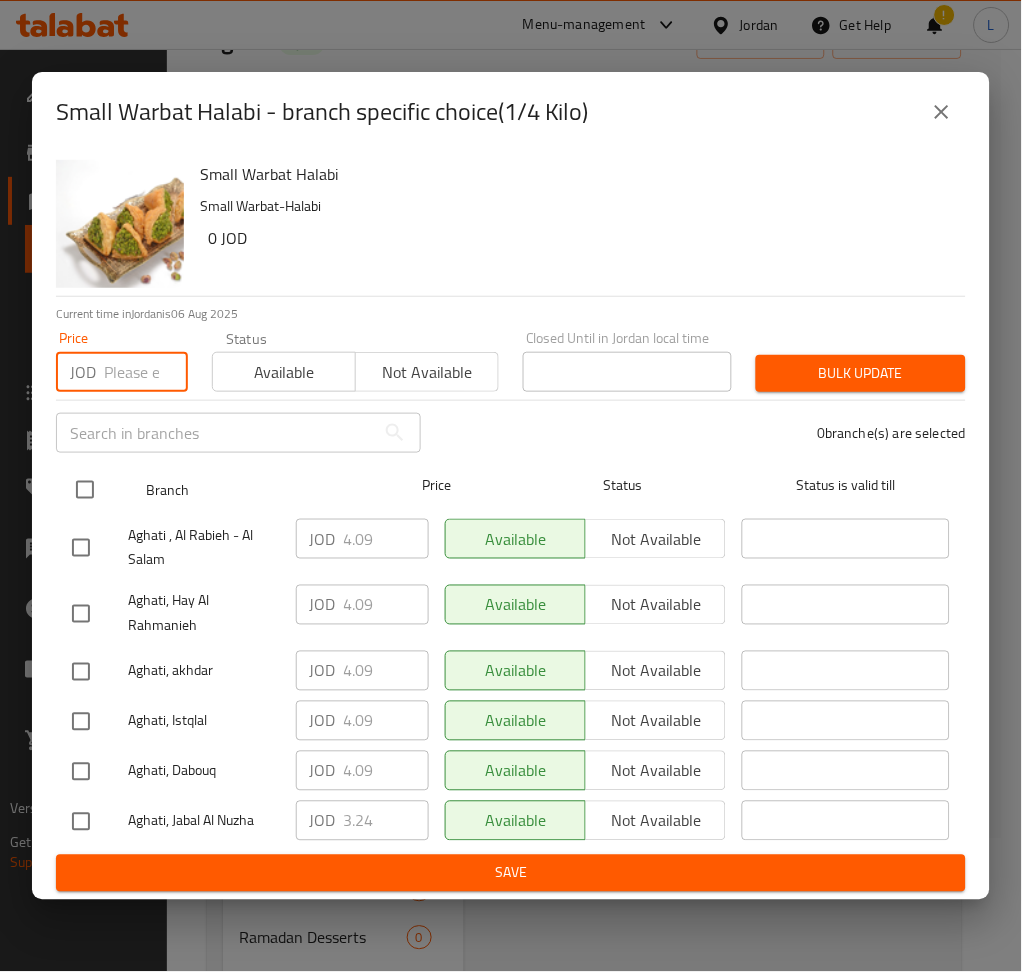 paste on "5.603" 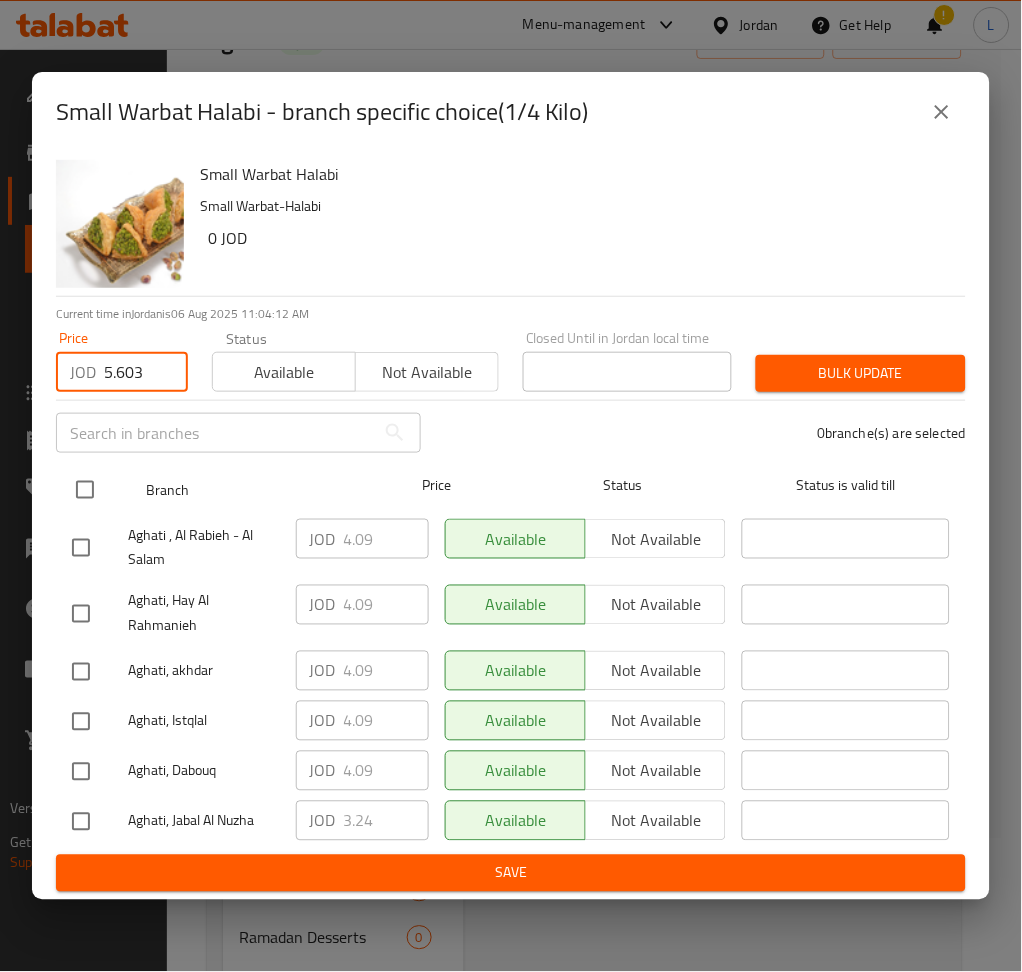 type on "5.603" 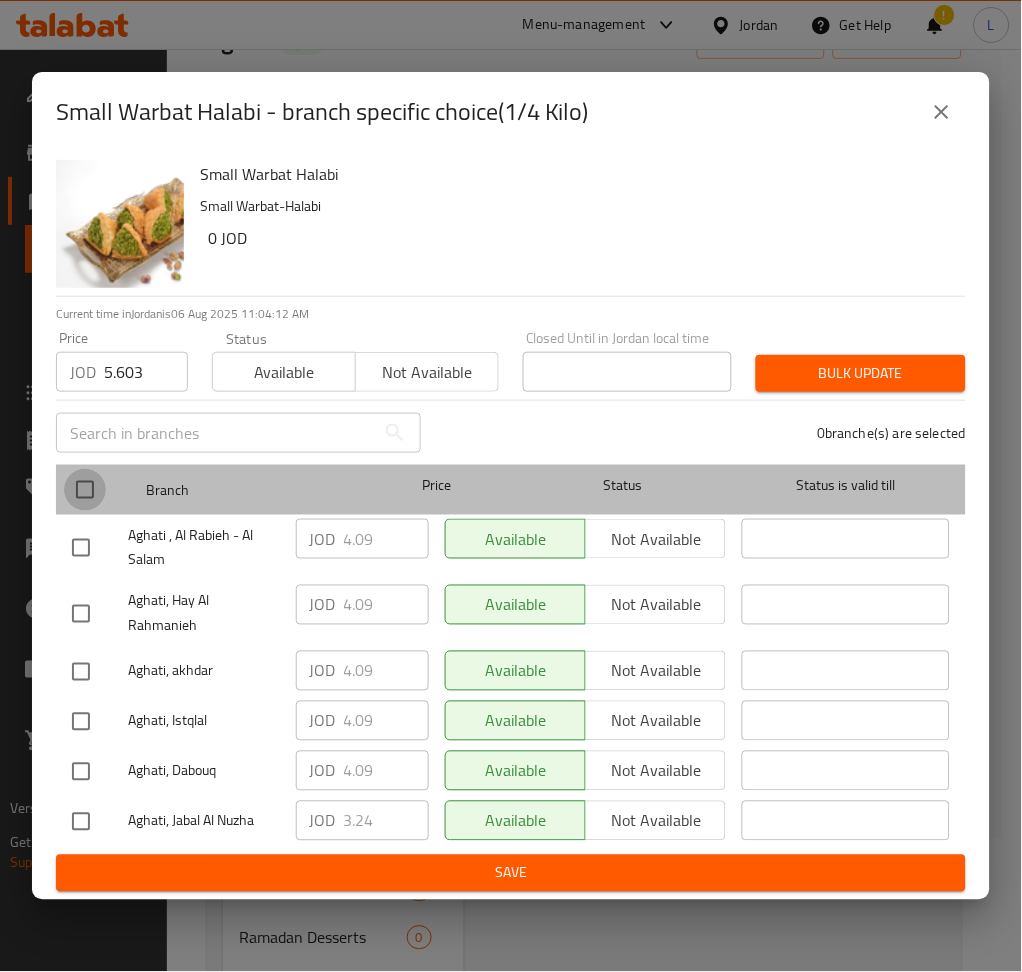 click at bounding box center (85, 490) 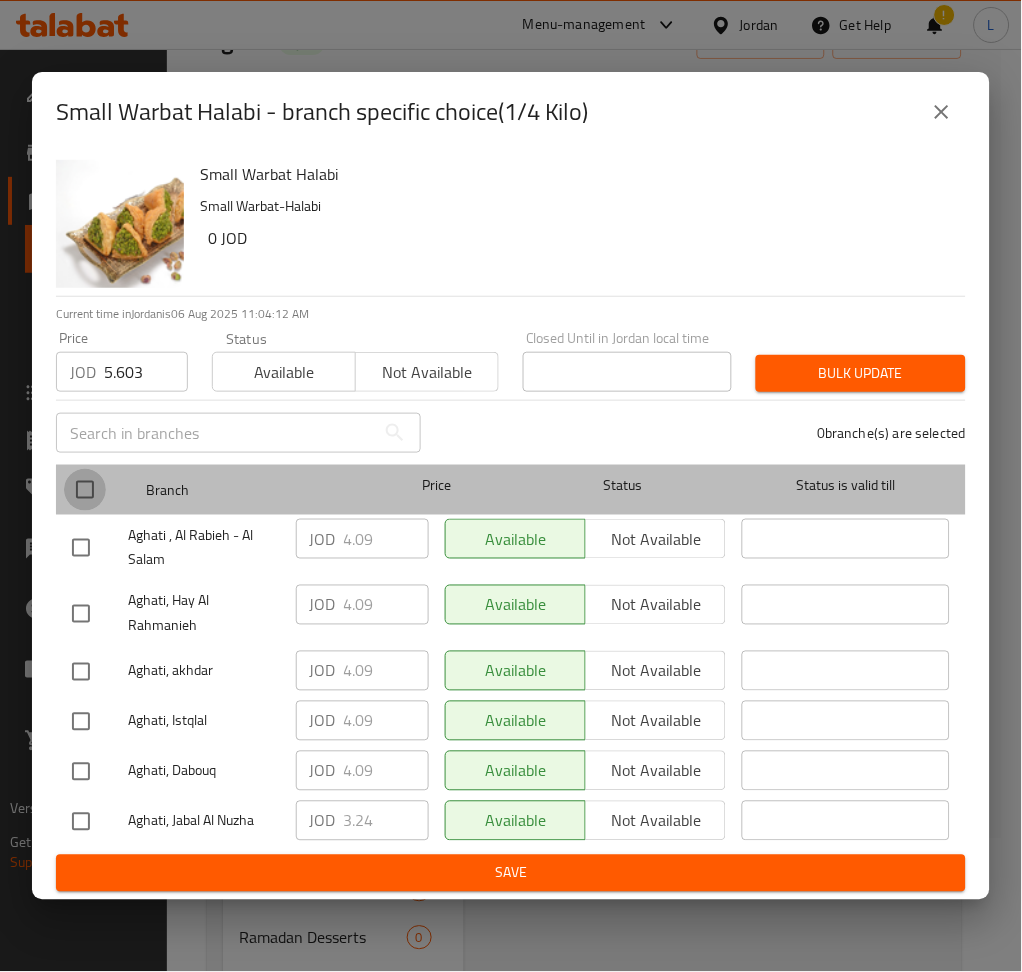 checkbox on "true" 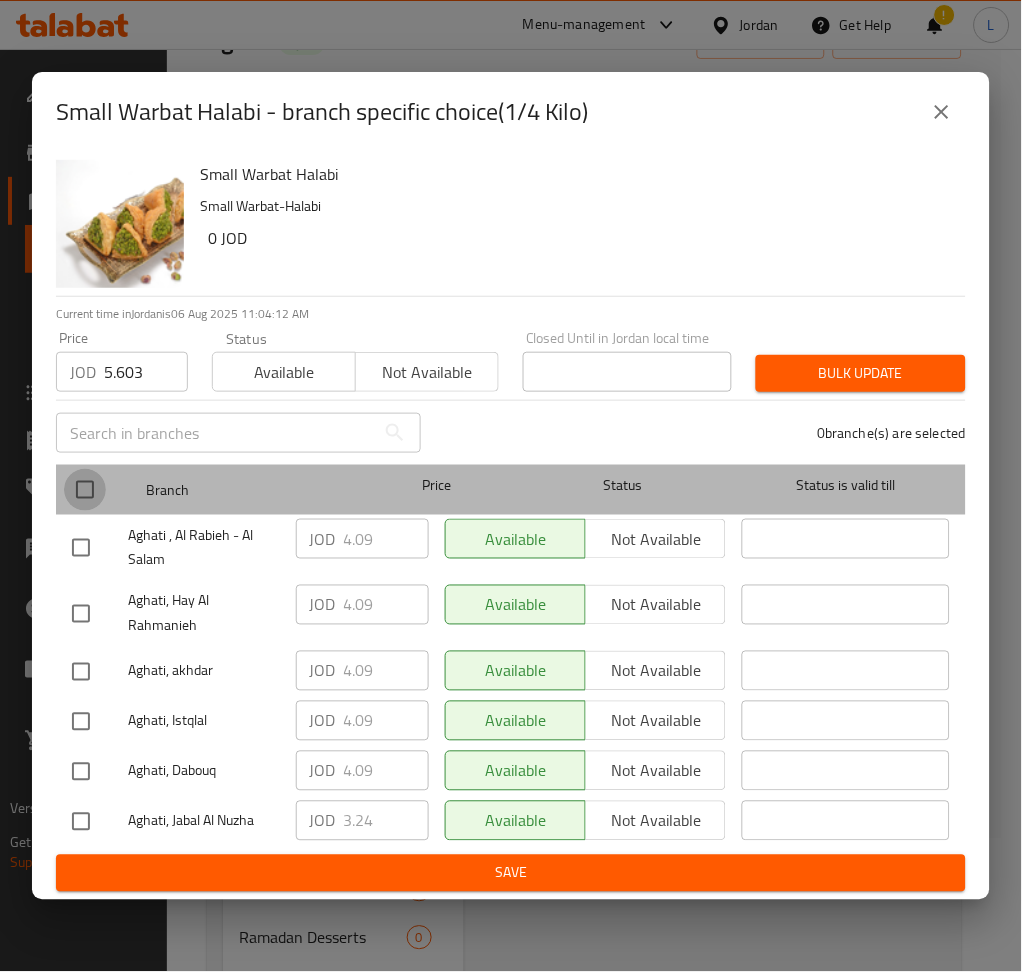 checkbox on "true" 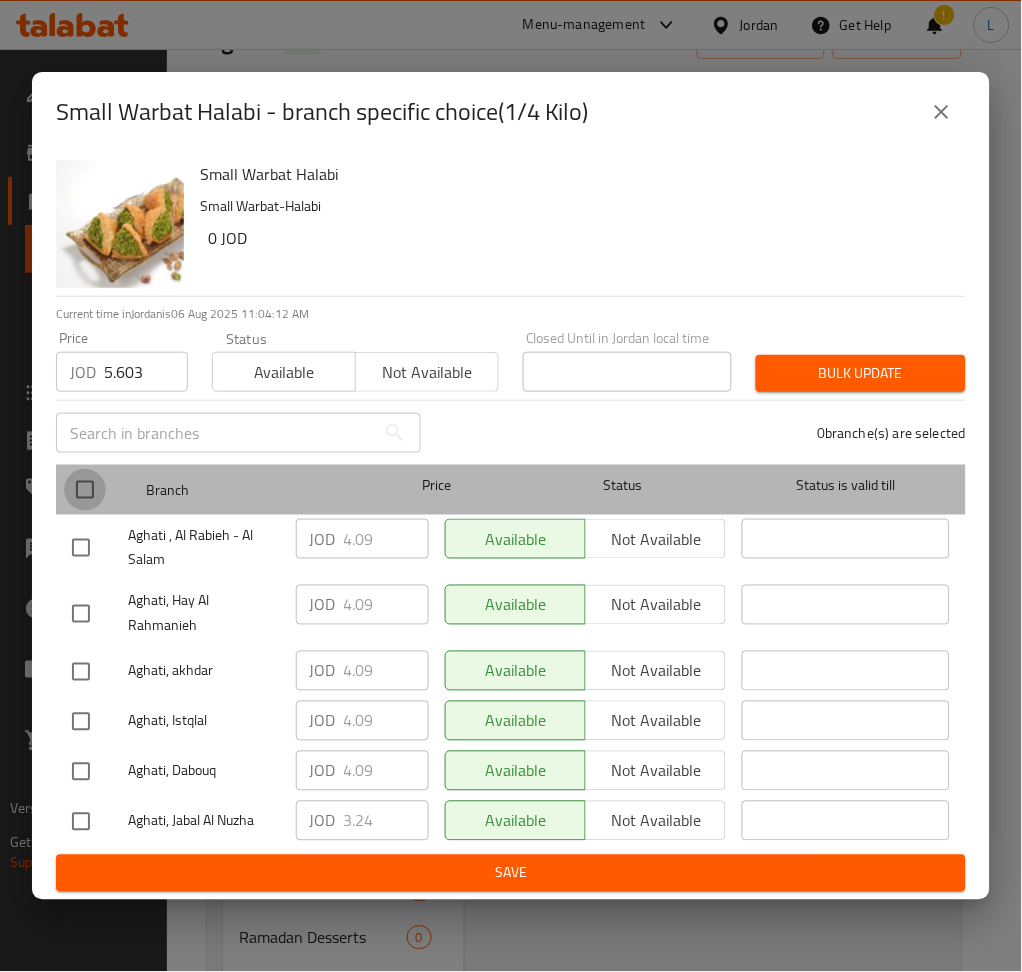 checkbox on "true" 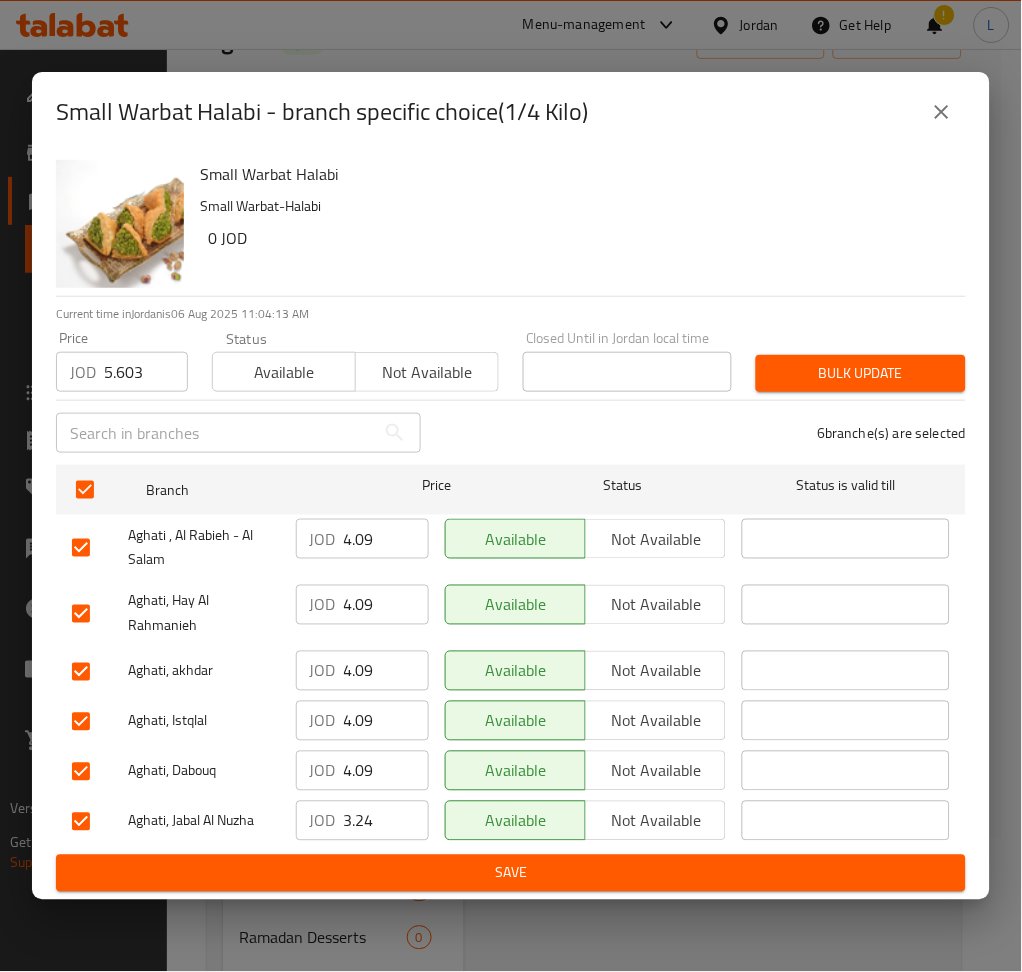 click on "Bulk update" at bounding box center (861, 373) 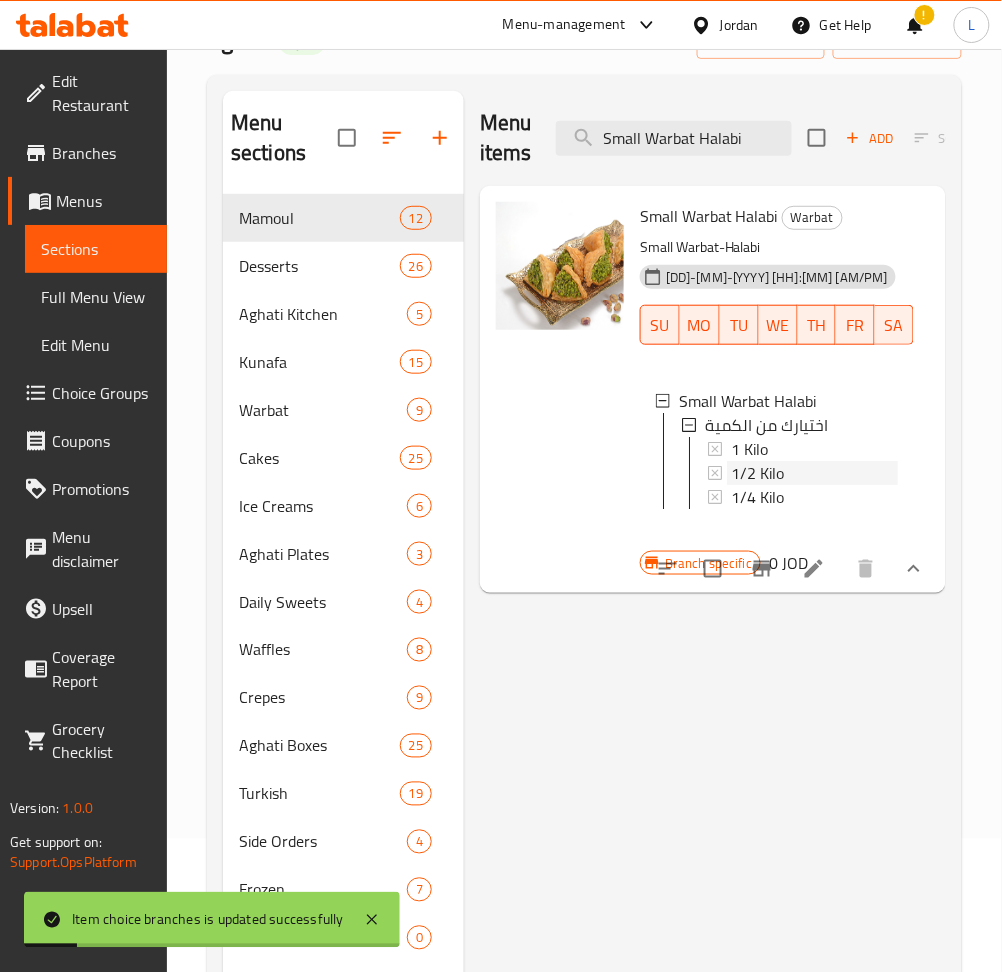 click on "1/2 Kilo" at bounding box center (814, 473) 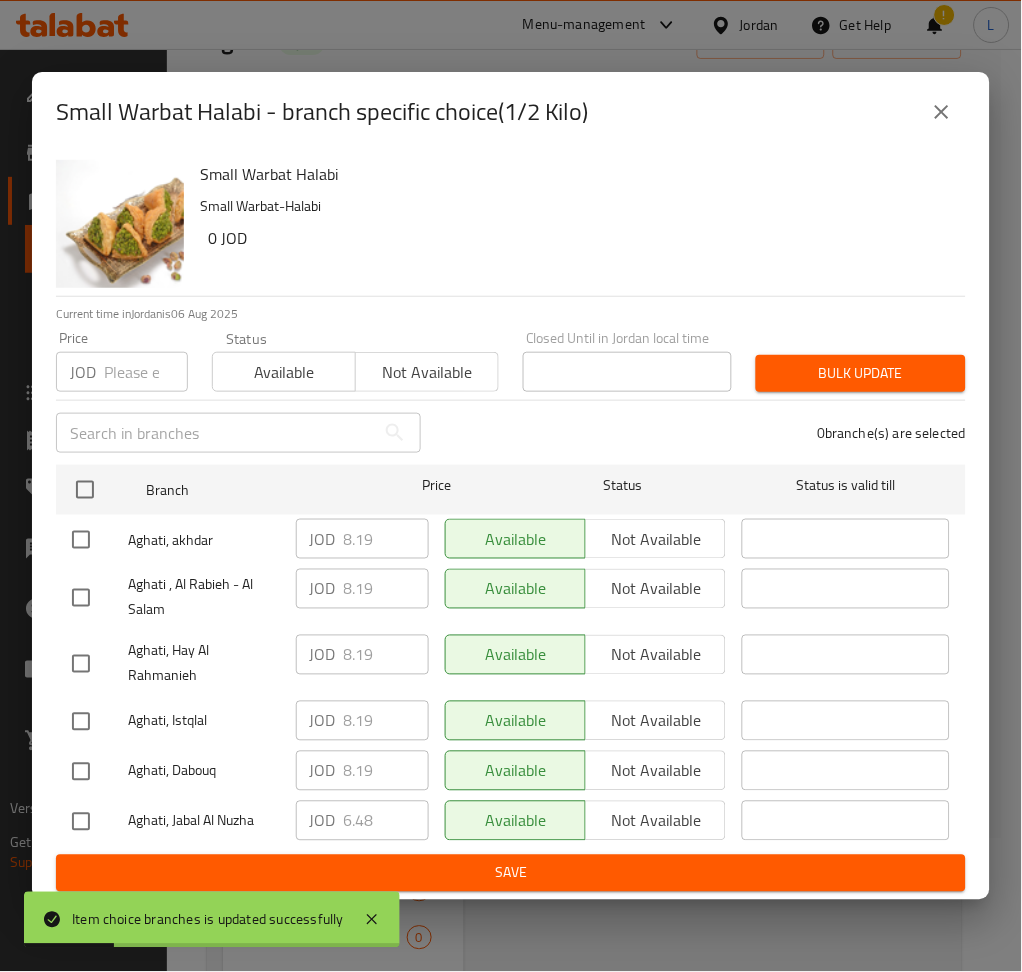 click at bounding box center (146, 372) 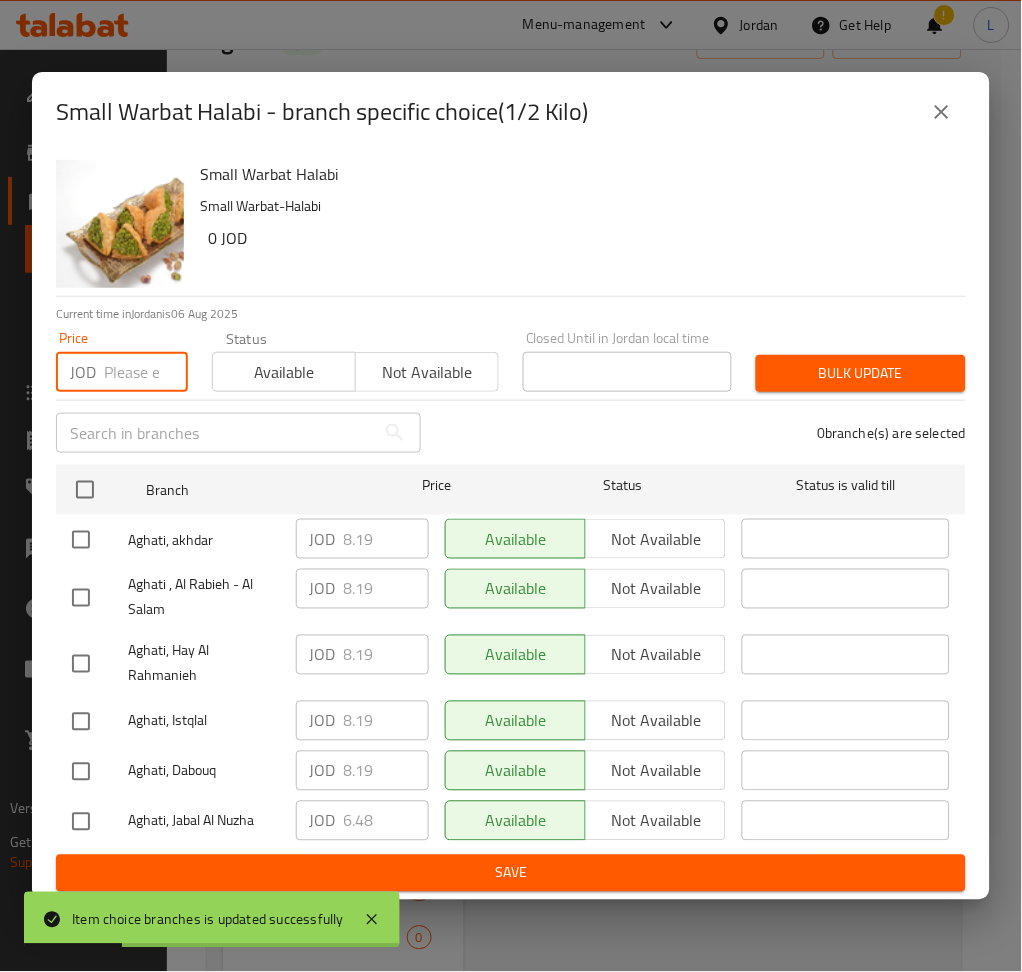 paste on "11.207" 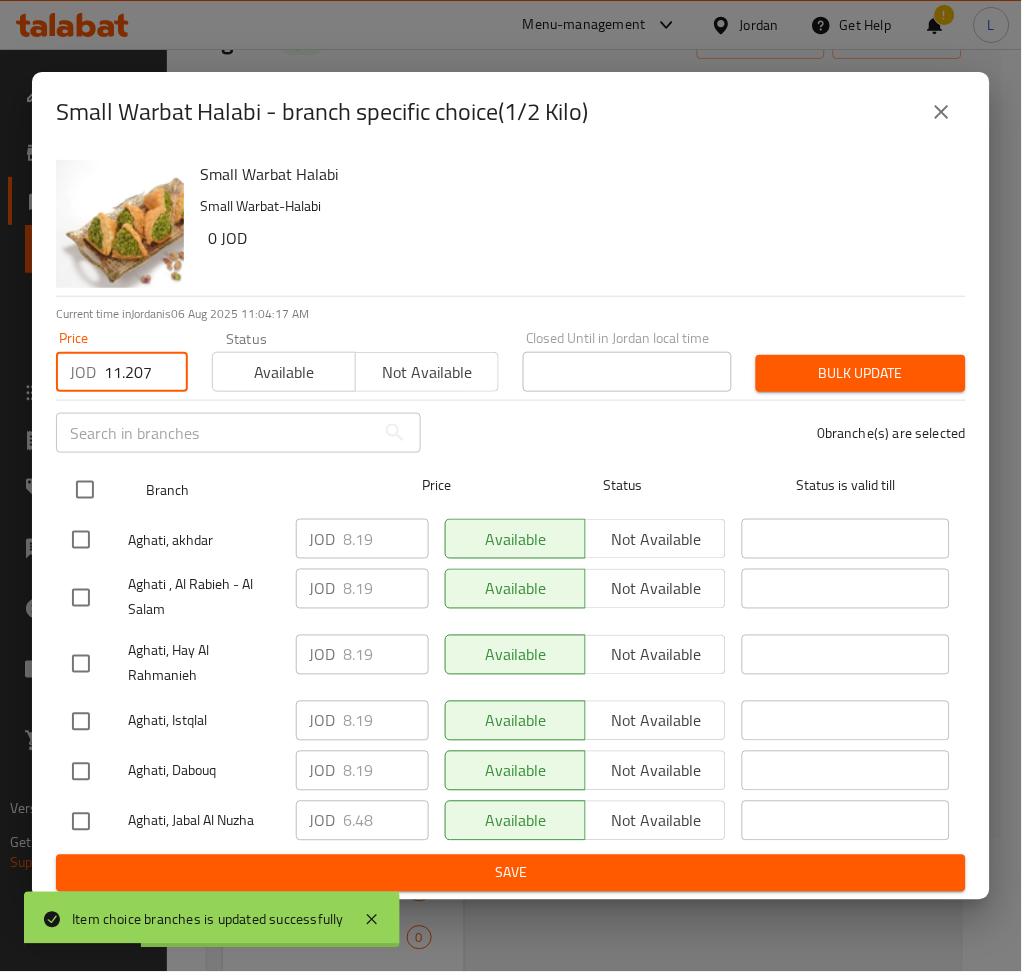 type on "11.207" 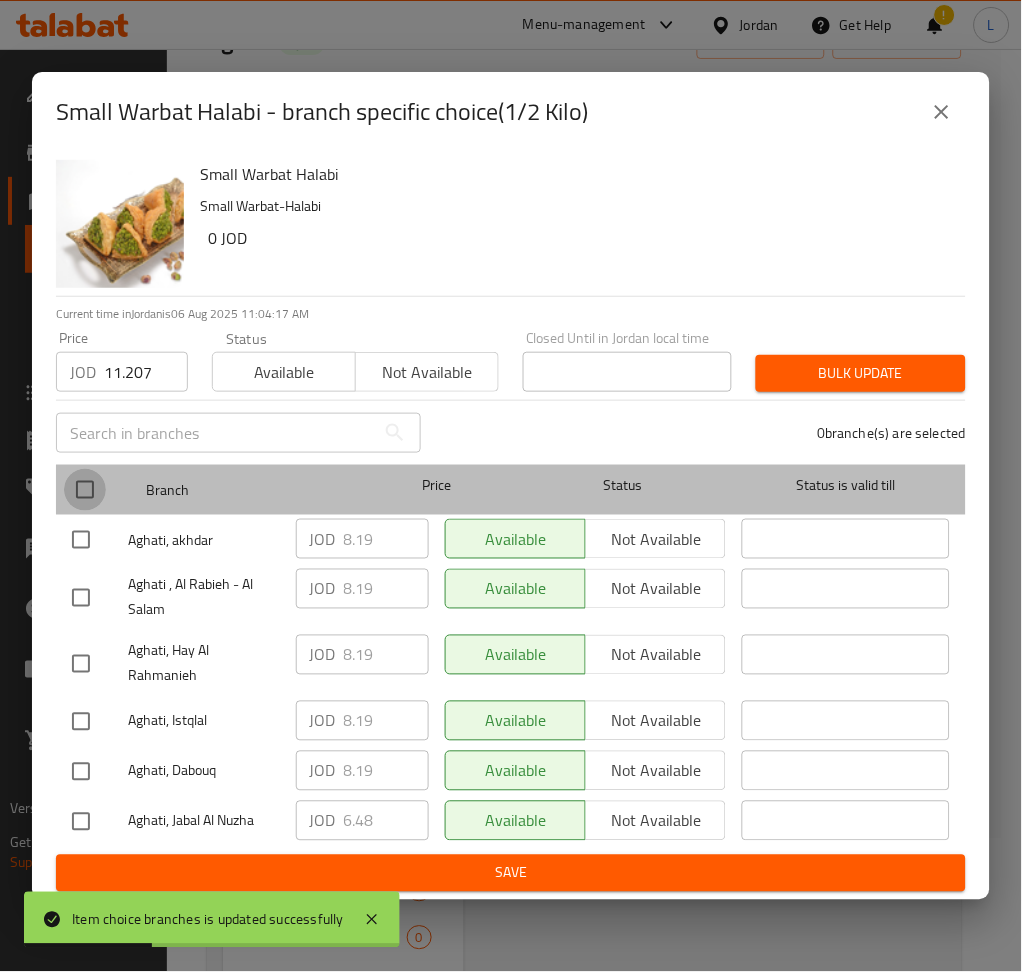 click at bounding box center (85, 490) 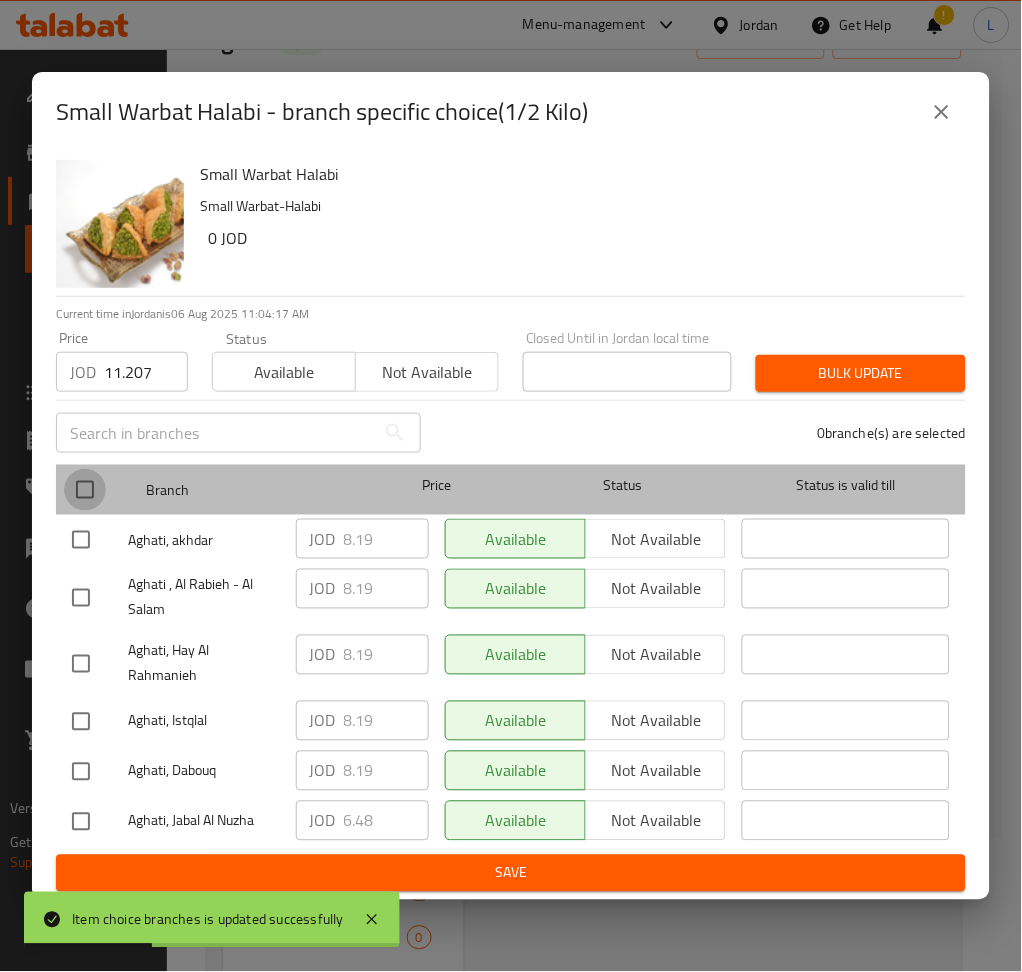 checkbox on "true" 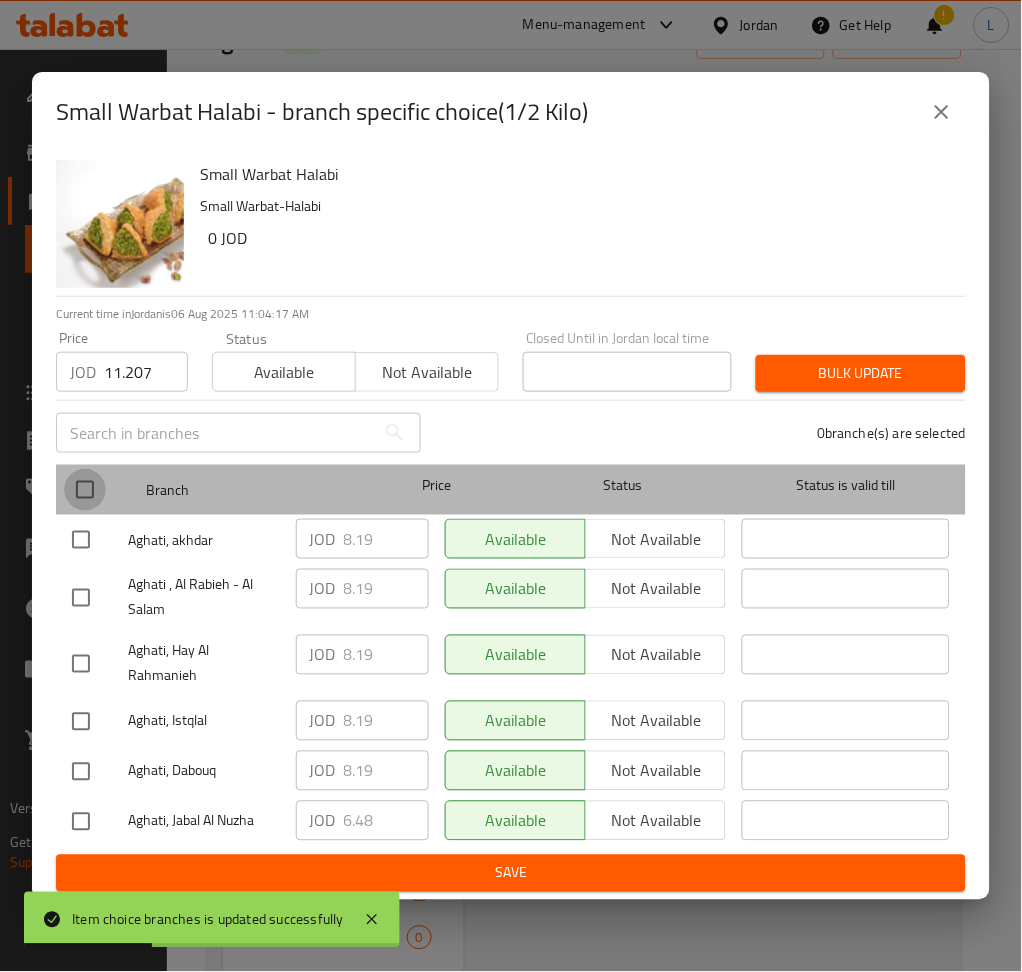 checkbox on "true" 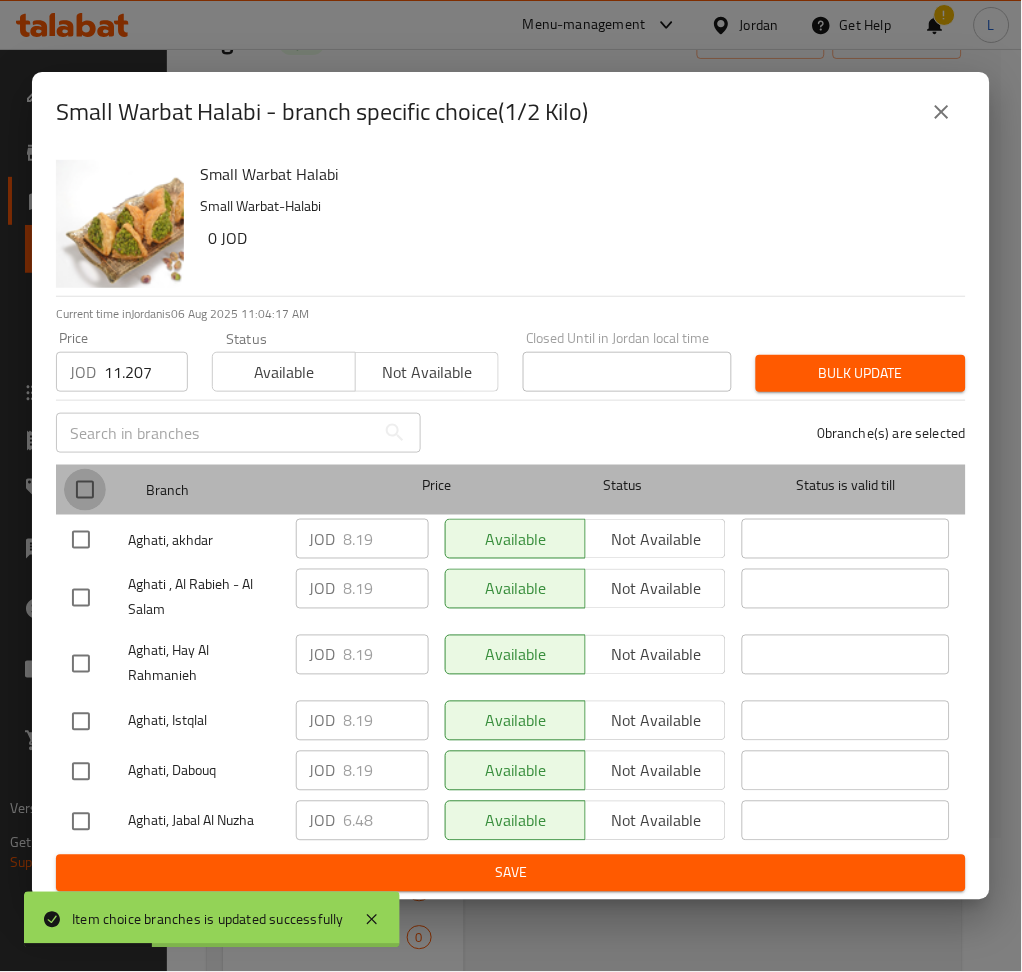 checkbox on "true" 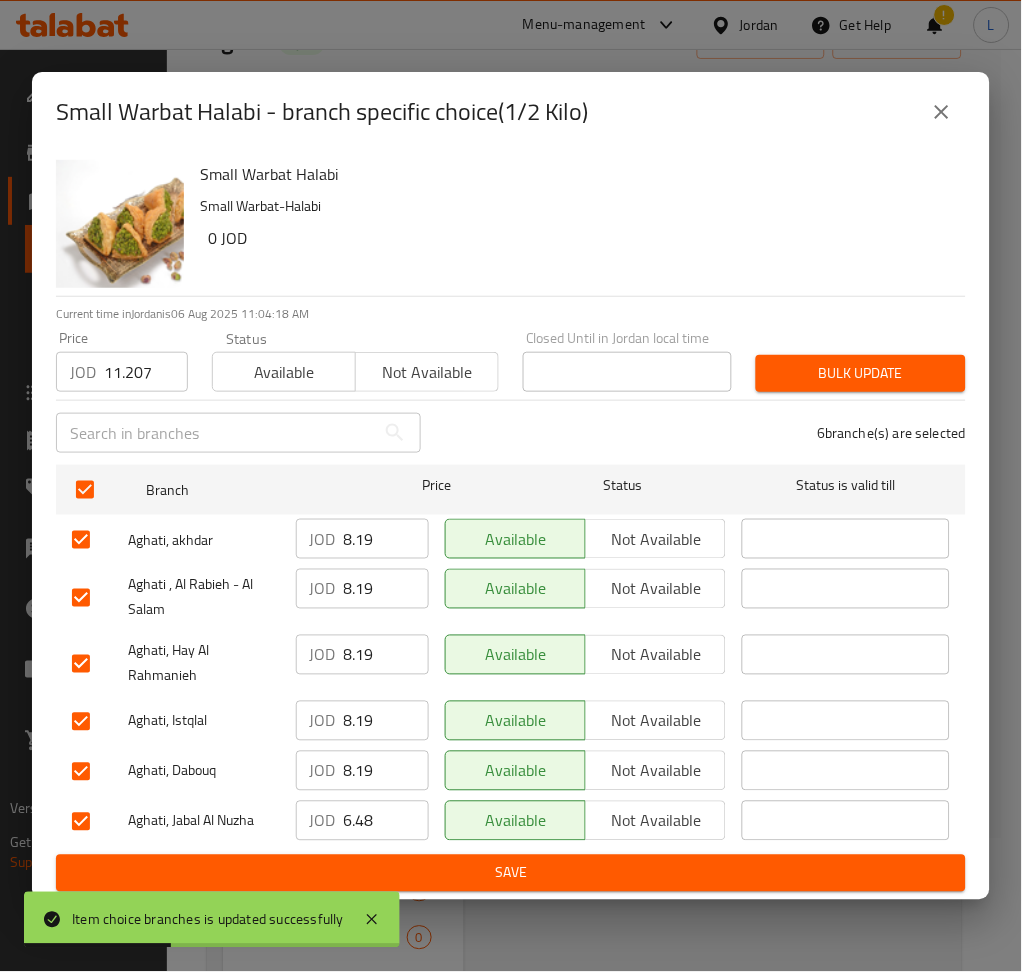 click on "Bulk update" at bounding box center (861, 373) 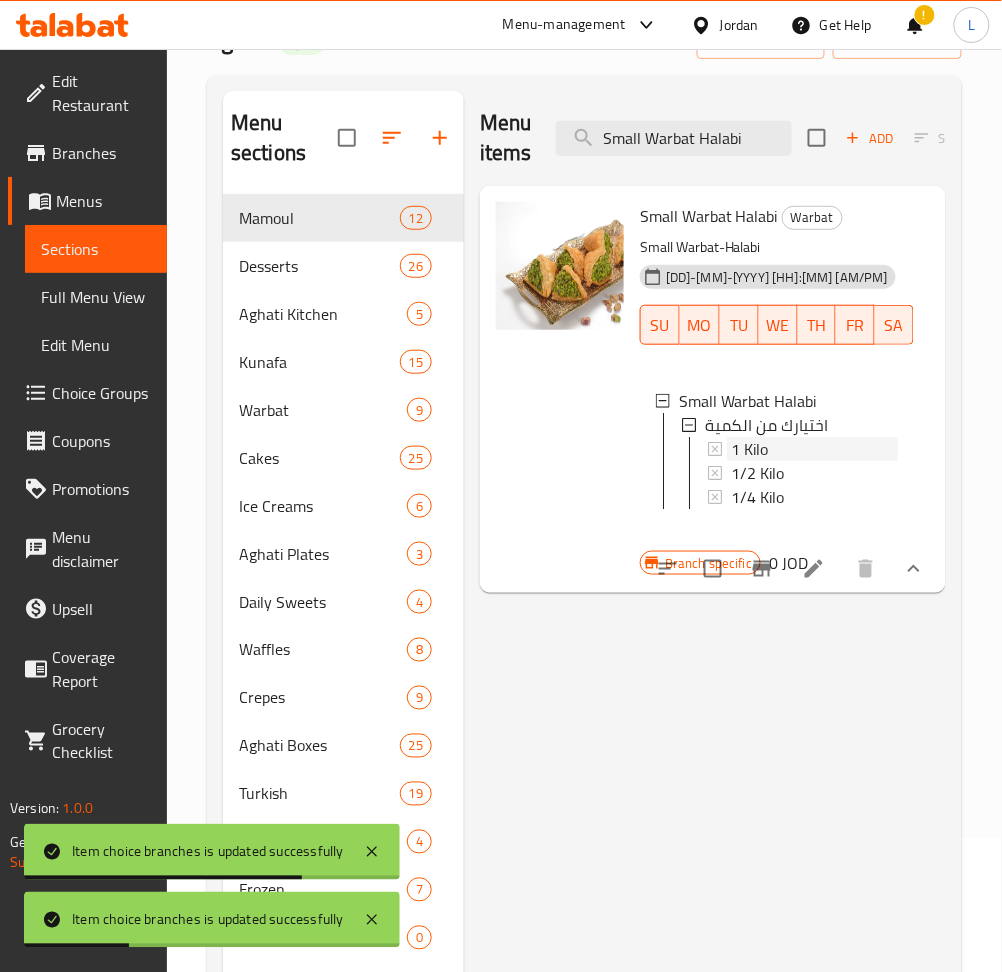 click on "1 Kilo" at bounding box center [814, 449] 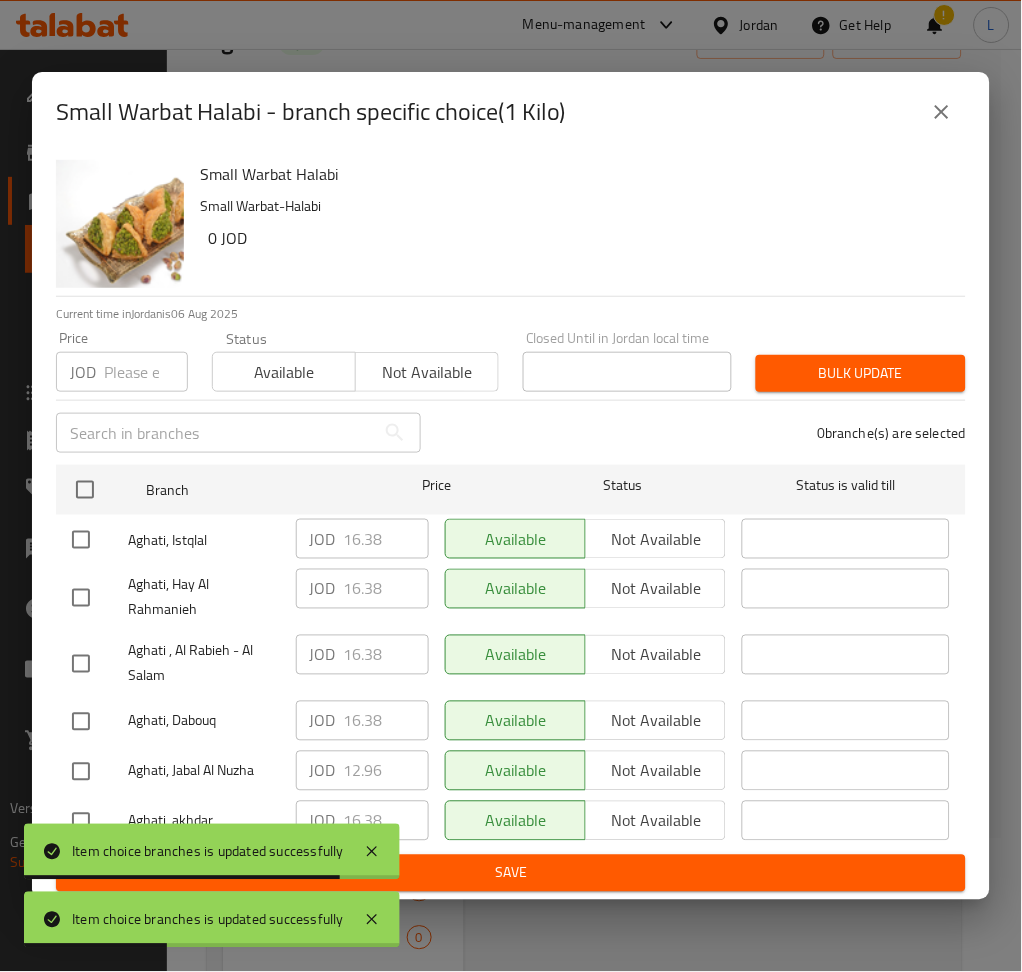 click at bounding box center (146, 372) 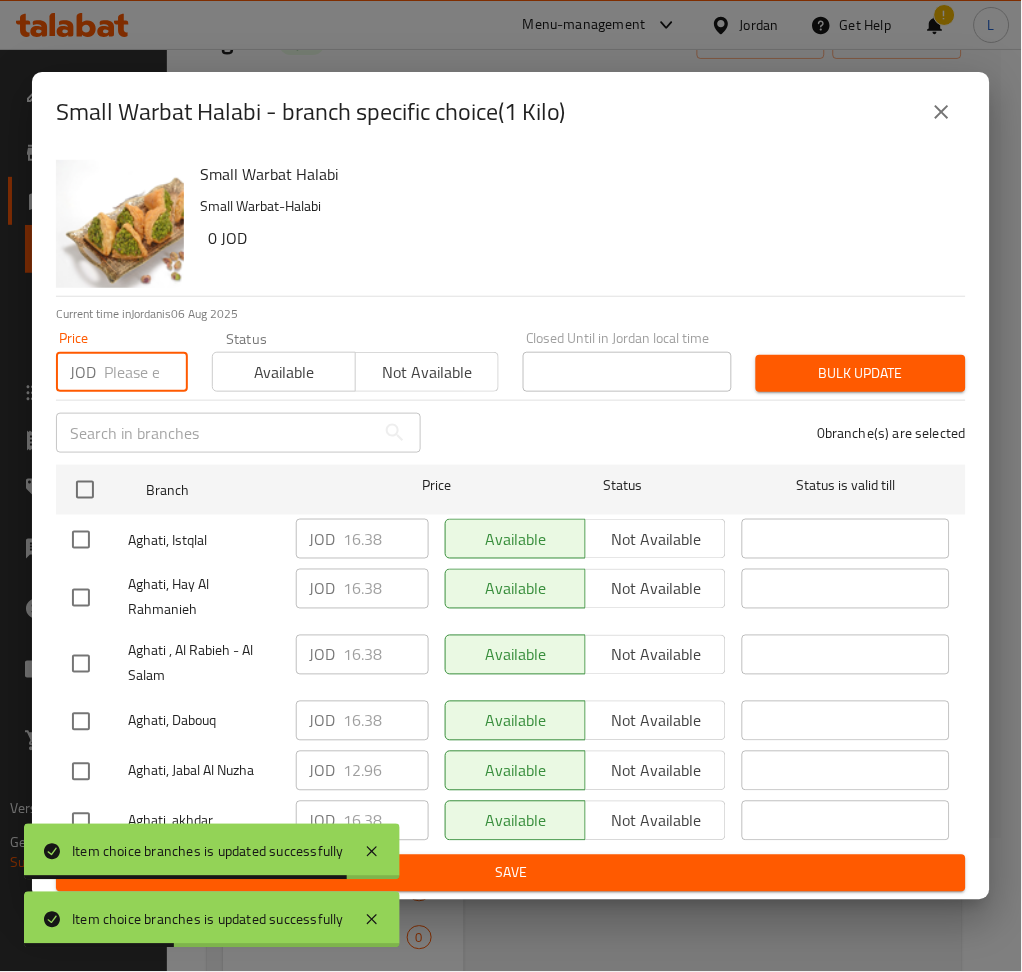 paste on "22.413" 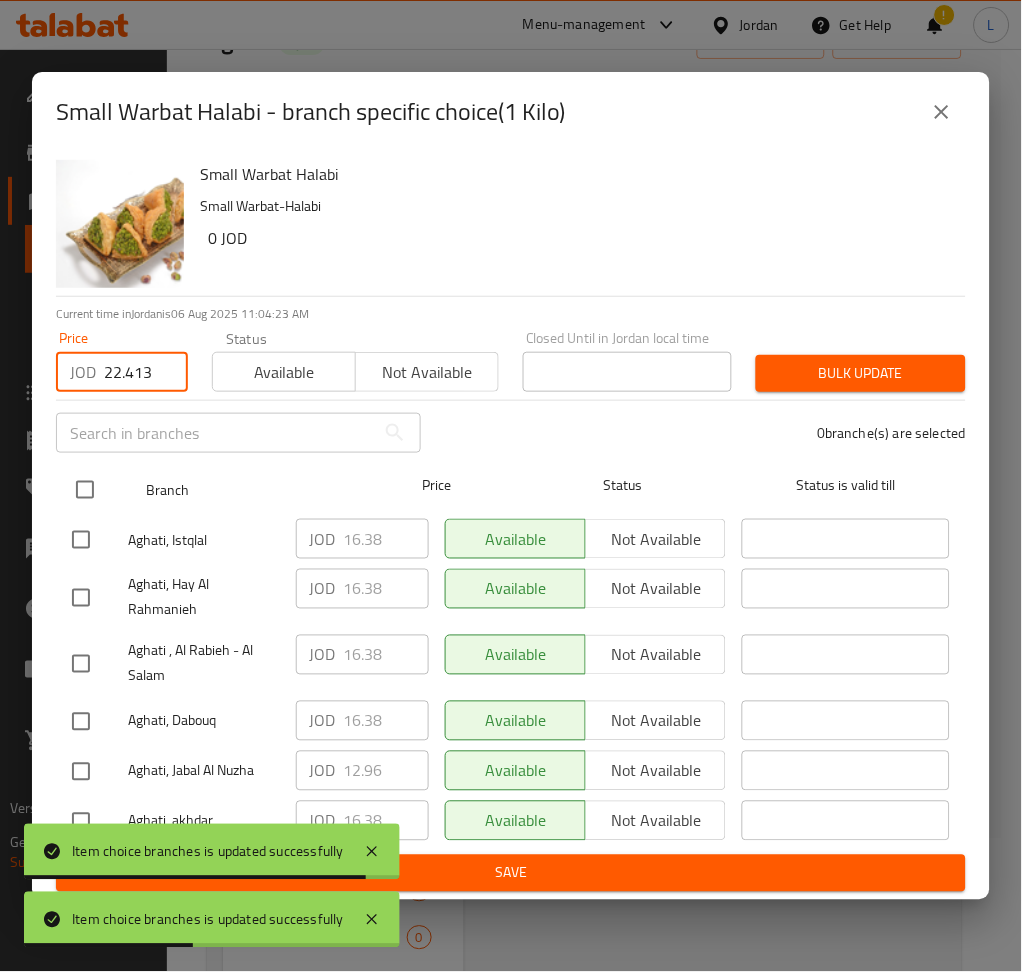 type on "22.413" 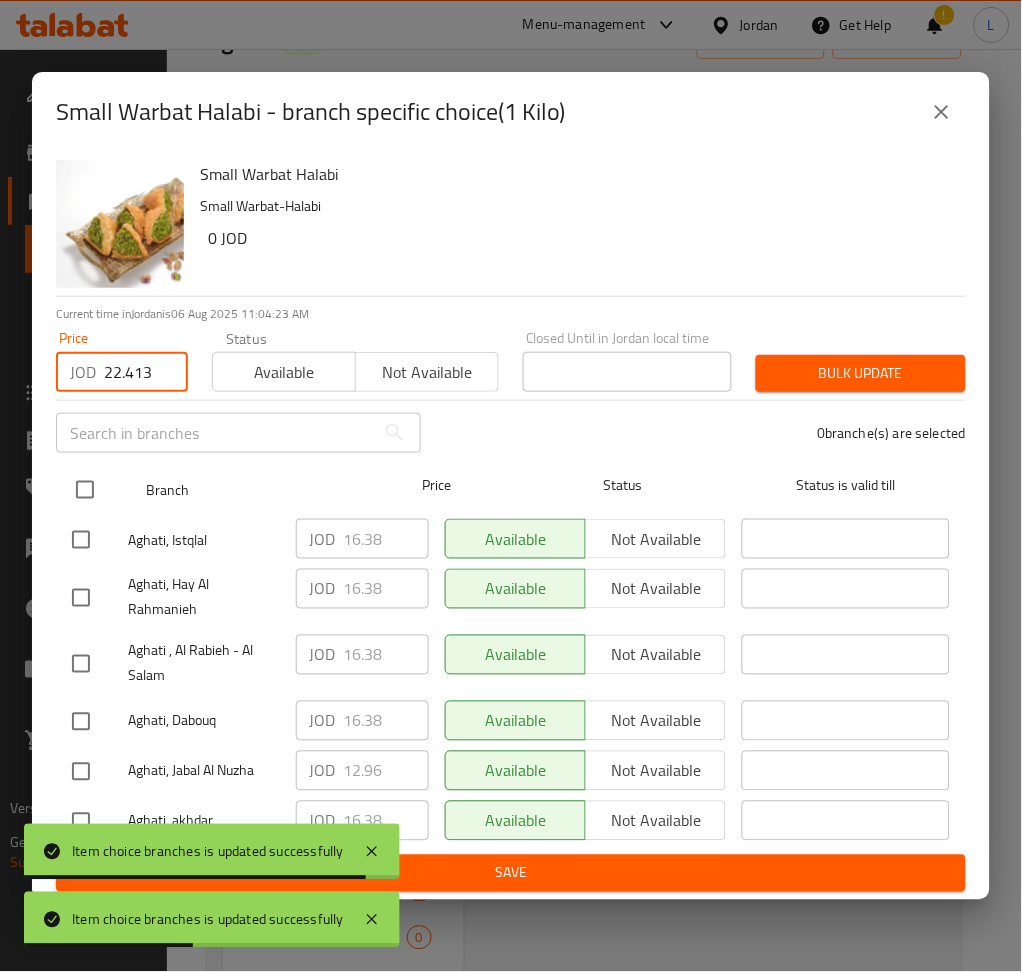 click at bounding box center (85, 490) 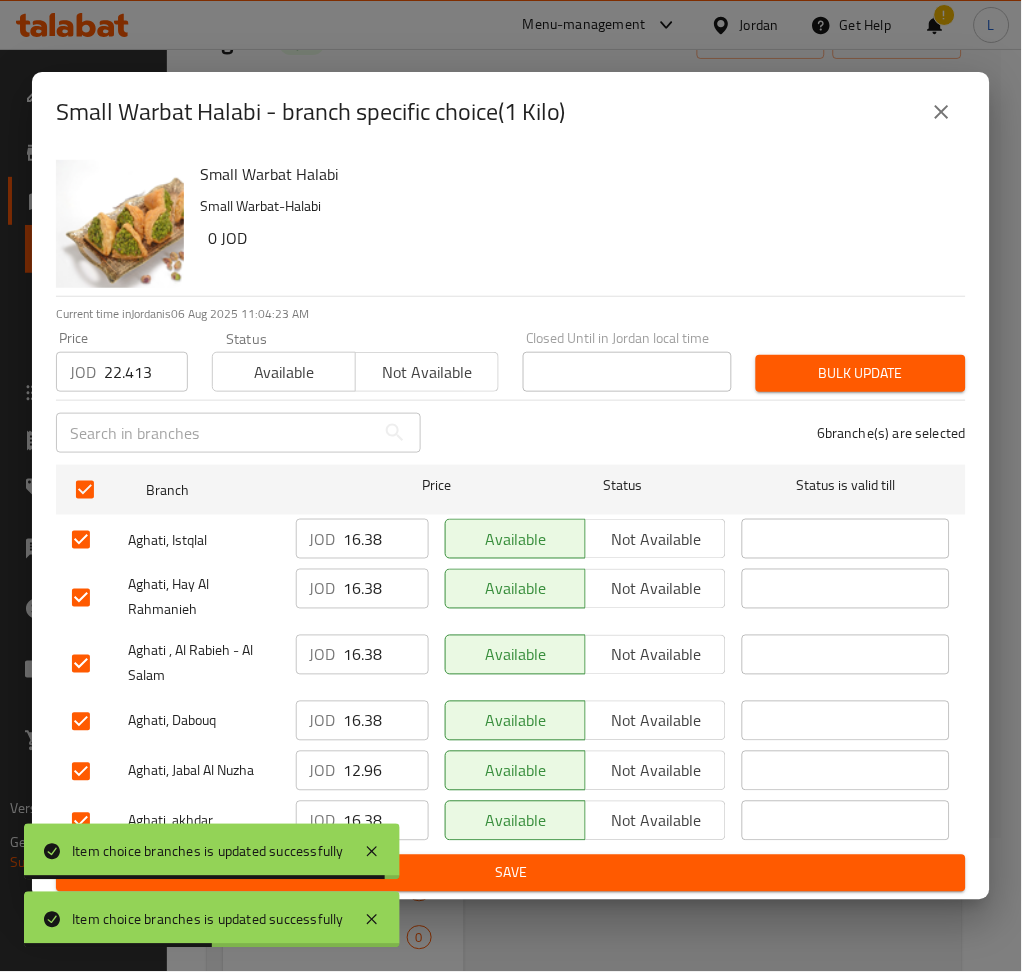 click on "Bulk update" at bounding box center (861, 373) 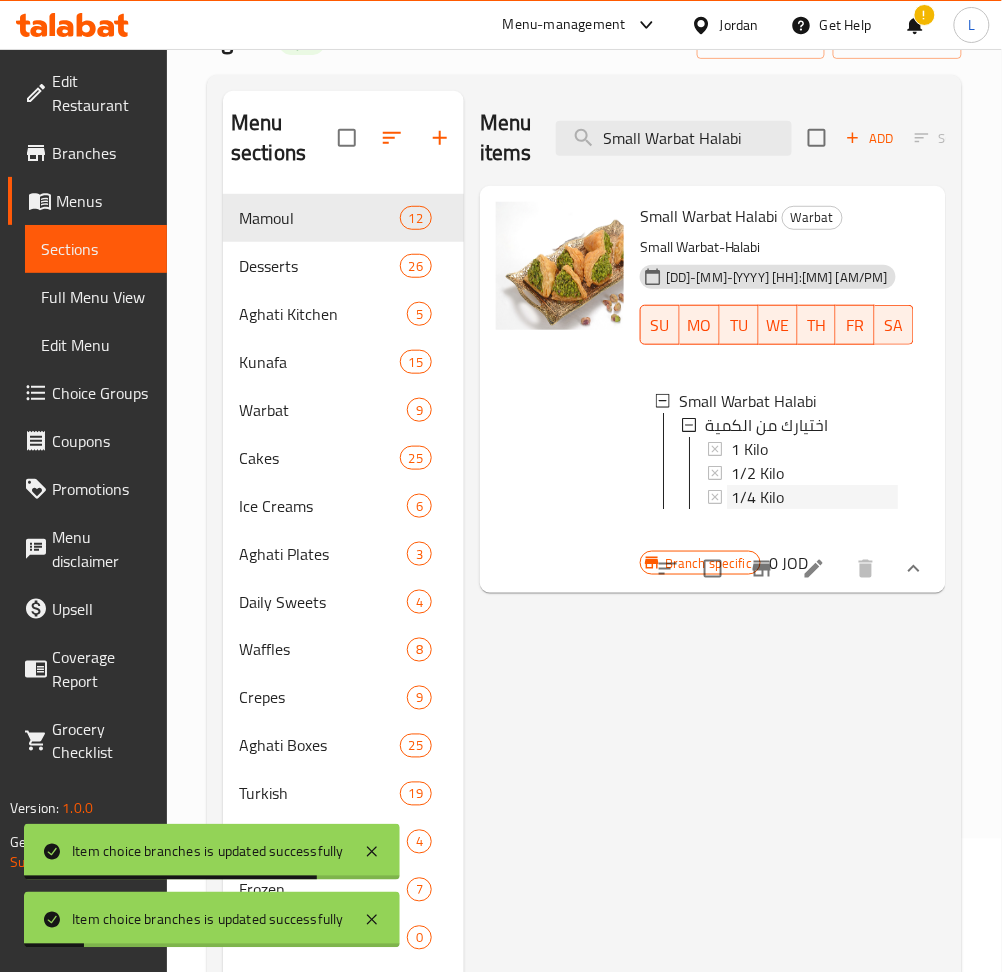 click on "1/4 Kilo" at bounding box center (757, 497) 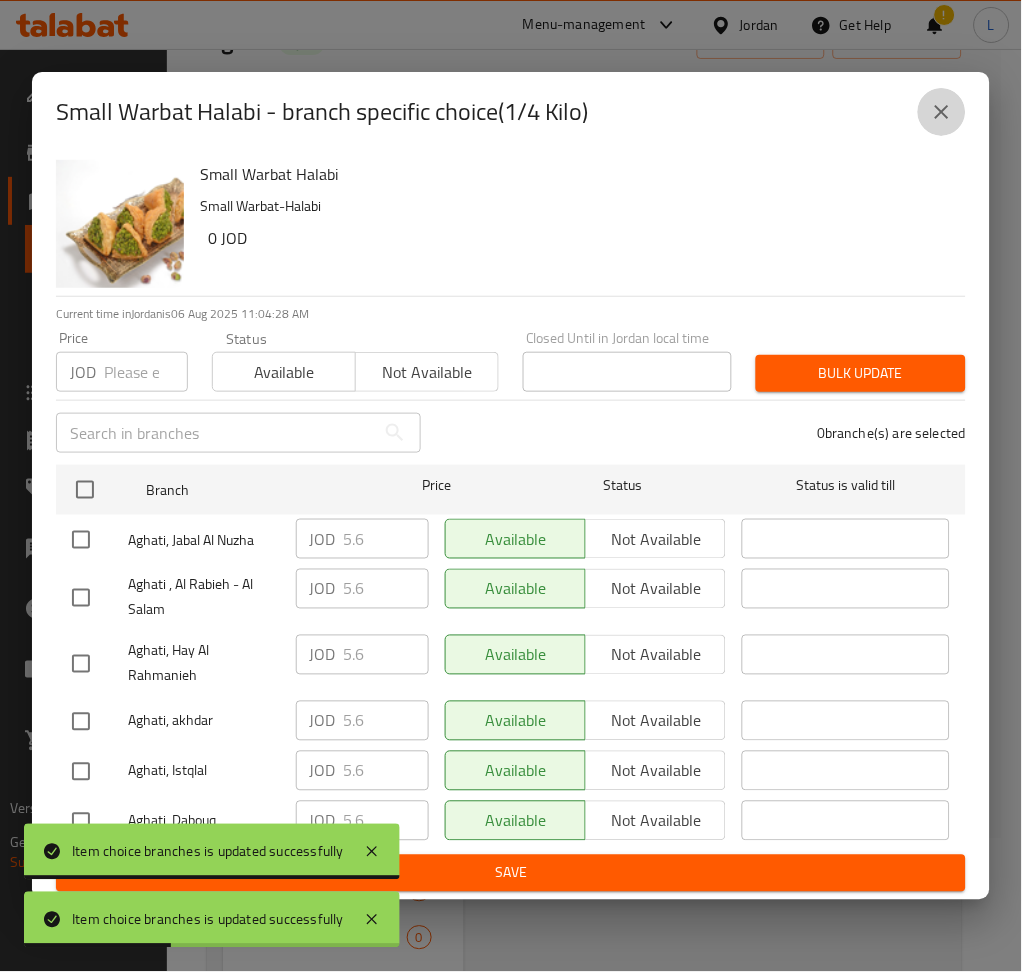 click 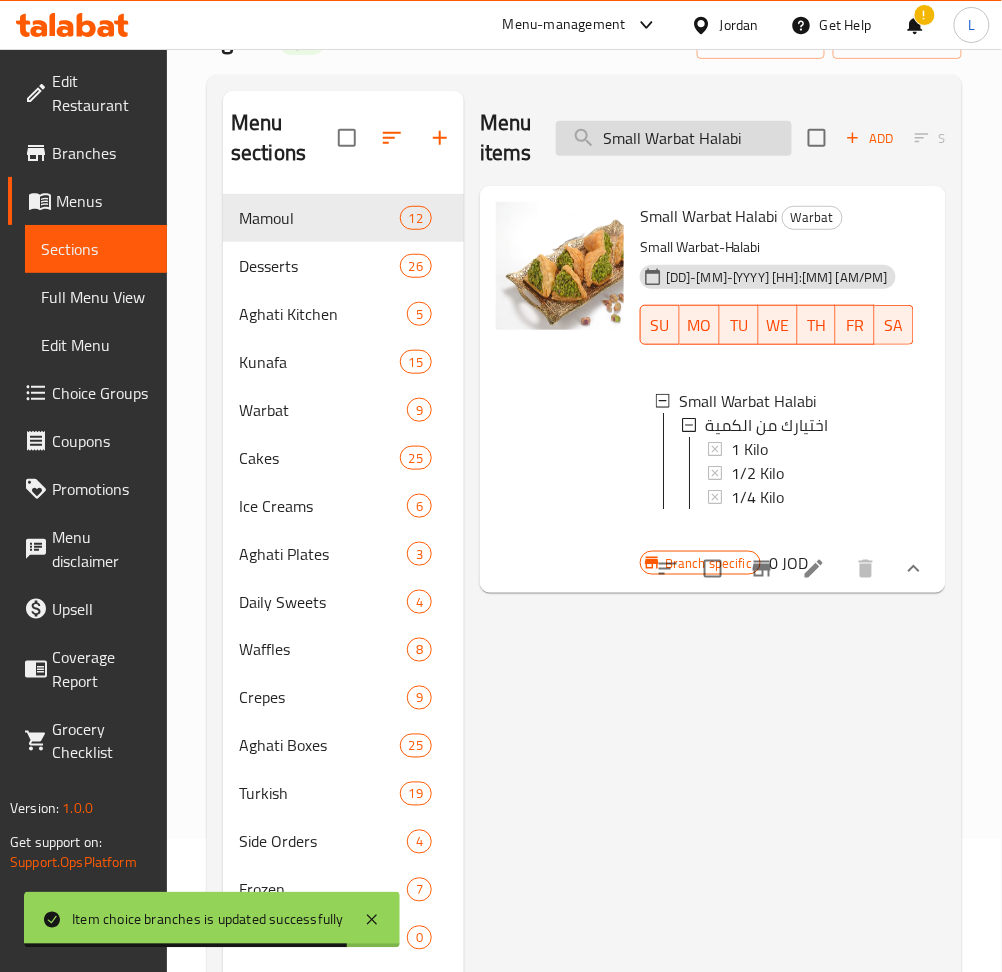click on "Small Warbat Halabi" at bounding box center (674, 138) 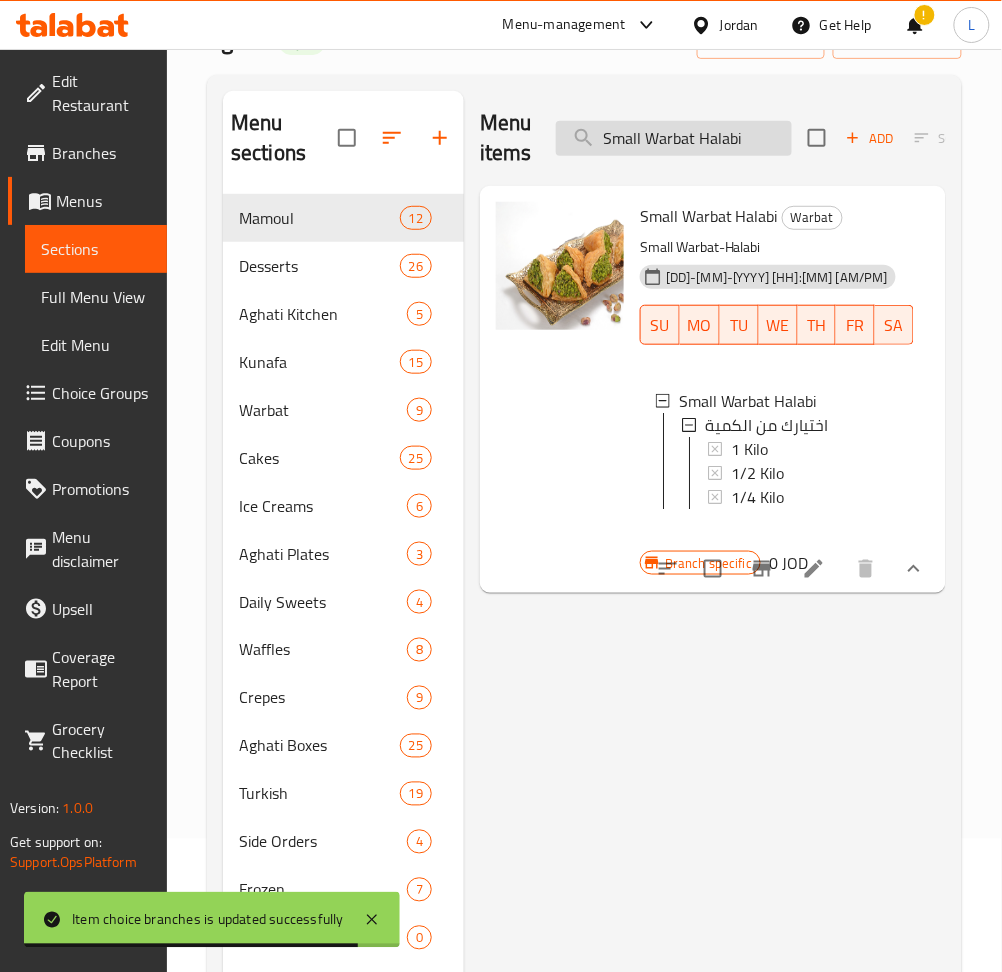 click on "Small Warbat Halabi" at bounding box center [674, 138] 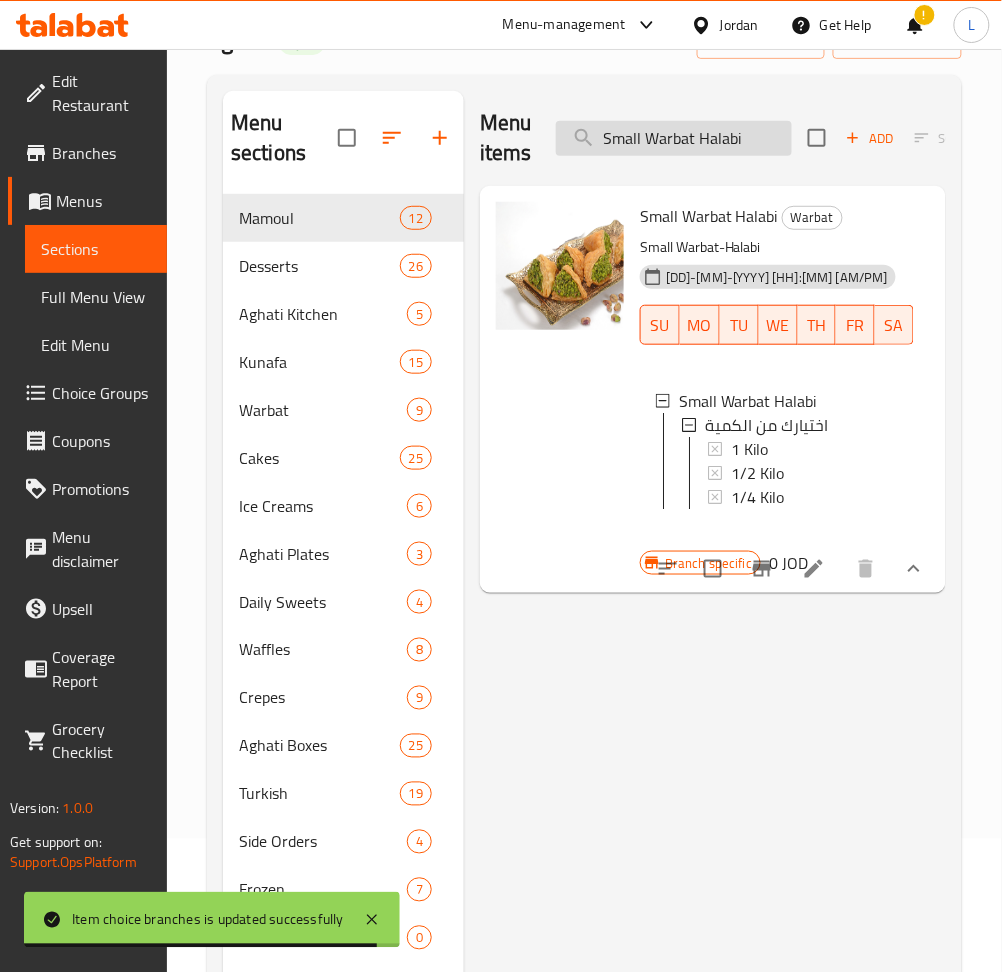 paste on "1 piece Warbat Halaby" 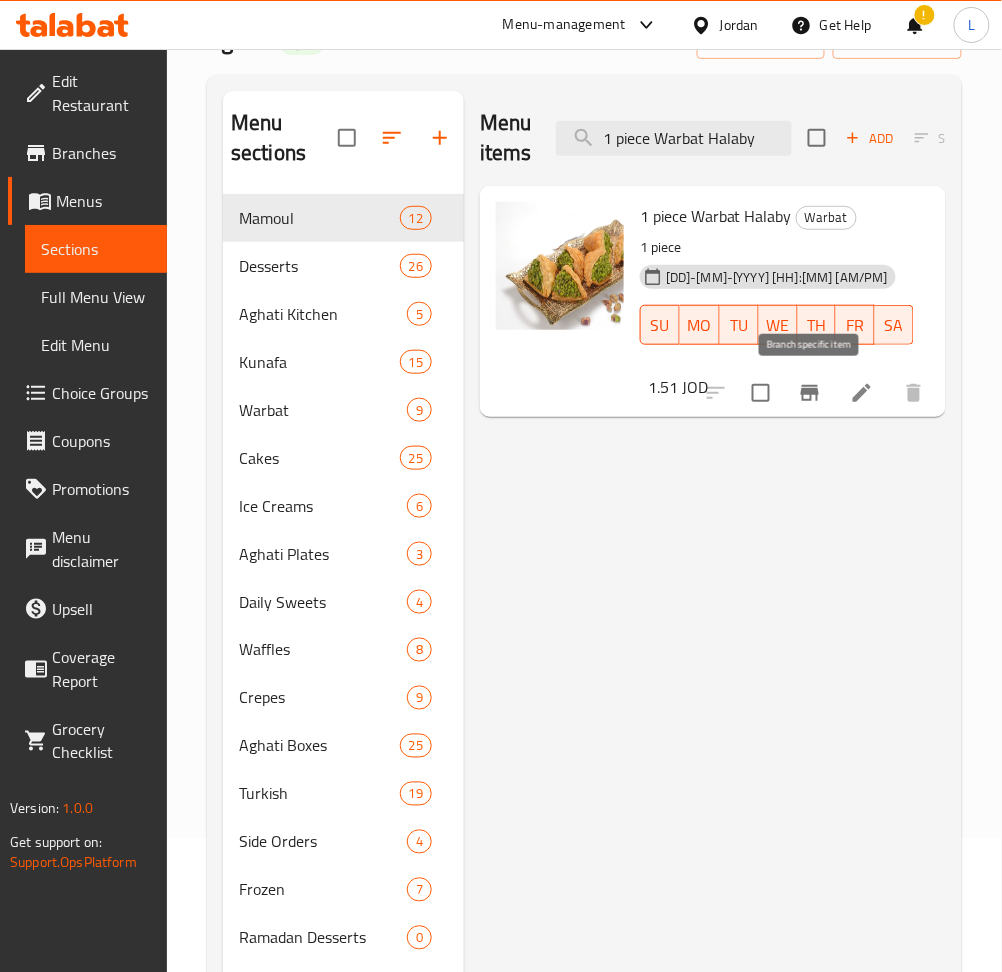 type on "1 piece Warbat Halaby" 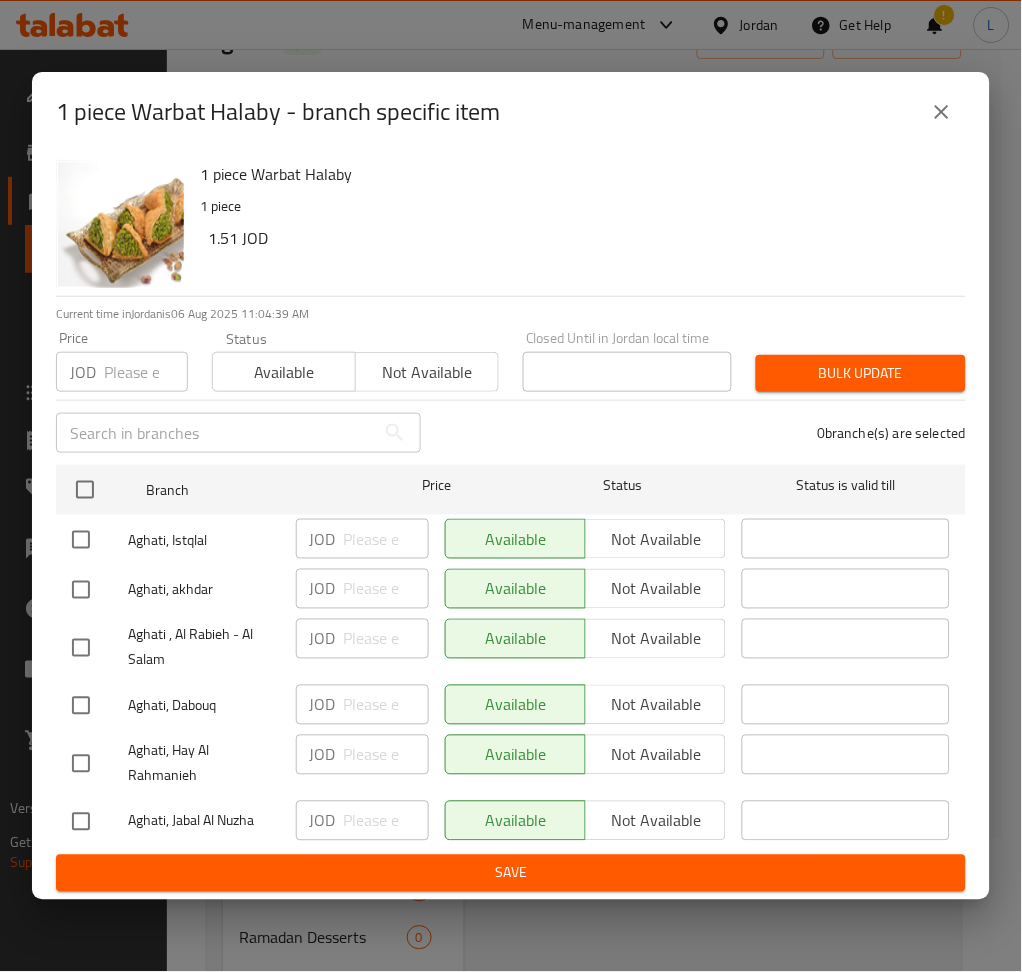 click at bounding box center [146, 372] 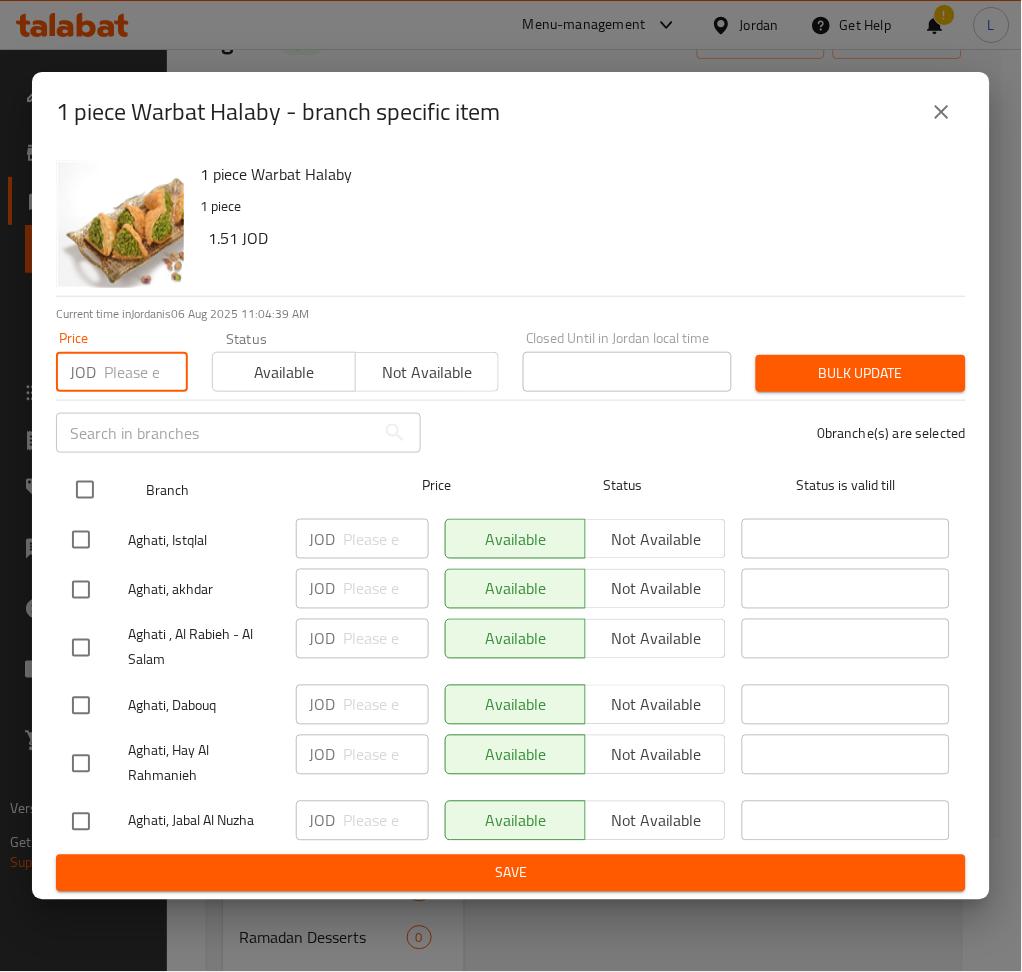 paste on "1.724" 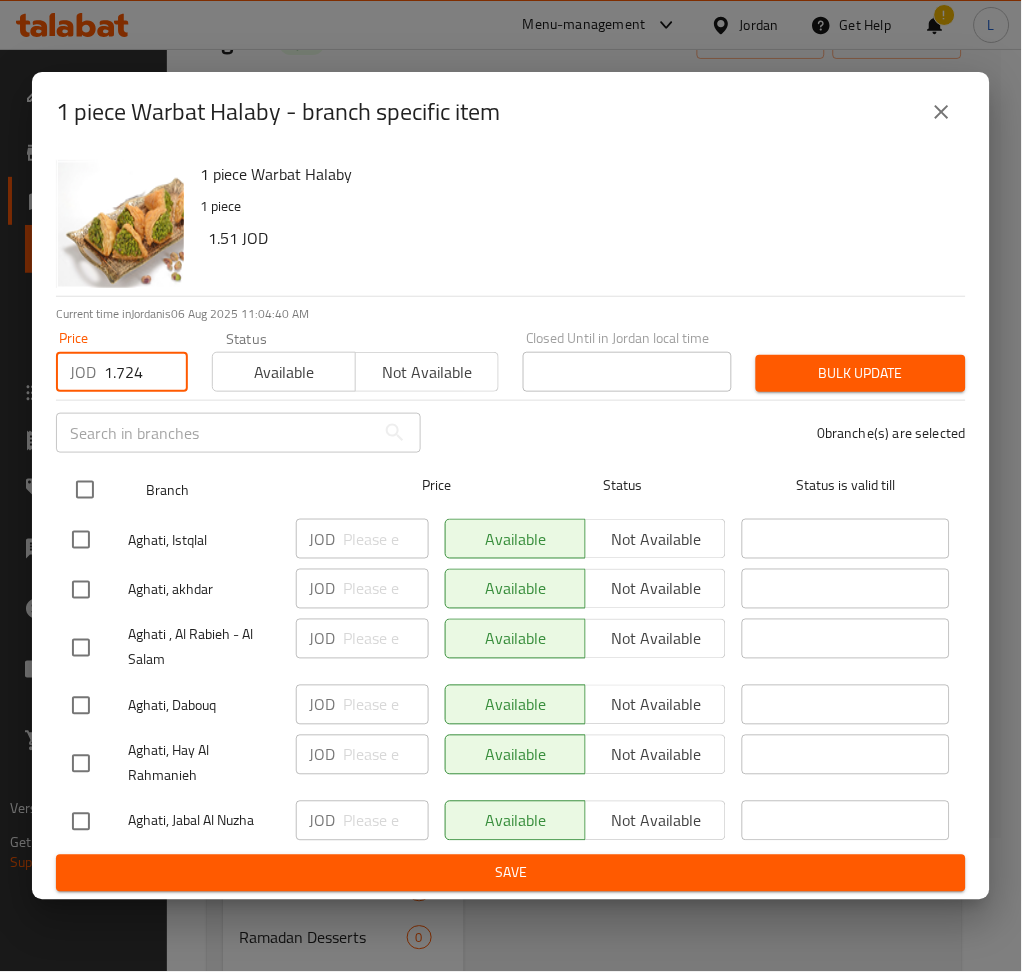 type on "1.724" 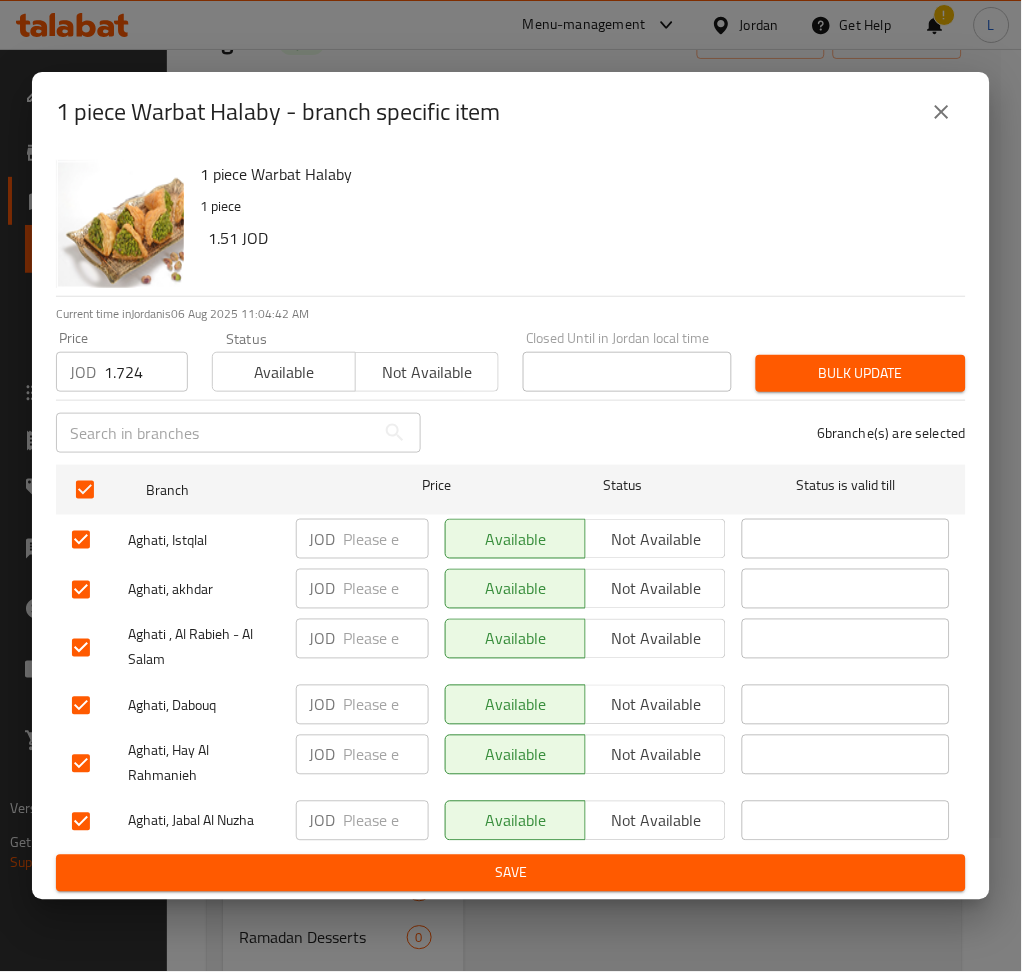 click on "Bulk update" at bounding box center (861, 373) 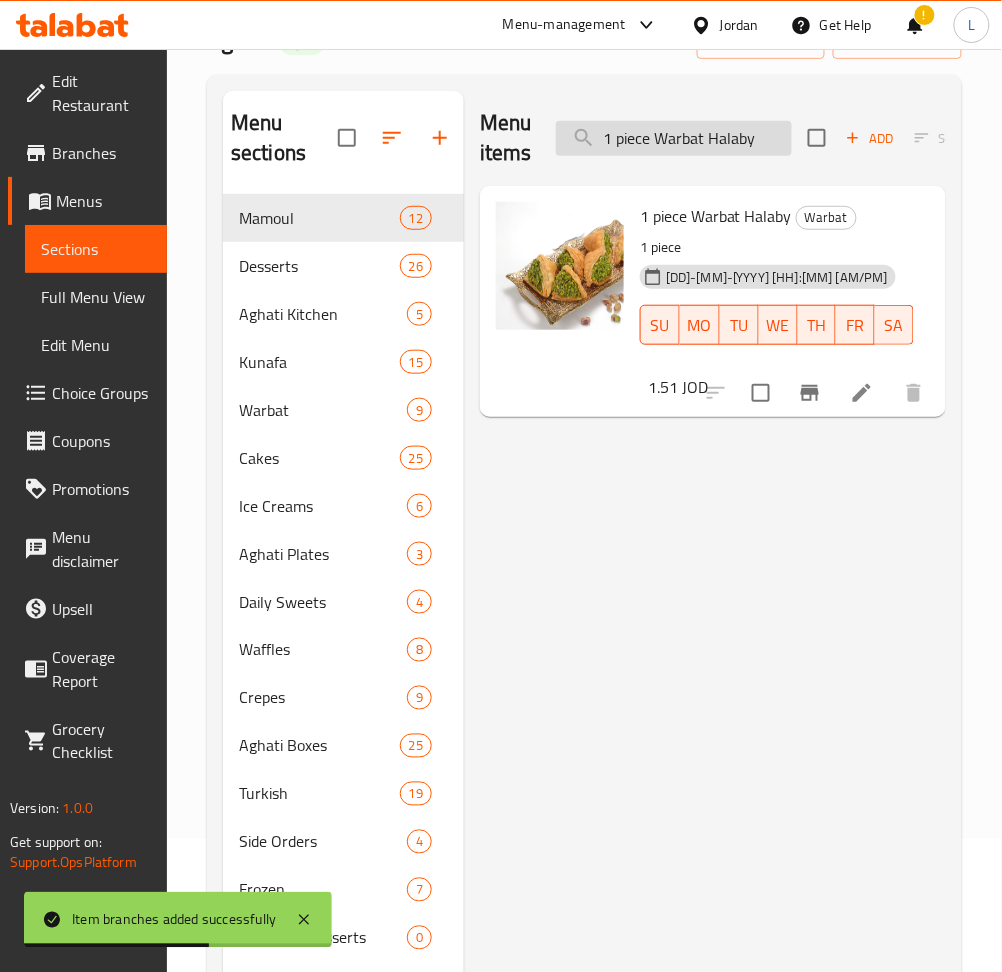 click on "1 piece Warbat Halaby" at bounding box center [674, 138] 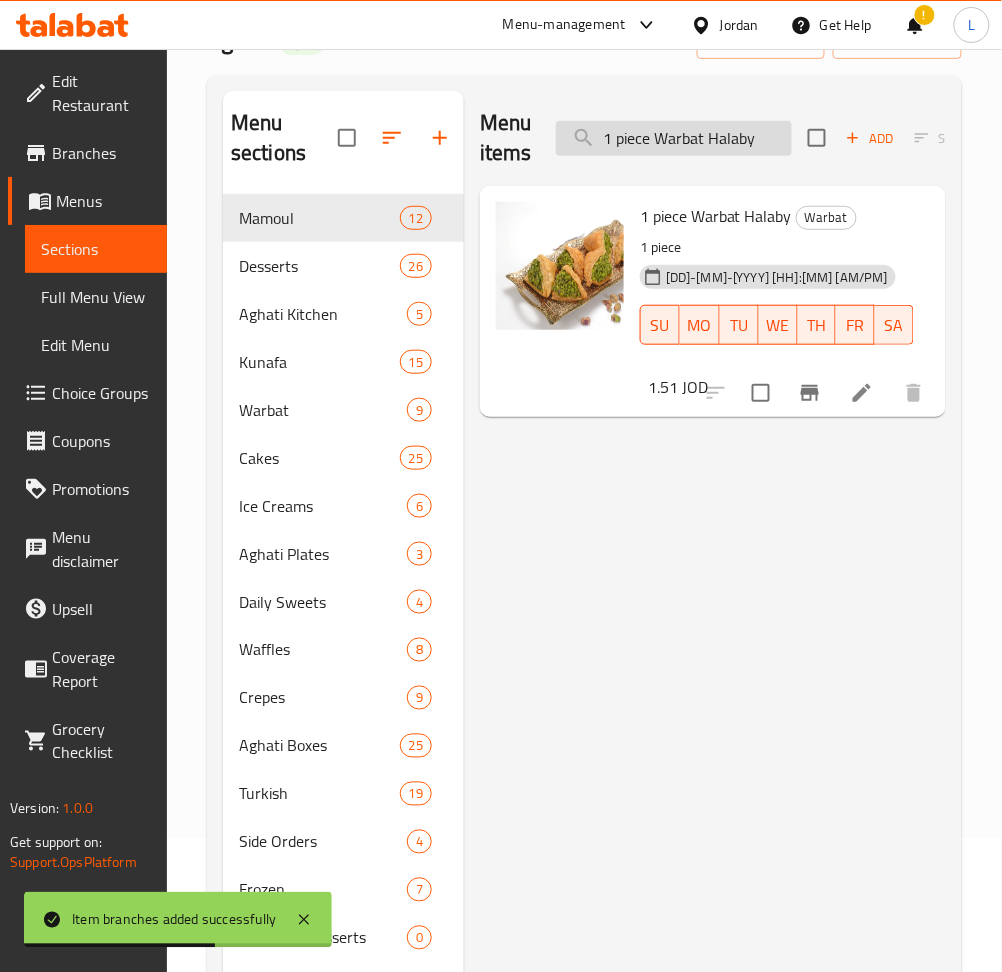 click on "1 piece Warbat Halaby" at bounding box center [674, 138] 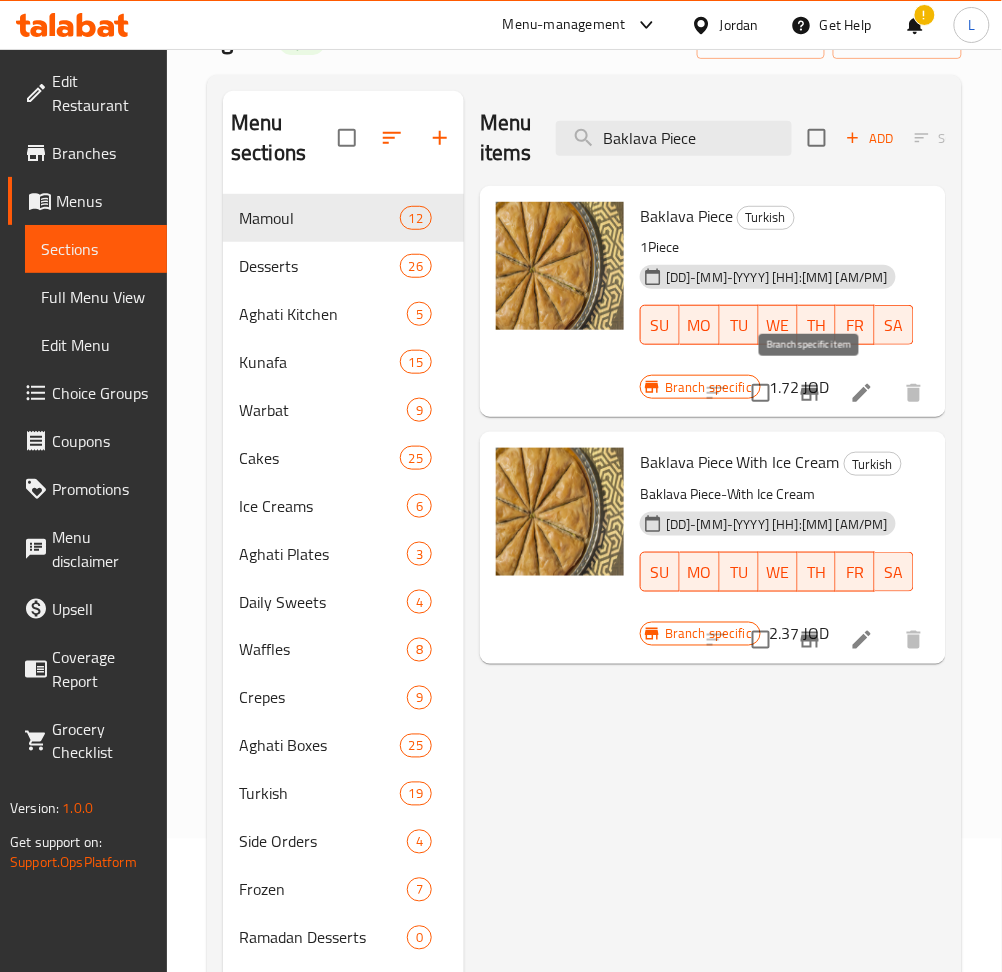 type on "Baklava Piece" 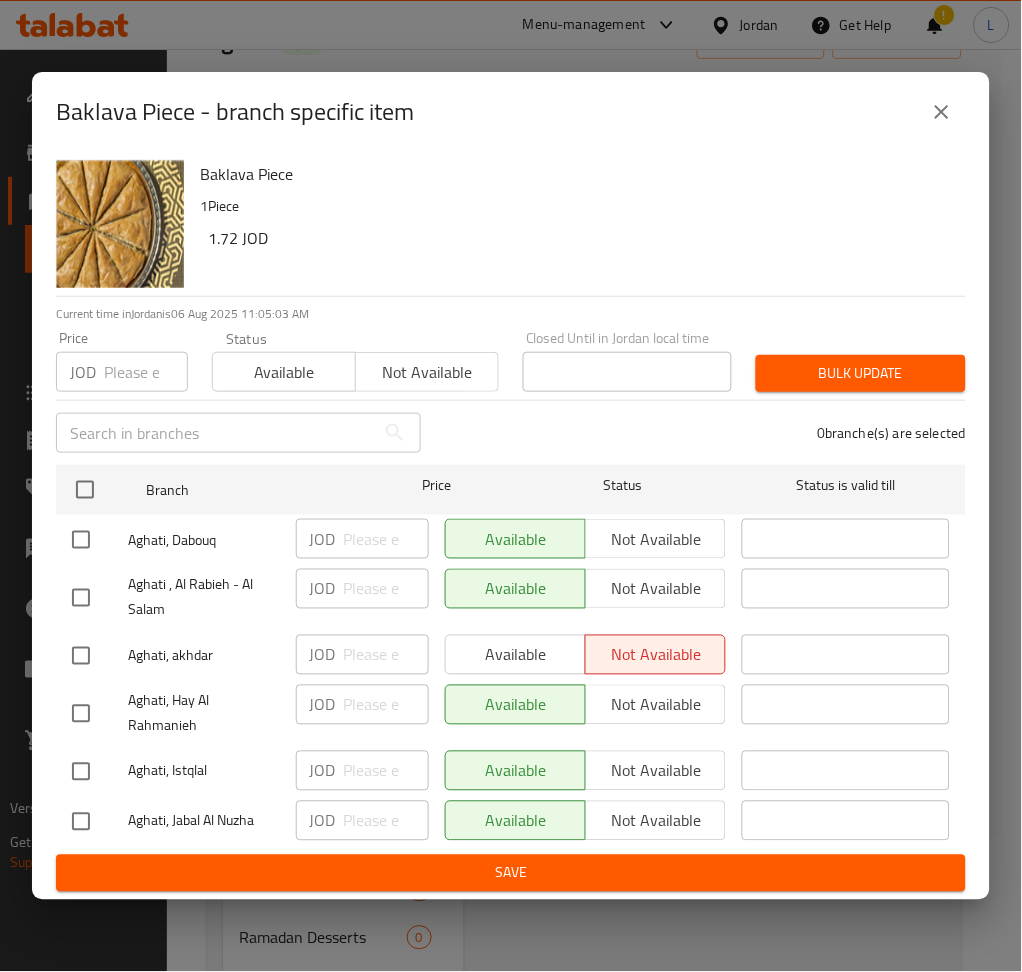 drag, startPoint x: 117, startPoint y: 359, endPoint x: 113, endPoint y: 381, distance: 22.36068 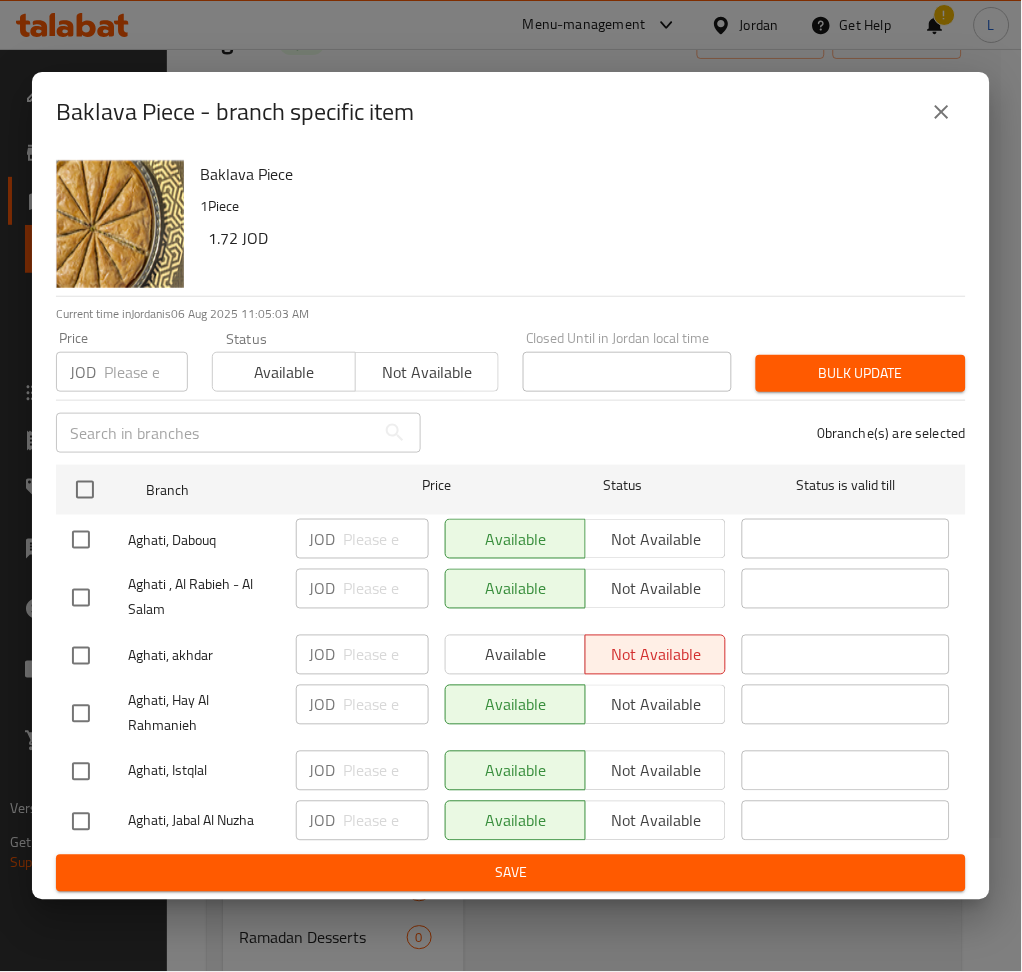 click at bounding box center [146, 372] 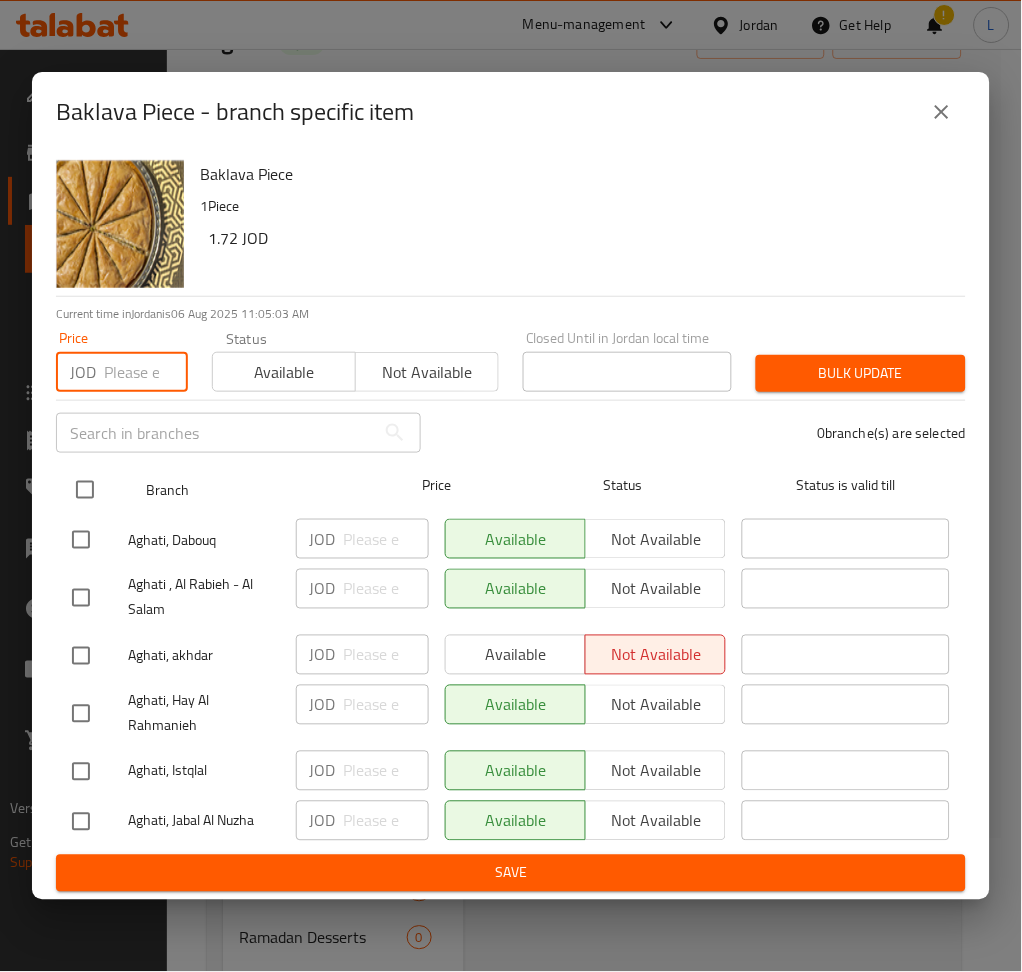 paste on "3.017" 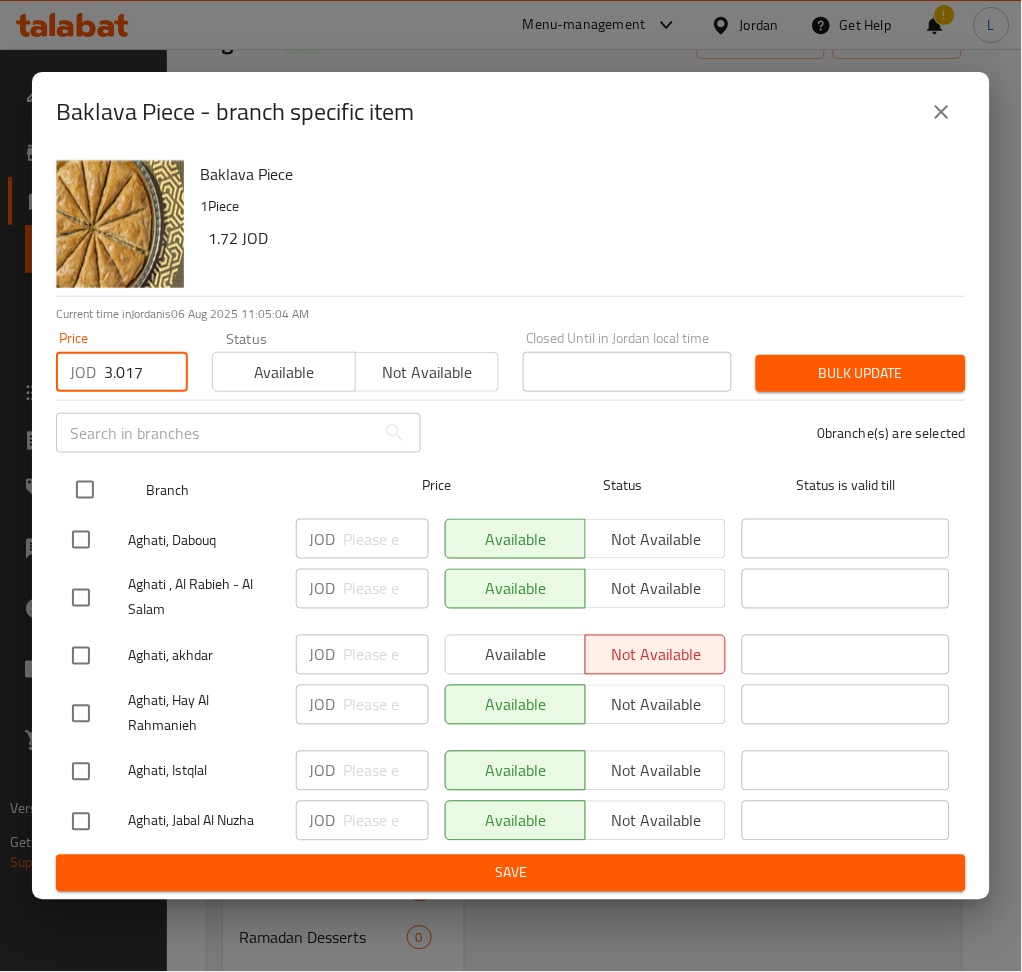 type on "3.017" 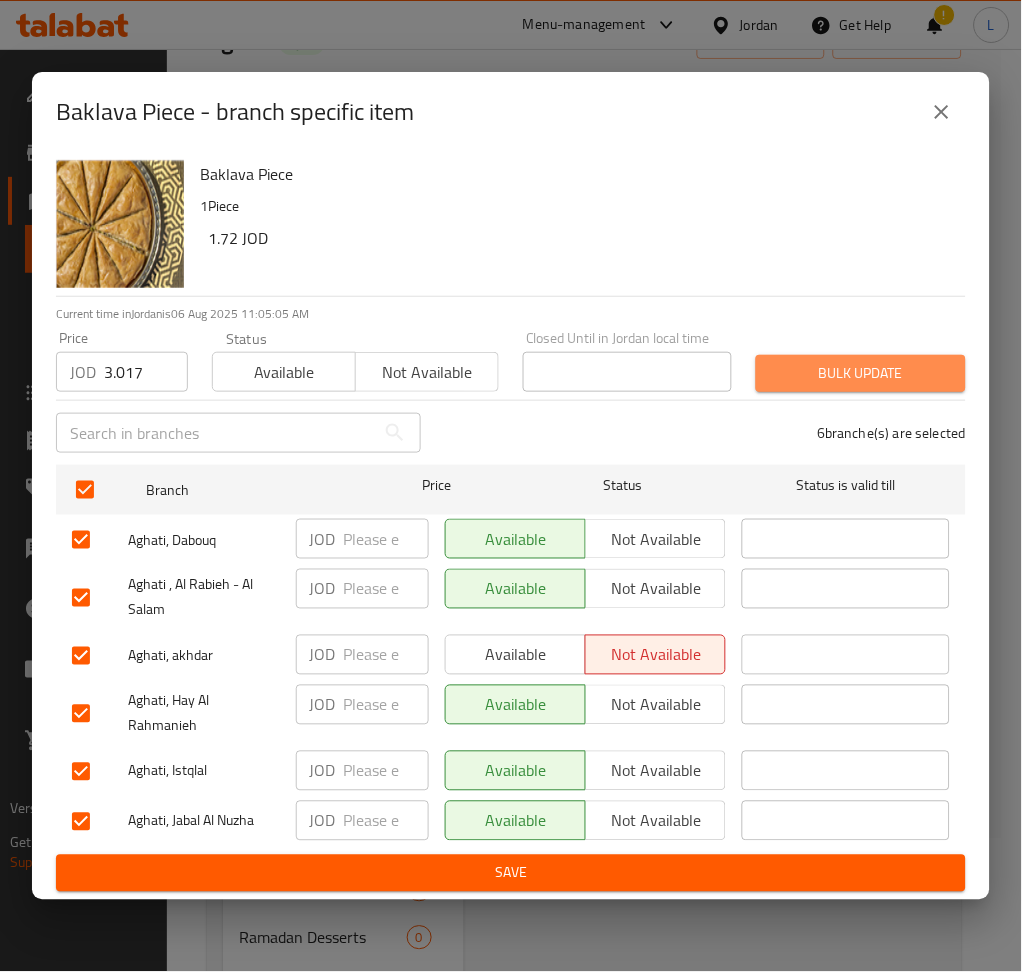 click on "Bulk update" at bounding box center [861, 373] 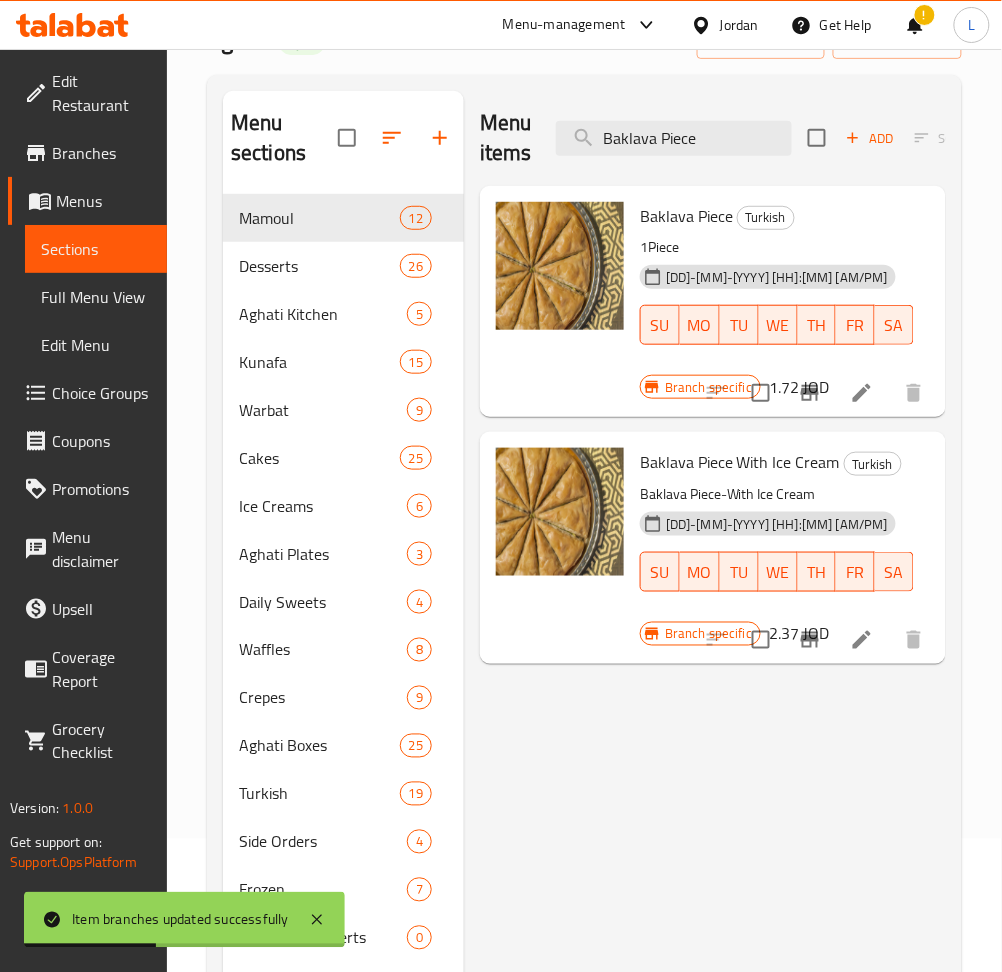 click on "Menu items Baklava Piece Add Sort Manage items" at bounding box center (713, 138) 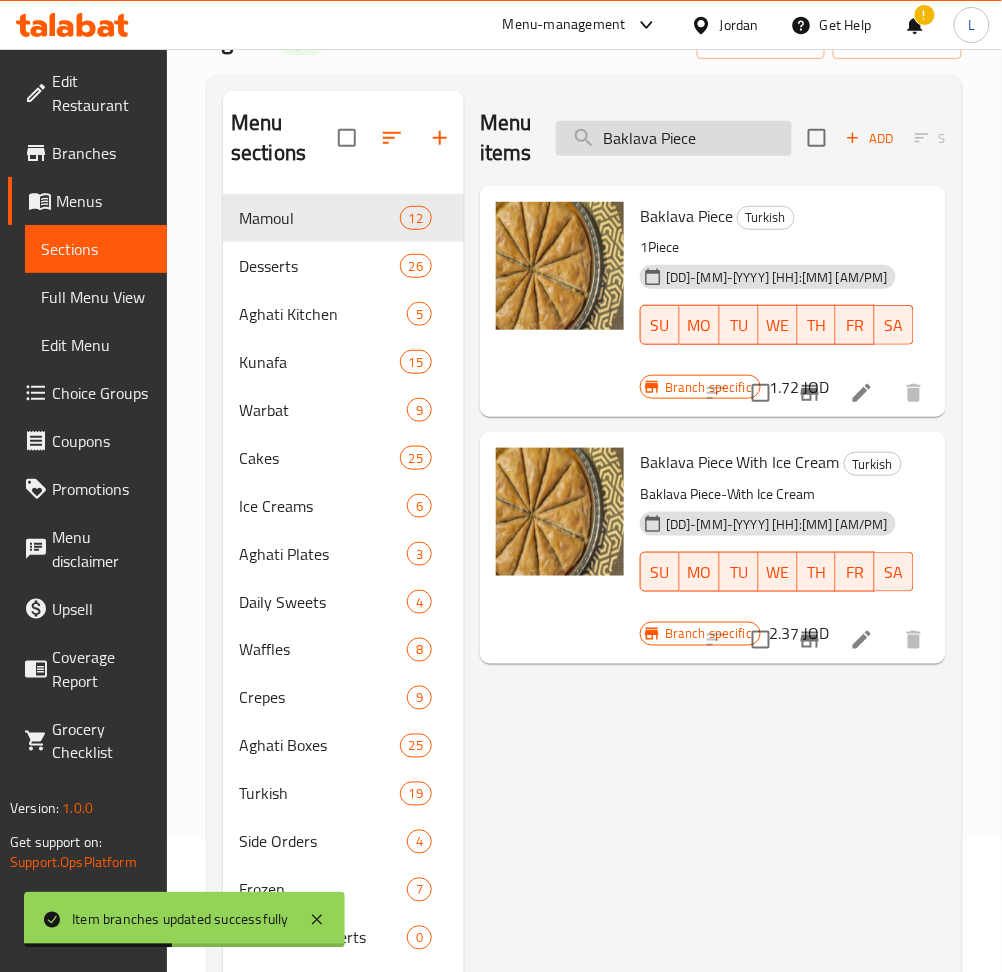 click on "Baklava Piece" at bounding box center (674, 138) 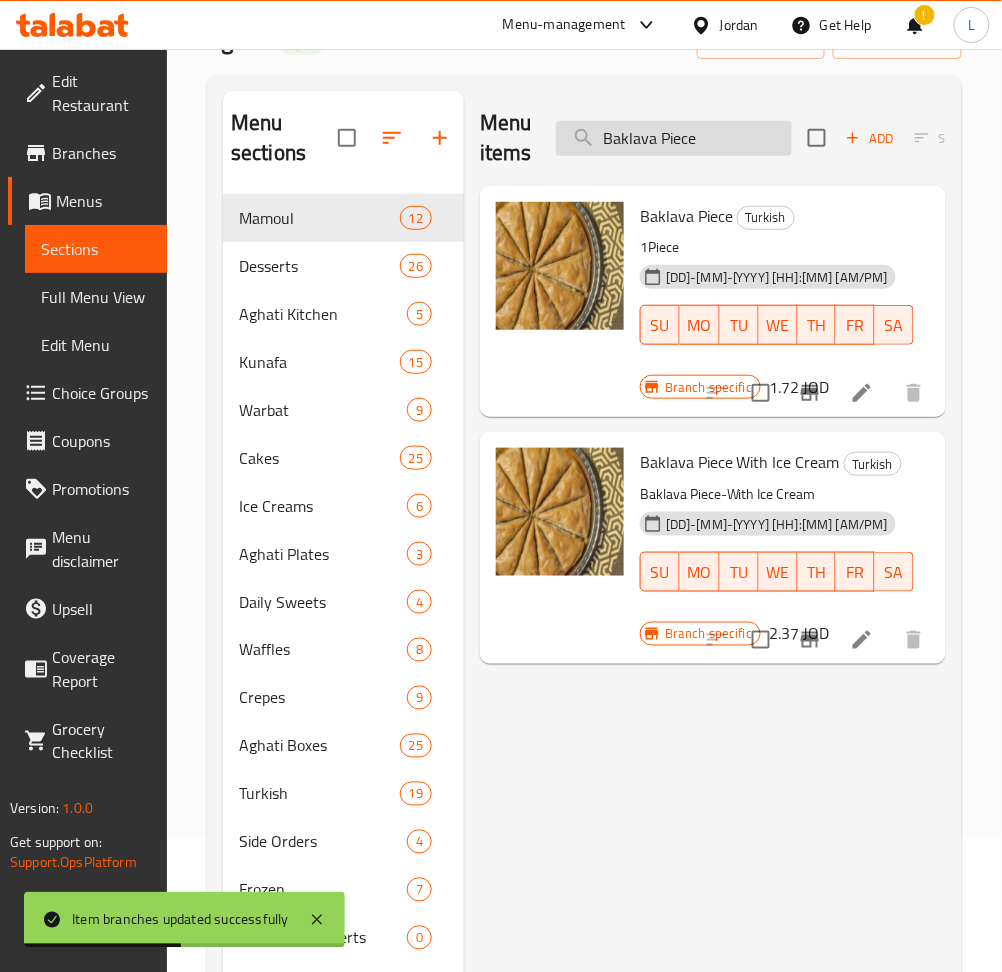 click on "Baklava Piece" at bounding box center (674, 138) 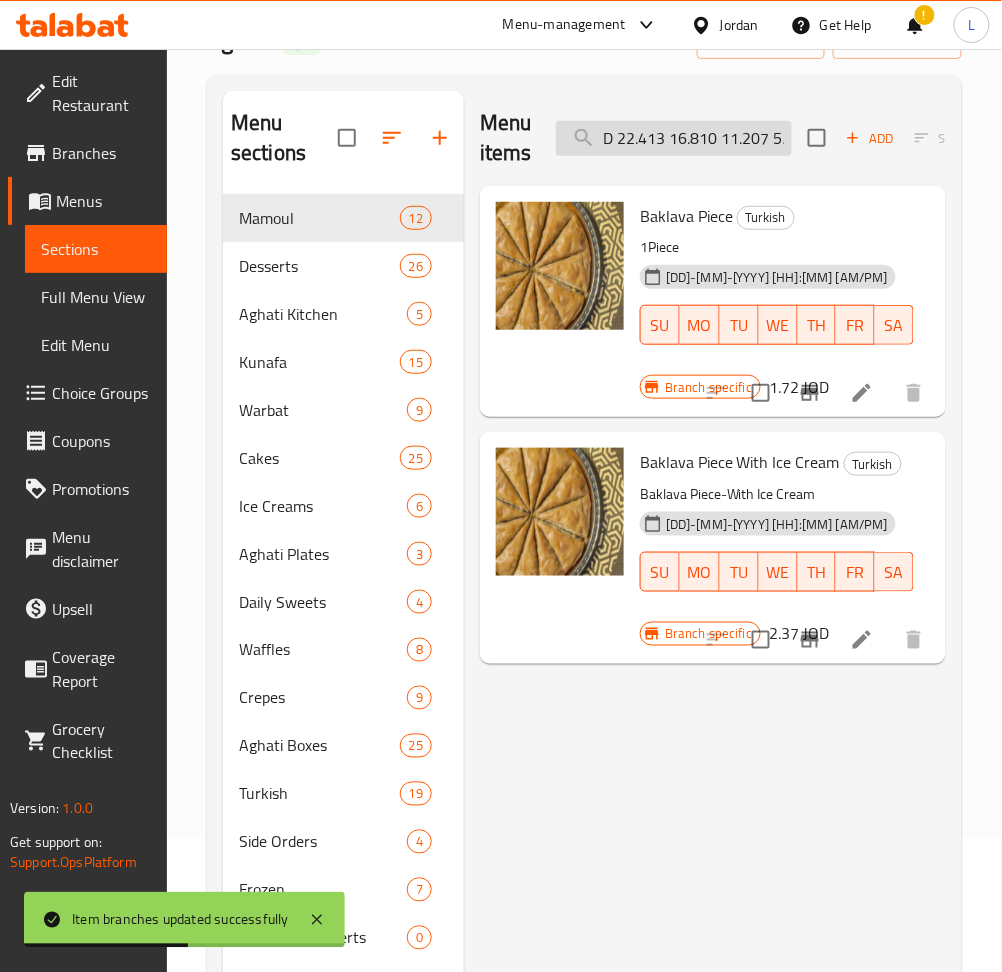 scroll, scrollTop: 0, scrollLeft: 28, axis: horizontal 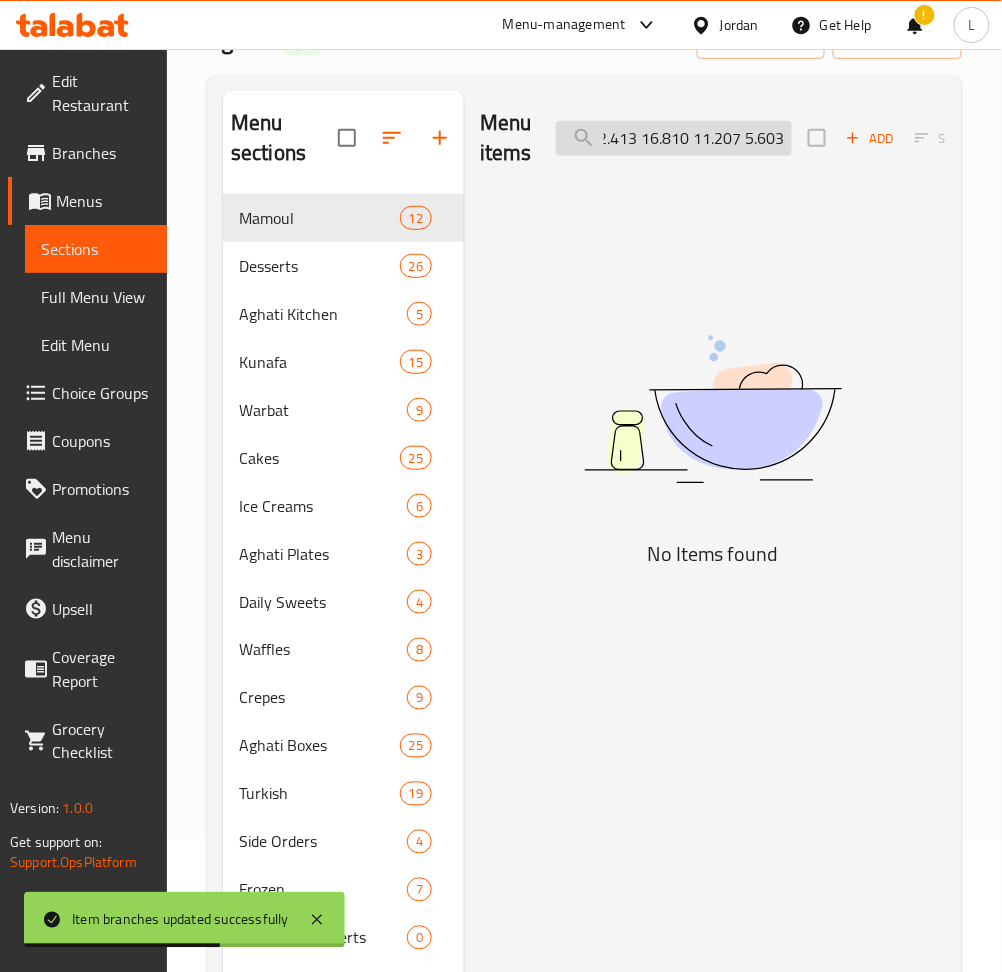 click on "D 22.413 16.810 11.207 5.603" at bounding box center (674, 138) 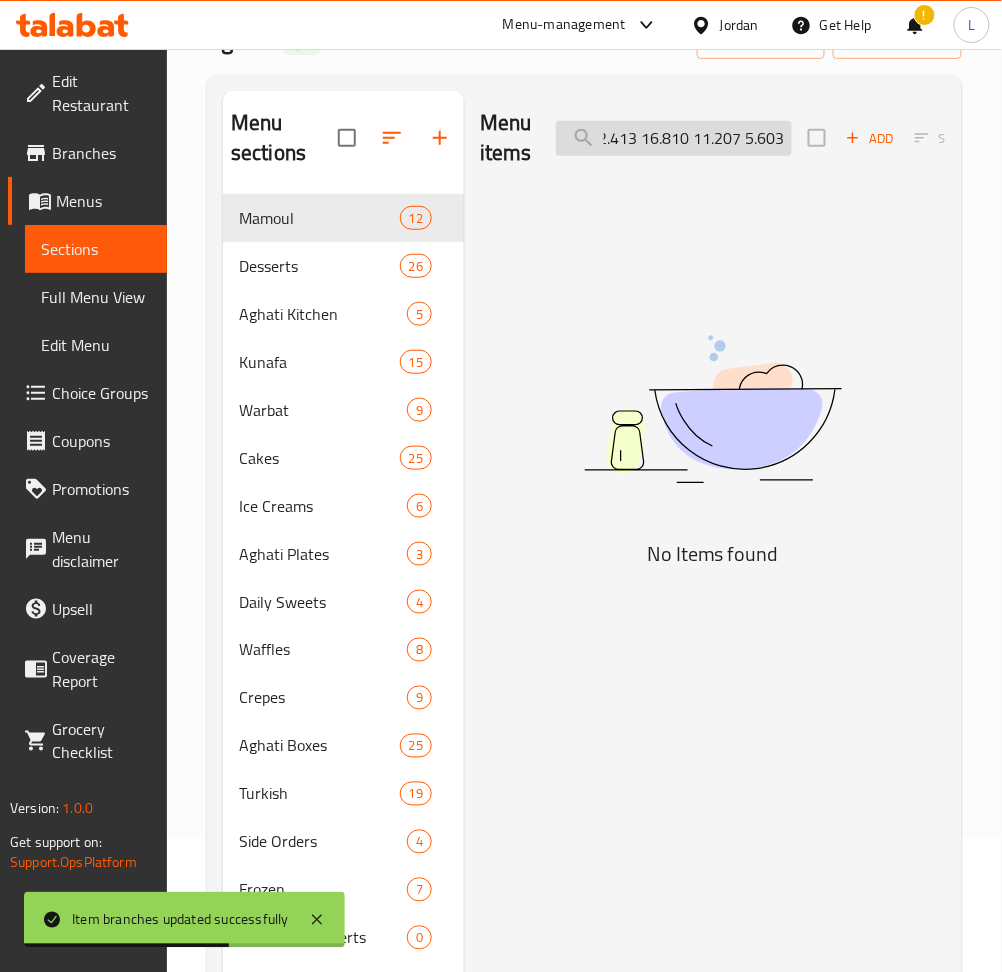 click on "D 22.413 16.810 11.207 5.603" at bounding box center [674, 138] 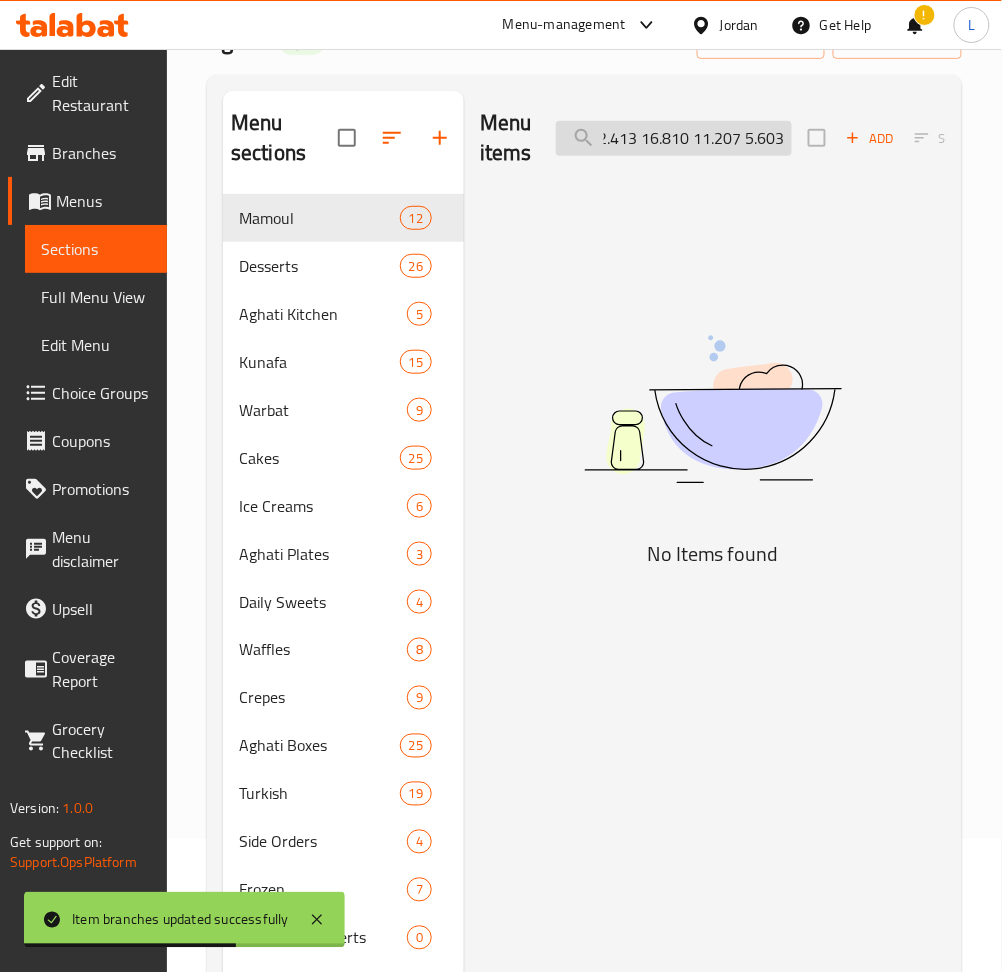 click on "D 22.413 16.810 11.207 5.603" at bounding box center (674, 138) 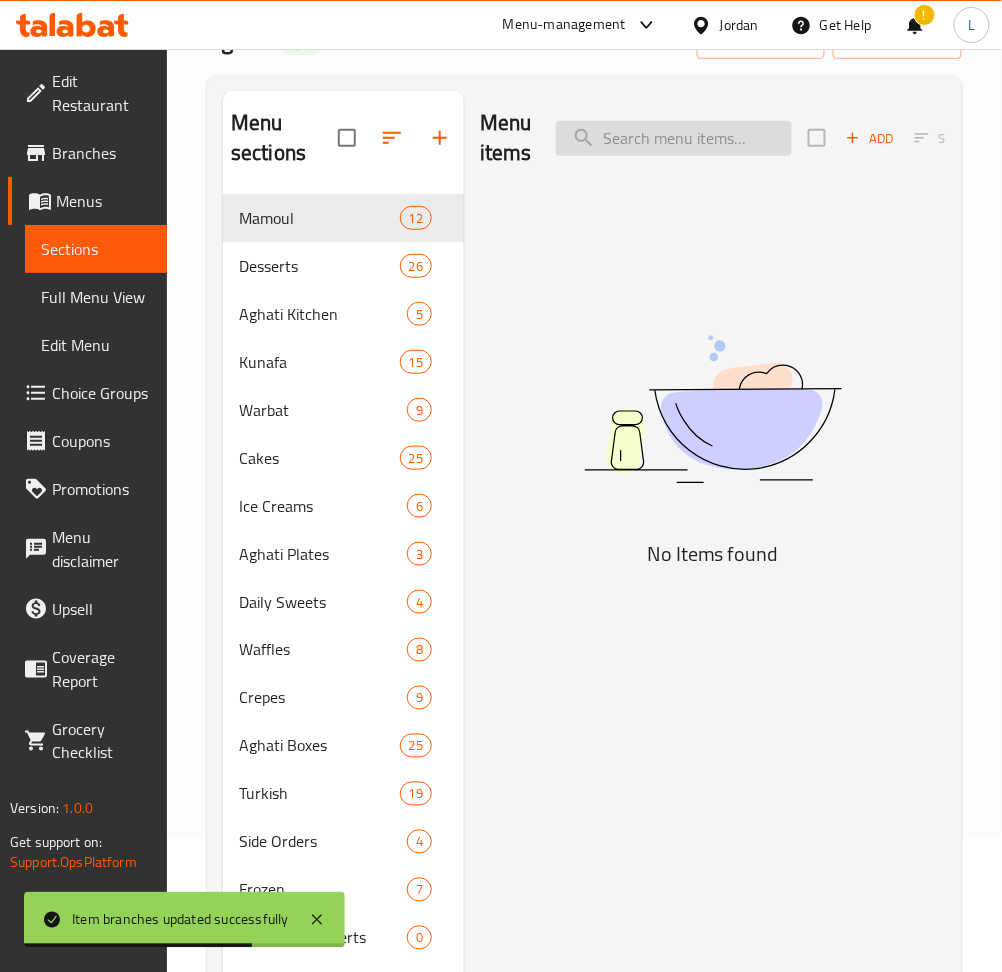 scroll, scrollTop: 0, scrollLeft: 0, axis: both 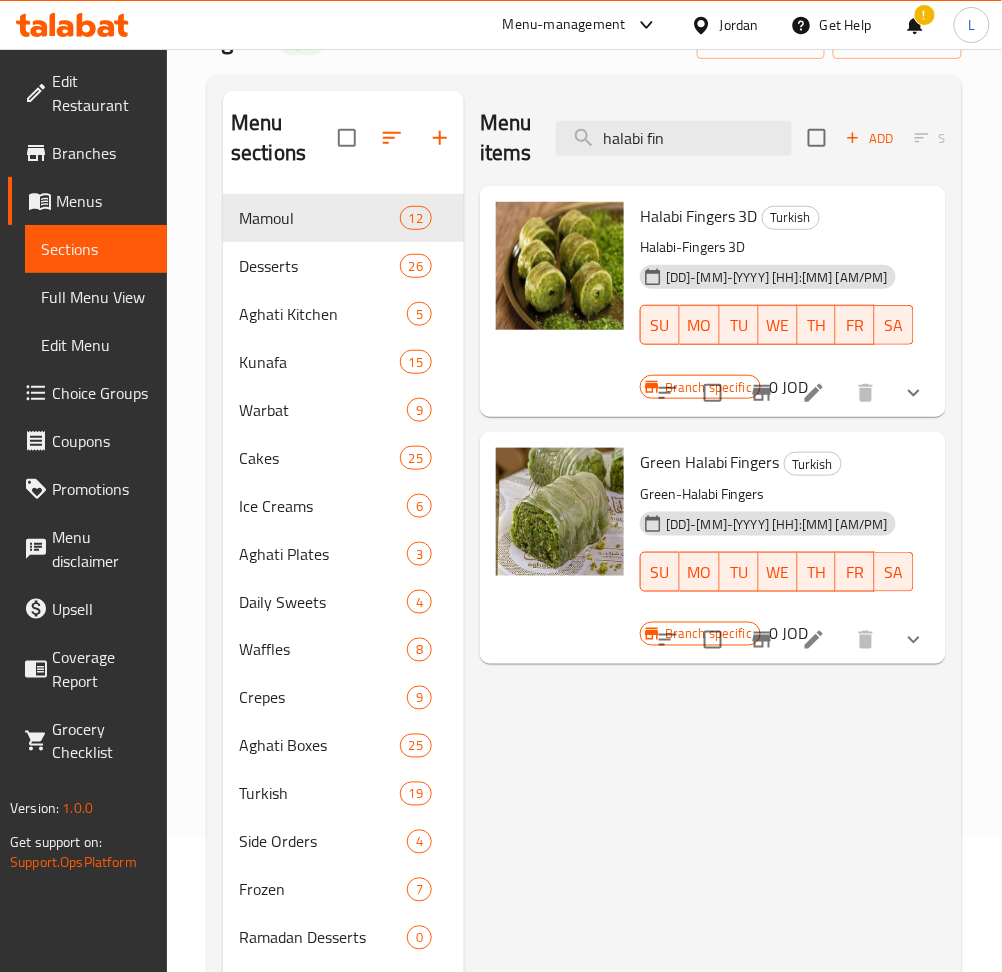type on "halabi fin" 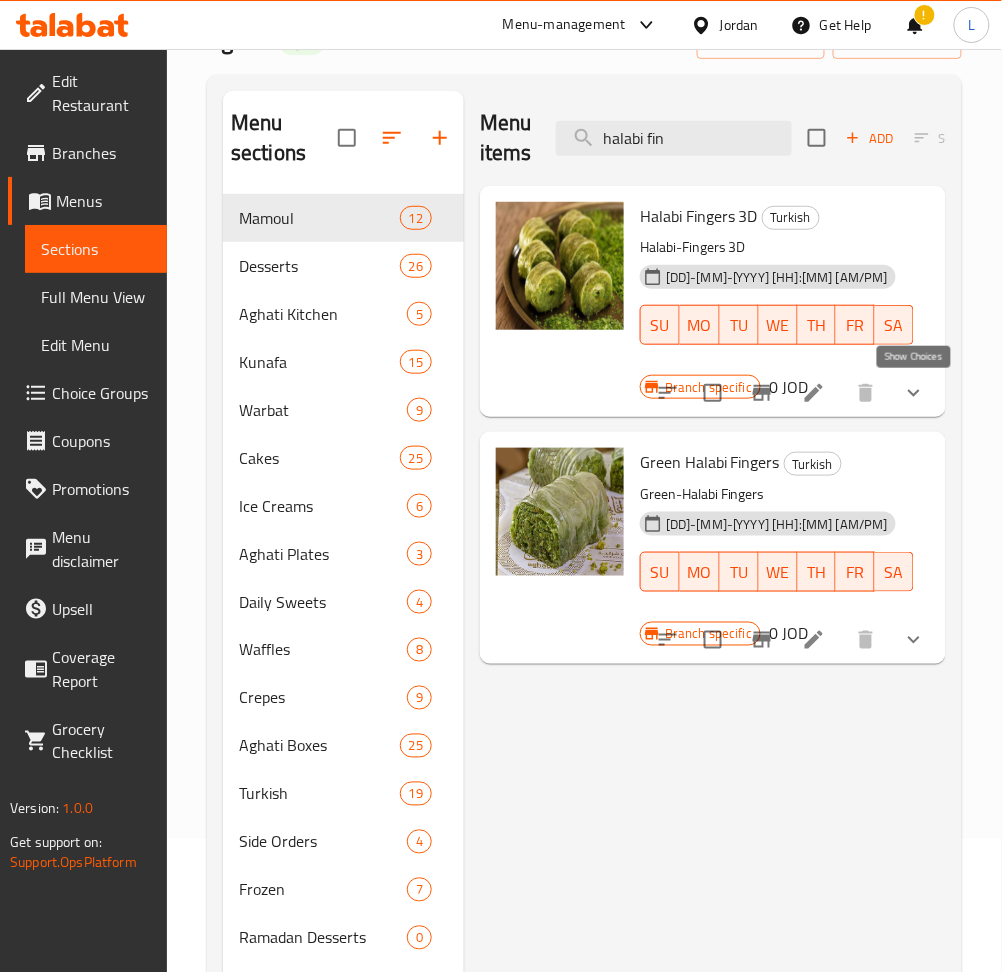 click 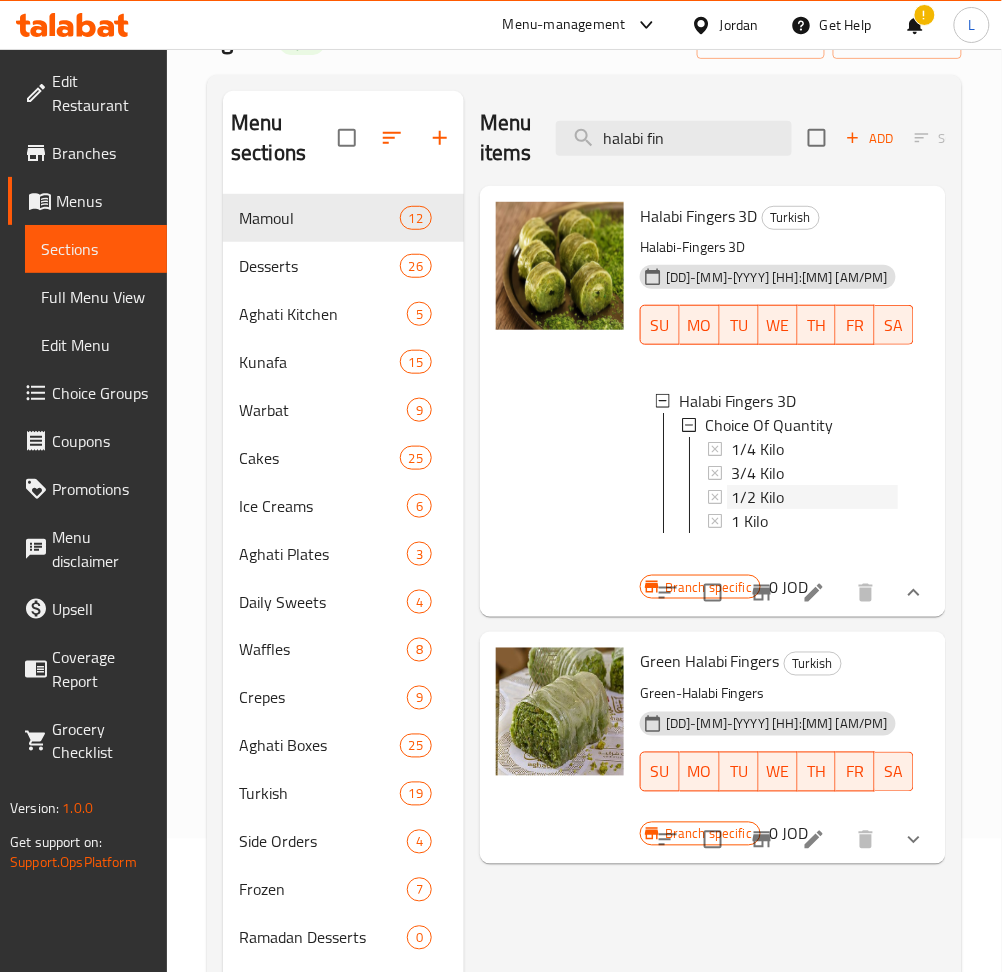 click on "1/2 Kilo" at bounding box center [814, 497] 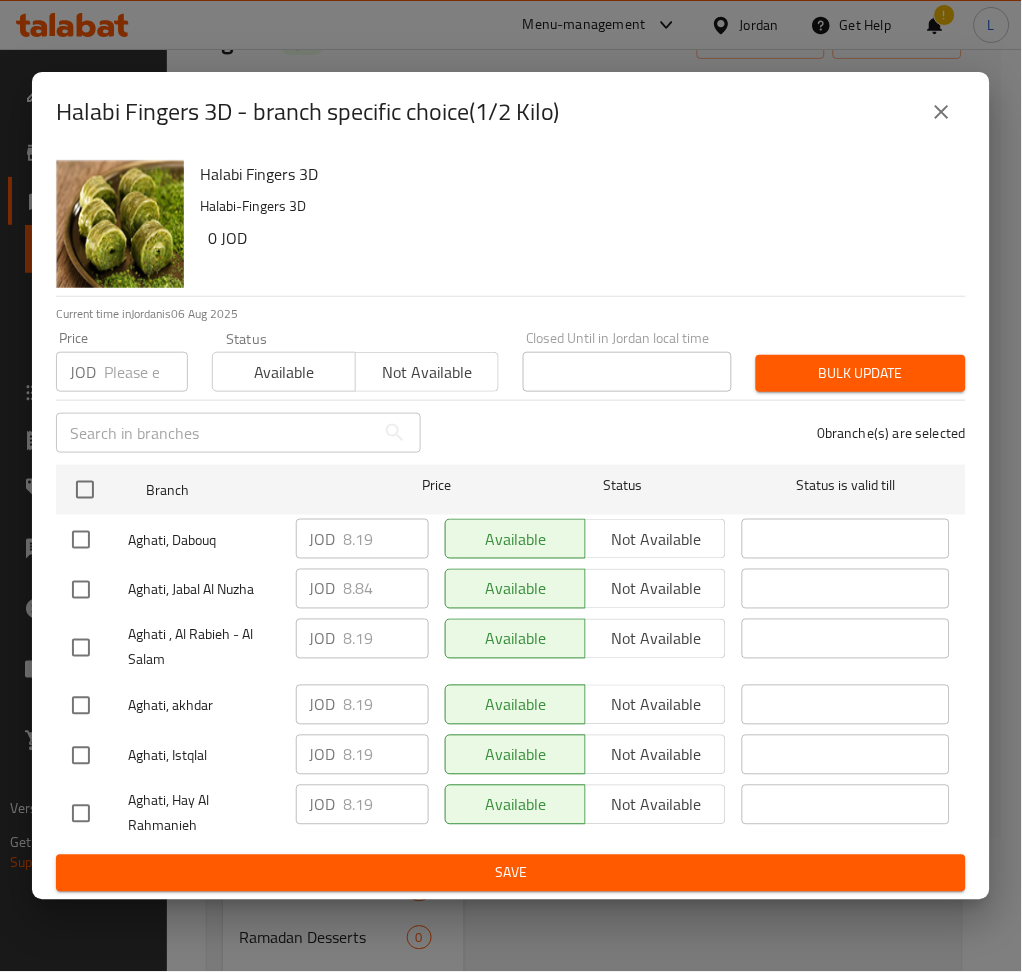 click at bounding box center [942, 112] 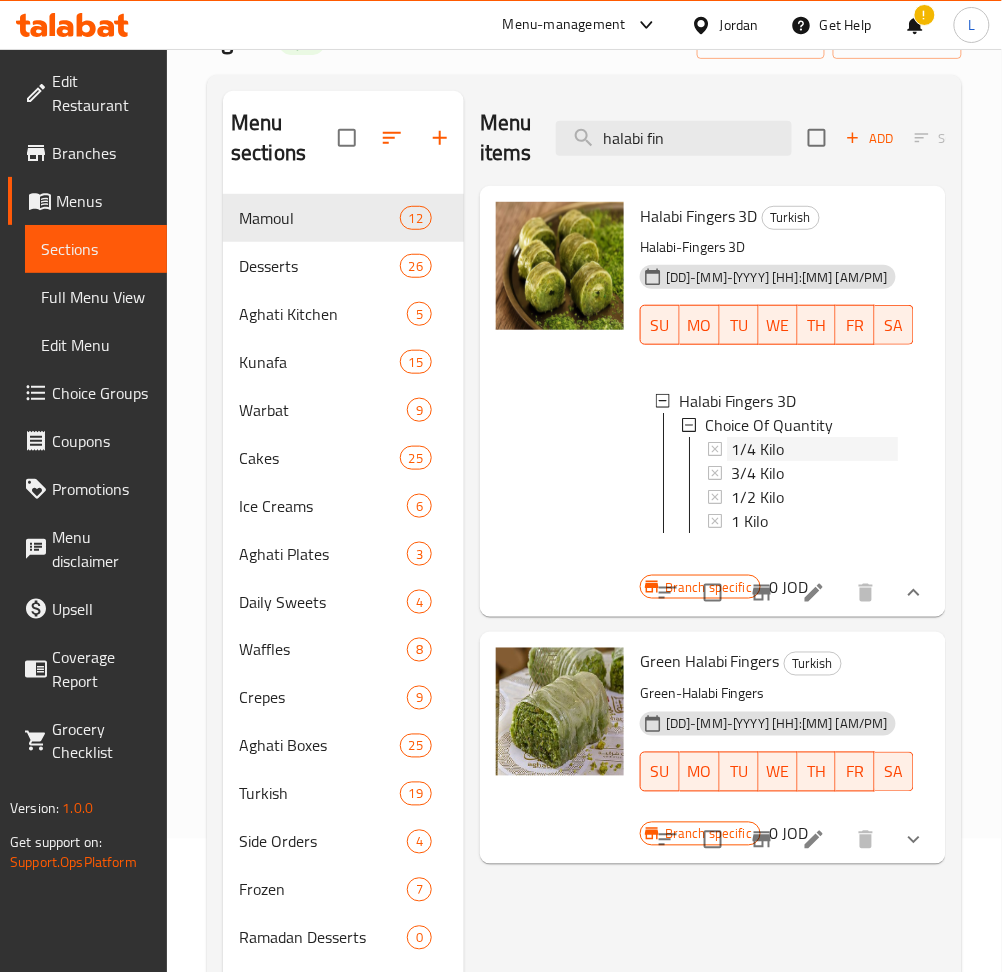 click on "1/4 Kilo" at bounding box center [814, 449] 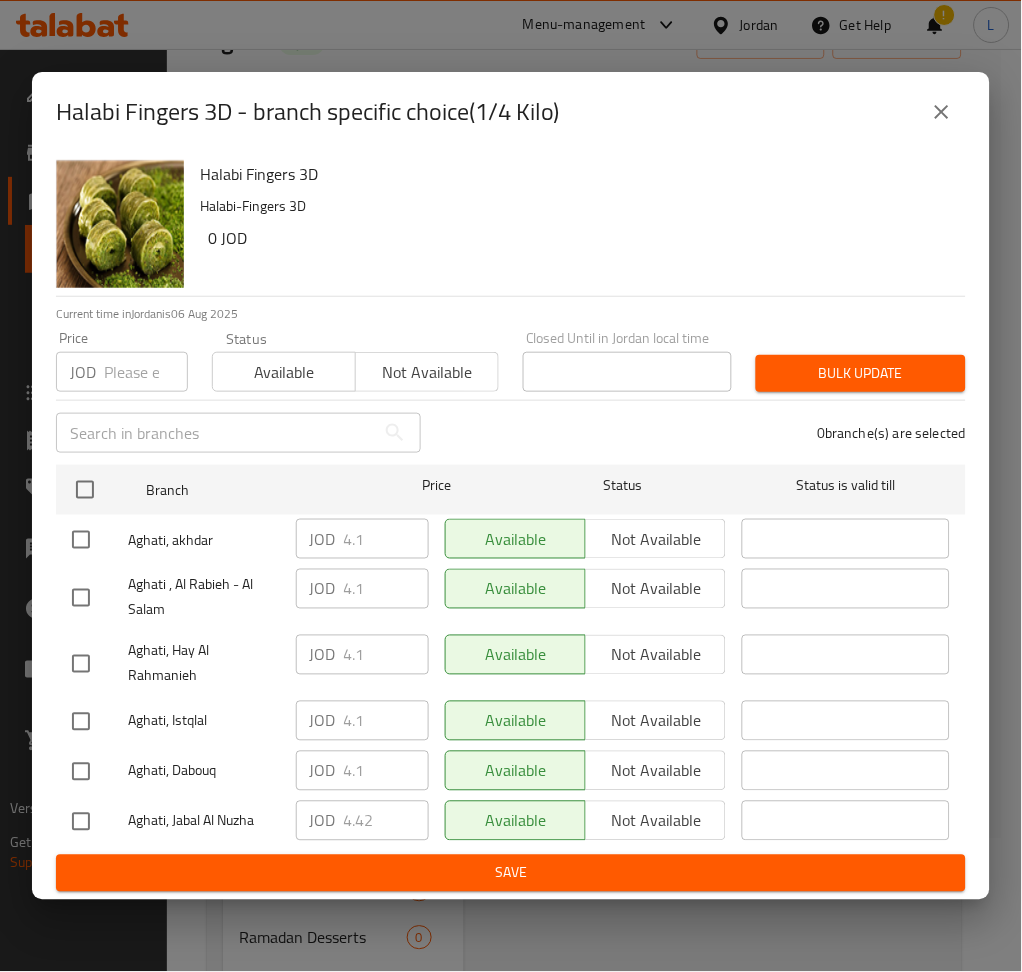 click at bounding box center (146, 372) 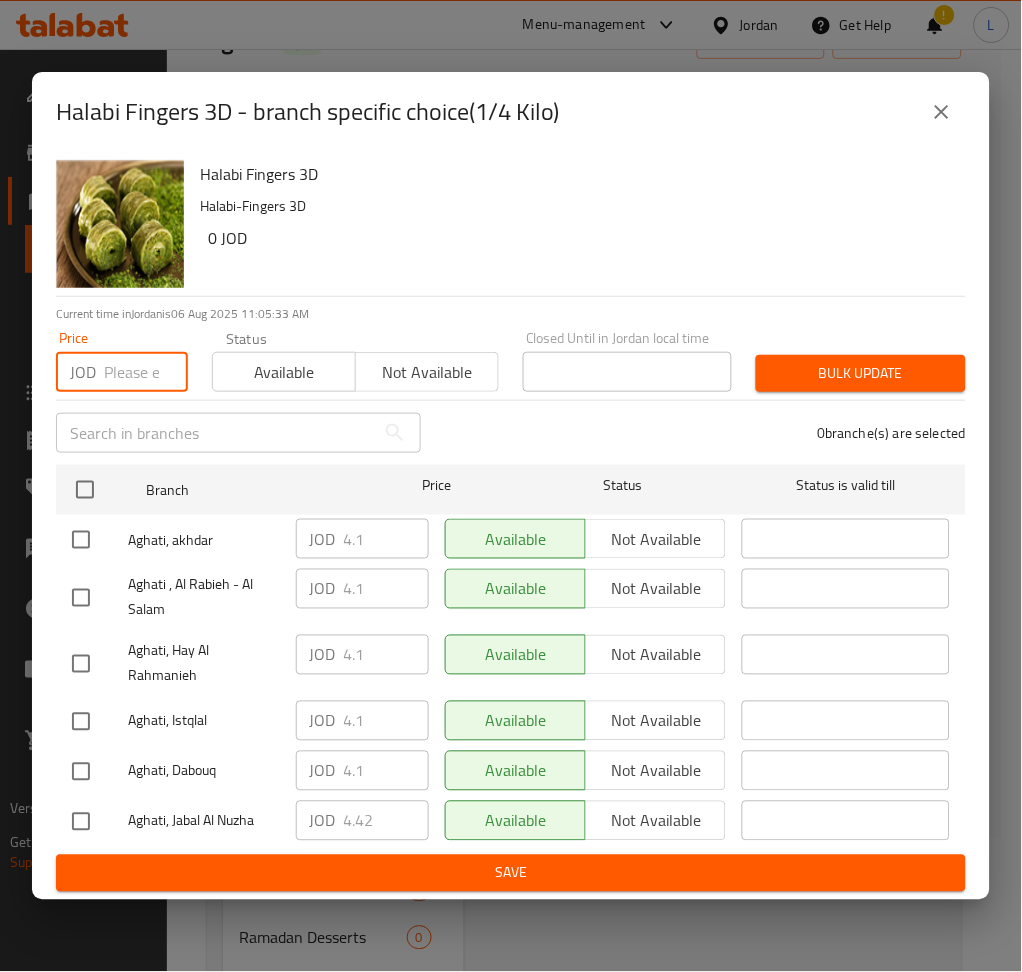paste on "5.603" 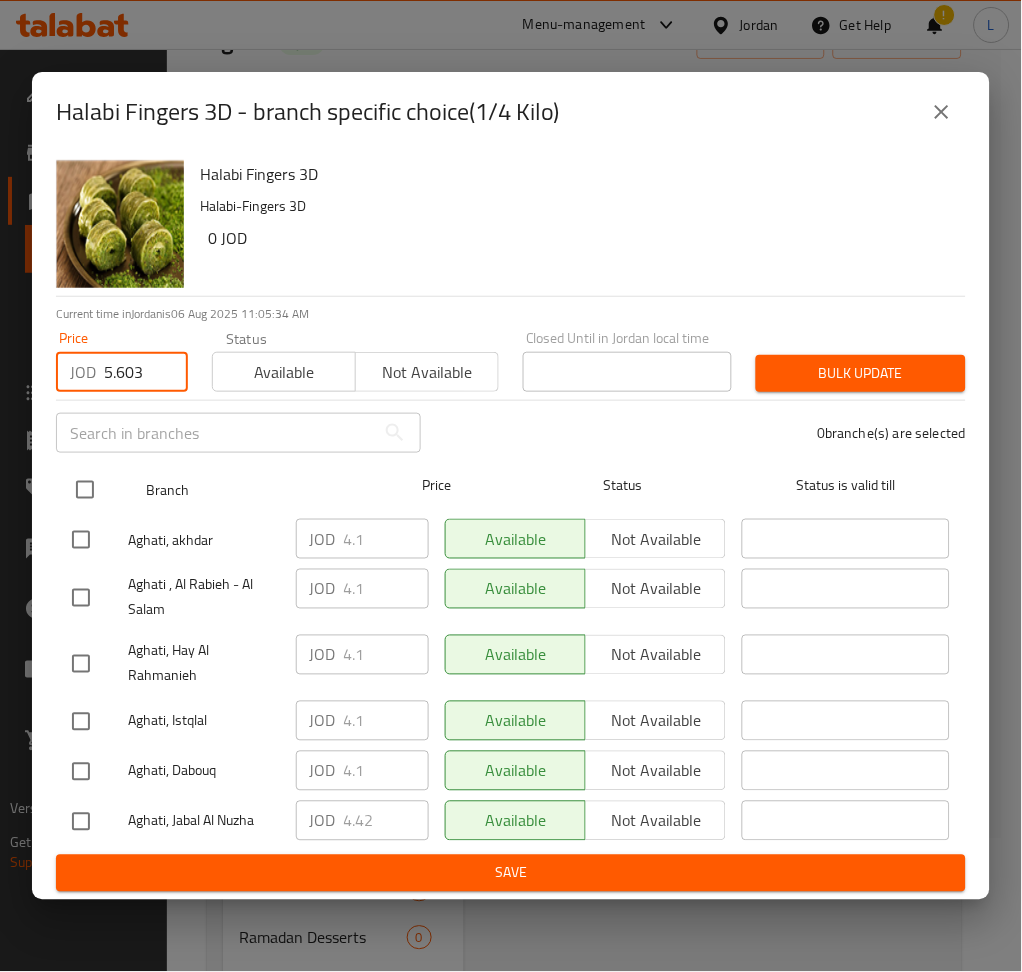 type on "5.603" 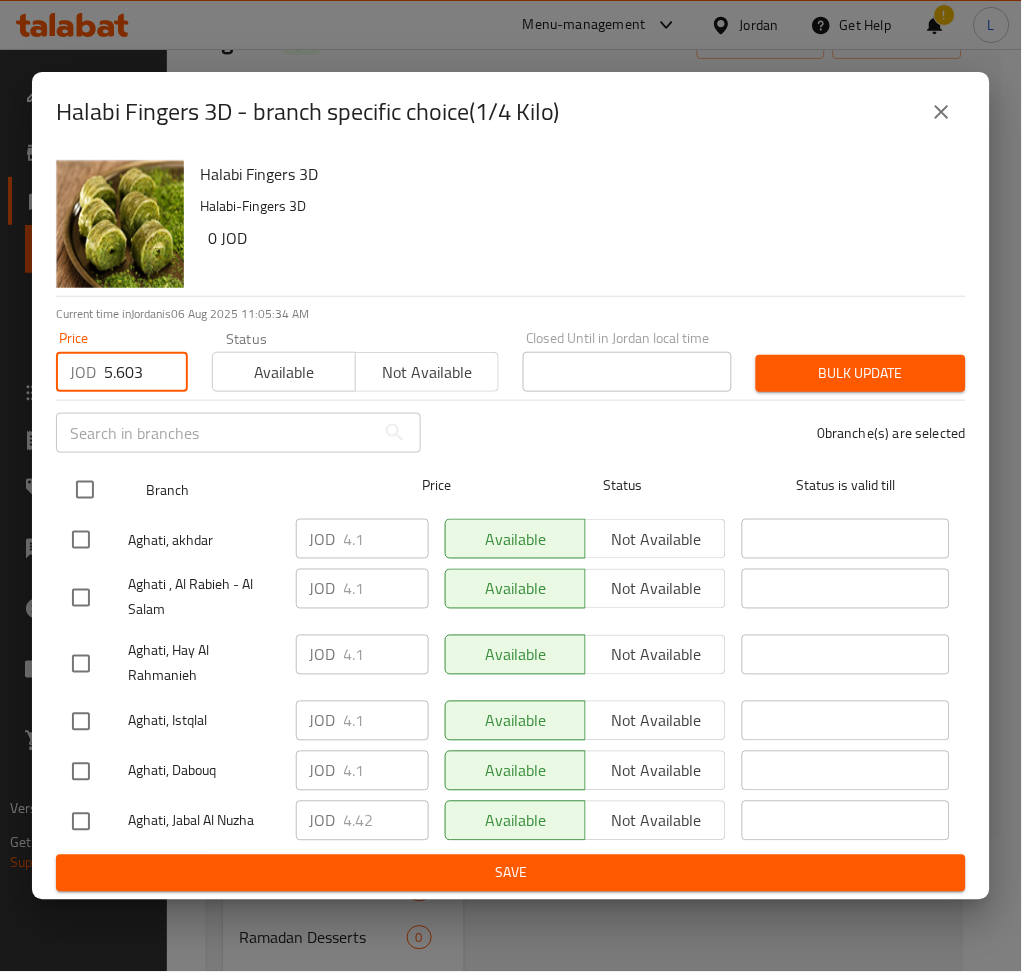 click at bounding box center (85, 490) 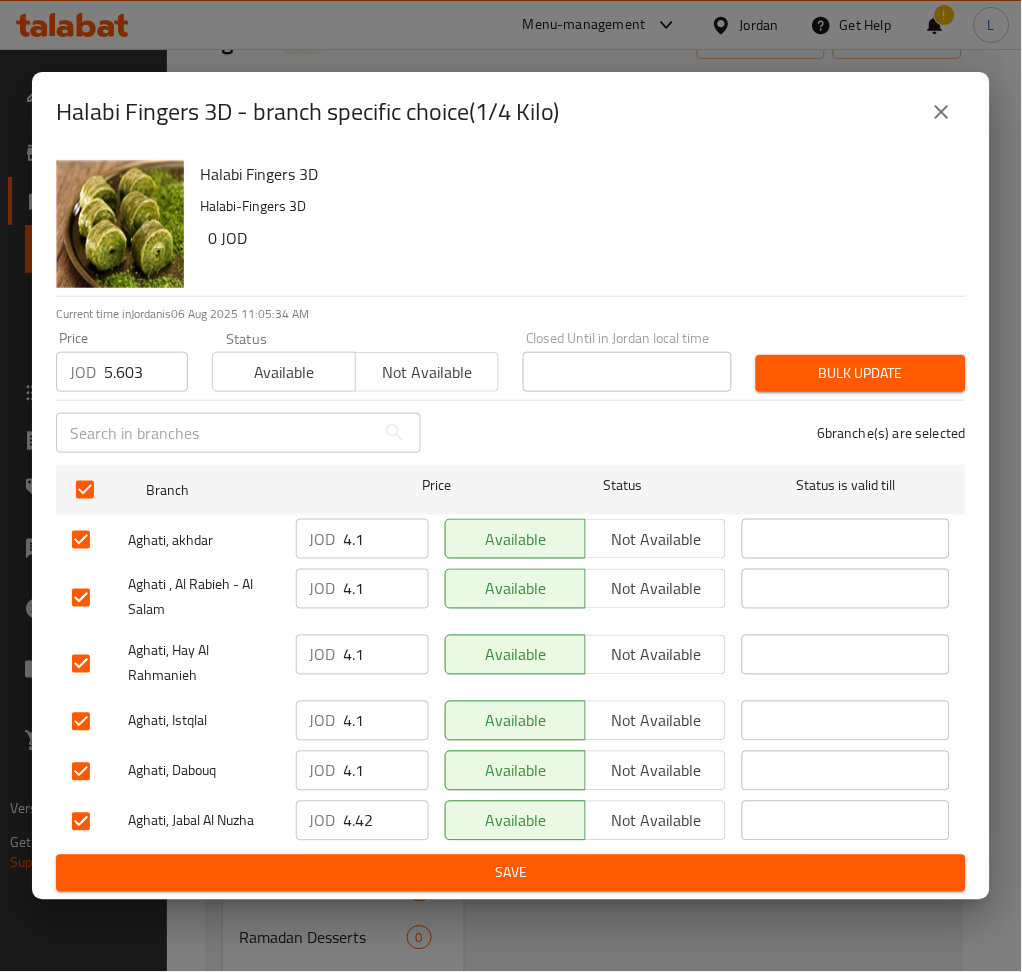 click on "Bulk update" at bounding box center [861, 373] 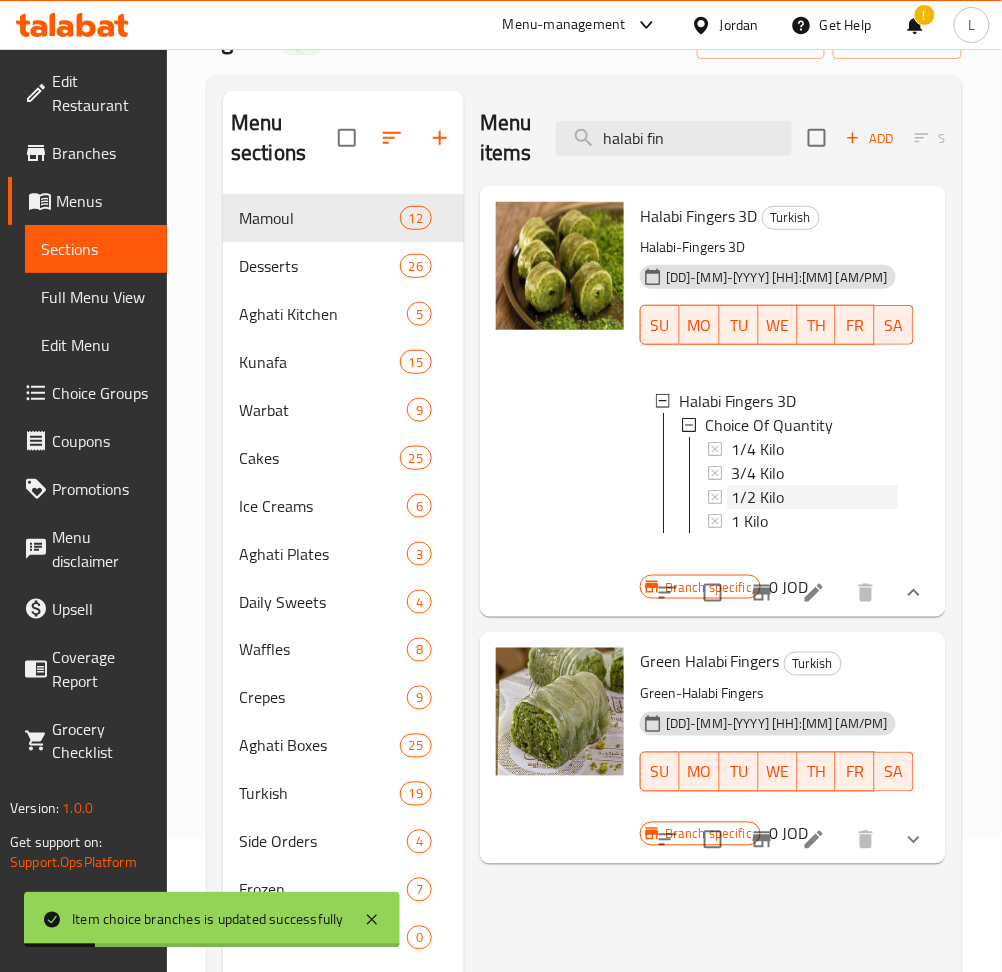 click on "1/2 Kilo" at bounding box center (757, 497) 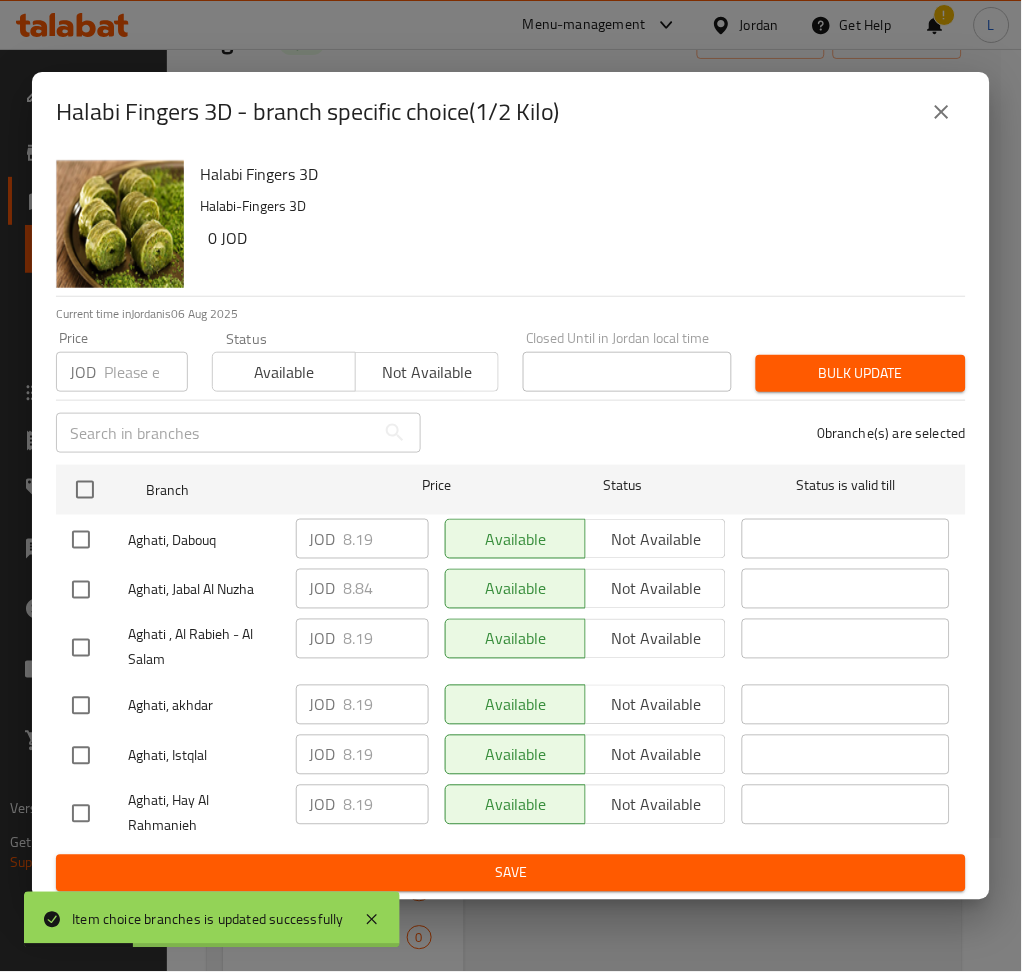 click at bounding box center (146, 372) 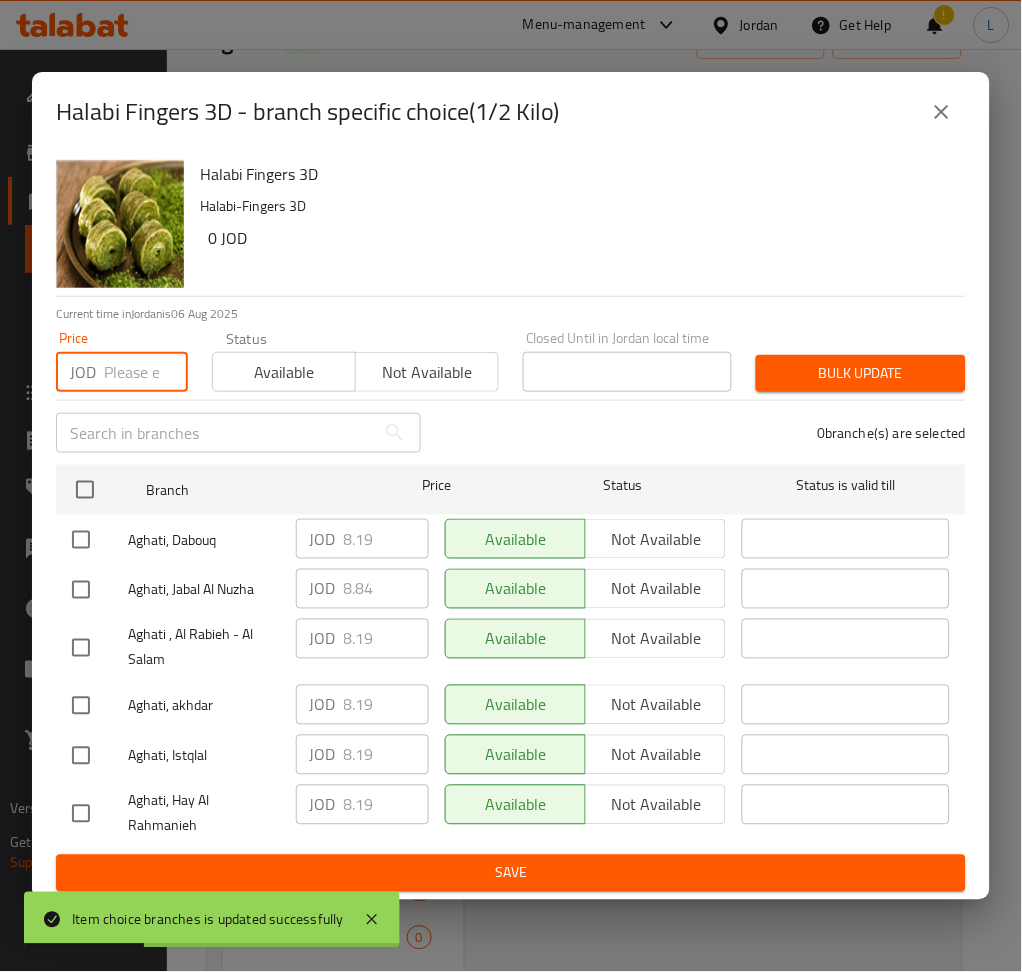 paste on "11.207" 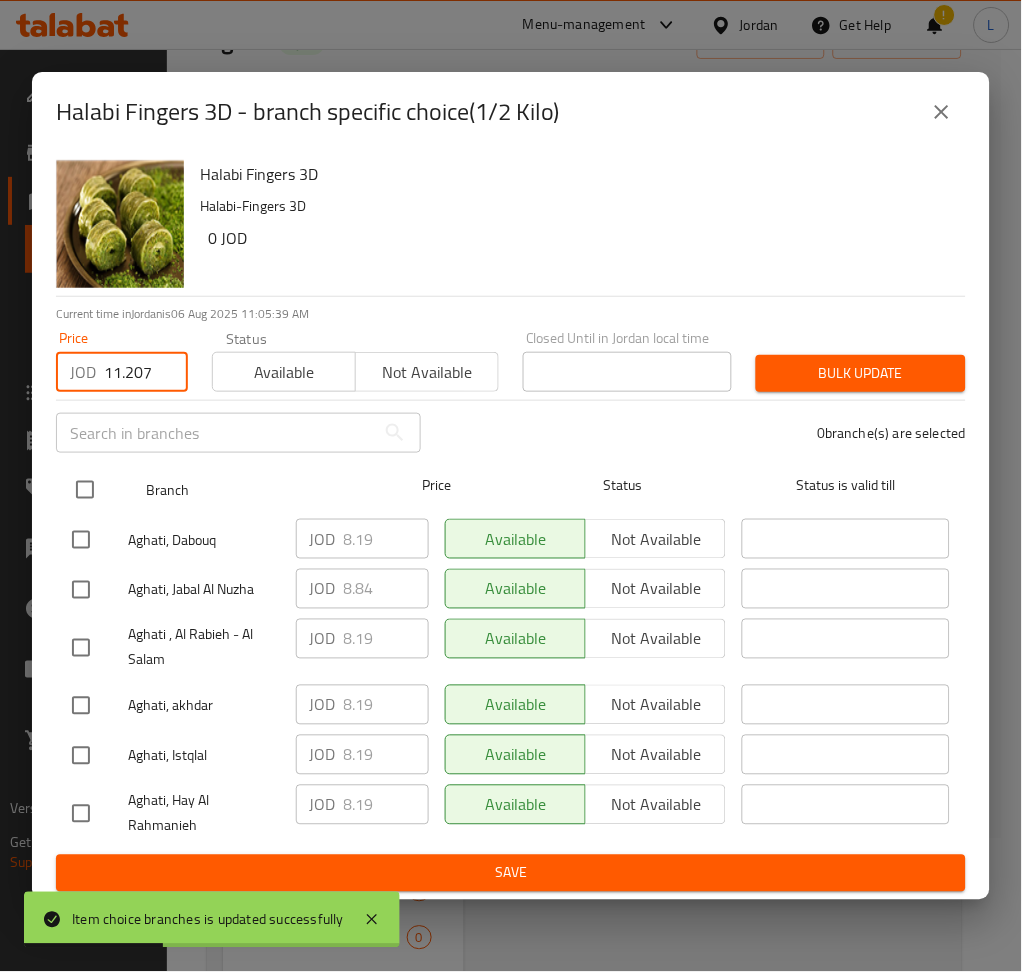 type on "11.207" 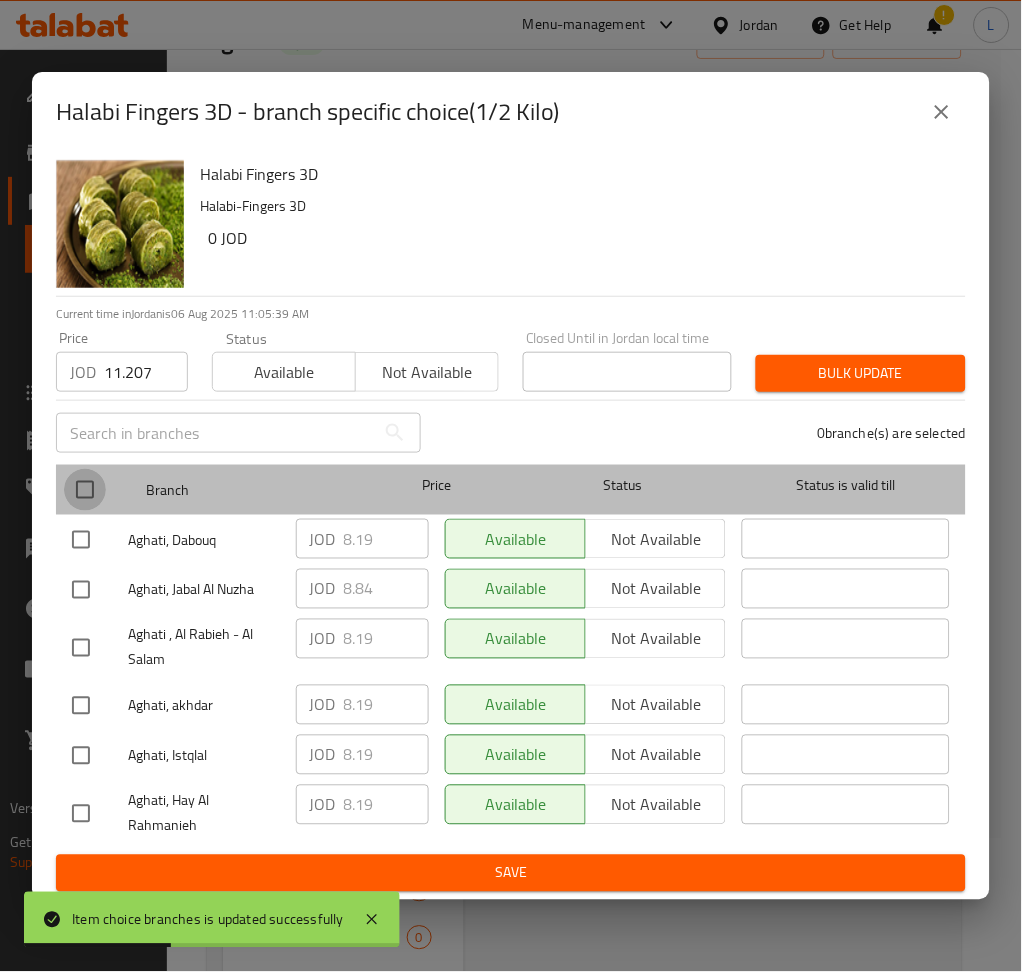 click at bounding box center (85, 490) 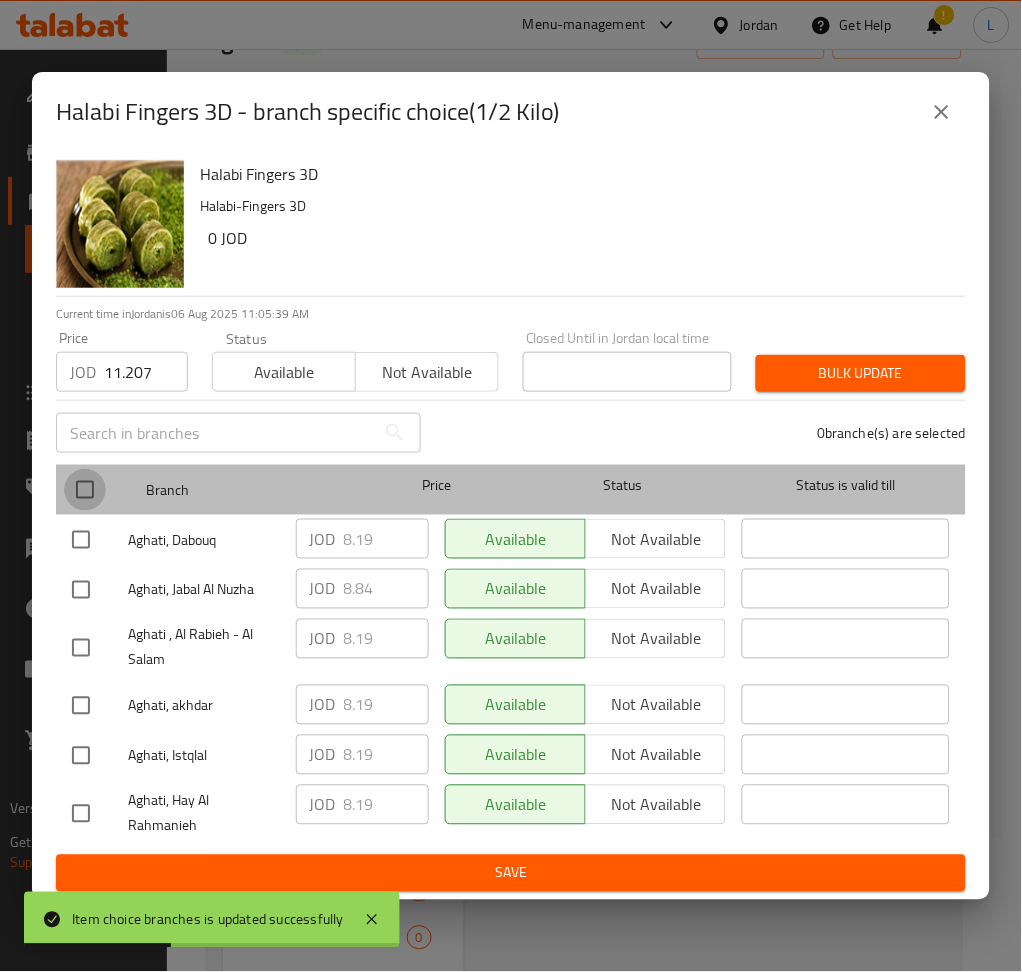 checkbox on "true" 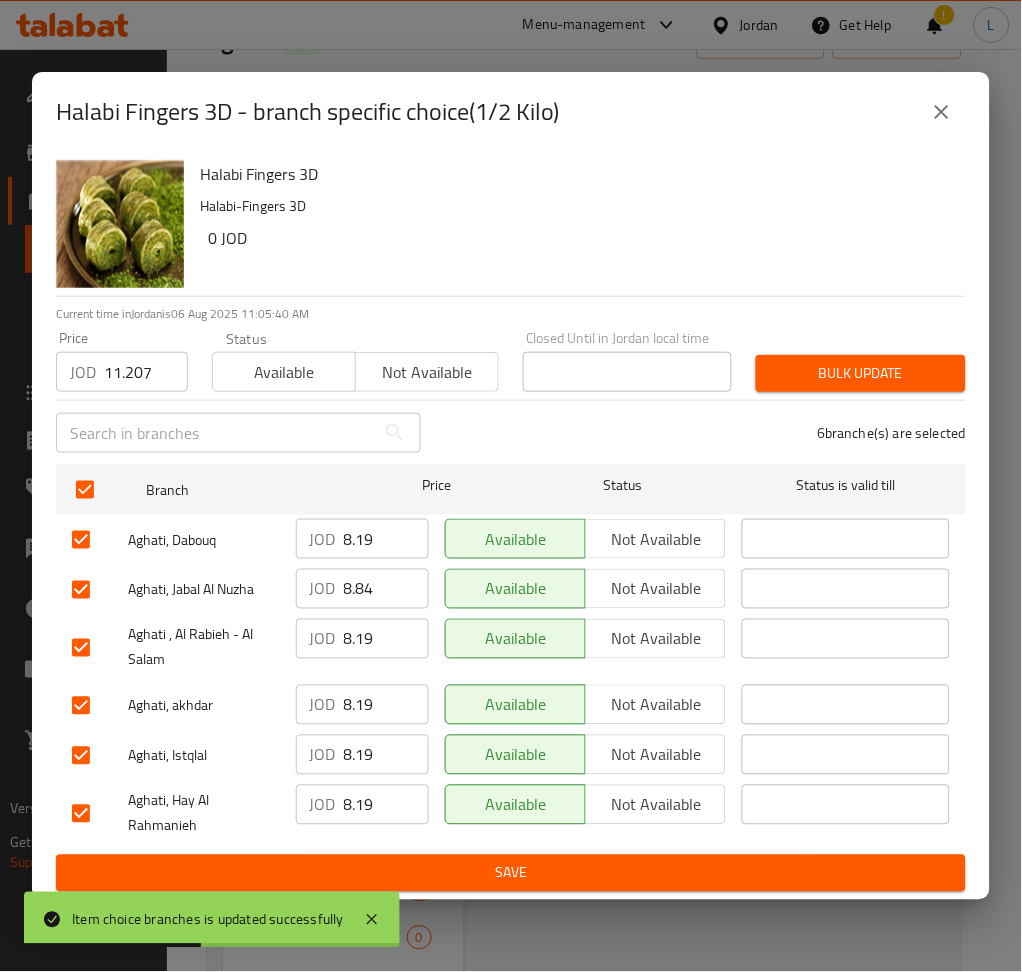 click on "Bulk update" at bounding box center (861, 373) 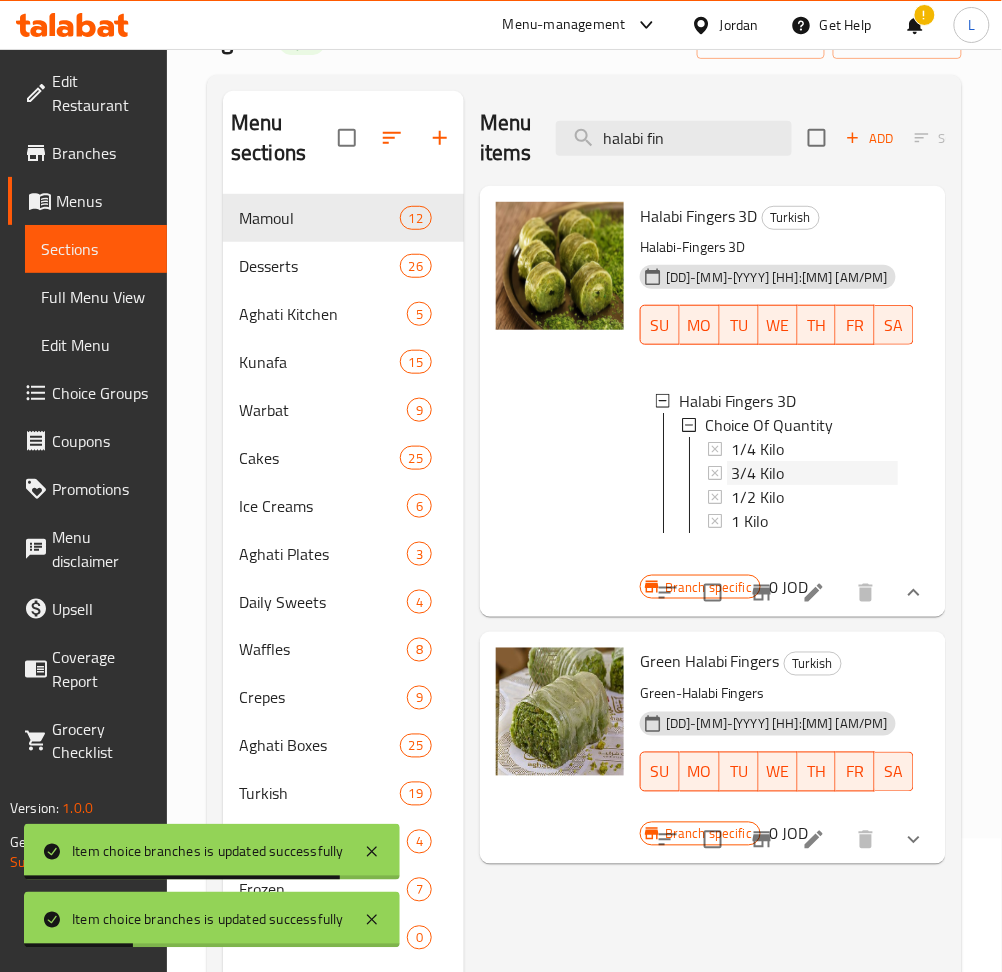 click on "3/4 Kilo" at bounding box center [814, 473] 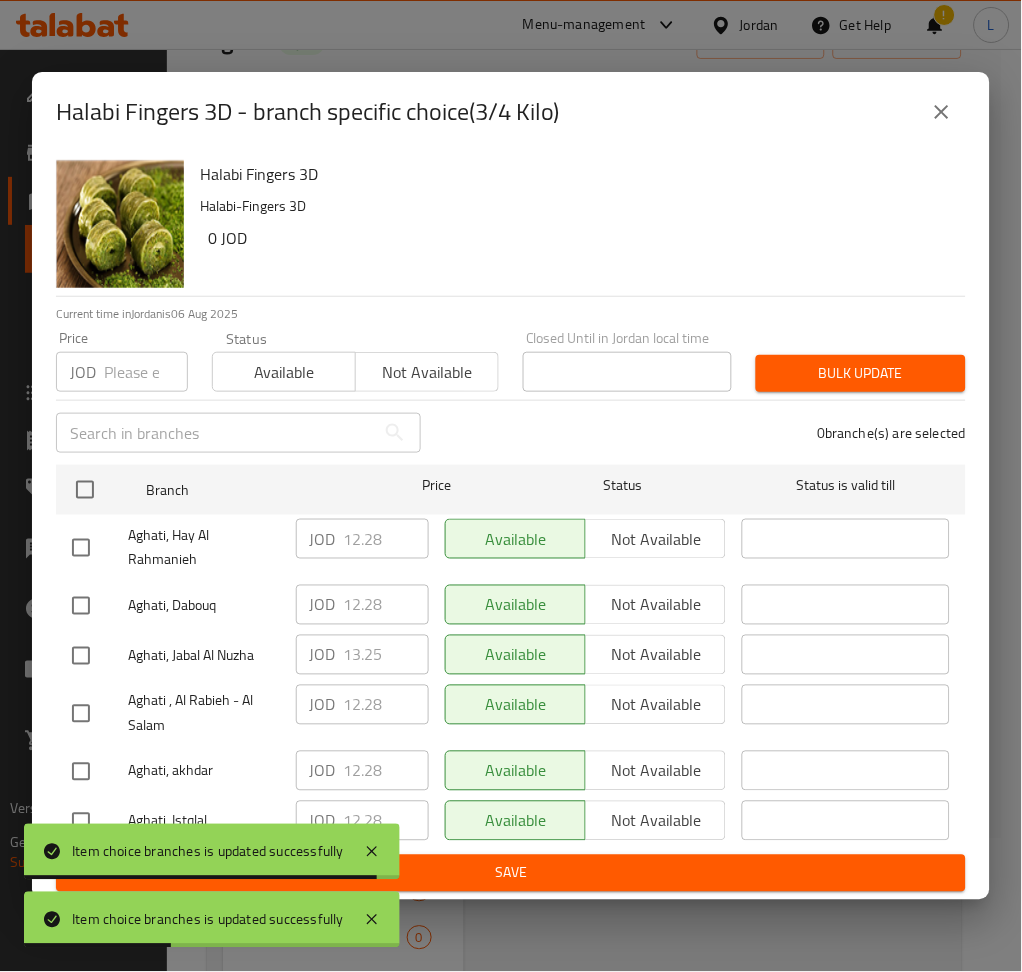 click at bounding box center (146, 372) 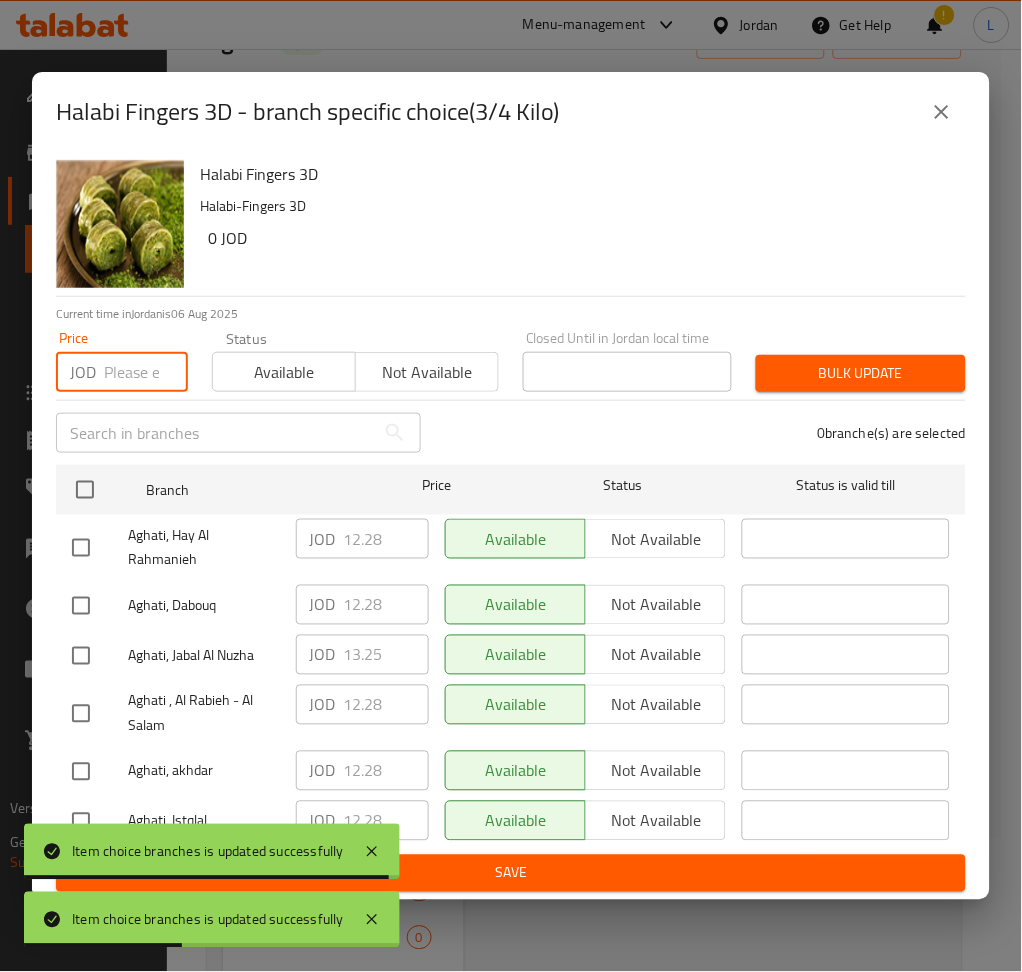 paste on "16.810" 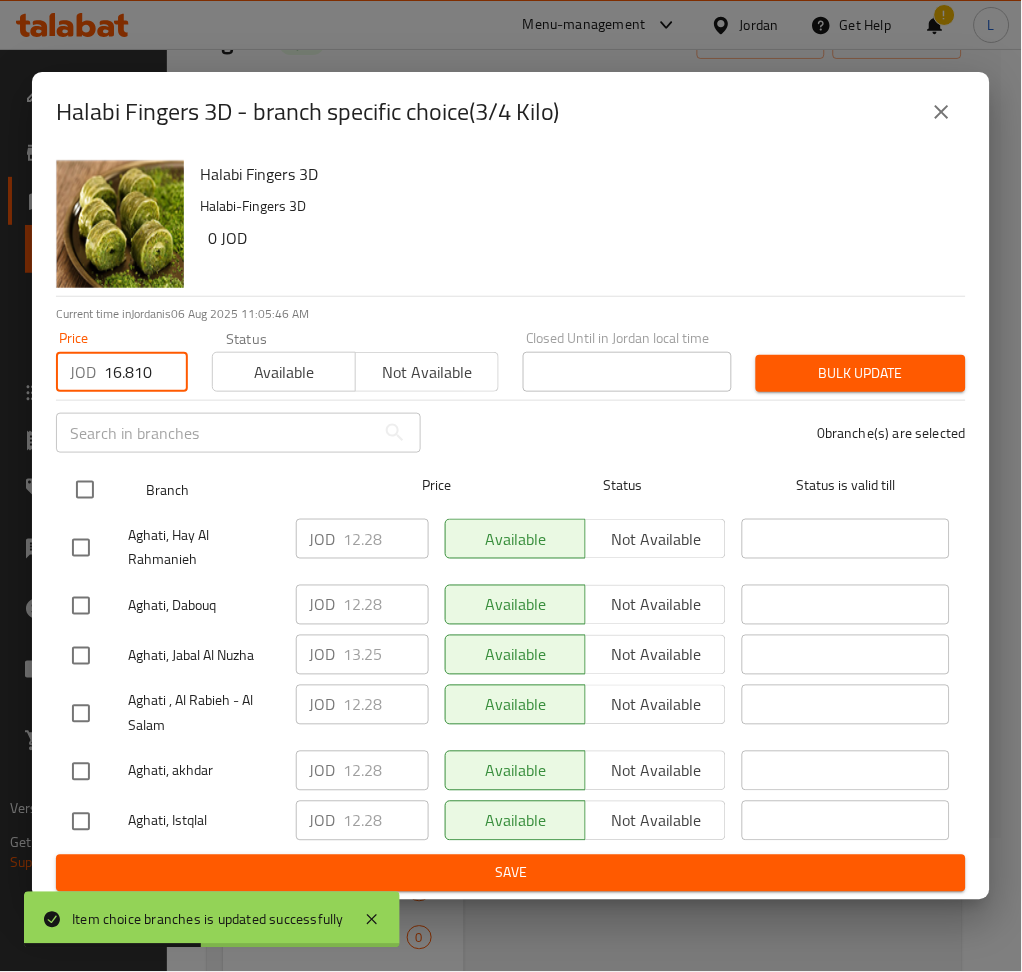 type on "16.810" 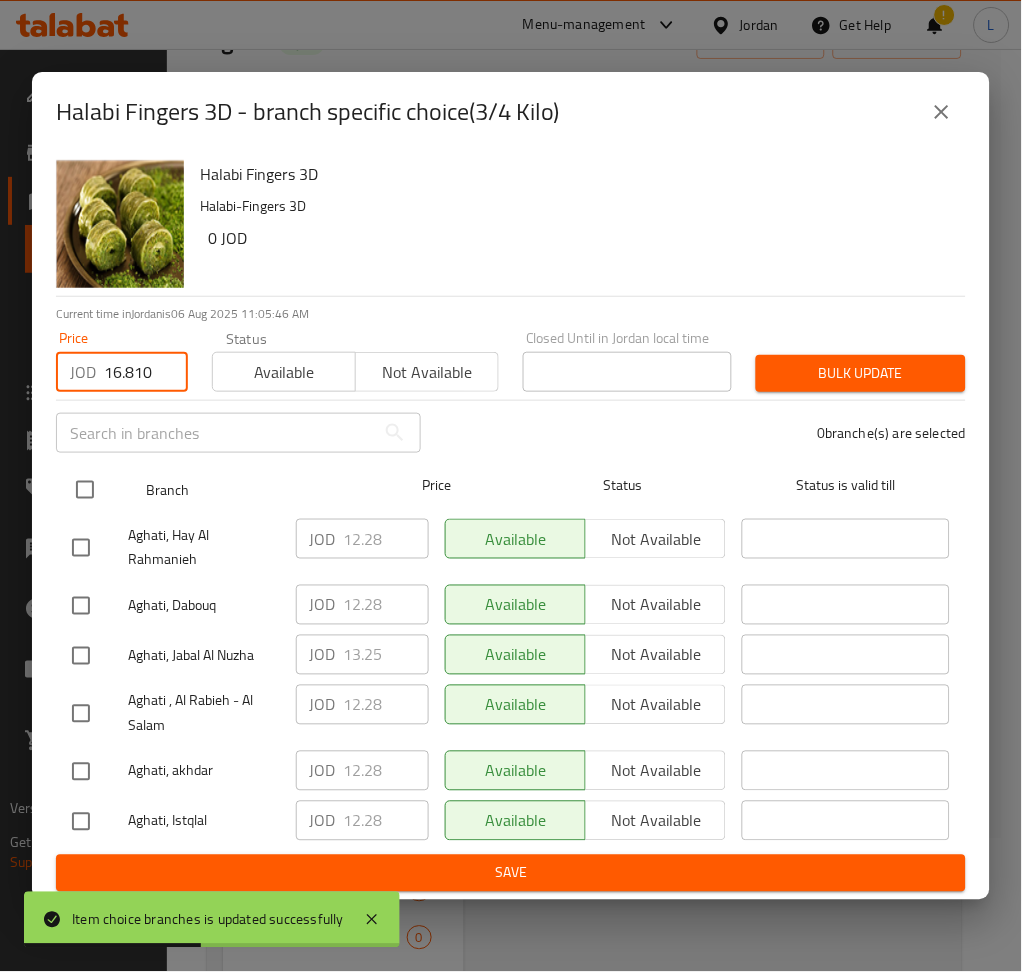 click at bounding box center [85, 490] 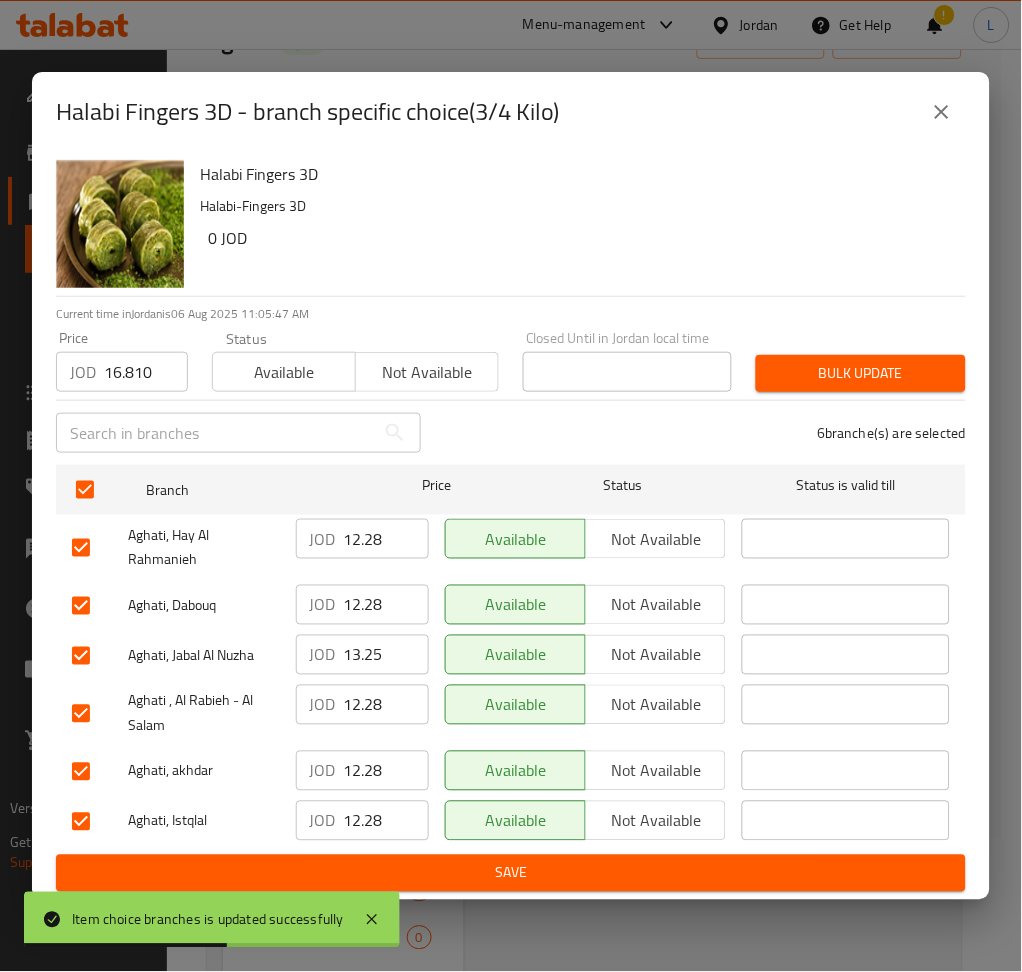 click on "Bulk update" at bounding box center [861, 373] 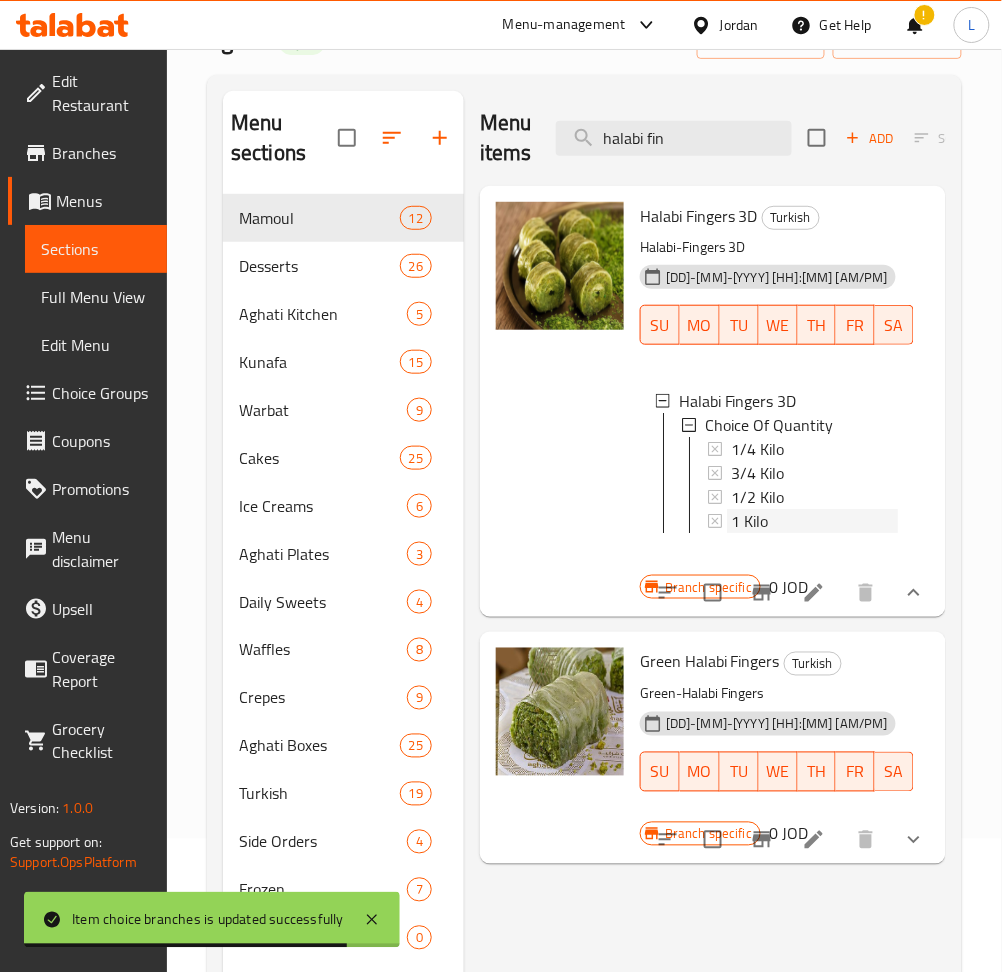 click on "1 Kilo" at bounding box center [749, 521] 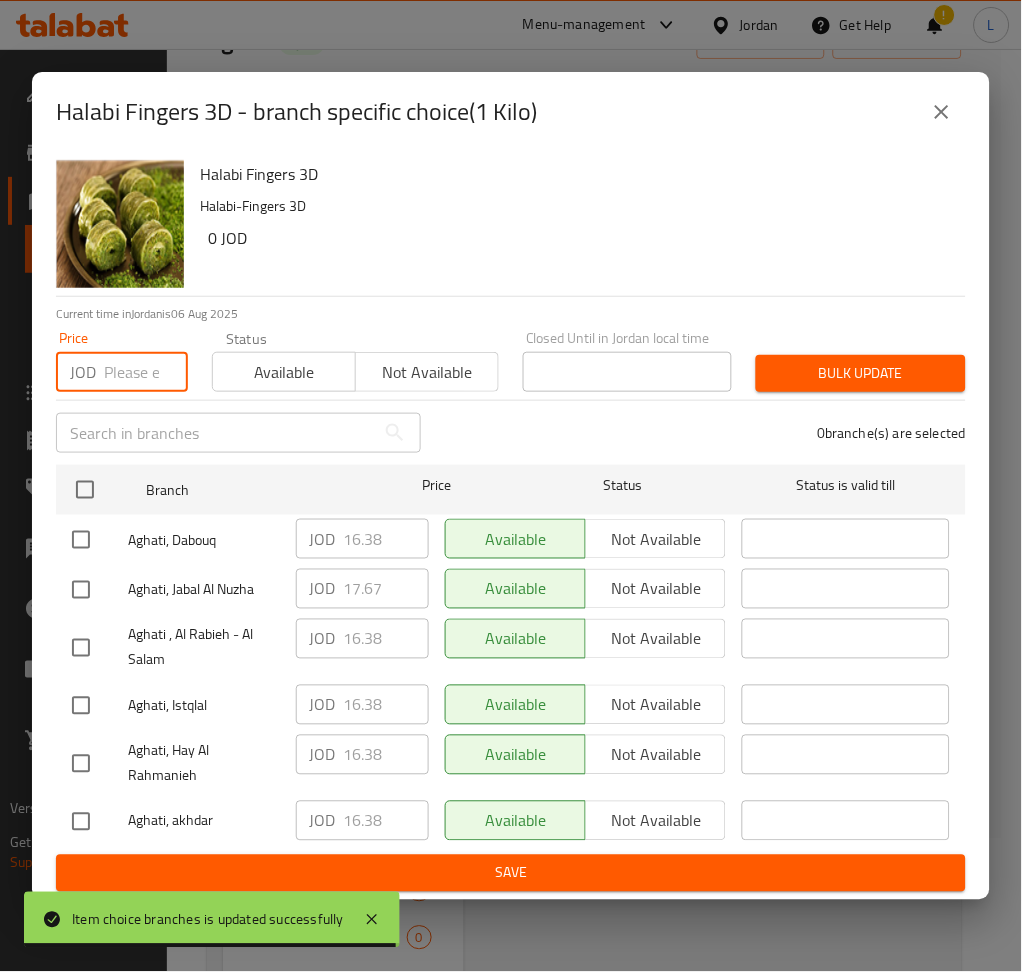 click at bounding box center [146, 372] 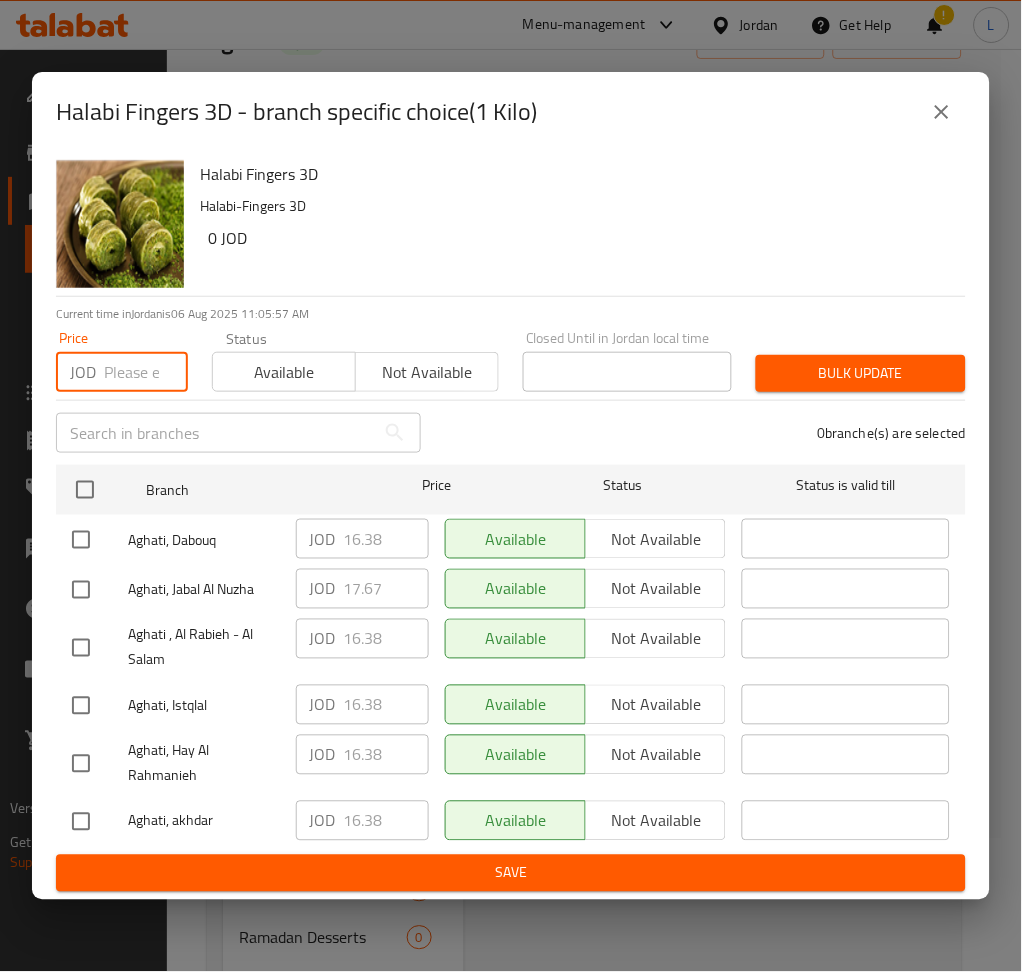 paste on "22.413" 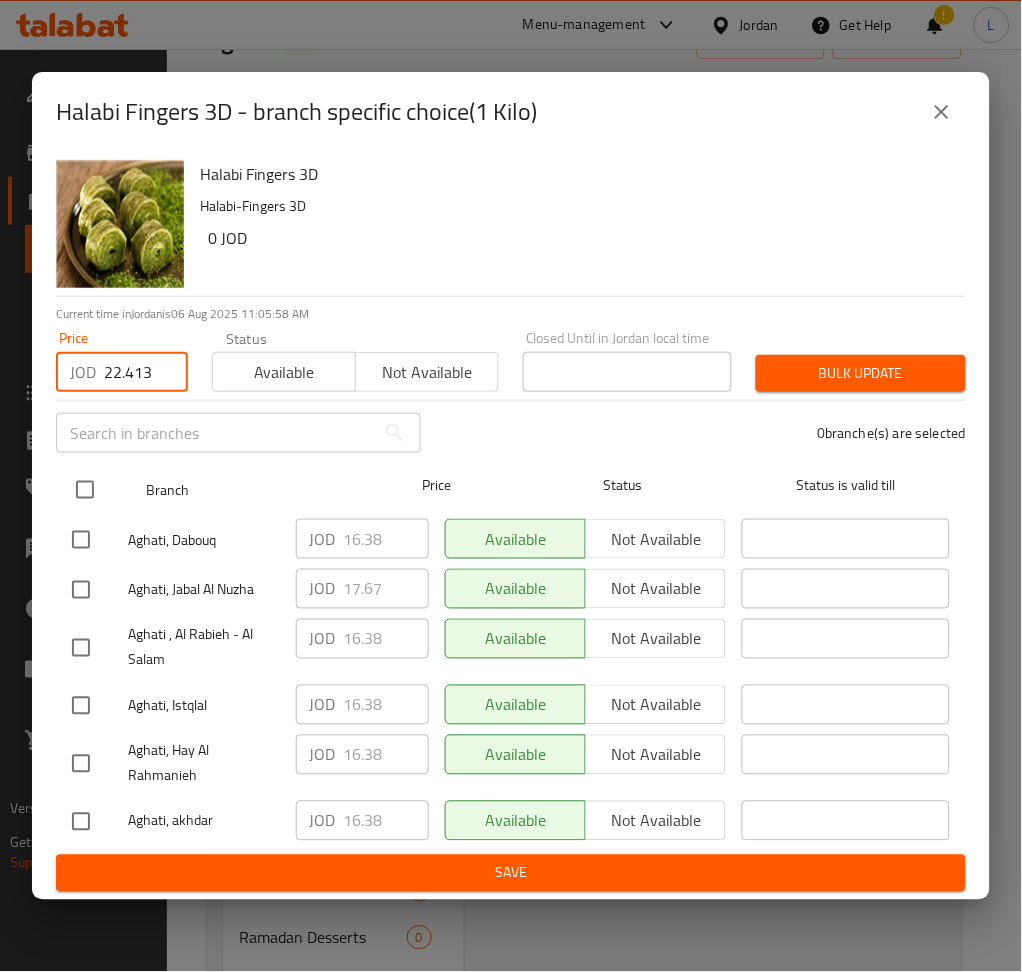 type on "22.413" 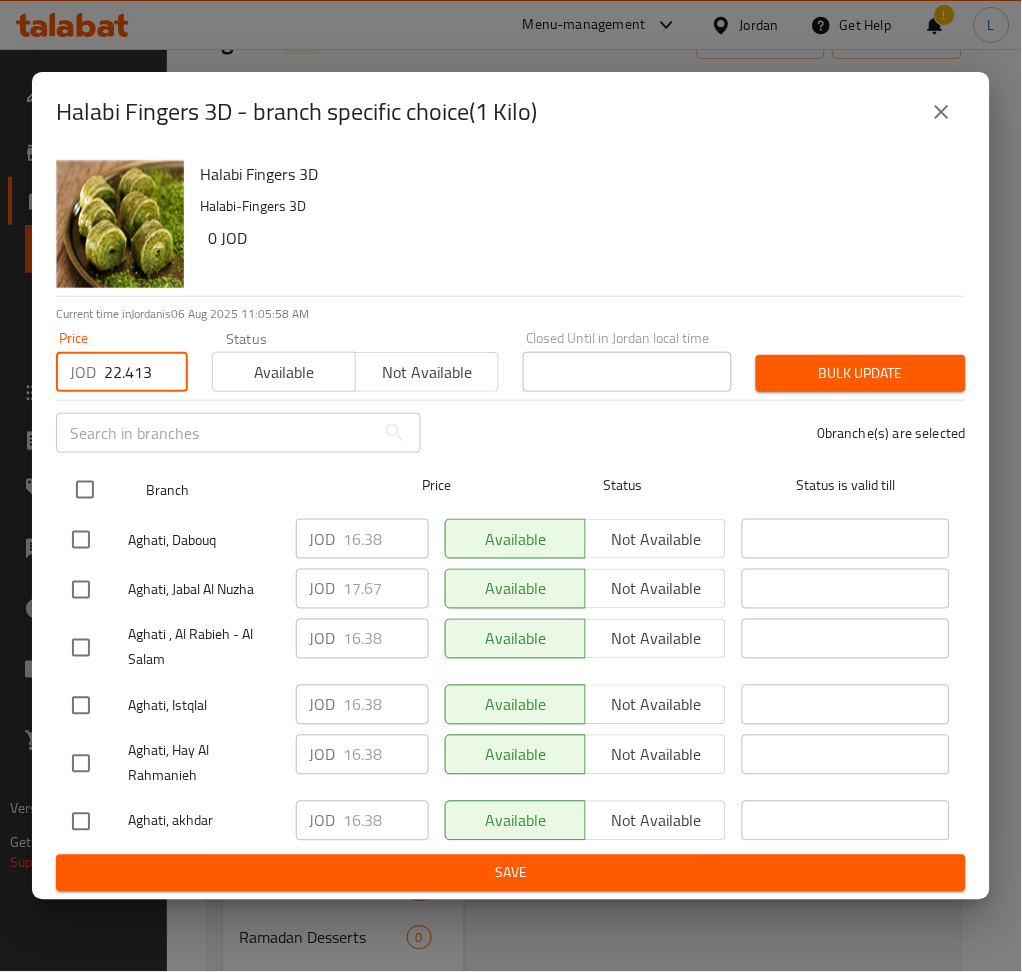 click at bounding box center [85, 490] 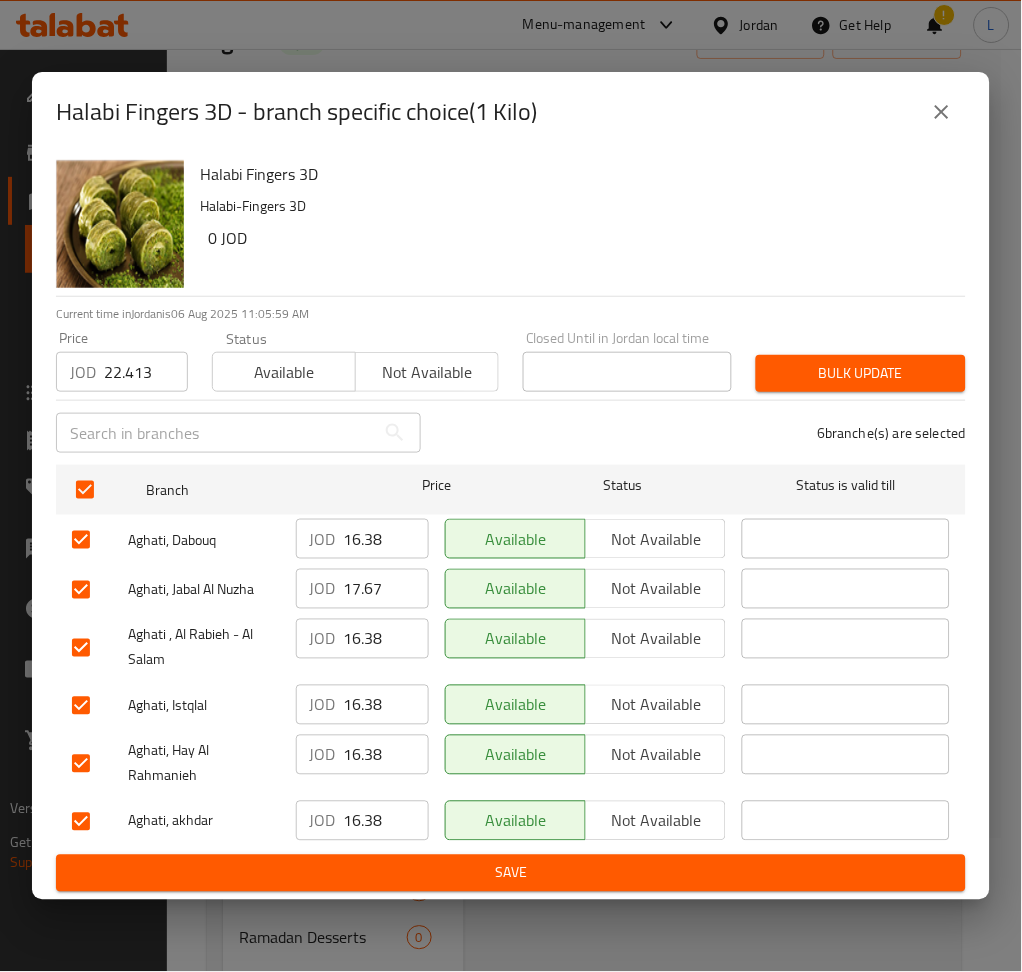 click on "Bulk update" at bounding box center (861, 373) 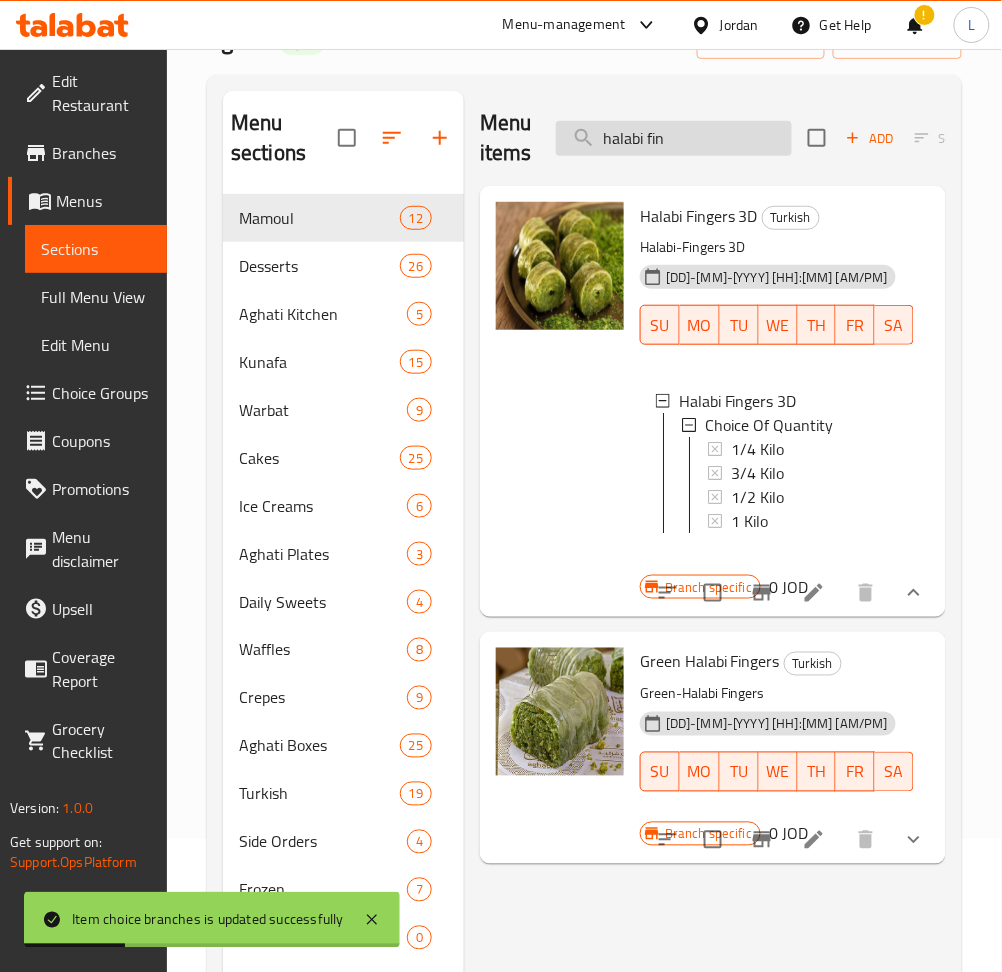click on "halabi fin" at bounding box center [674, 138] 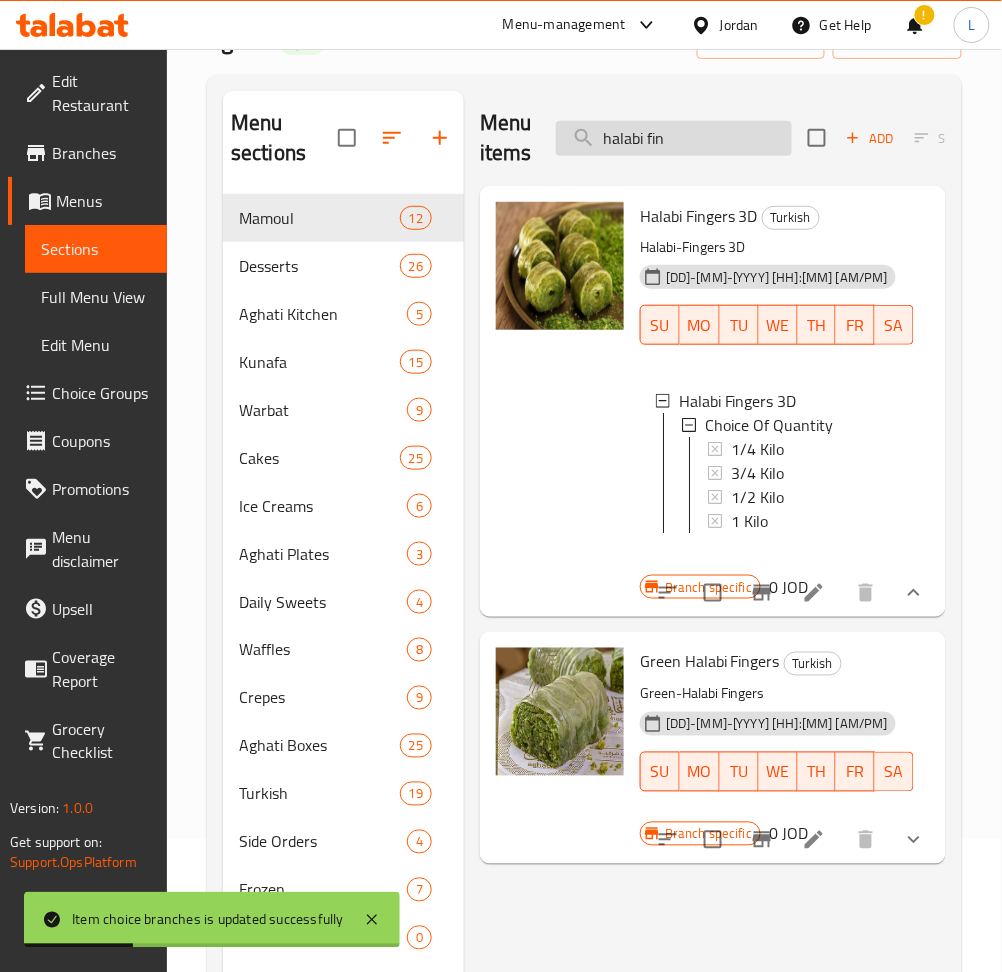 click on "halabi fin" at bounding box center (674, 138) 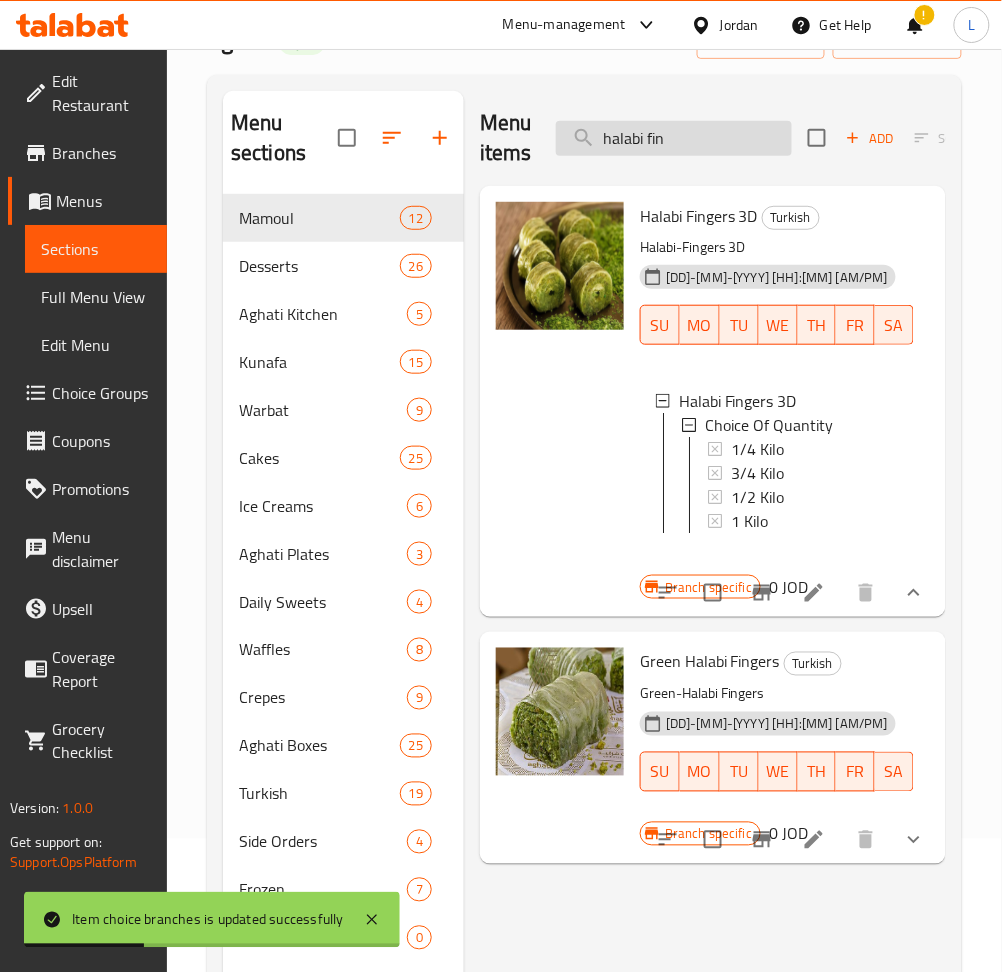 paste on "Green Halabi Fingers" 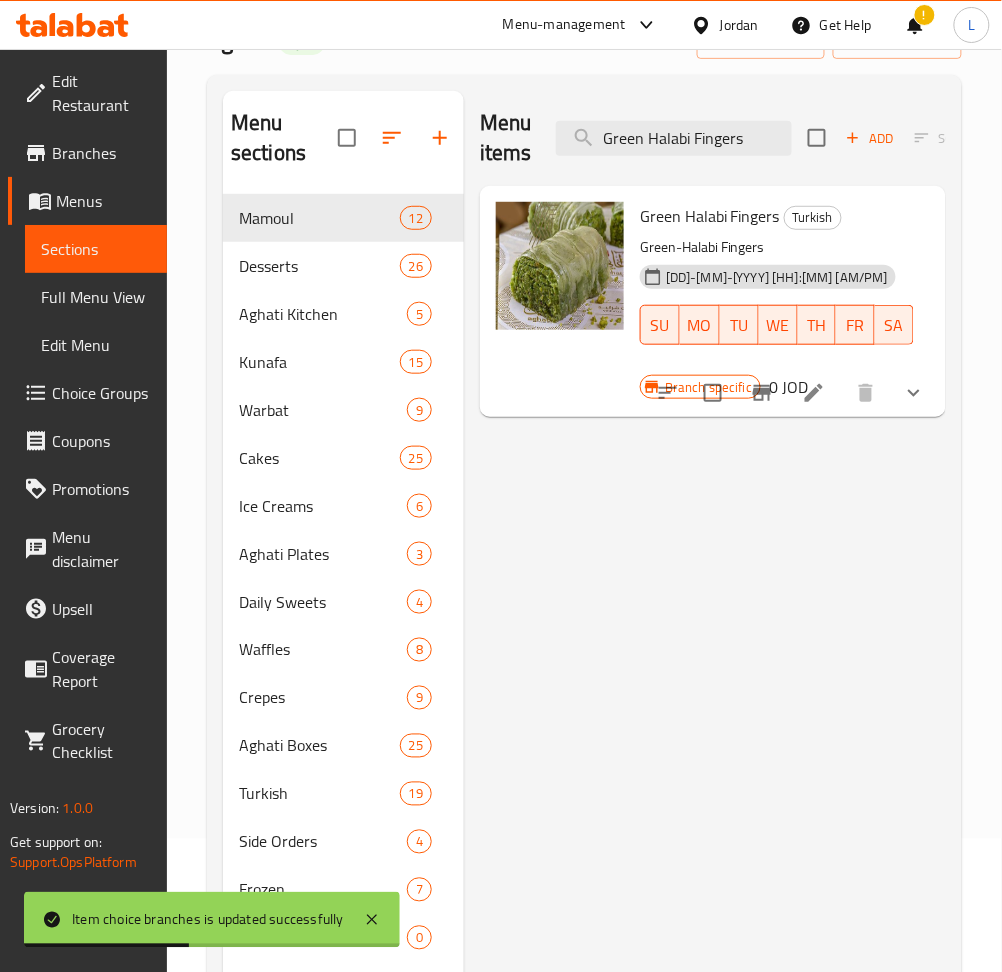 type on "Green Halabi Fingers" 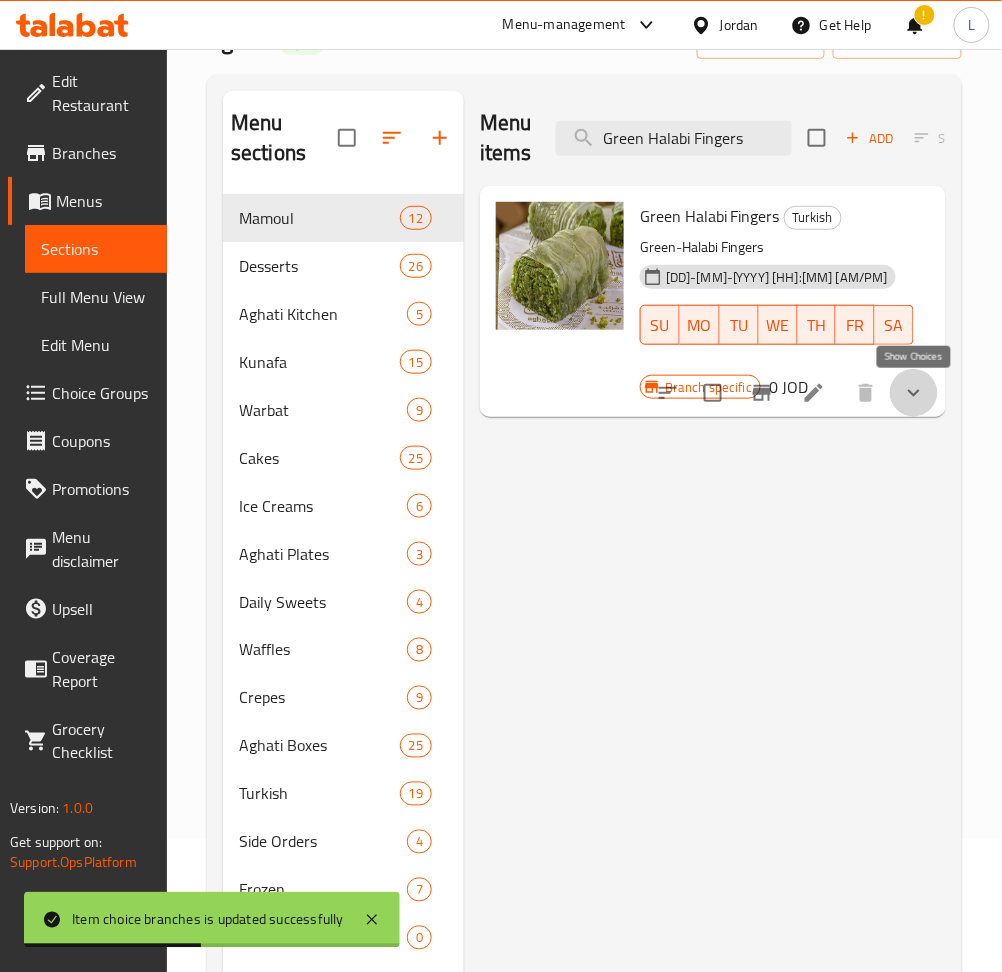 click 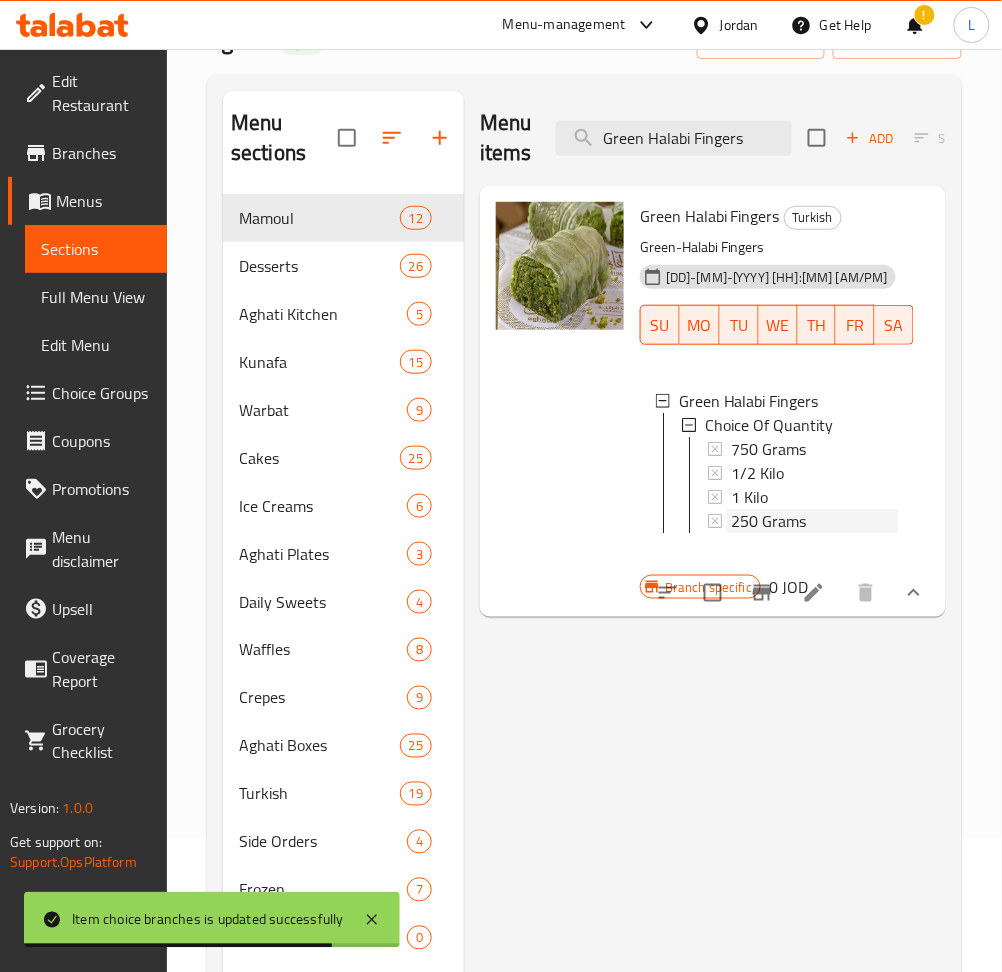 click on "250 Grams" at bounding box center (768, 521) 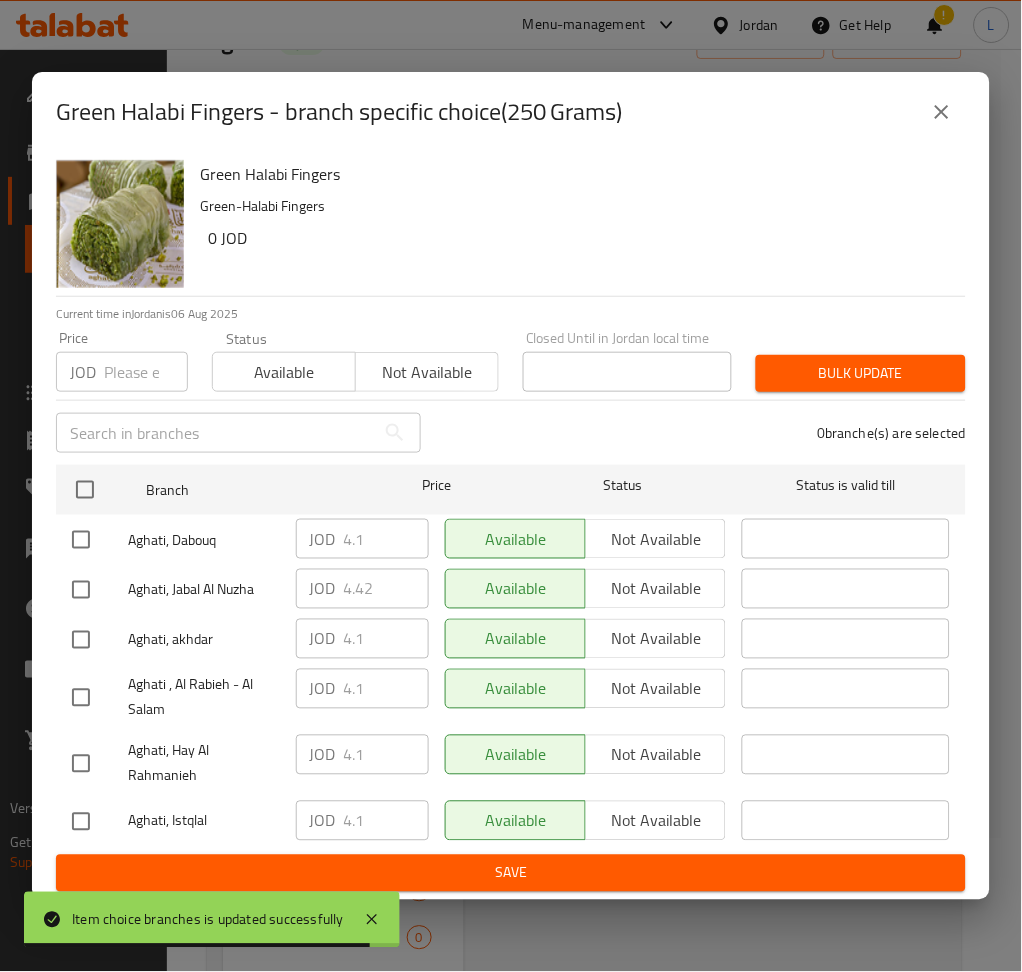click at bounding box center (146, 372) 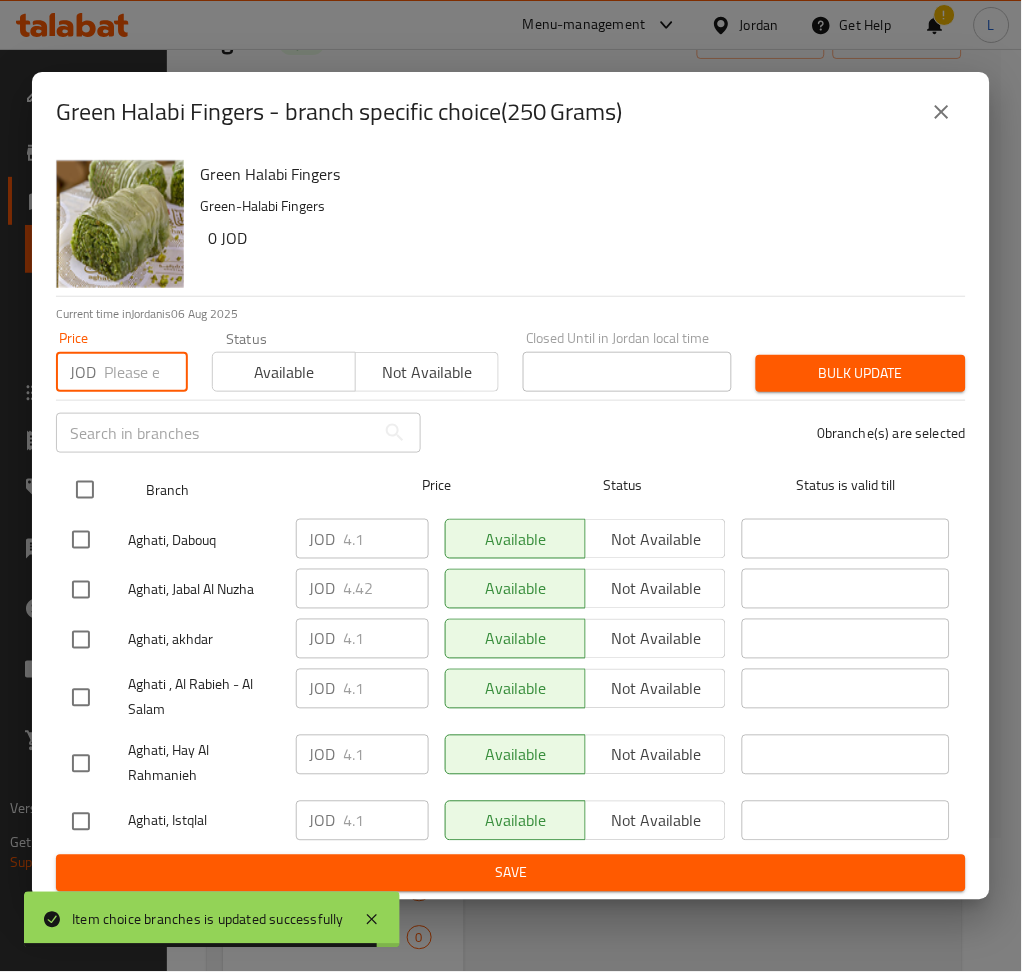 paste on "5.603" 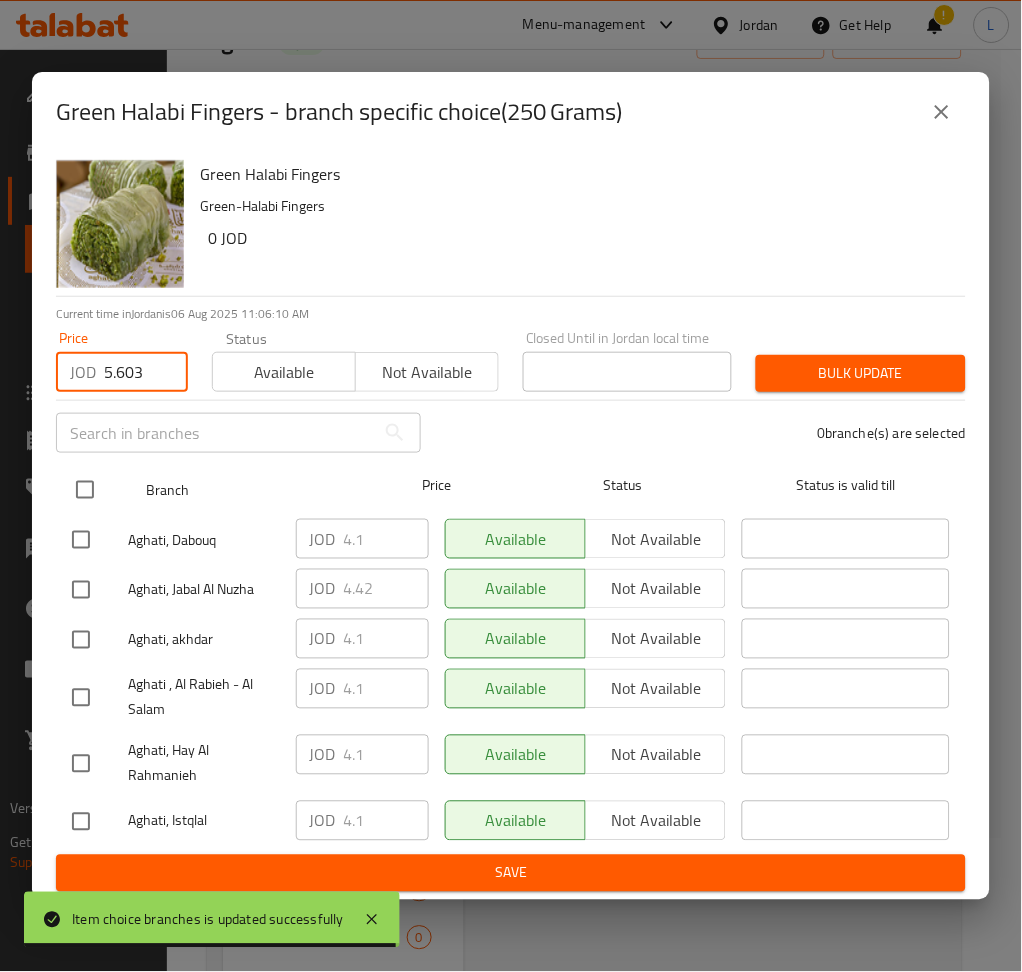 type on "5.603" 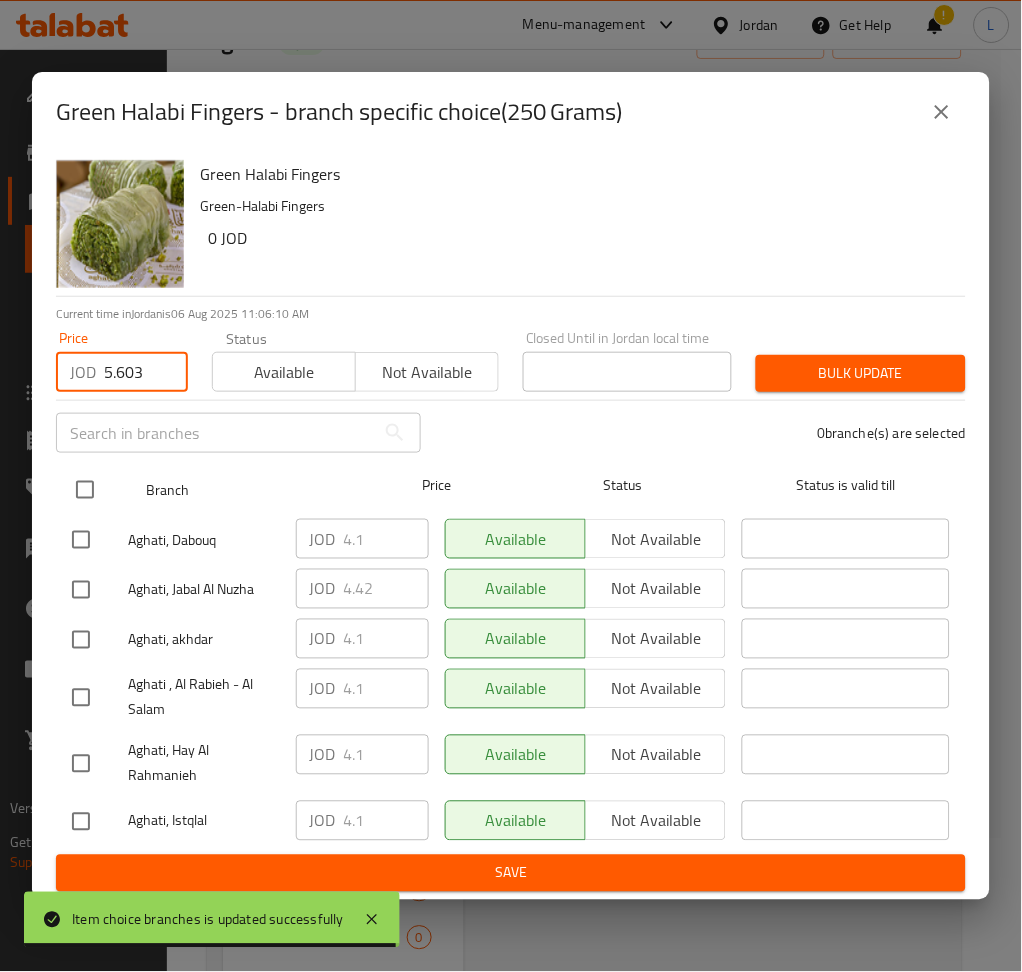 checkbox on "true" 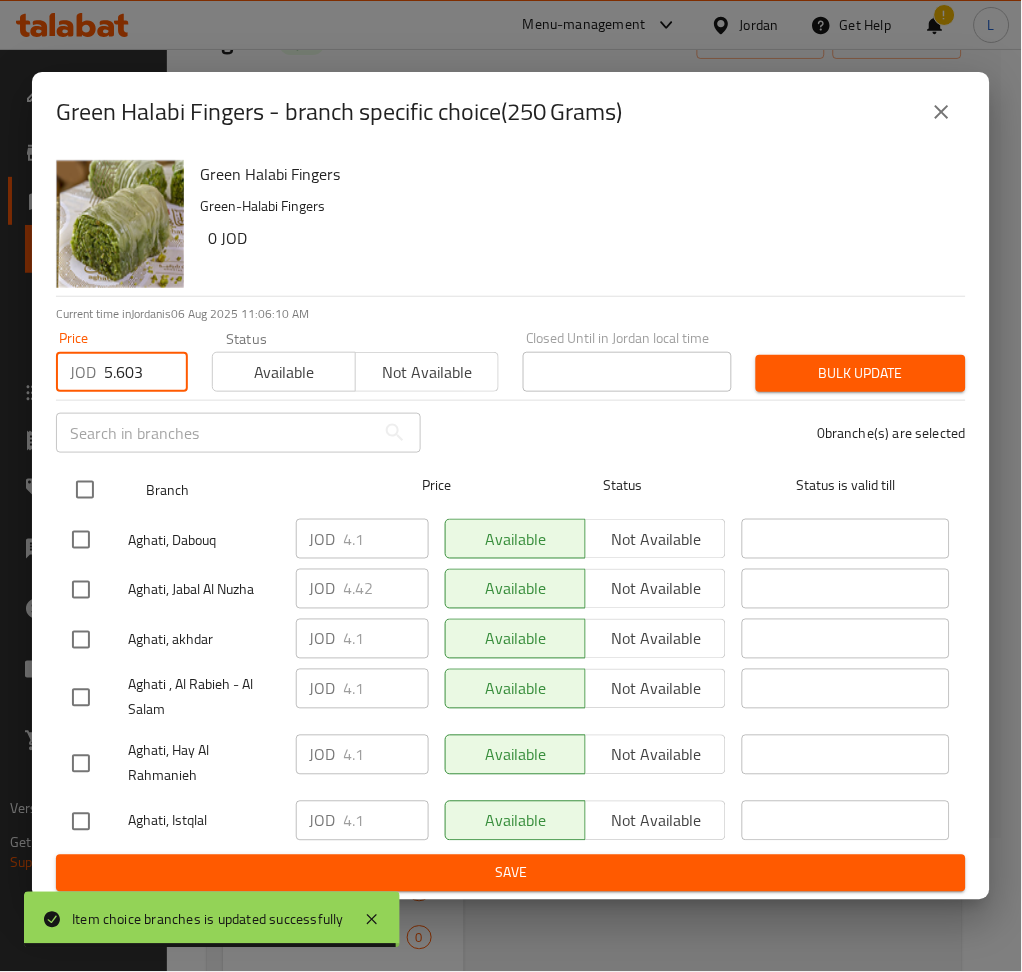 checkbox on "true" 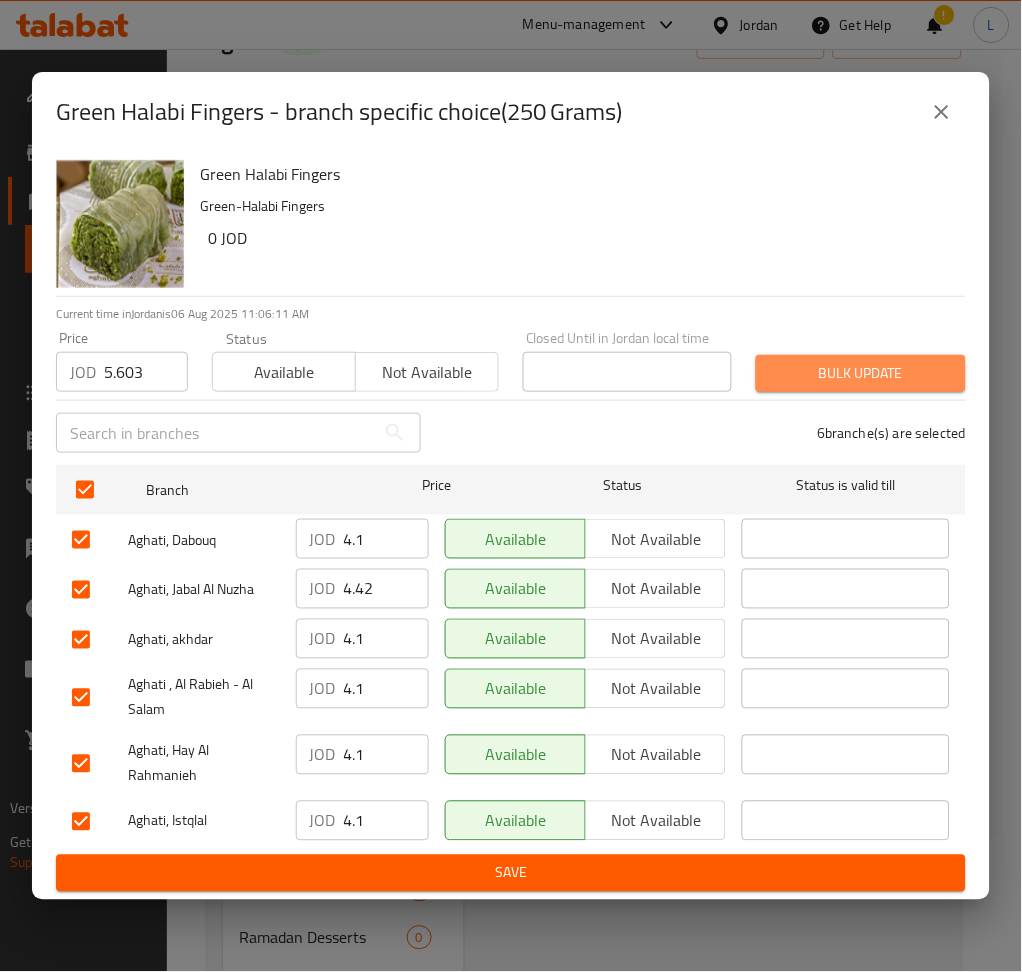 click on "Bulk update" at bounding box center (861, 373) 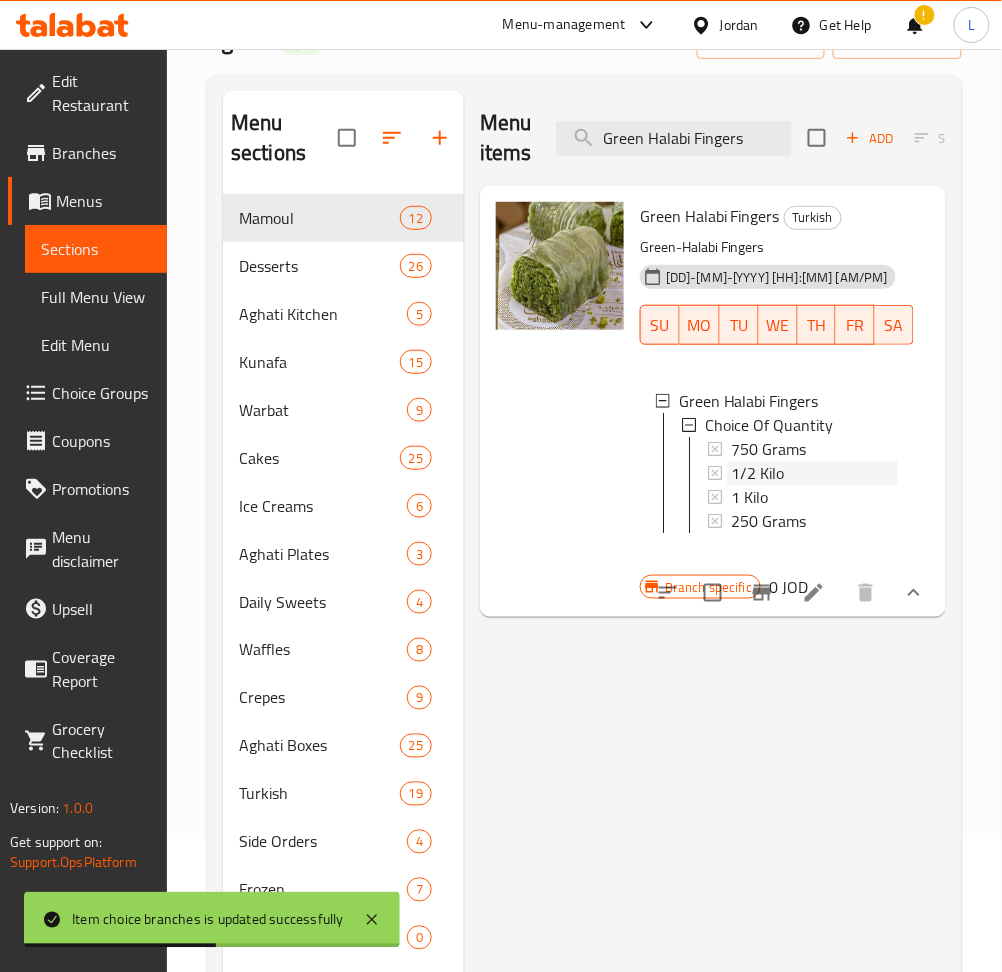 click on "1/2 Kilo" at bounding box center [814, 473] 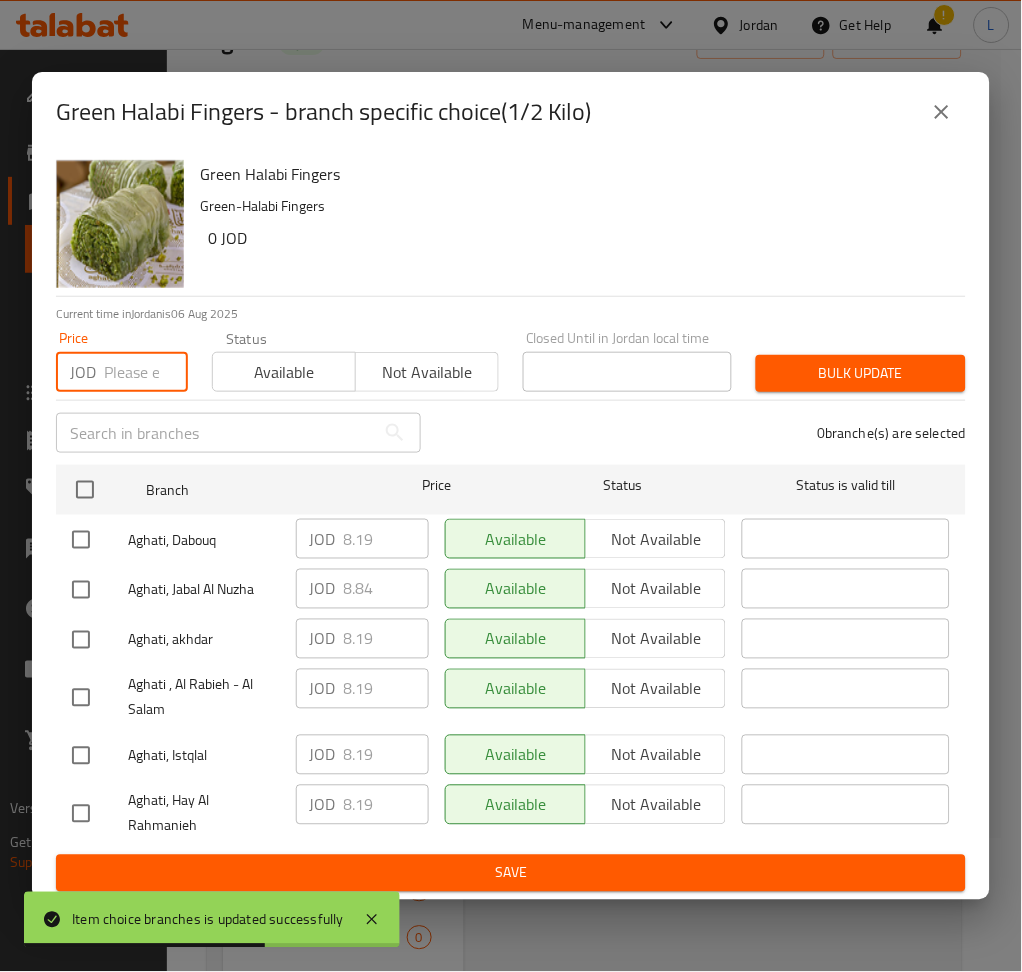 click at bounding box center [146, 372] 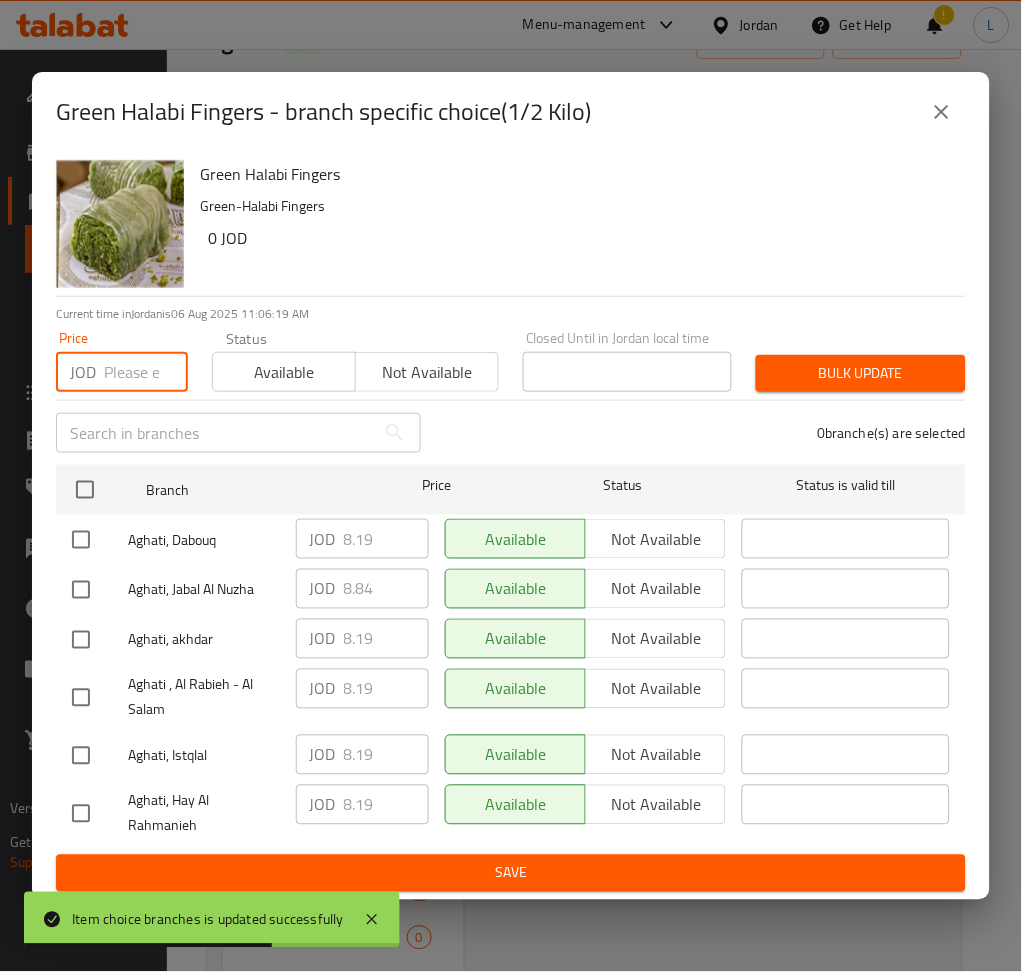 paste on "11.207" 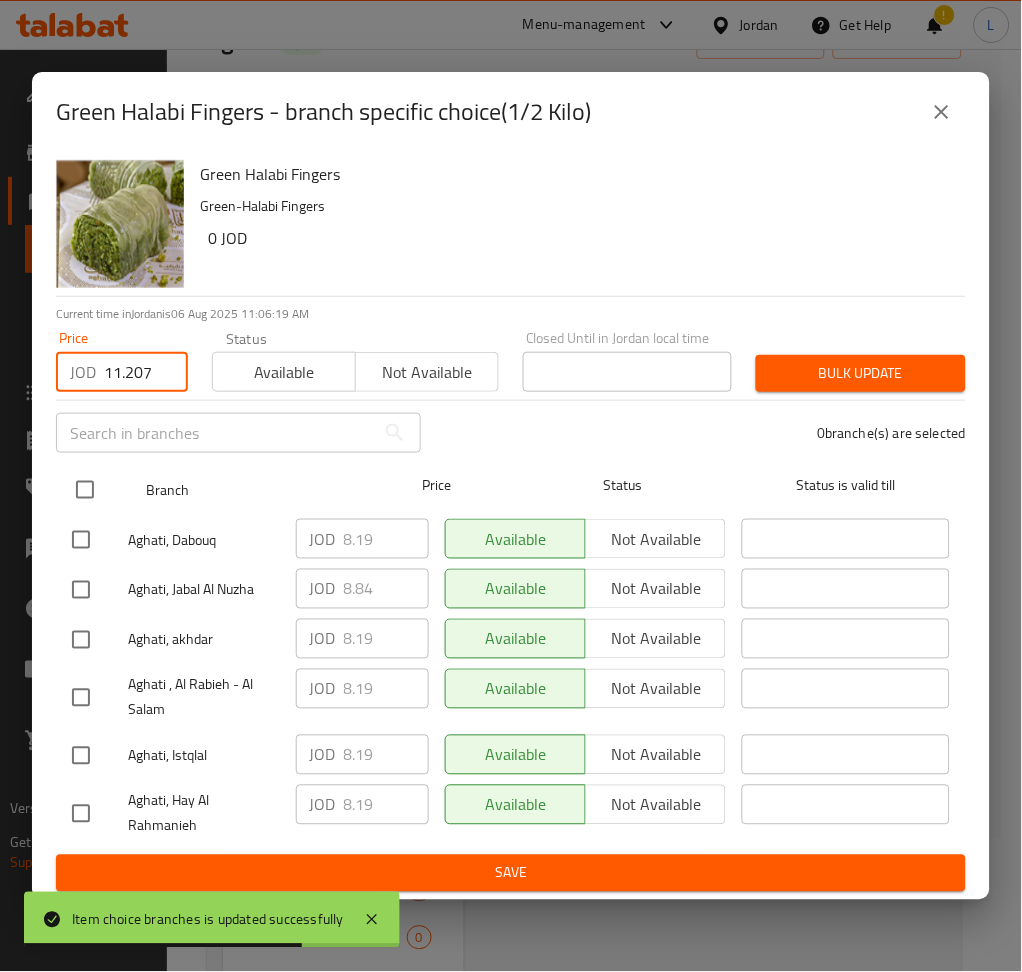 type on "11.207" 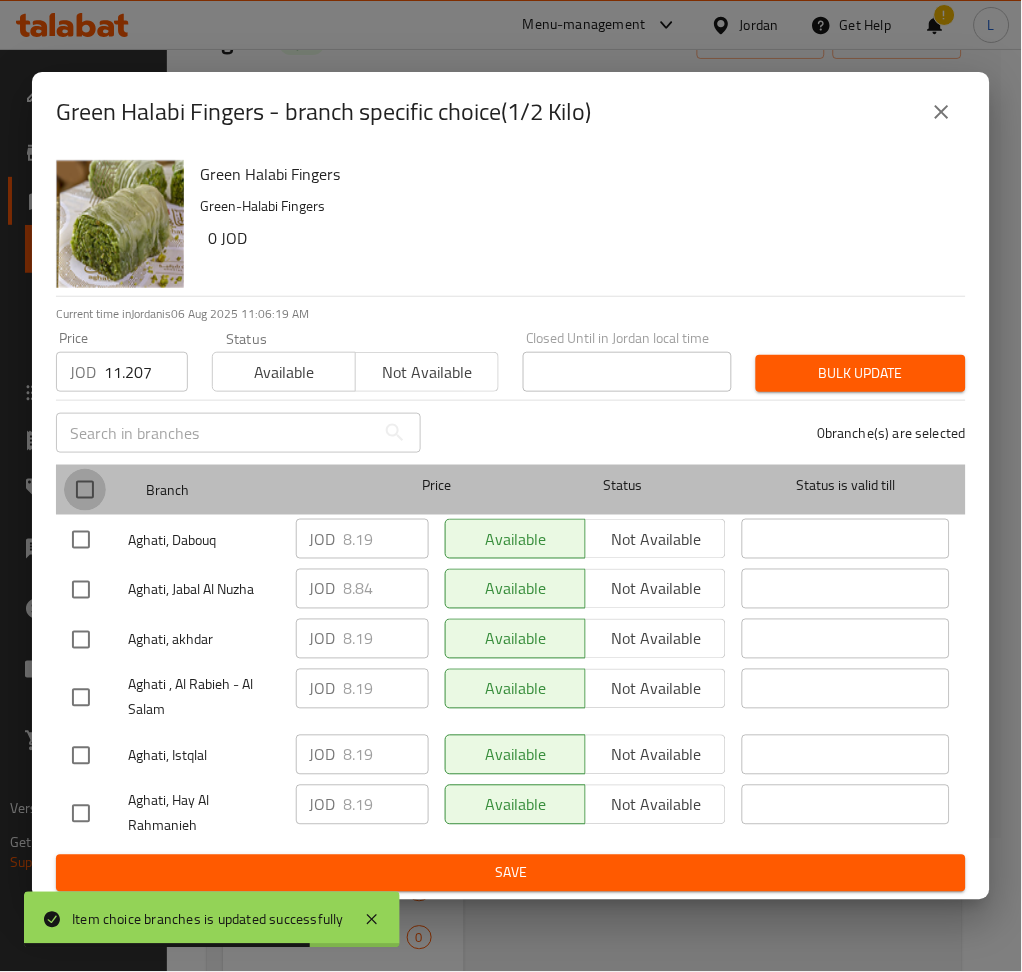 click at bounding box center [85, 490] 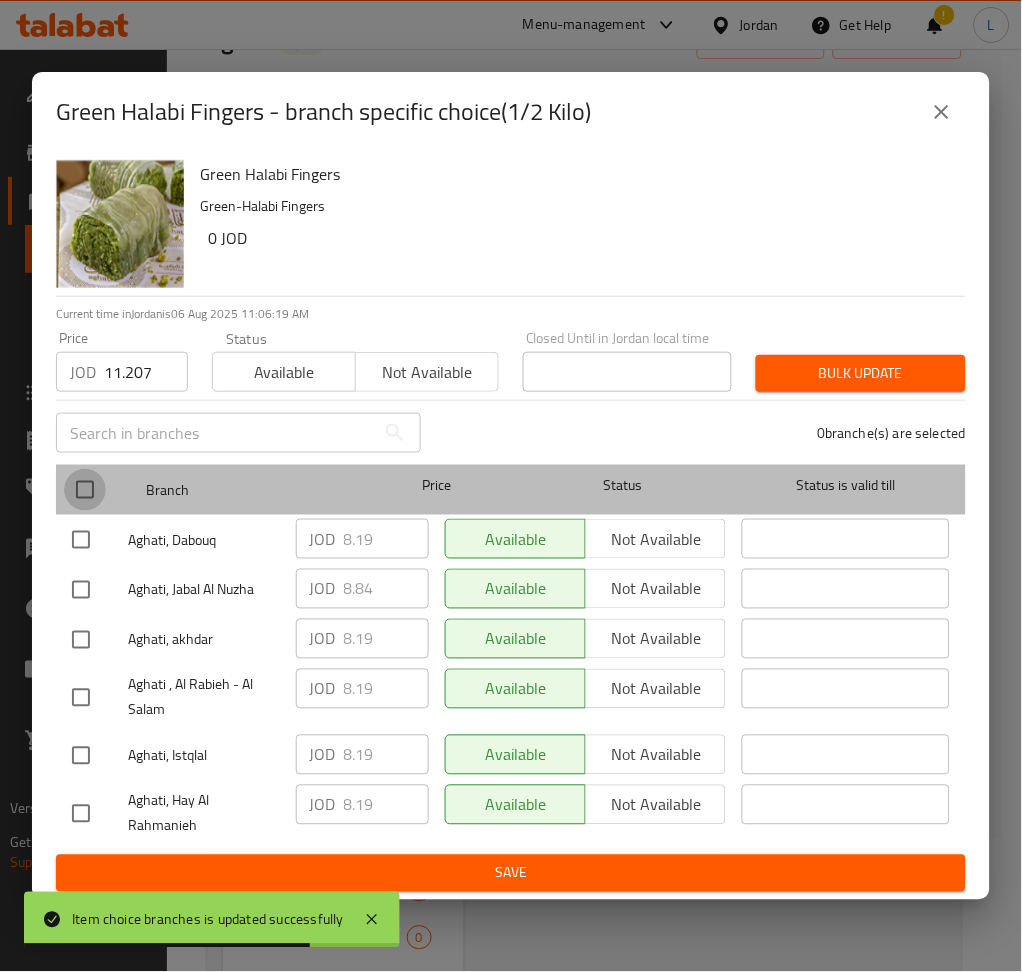checkbox on "true" 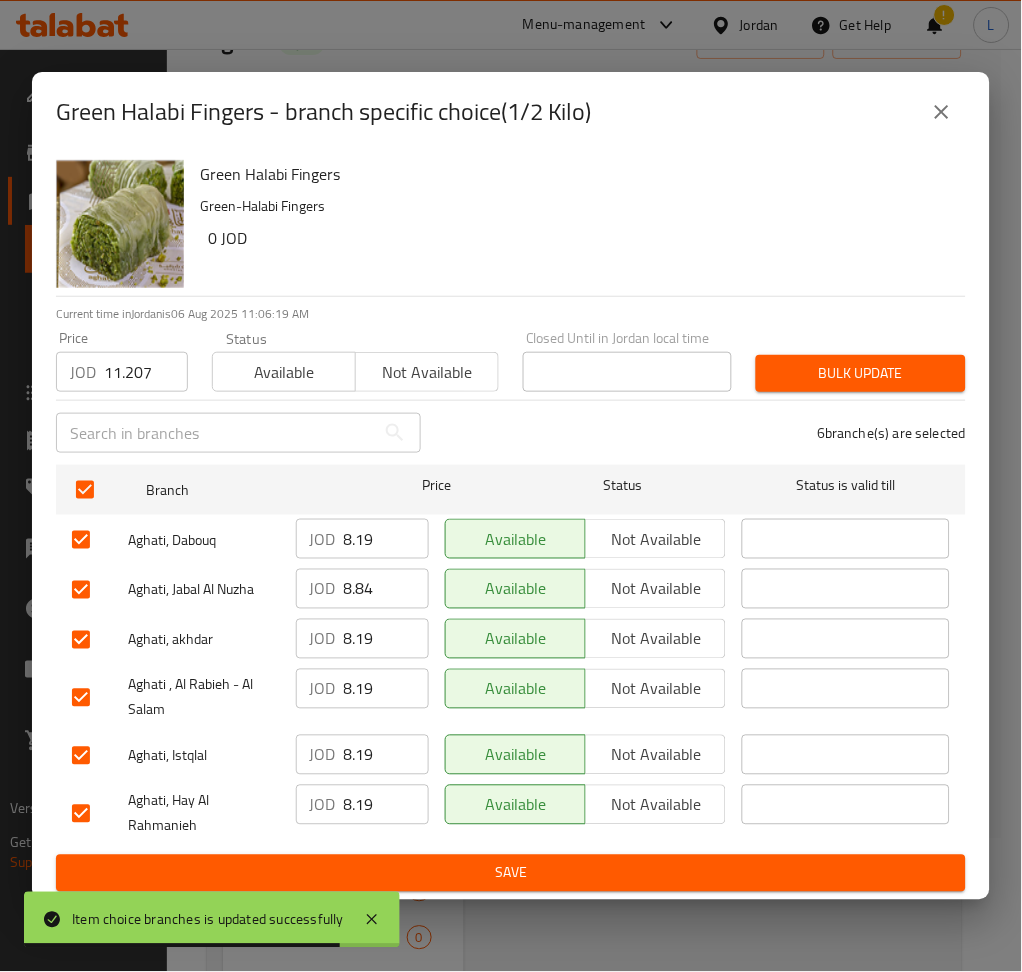 click on "Bulk update" at bounding box center (861, 373) 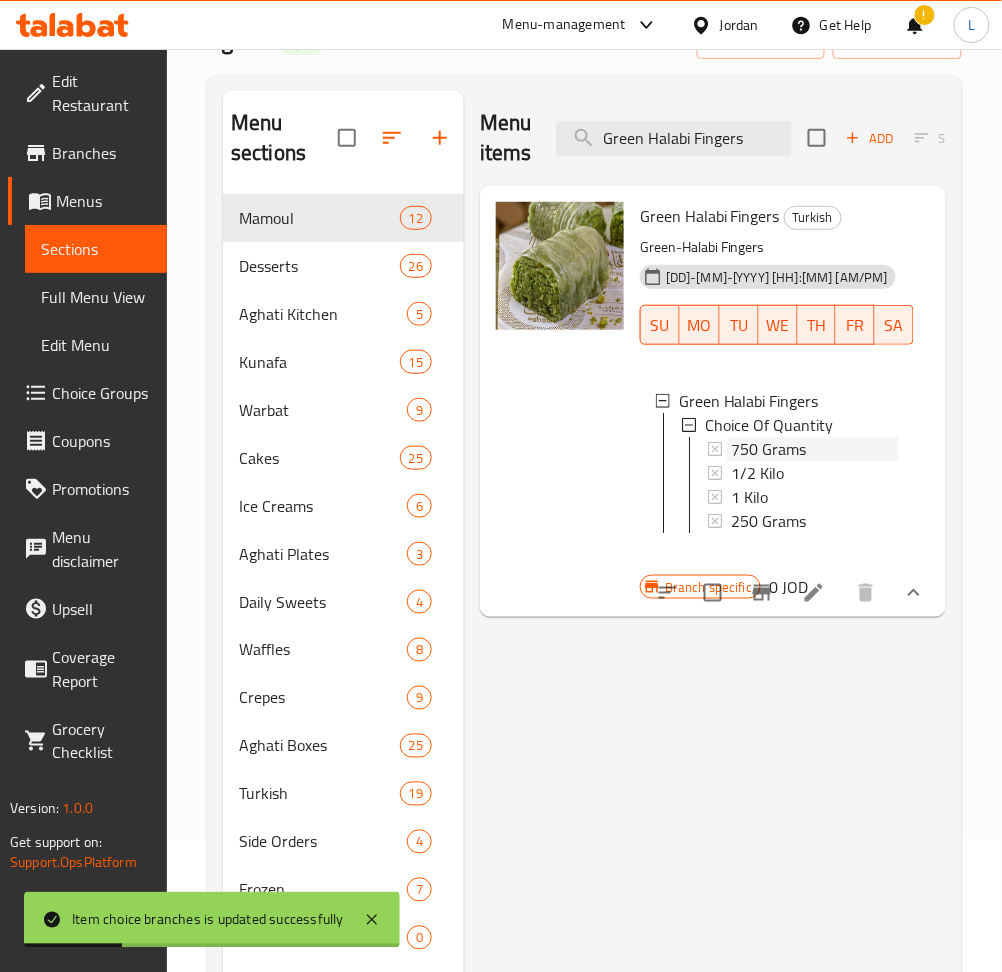 click on "750 Grams" at bounding box center [814, 449] 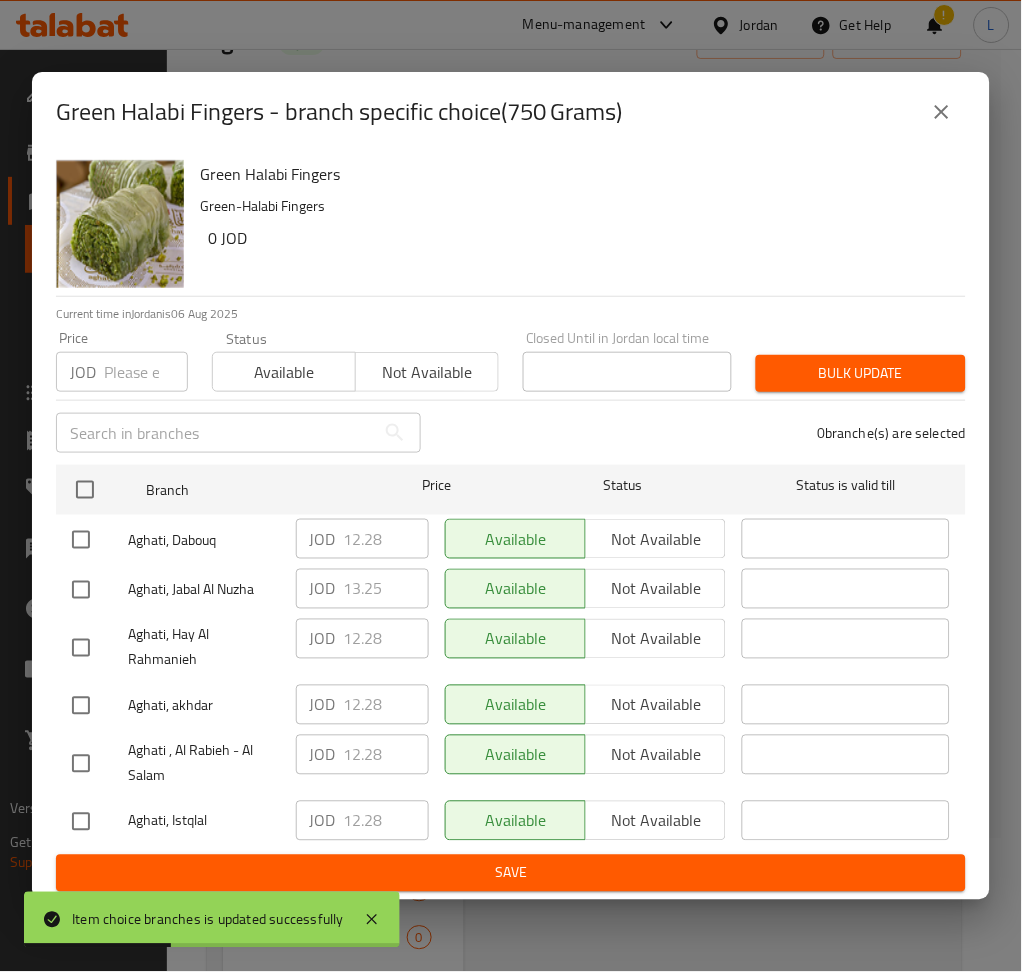 click on "JOD" at bounding box center [83, 372] 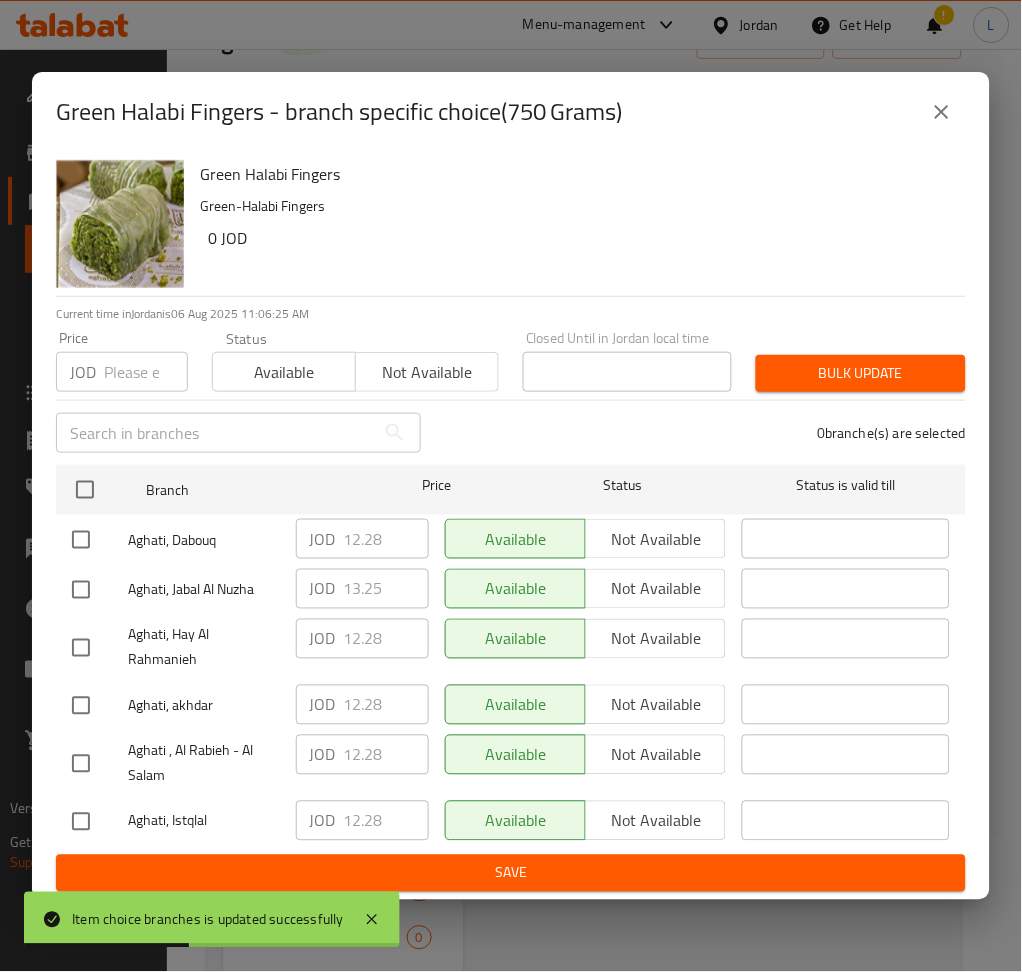 click at bounding box center (146, 372) 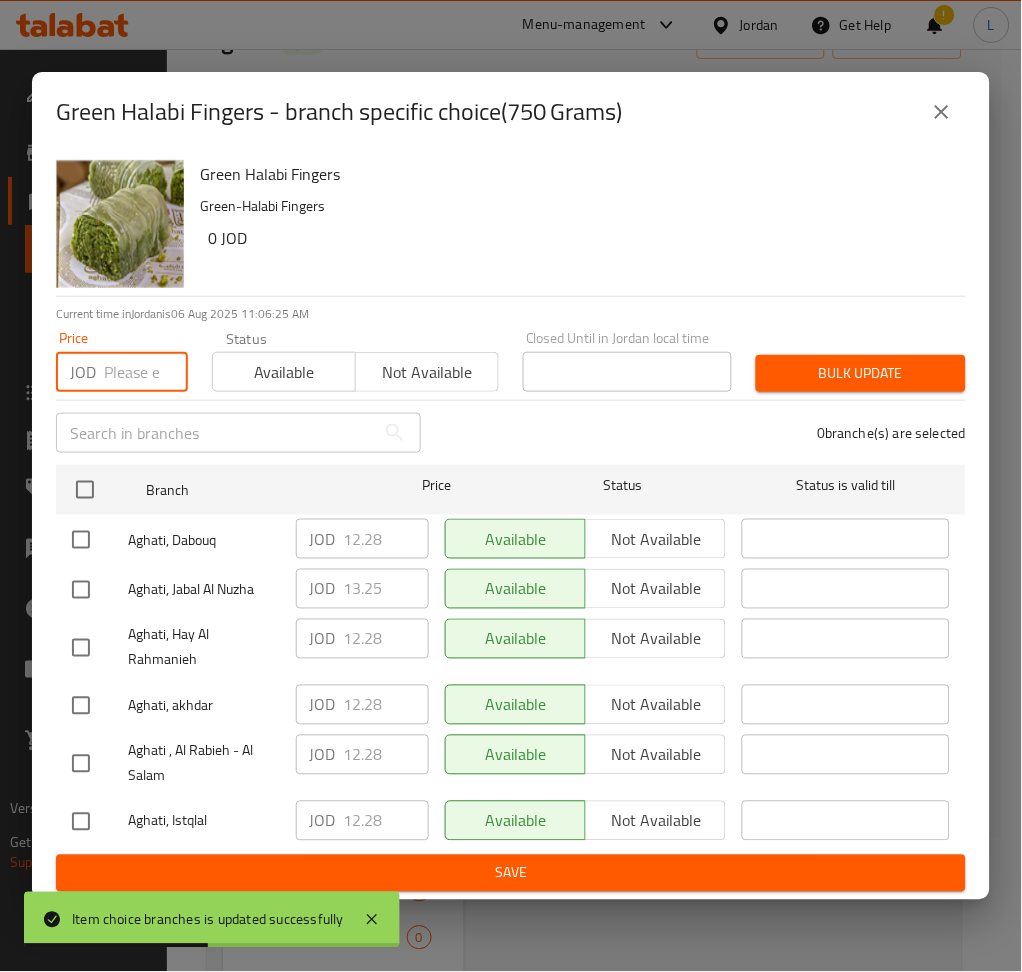 paste on "16.810" 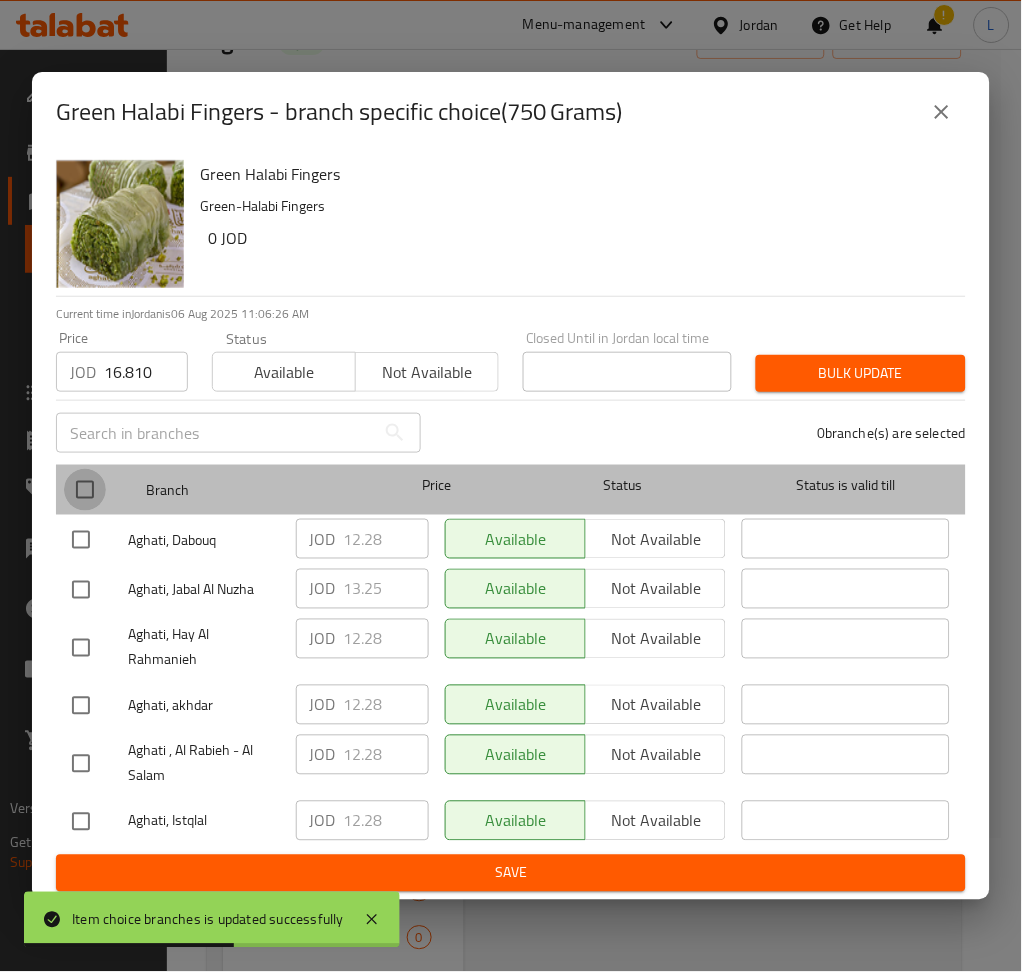 click at bounding box center (85, 490) 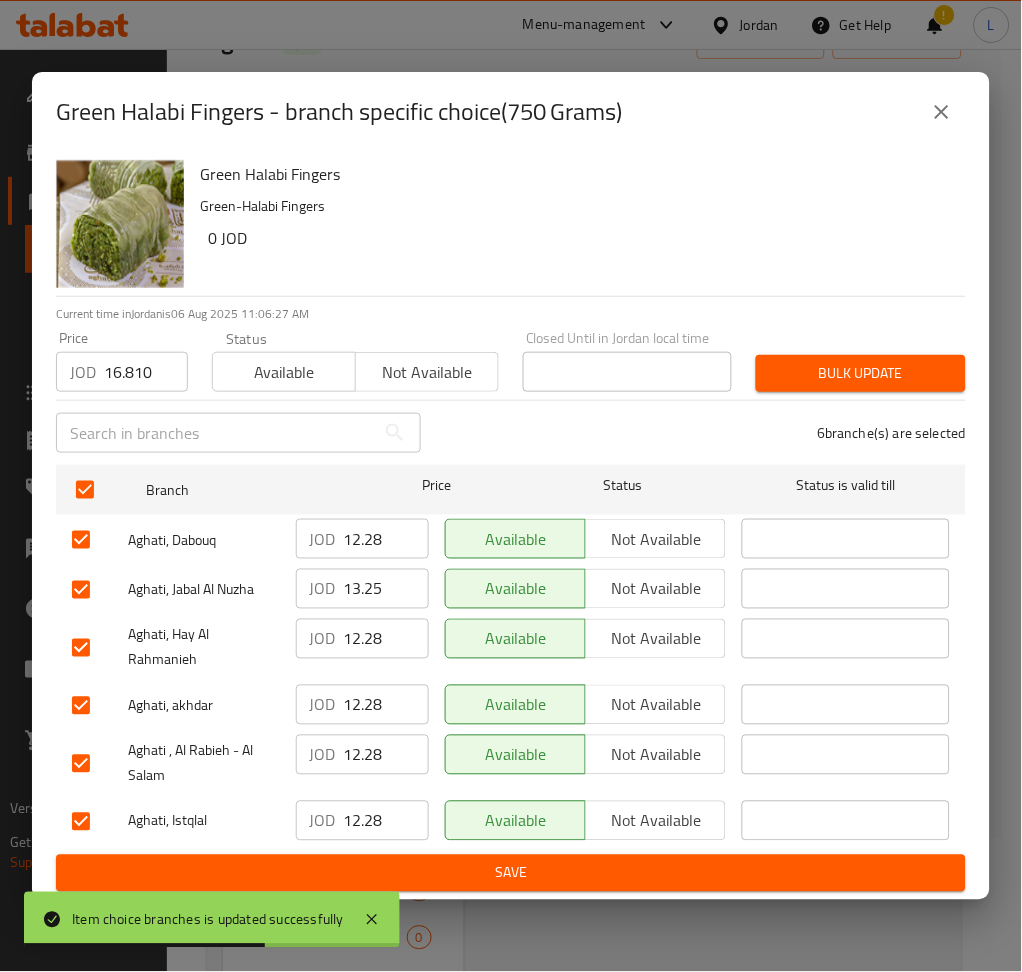 click on "Bulk update" at bounding box center (861, 373) 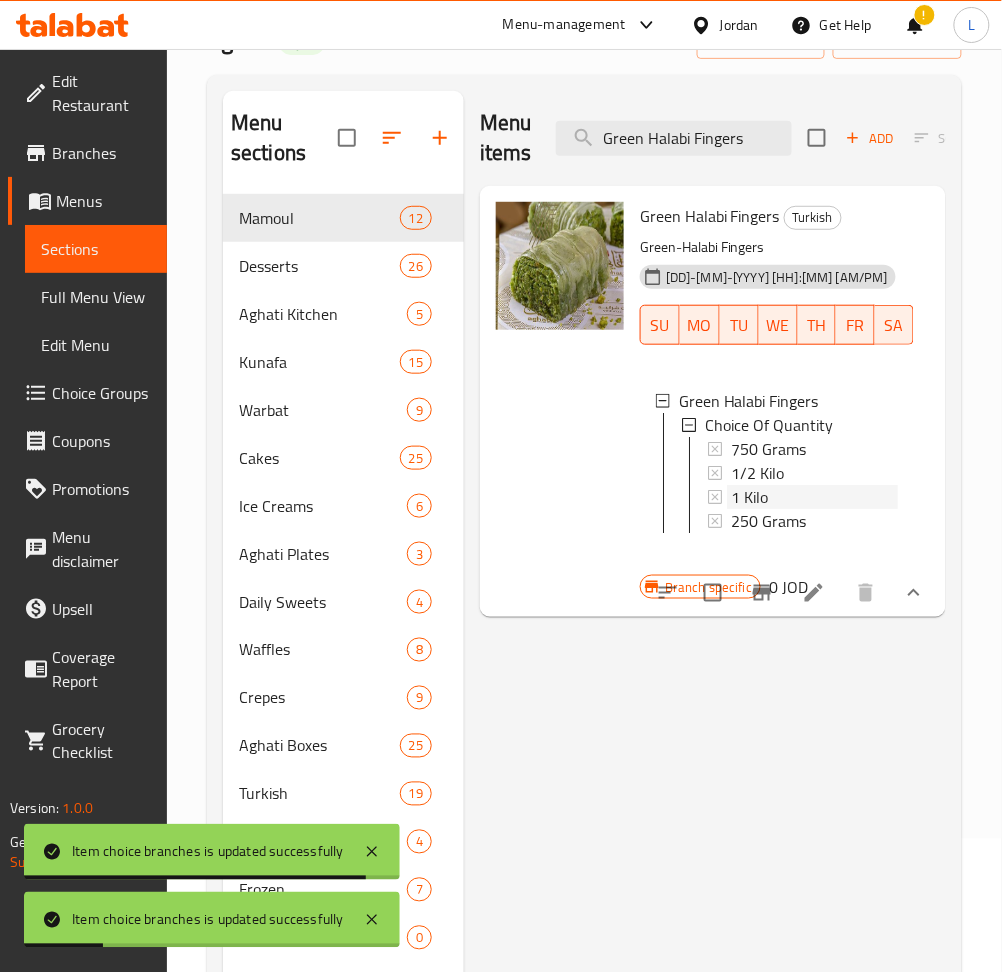 click on "1 Kilo" at bounding box center [814, 497] 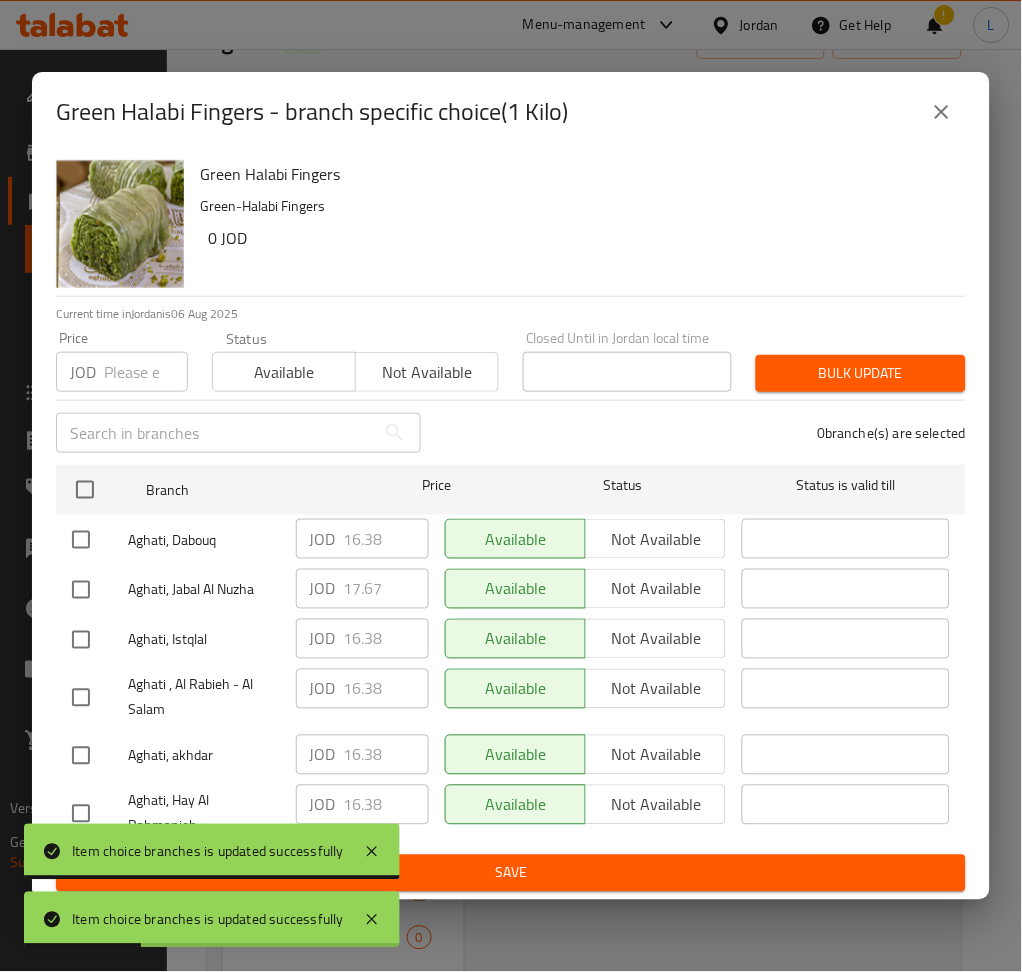 click at bounding box center [146, 372] 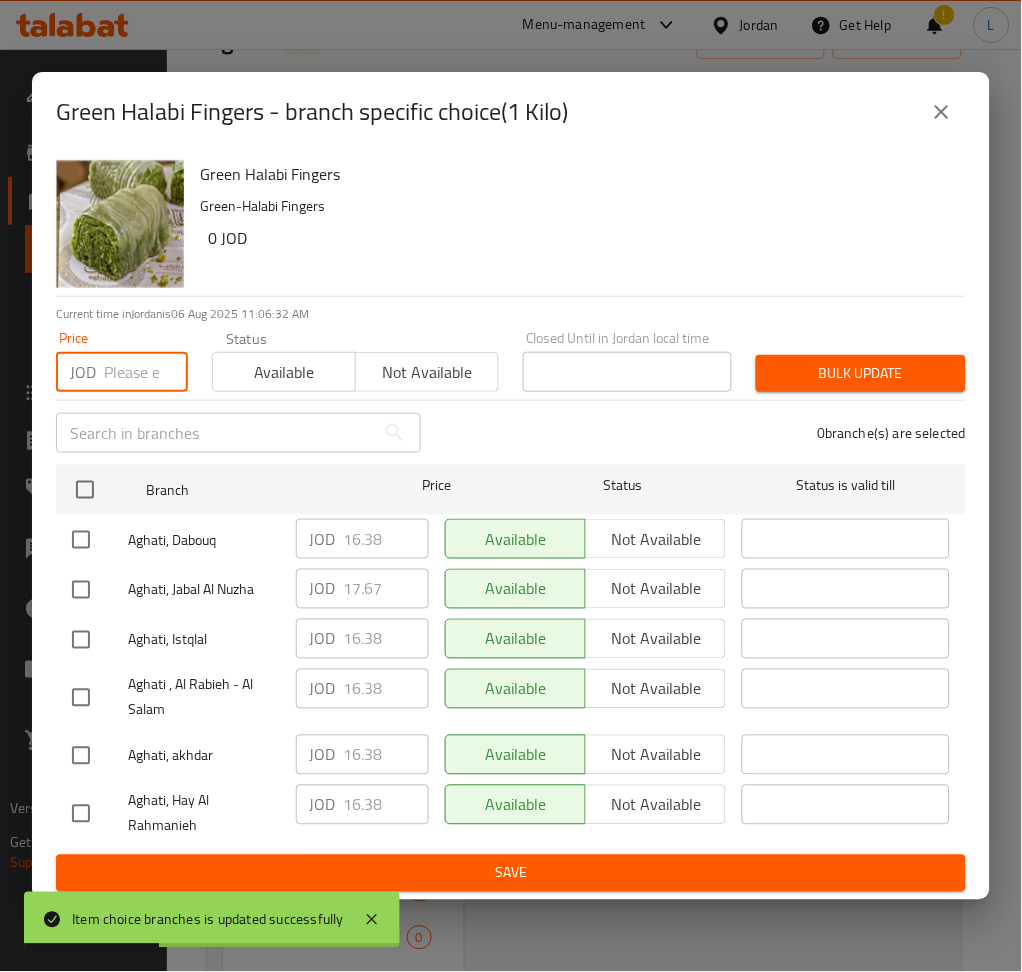 paste on "22.413" 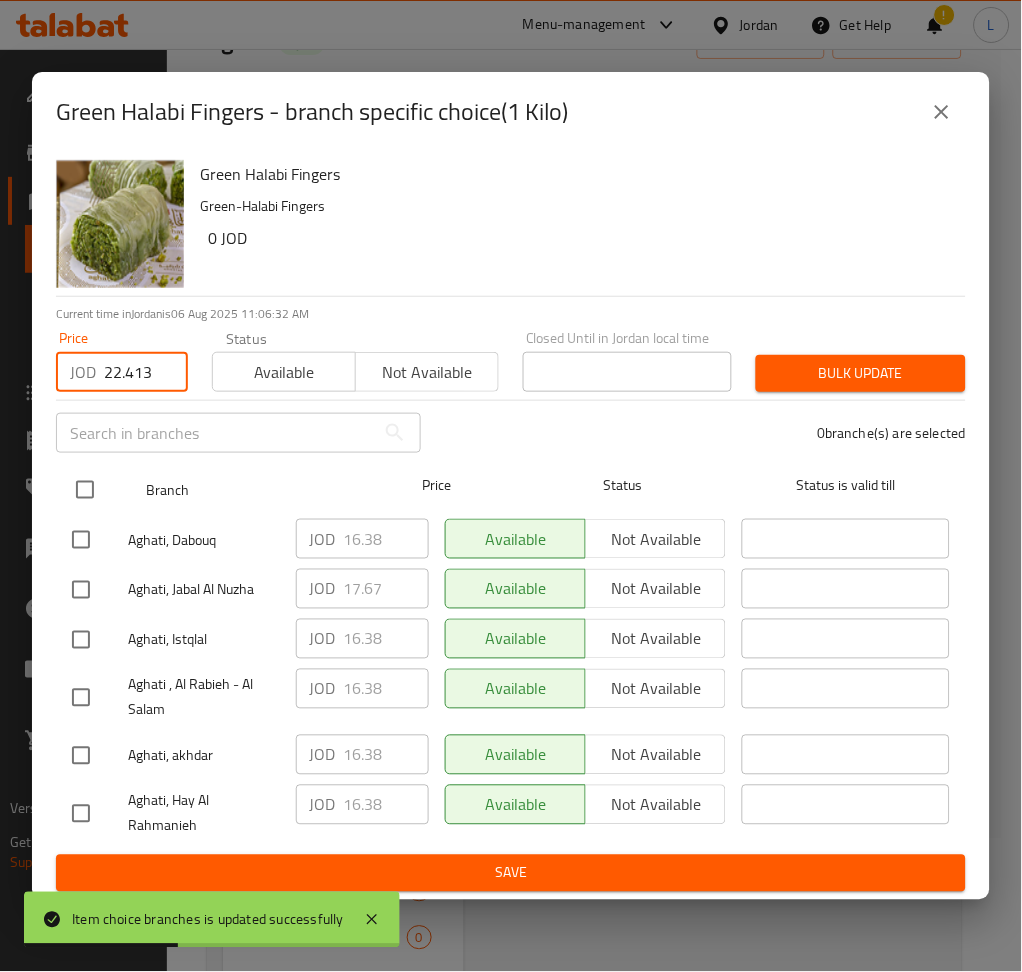click at bounding box center (85, 490) 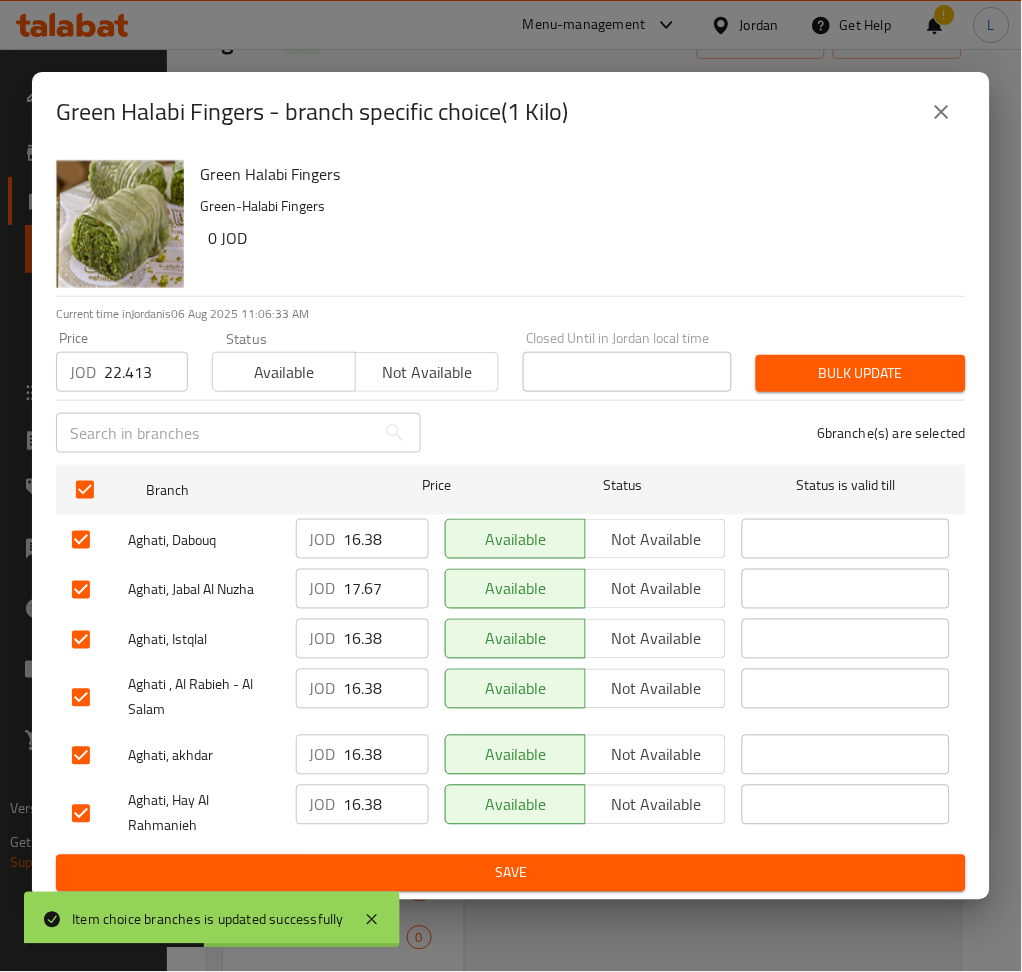 click on "Bulk update" at bounding box center (861, 373) 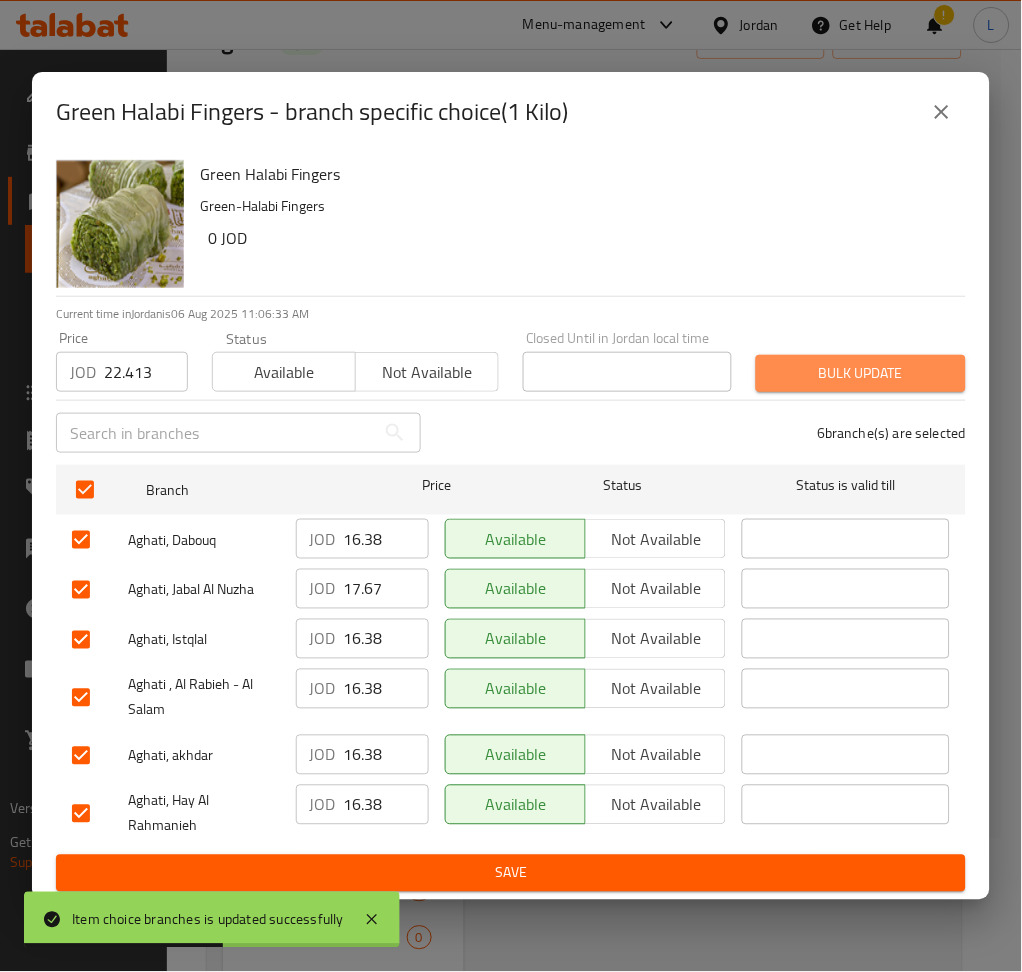 click on "Bulk update" at bounding box center [861, 373] 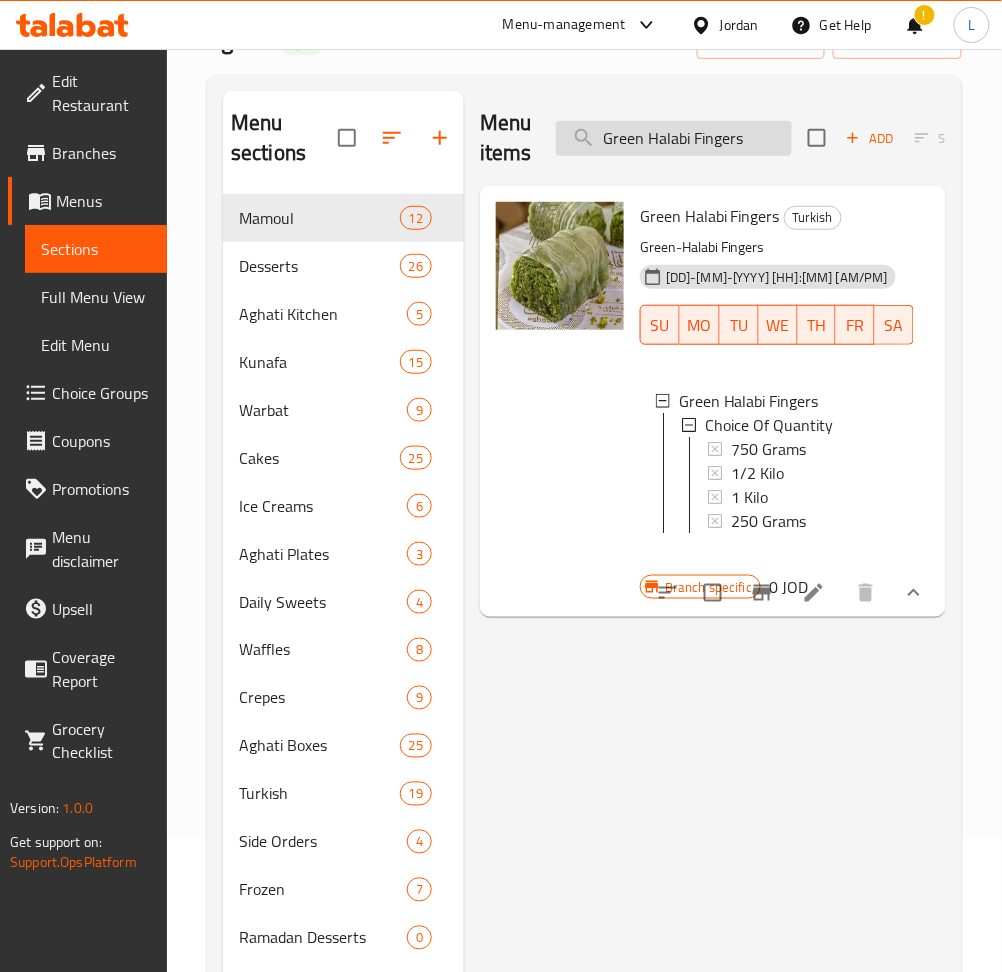 click on "Green Halabi Fingers" at bounding box center (674, 138) 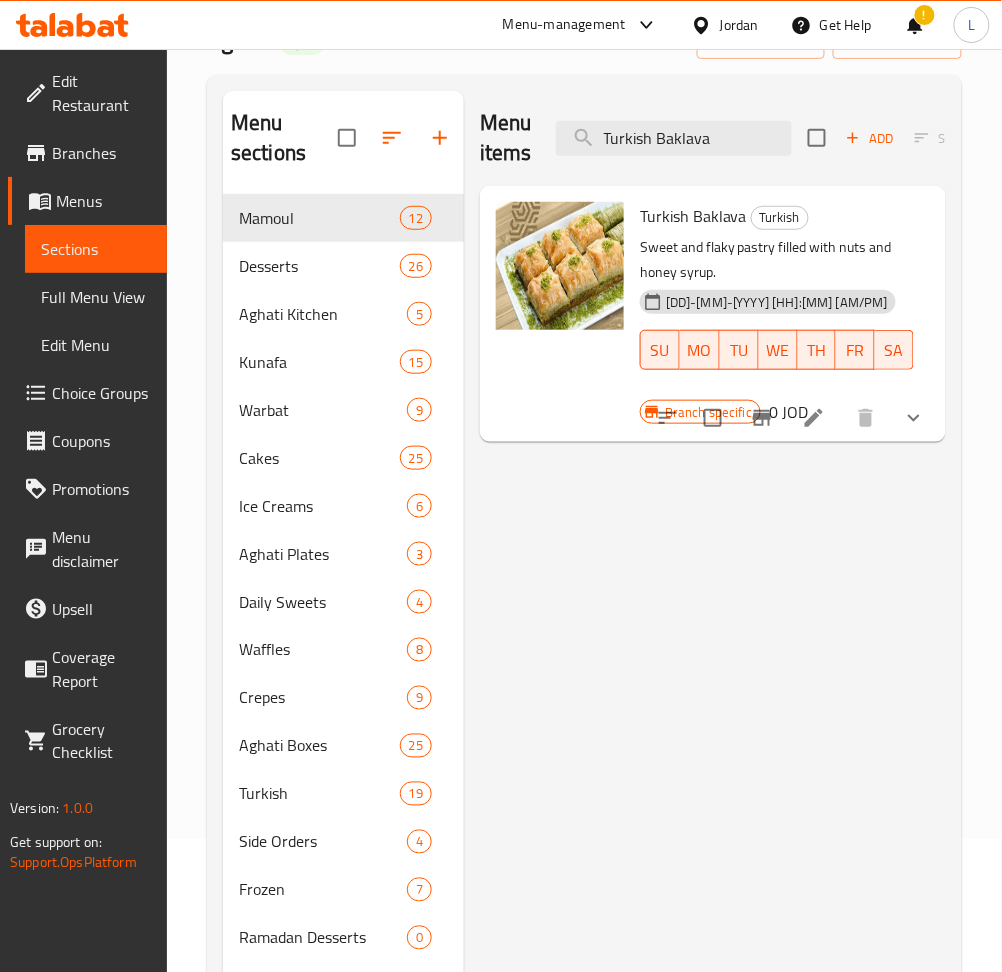 click 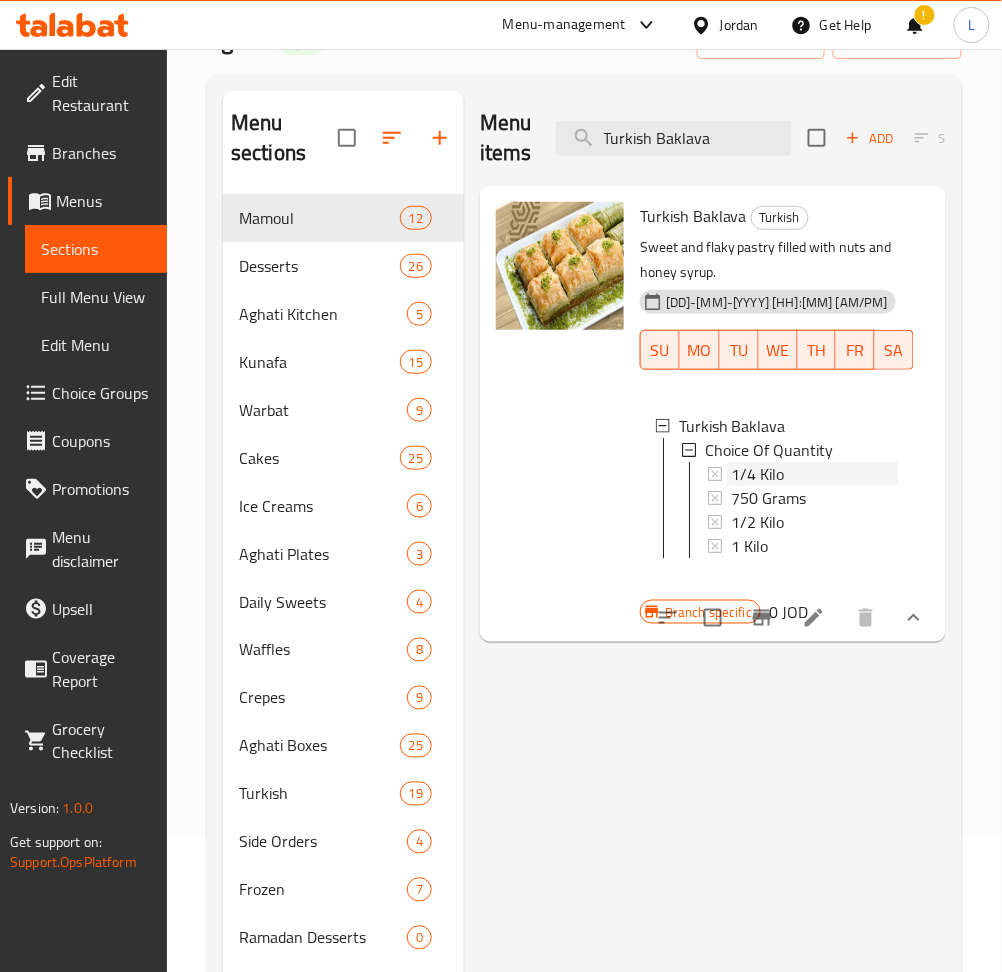 click on "1/4 Kilo" at bounding box center (757, 474) 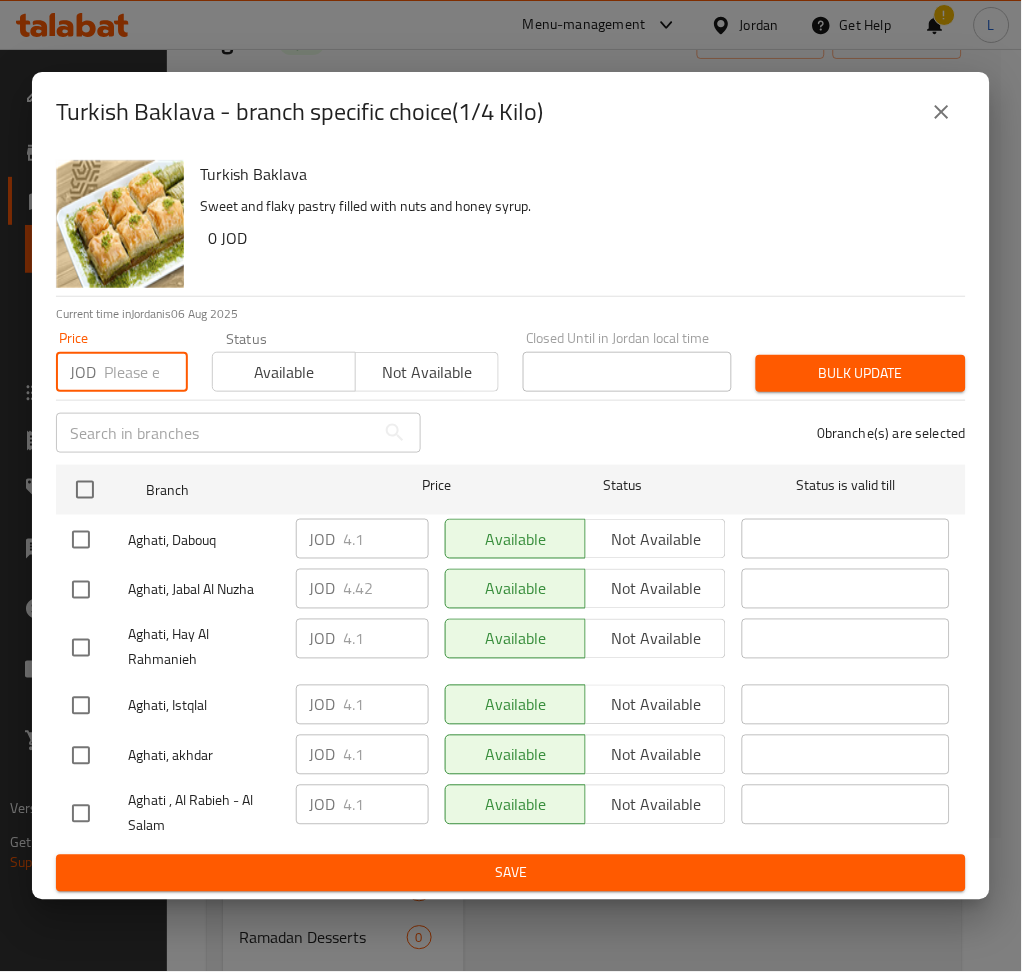 click at bounding box center (146, 372) 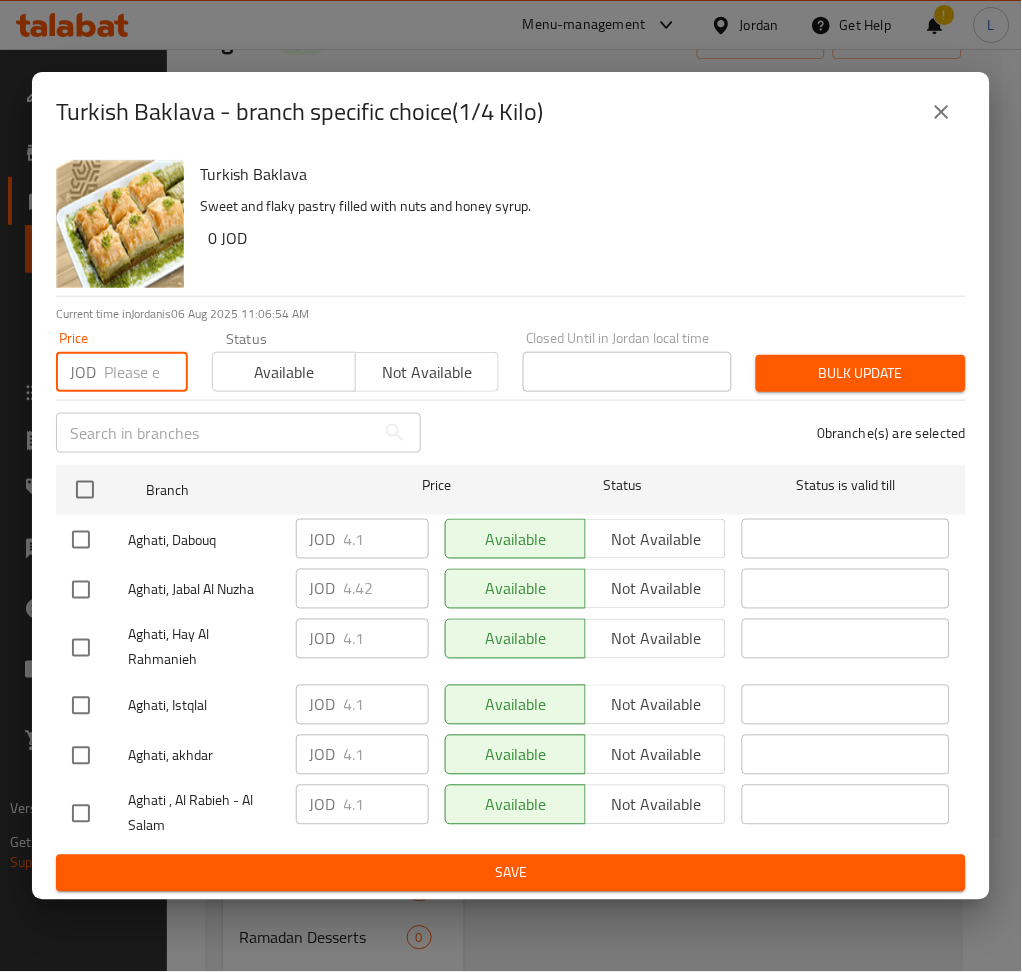 paste on "5.603" 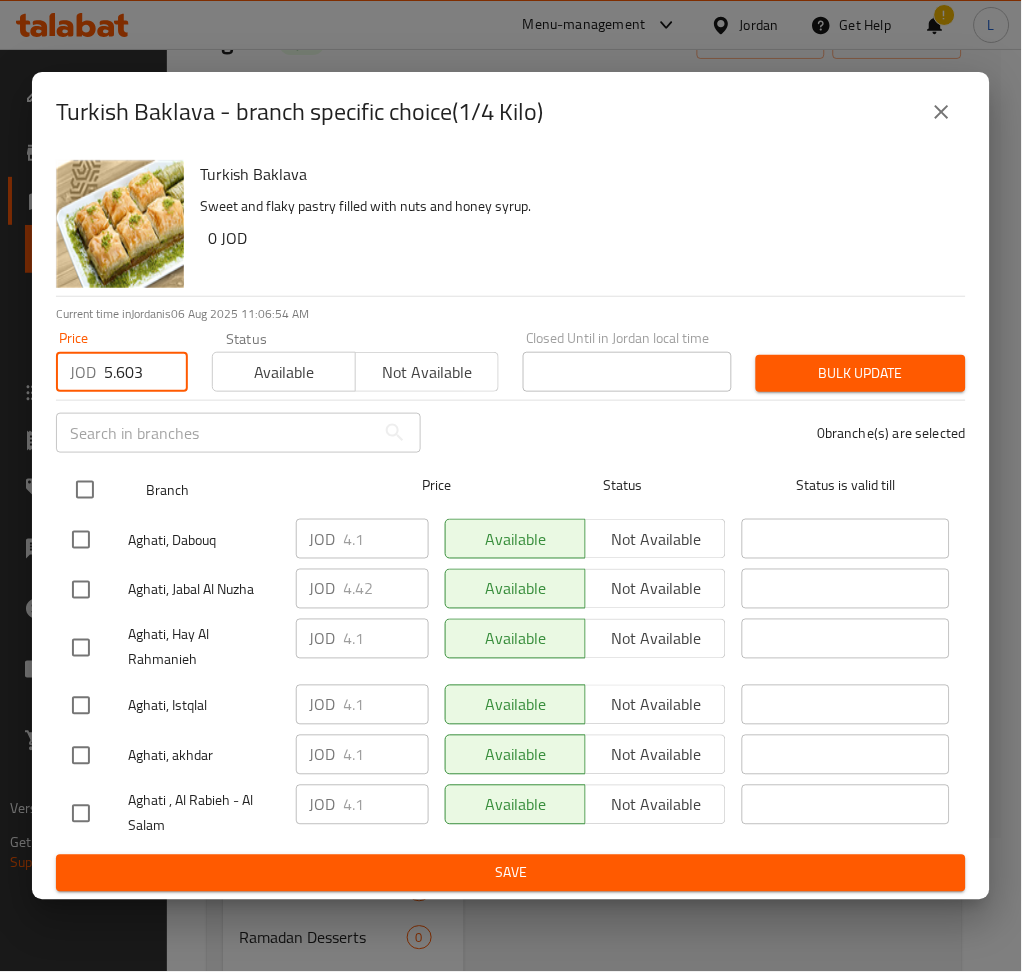 drag, startPoint x: 89, startPoint y: 480, endPoint x: 281, endPoint y: 461, distance: 192.93782 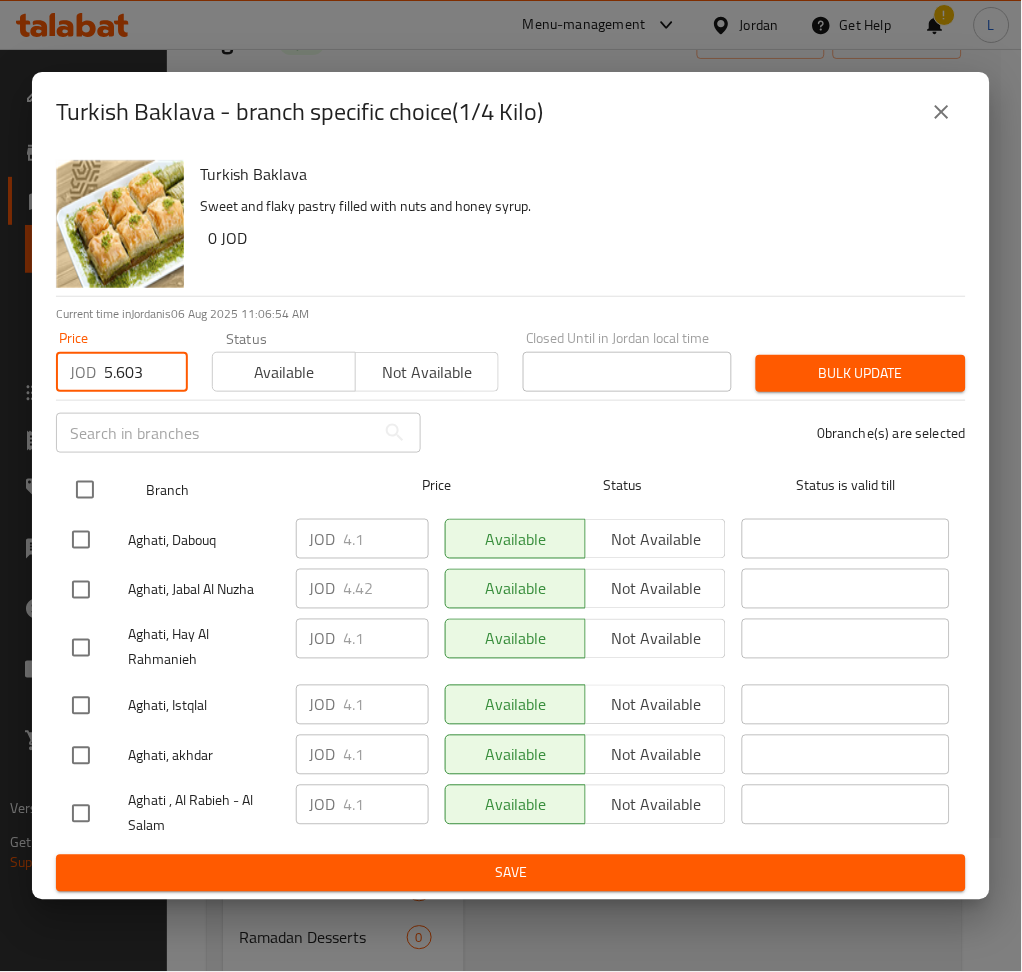 click at bounding box center (85, 490) 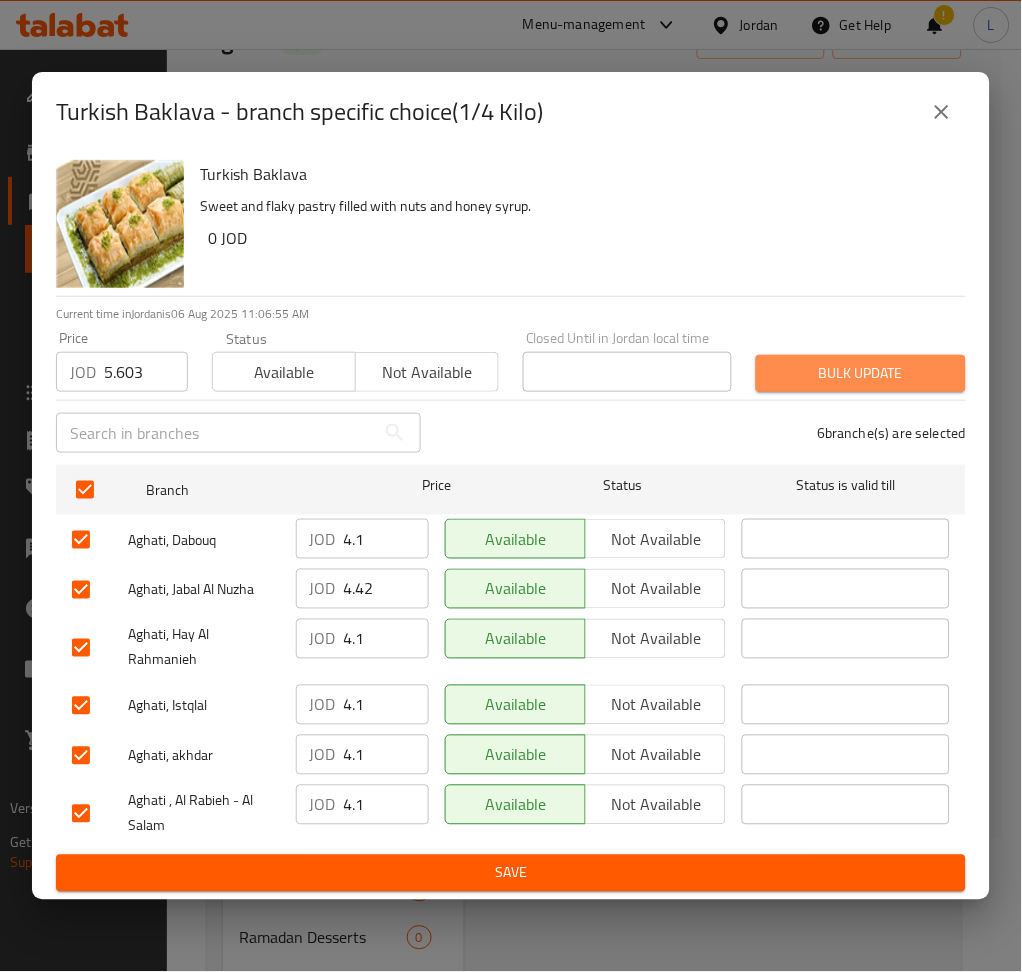 click on "Bulk update" at bounding box center (861, 373) 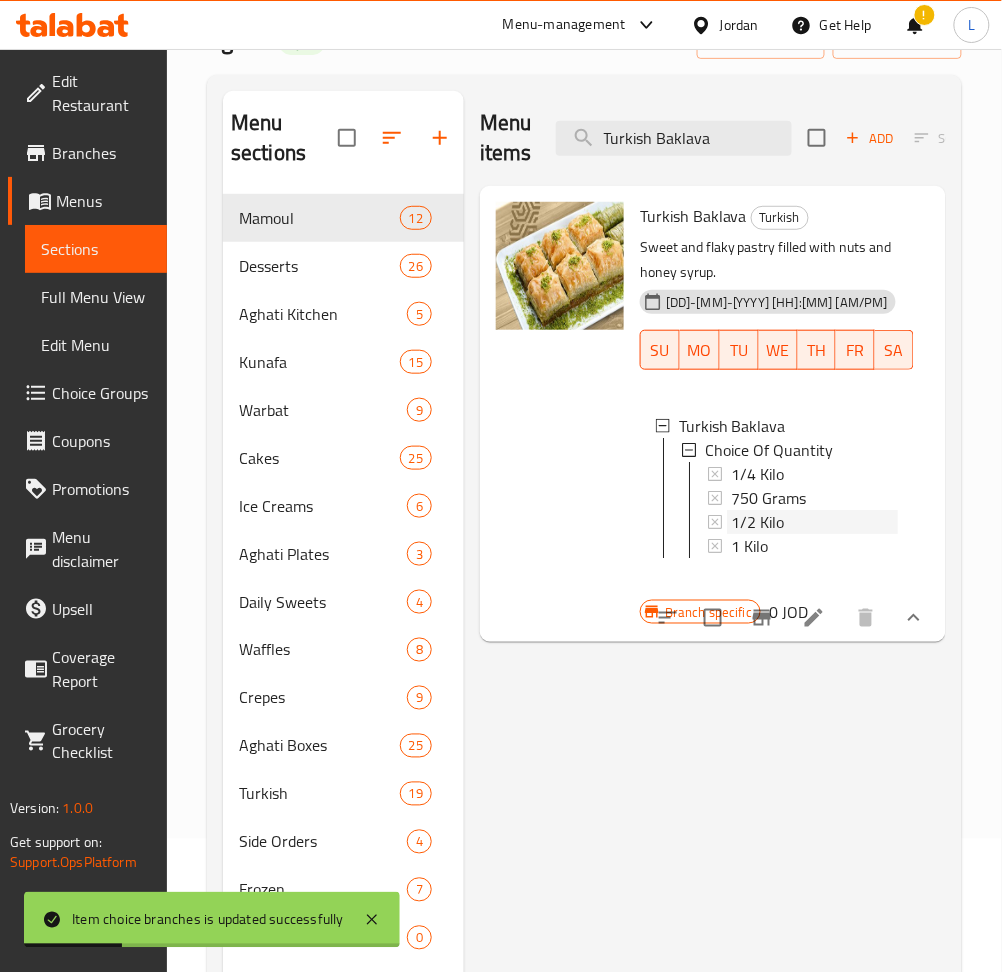 click on "1/2 Kilo" at bounding box center [757, 522] 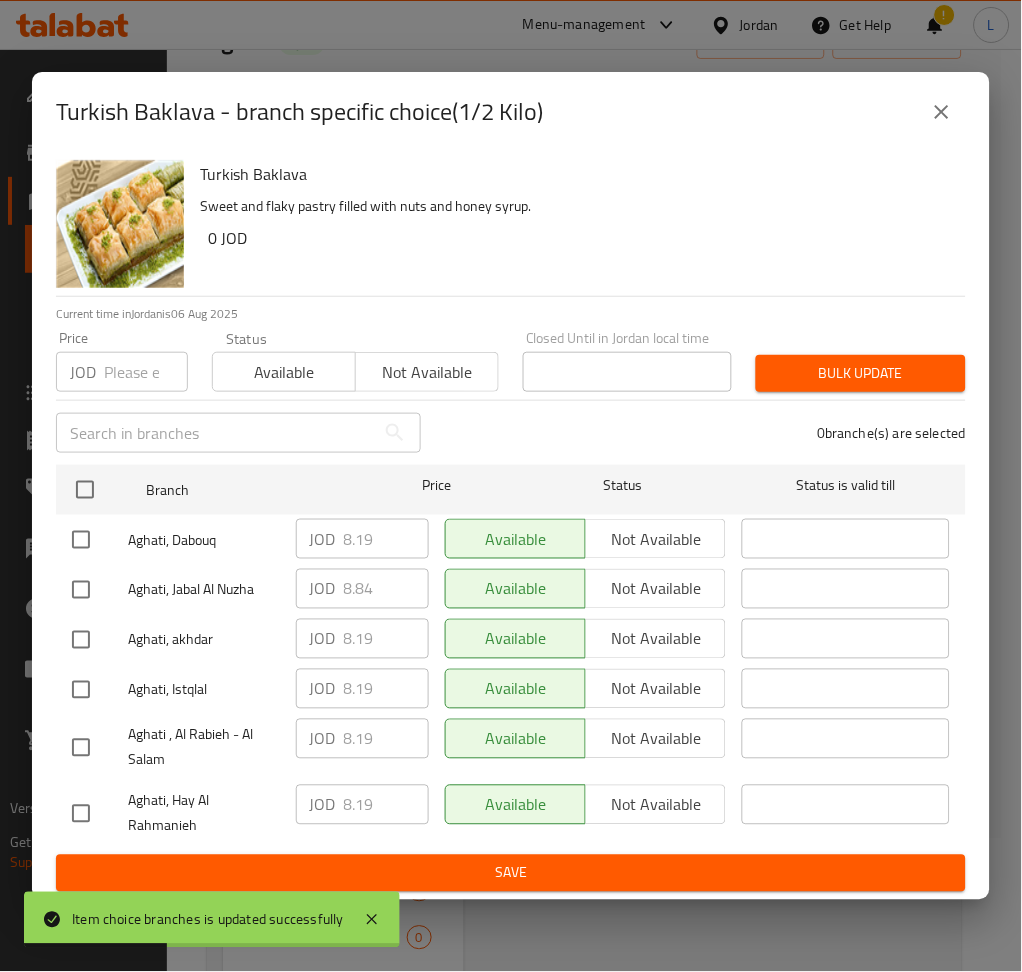 click at bounding box center [146, 372] 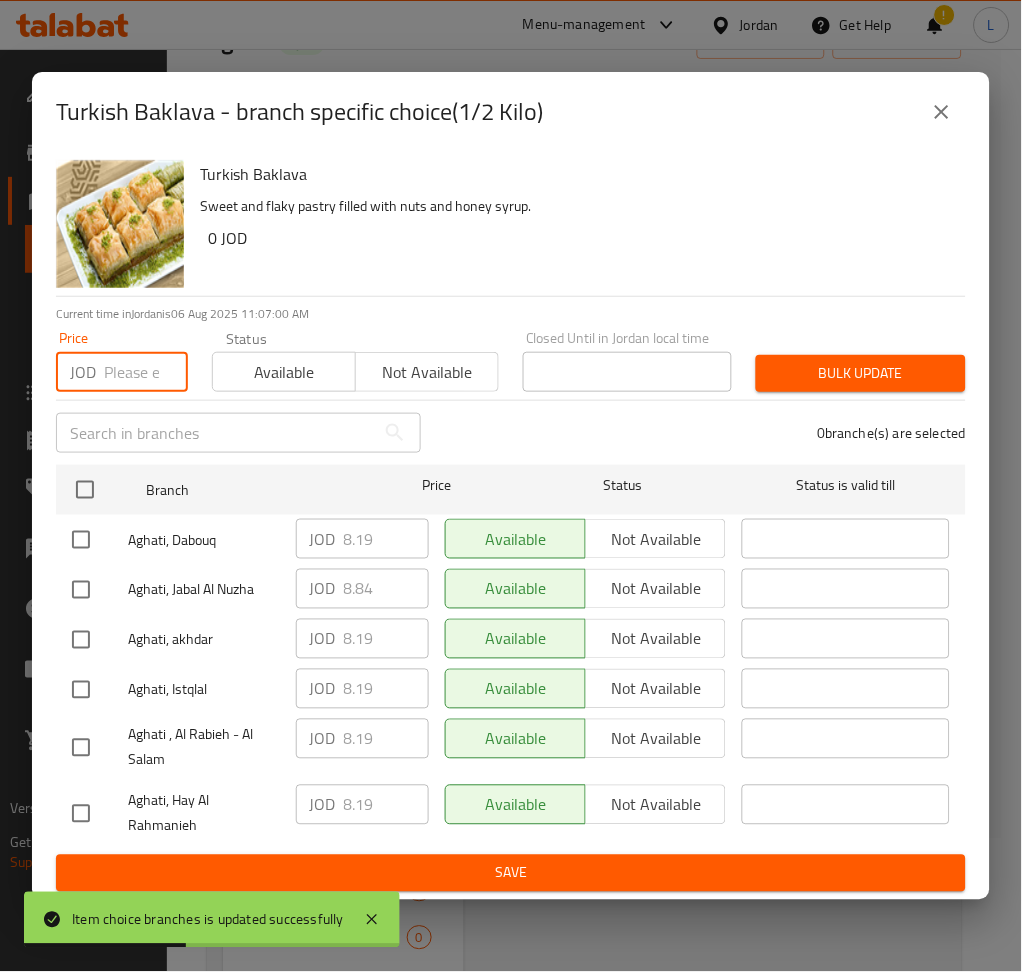 paste on "11.207" 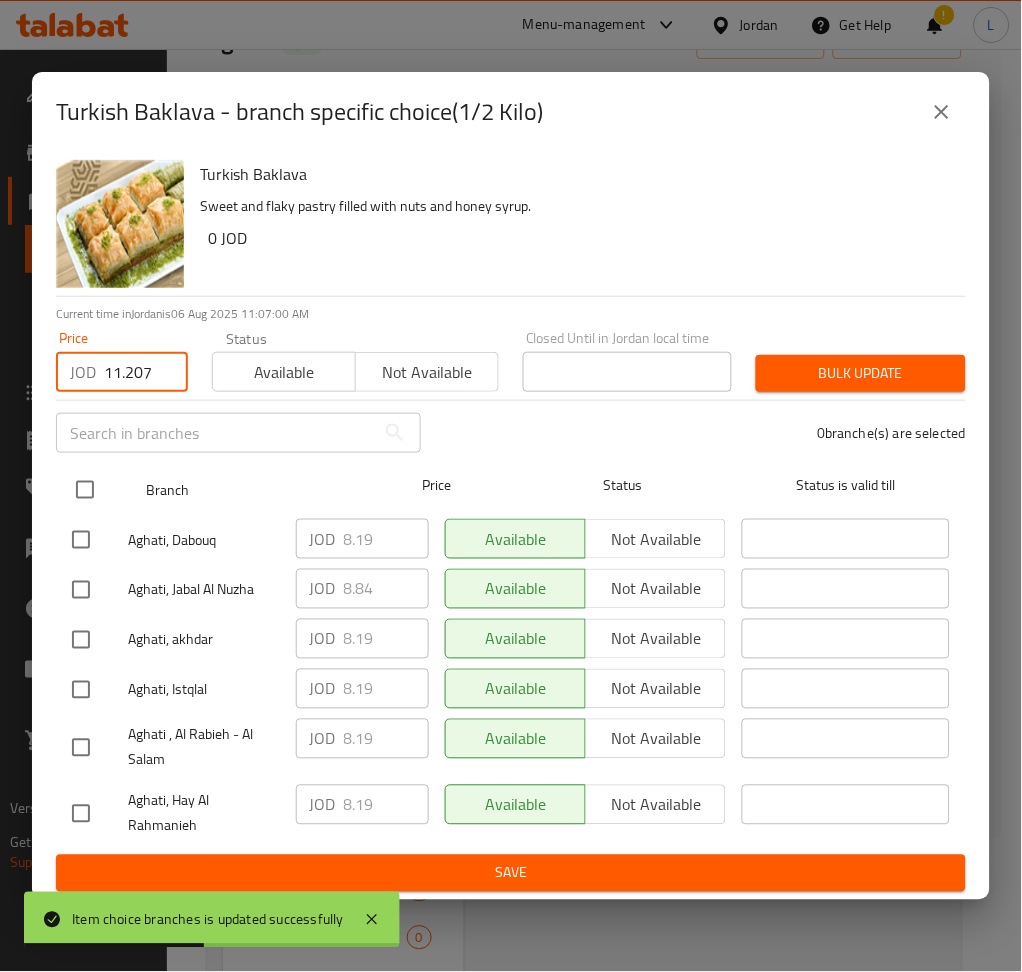 drag, startPoint x: 85, startPoint y: 489, endPoint x: 373, endPoint y: 508, distance: 288.62607 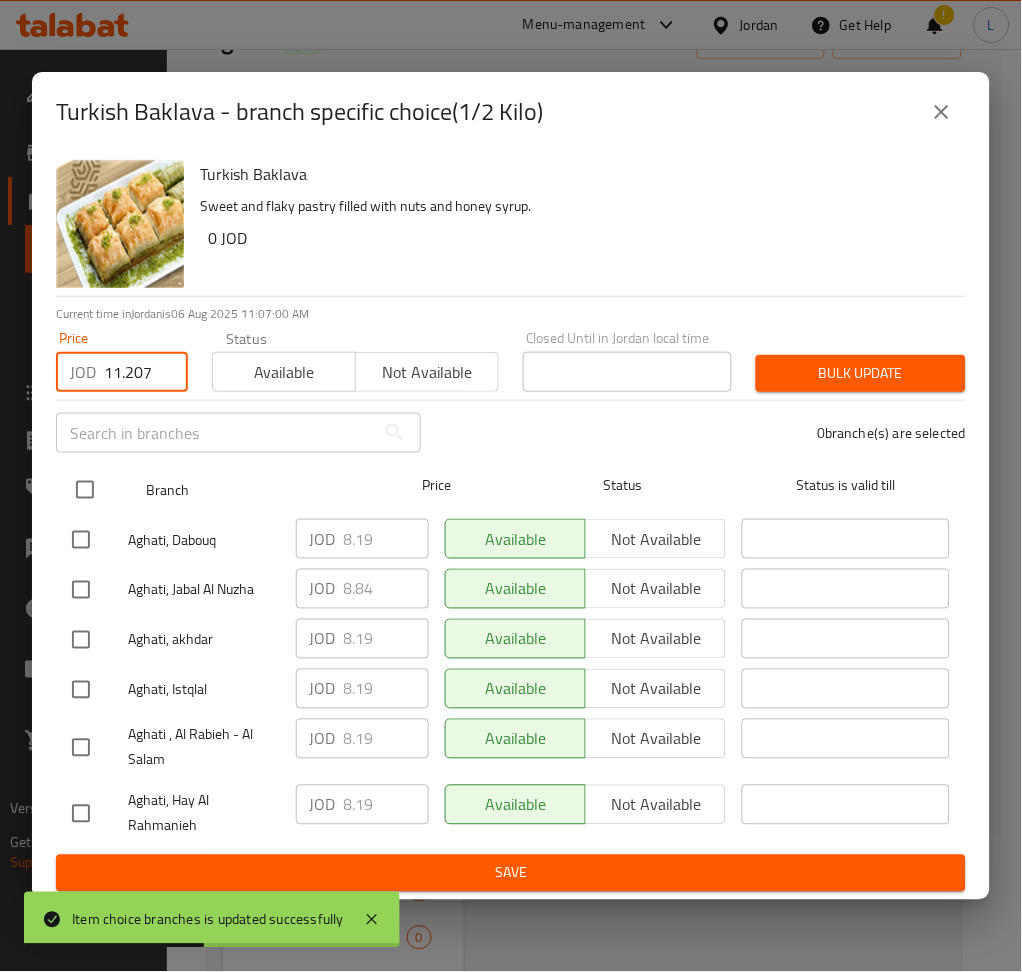 click at bounding box center [85, 490] 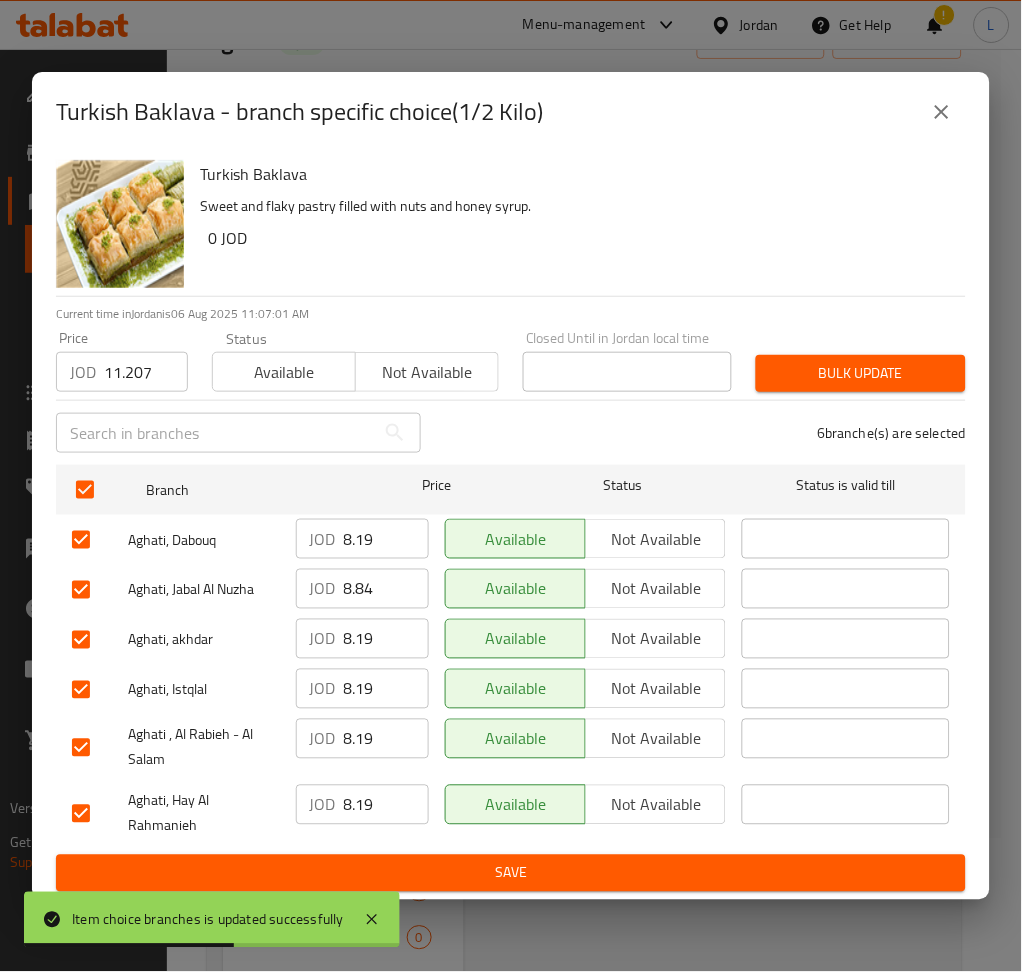 click on "Bulk update" at bounding box center (861, 373) 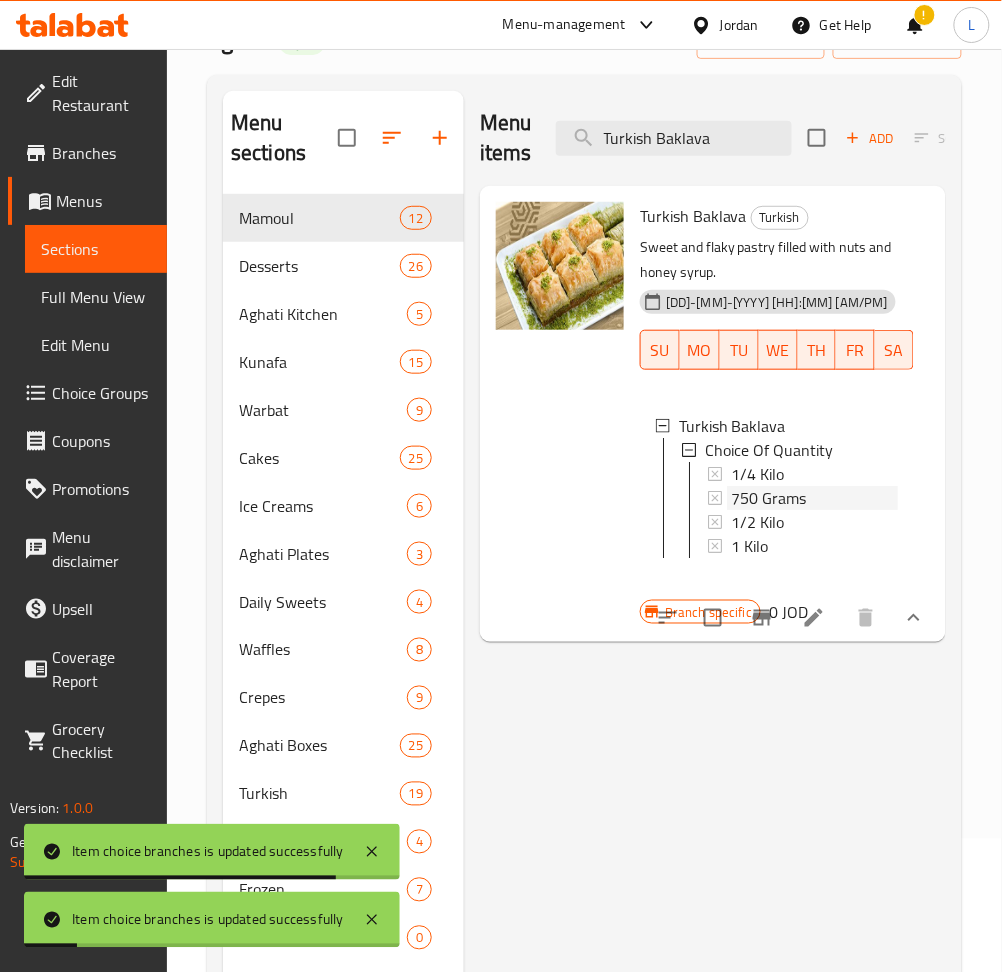 click on "750 Grams" at bounding box center [814, 498] 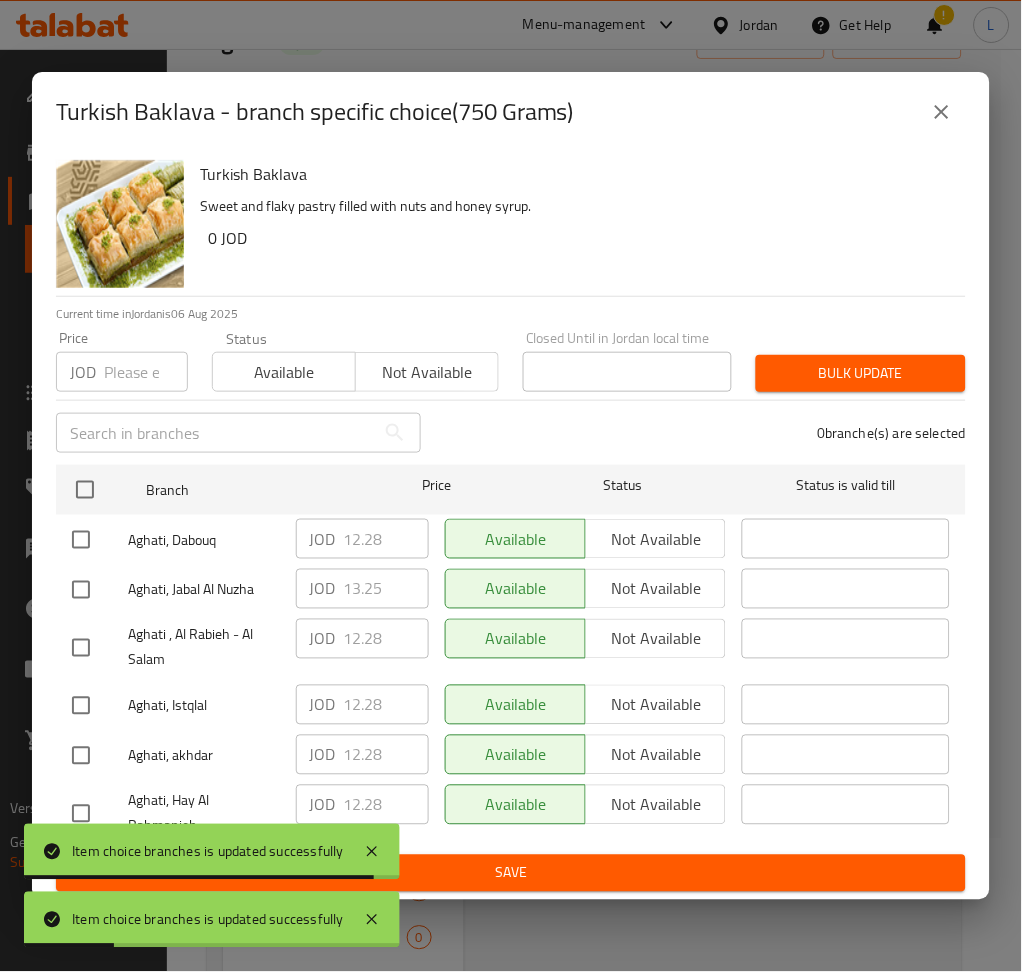 click at bounding box center [146, 372] 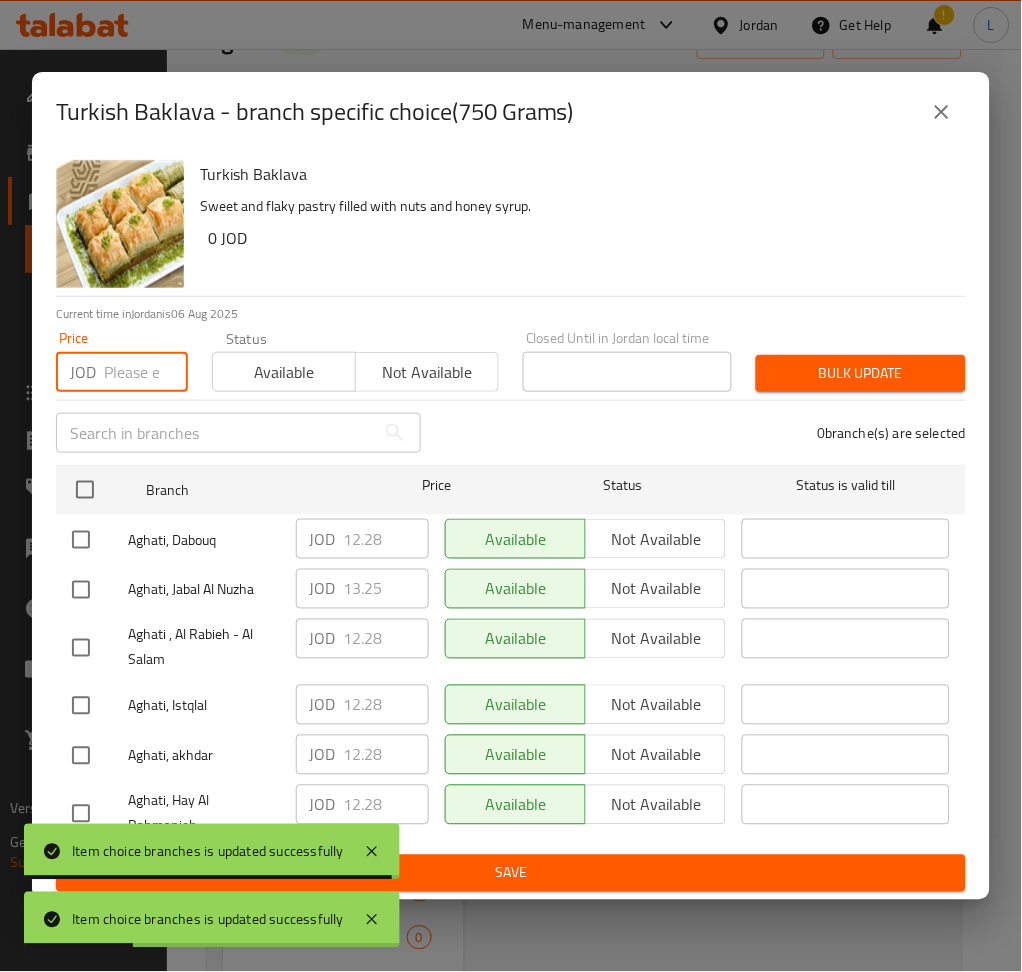 paste on "16.810" 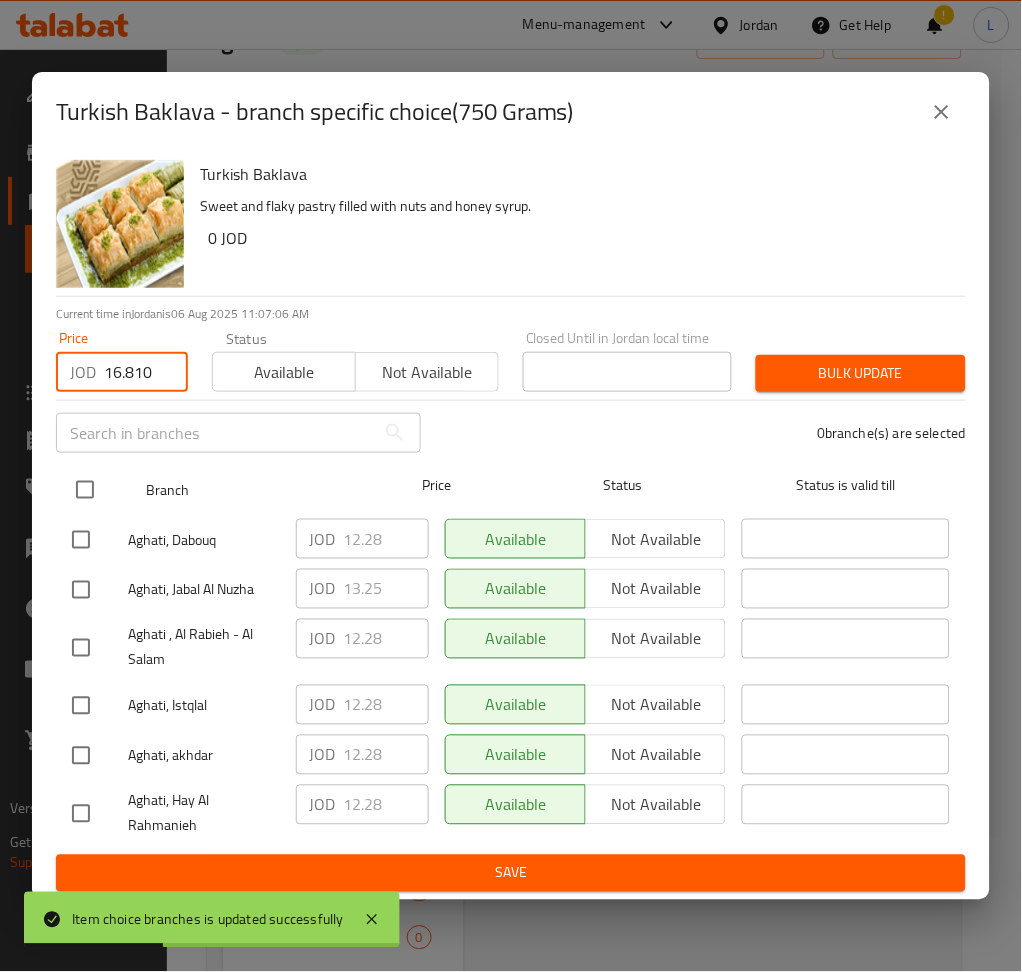click at bounding box center (85, 490) 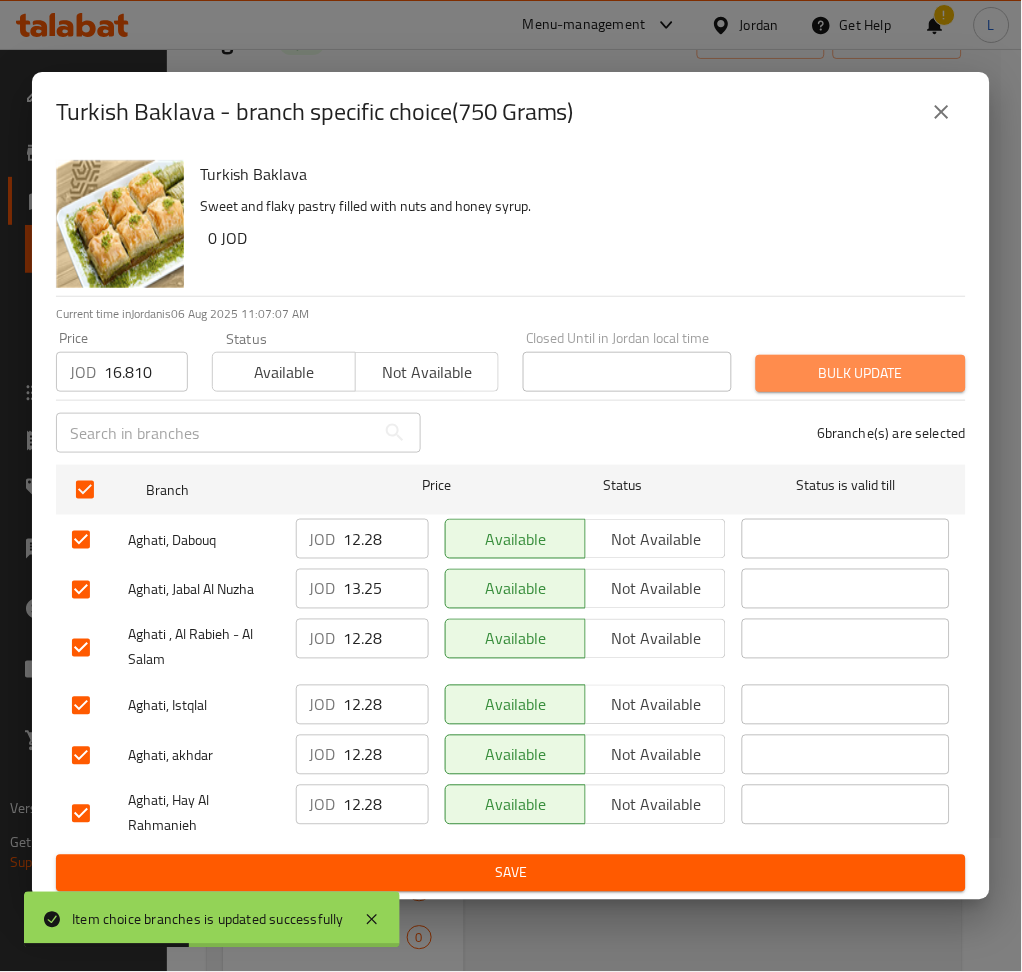 click on "Bulk update" at bounding box center [861, 373] 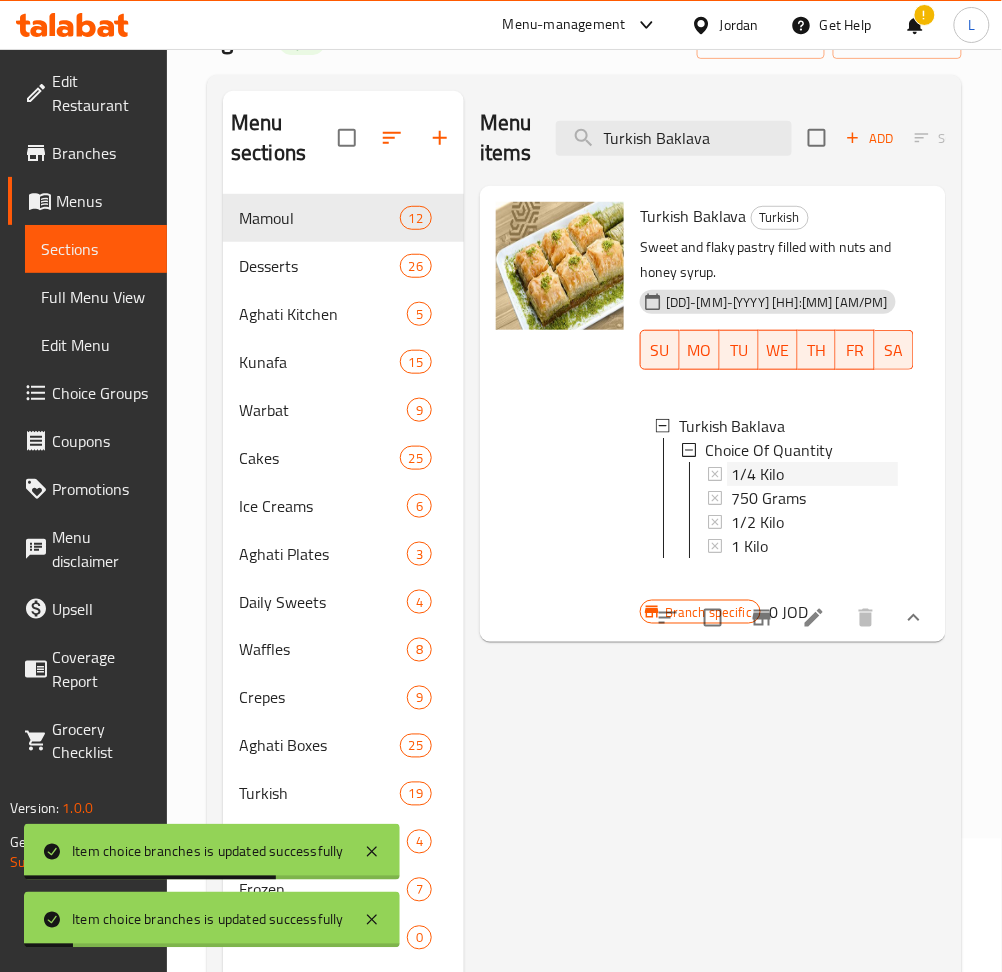 click on "1/4 Kilo" at bounding box center [757, 474] 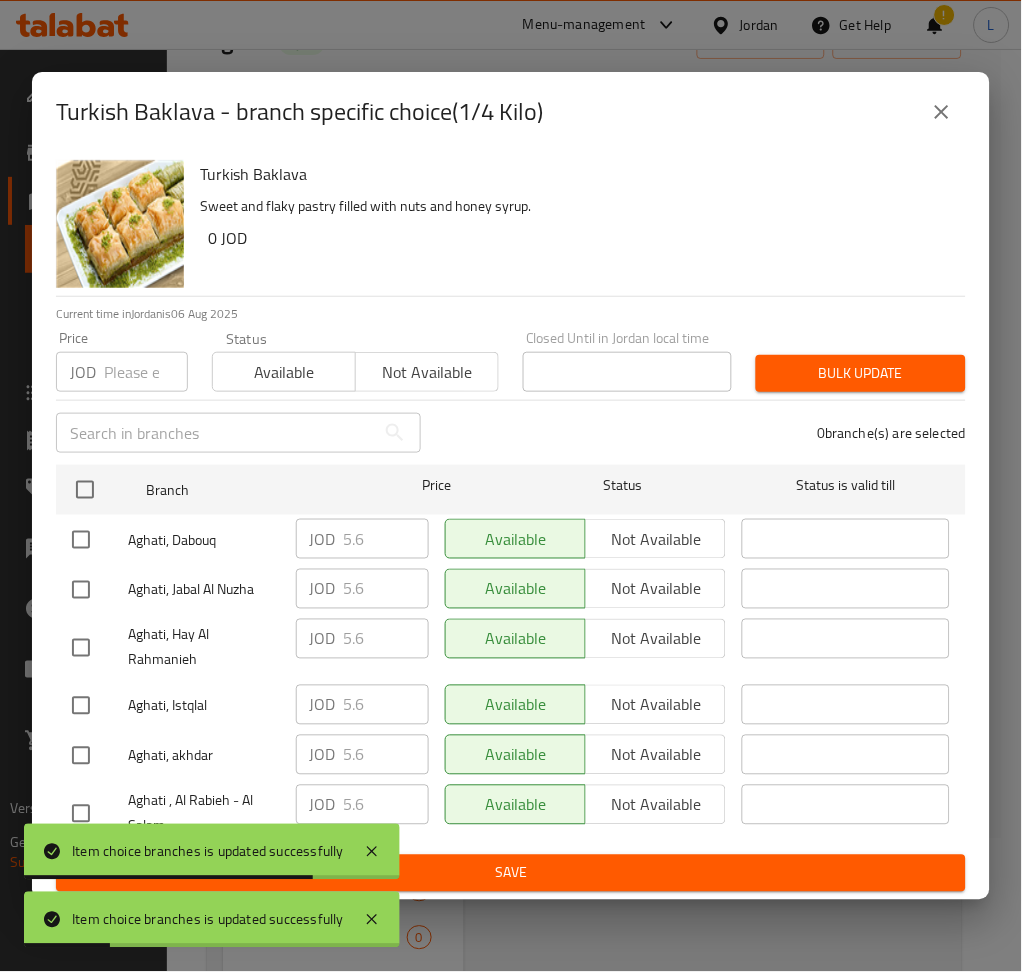 click at bounding box center [146, 372] 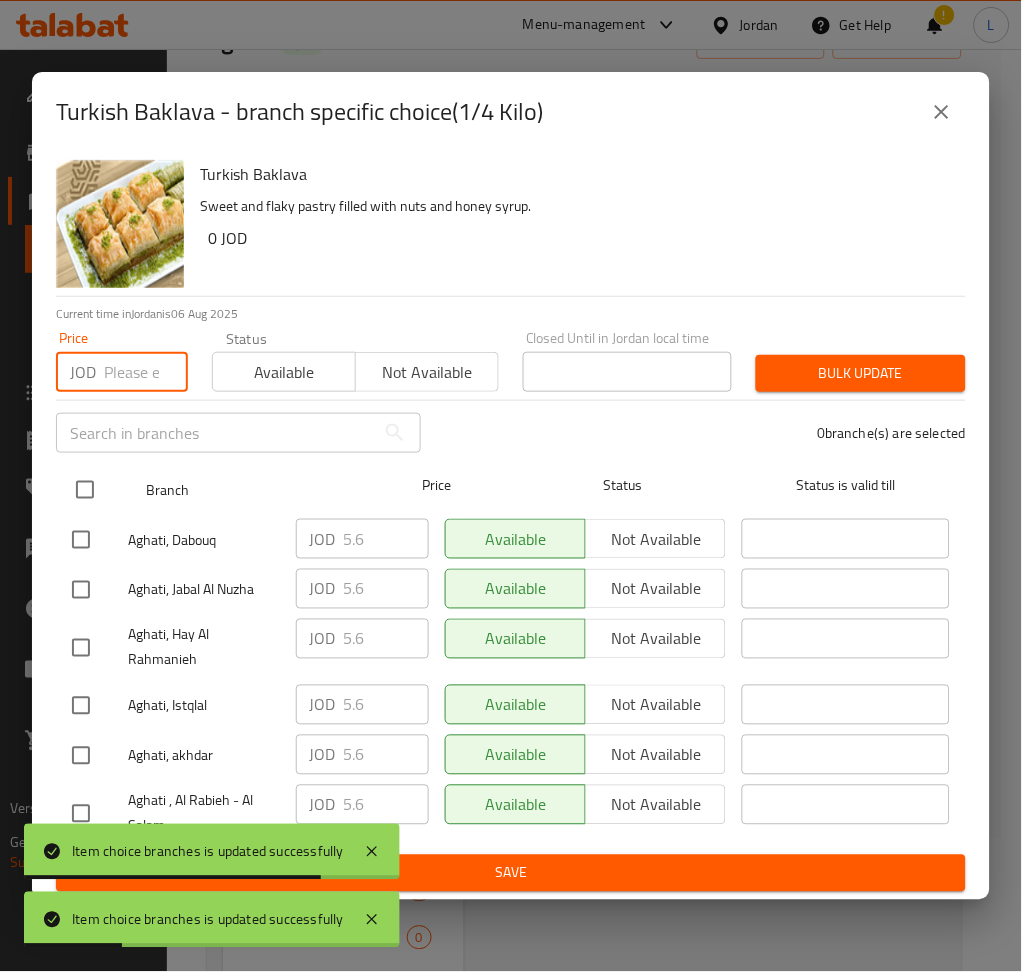 paste on "22.413" 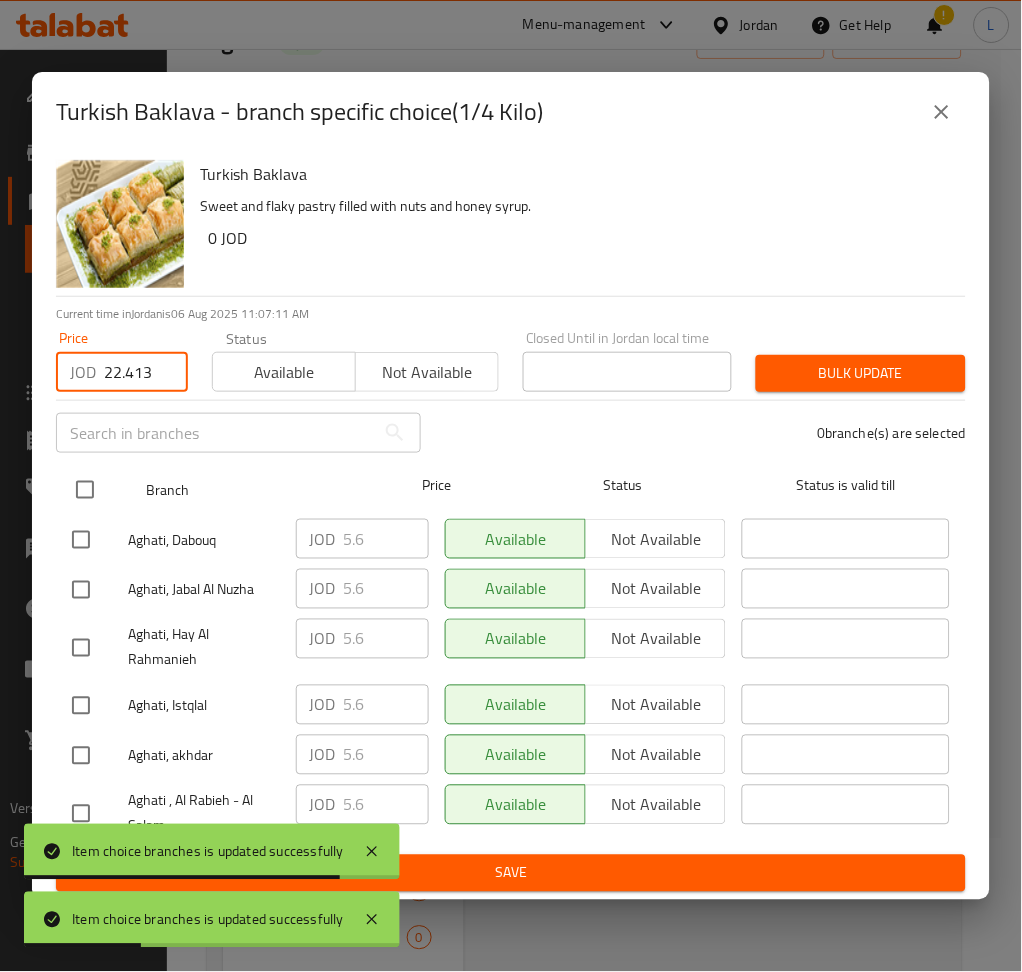 click at bounding box center [85, 490] 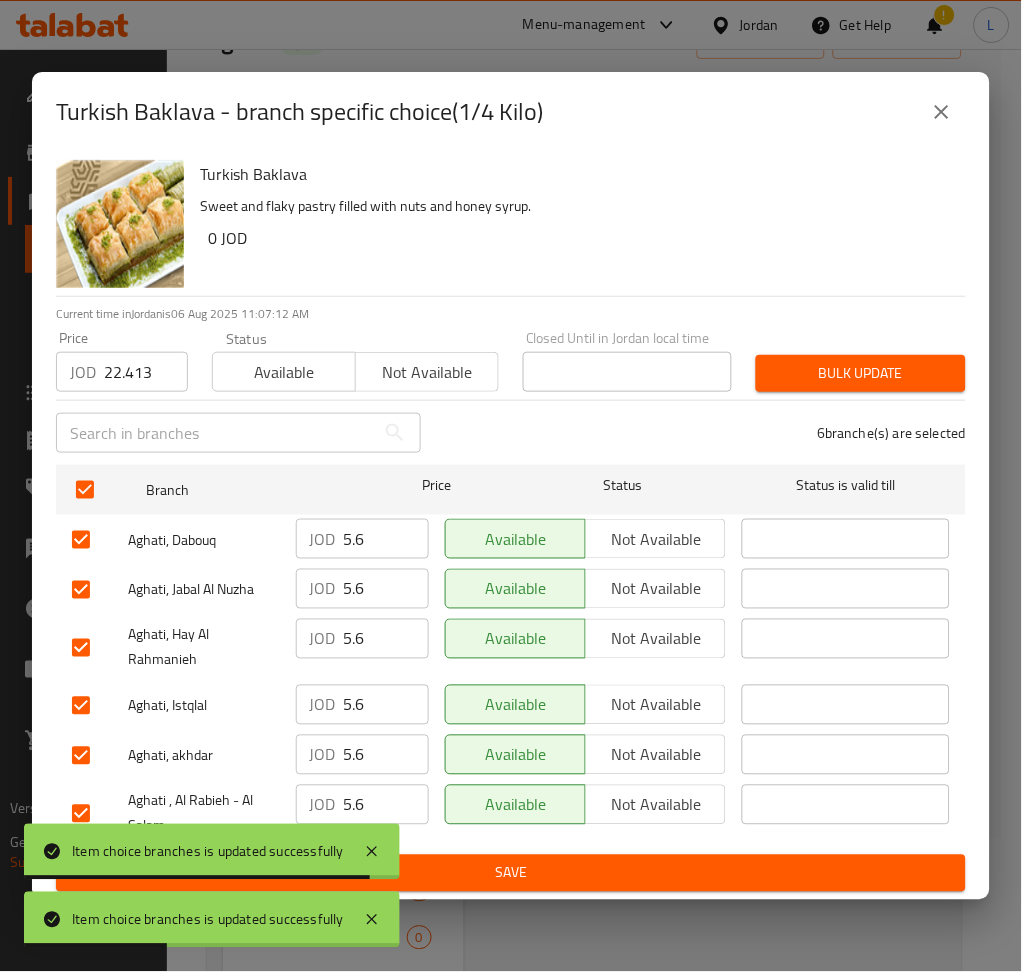 click on "Bulk update" at bounding box center (861, 373) 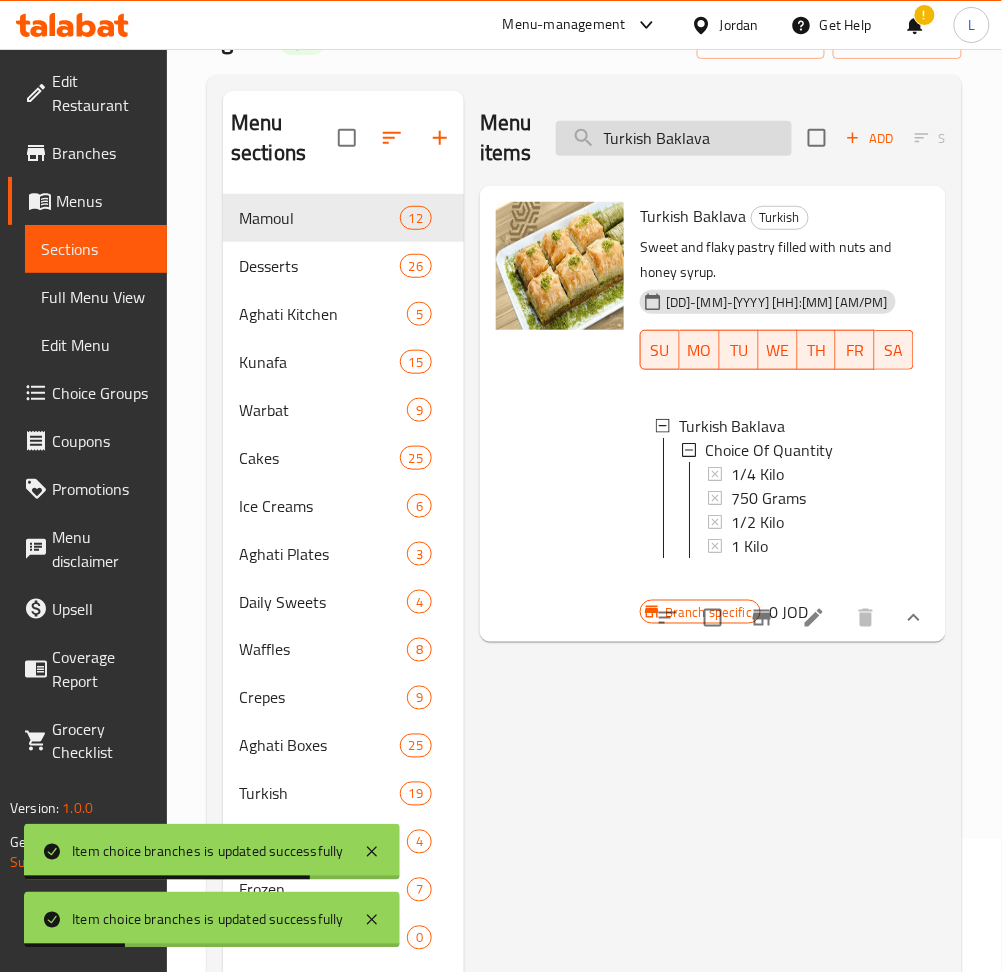 click on "Turkish Baklava" at bounding box center (674, 138) 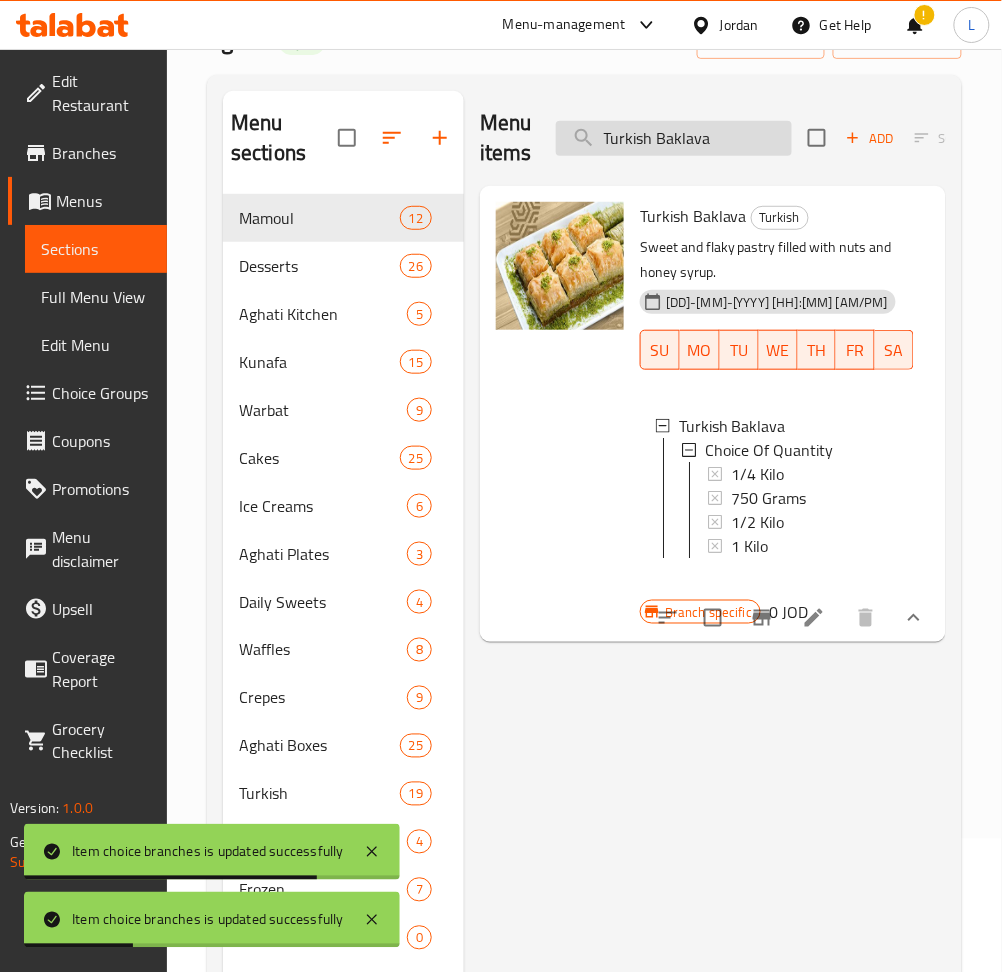 click on "Turkish Baklava" at bounding box center (674, 138) 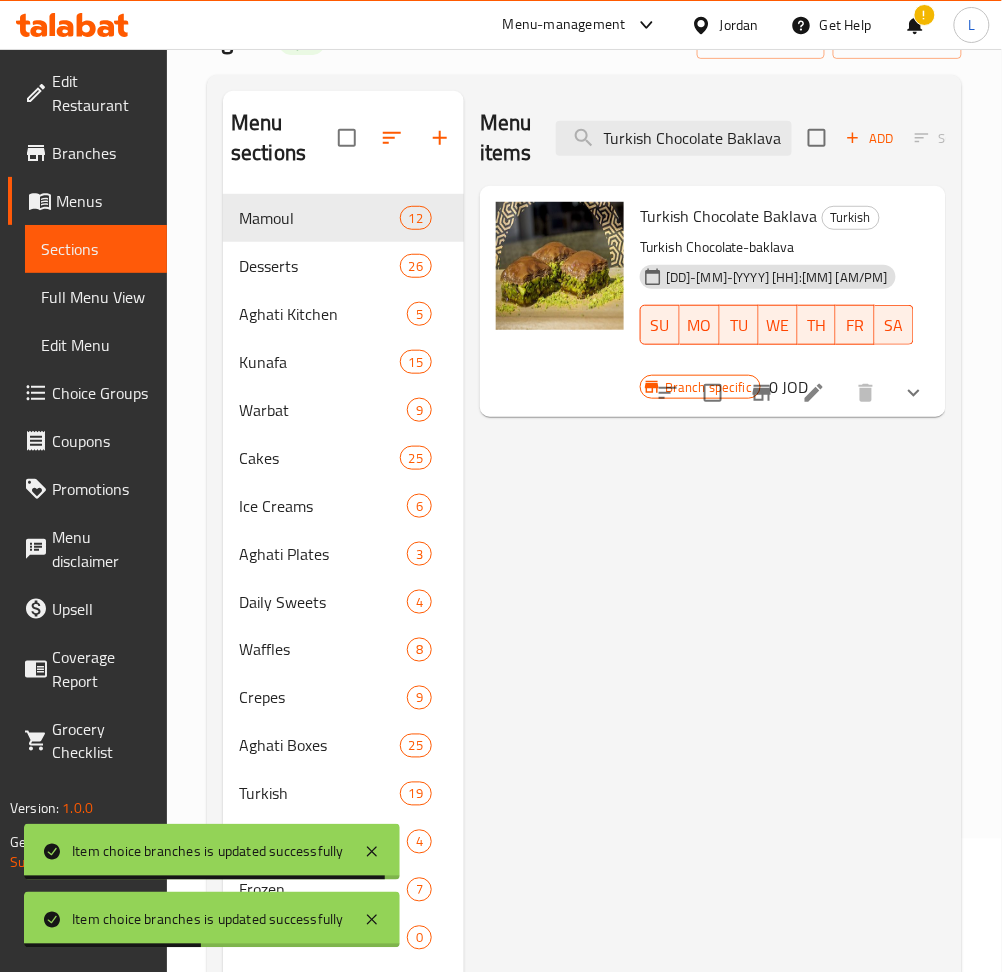 click at bounding box center [914, 393] 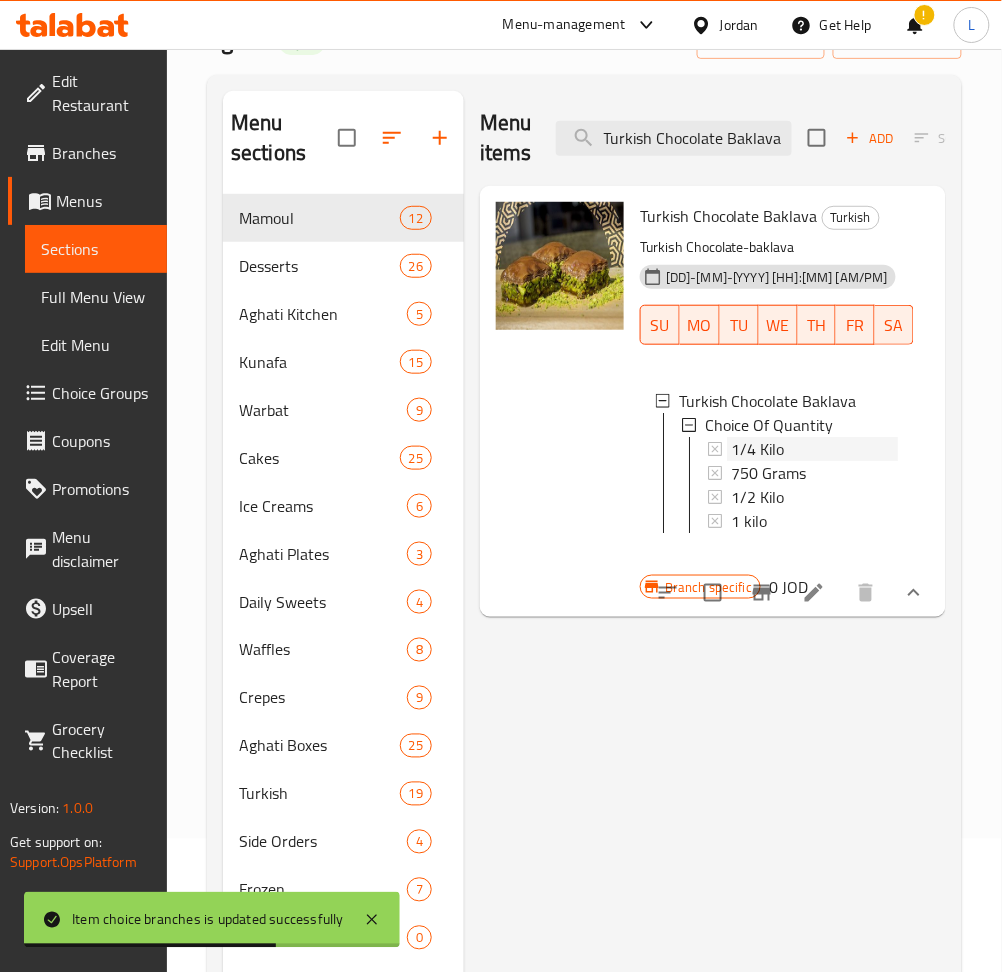 click on "1/4 Kilo" at bounding box center [814, 449] 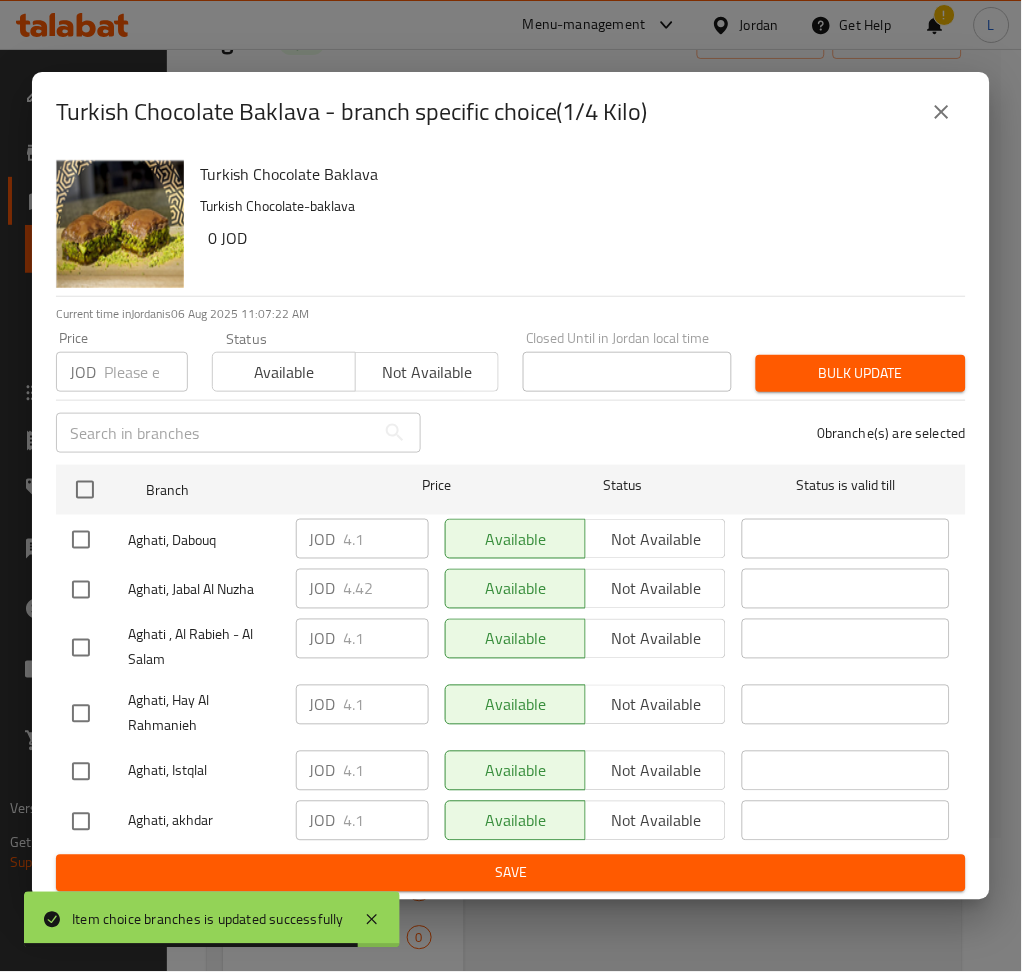 click at bounding box center (146, 372) 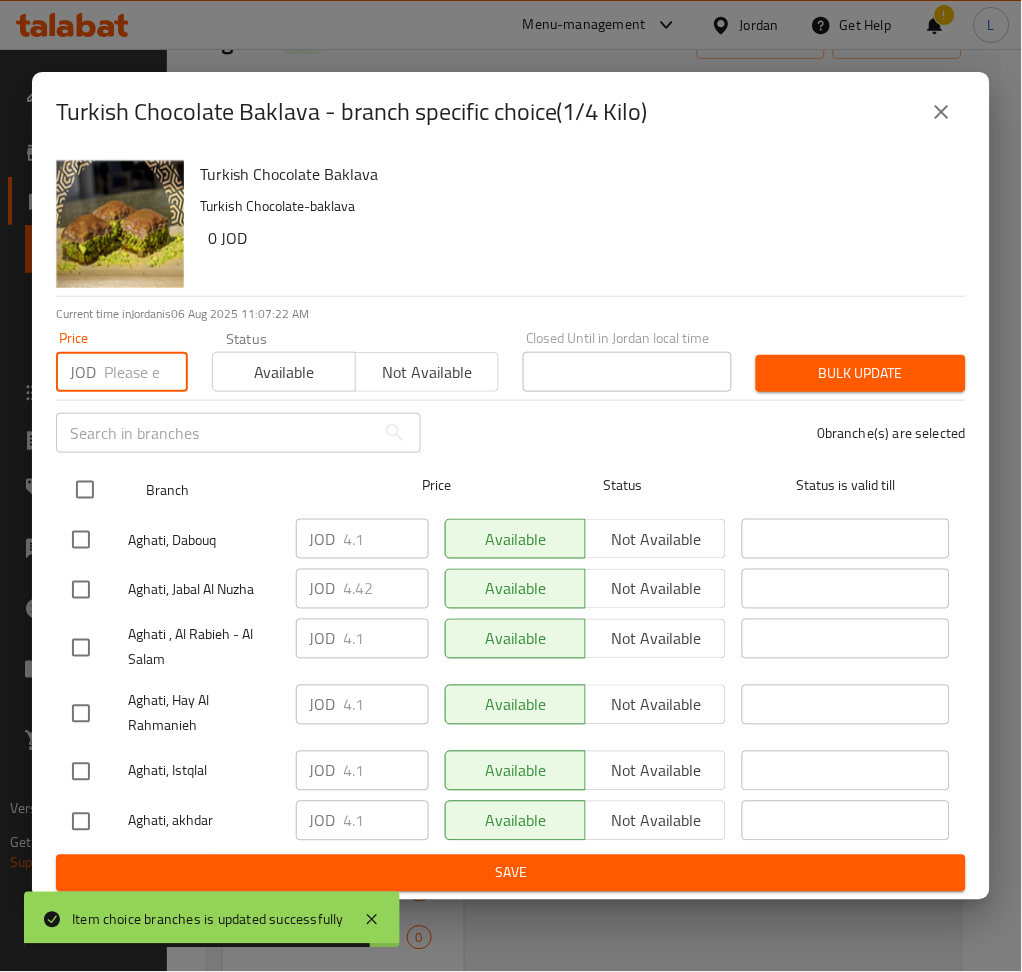paste on "5.603" 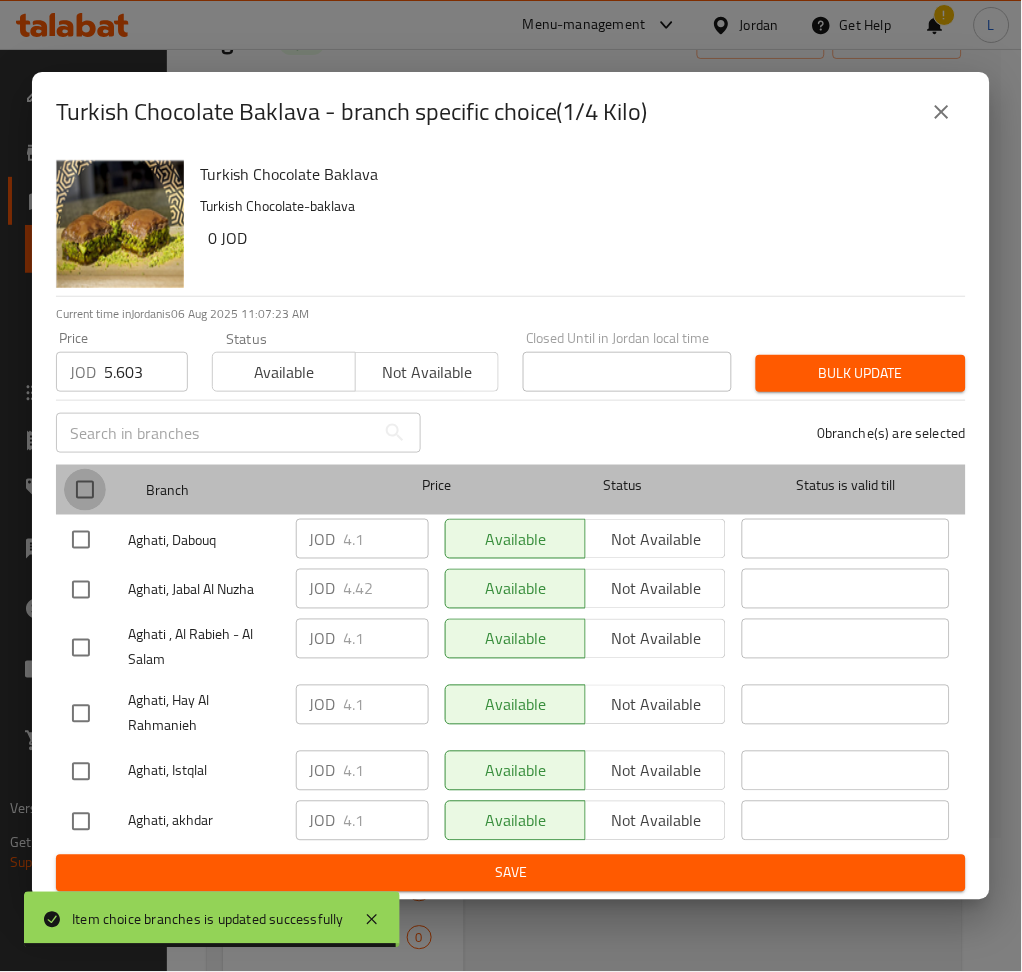 click at bounding box center [85, 490] 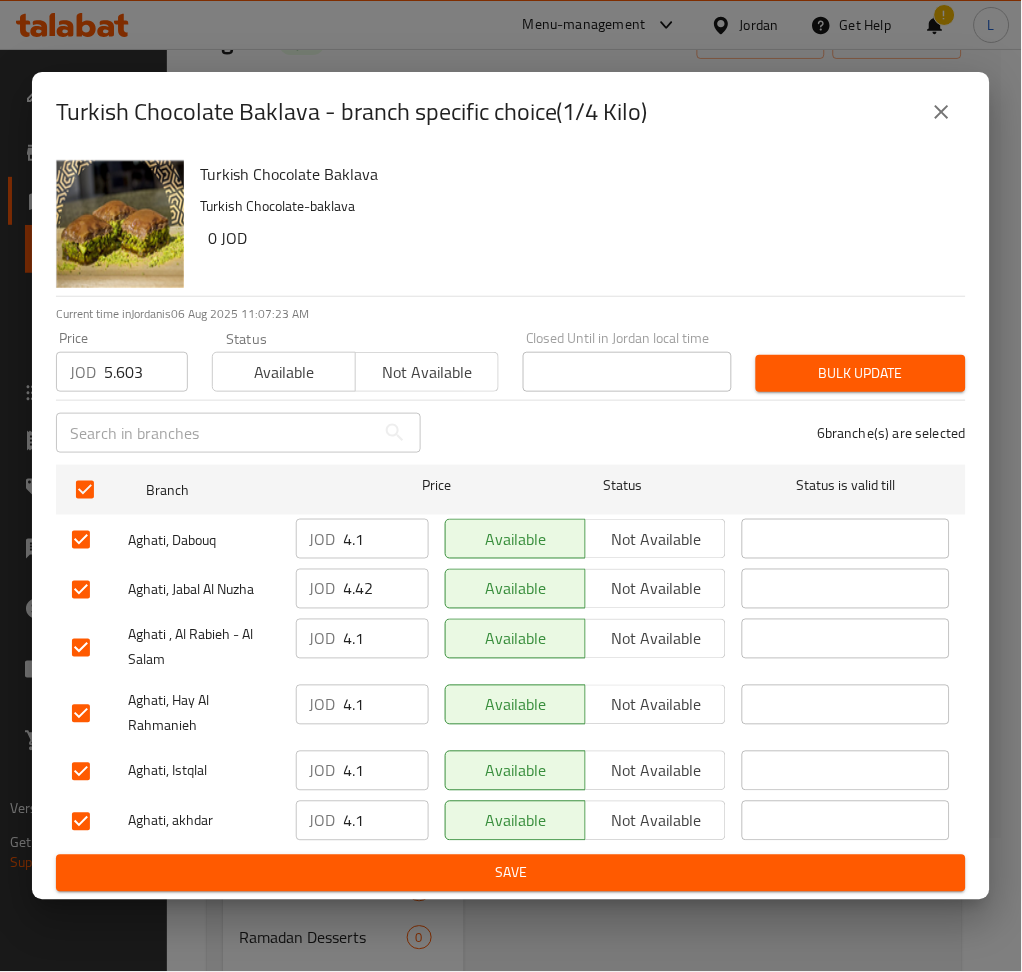 click on "Bulk update" at bounding box center [861, 373] 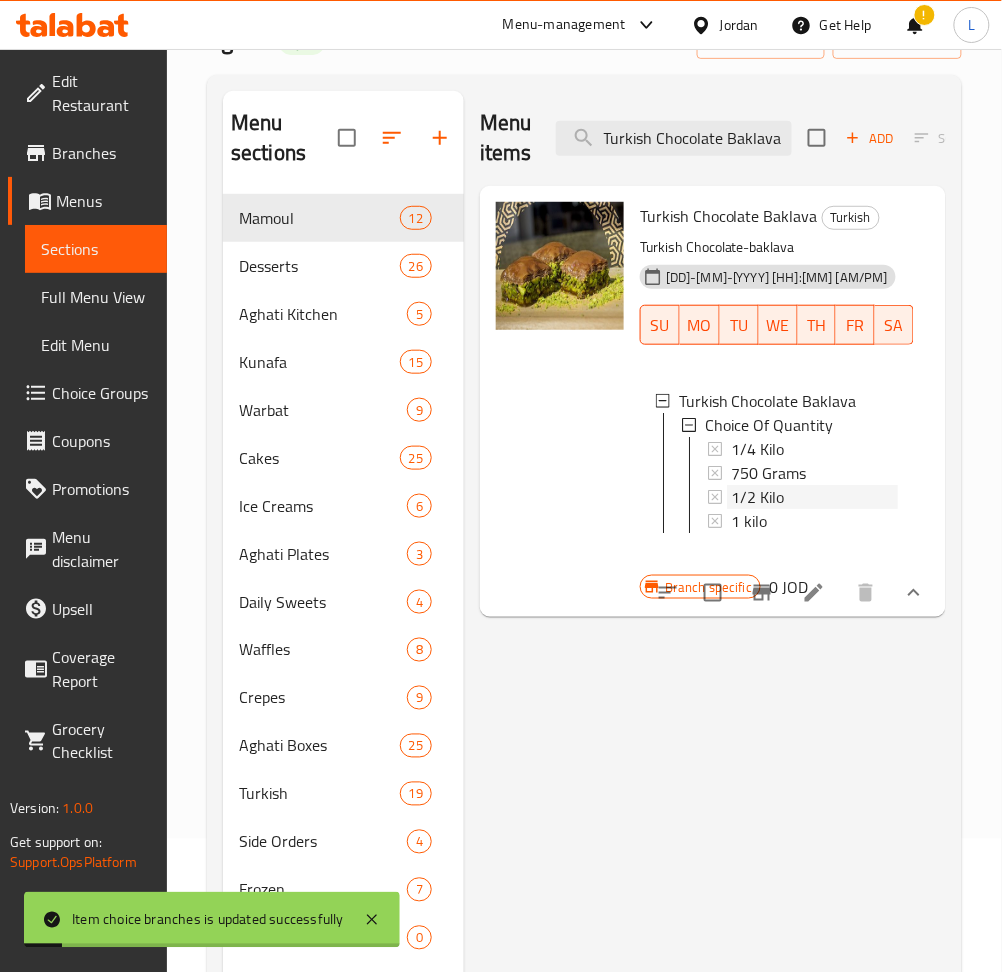 click on "1/2 Kilo" at bounding box center (757, 497) 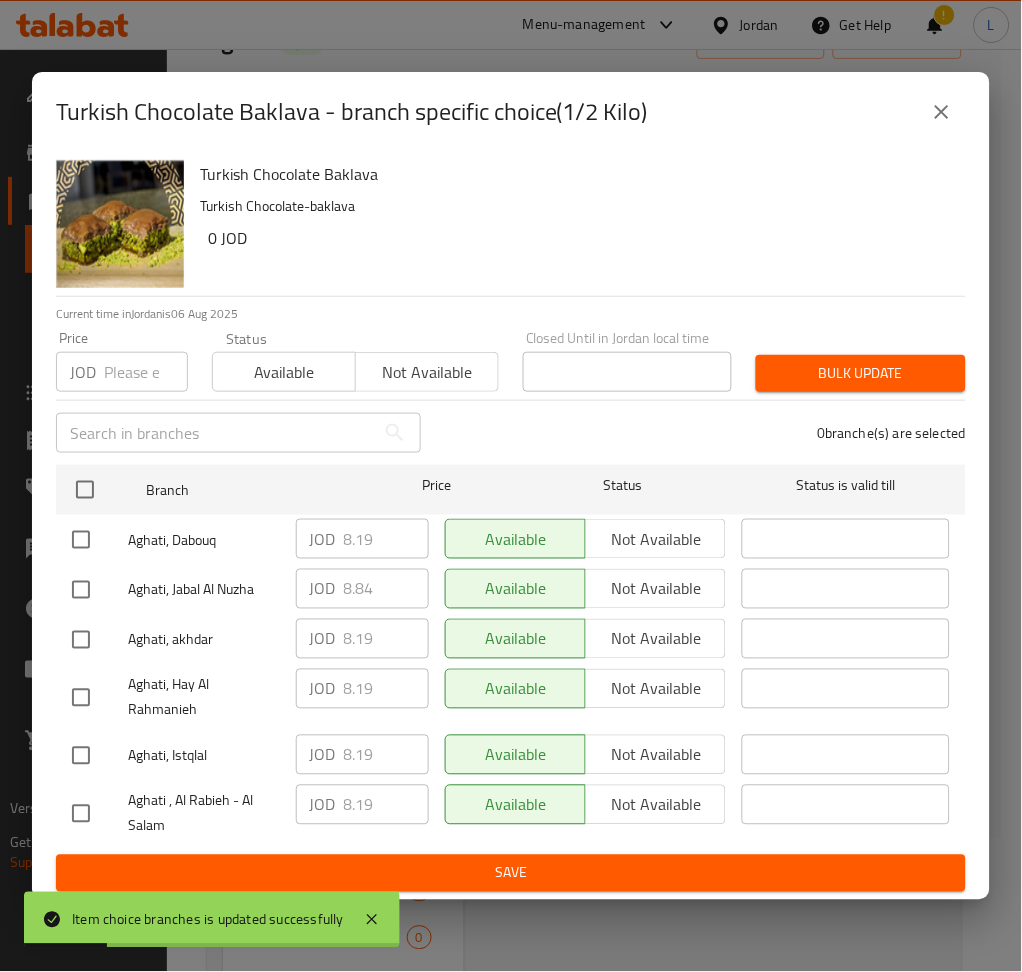 click on "Price JOD Price" at bounding box center (122, 361) 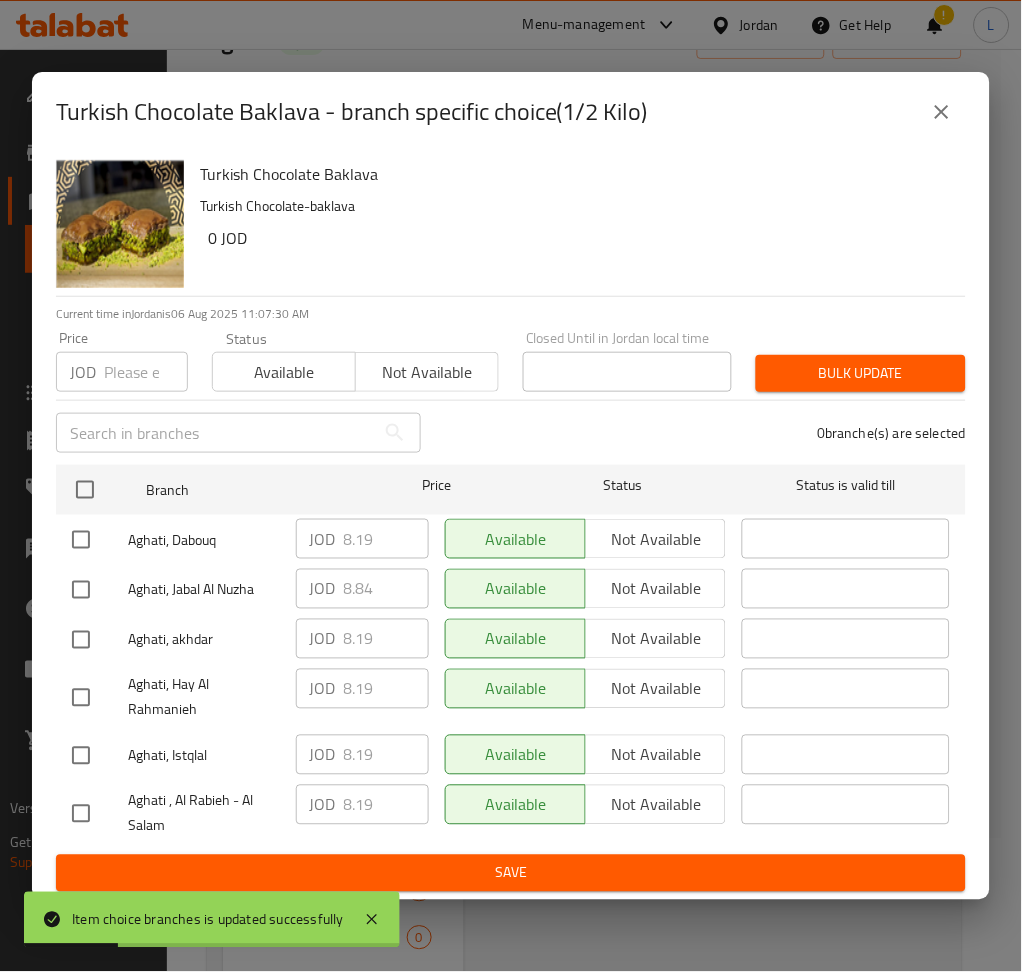 click at bounding box center [146, 372] 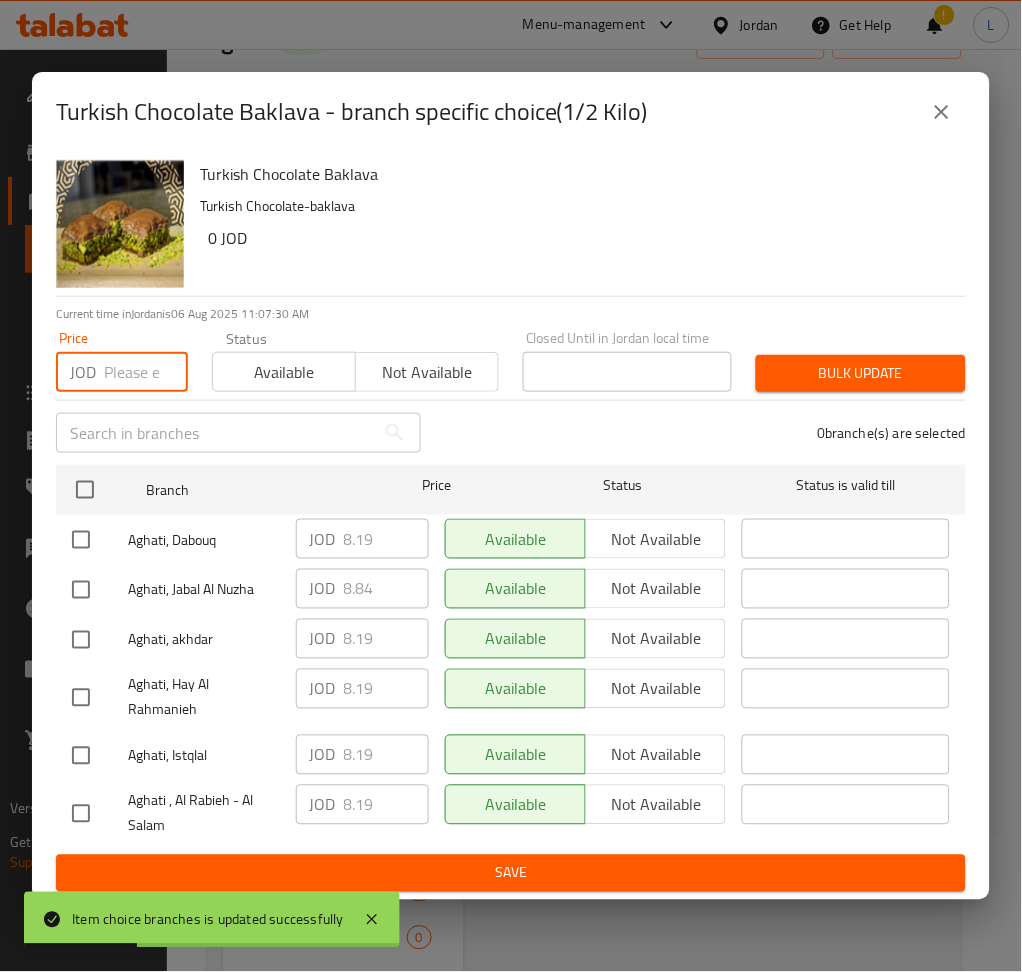 paste on "11.207" 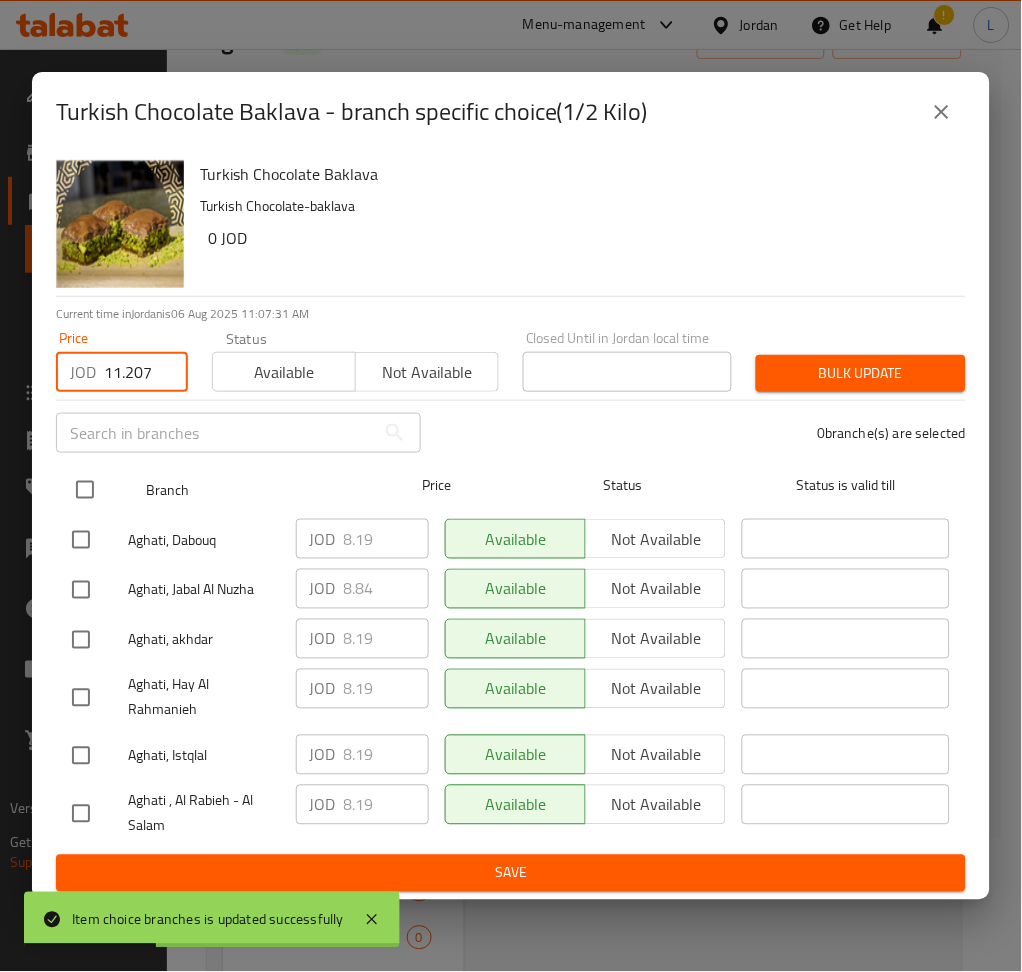 click at bounding box center [85, 490] 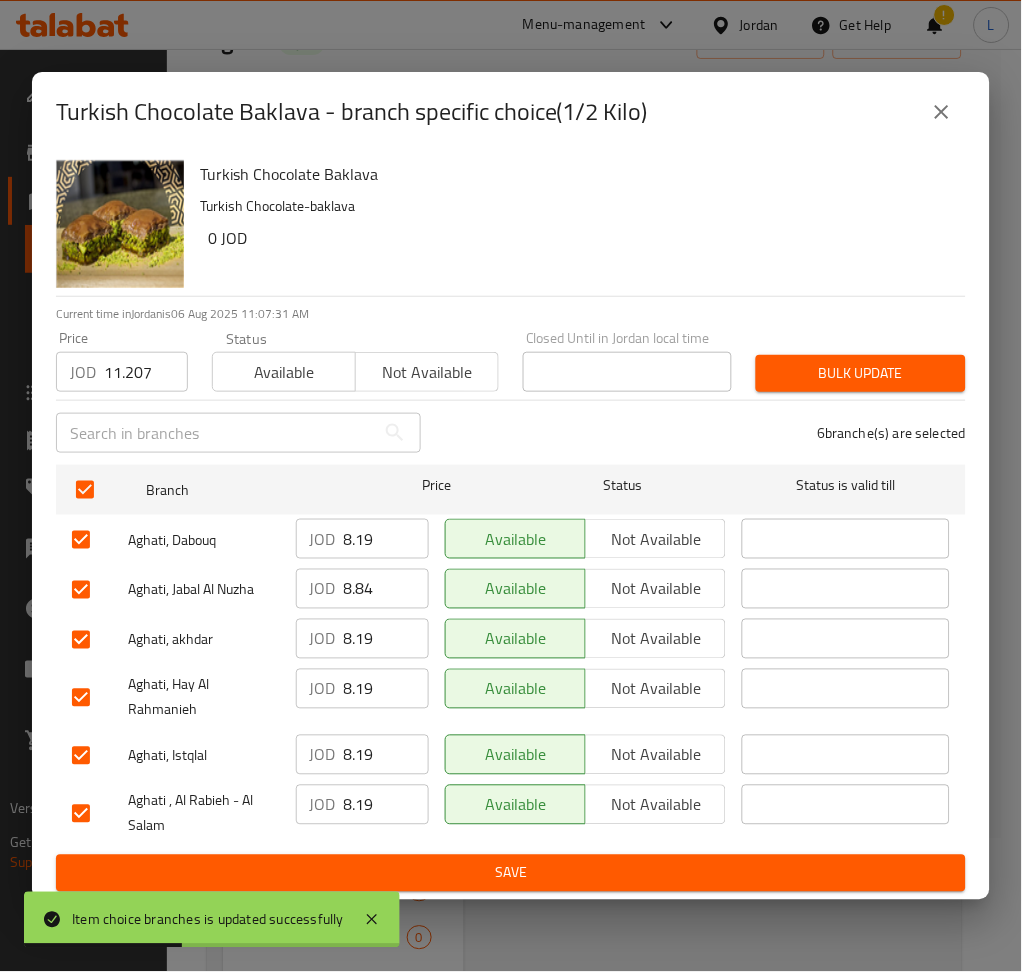 click on "Bulk update" at bounding box center [861, 373] 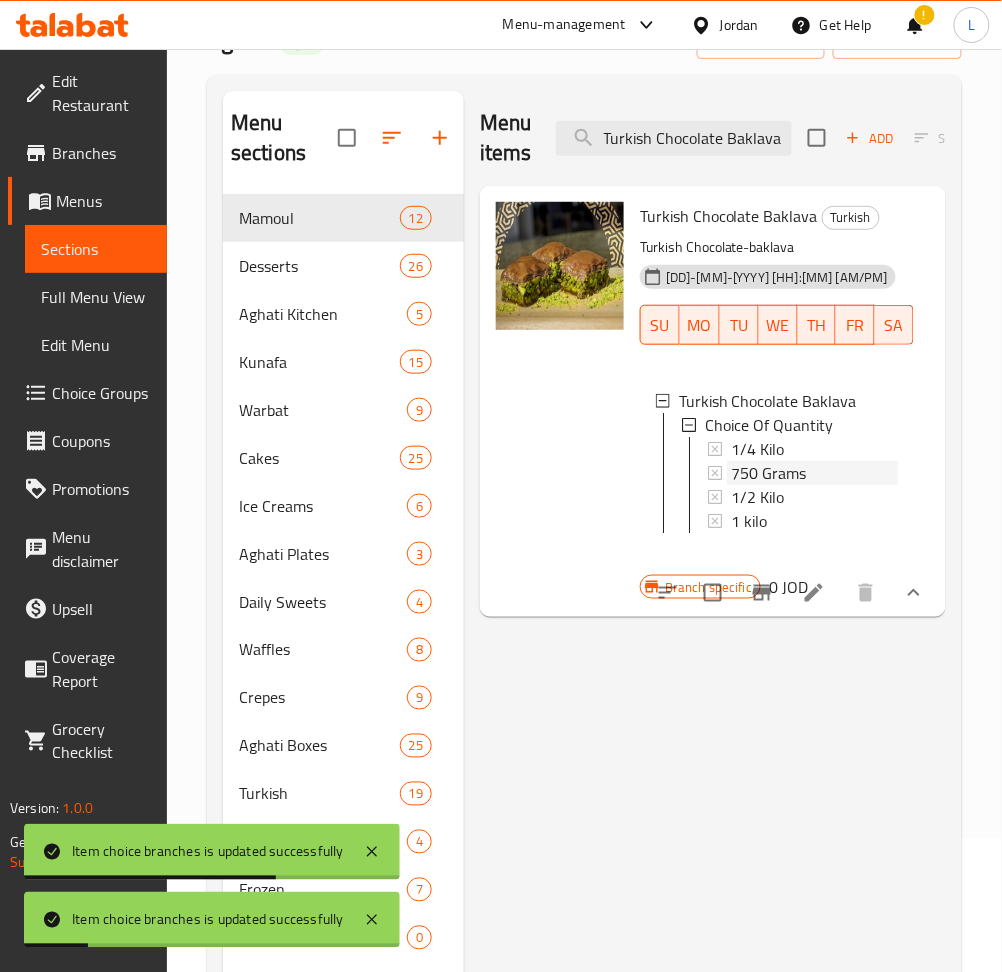 click on "750 Grams" at bounding box center [768, 473] 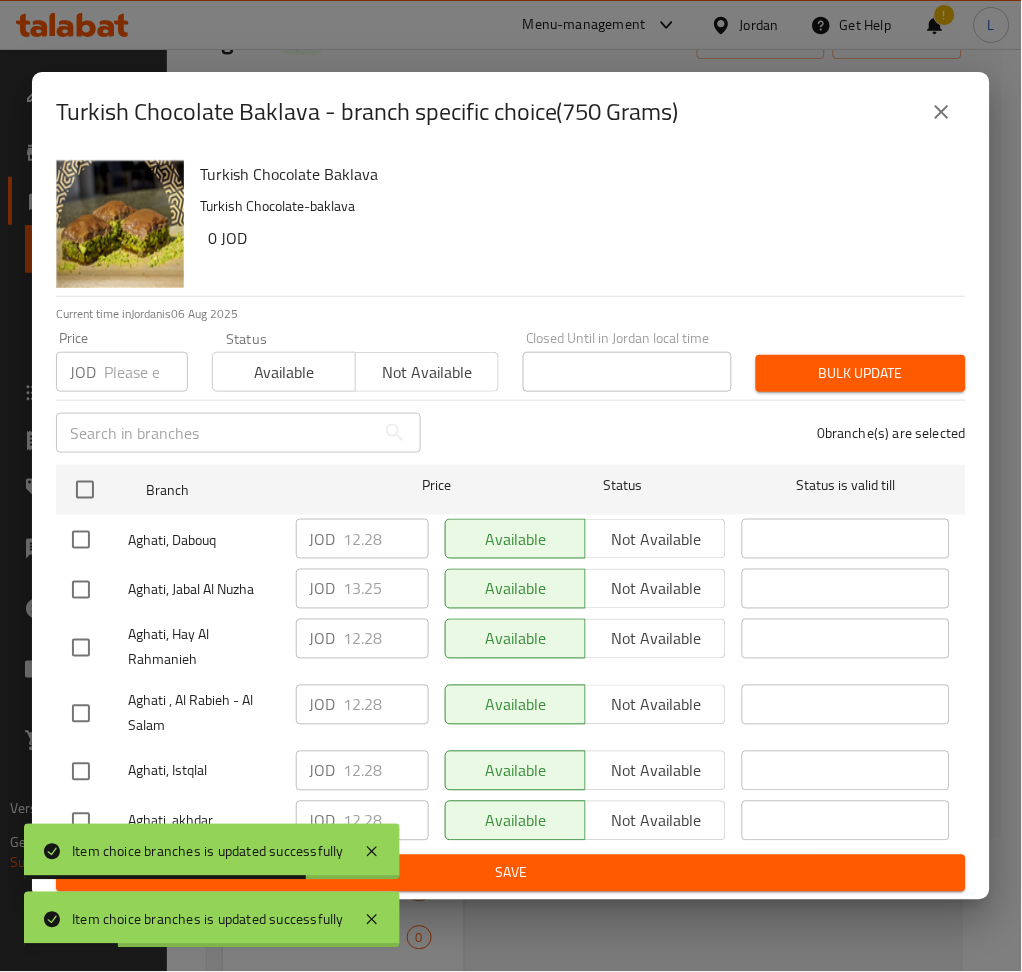 click at bounding box center (146, 372) 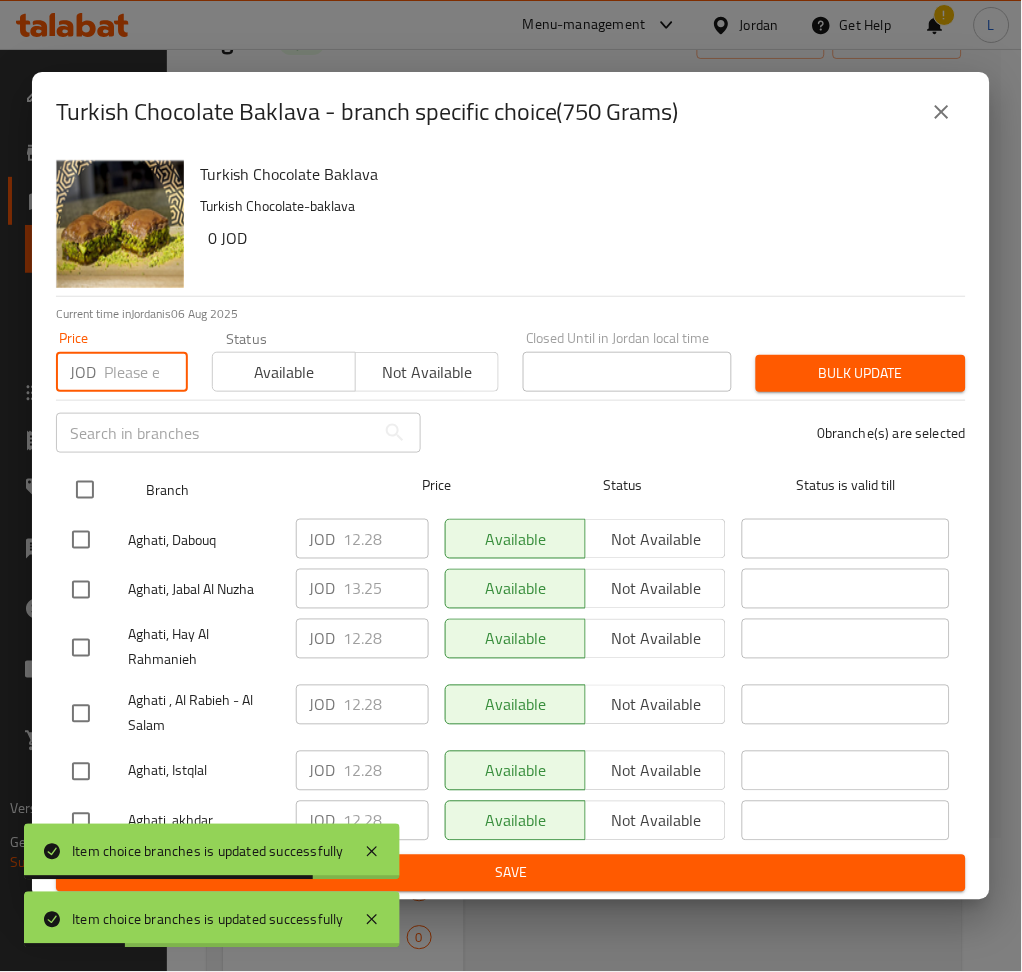 paste on "16.810" 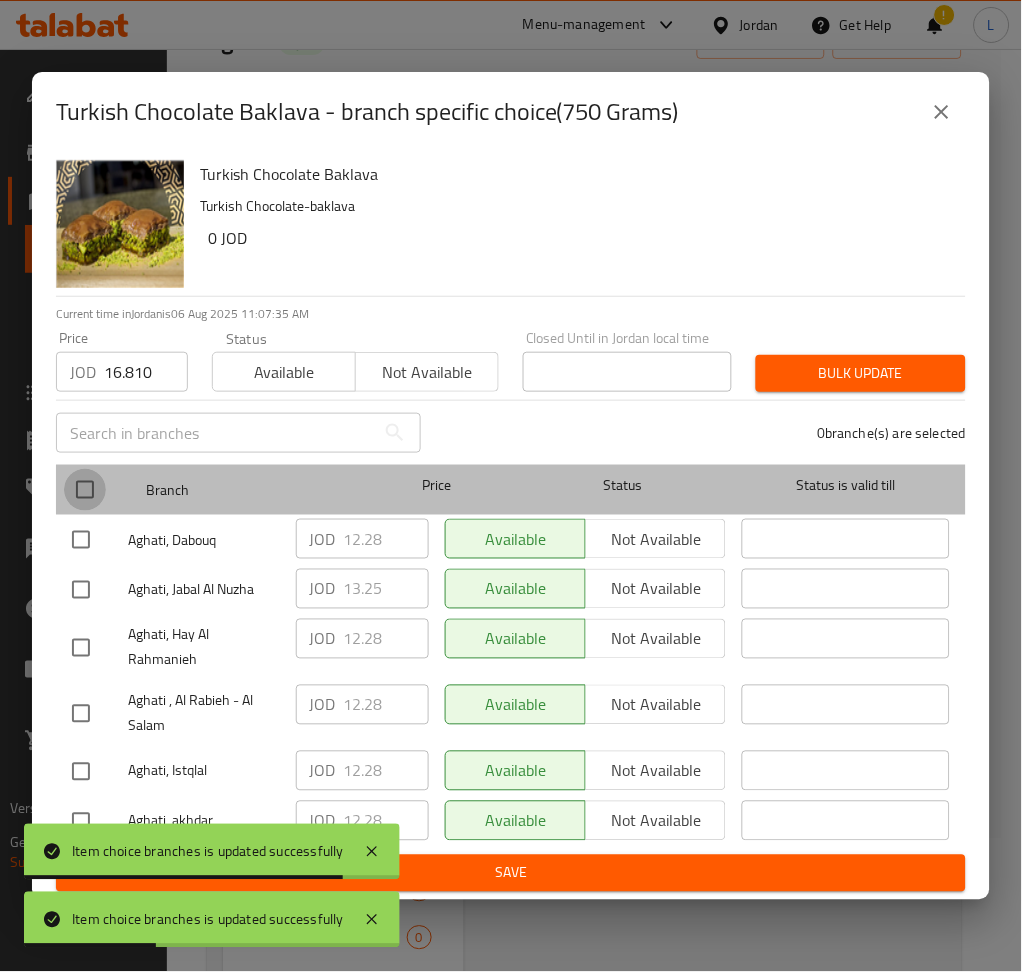 click at bounding box center (85, 490) 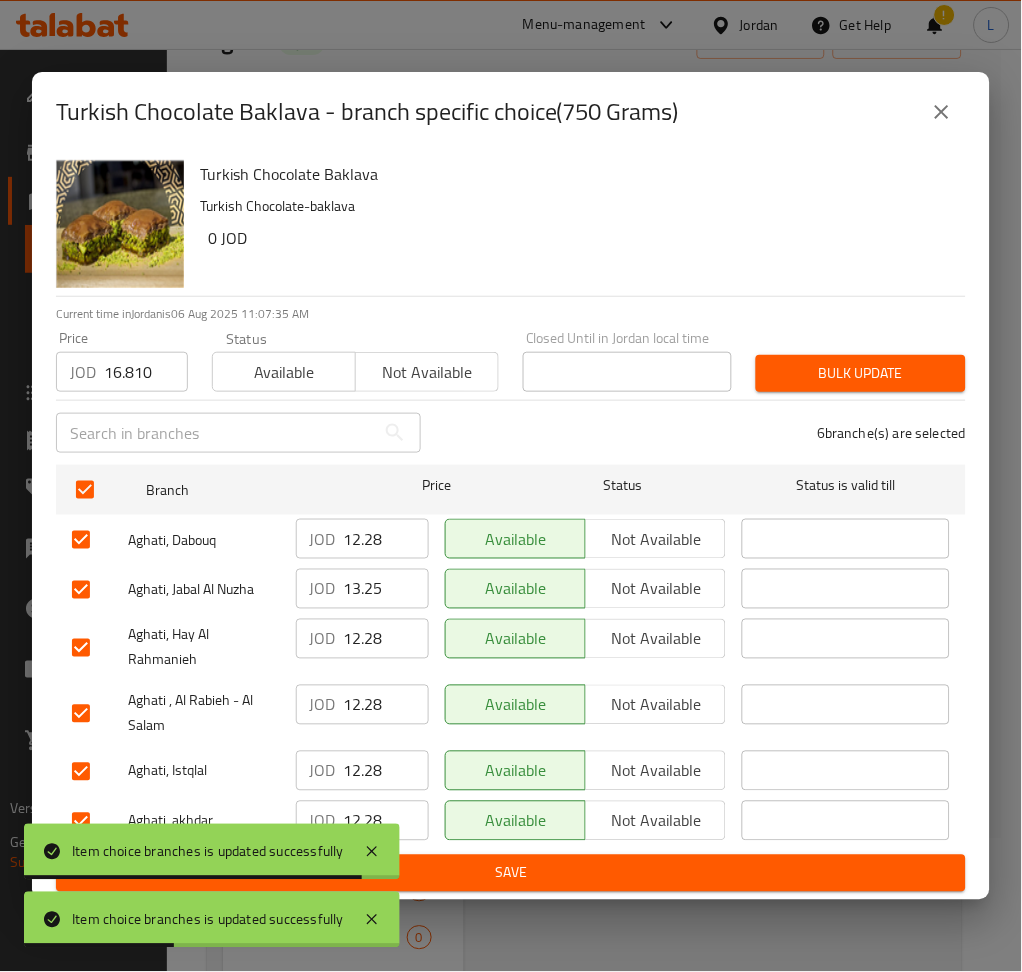 click on "Bulk update" at bounding box center (861, 373) 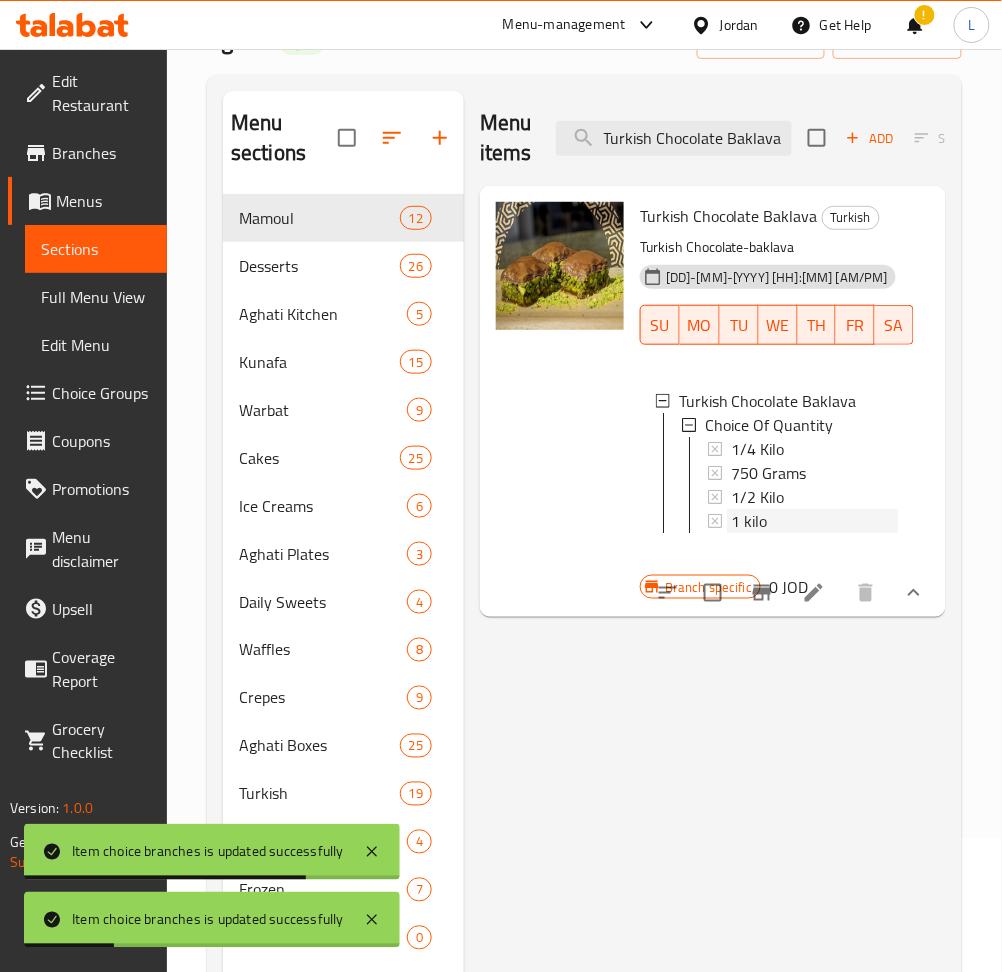 click on "1 kilo" at bounding box center [814, 521] 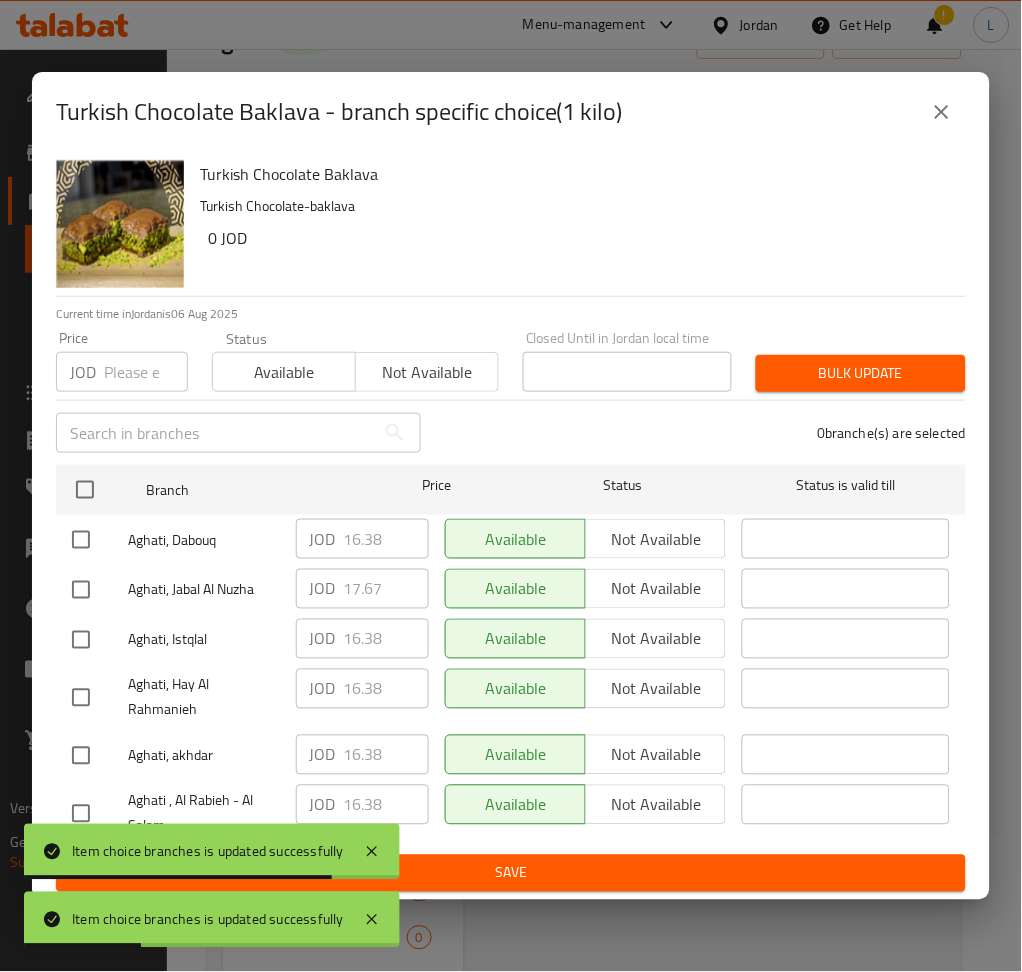 click at bounding box center [146, 372] 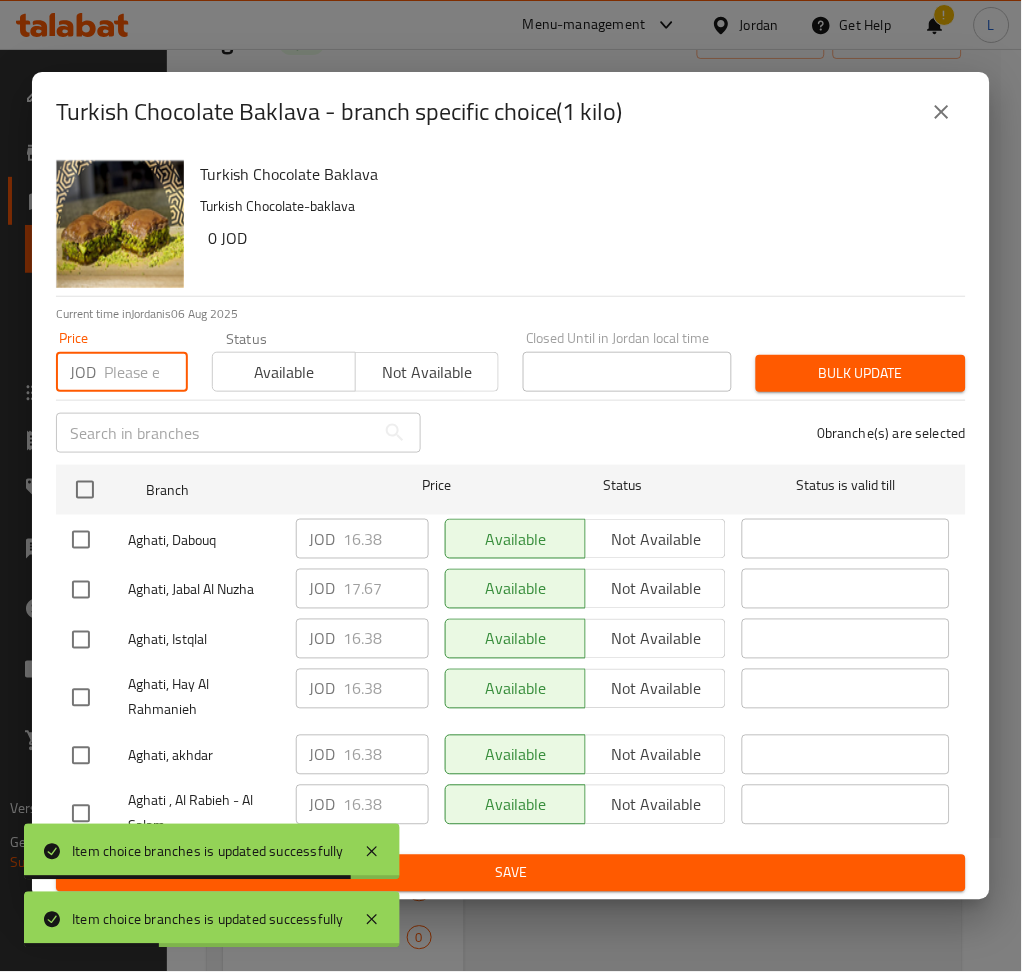 paste on "22.413" 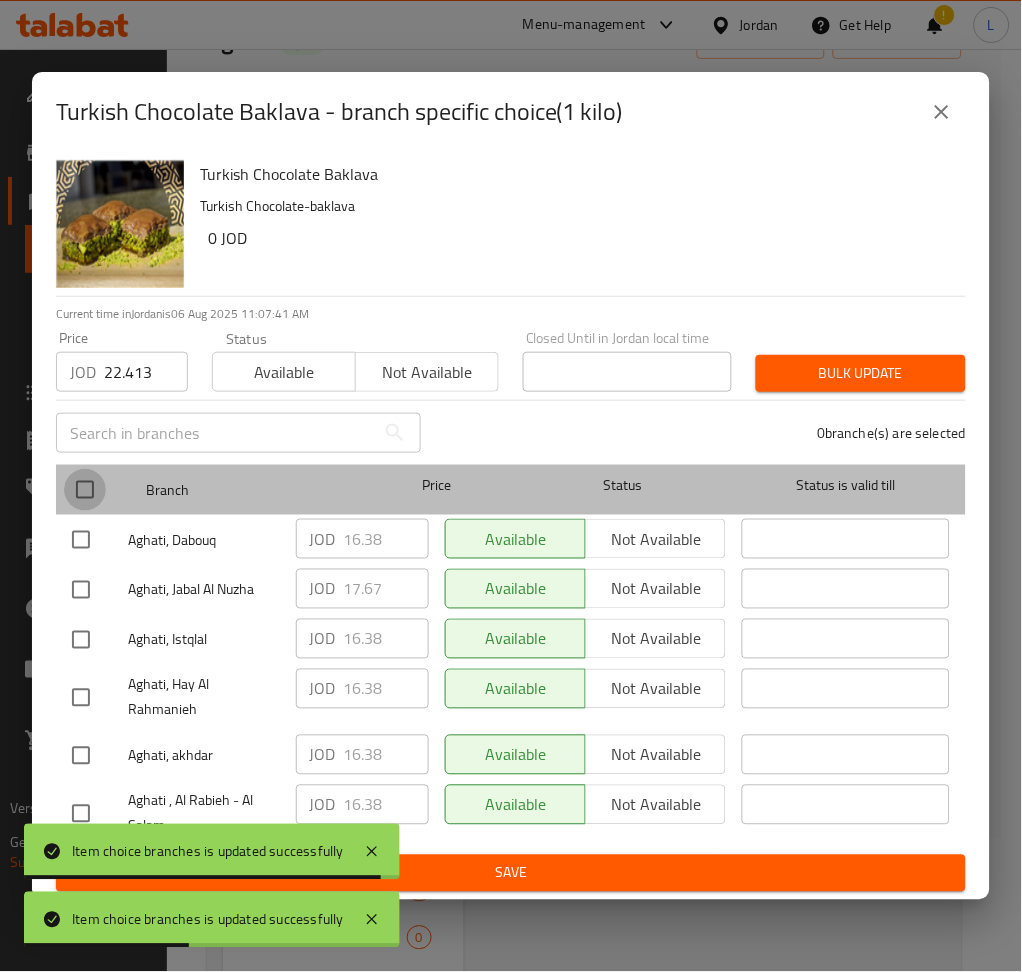 click at bounding box center [85, 490] 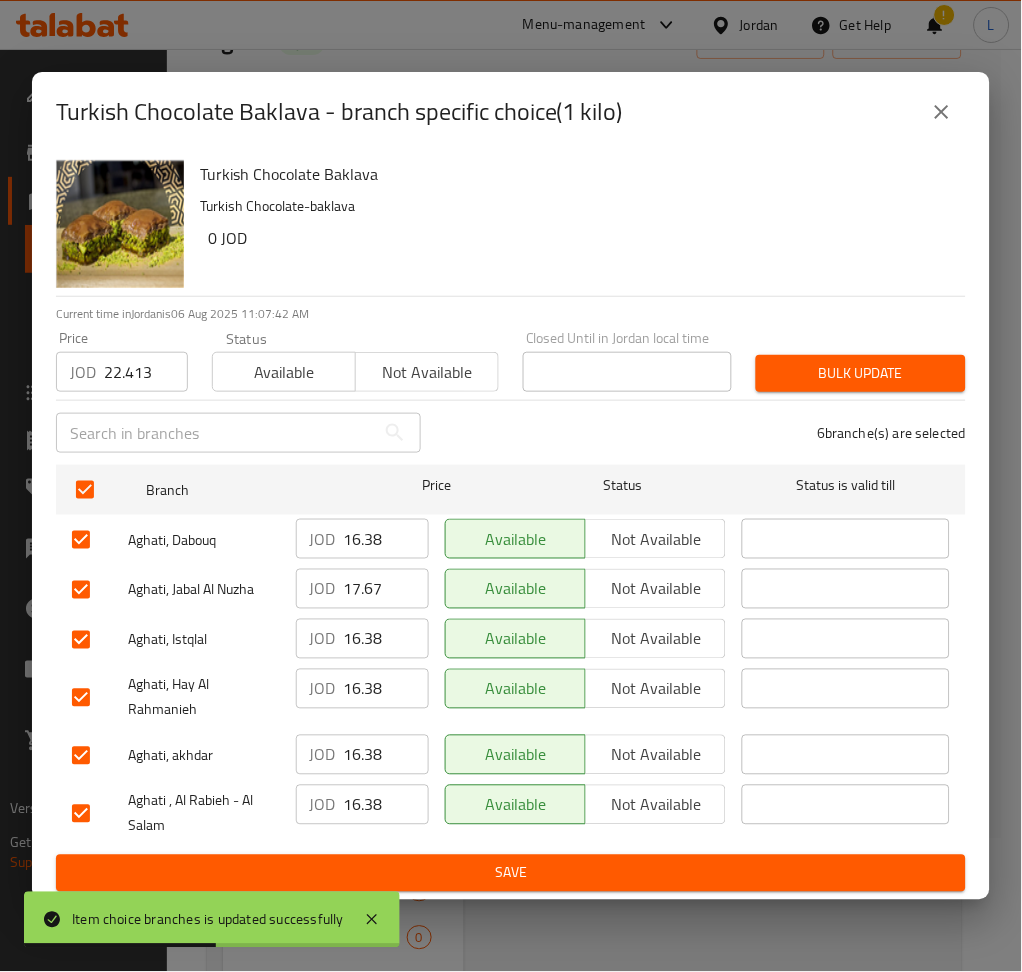 click on "Bulk update" at bounding box center (861, 373) 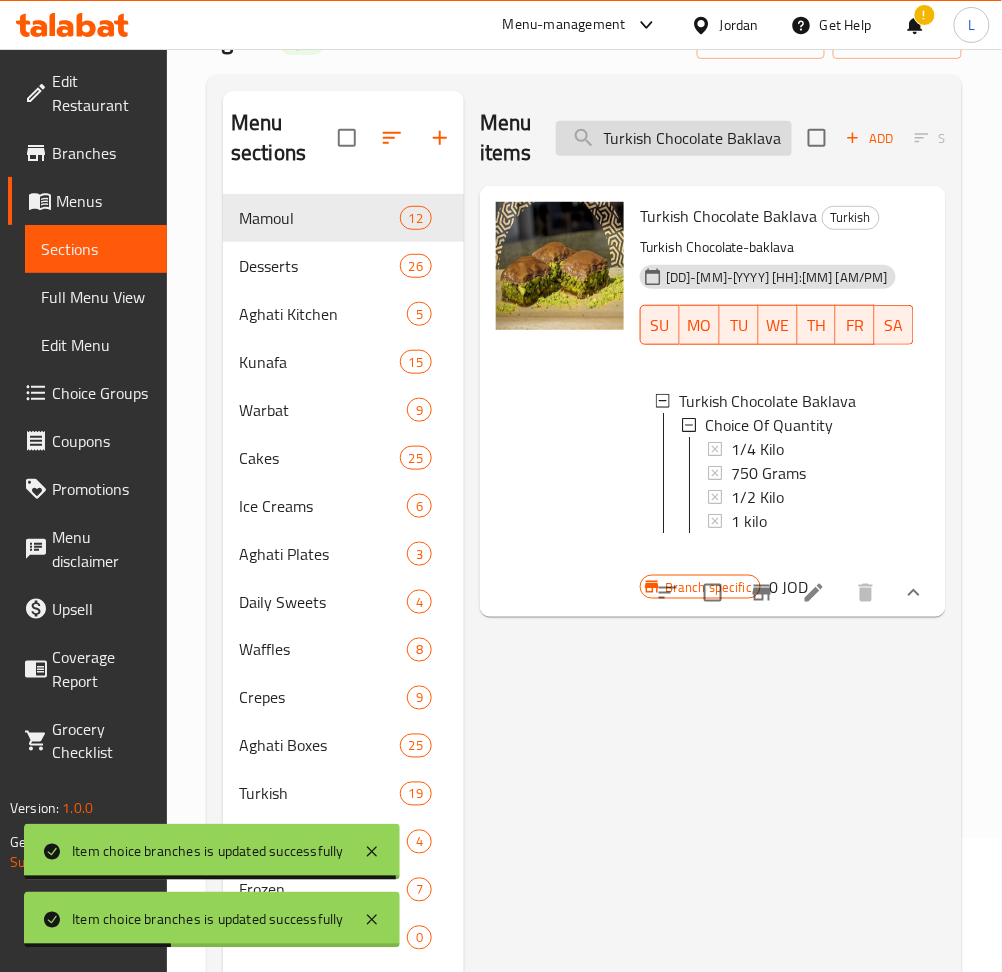 click on "Turkish Chocolate Baklava" at bounding box center [674, 138] 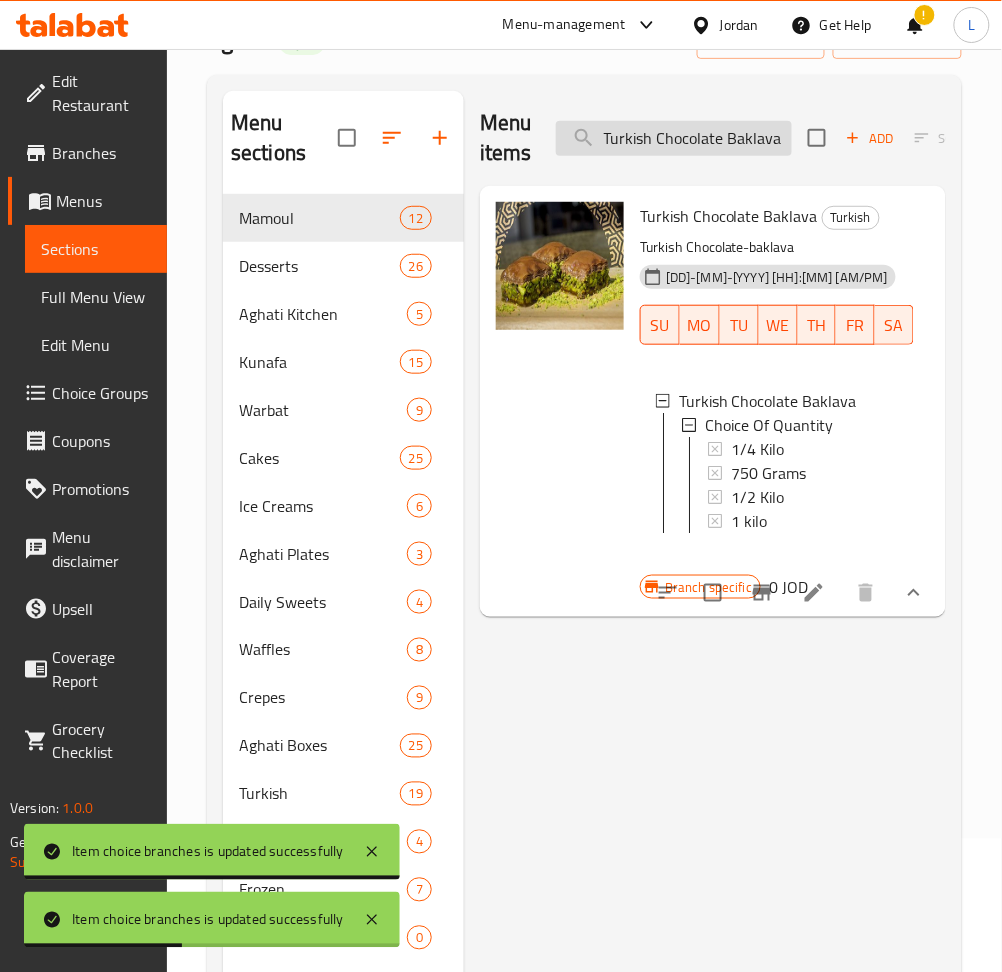click on "Turkish Chocolate Baklava" at bounding box center (674, 138) 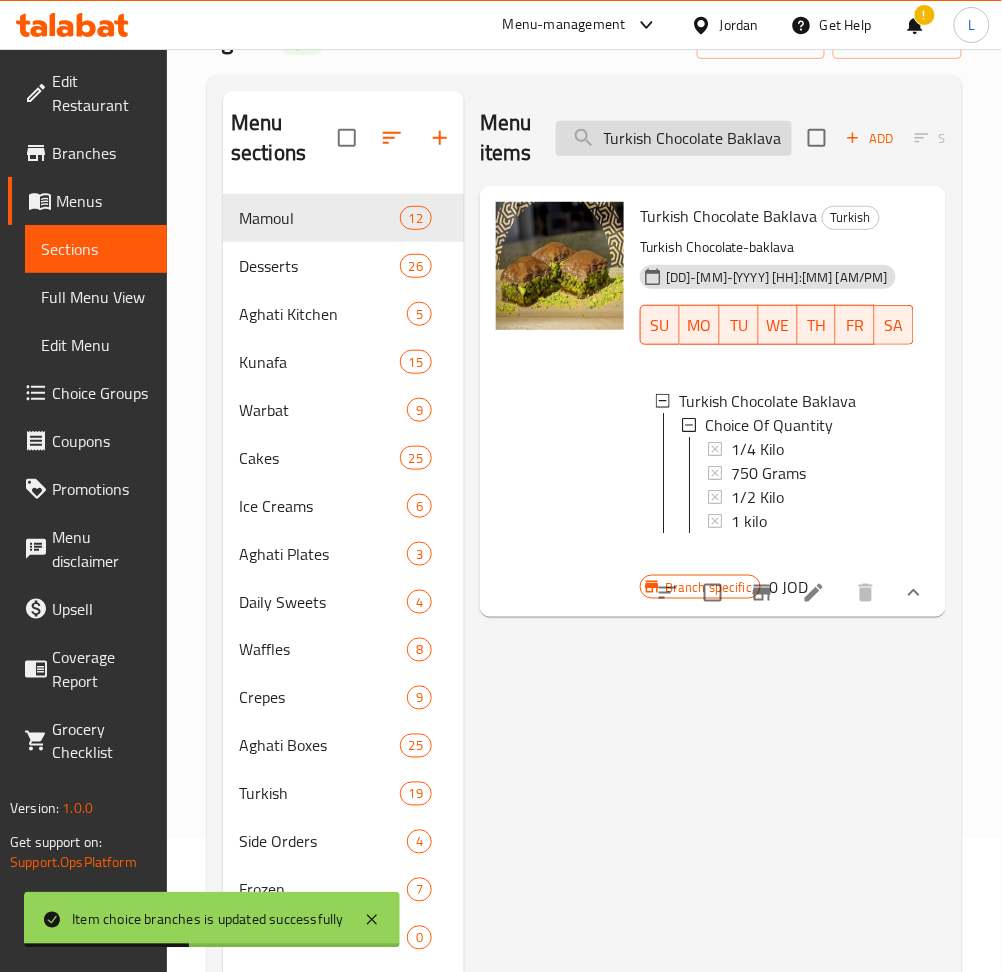paste on "Soret Nutell" 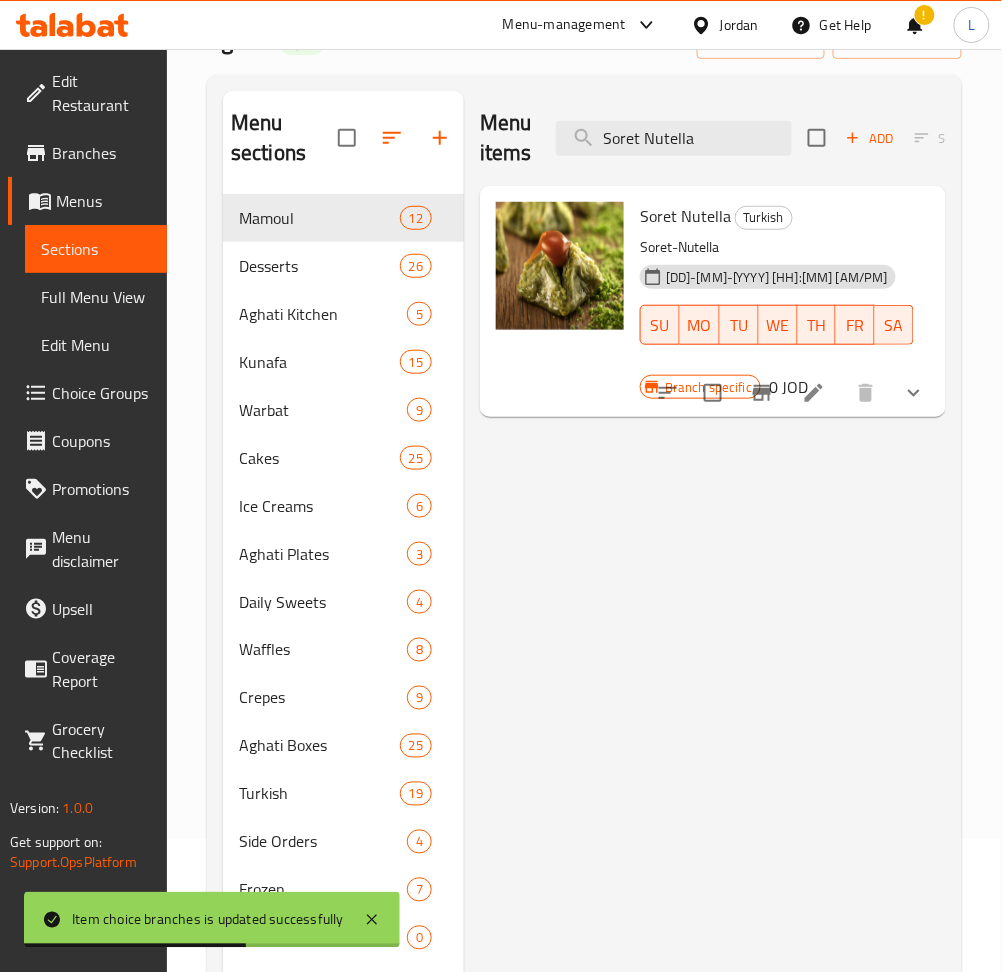 click 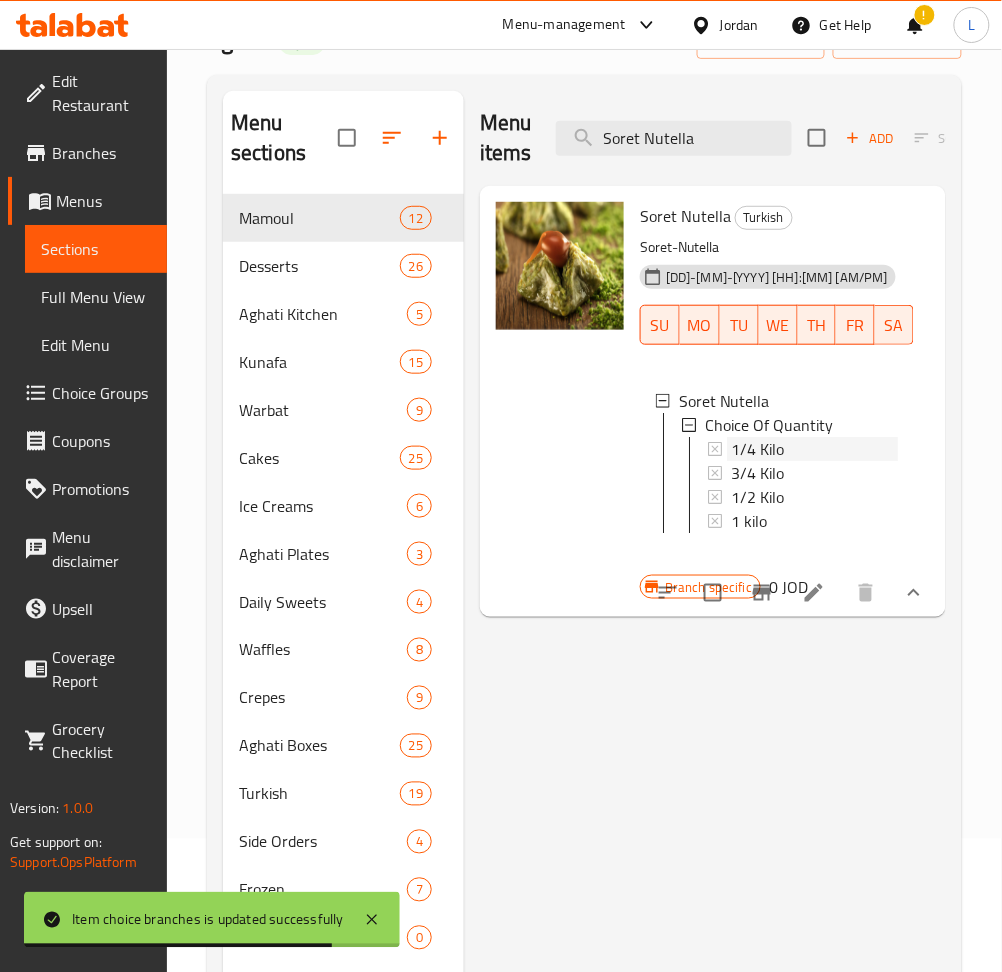 click on "1/4 Kilo" at bounding box center (814, 449) 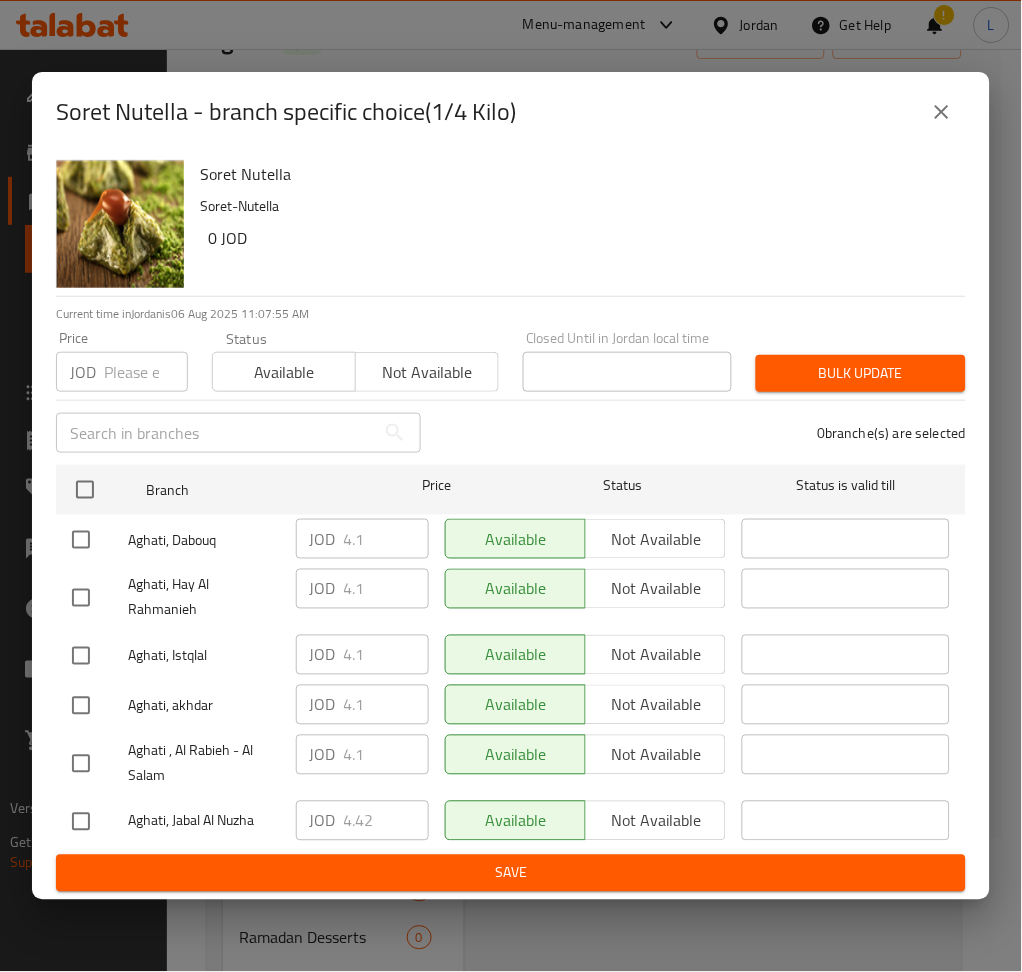 click at bounding box center (146, 372) 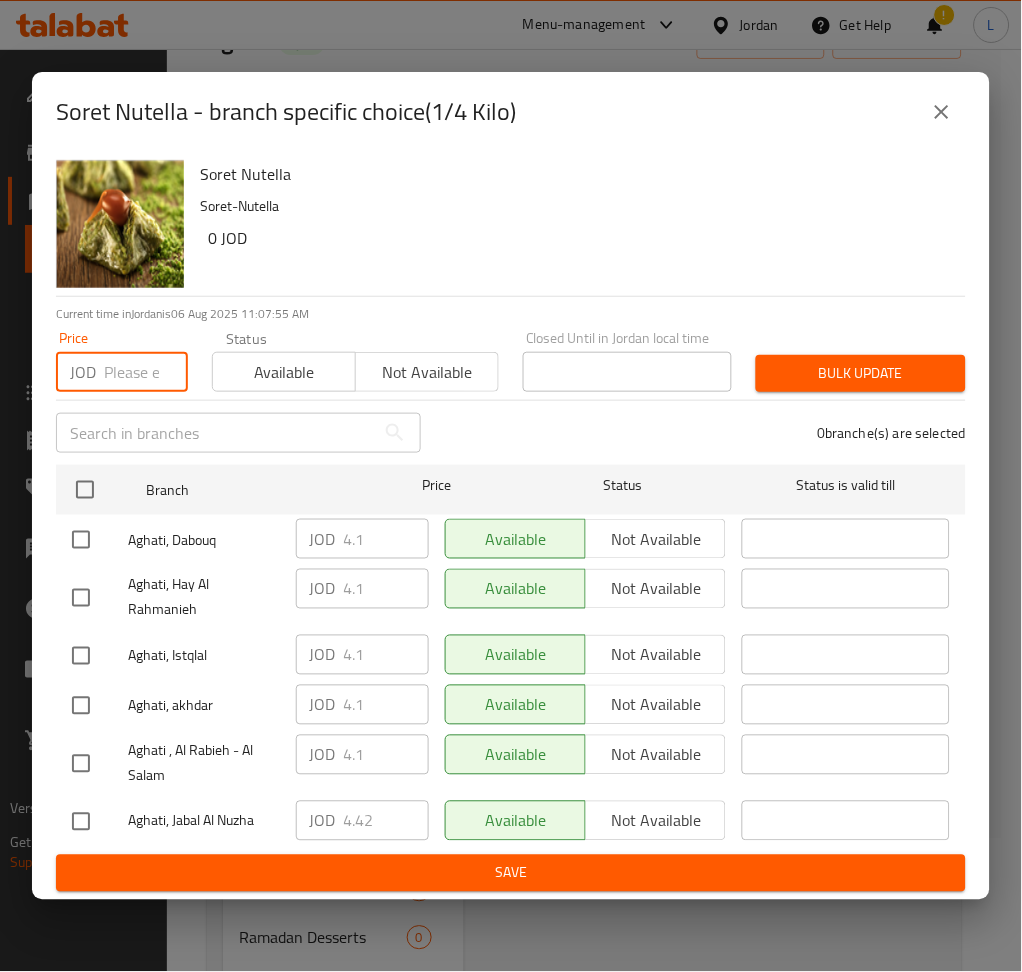 paste on "5.603" 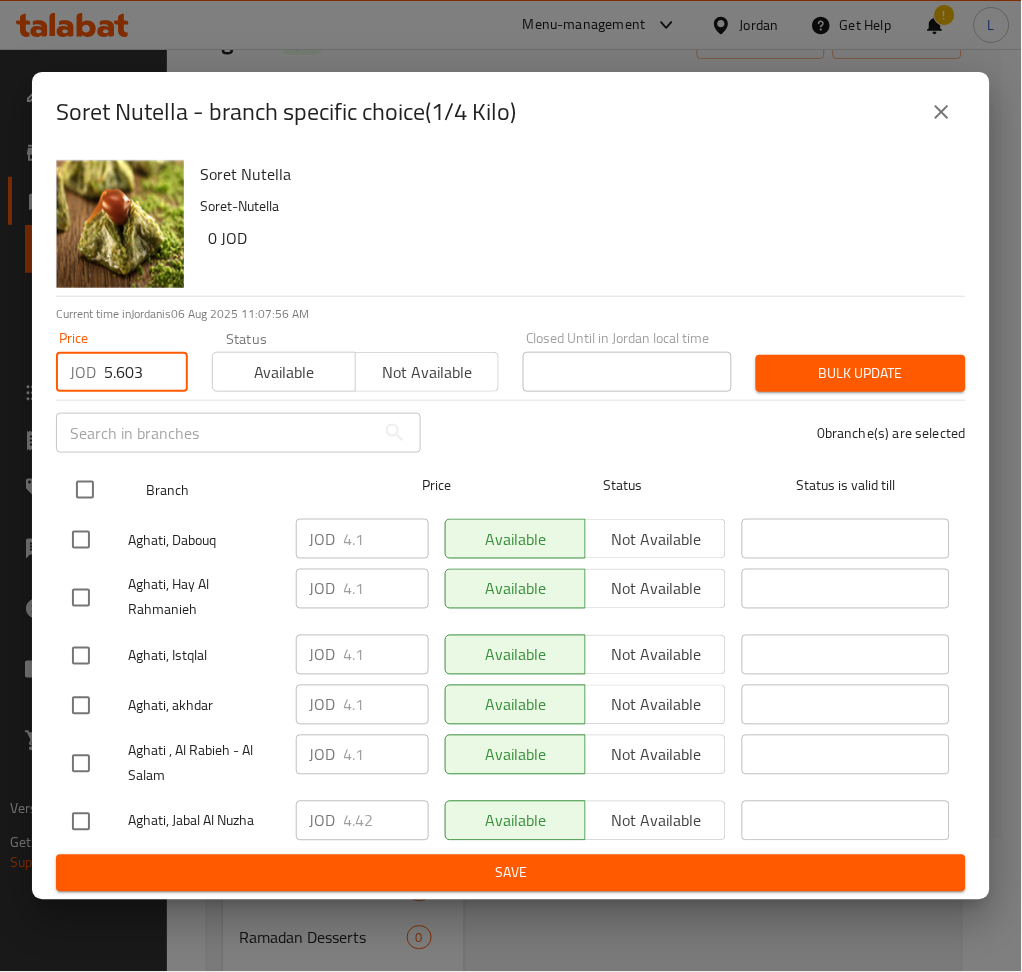 click at bounding box center (85, 490) 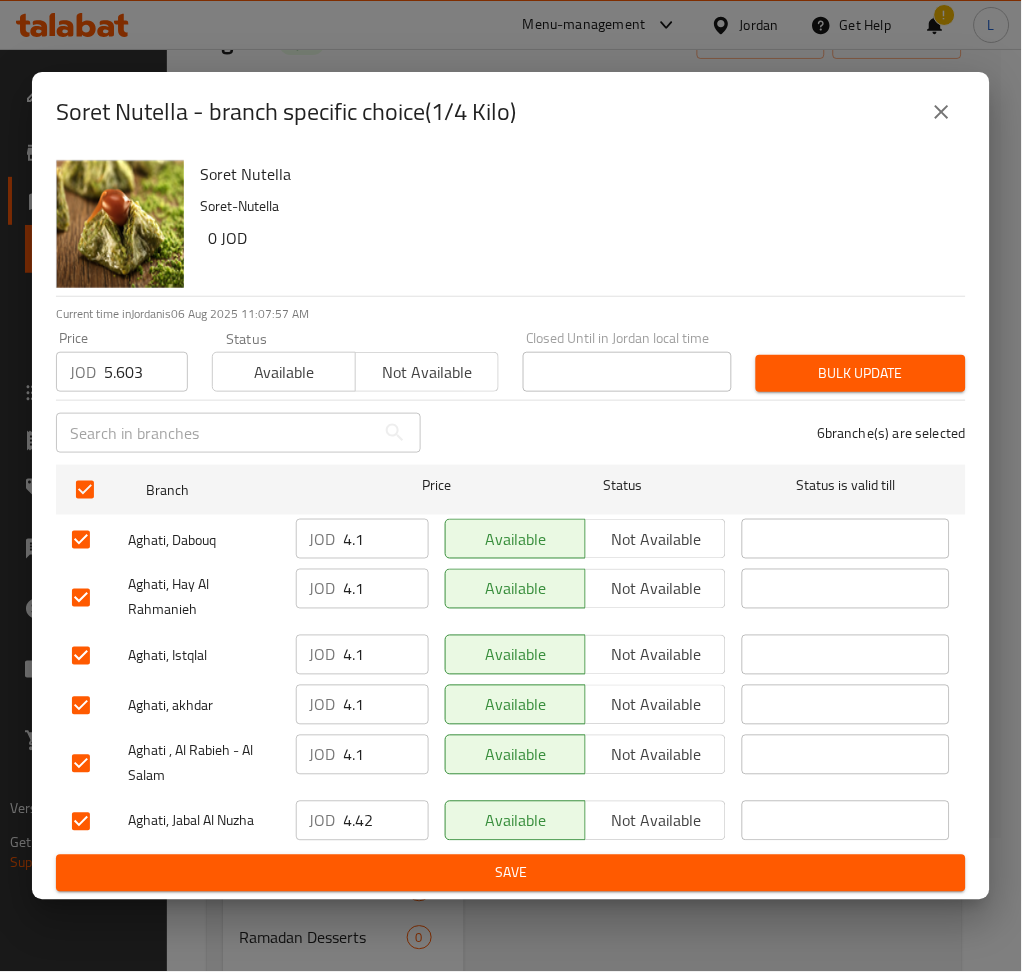 click on "Bulk update" at bounding box center (861, 373) 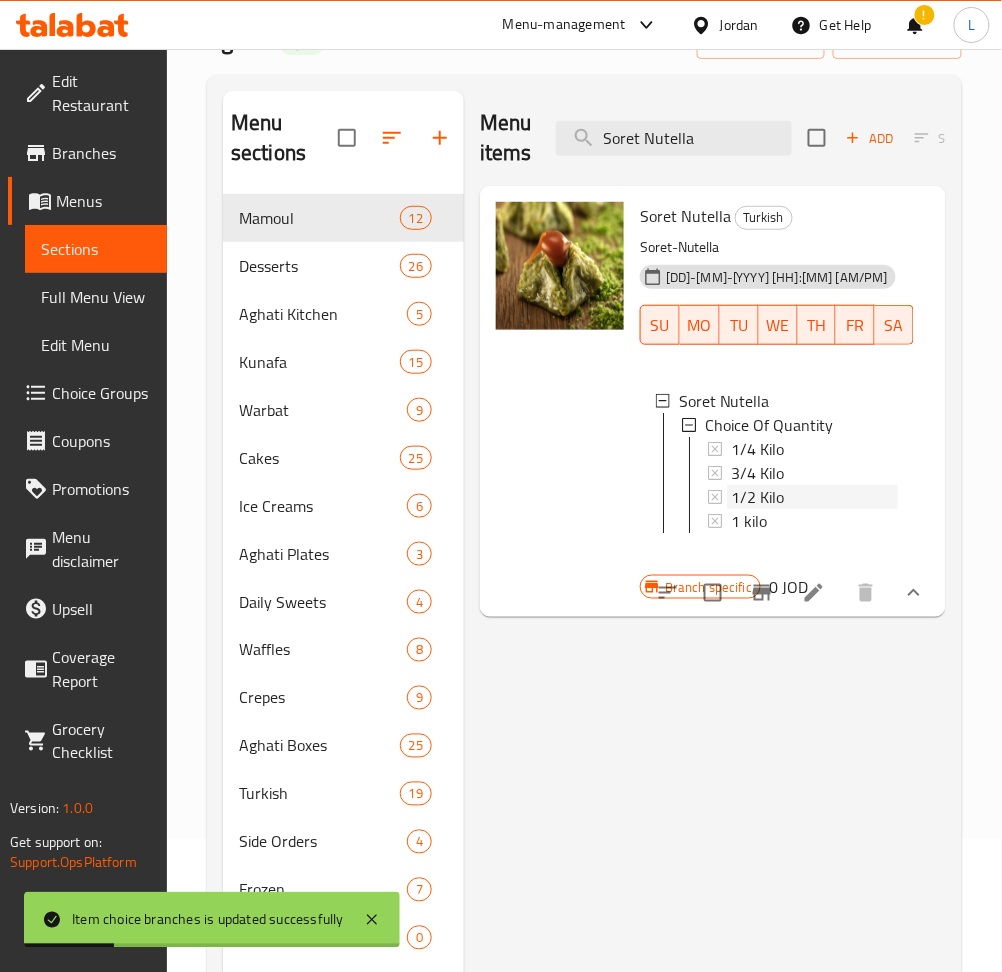 click on "1/2 Kilo" at bounding box center (757, 497) 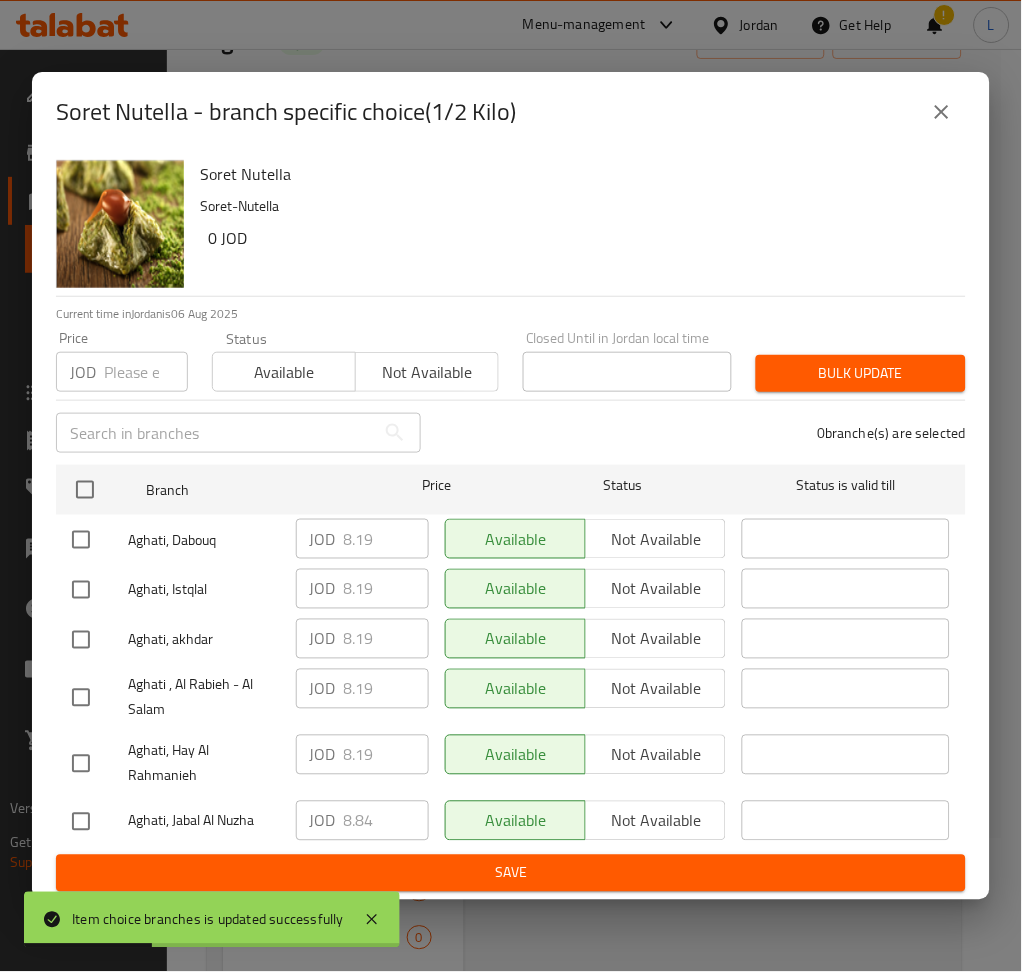 click at bounding box center [146, 372] 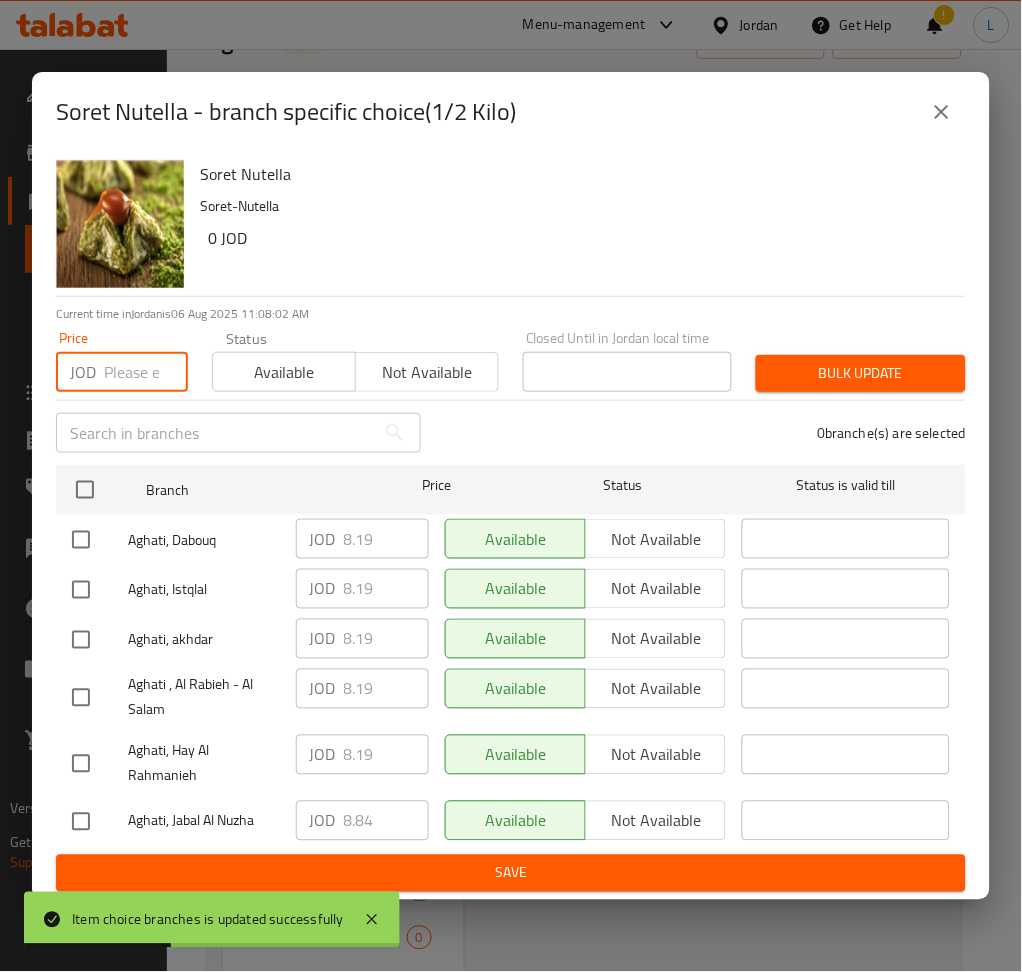 paste on "11.207" 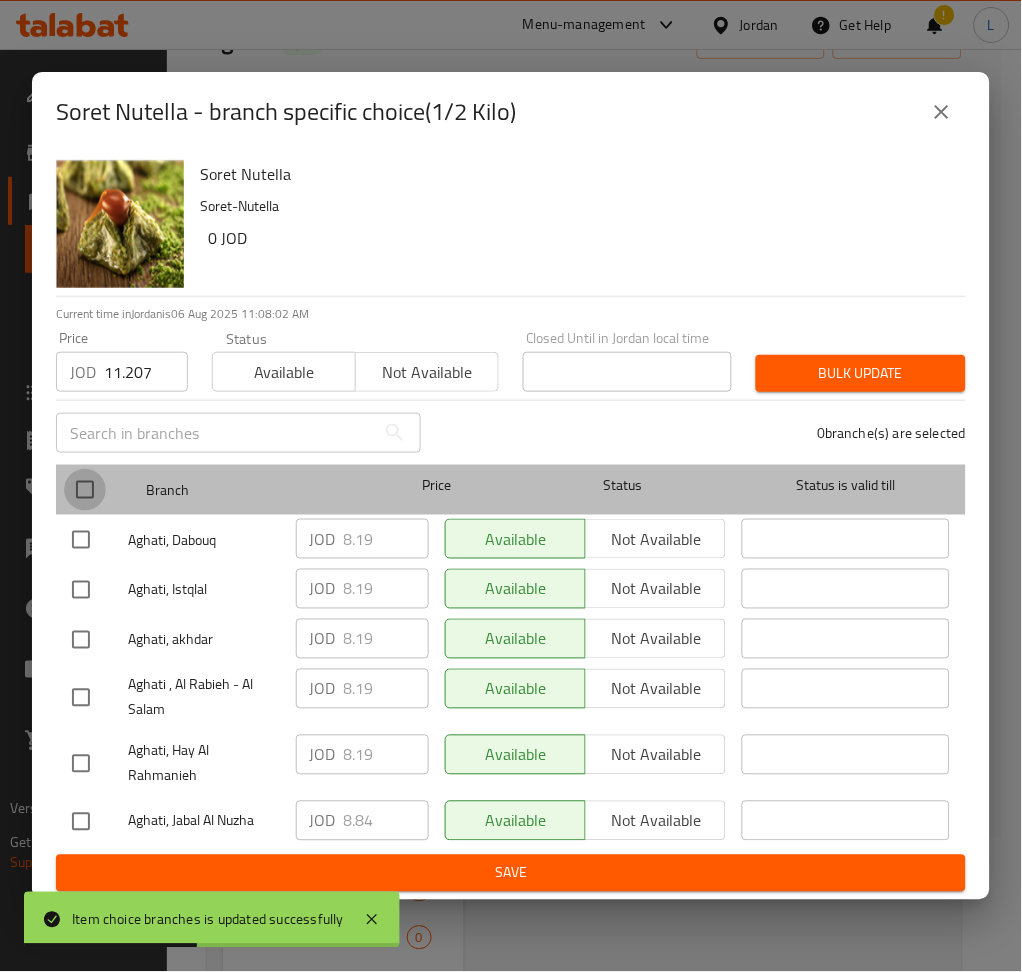 click at bounding box center (85, 490) 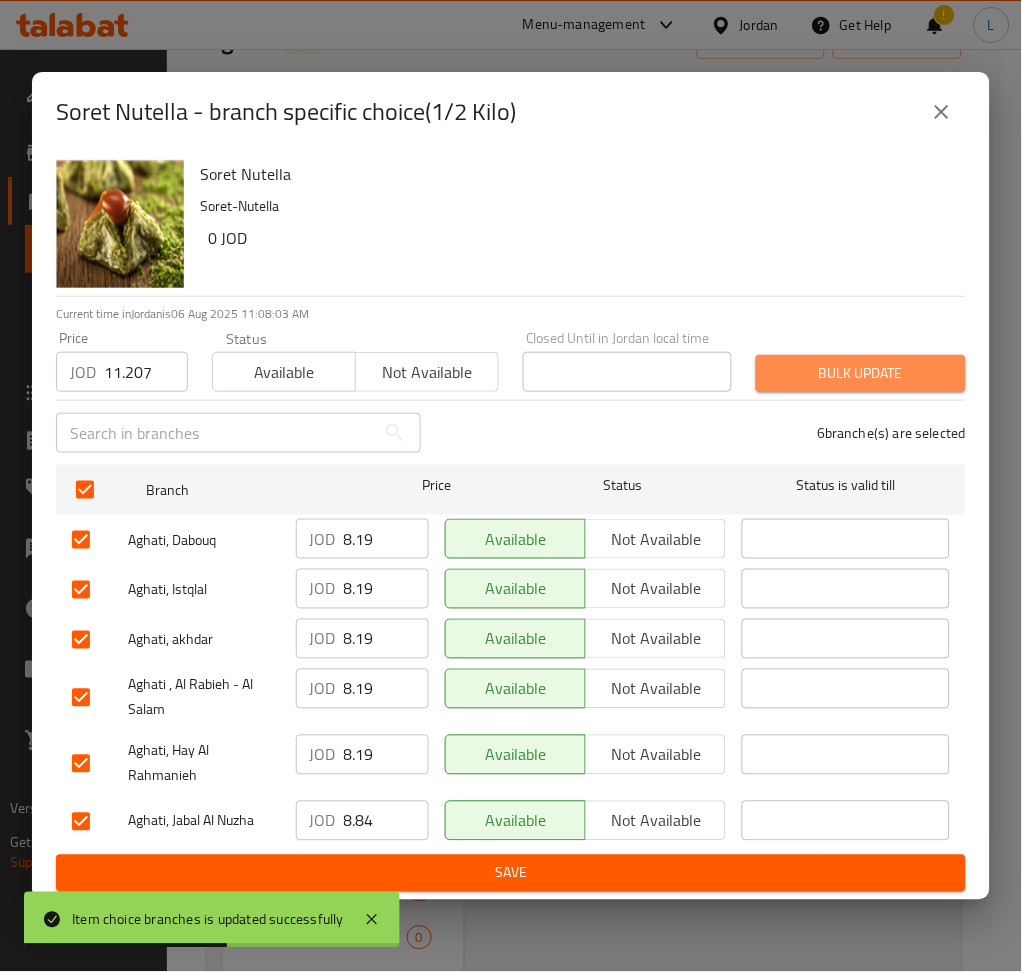 click on "Bulk update" at bounding box center [861, 373] 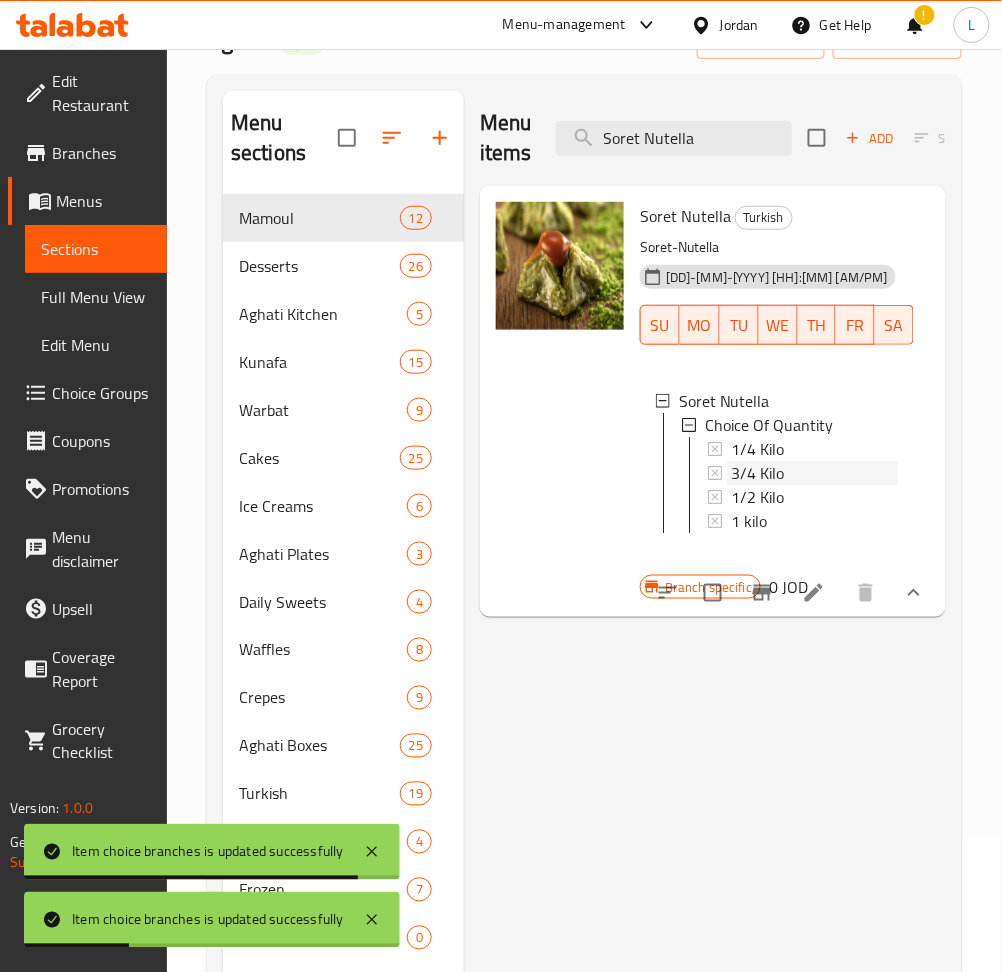 click on "3/4 Kilo" at bounding box center (814, 473) 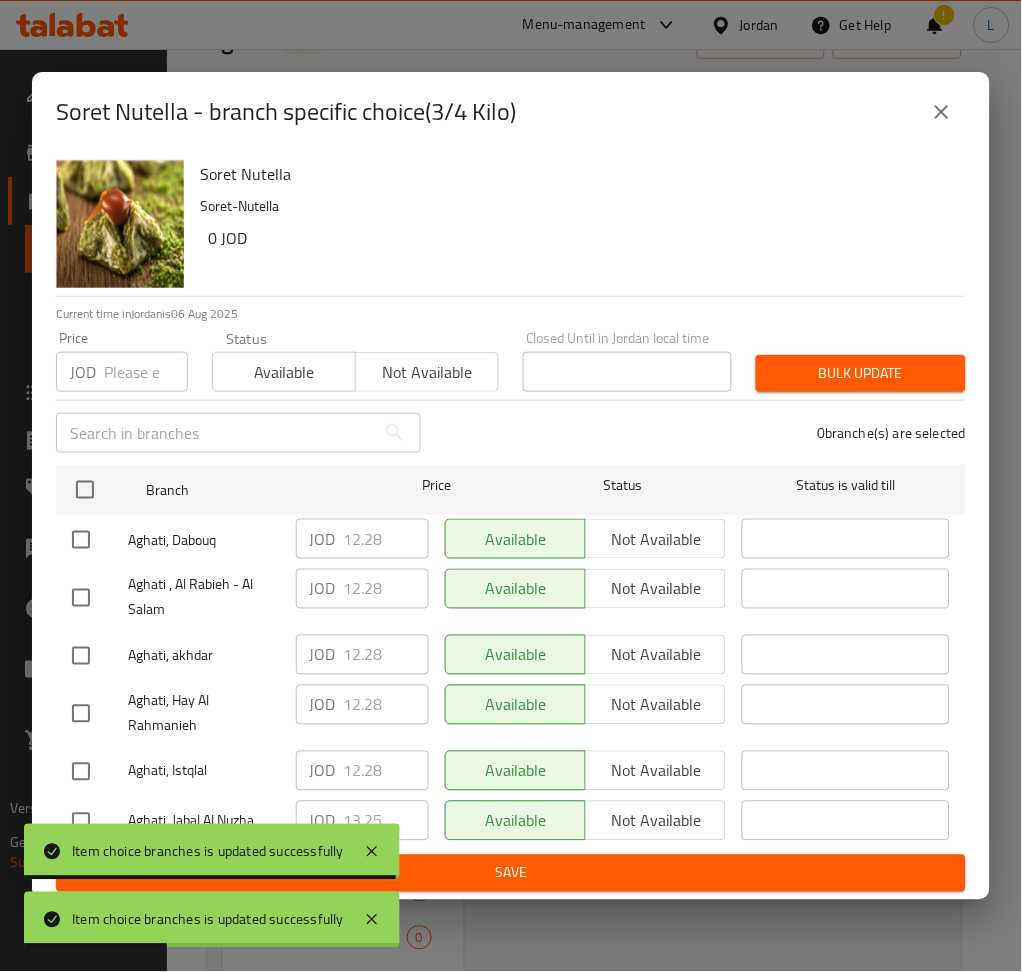 click at bounding box center [146, 372] 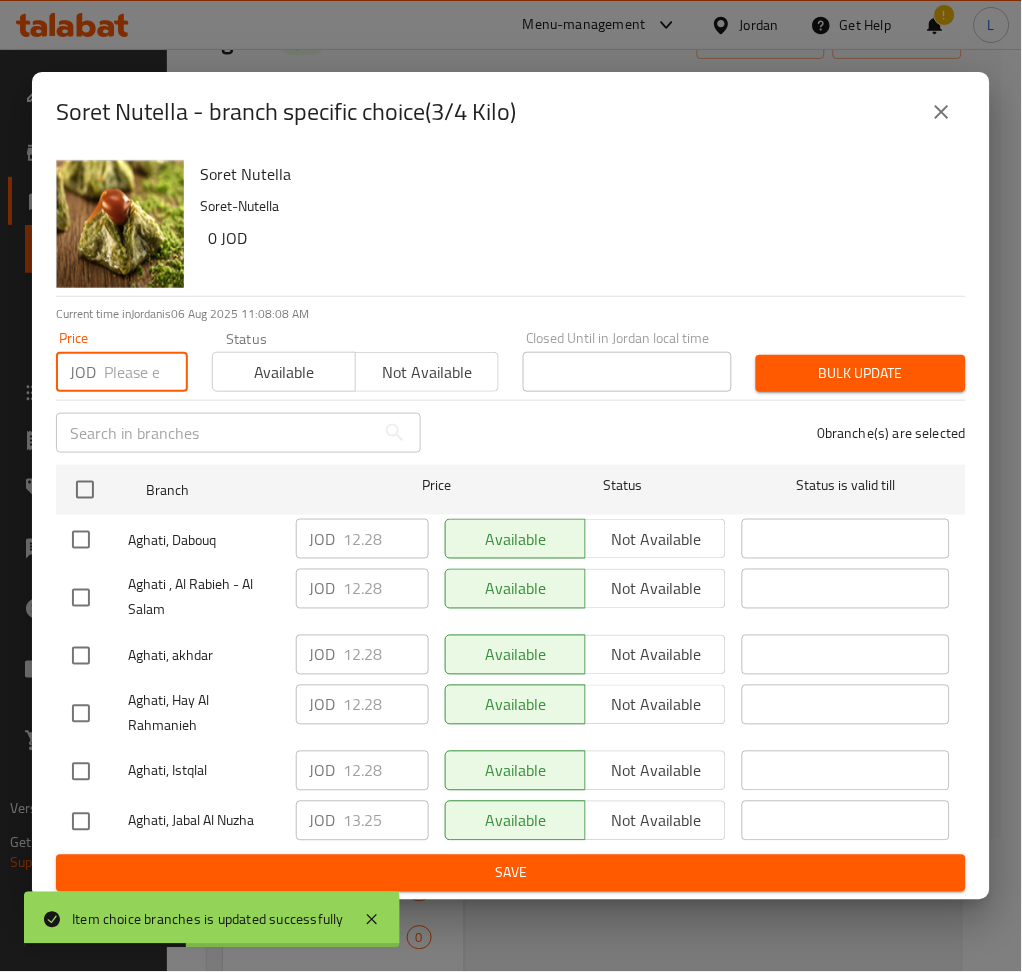 paste on "16.810" 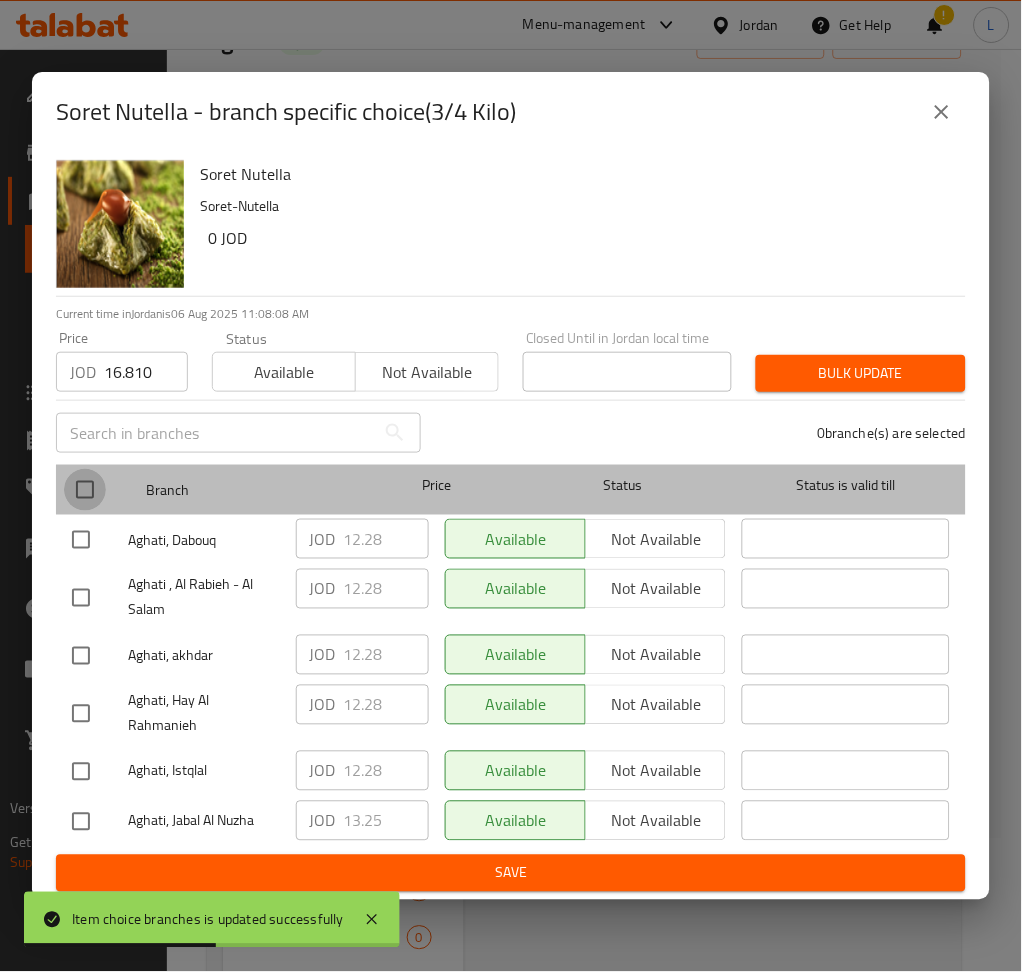 click at bounding box center [85, 490] 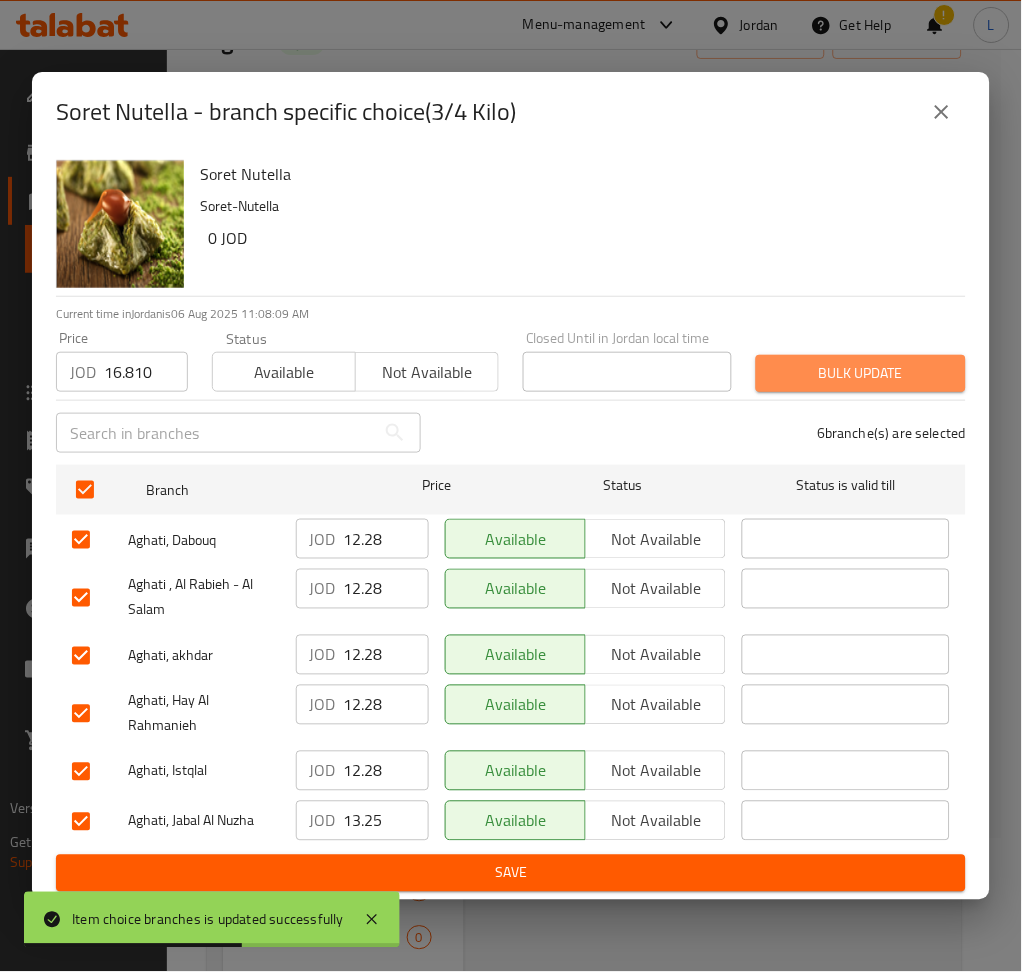 click on "Bulk update" at bounding box center [861, 373] 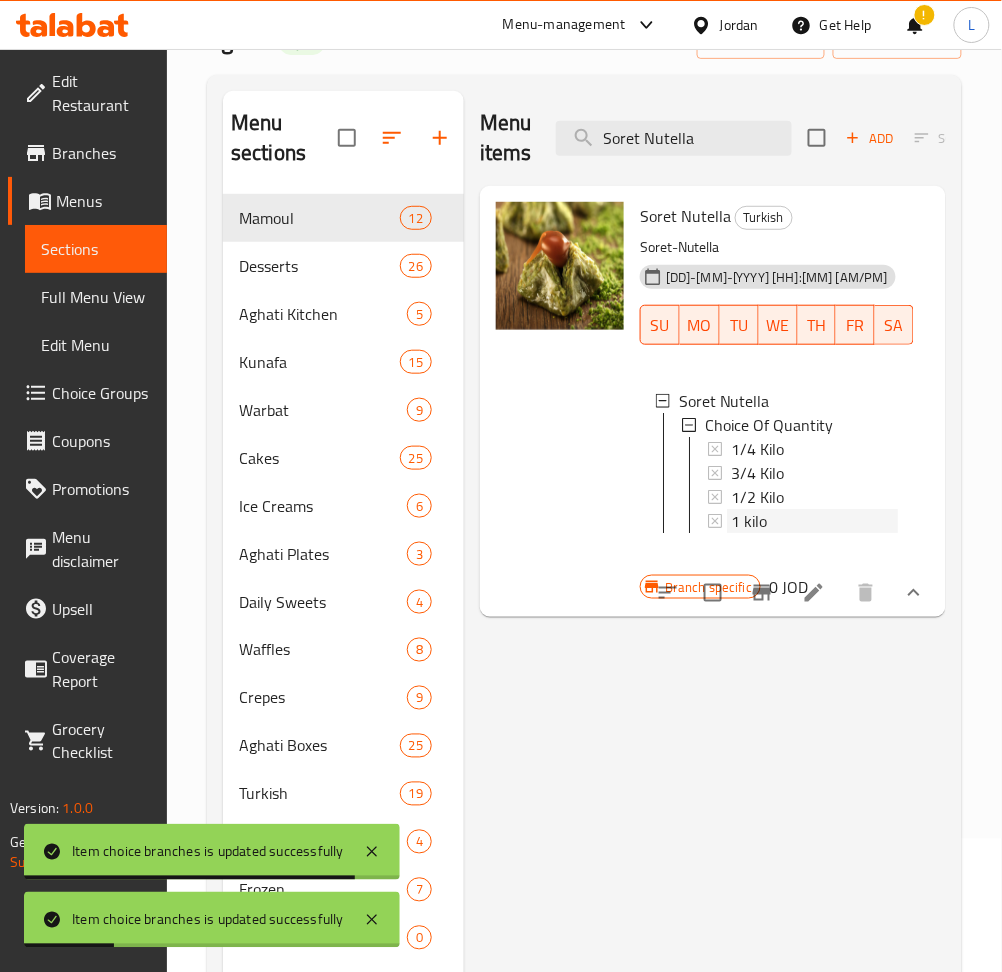 click on "1 kilo" at bounding box center (814, 521) 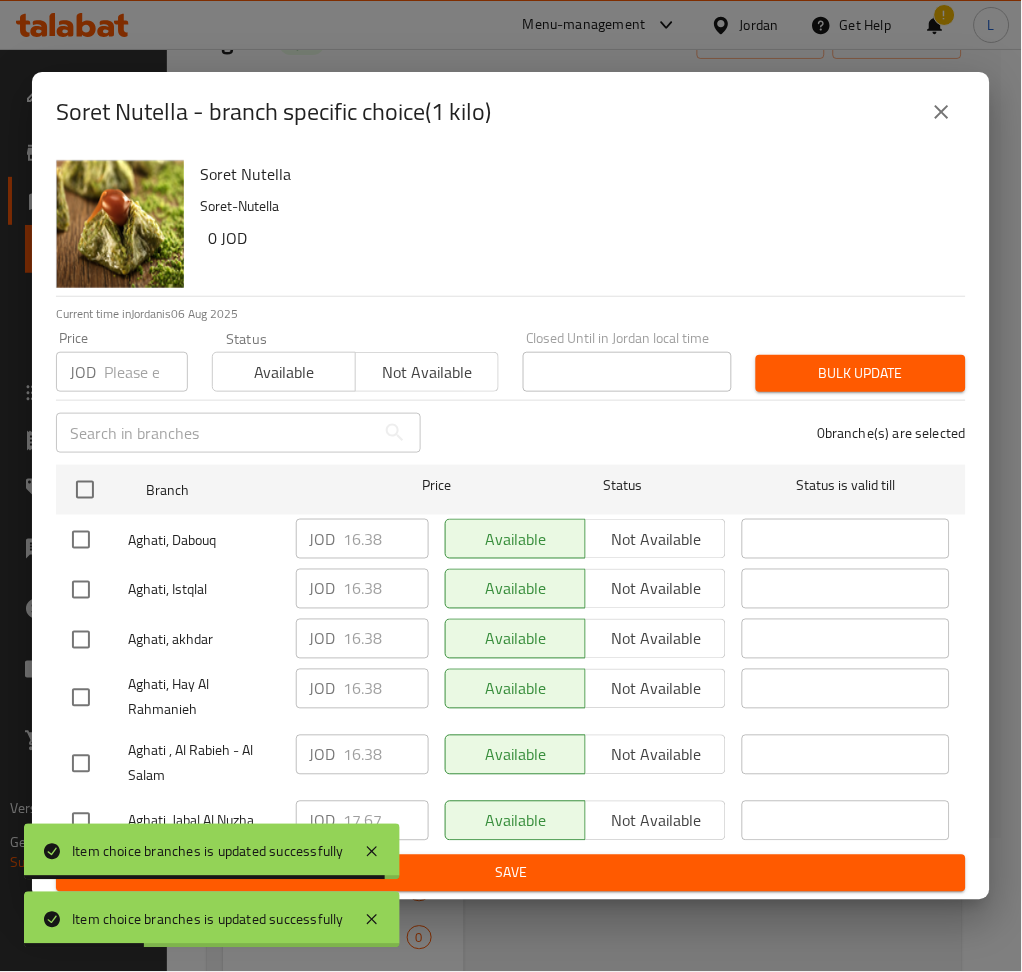 click at bounding box center (146, 372) 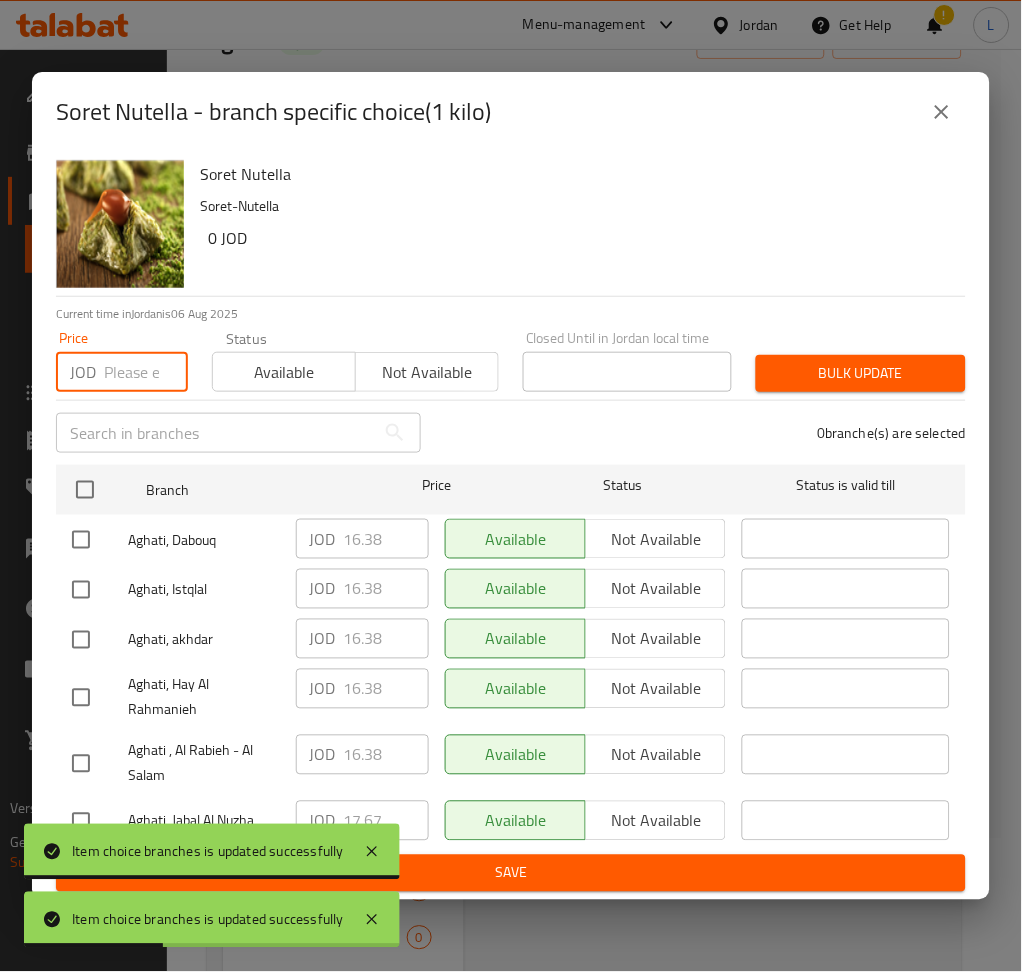 paste on "22.413" 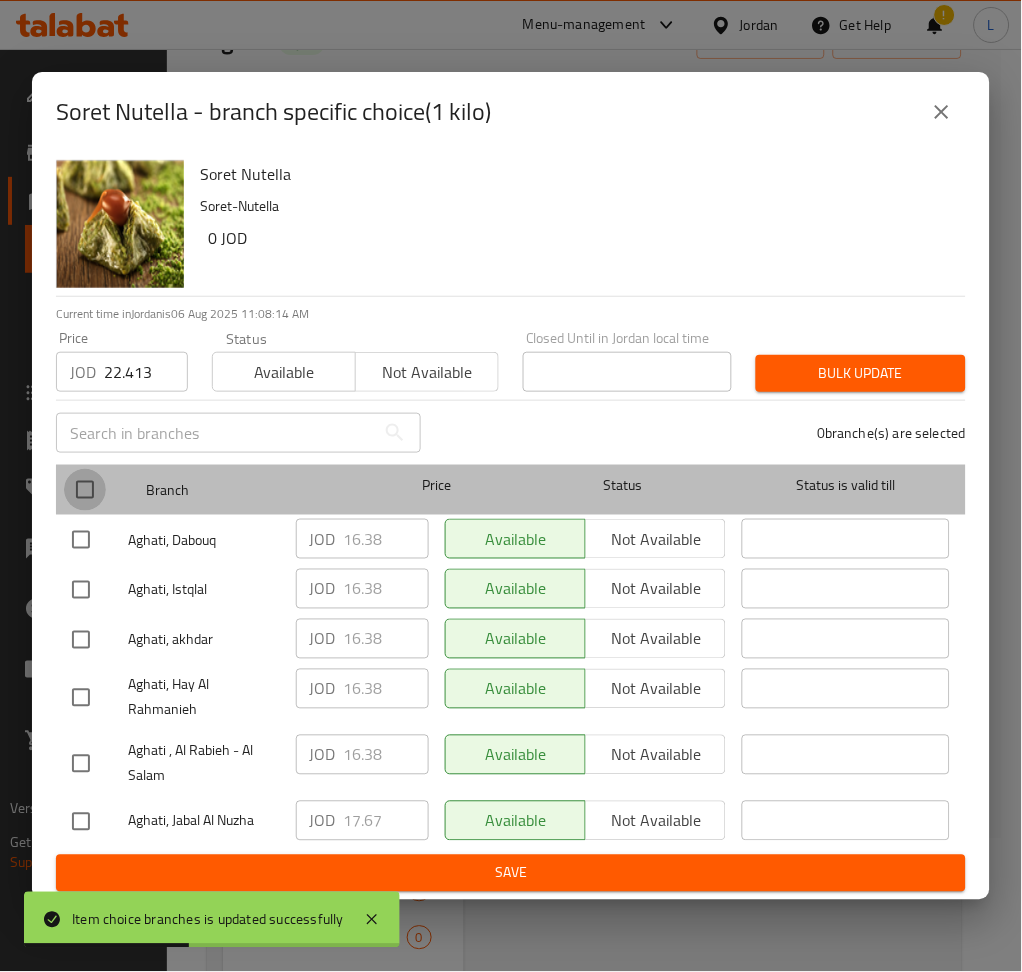 click at bounding box center [85, 490] 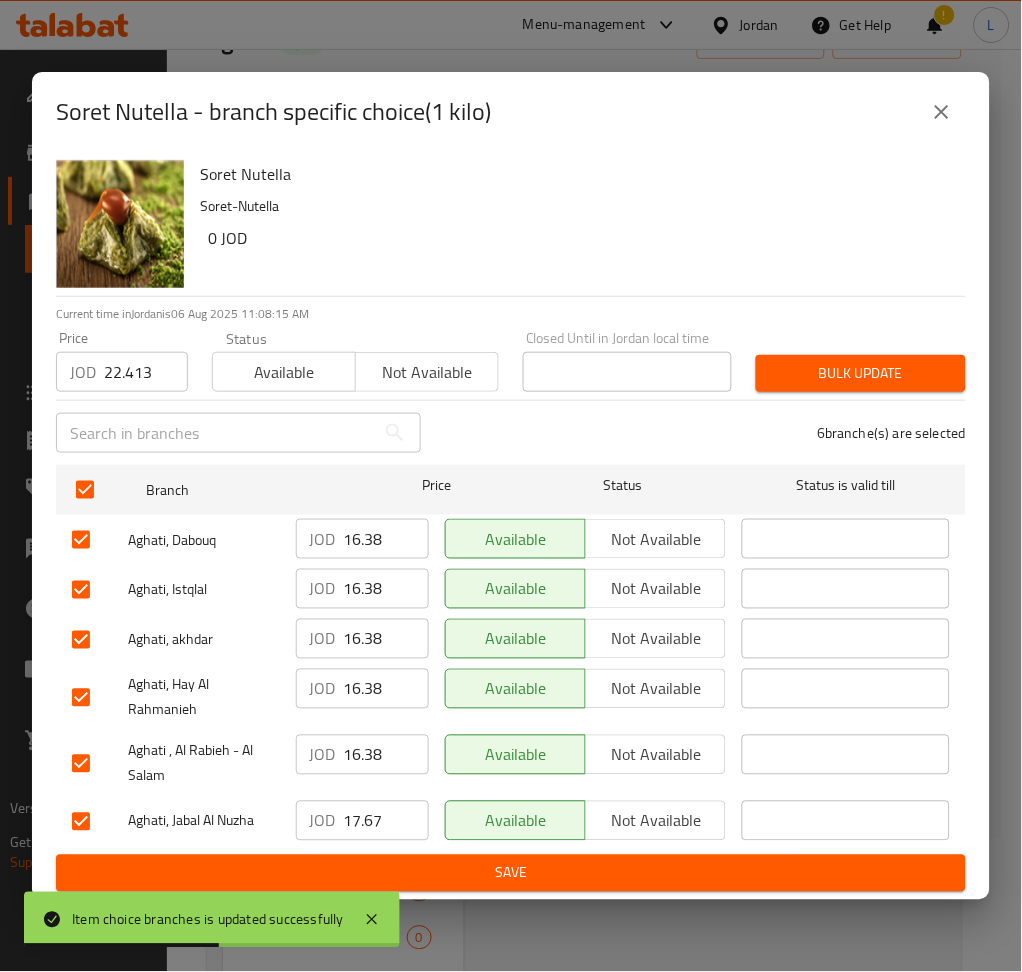 click on "Bulk update" at bounding box center [861, 373] 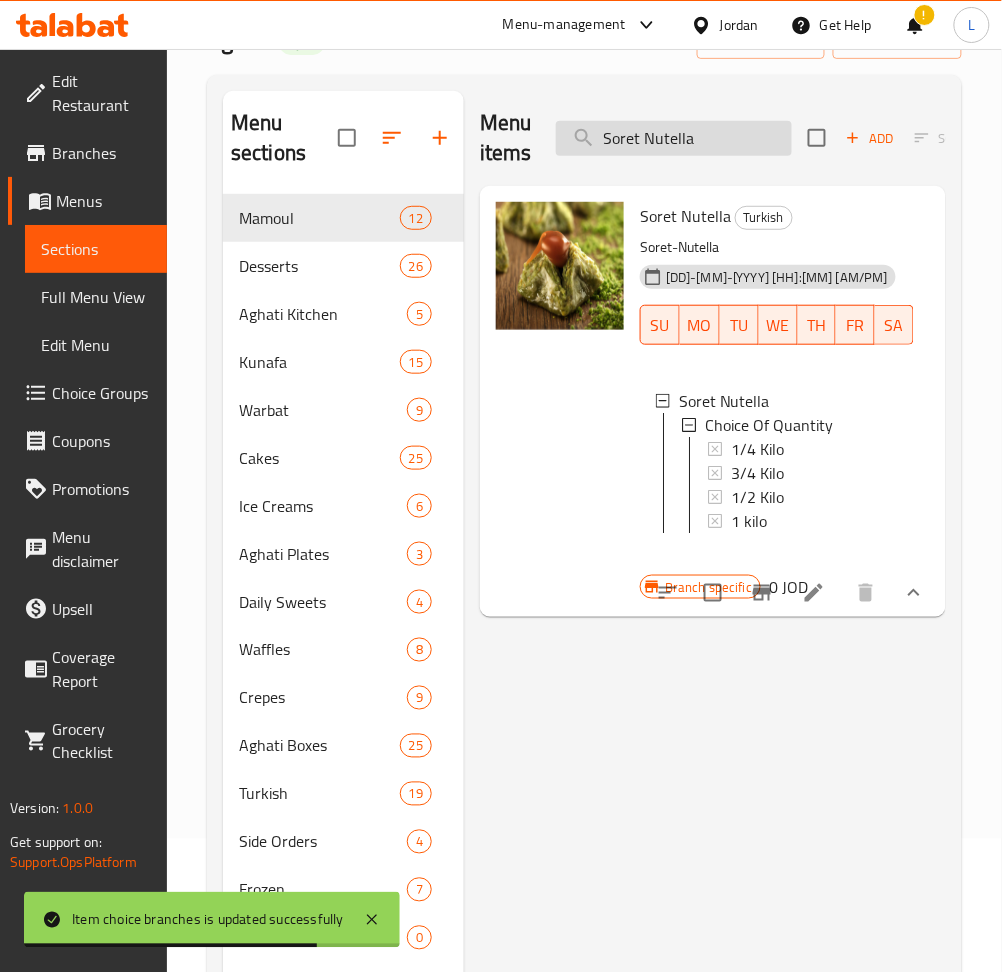 click on "Soret Nutella" at bounding box center [674, 138] 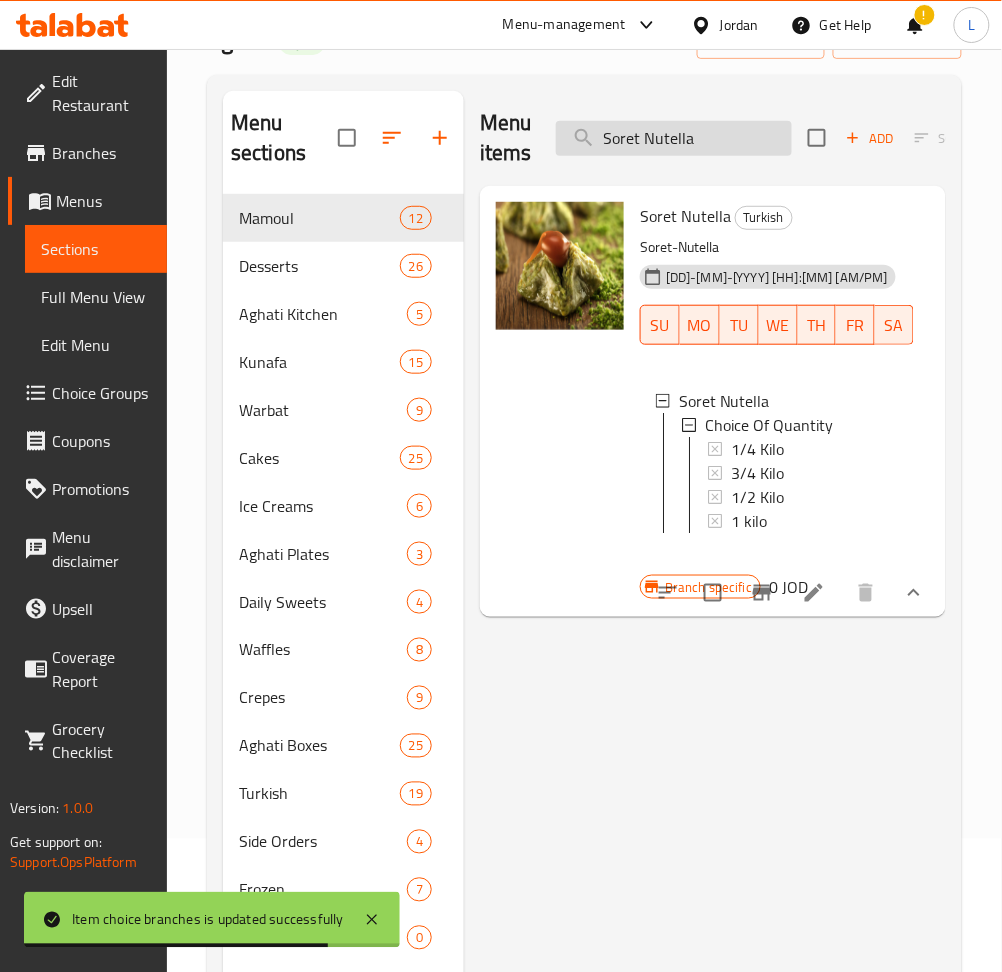 click on "Soret Nutella" at bounding box center [674, 138] 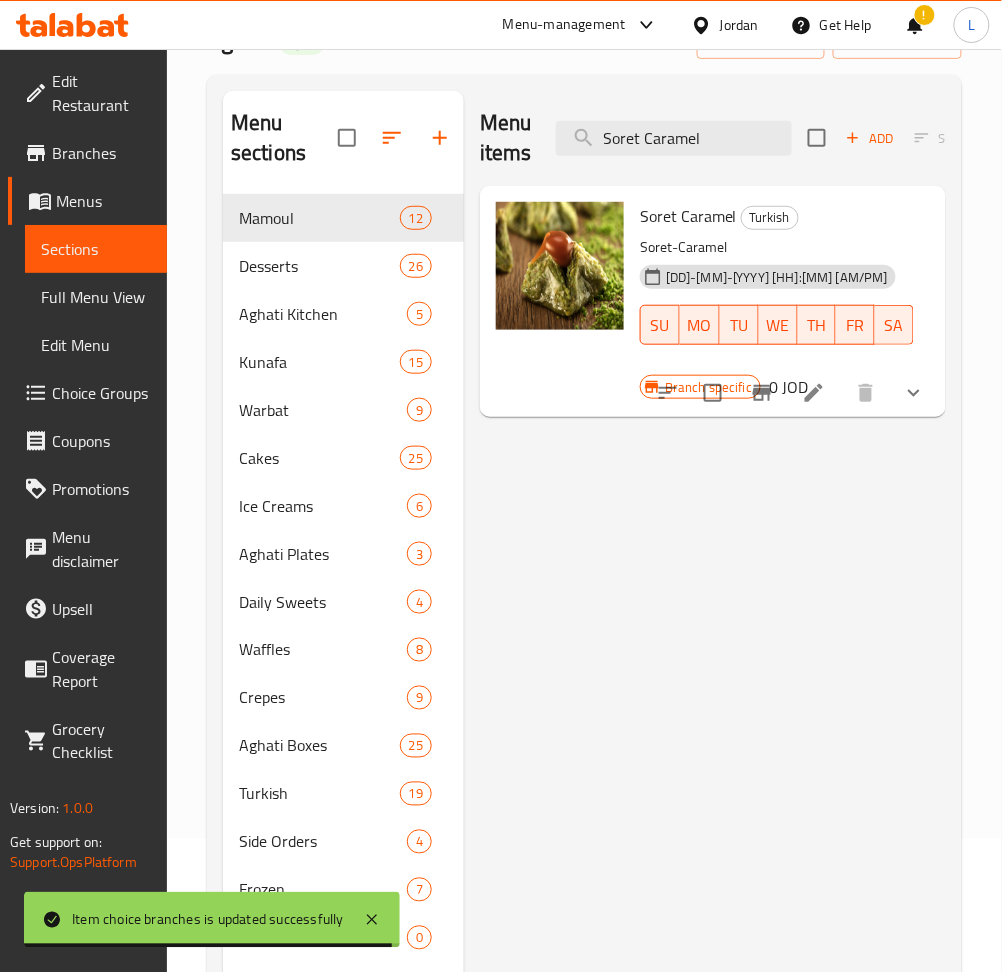 click 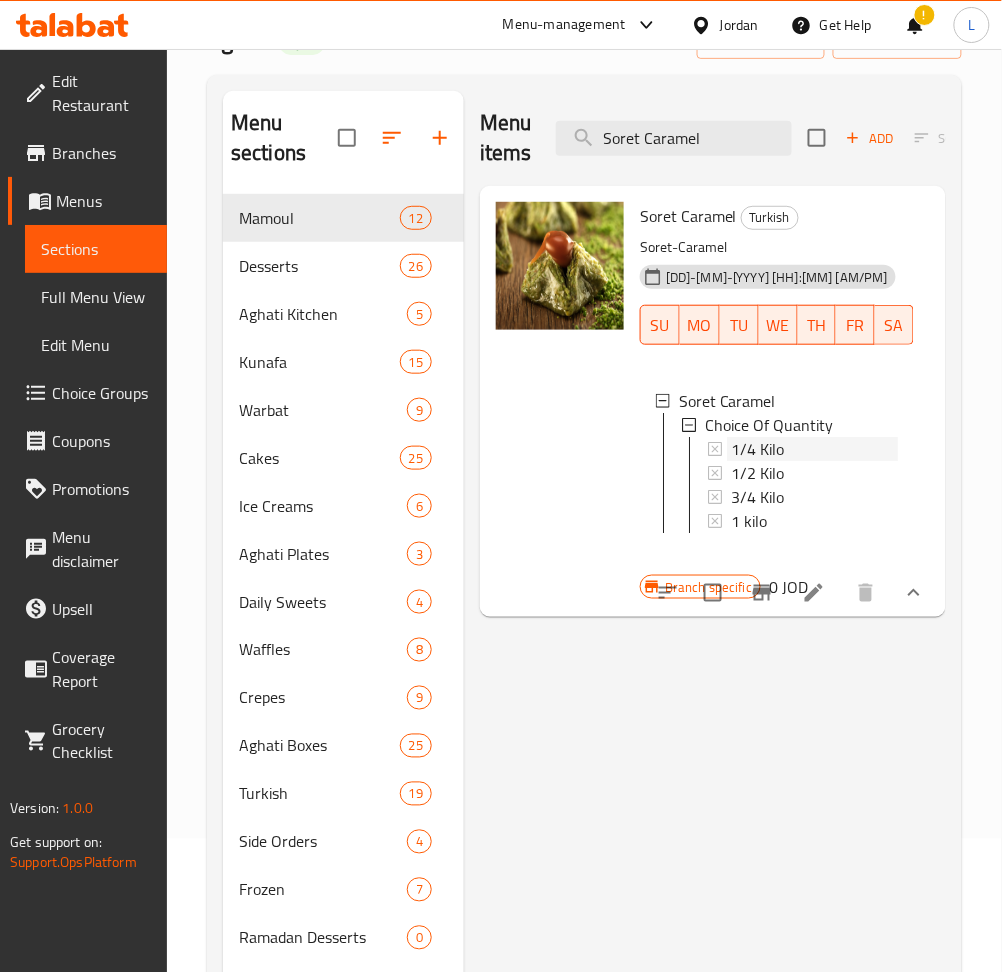 click on "1/4 Kilo" at bounding box center [757, 449] 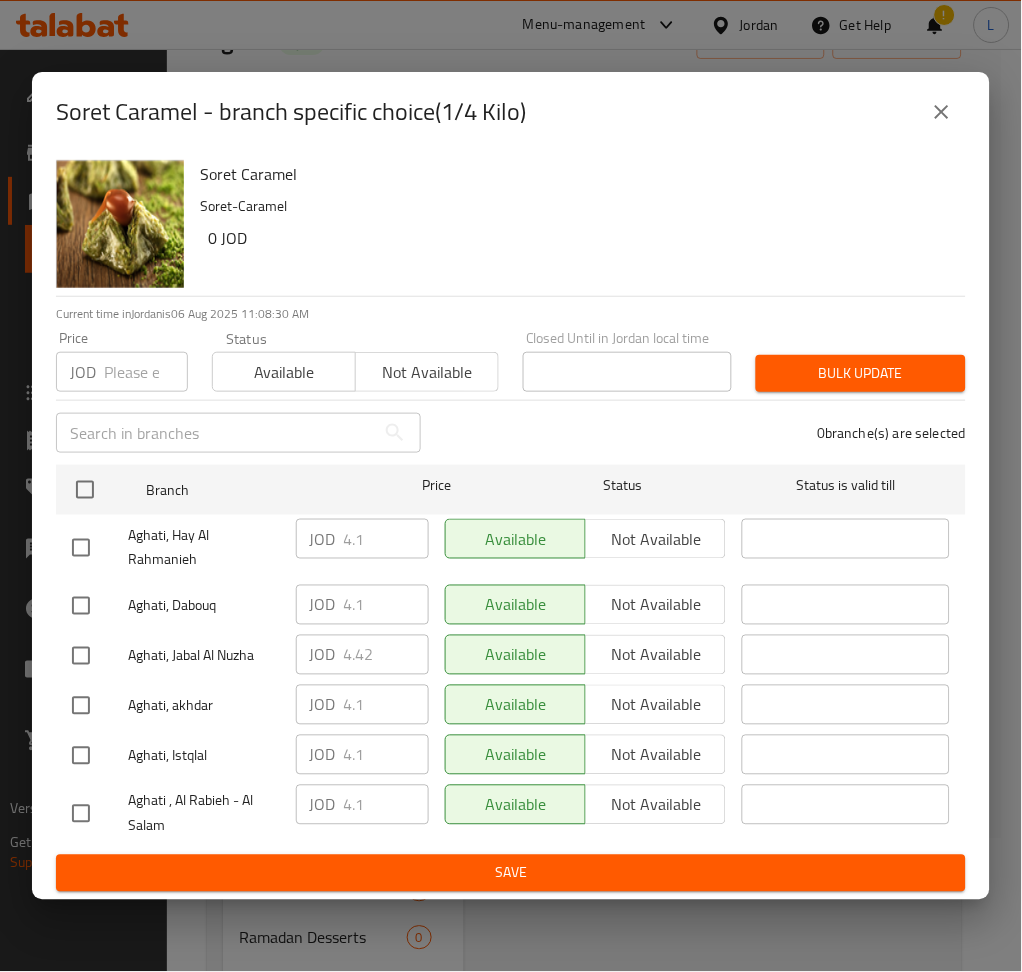 drag, startPoint x: 116, startPoint y: 373, endPoint x: 121, endPoint y: 430, distance: 57.21888 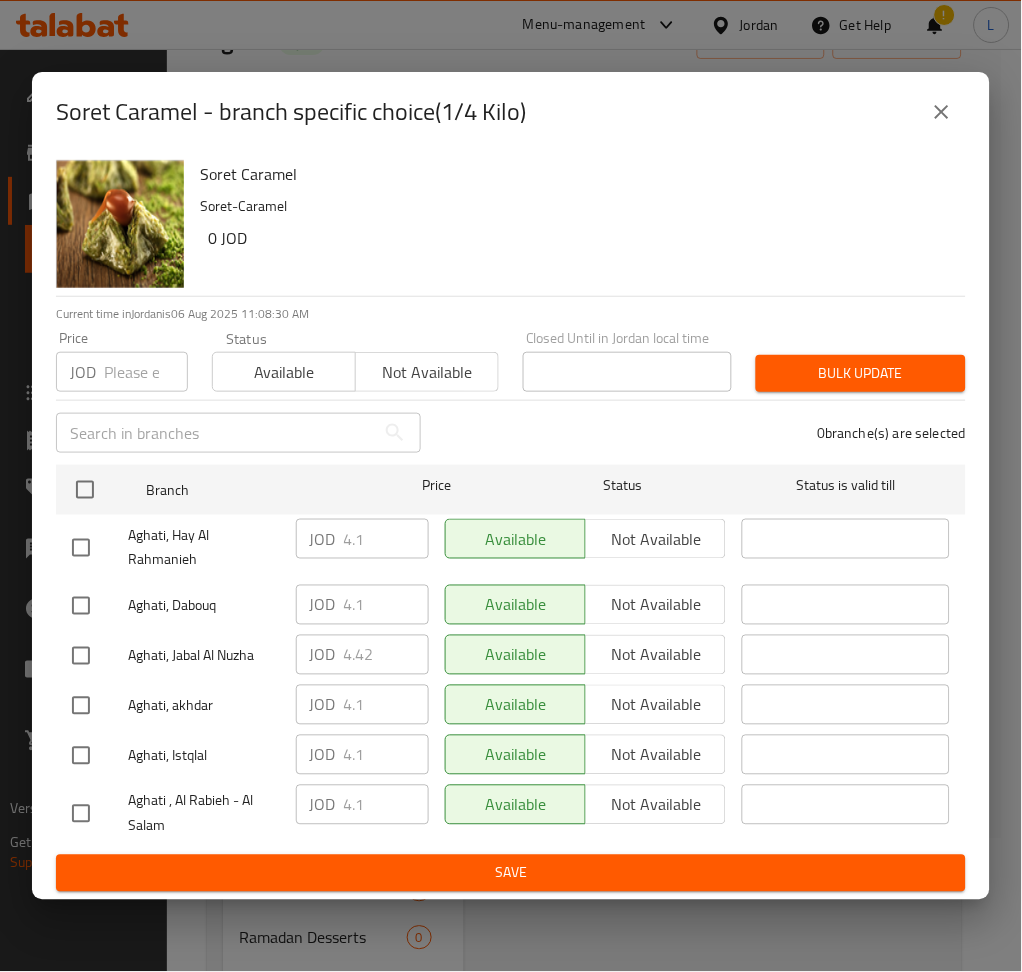 click at bounding box center (146, 372) 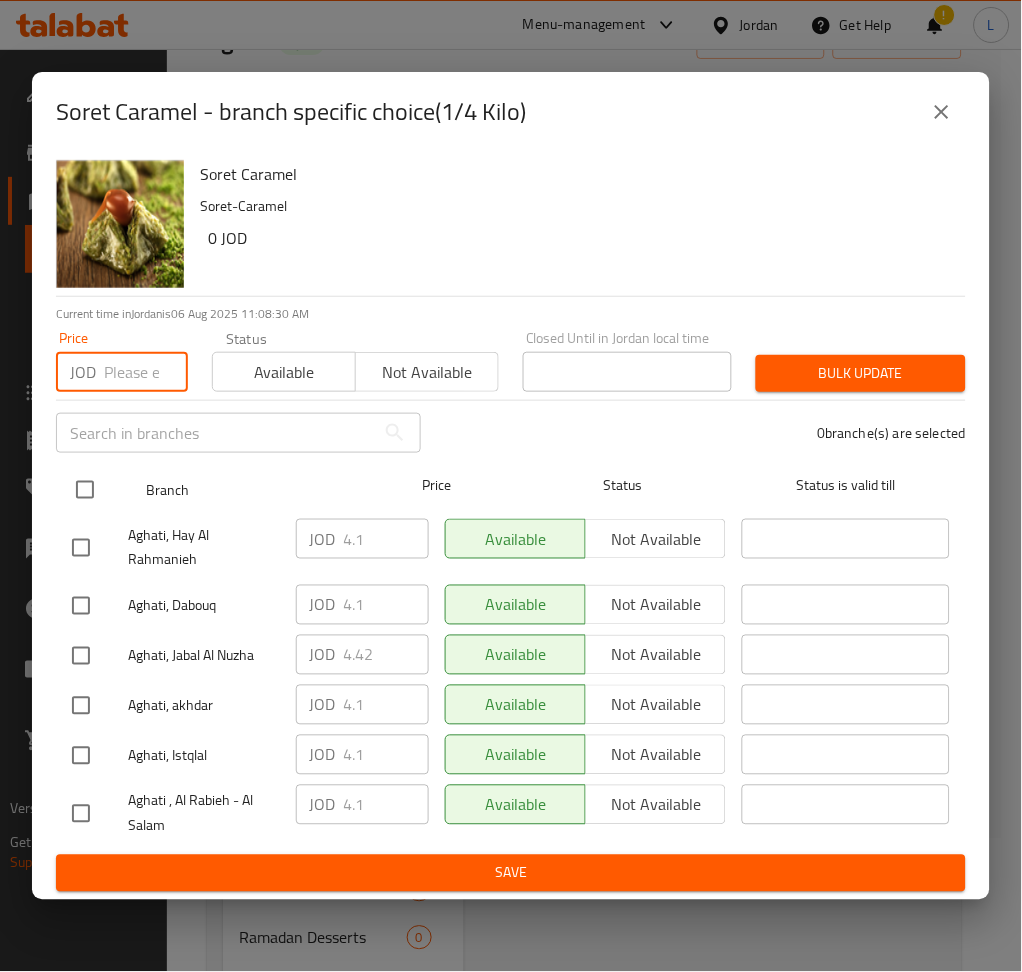 paste on "5.603" 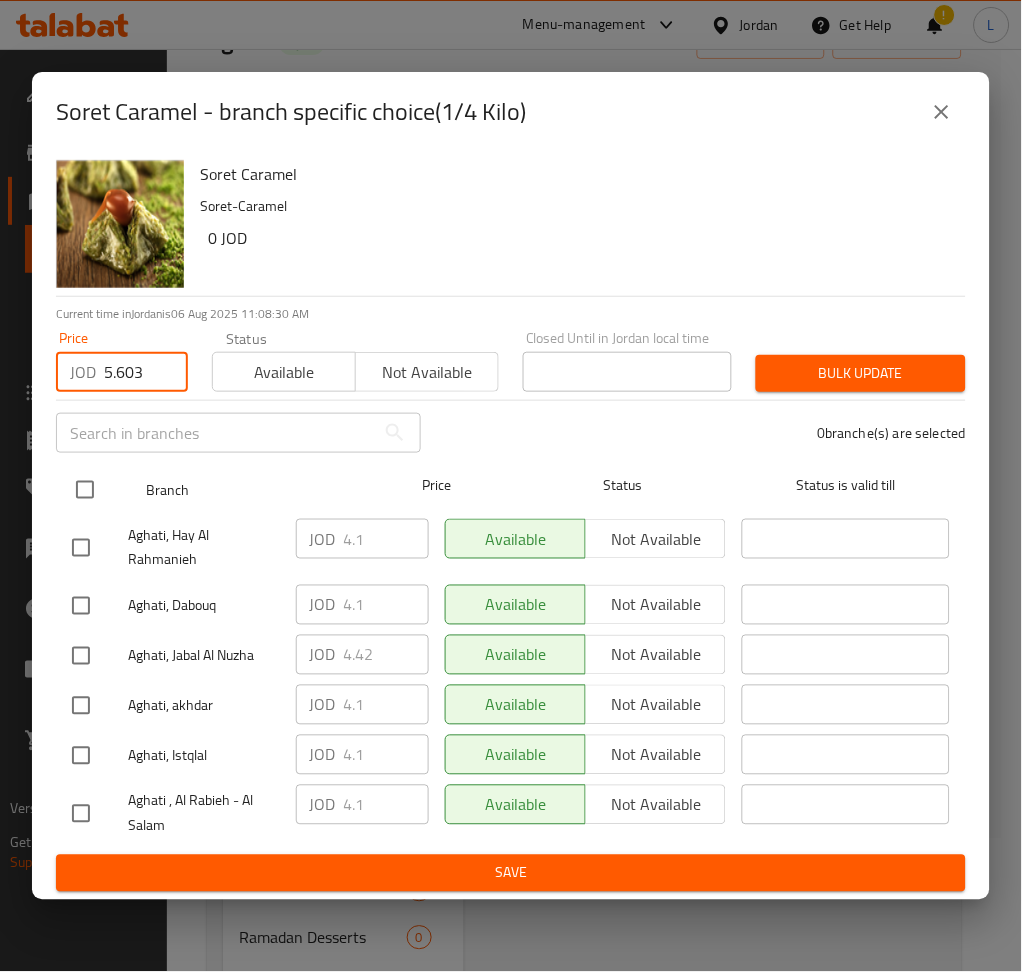 drag, startPoint x: 85, startPoint y: 497, endPoint x: 400, endPoint y: 500, distance: 315.01428 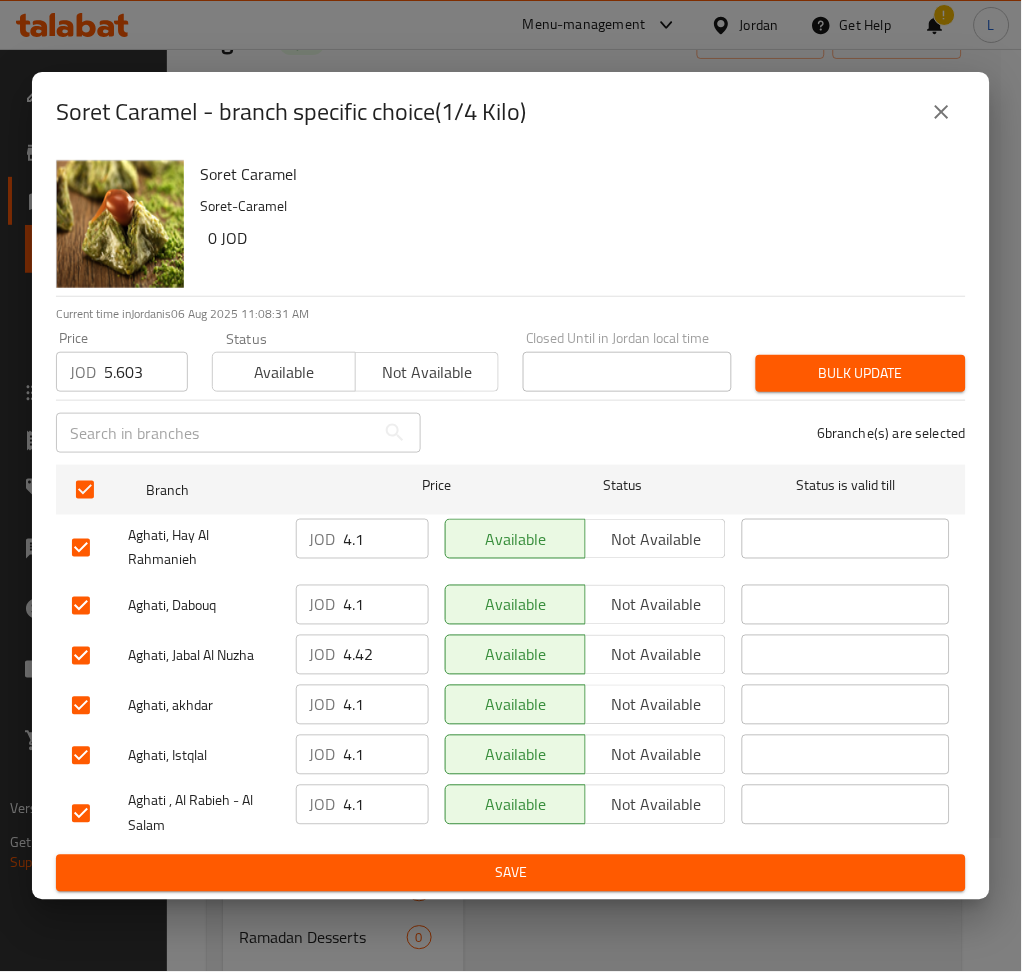 click on "Bulk update" at bounding box center (861, 373) 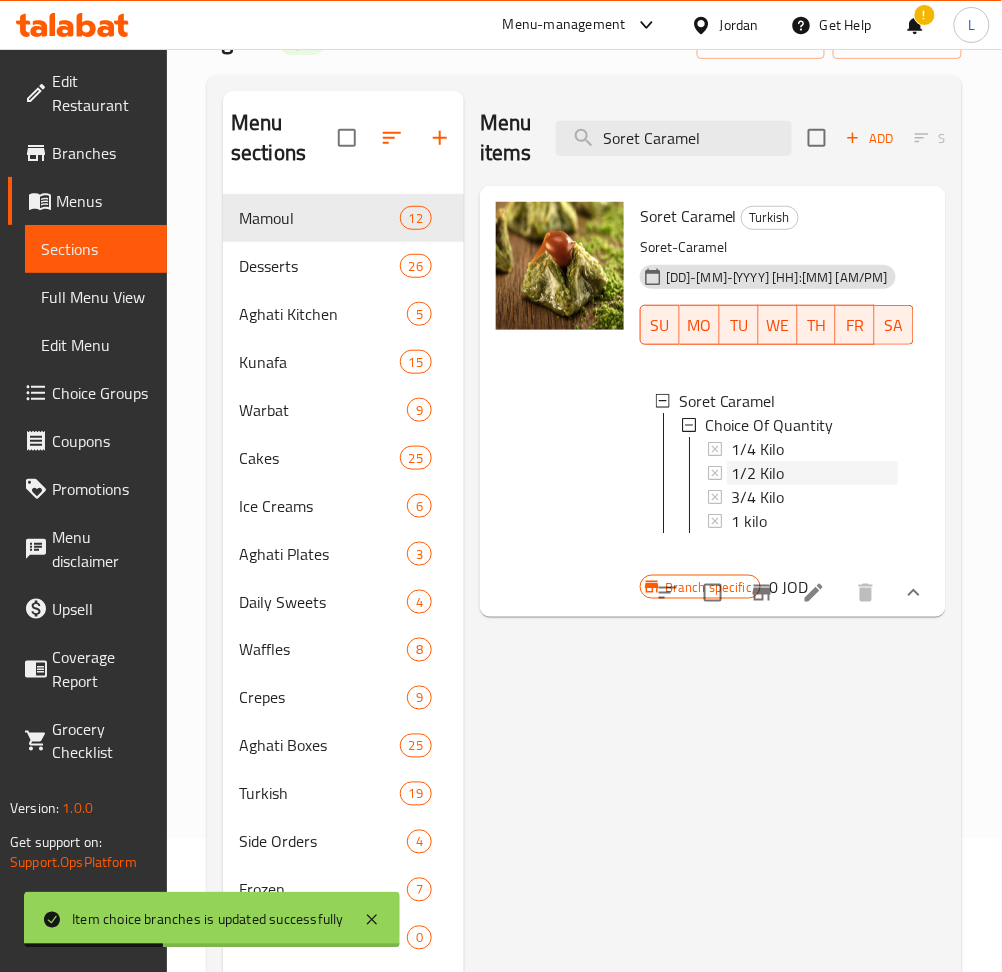 click on "1/2 Kilo" at bounding box center [757, 473] 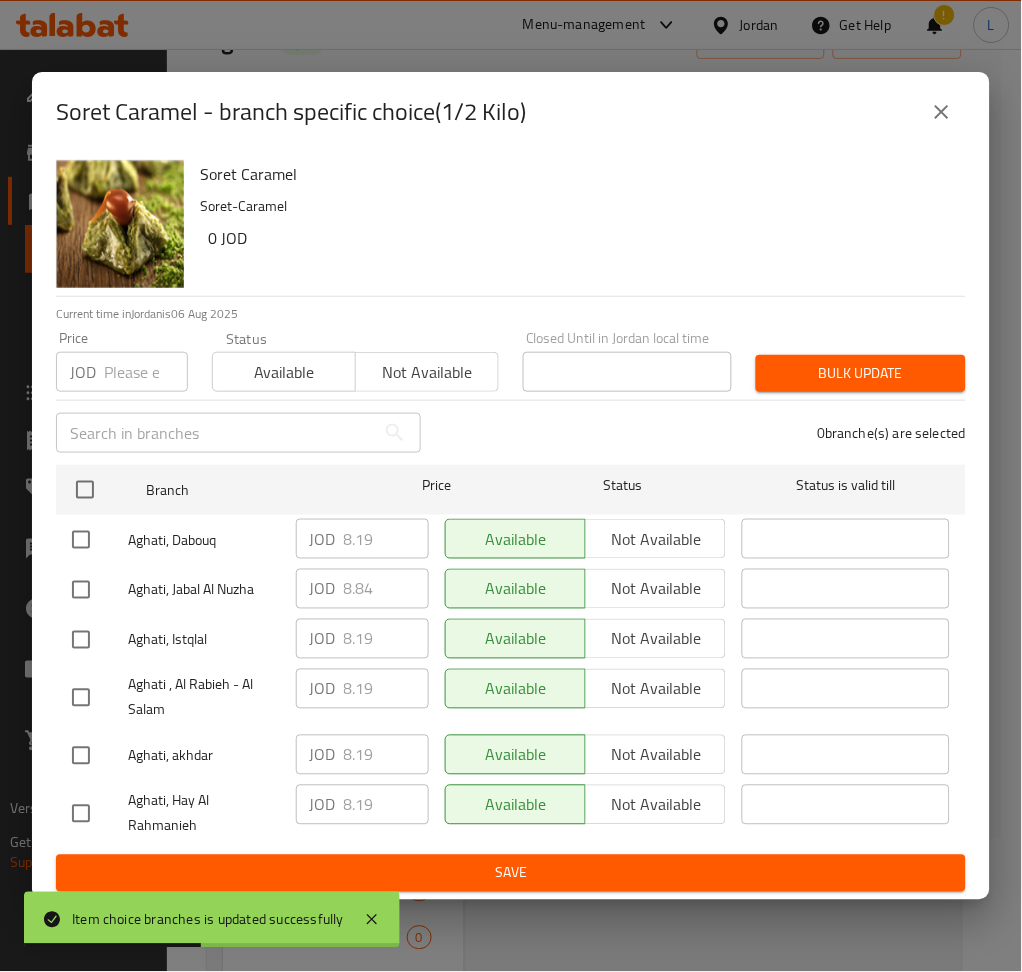 click at bounding box center (146, 372) 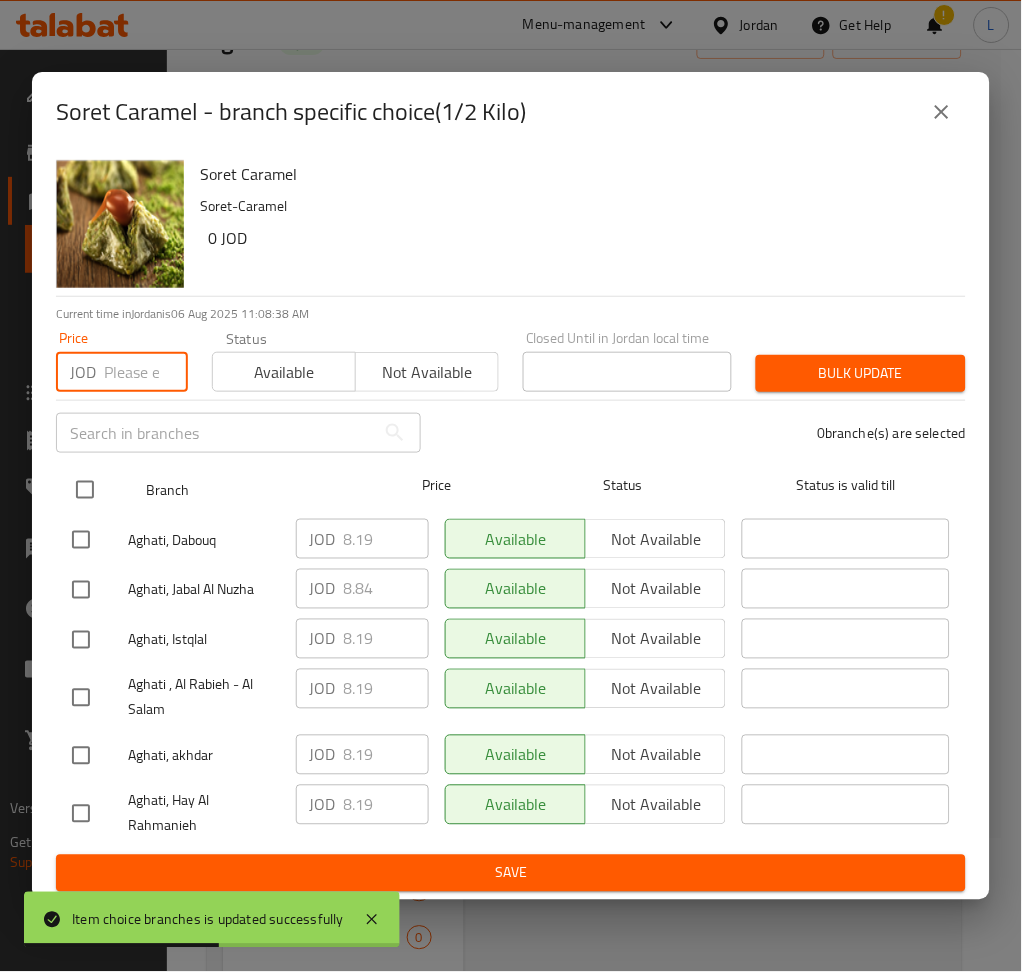 paste on "11.207" 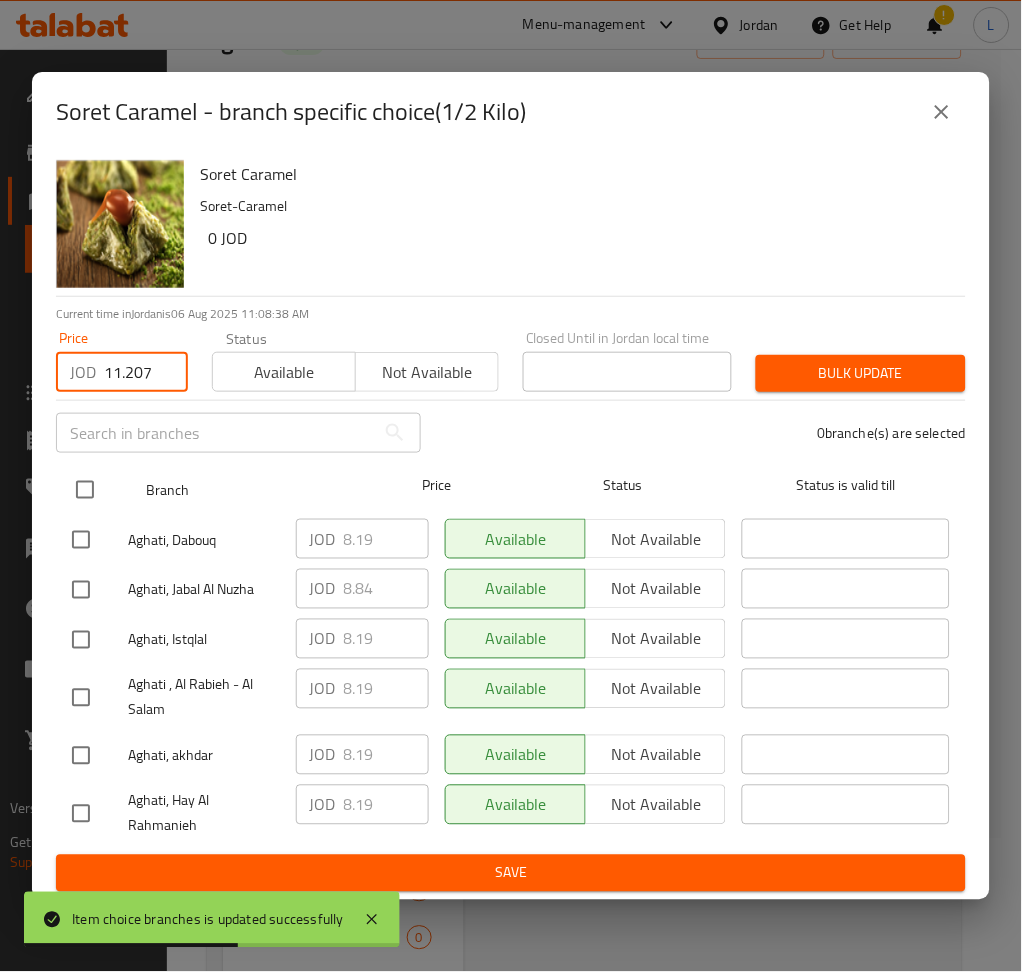 click at bounding box center [85, 490] 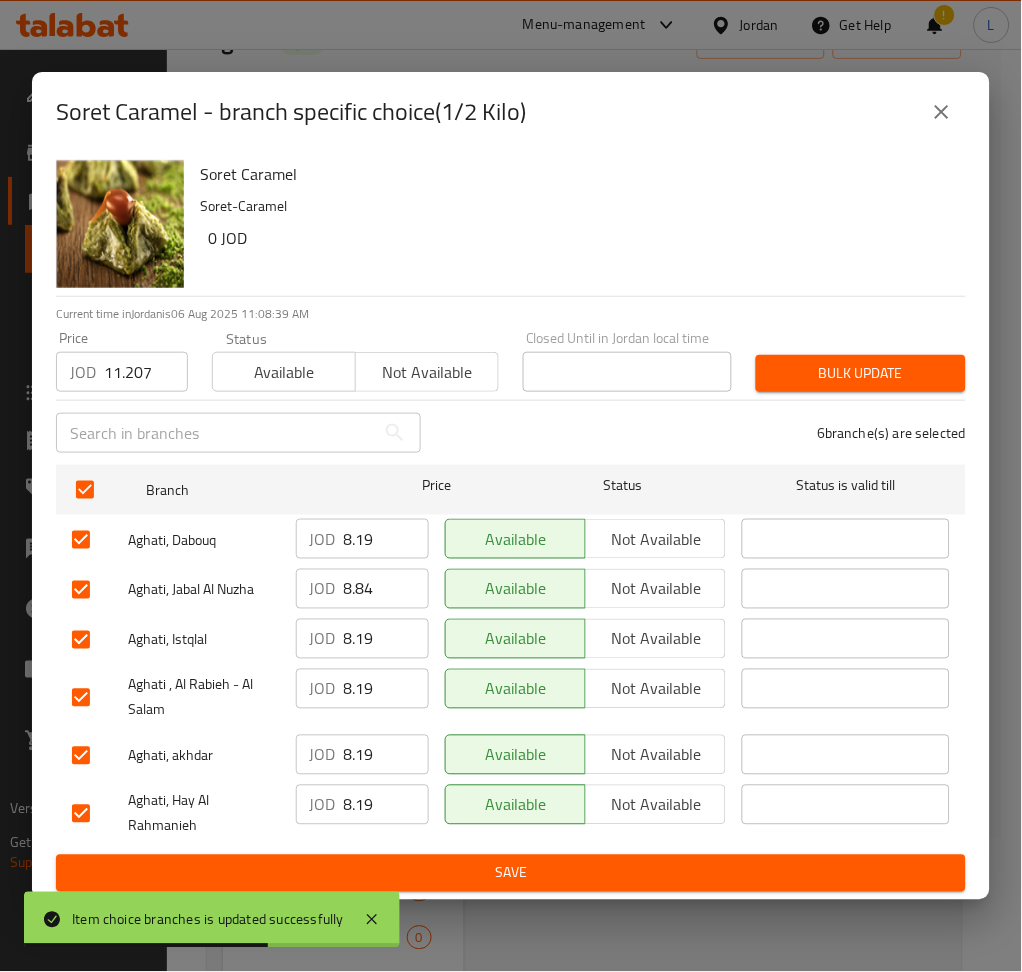 click on "Bulk update" at bounding box center (861, 373) 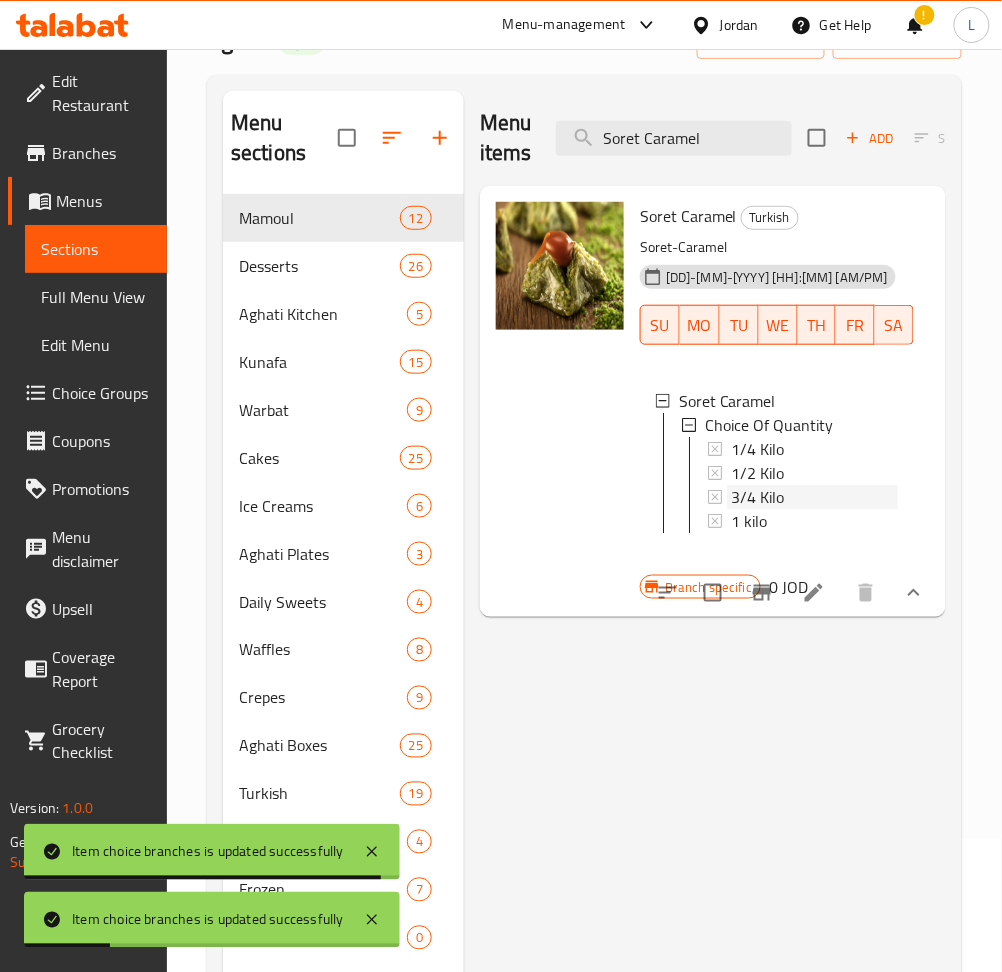 click on "3/4 Kilo" at bounding box center [757, 497] 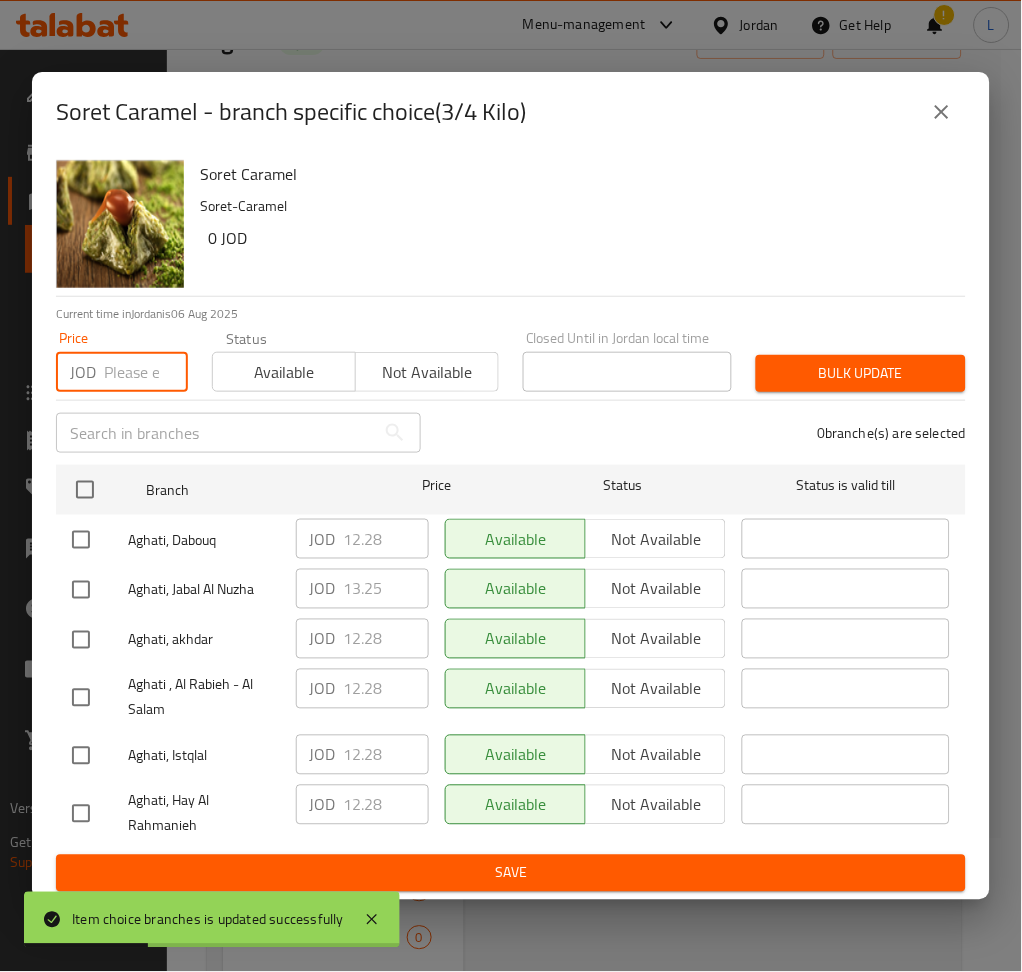 click at bounding box center (146, 372) 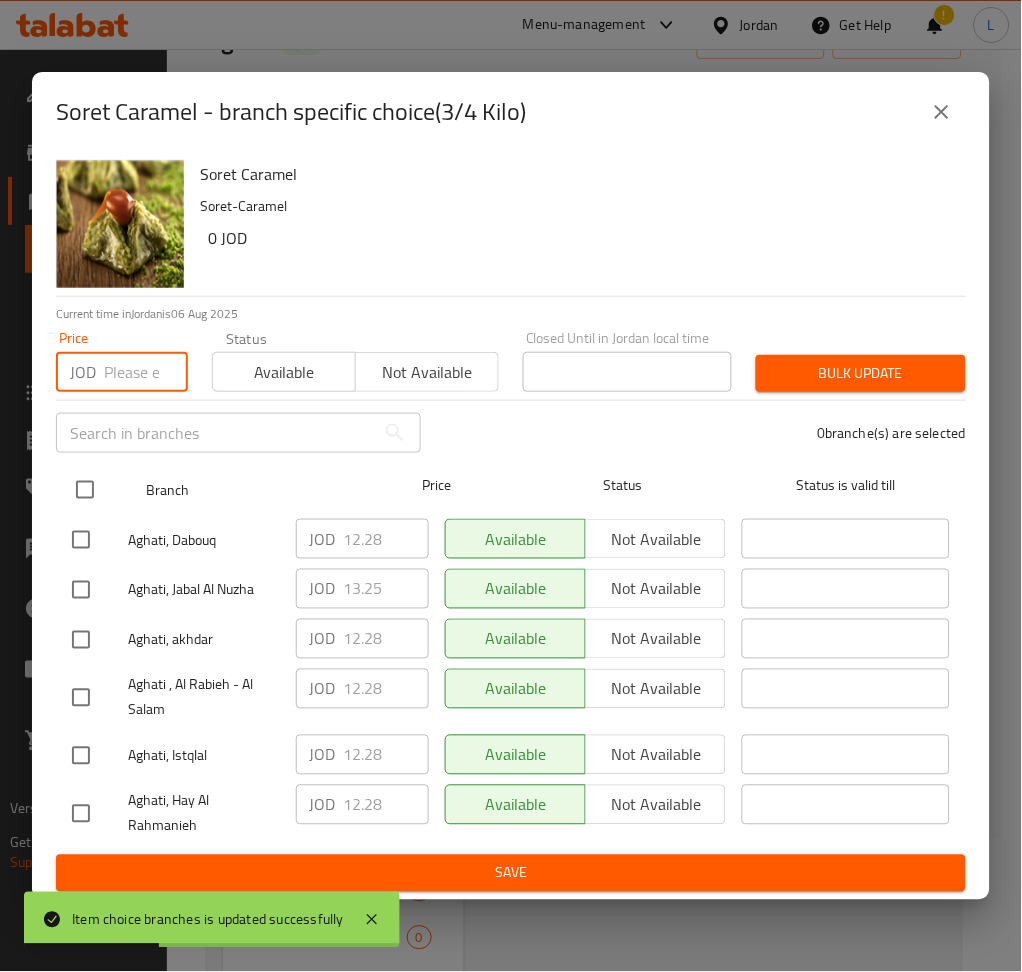 paste on "16.810" 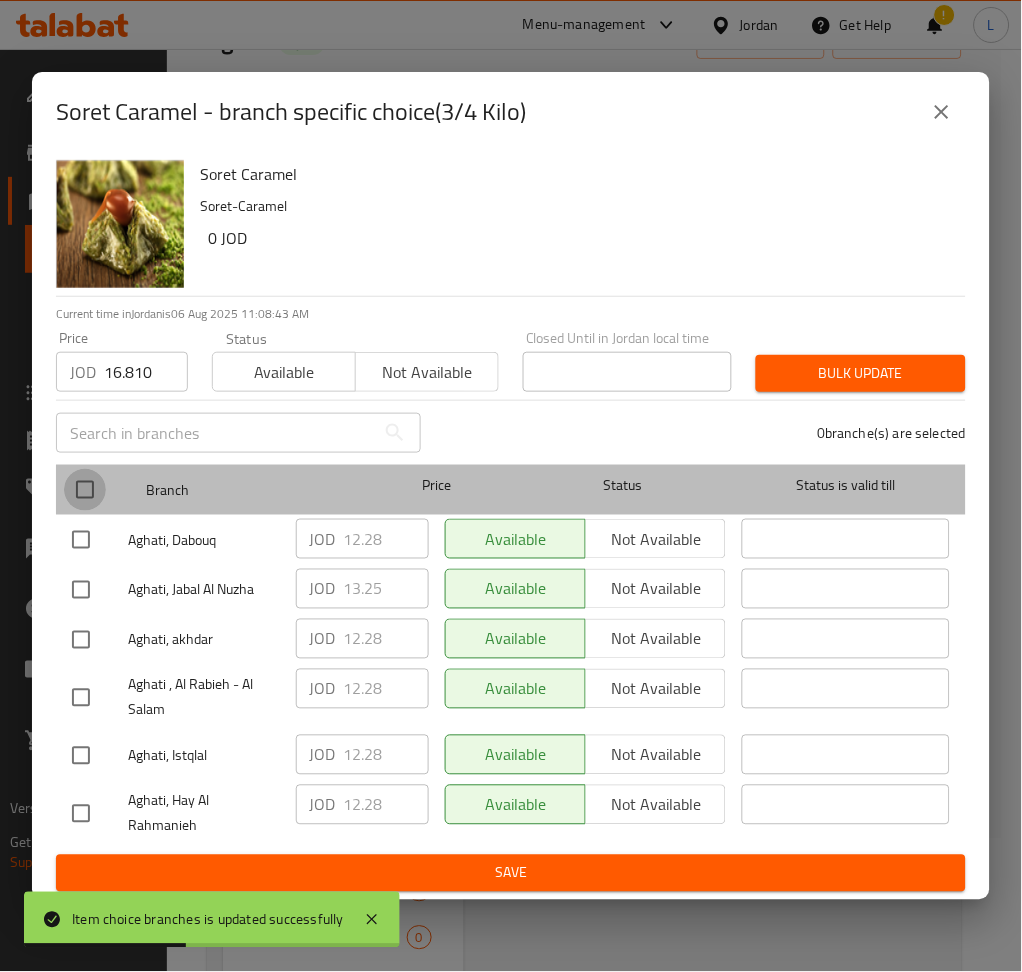 click at bounding box center (85, 490) 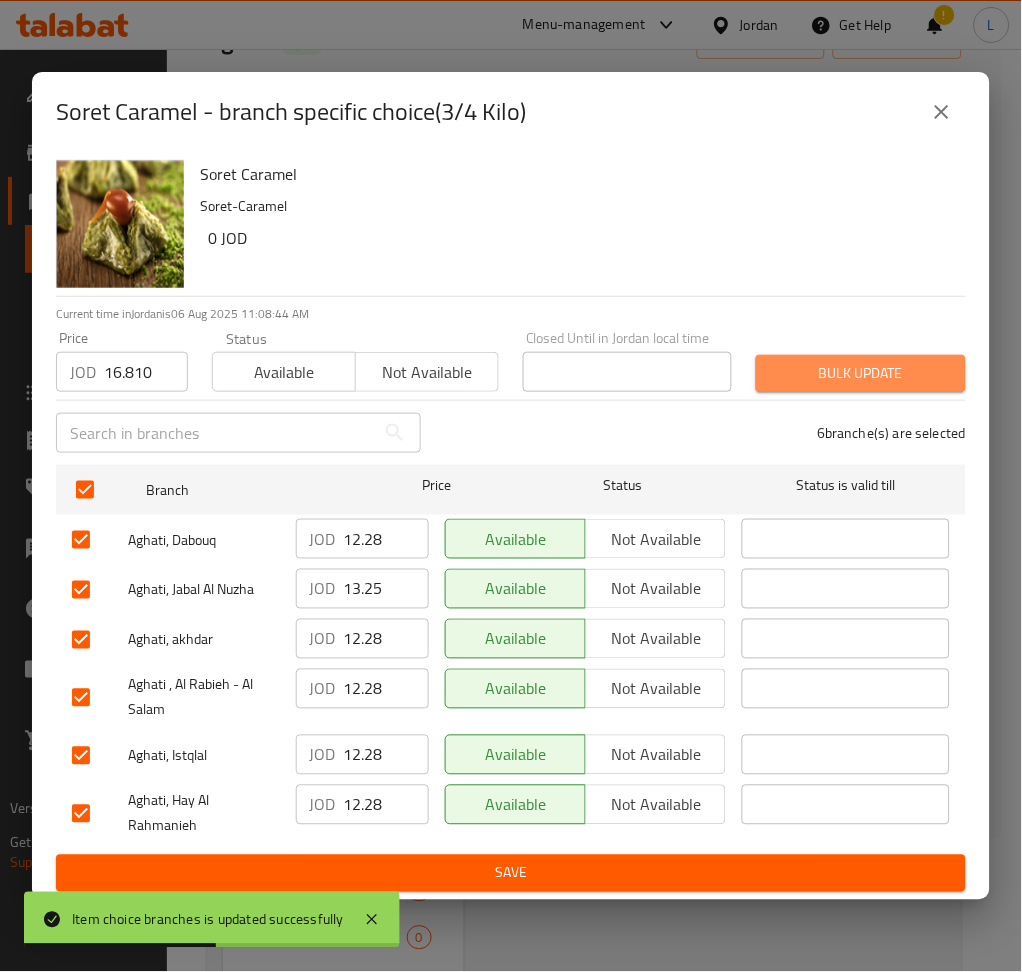 click on "Bulk update" at bounding box center [861, 373] 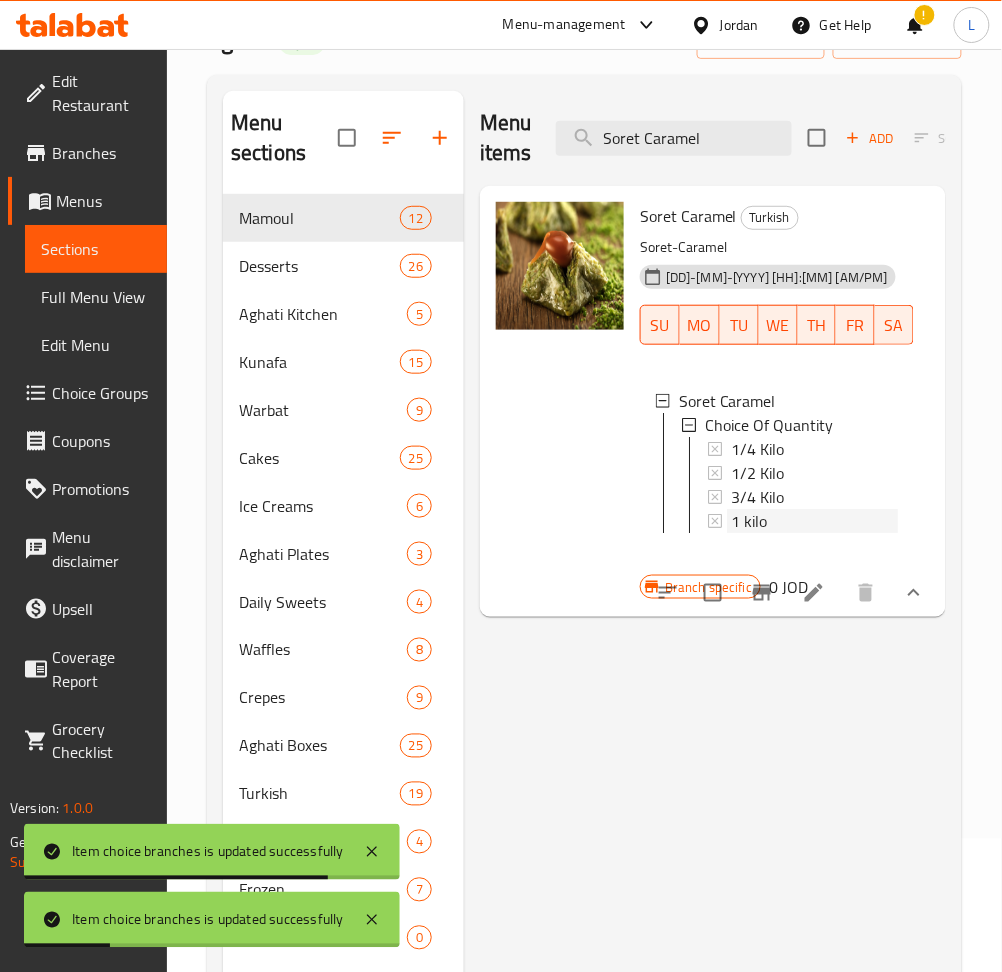 click on "1 kilo" at bounding box center [814, 521] 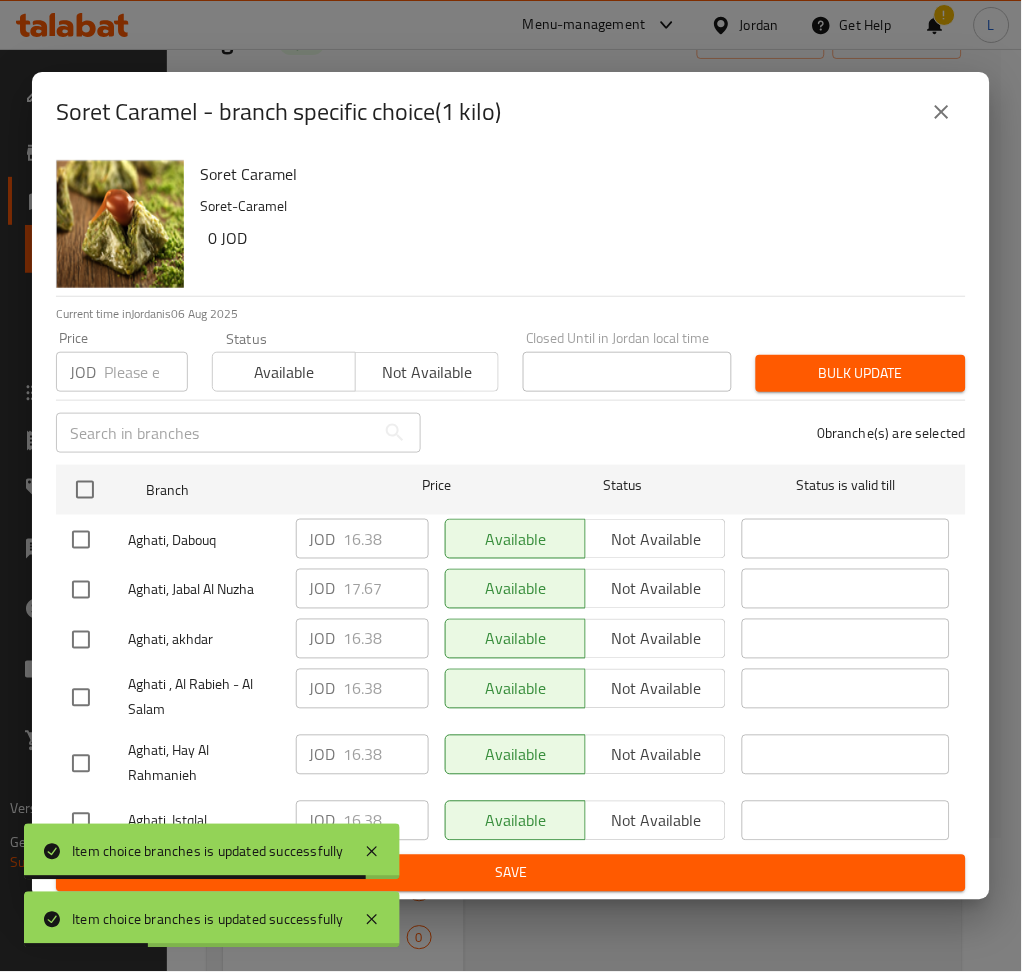 click at bounding box center (146, 372) 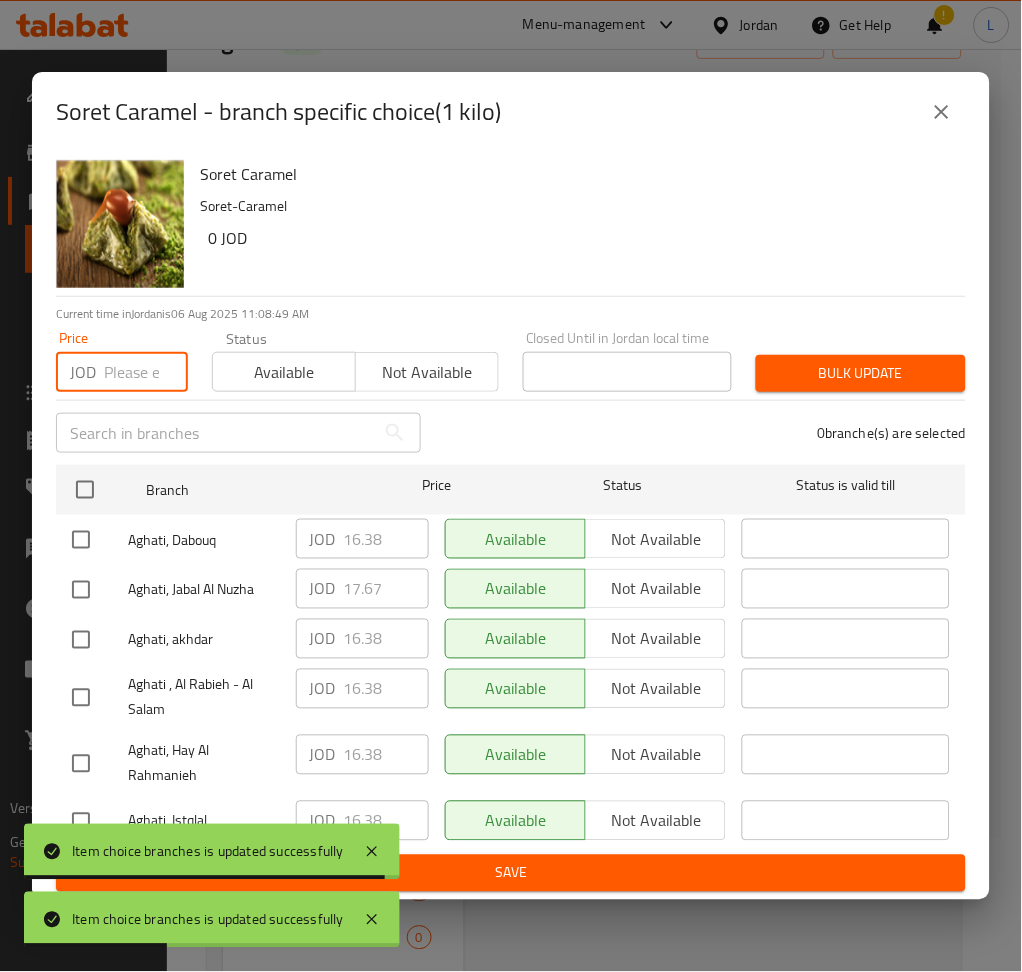 paste on "22.413" 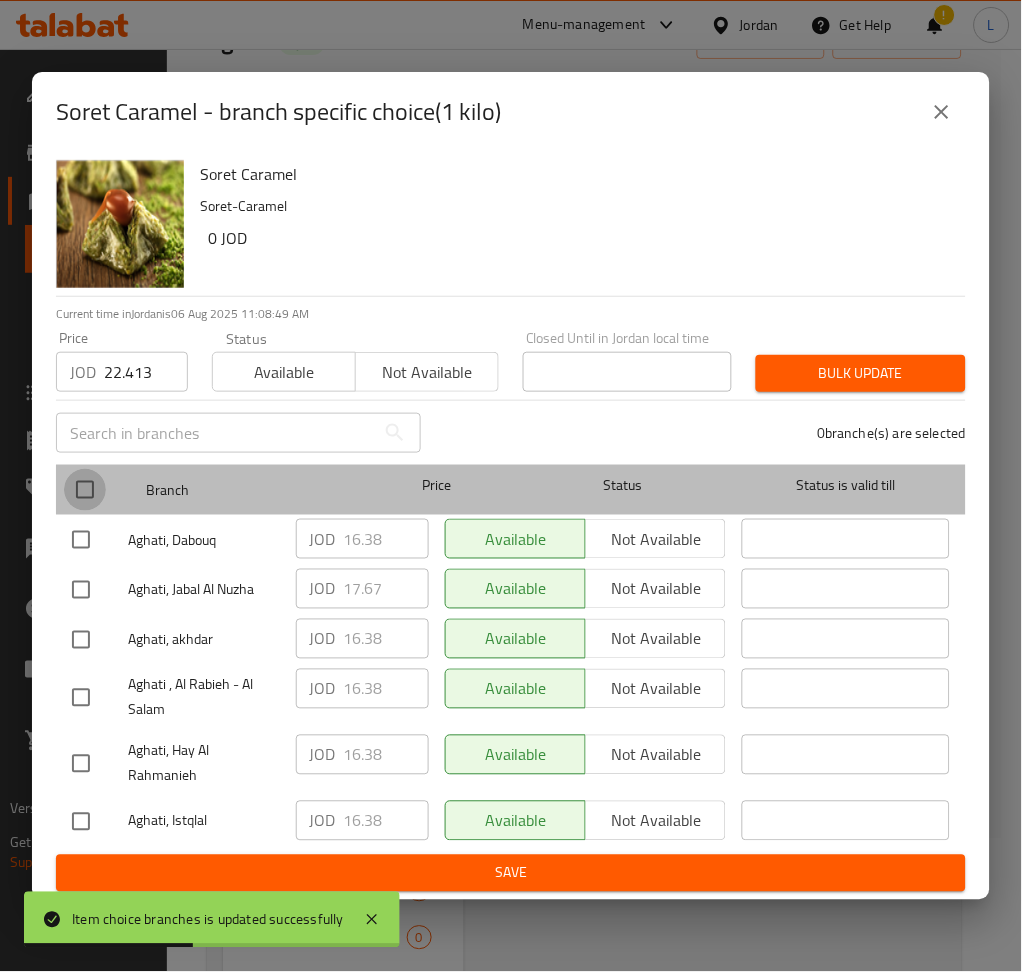 click at bounding box center (85, 490) 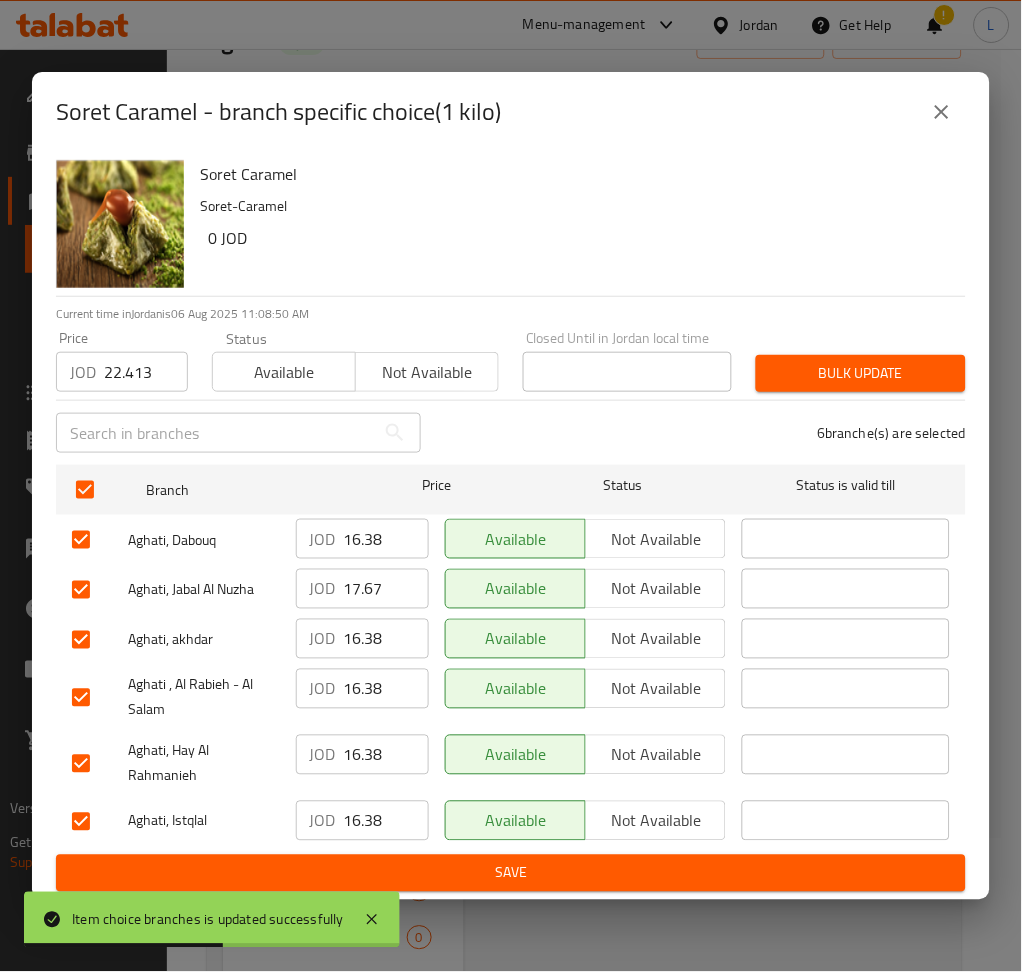 click on "Bulk update" at bounding box center [861, 373] 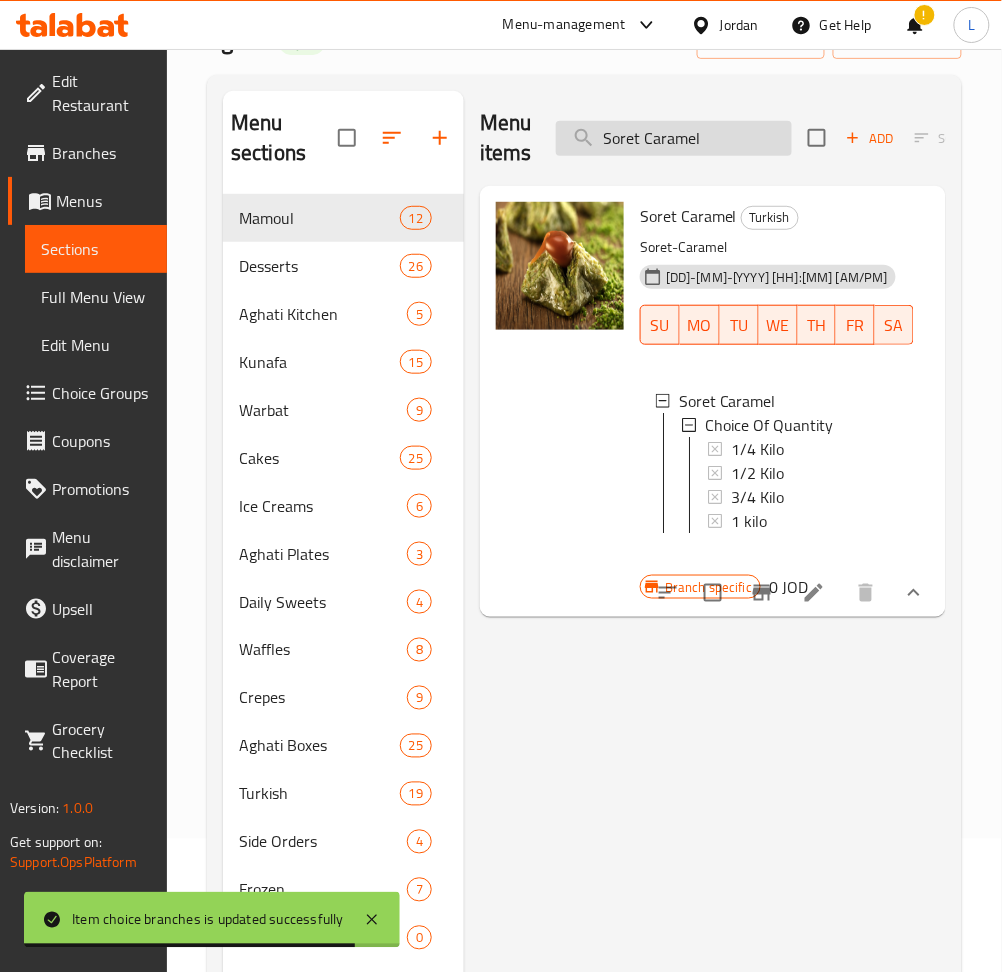 click on "Soret Caramel" at bounding box center (674, 138) 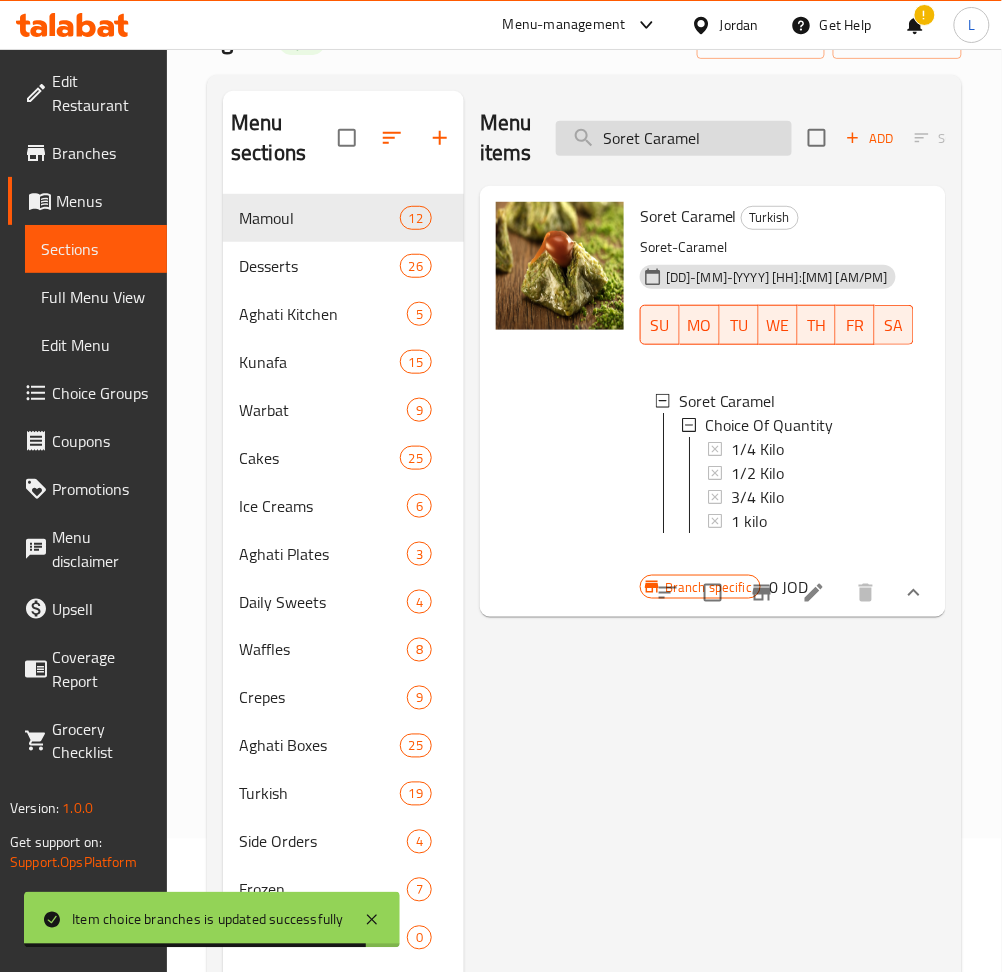 click on "Soret Caramel" at bounding box center [674, 138] 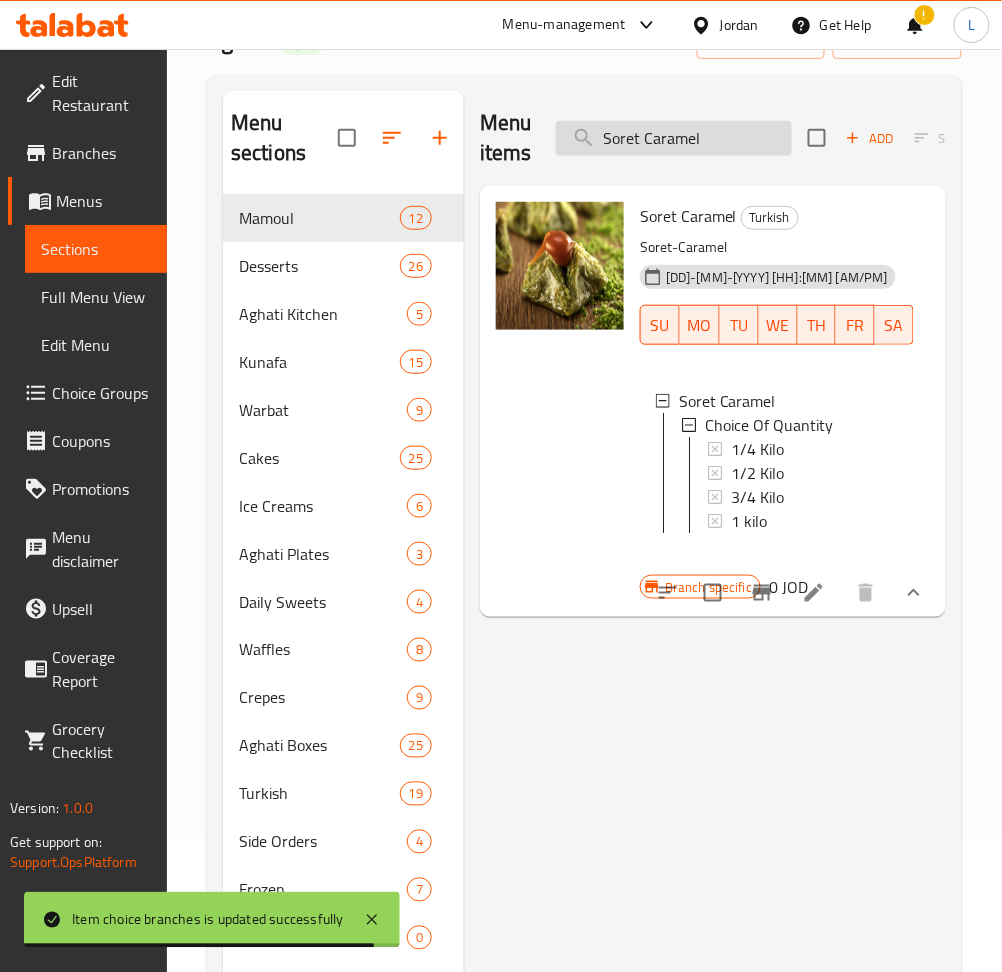 paste on "t 22.413 16.810 11.207 5.603" 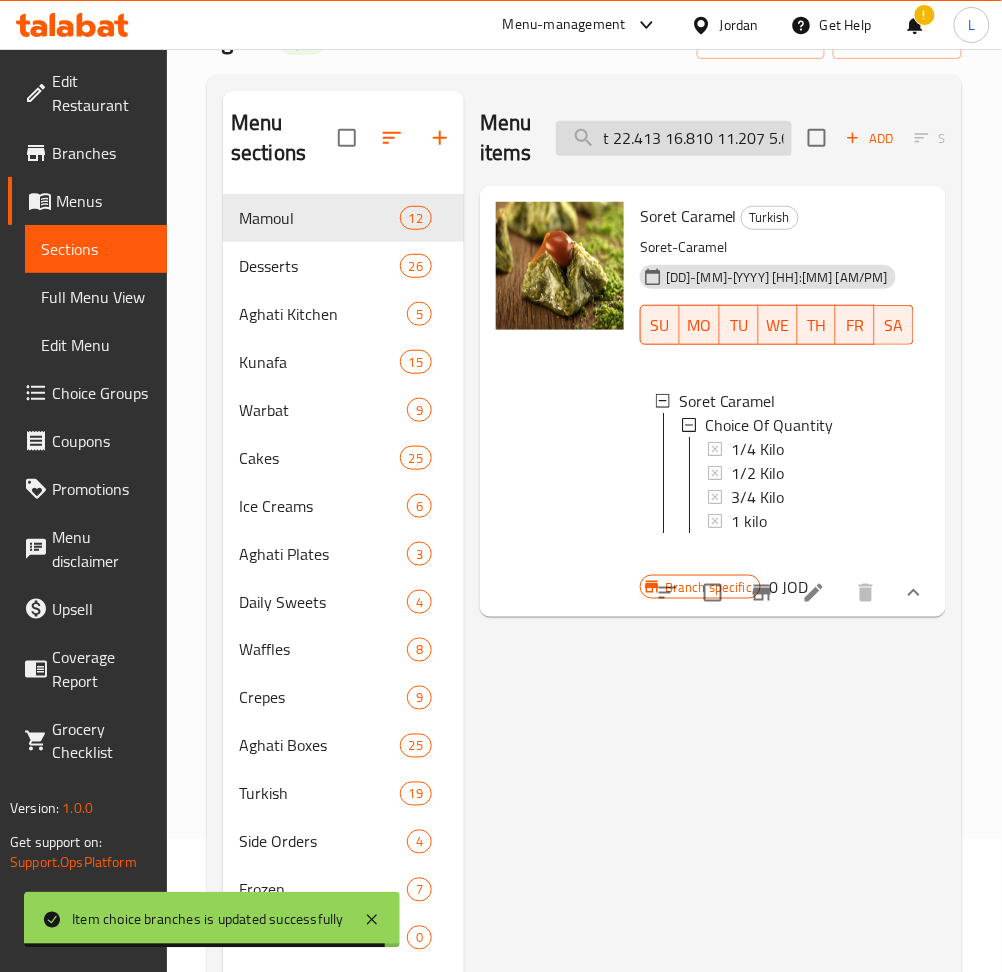scroll, scrollTop: 0, scrollLeft: 23, axis: horizontal 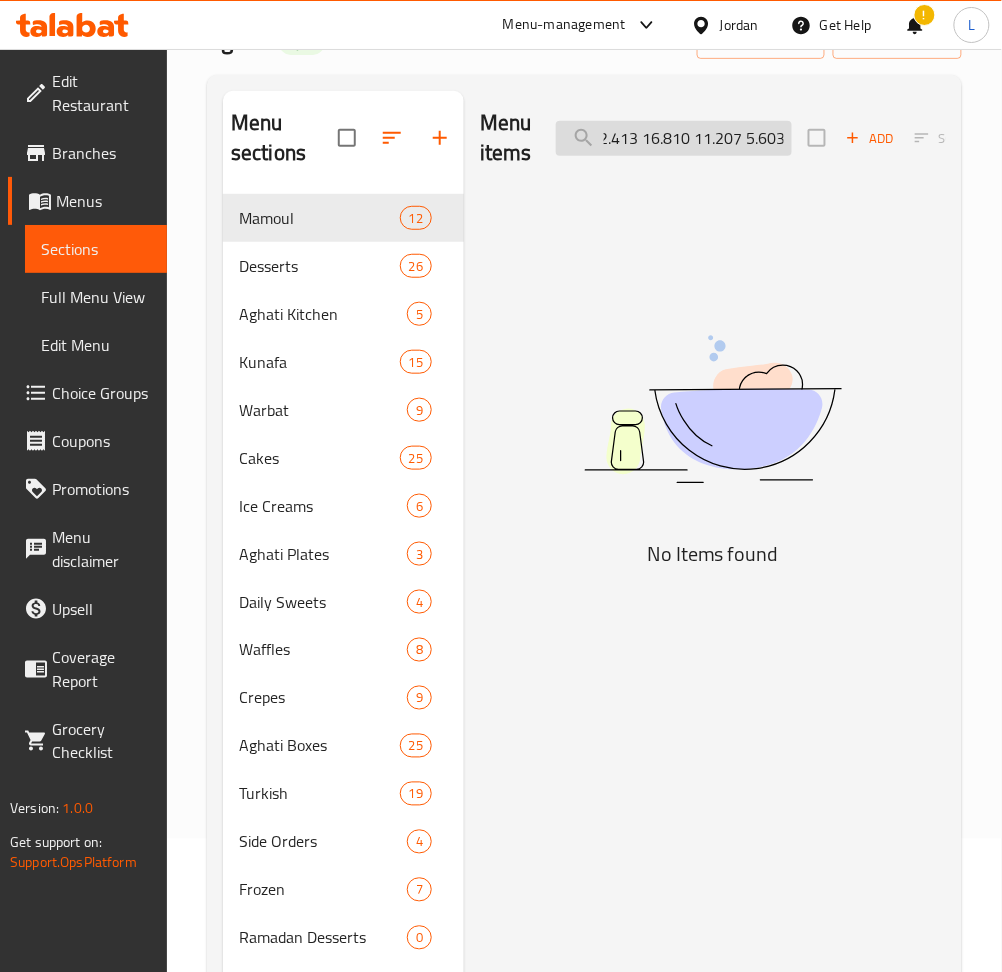 click on "t 22.413 16.810 11.207 5.603" at bounding box center (674, 138) 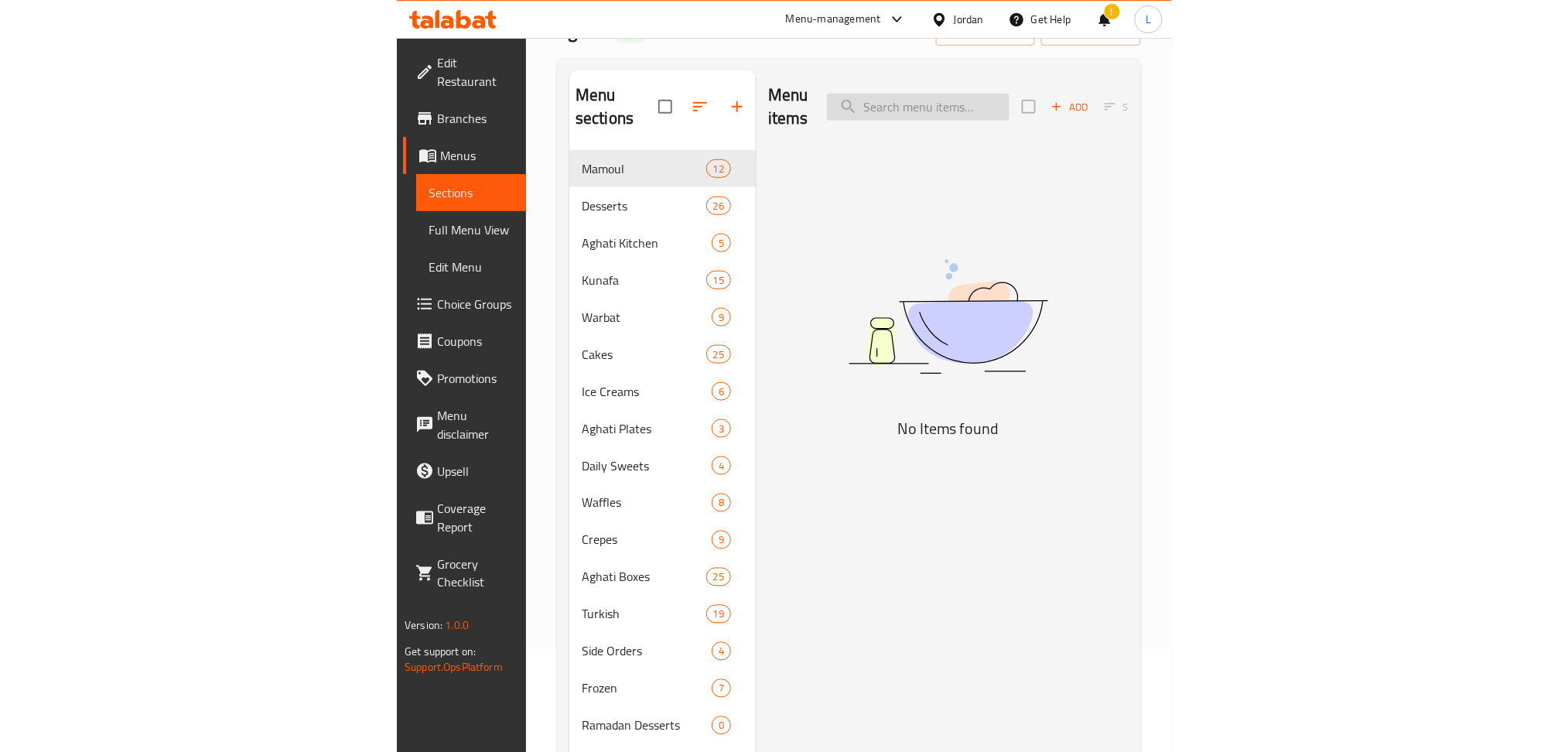 scroll, scrollTop: 0, scrollLeft: 0, axis: both 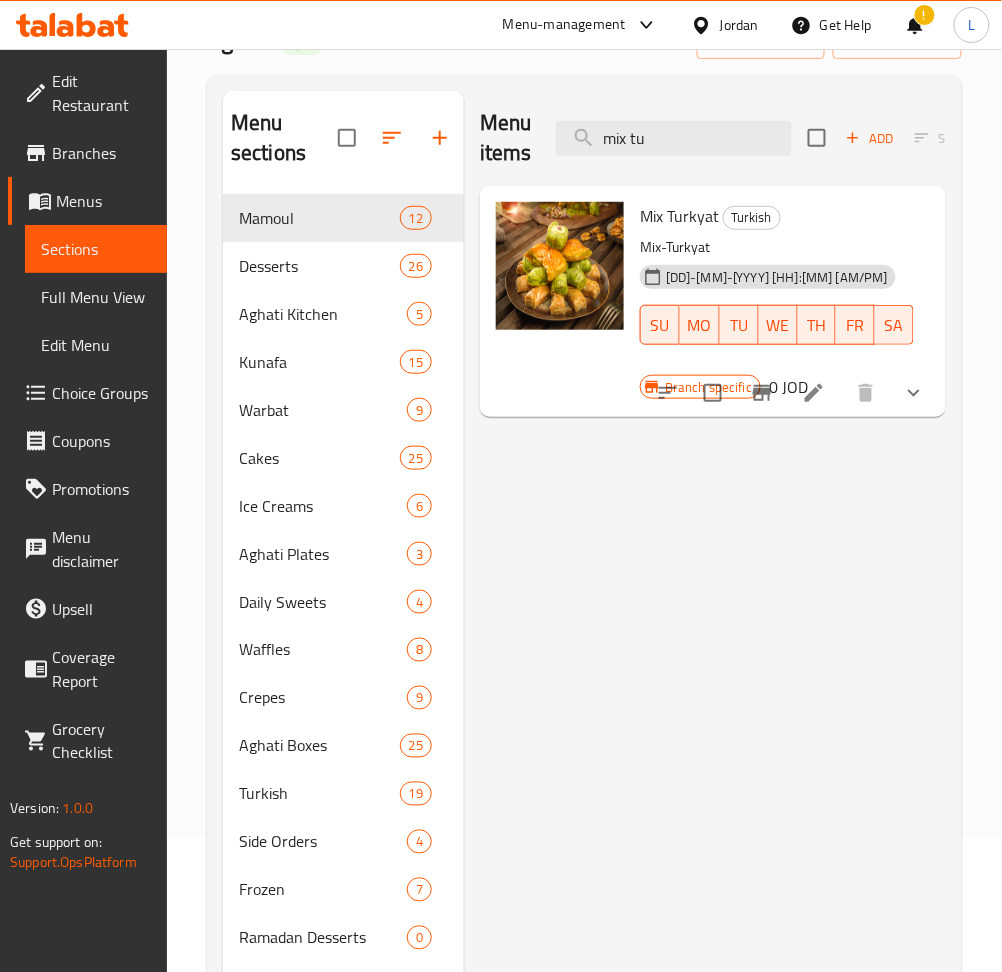 click 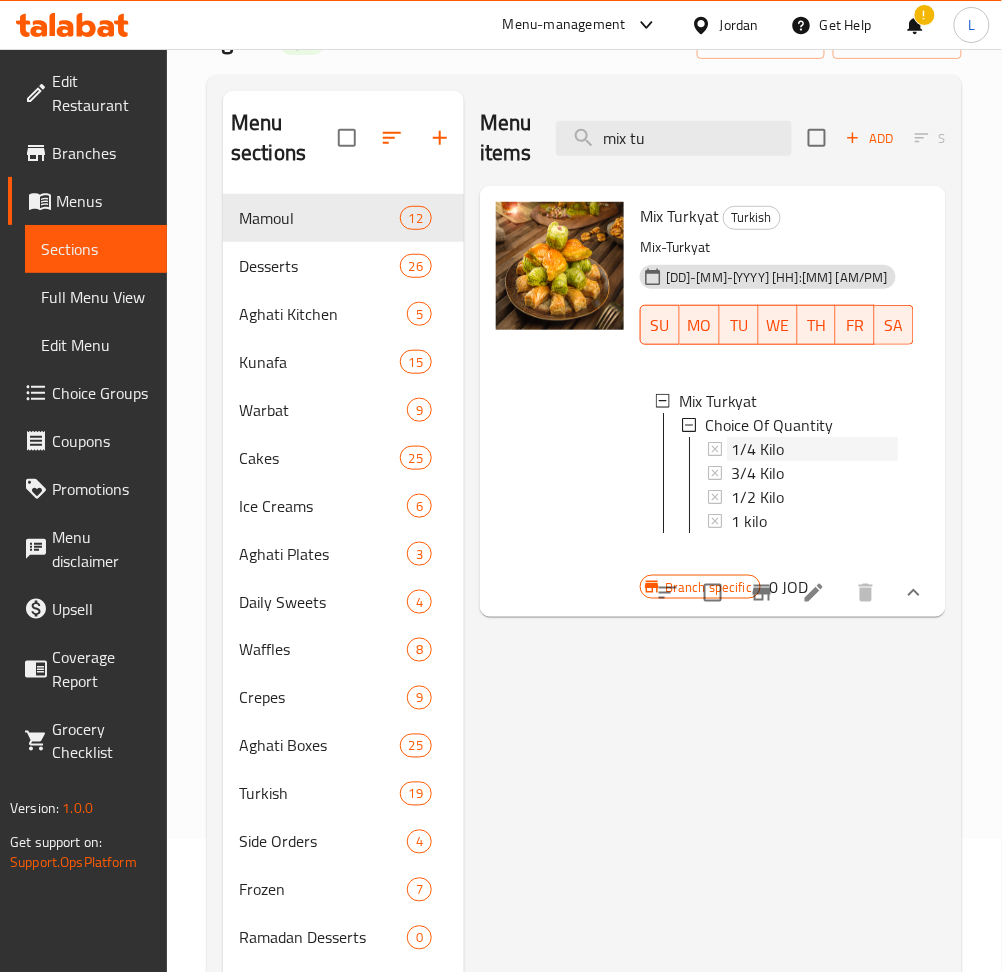 click on "1/4 Kilo" at bounding box center [757, 449] 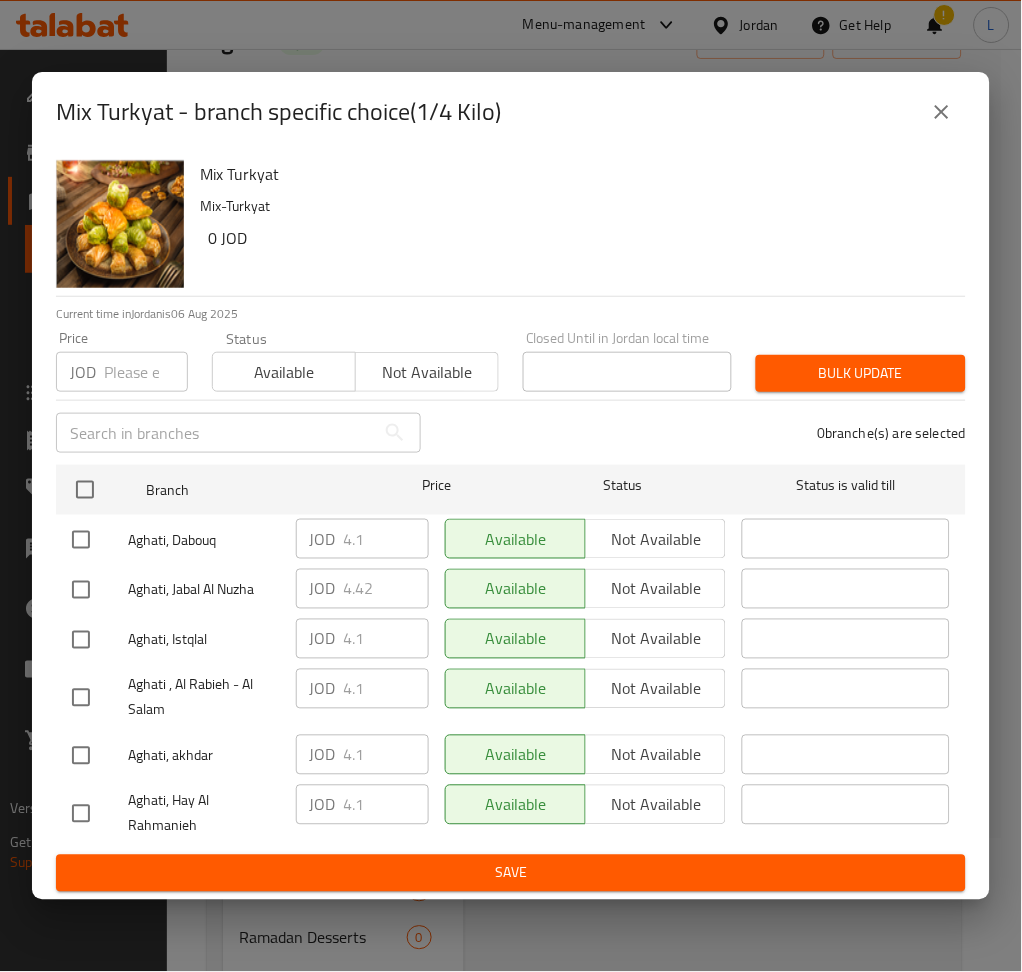 click at bounding box center [146, 372] 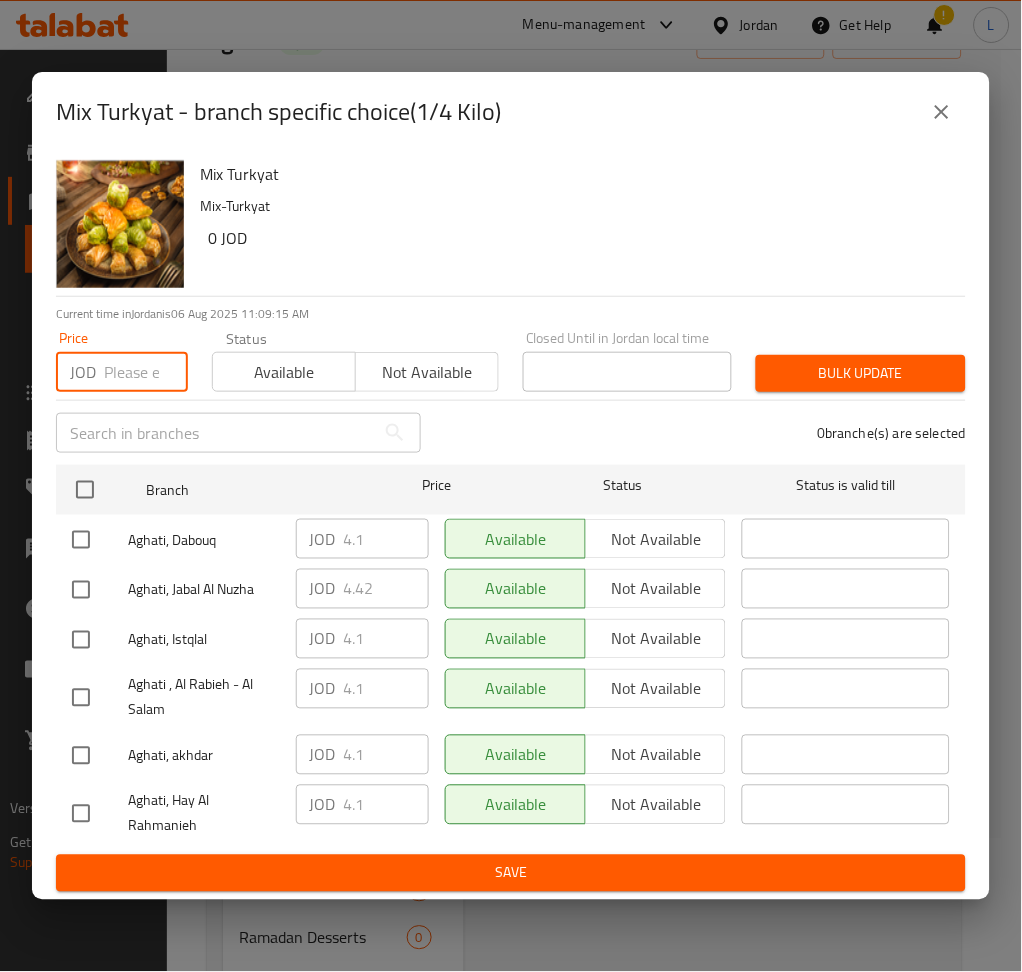 paste on "5.603" 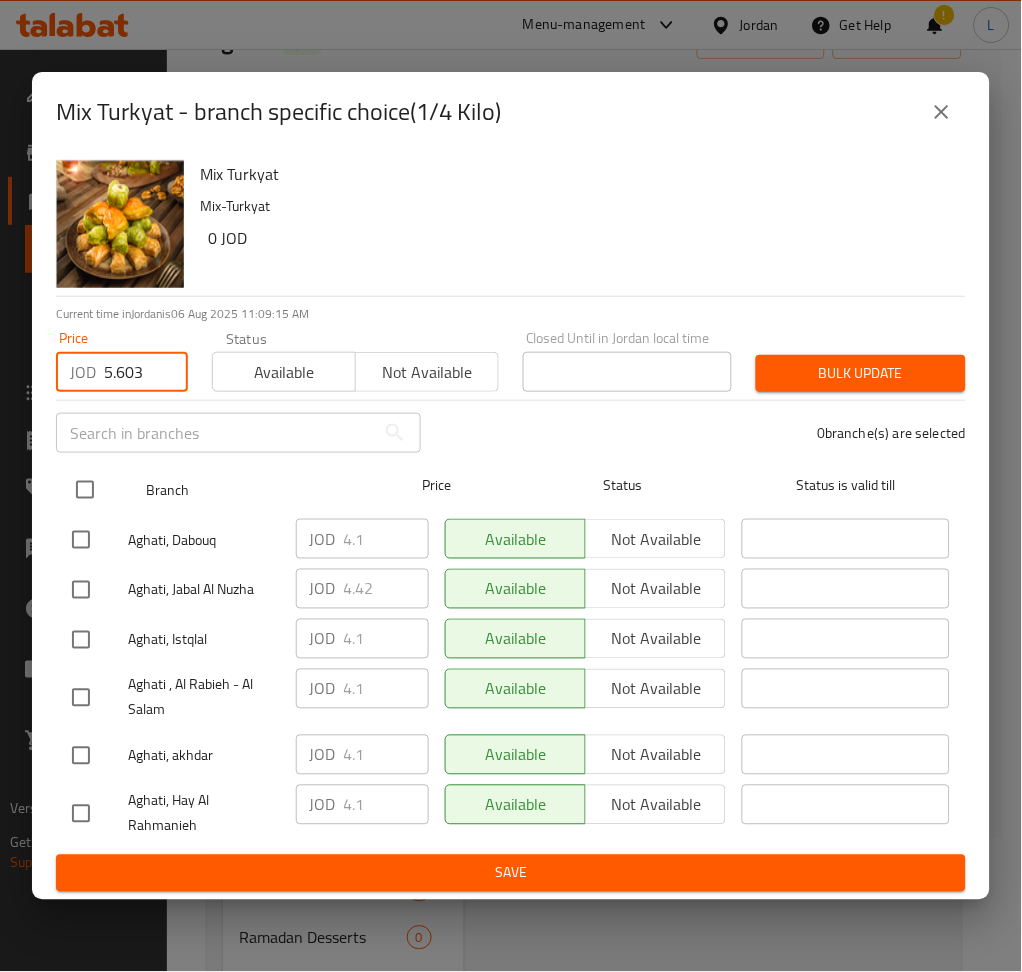 drag, startPoint x: 76, startPoint y: 485, endPoint x: 197, endPoint y: 501, distance: 122.05327 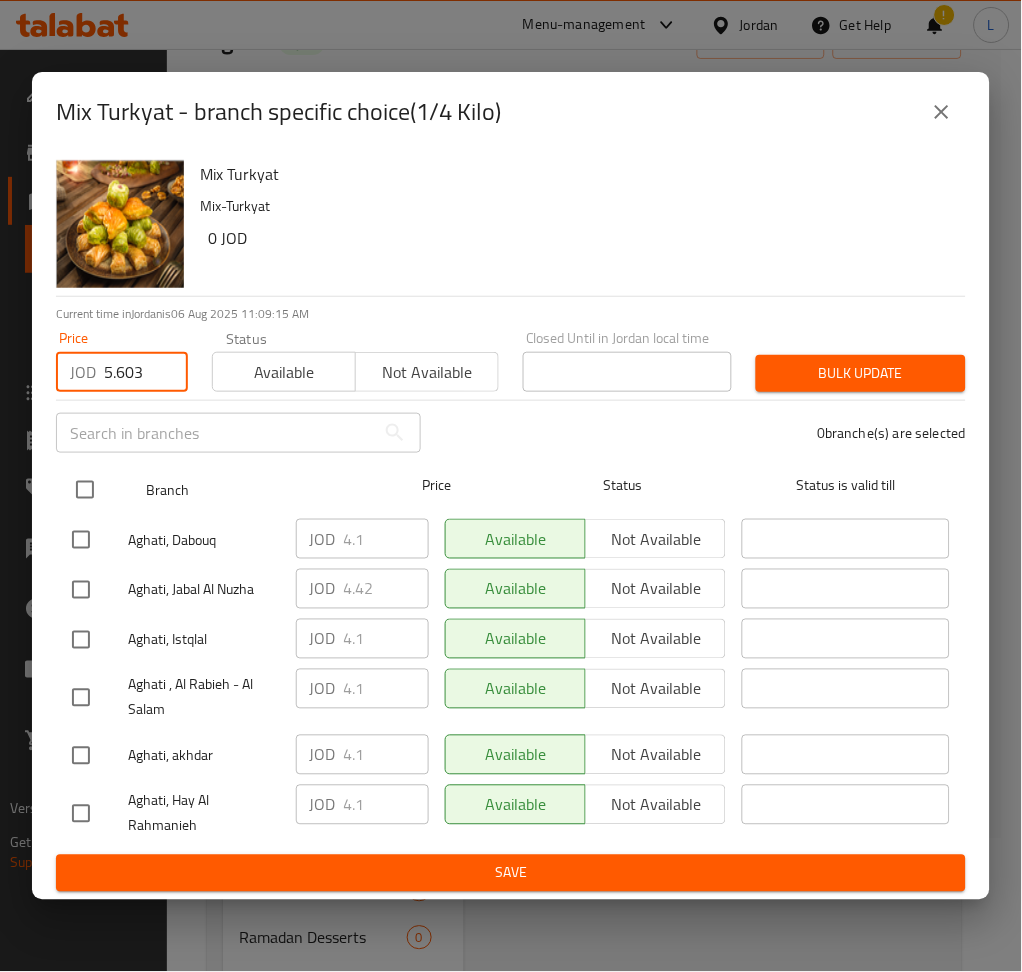 click at bounding box center (85, 490) 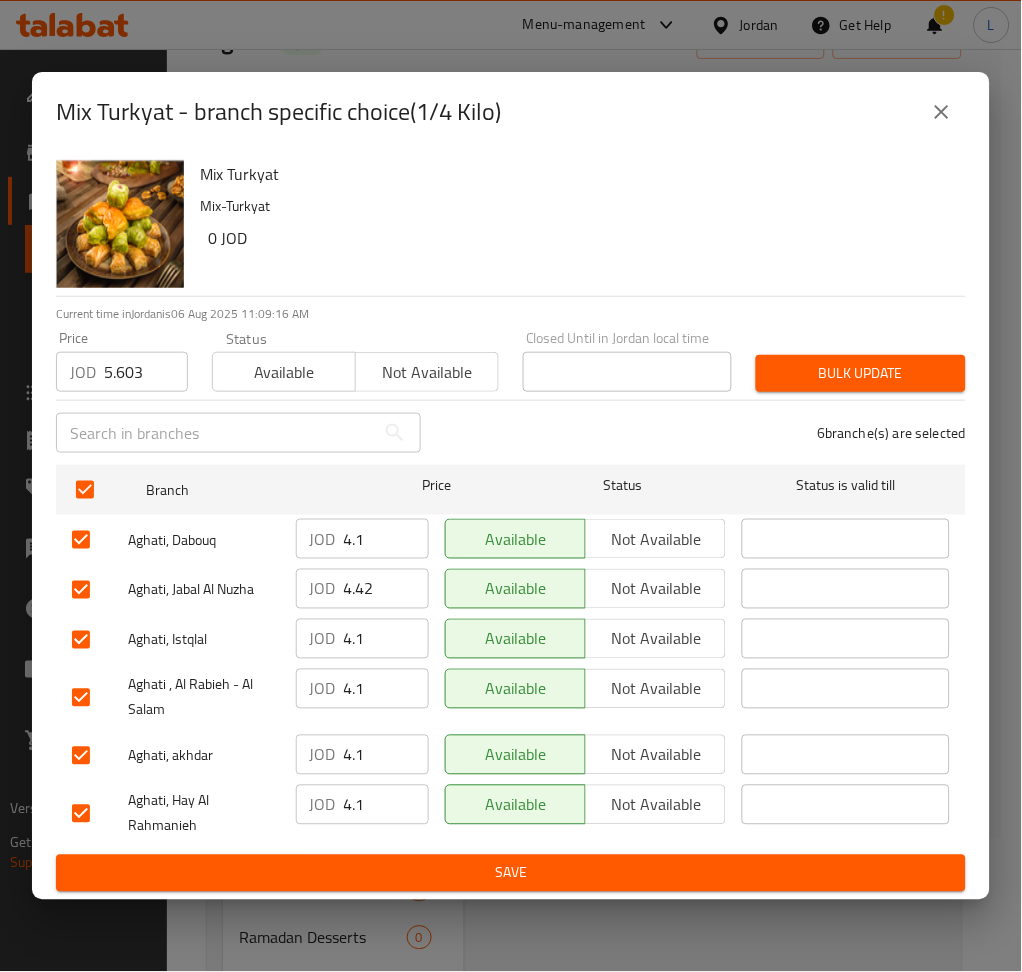 click on "Bulk update" at bounding box center (861, 373) 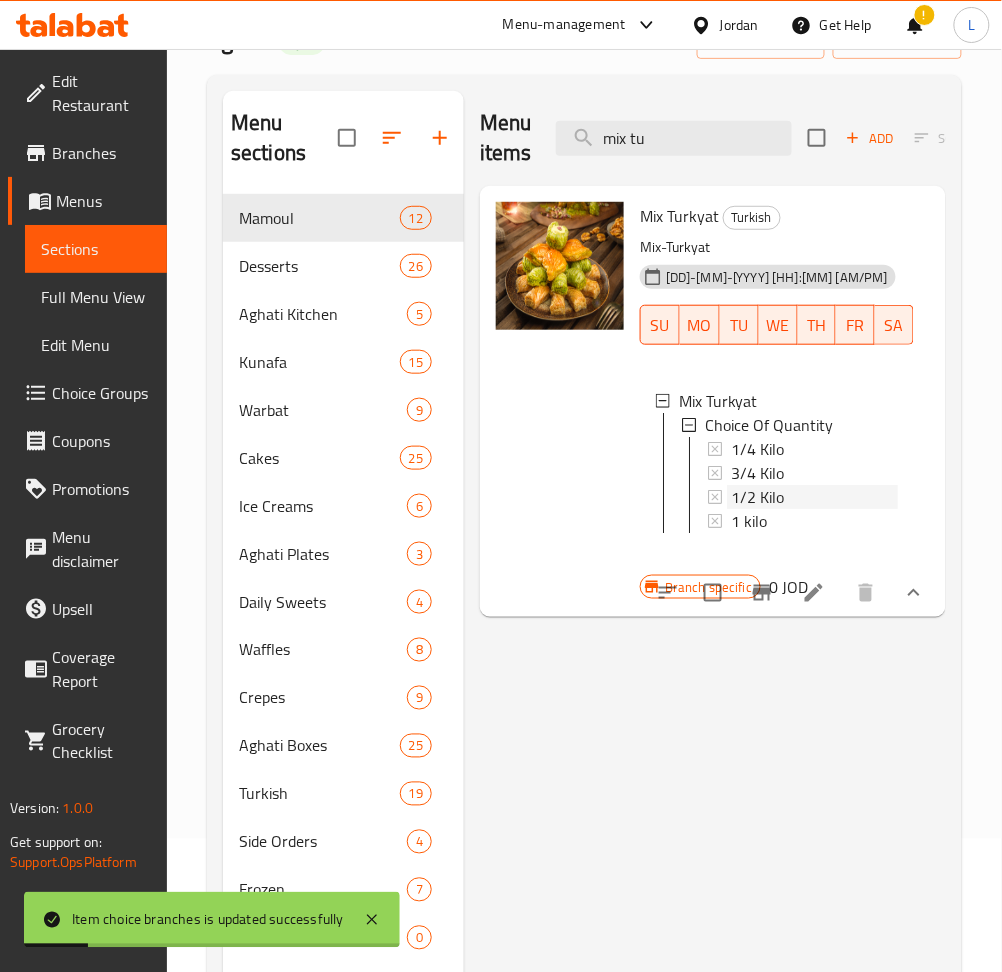 click on "1/2 Kilo" at bounding box center [757, 497] 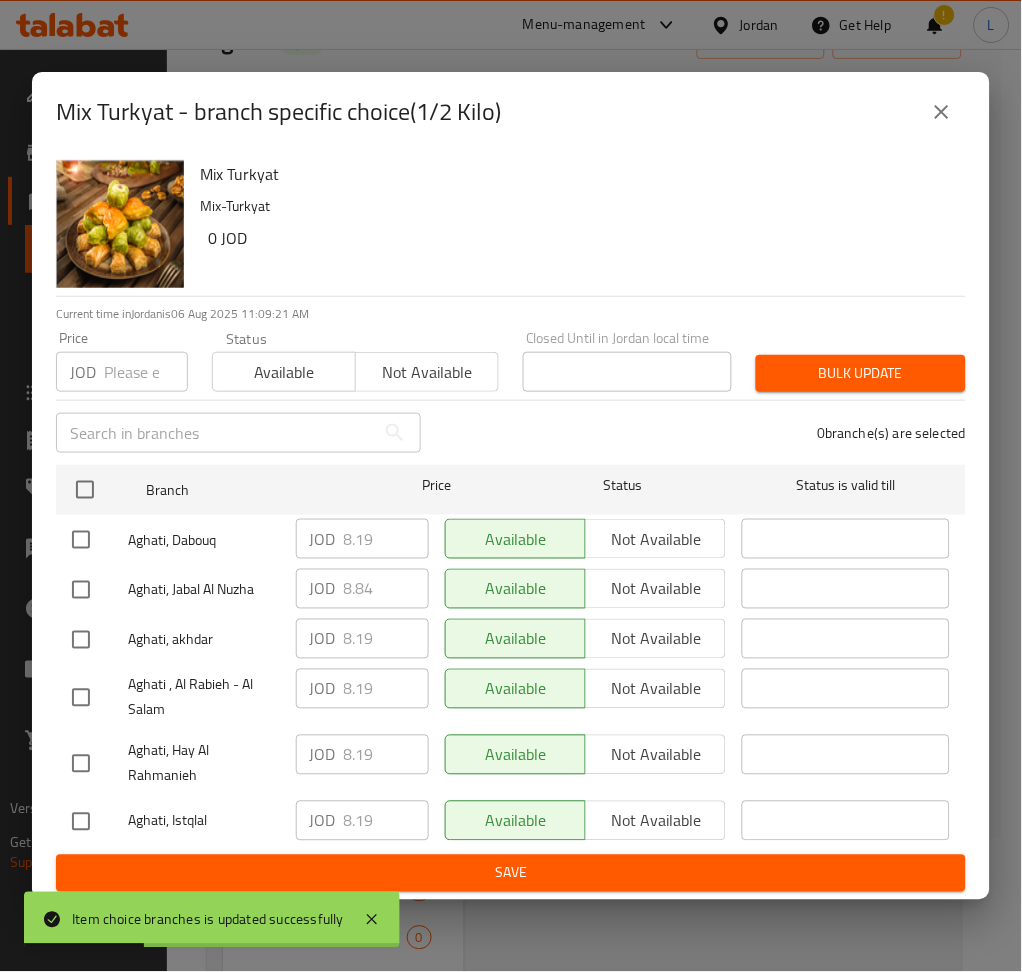 click at bounding box center [146, 372] 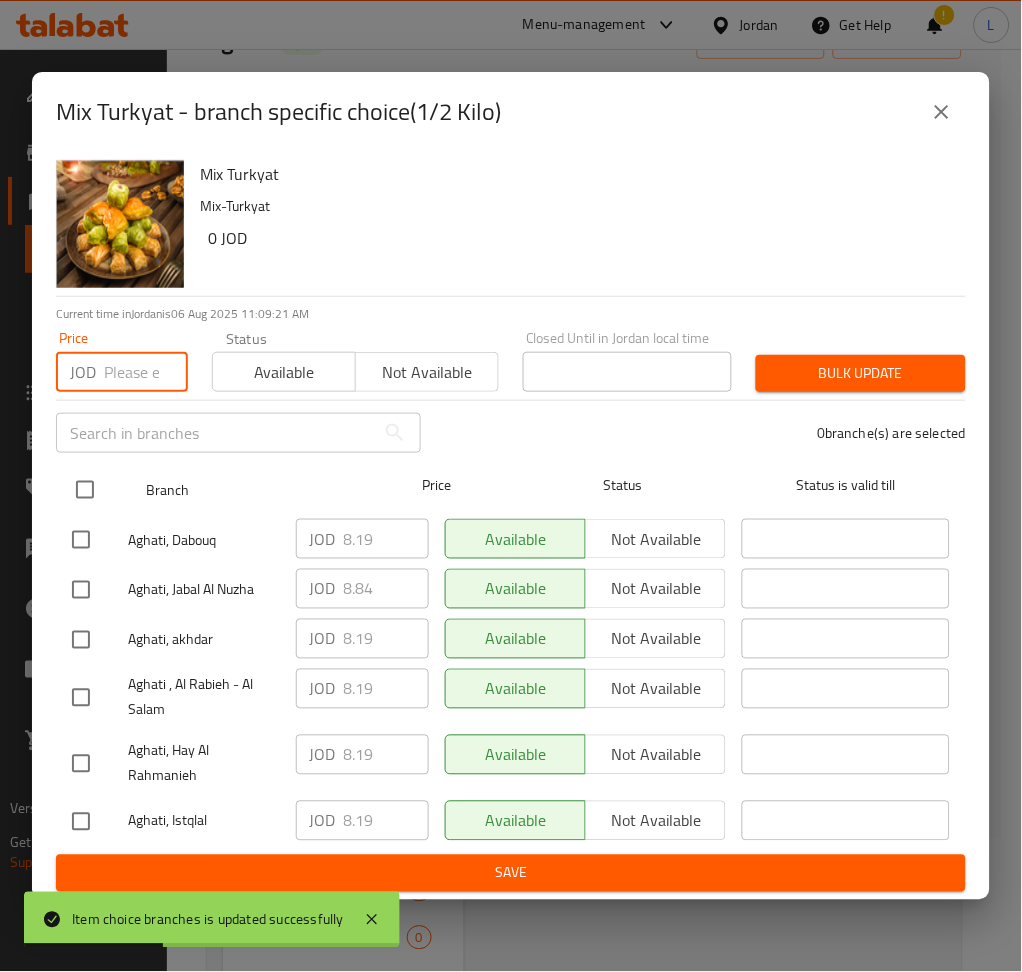 paste on "11.207" 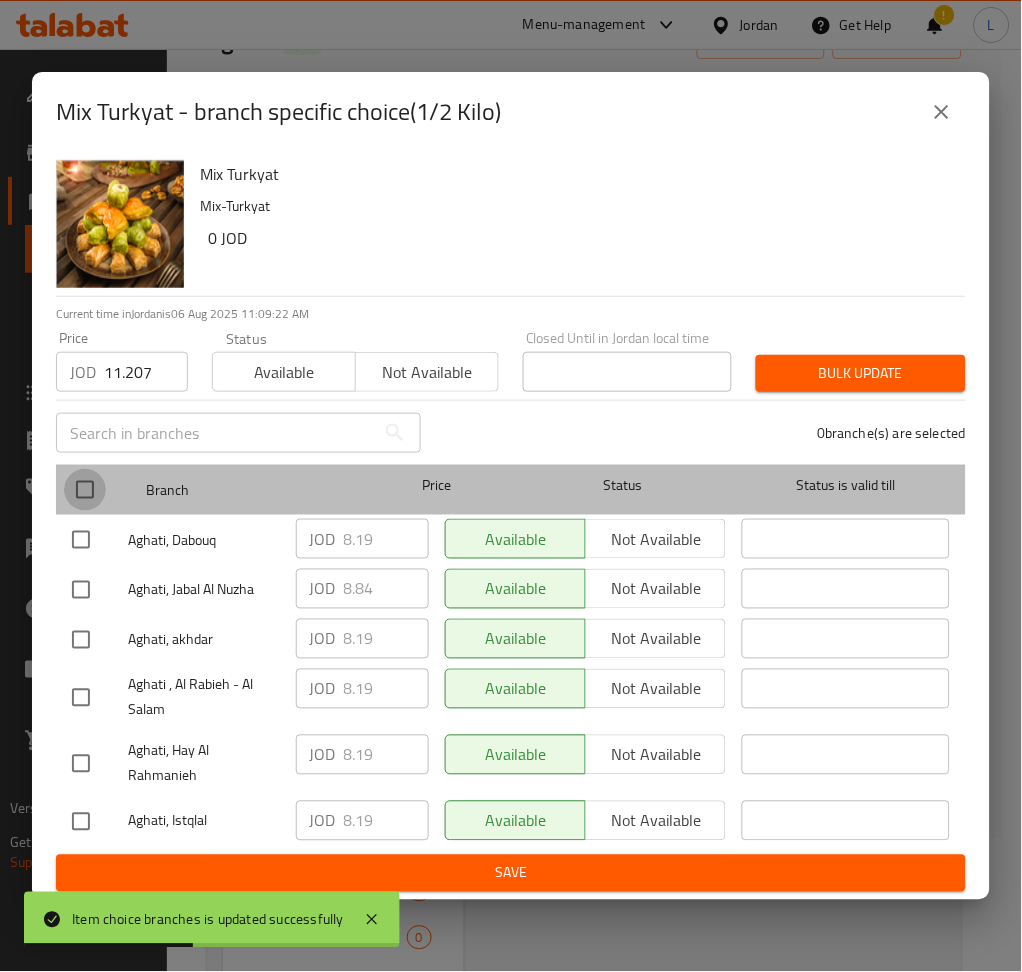click at bounding box center (85, 490) 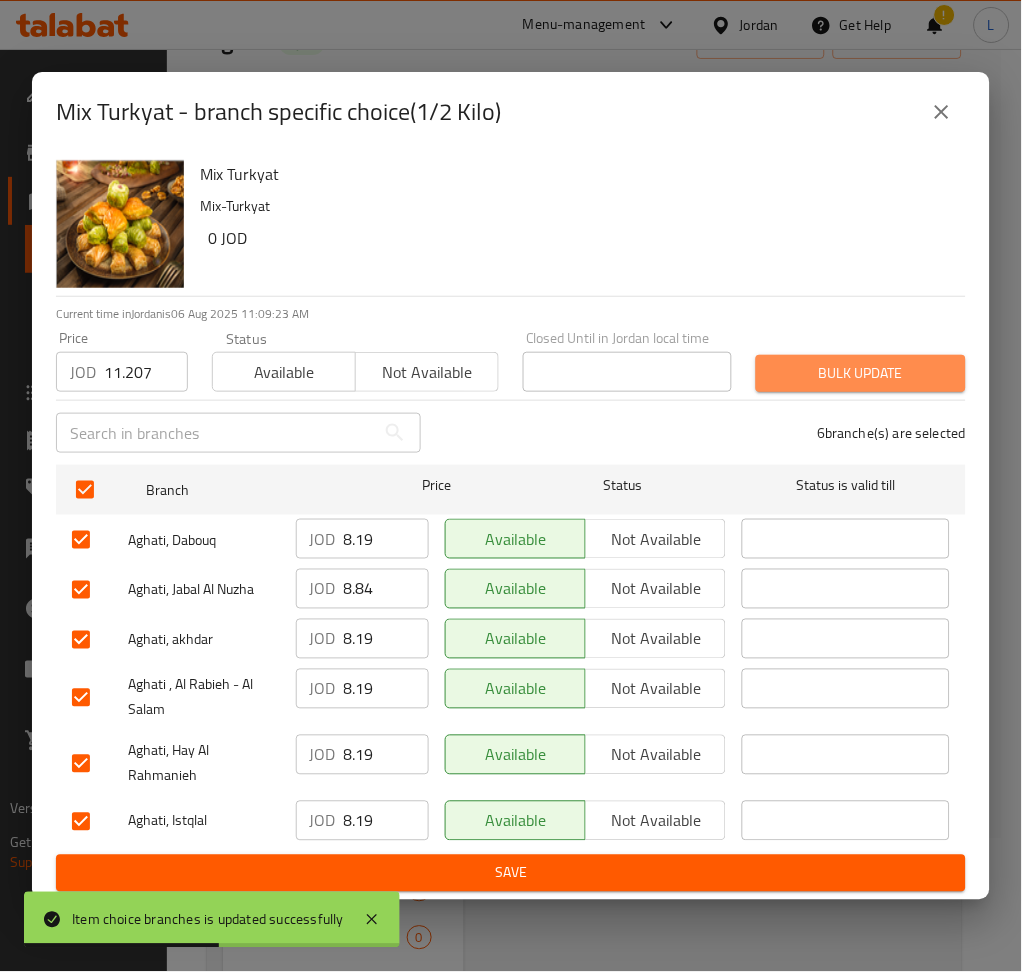 click on "Bulk update" at bounding box center [861, 373] 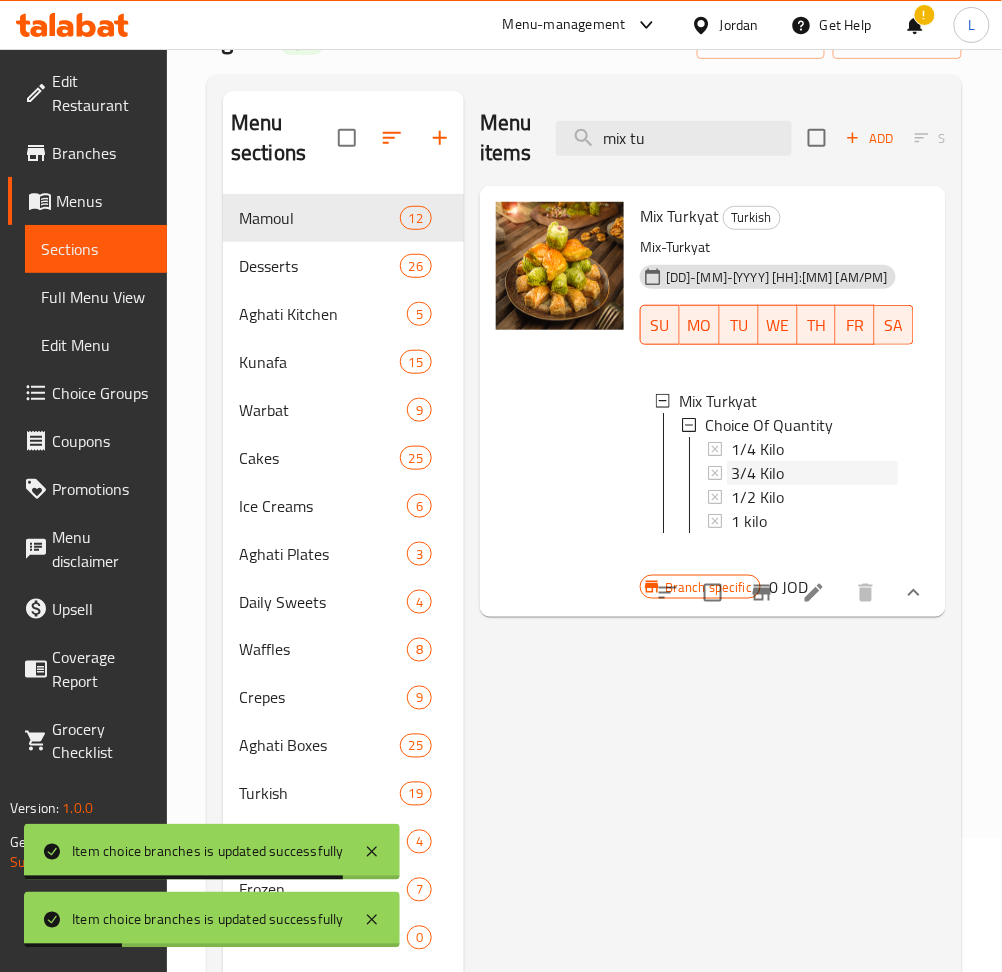 click on "3/4 Kilo" at bounding box center [814, 473] 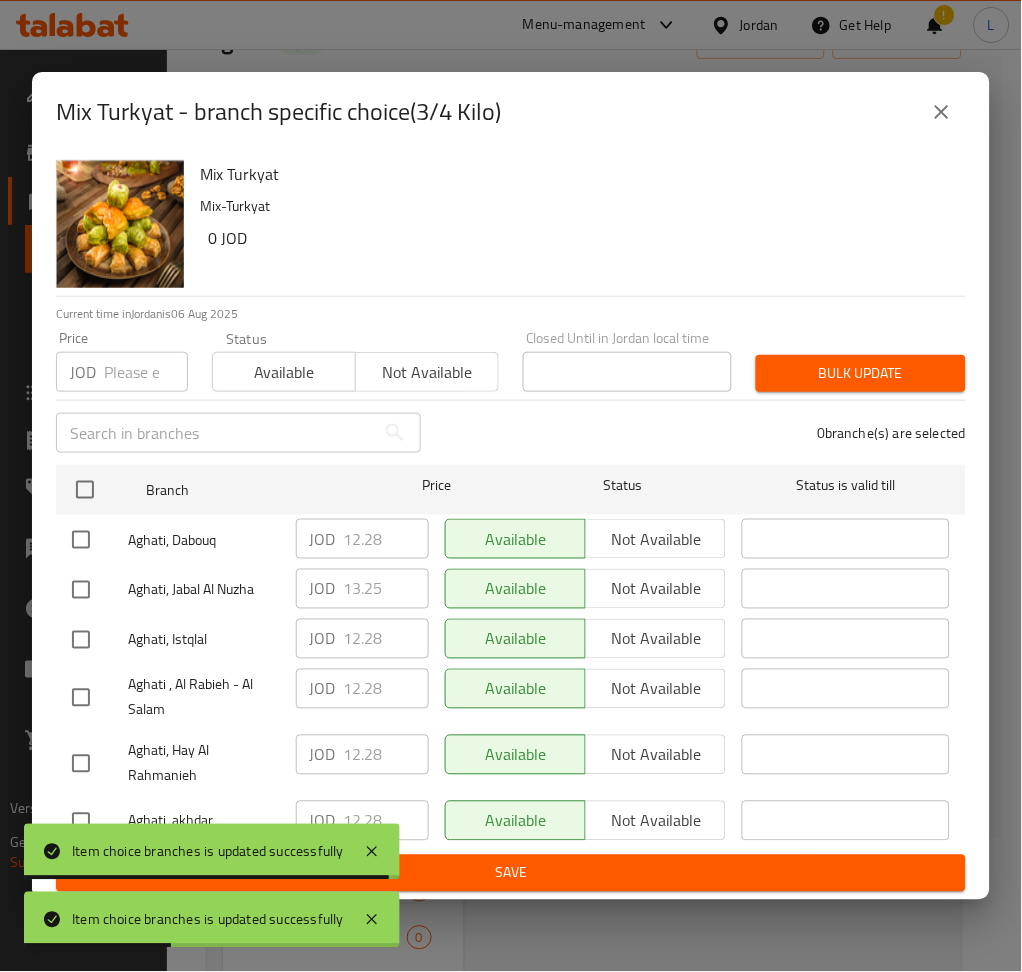 click at bounding box center (146, 372) 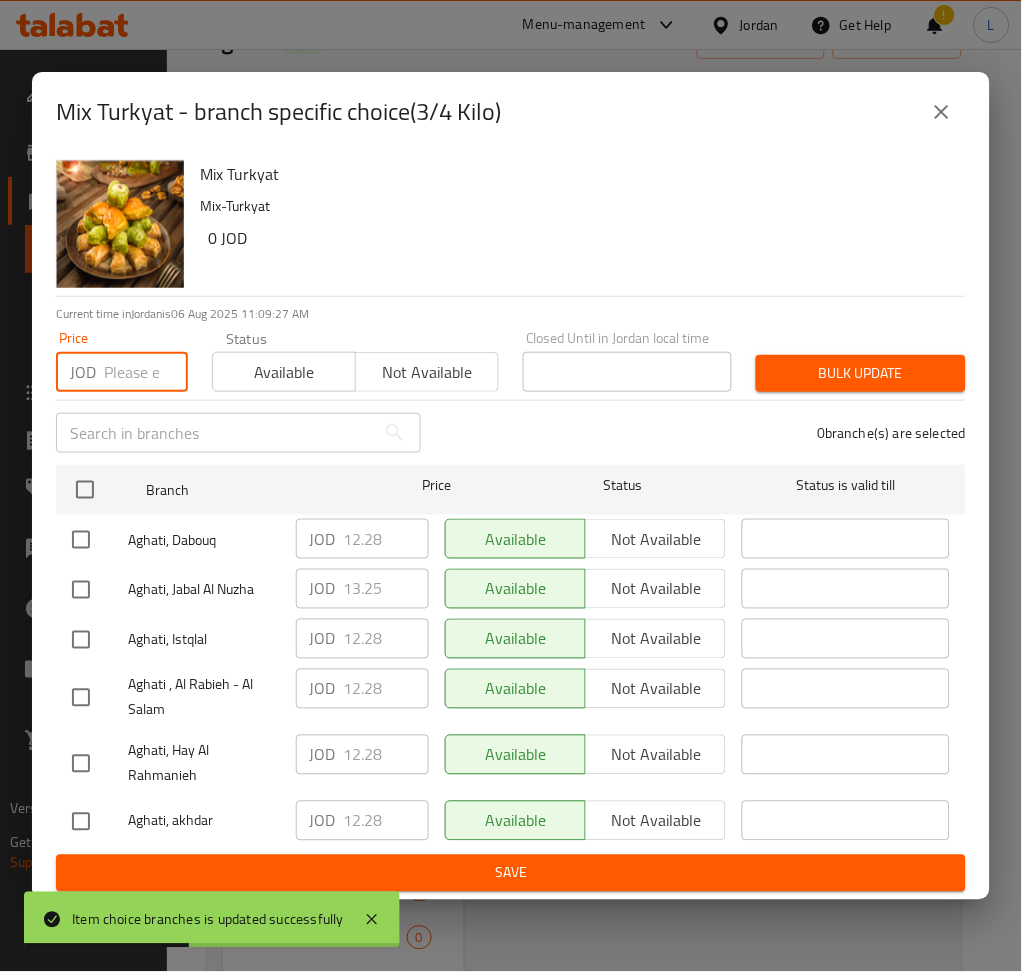 paste on "16.810" 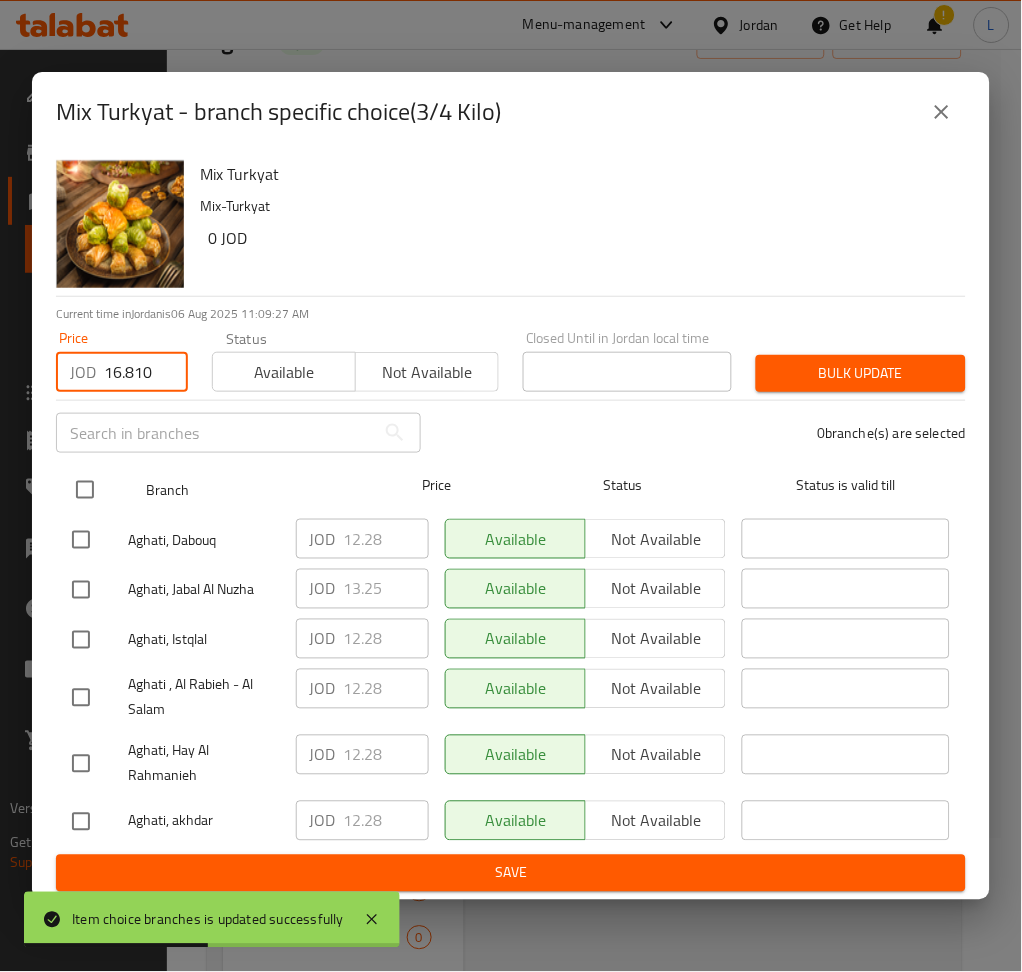 click at bounding box center (85, 490) 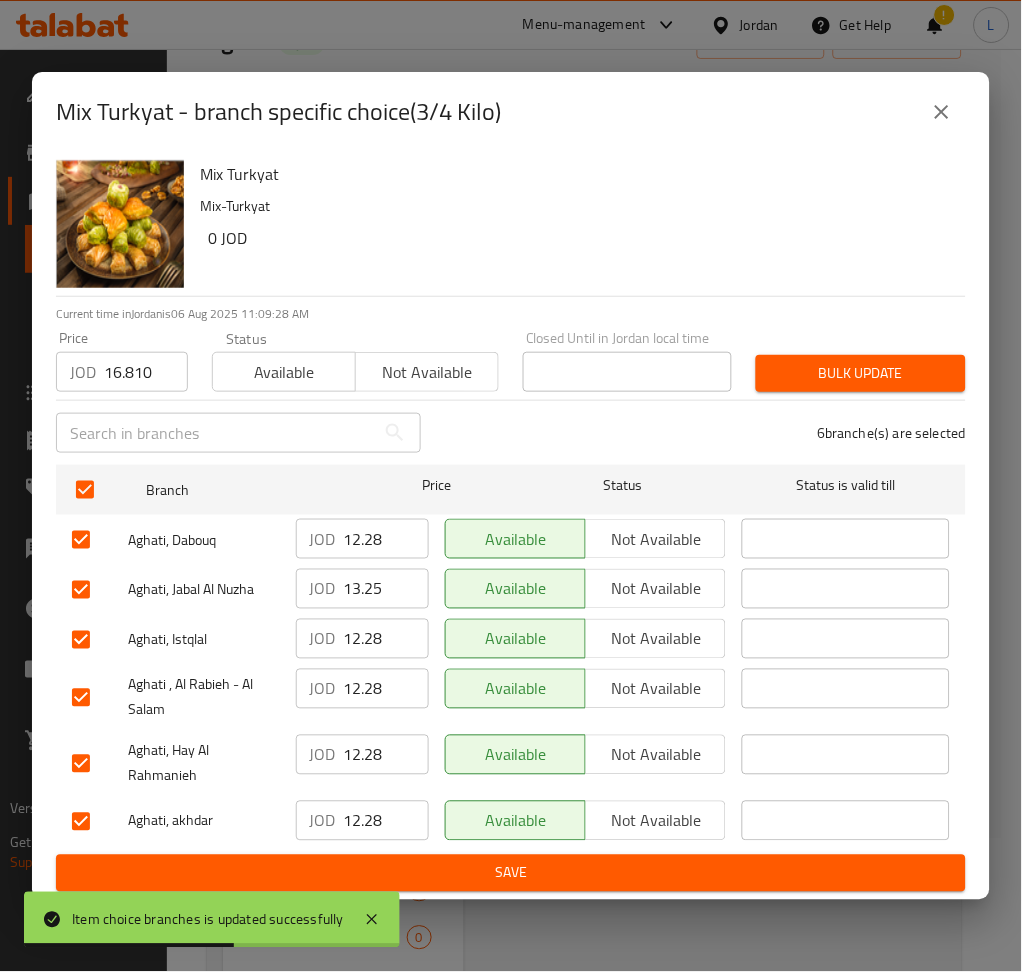 click on "Bulk update" at bounding box center (861, 373) 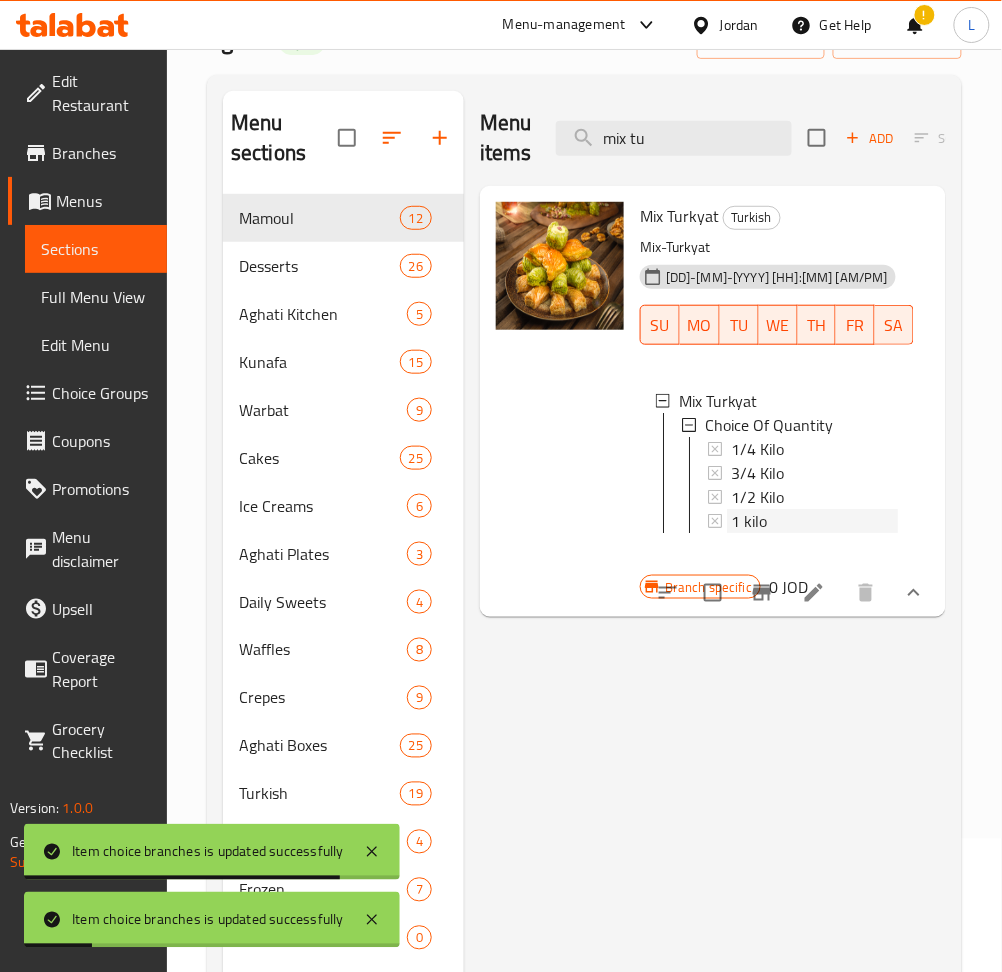 click on "1 kilo" at bounding box center [749, 521] 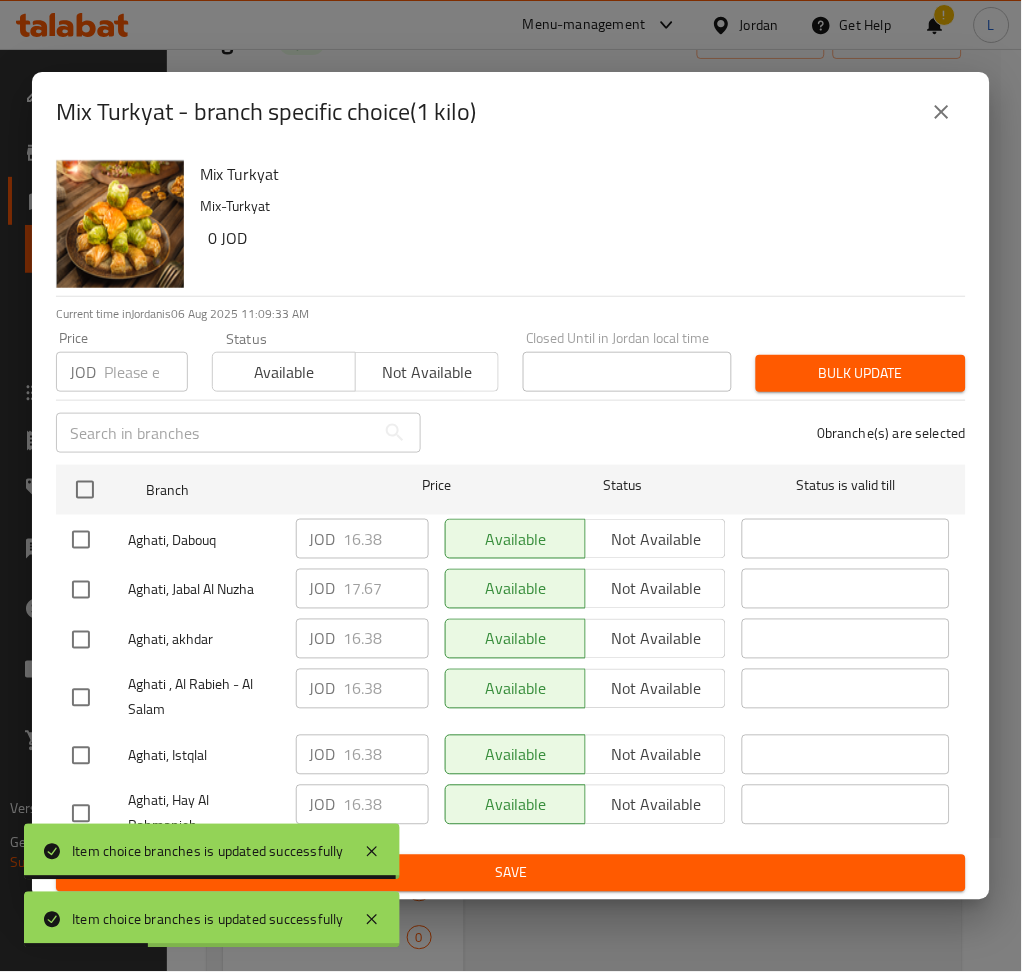 click at bounding box center (146, 372) 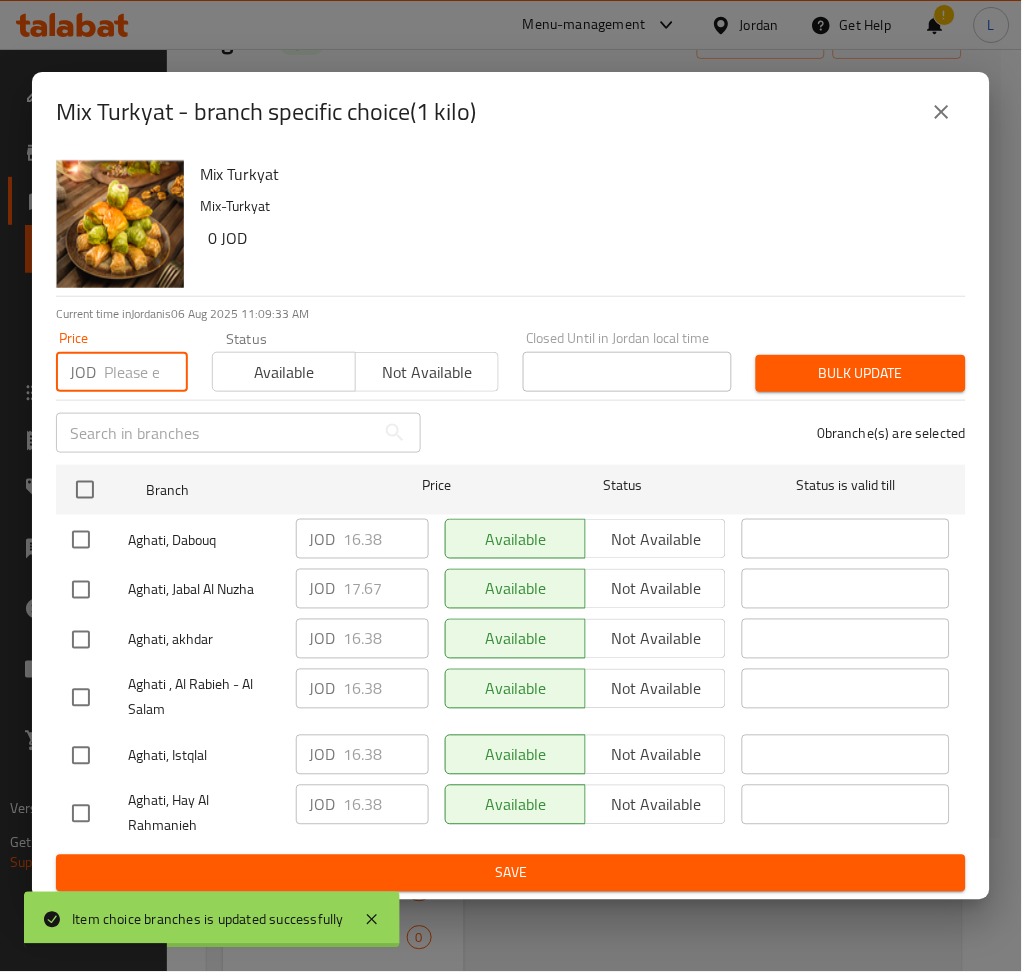paste on "22.413" 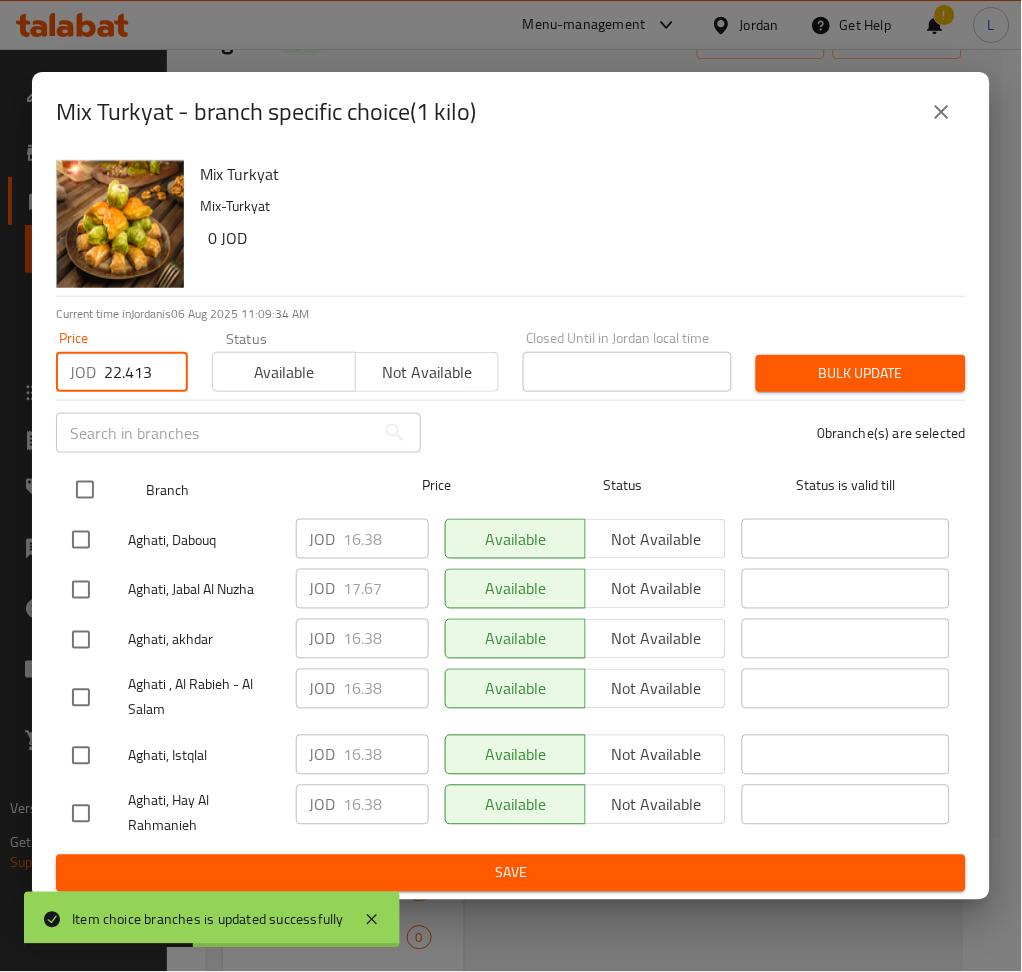 click at bounding box center [85, 490] 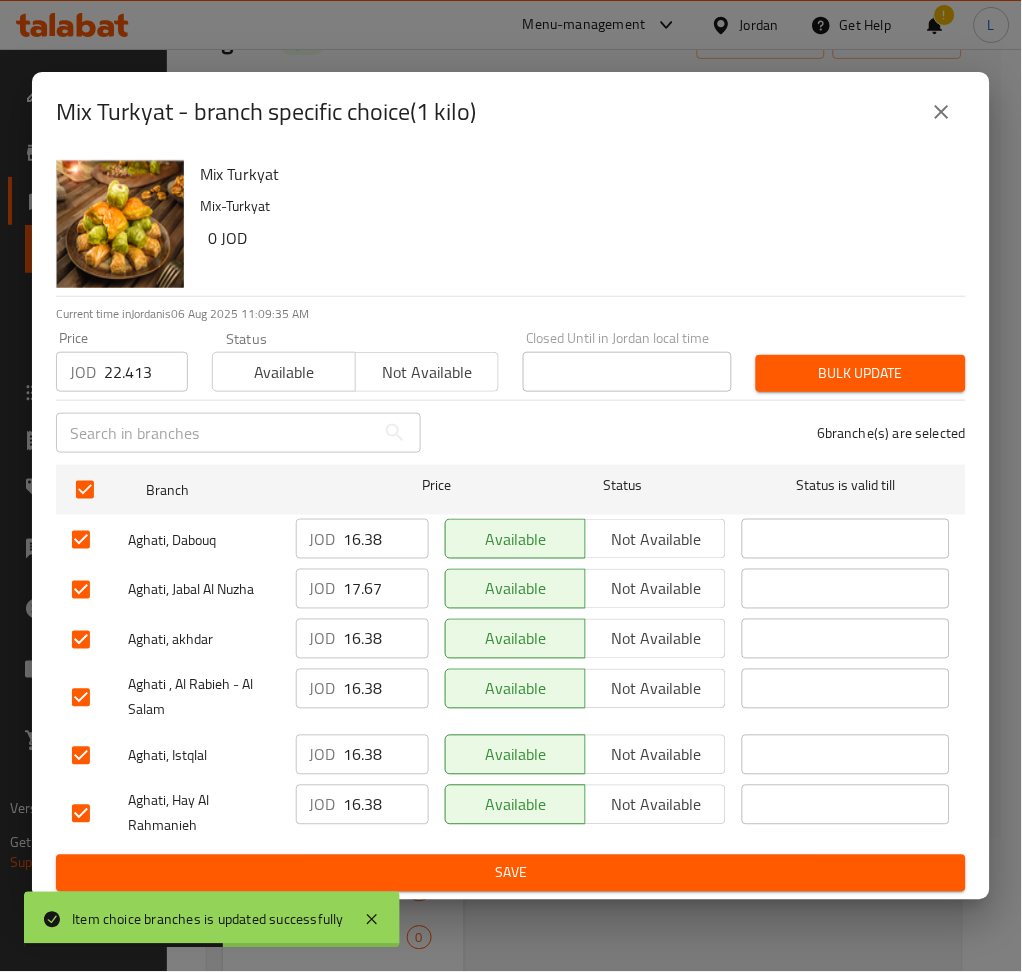 click on "Bulk update" at bounding box center [861, 373] 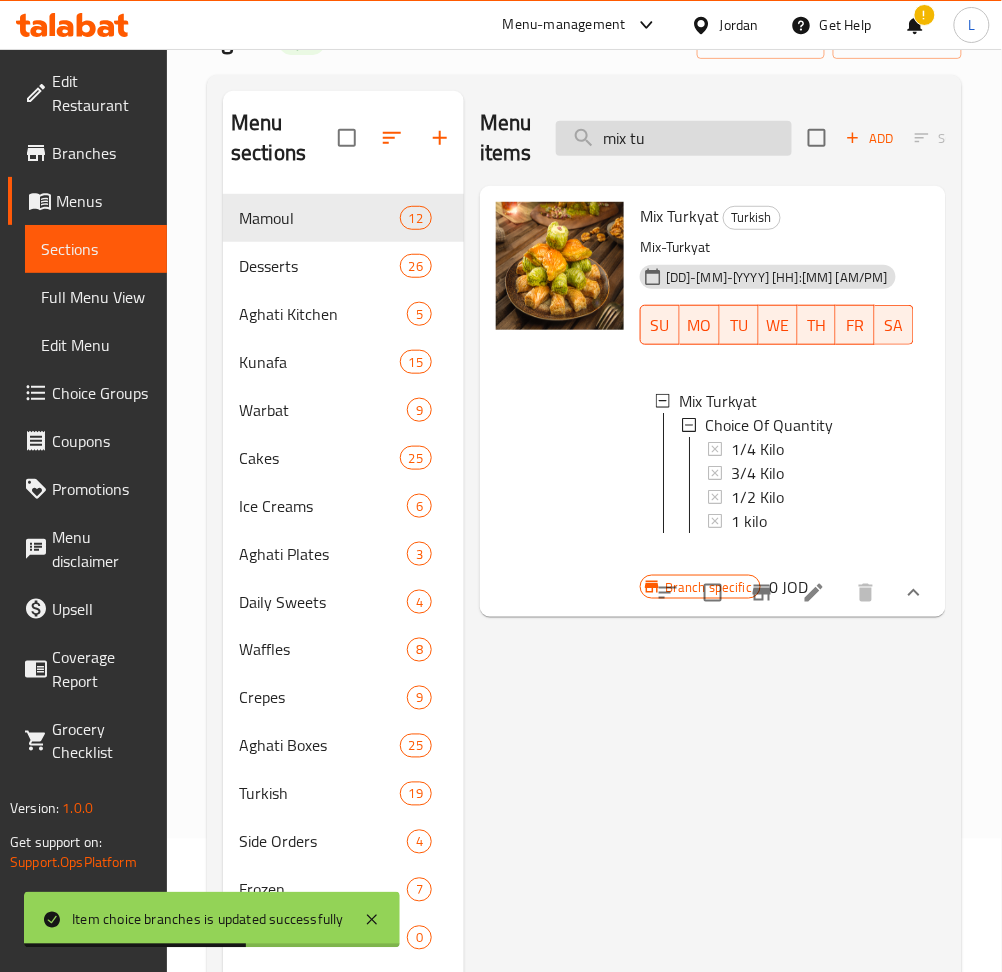 click on "mix tu" at bounding box center (674, 138) 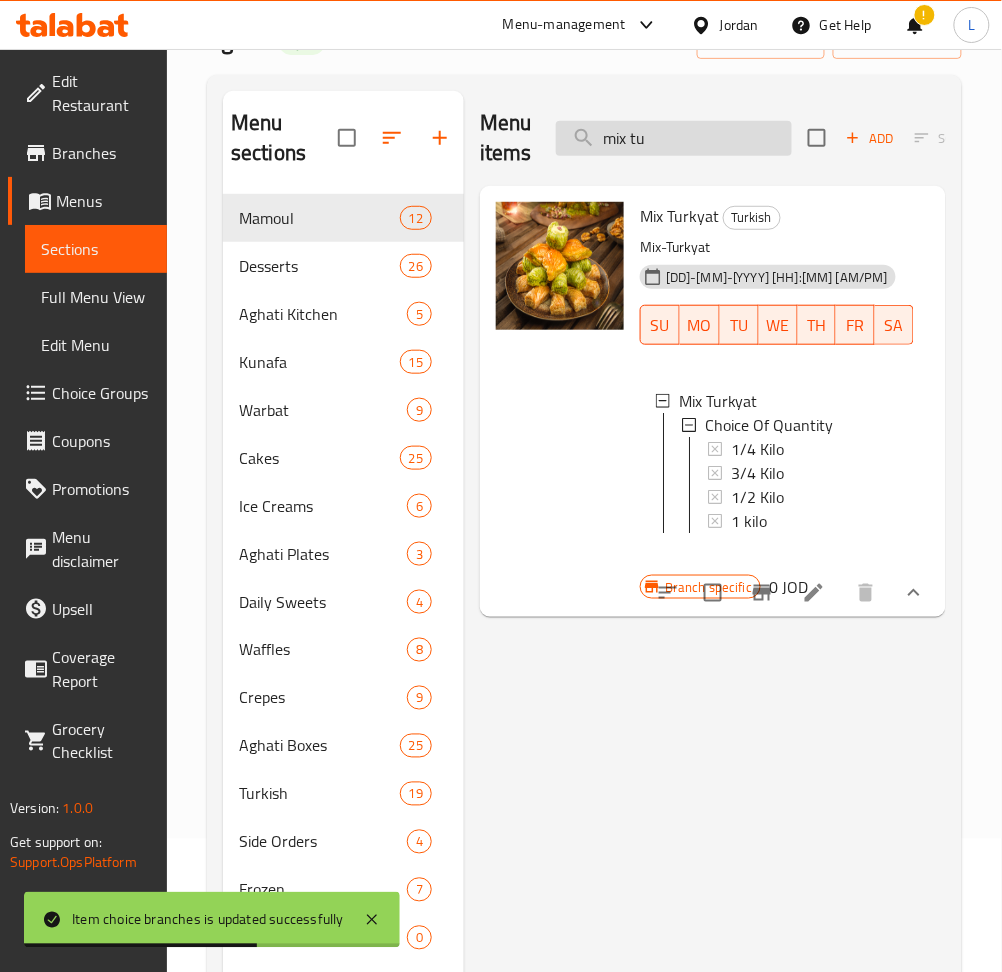 click on "mix tu" at bounding box center (674, 138) 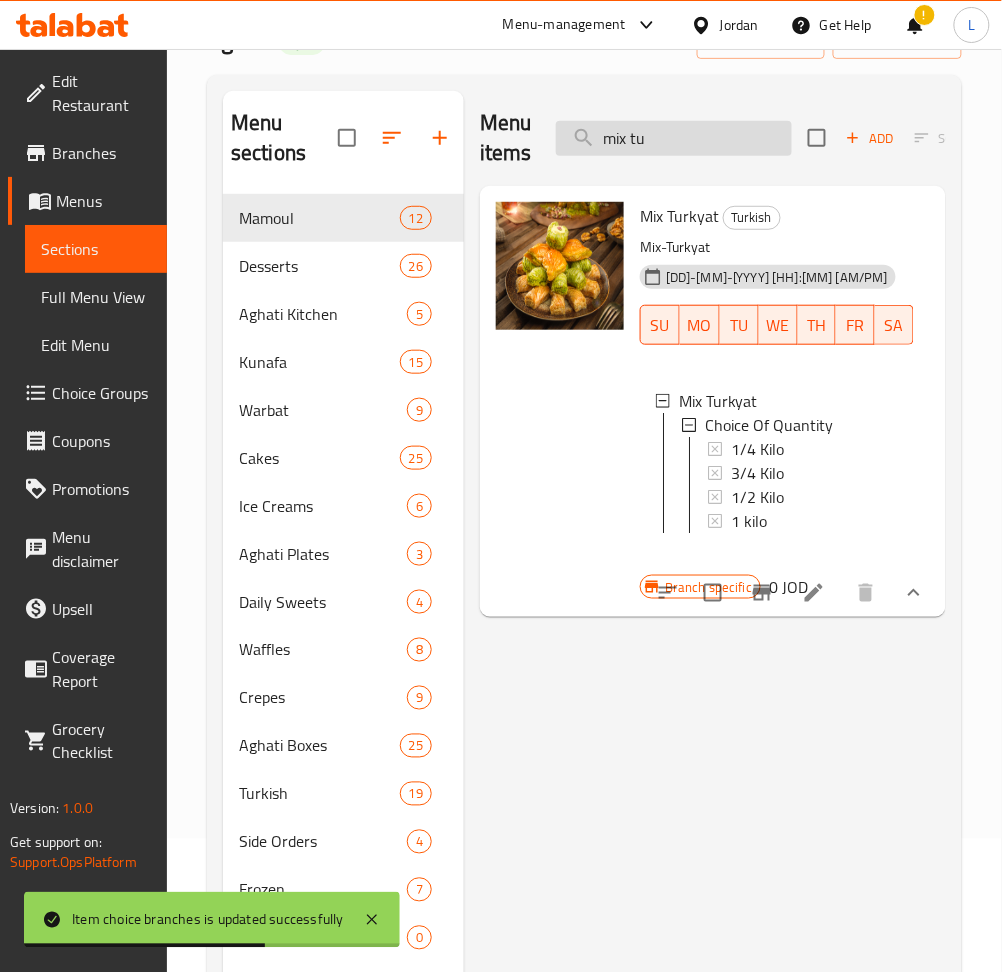 click on "mix tu" at bounding box center [674, 138] 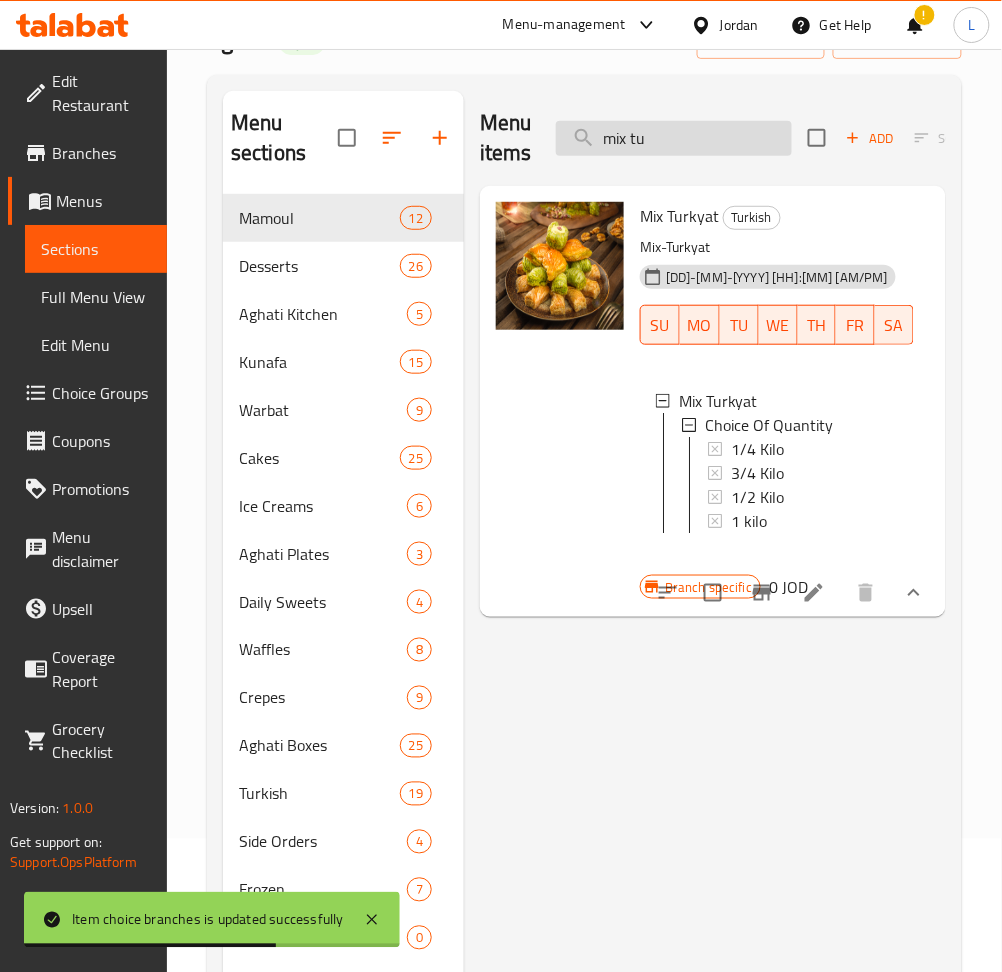 paste on "Asawer Halaby" 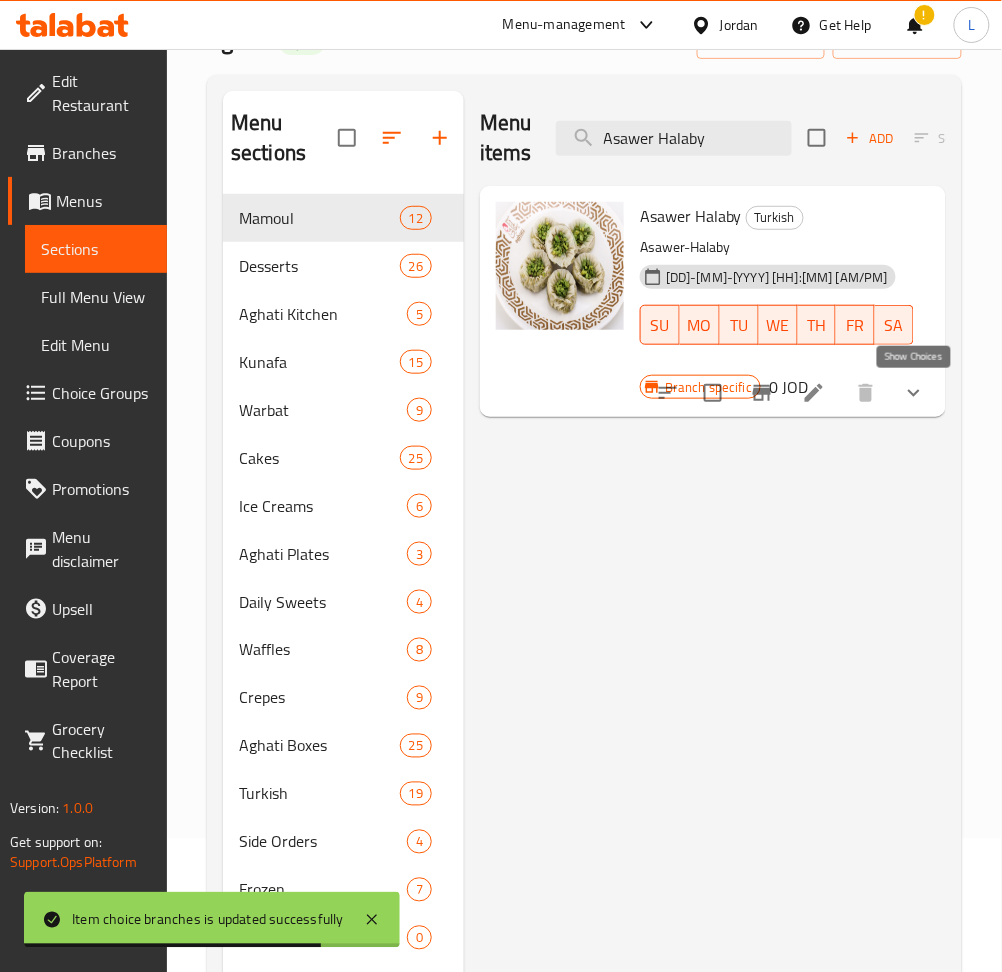 click 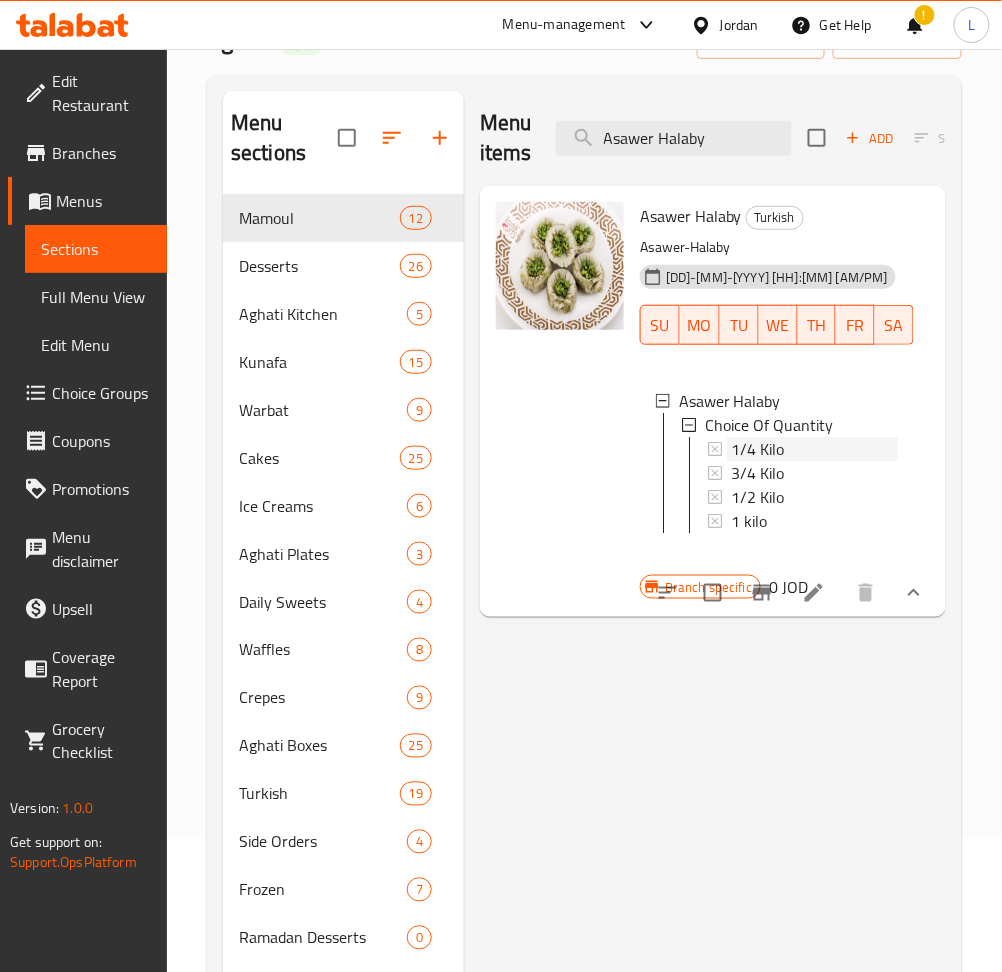 click on "1/4 Kilo" at bounding box center [814, 449] 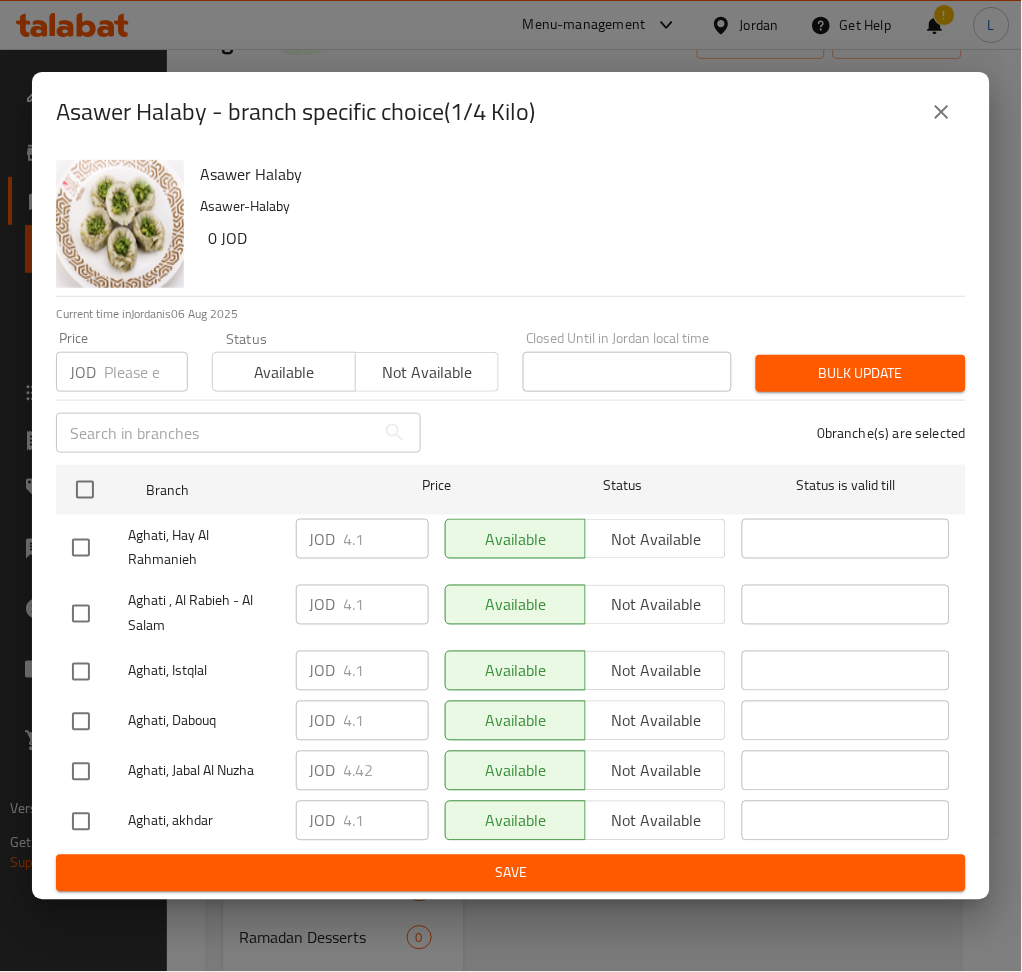 click at bounding box center [146, 372] 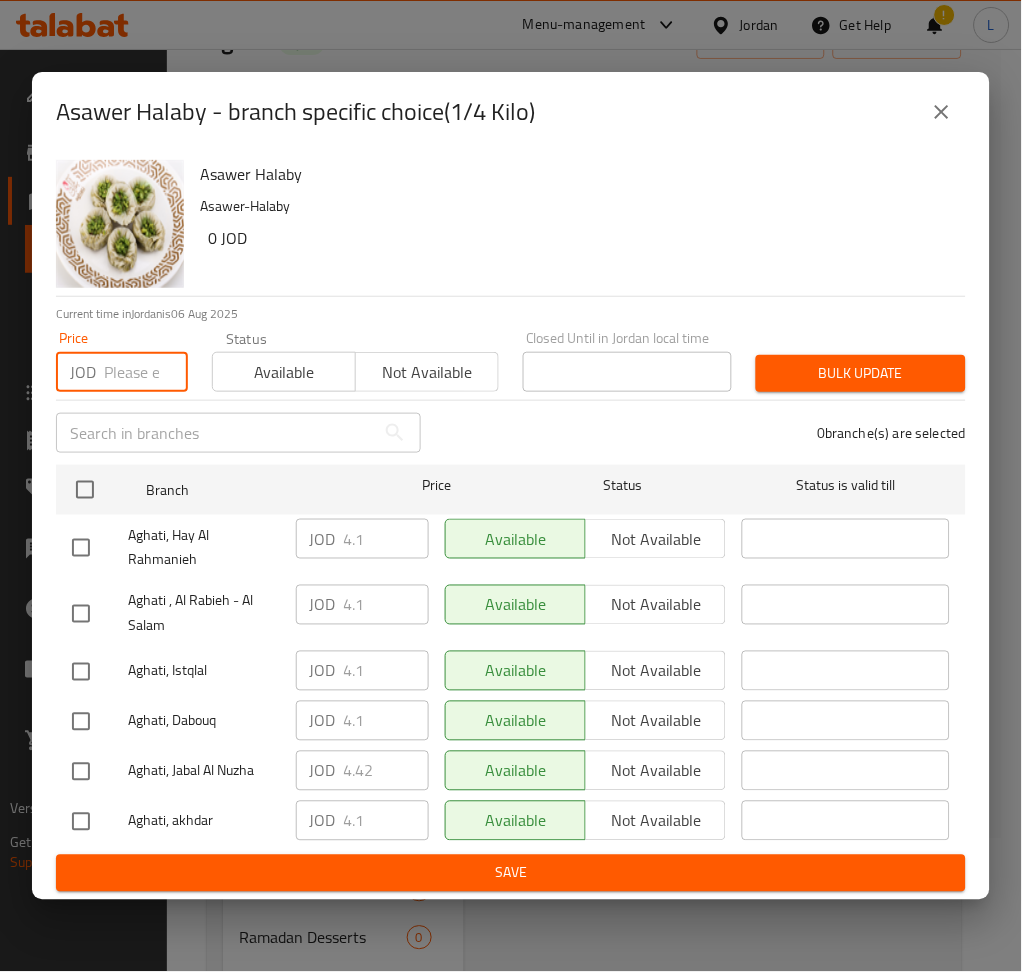 paste on "5.603" 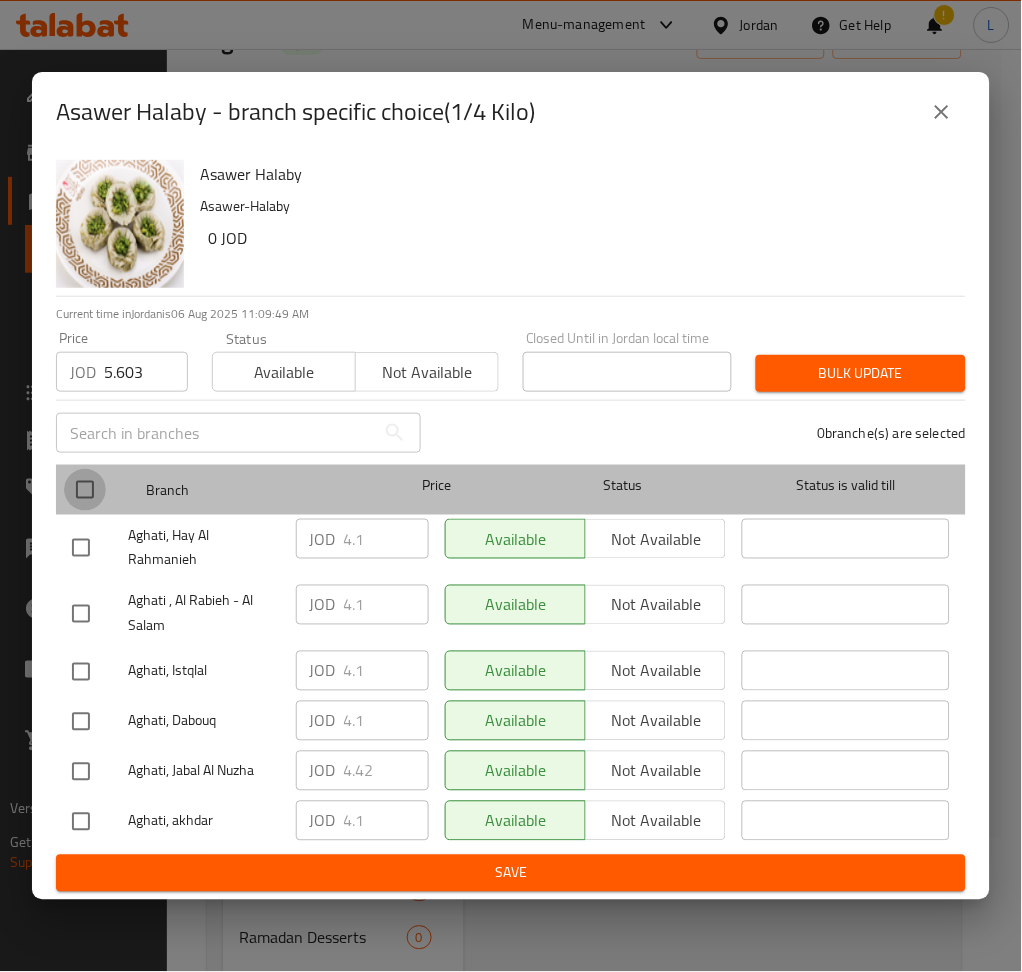 drag, startPoint x: 80, startPoint y: 482, endPoint x: 109, endPoint y: 488, distance: 29.614185 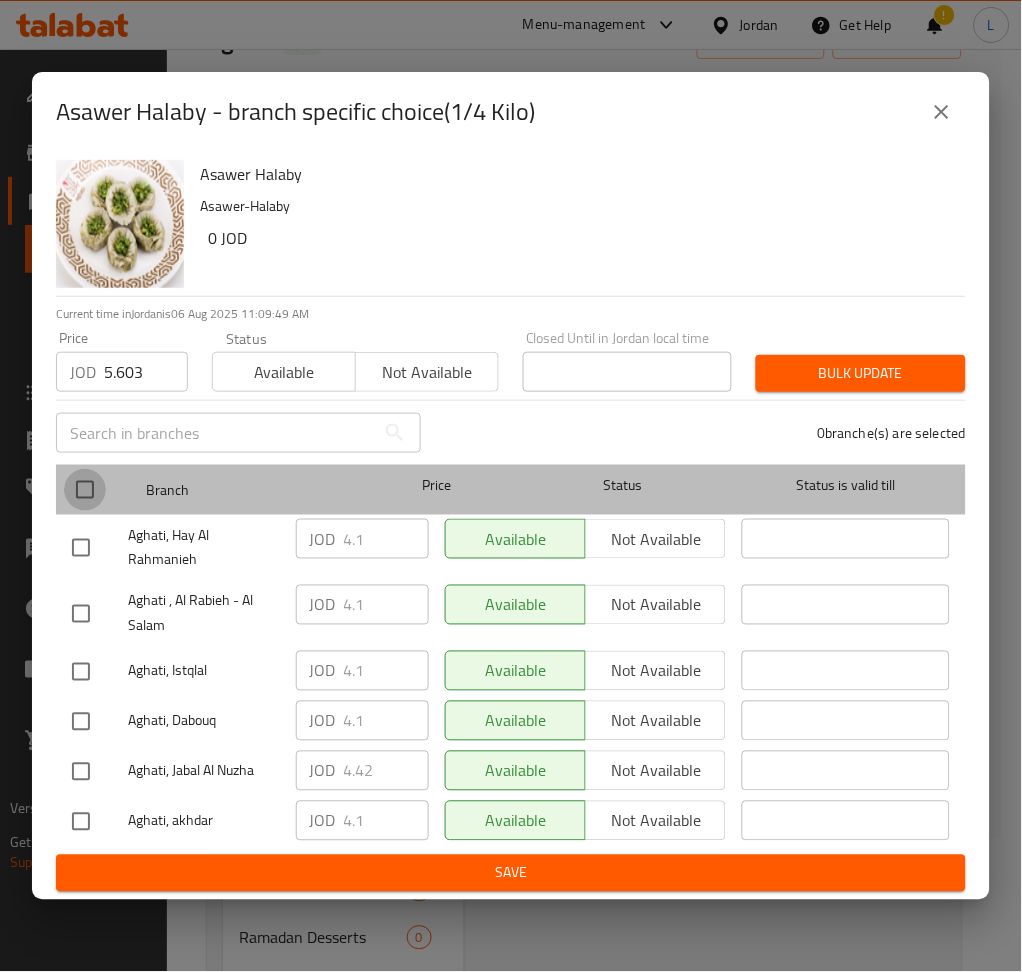 click at bounding box center (85, 490) 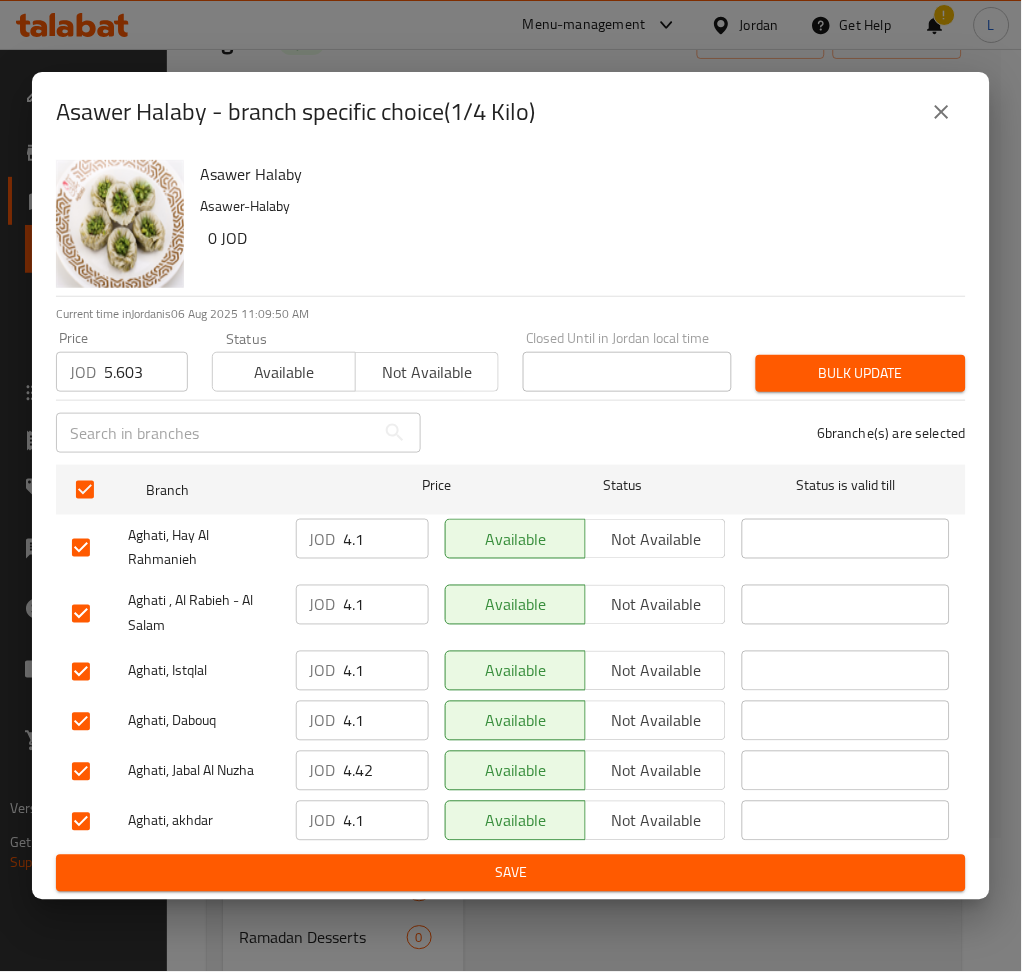 click on "Bulk update" at bounding box center [861, 373] 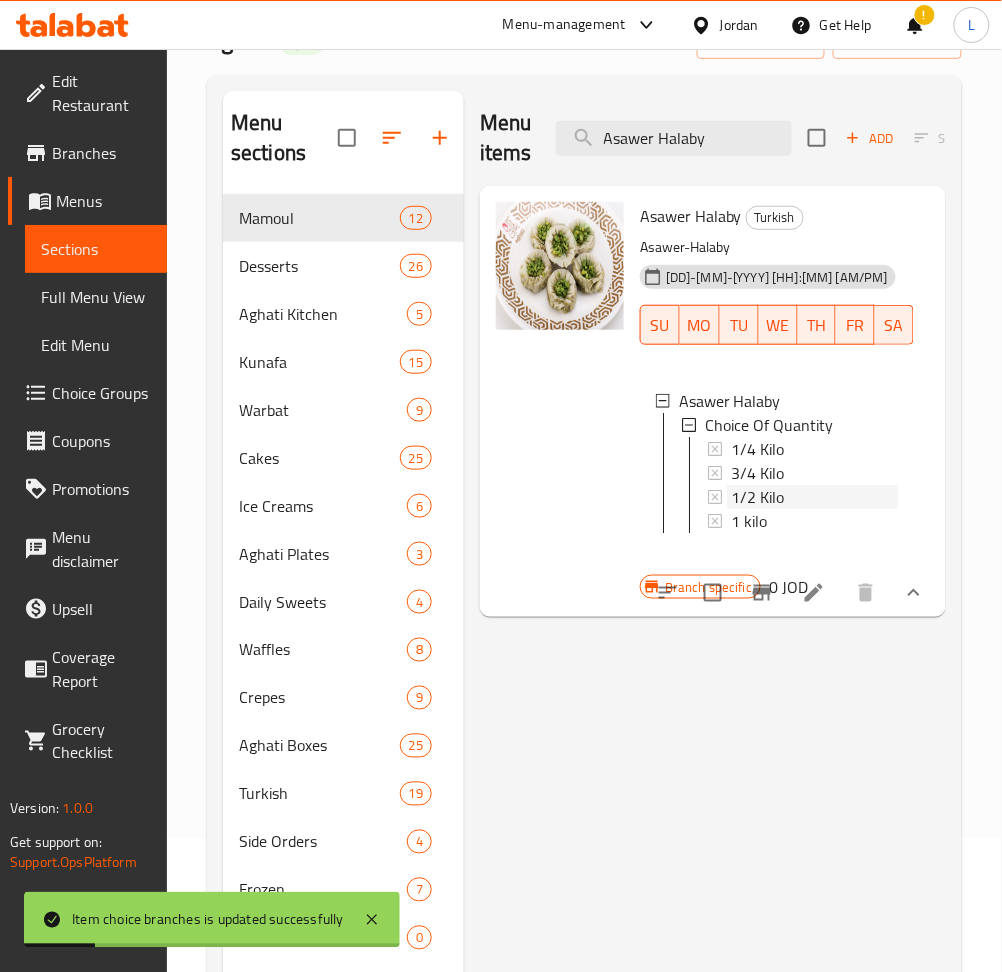 click on "1/2 Kilo" at bounding box center [757, 497] 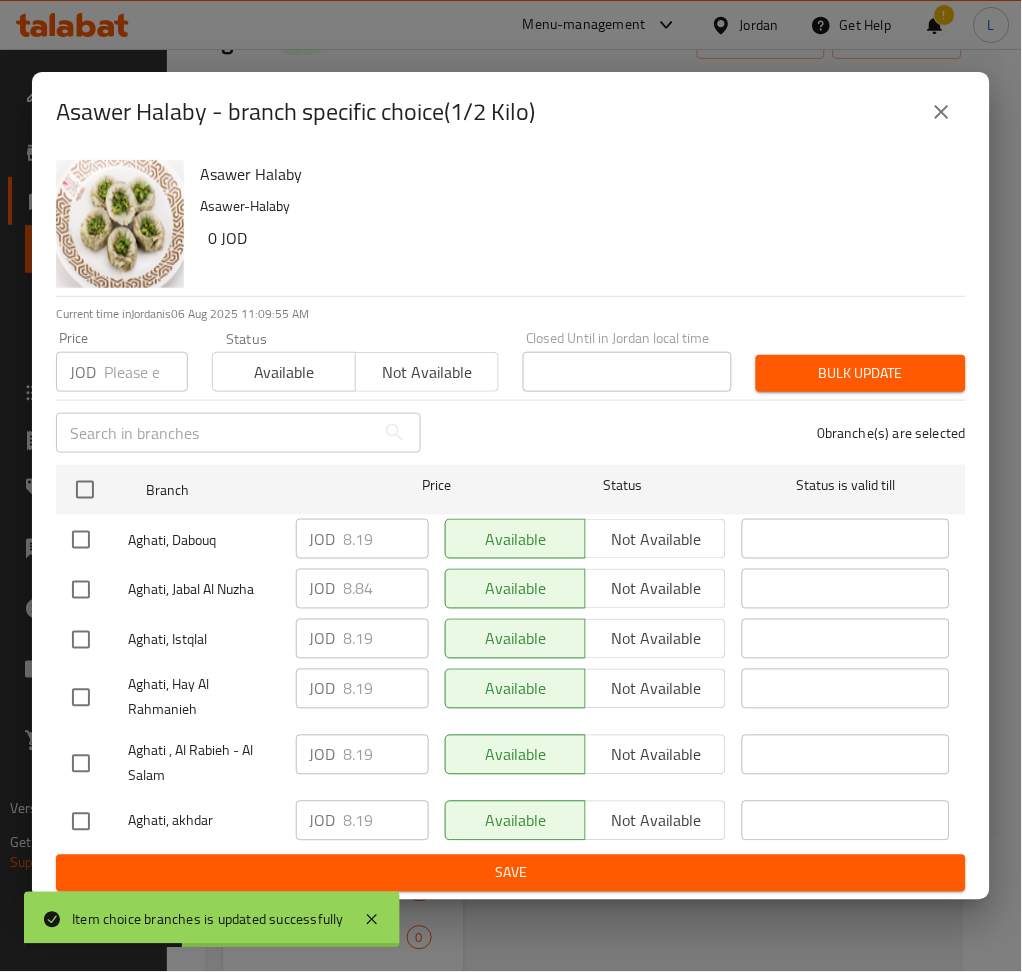 click at bounding box center [146, 372] 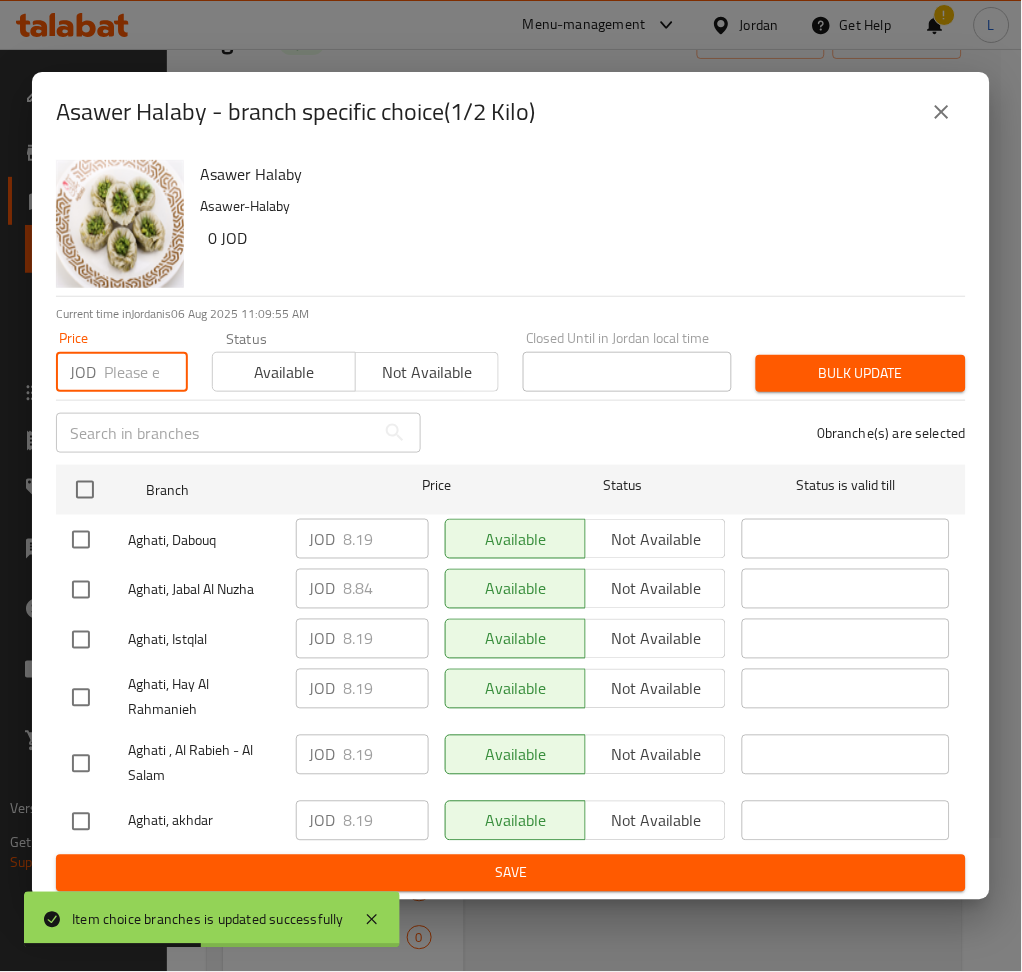 paste on "11.207" 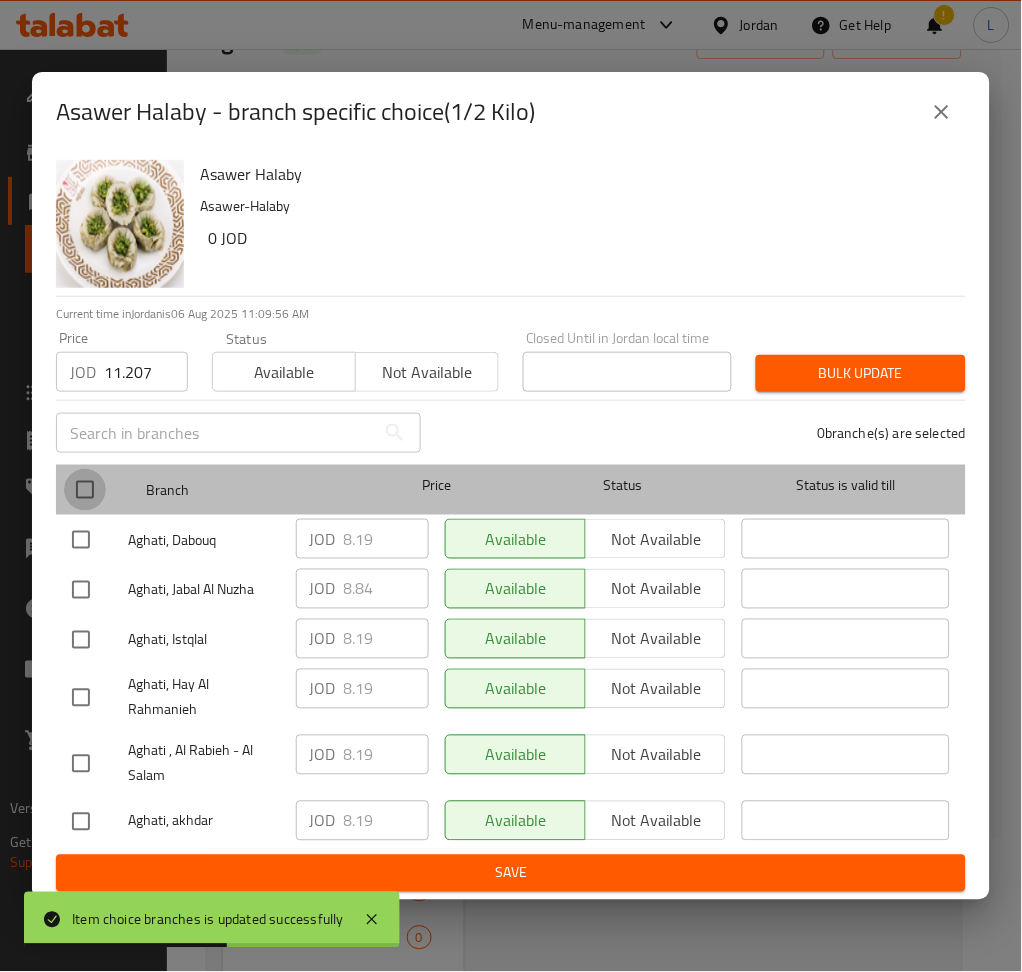 drag, startPoint x: 94, startPoint y: 479, endPoint x: 197, endPoint y: 484, distance: 103.121284 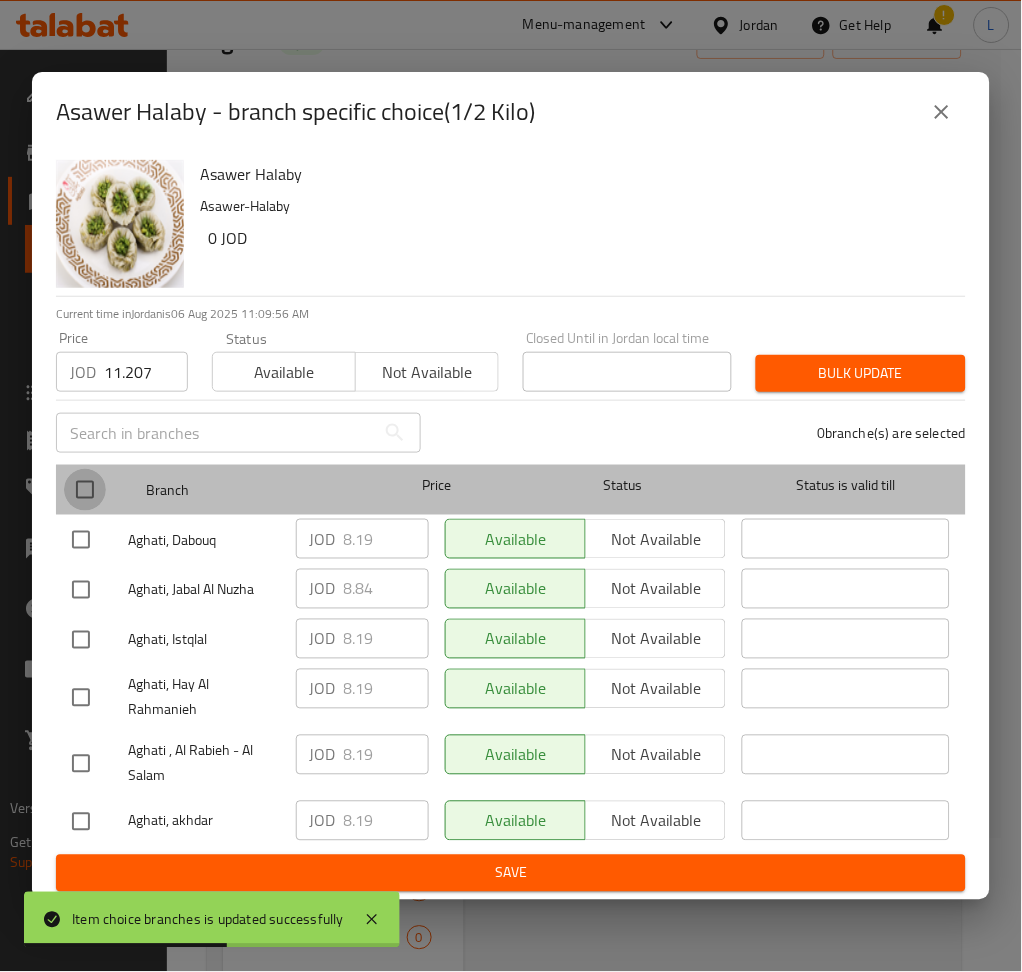 click at bounding box center (85, 490) 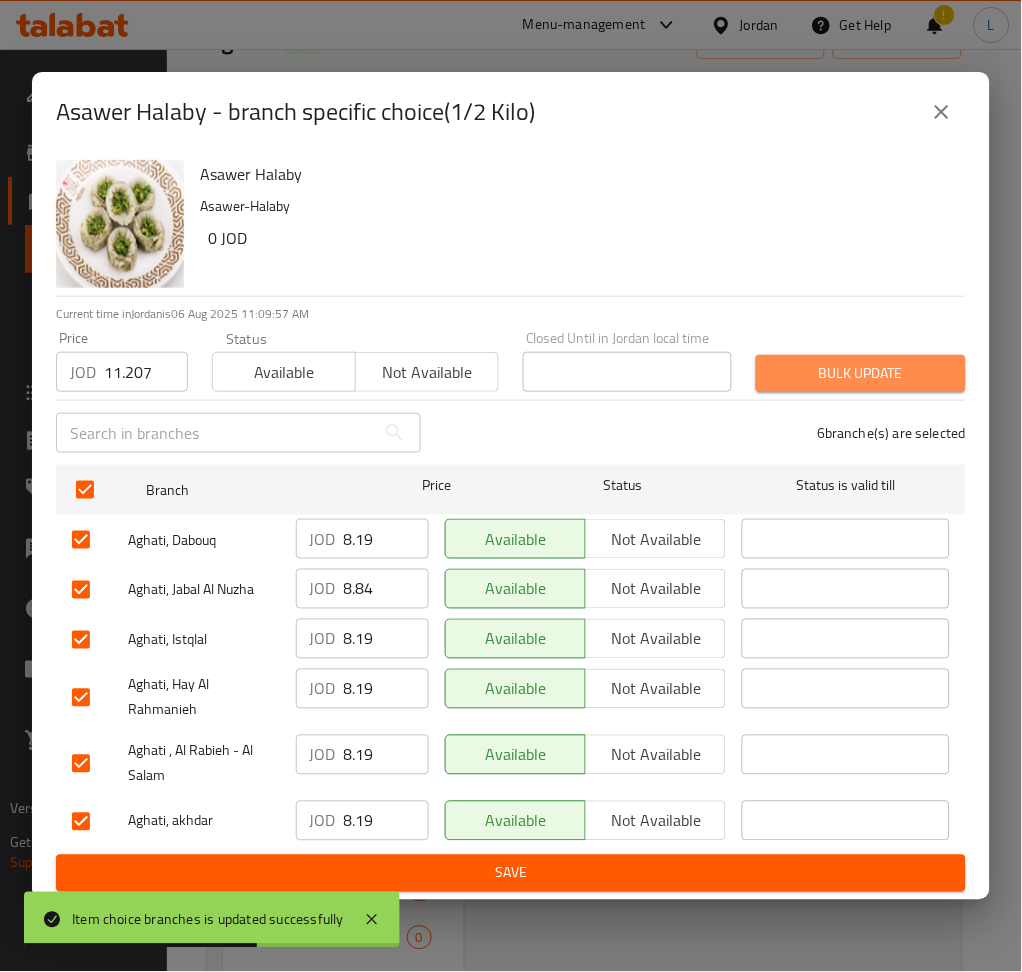 click on "Bulk update" at bounding box center (861, 373) 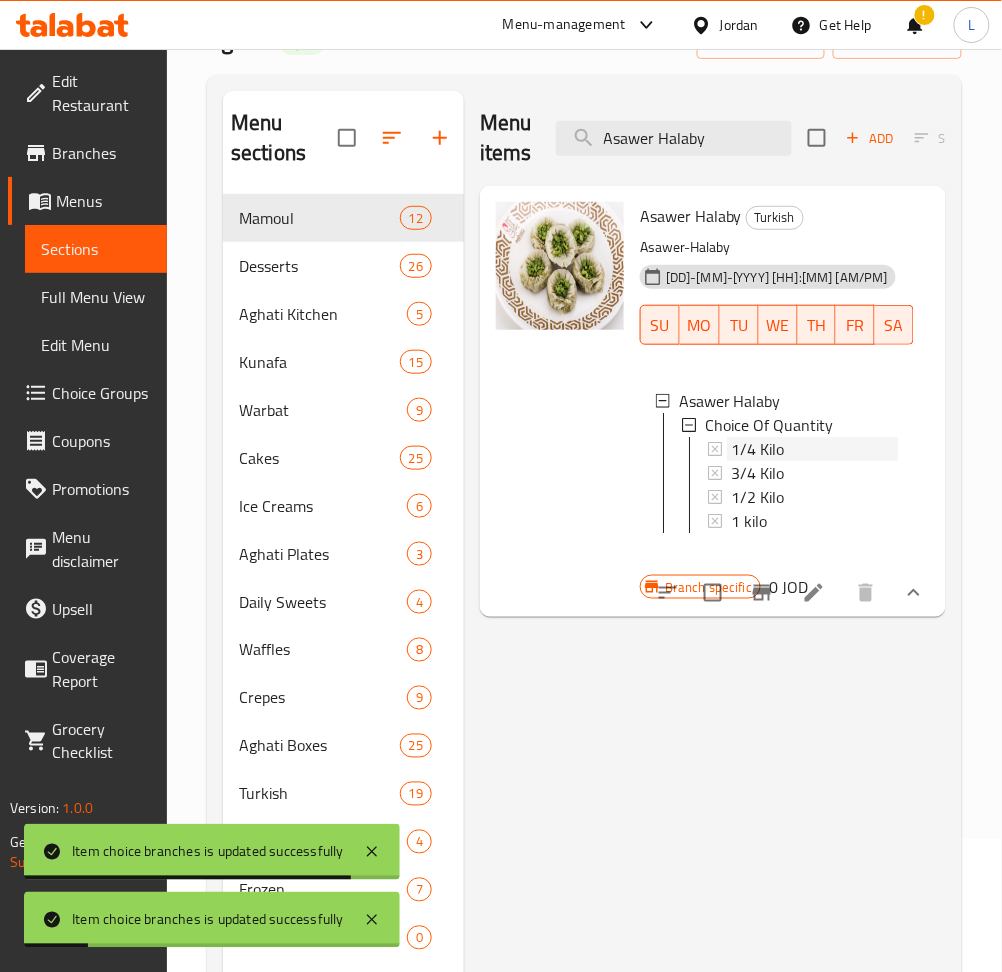 click on "1/4 Kilo" at bounding box center (757, 449) 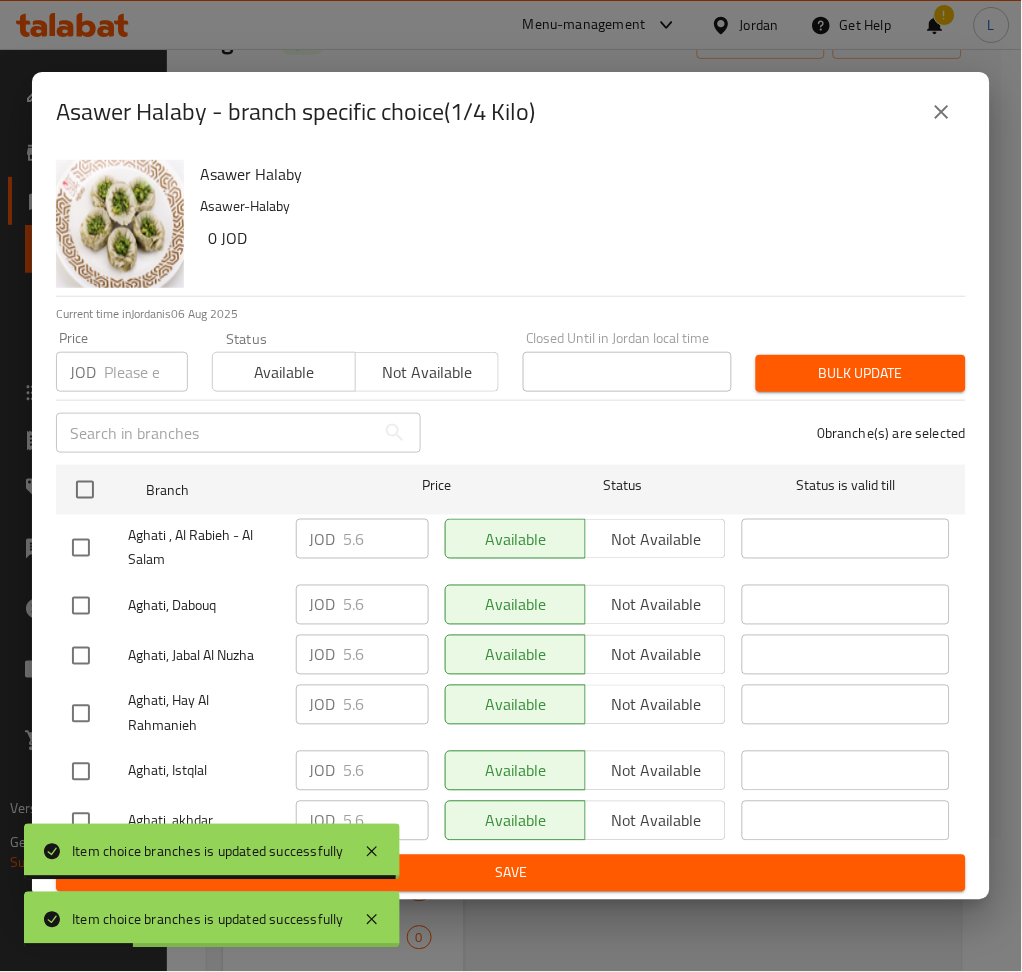 click 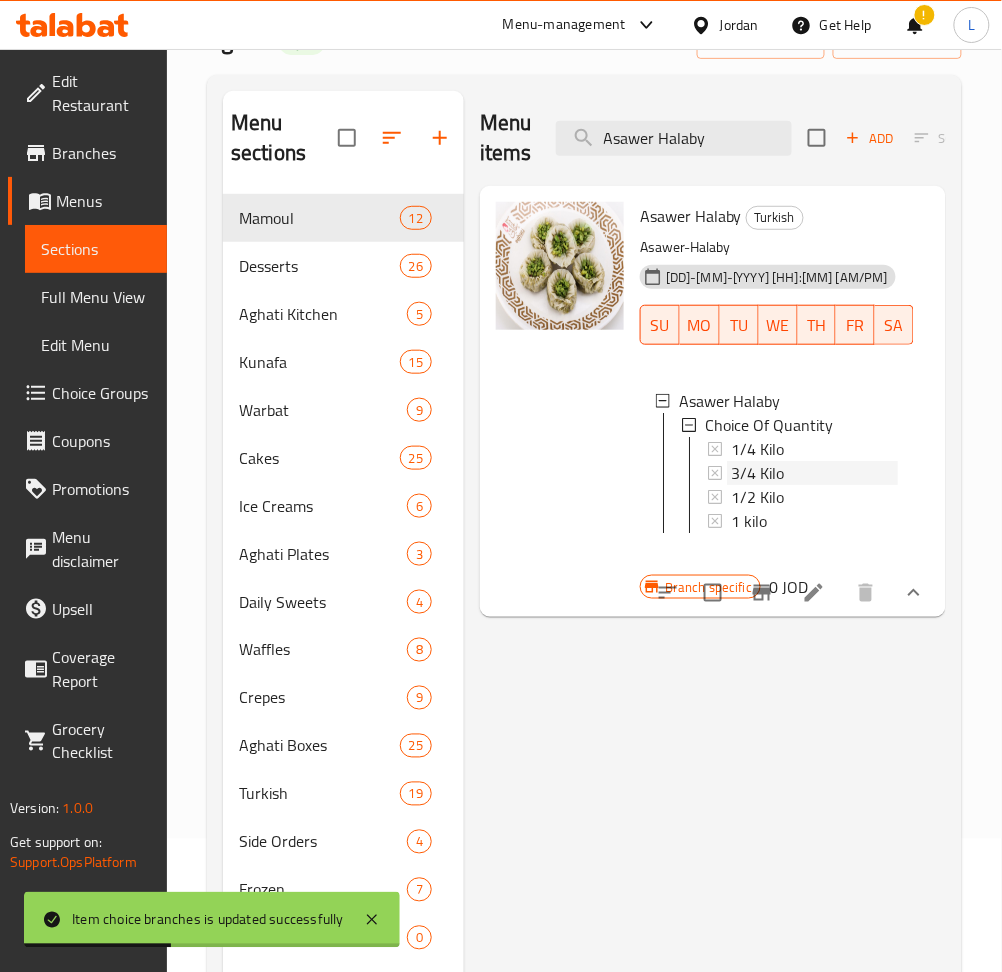 click on "3/4 Kilo" at bounding box center (814, 473) 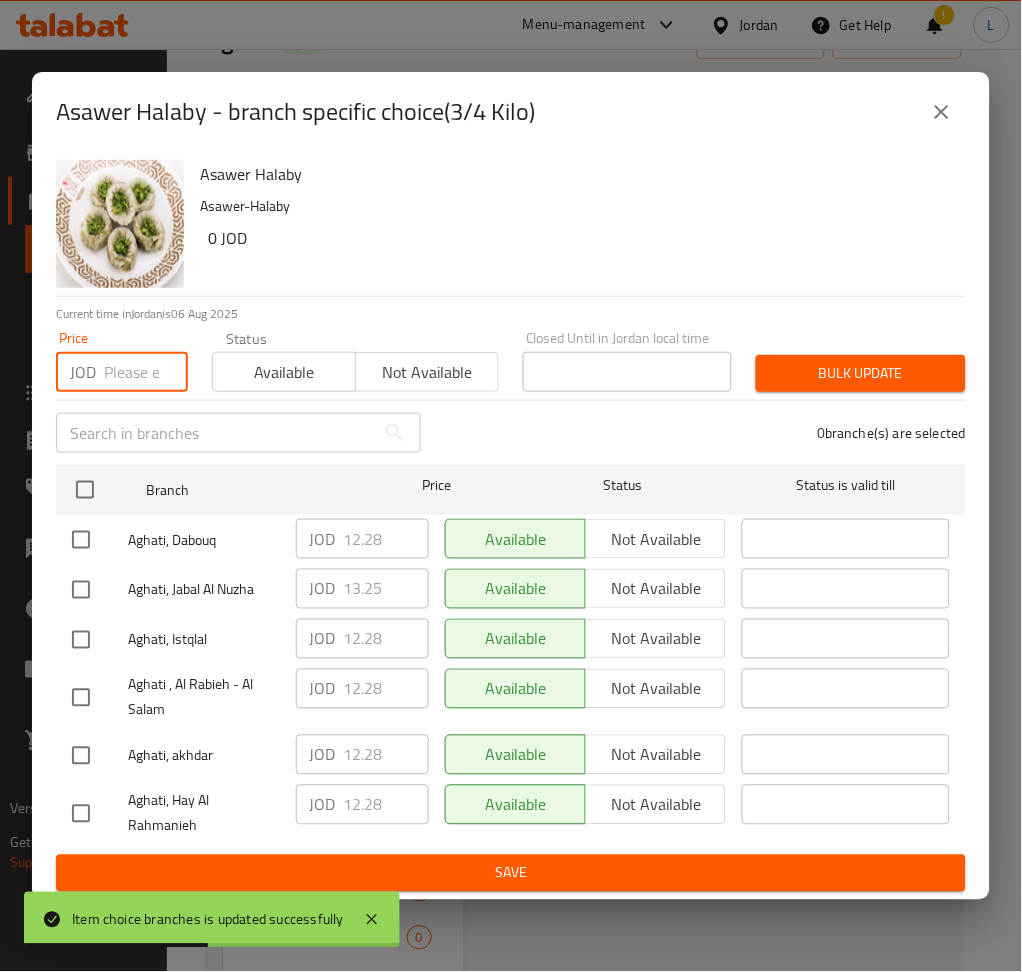 click at bounding box center [146, 372] 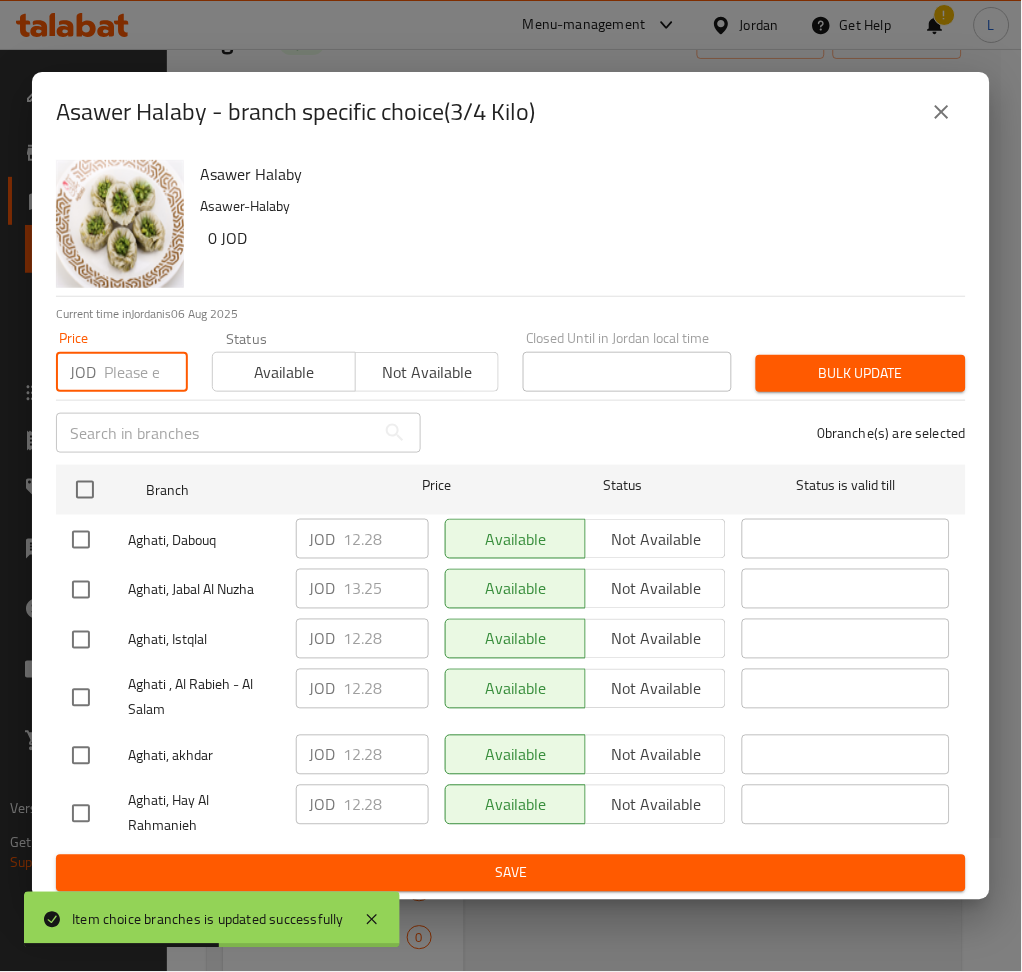 paste on "16.810" 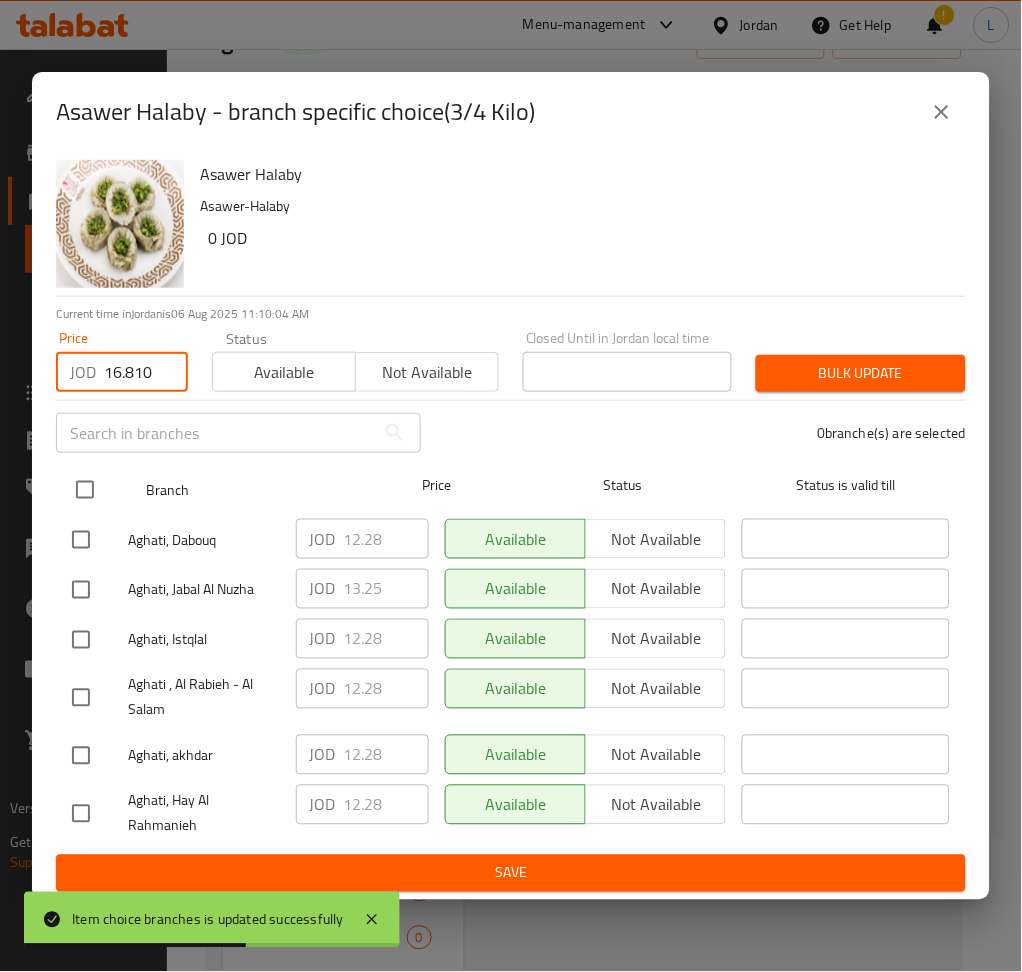 click at bounding box center [85, 490] 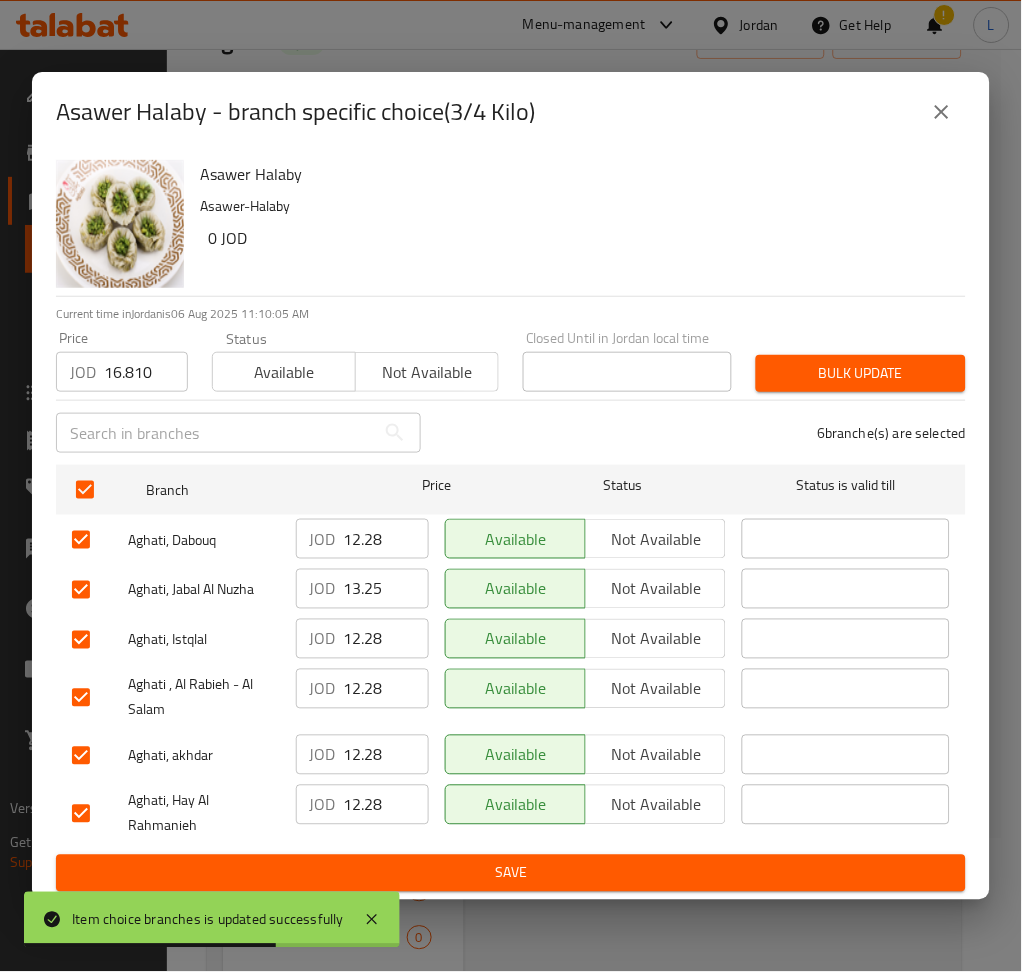click on "Bulk update" at bounding box center (861, 373) 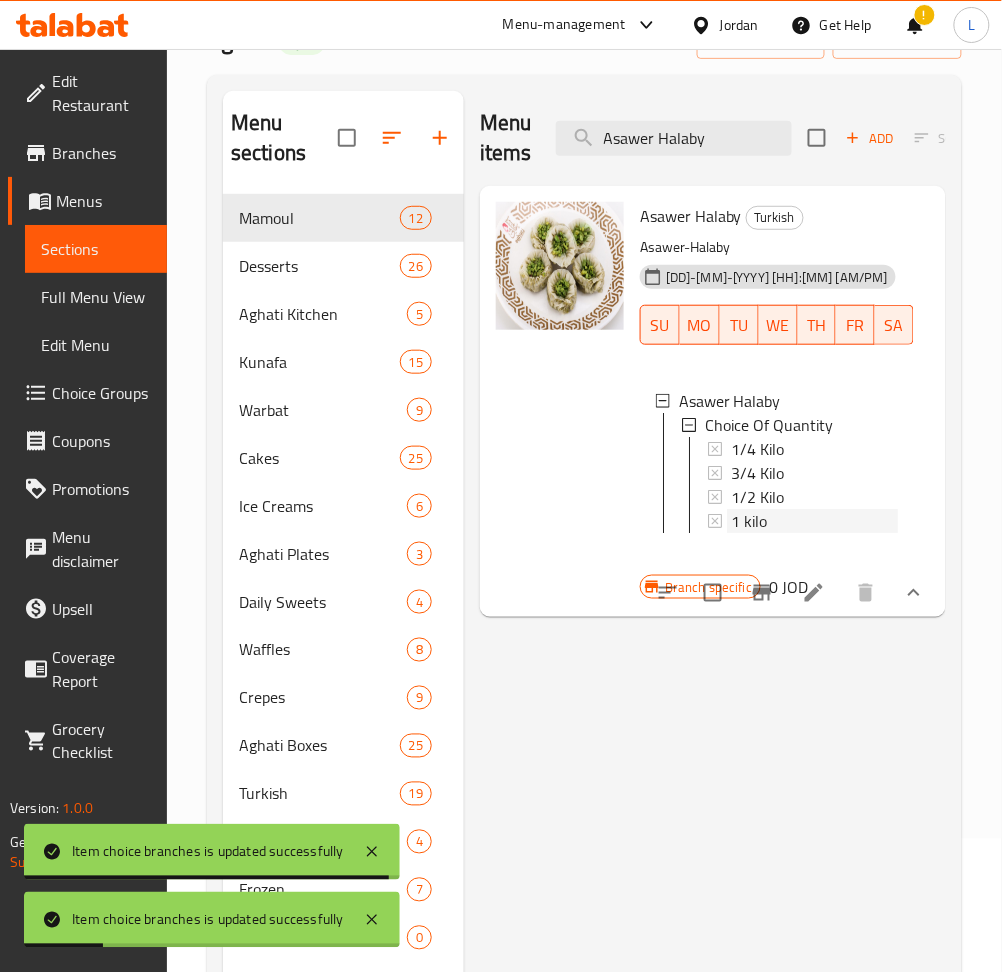 click on "1 kilo" at bounding box center (814, 521) 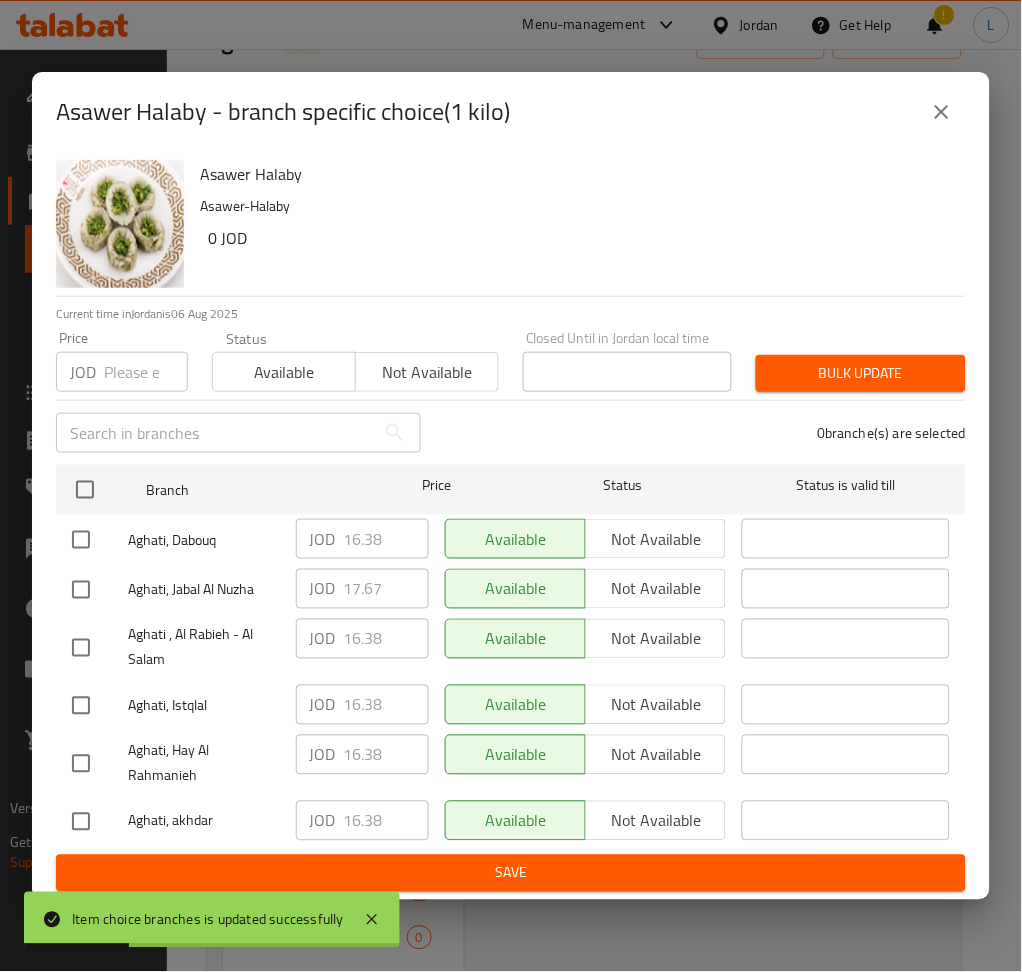 click at bounding box center [146, 372] 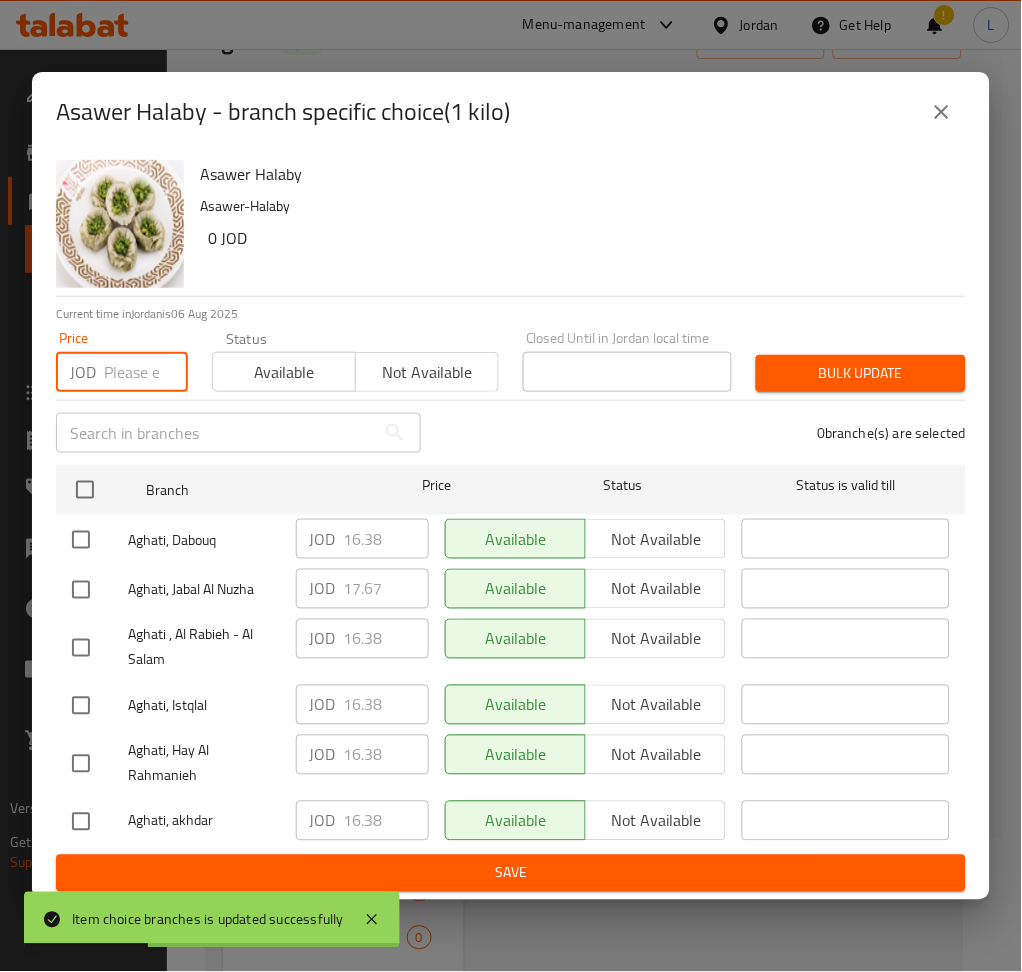 paste on "22.413" 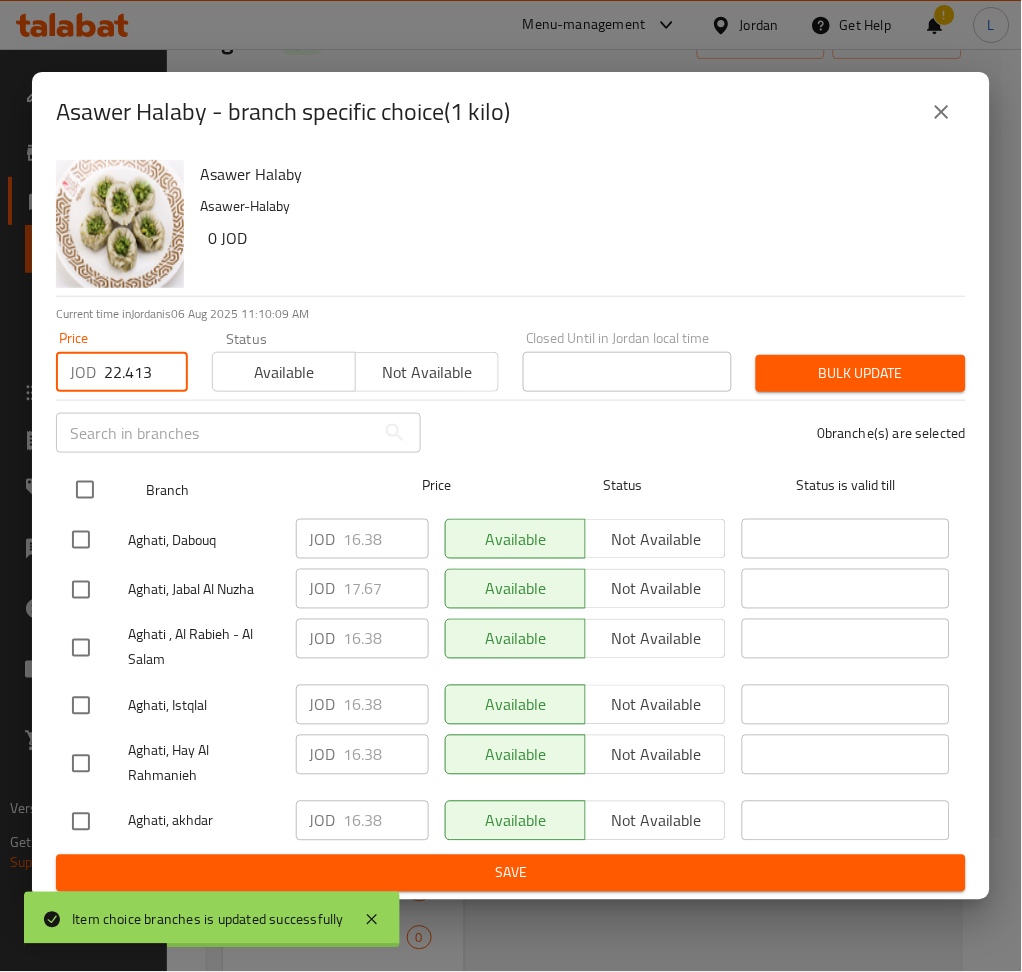 click at bounding box center (85, 490) 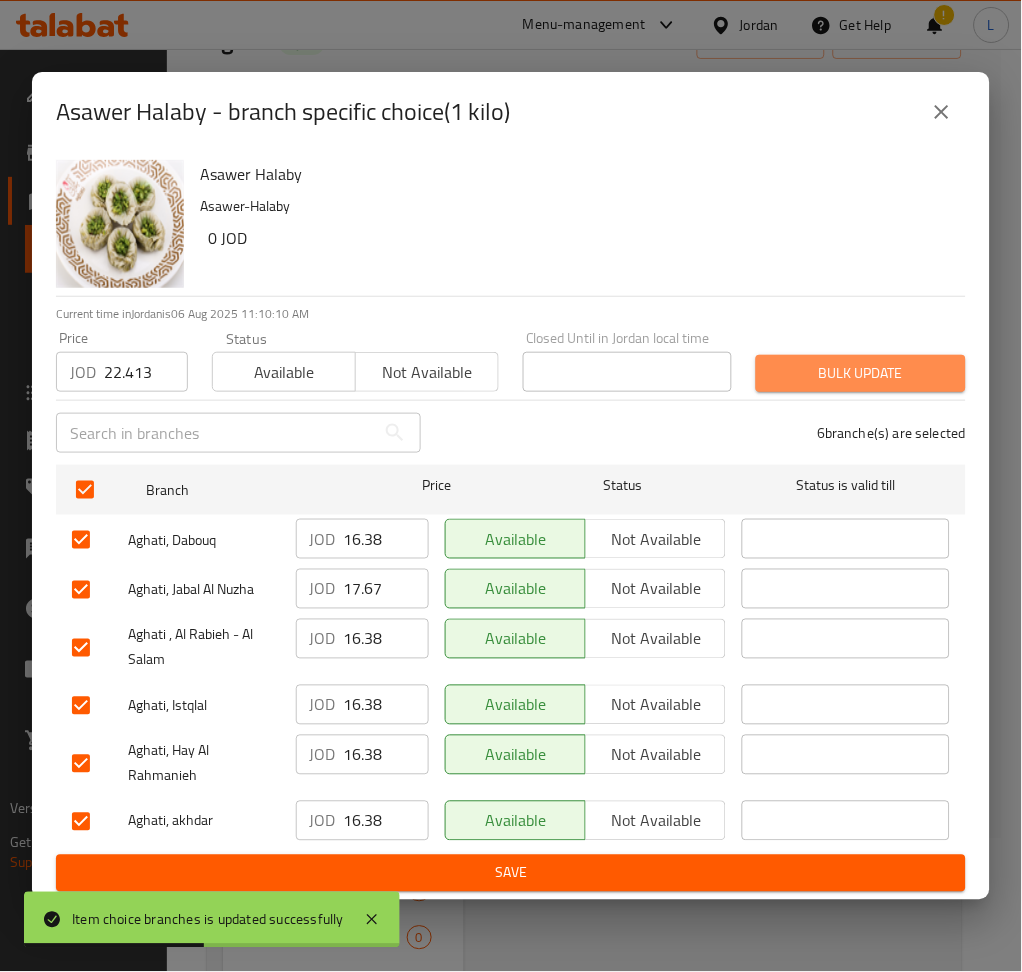 click on "Bulk update" at bounding box center (861, 373) 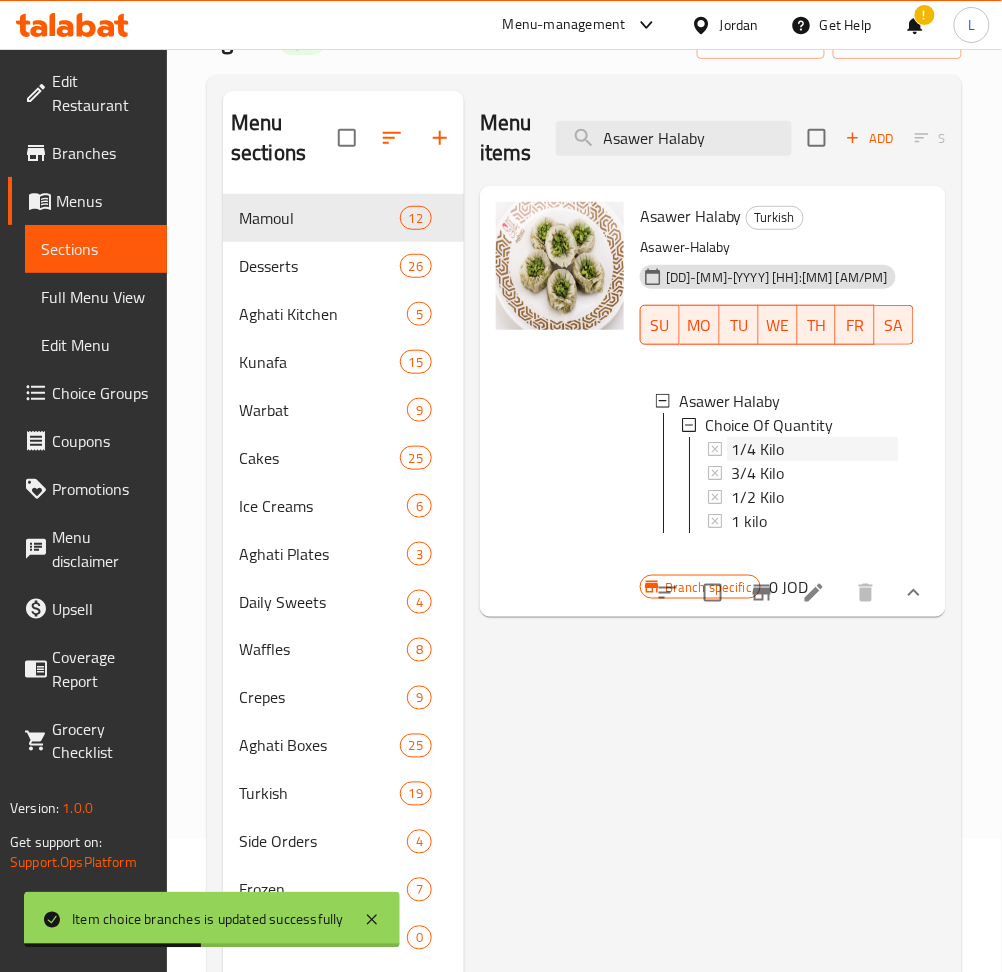 click on "1/4 Kilo" at bounding box center (757, 449) 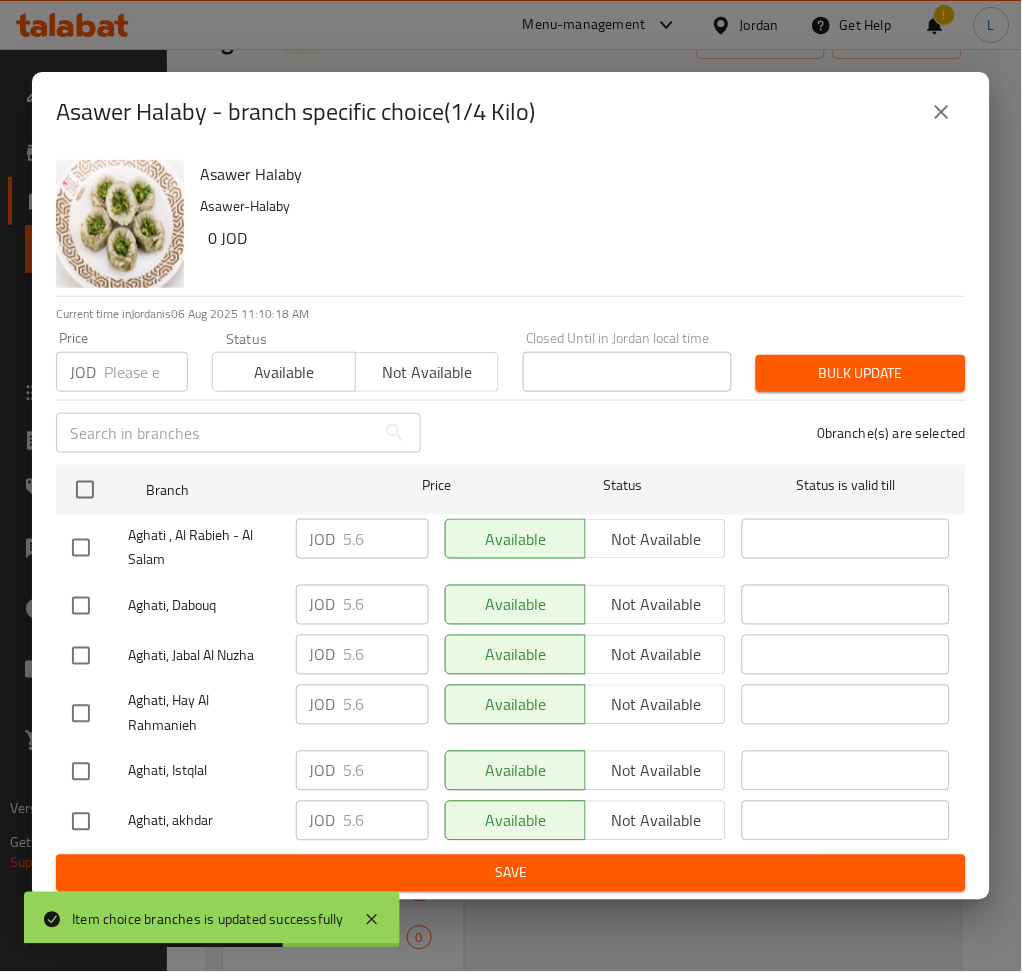 click at bounding box center (942, 112) 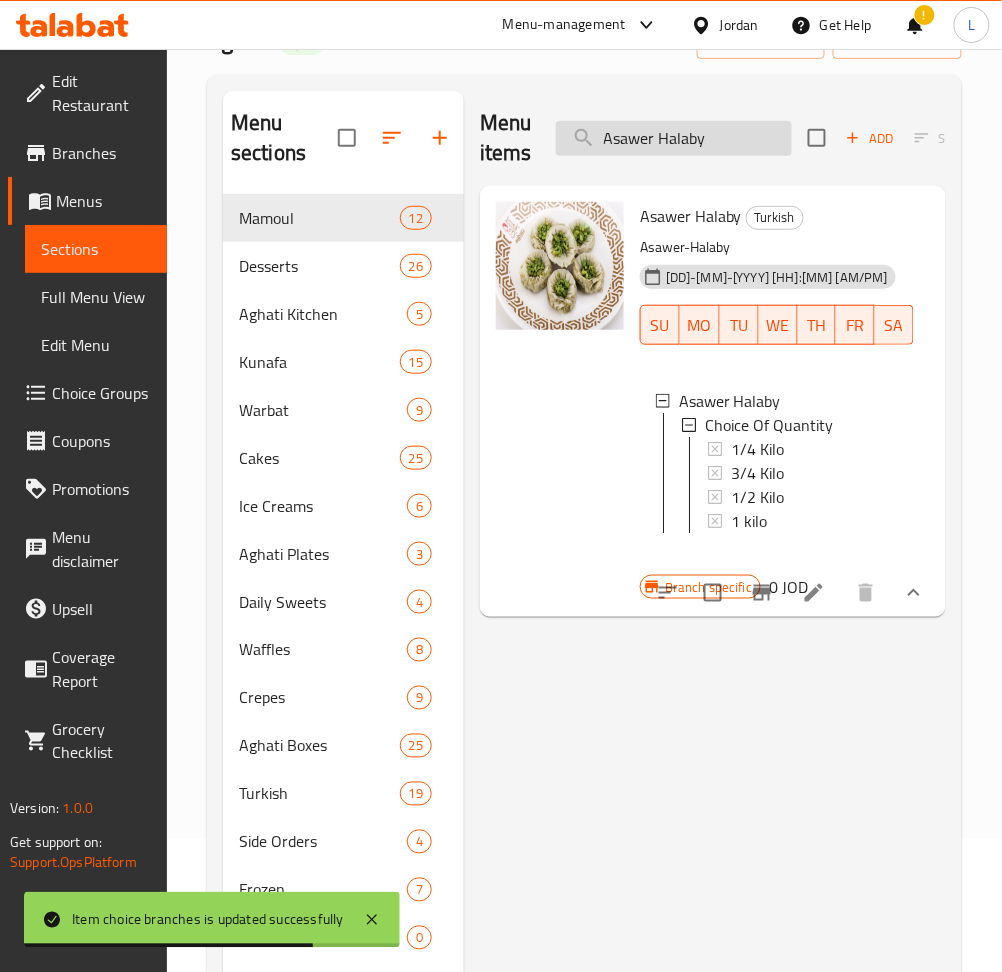 click on "Asawer Halaby" at bounding box center [674, 138] 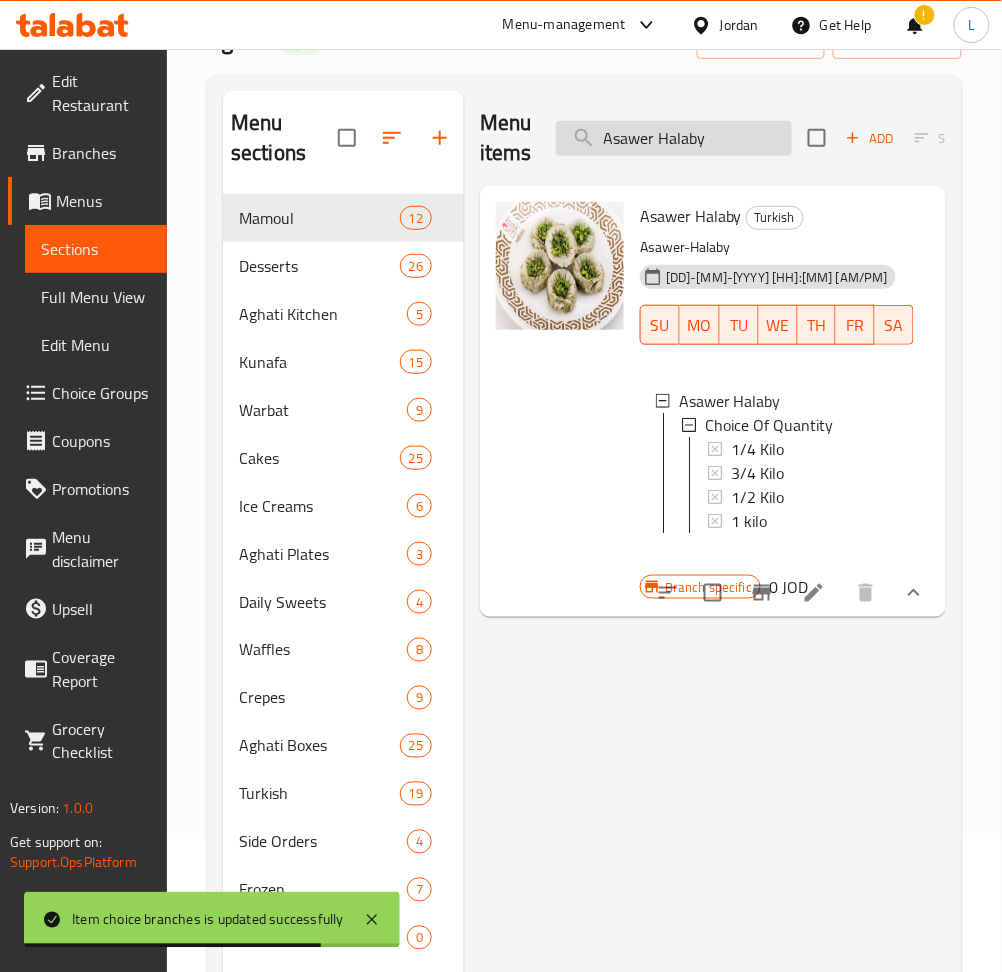 click on "Asawer Halaby" at bounding box center (674, 138) 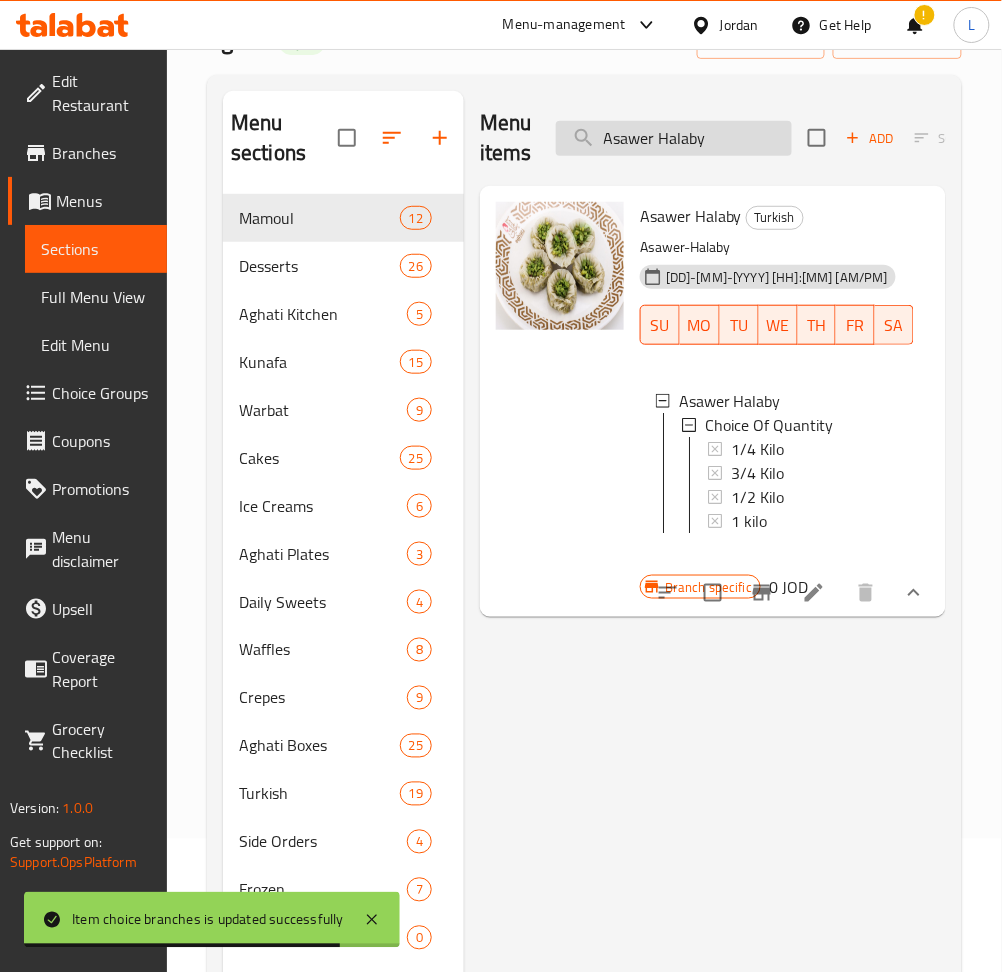 paste on "Shrimp With Walnuts" 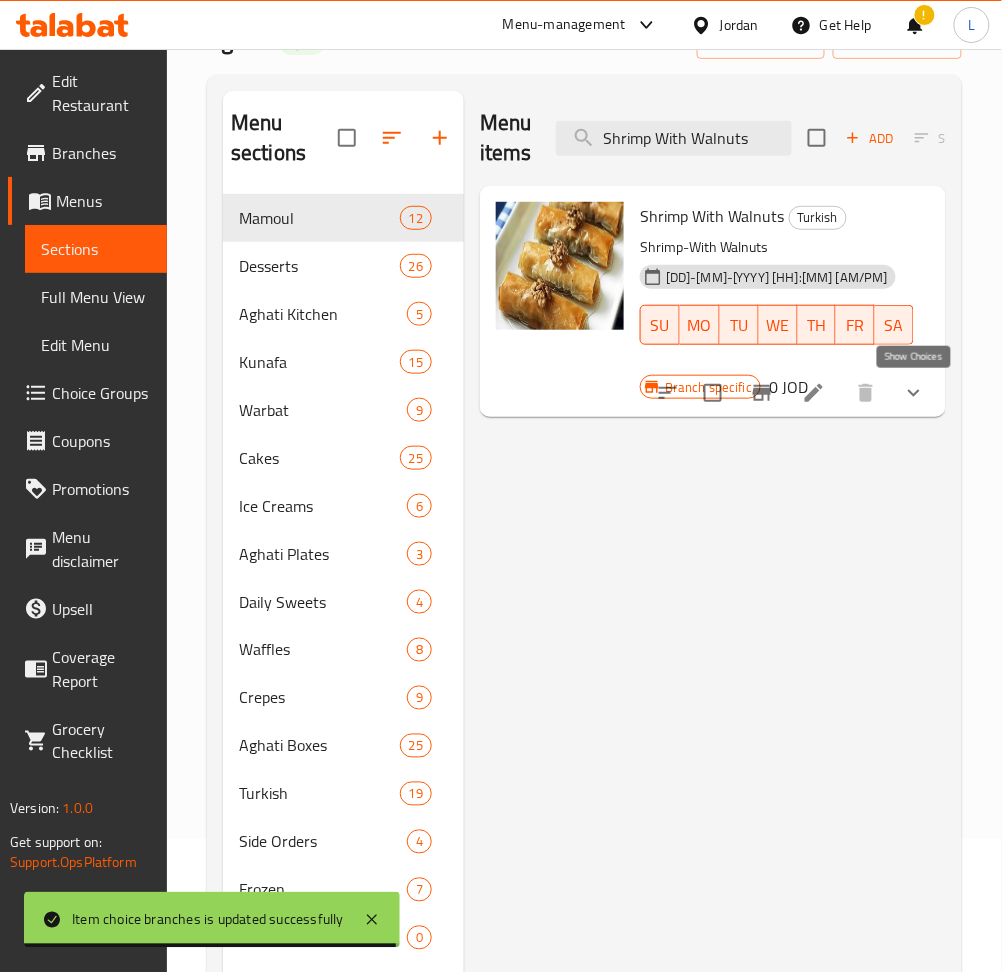 click 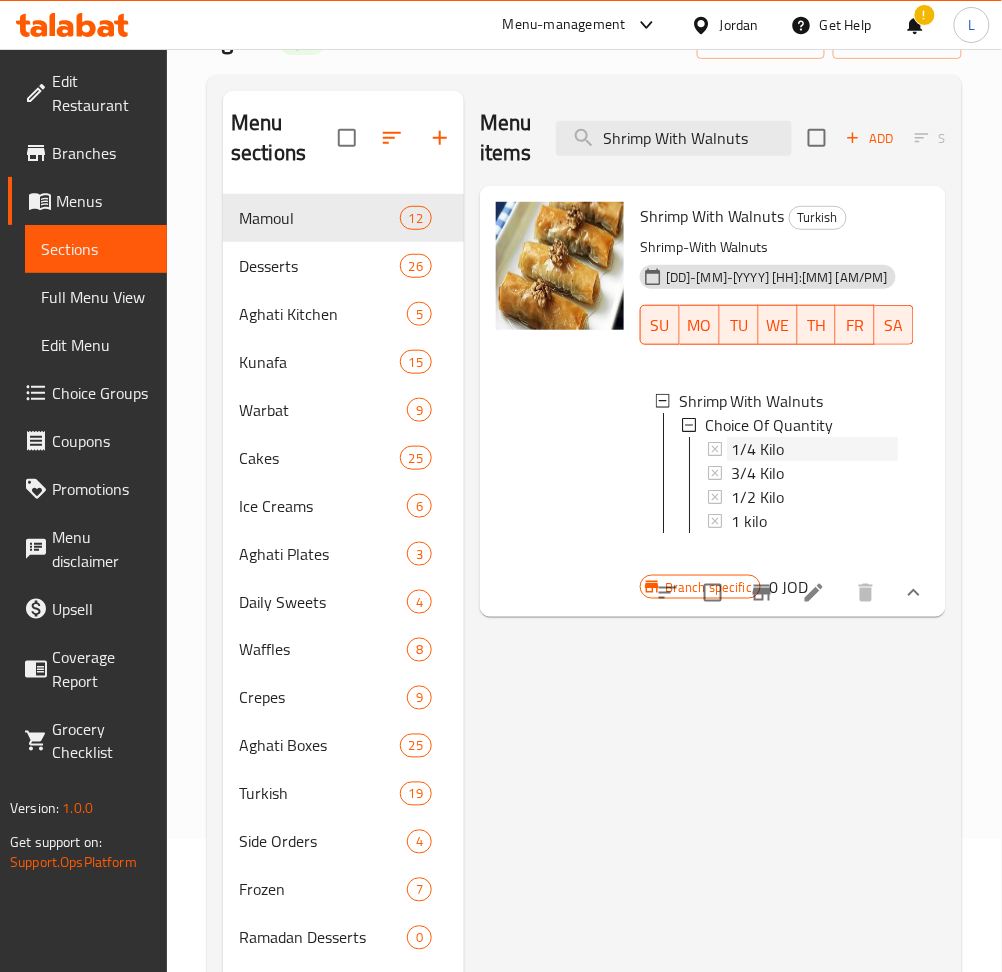 click on "1/4 Kilo" at bounding box center (757, 449) 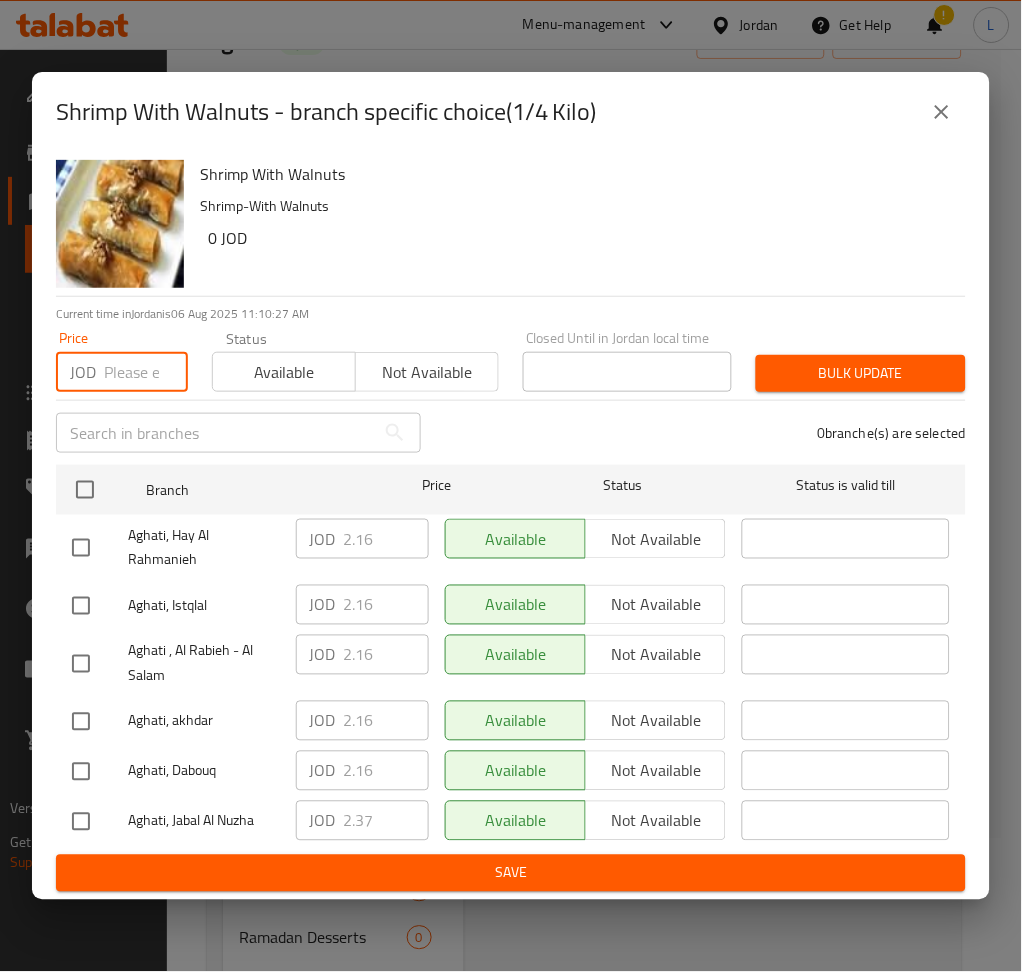 click at bounding box center [146, 372] 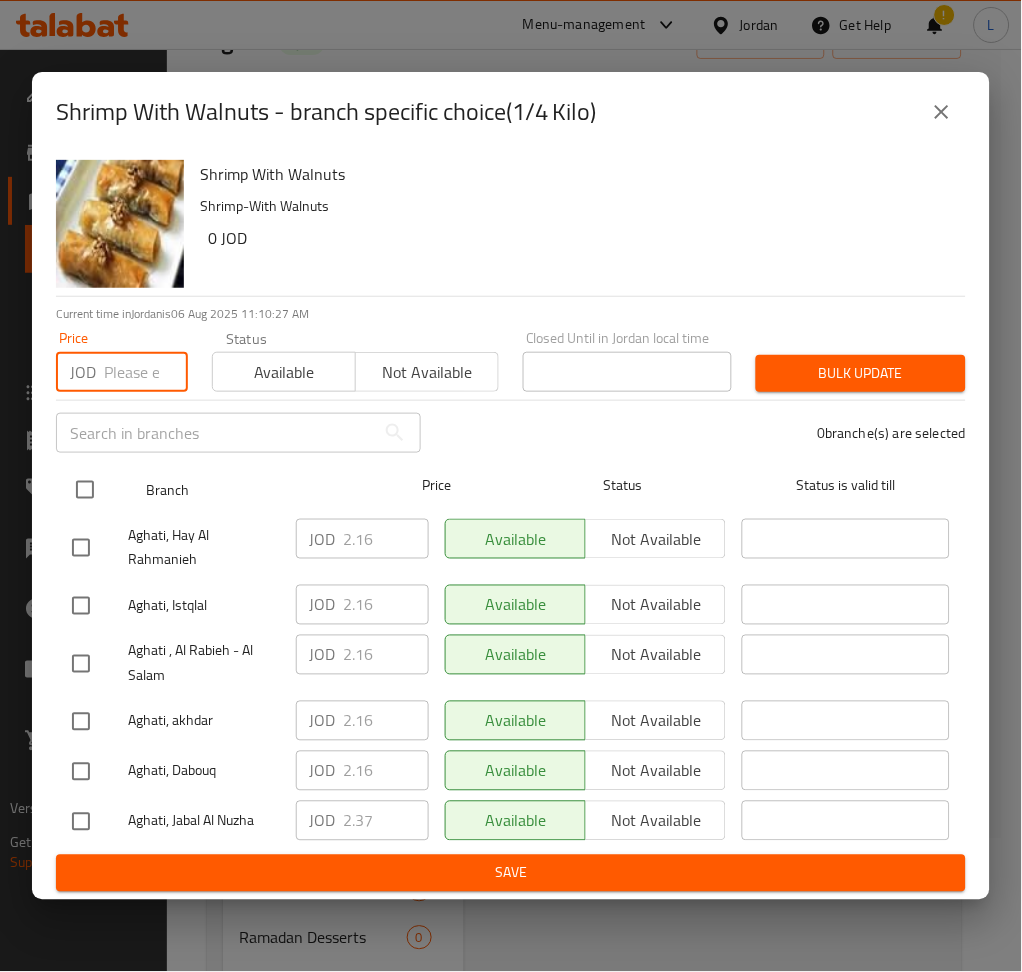 paste on "3.448" 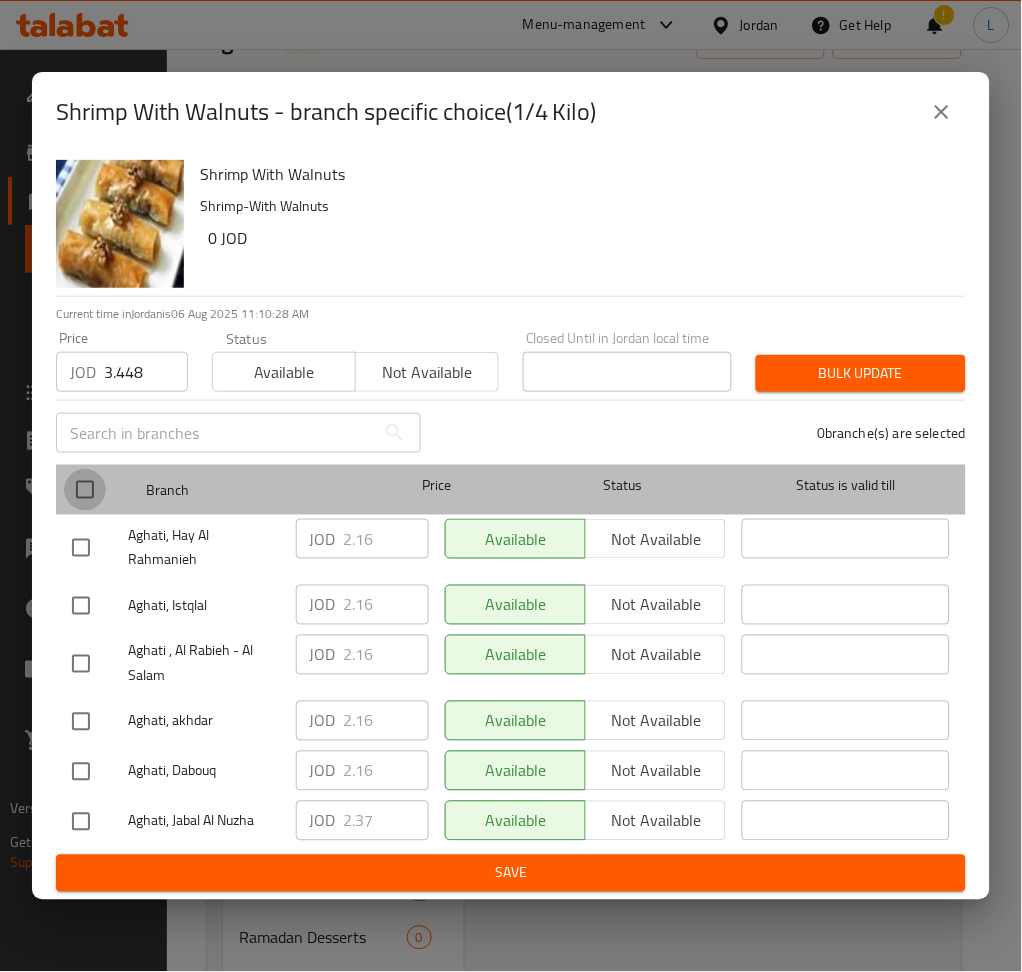 click at bounding box center (85, 490) 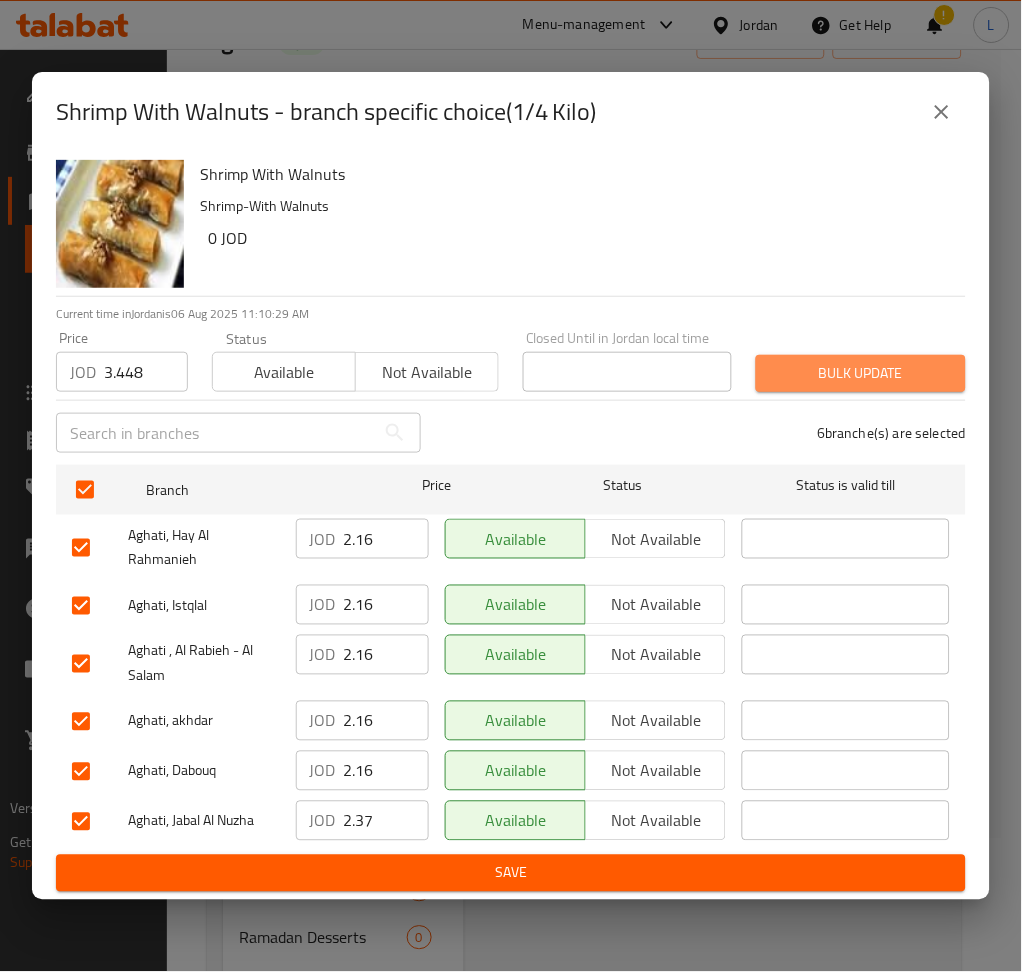 click on "Bulk update" at bounding box center (861, 373) 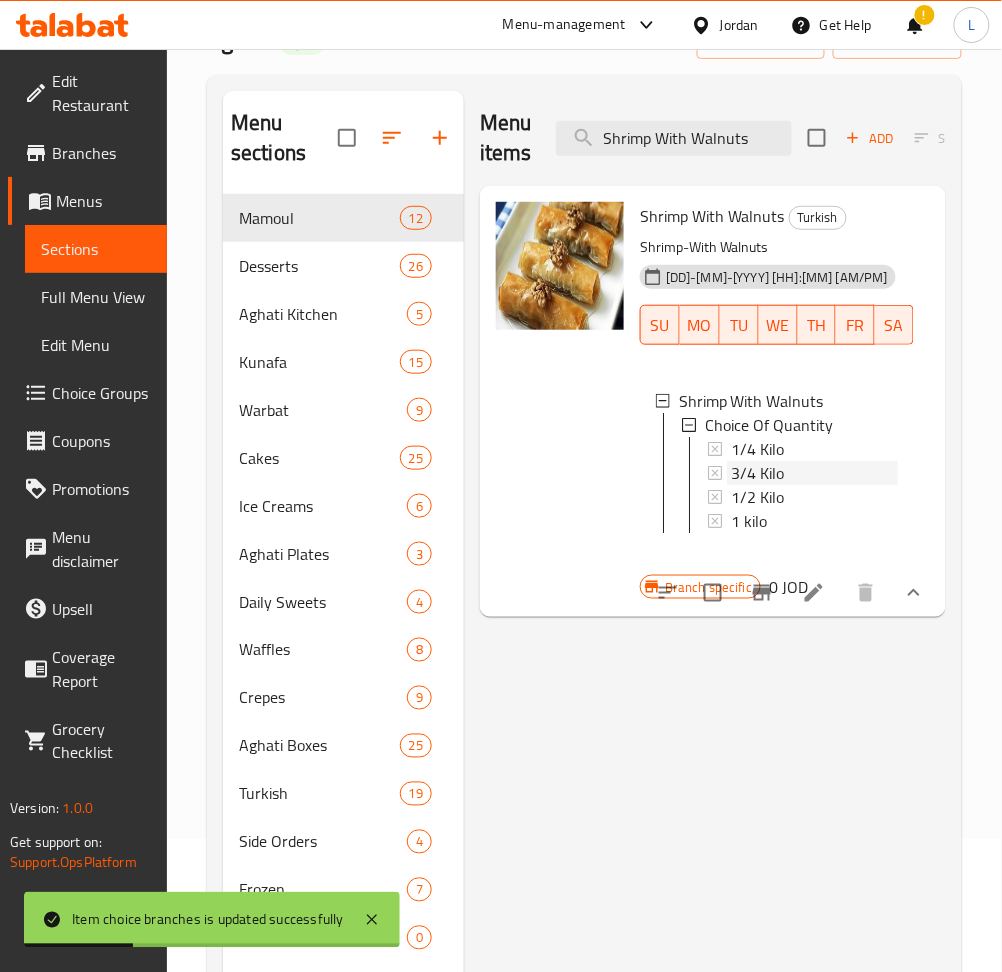 click on "1/4 Kilo 3/4 Kilo 1/2 Kilo 1 kilo" at bounding box center [803, 485] 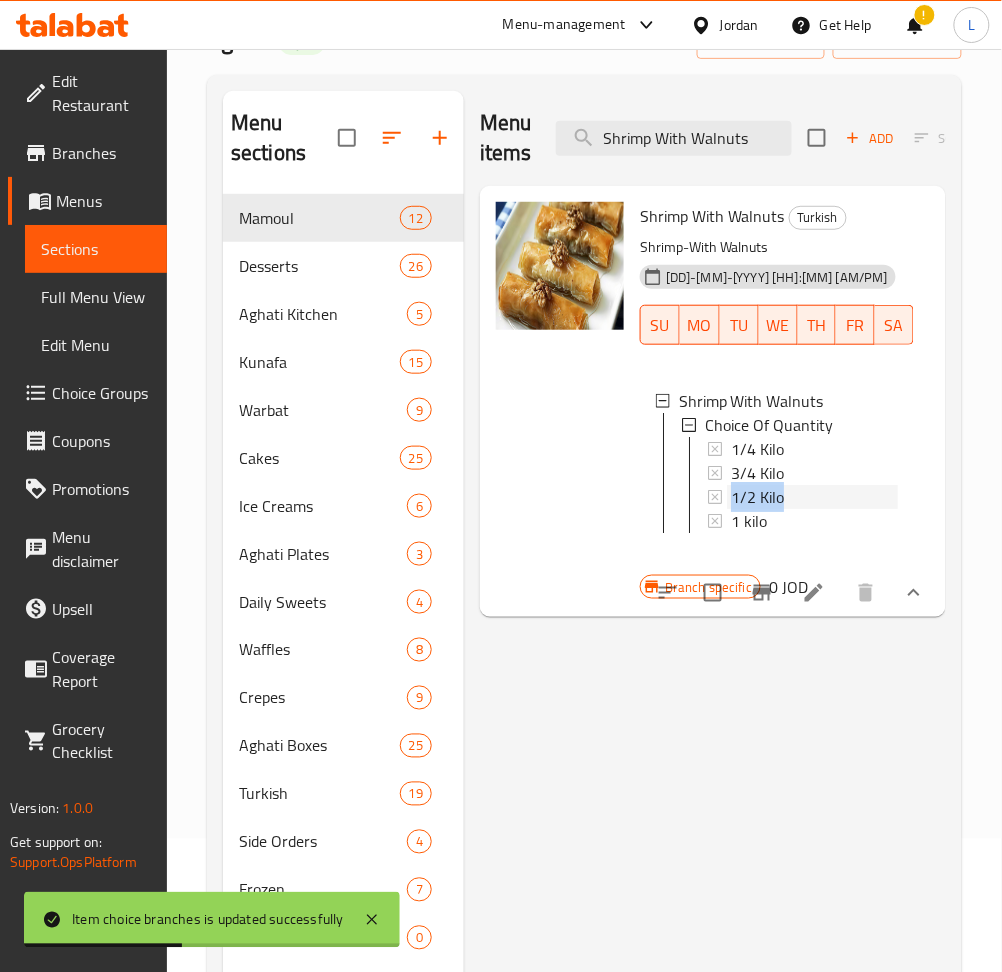 click on "1/2 Kilo" at bounding box center [814, 497] 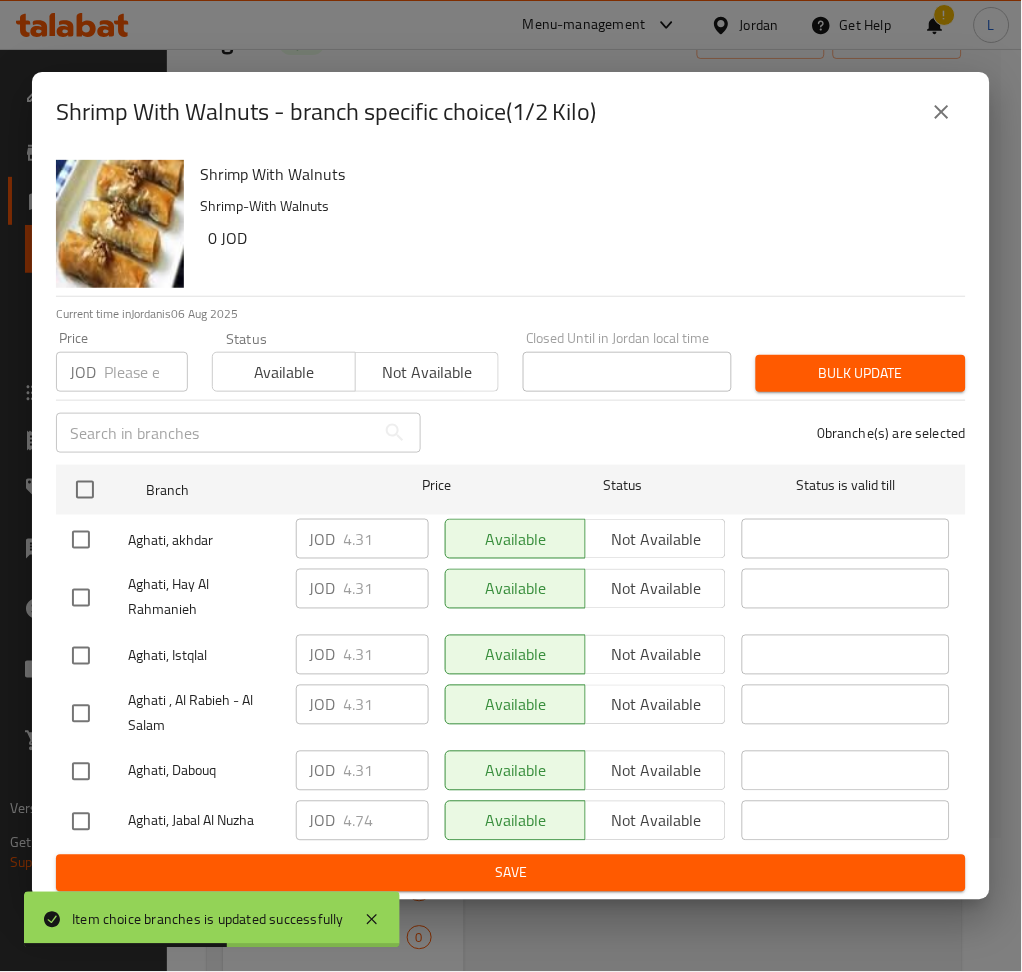 click 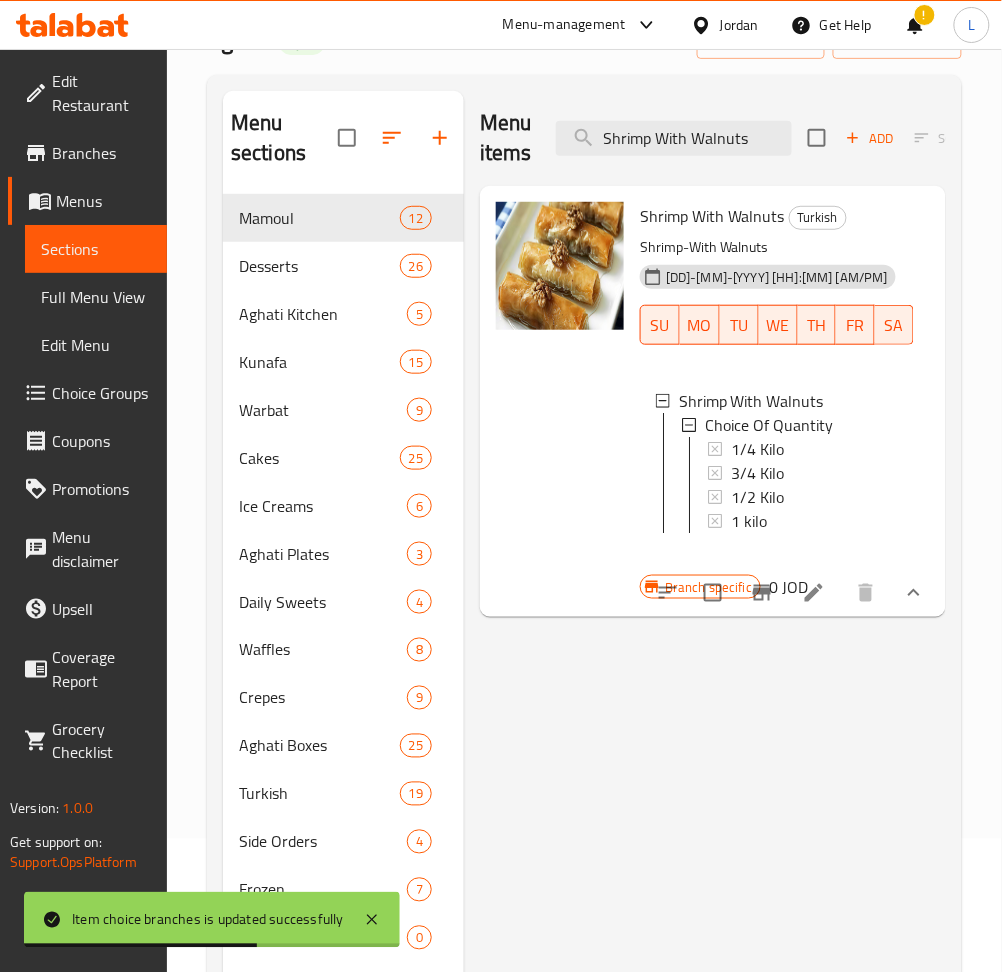 click on "1/2 Kilo" at bounding box center [814, 497] 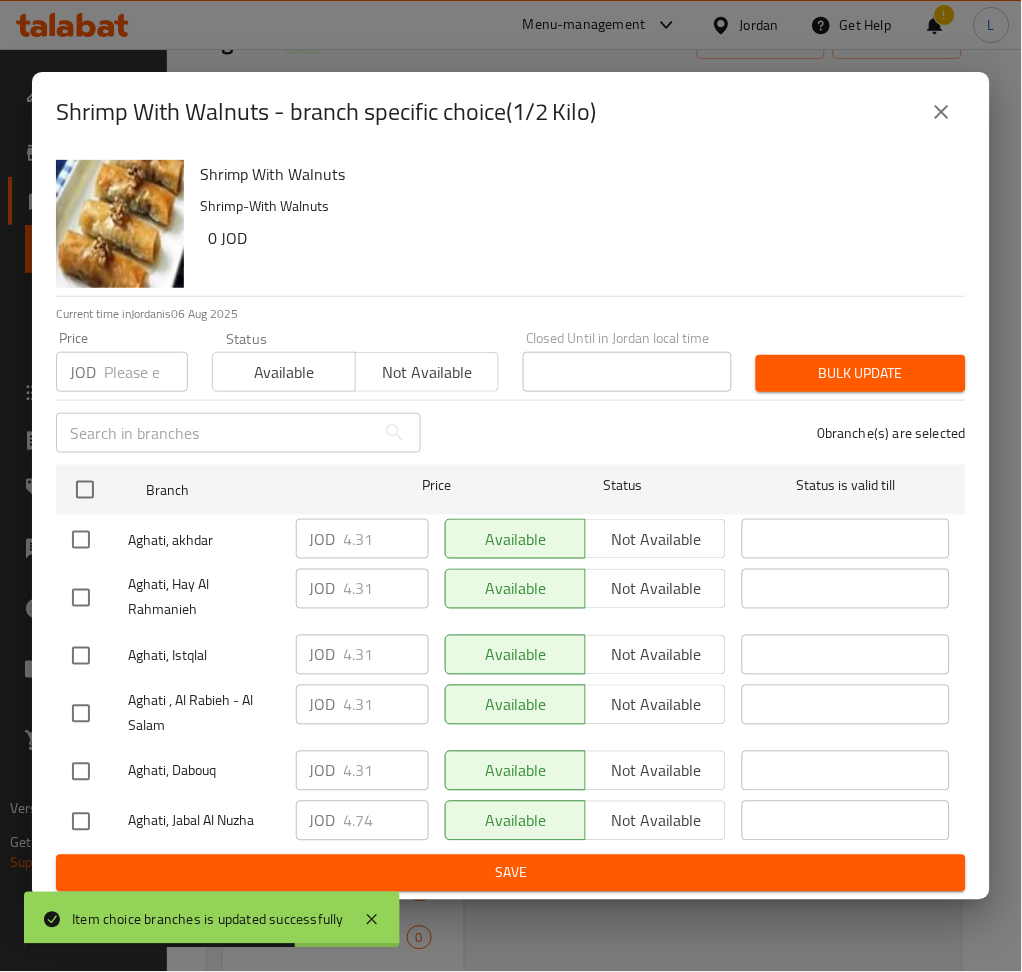 click on "JOD Price" at bounding box center [122, 372] 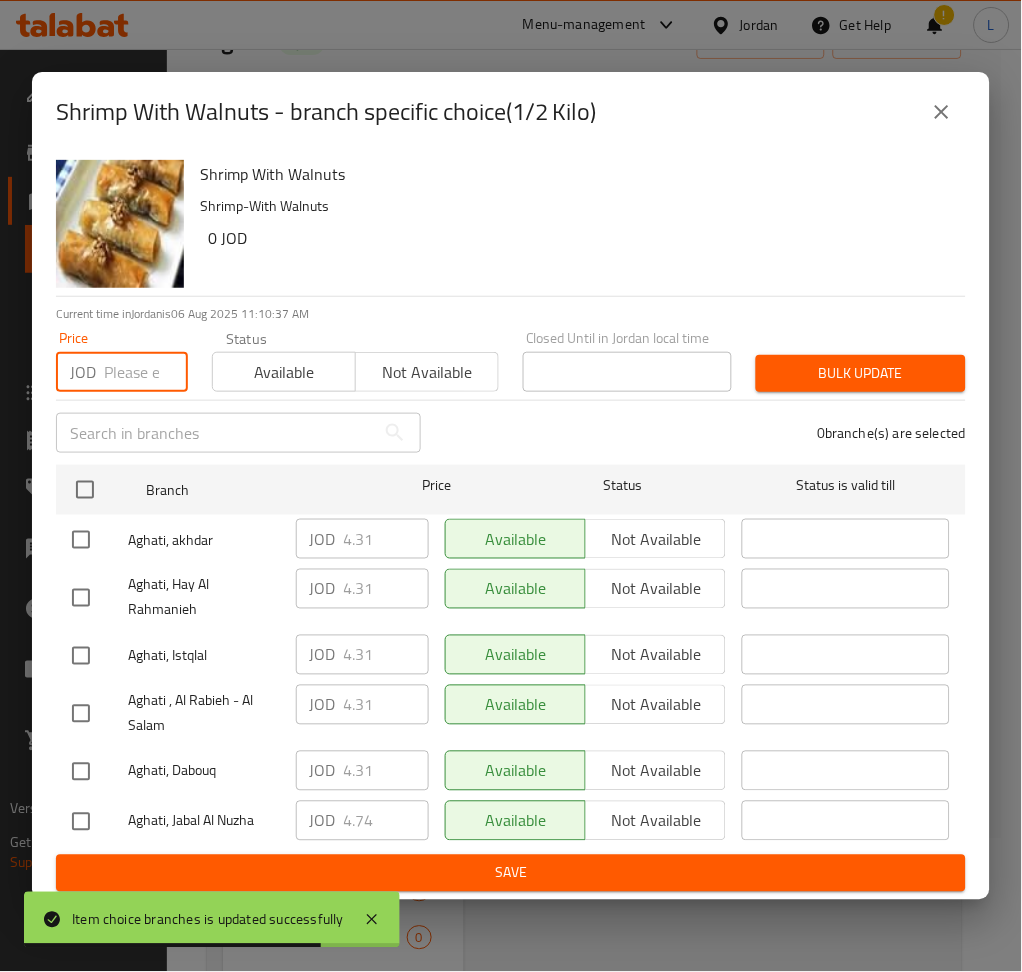 paste on "6.897" 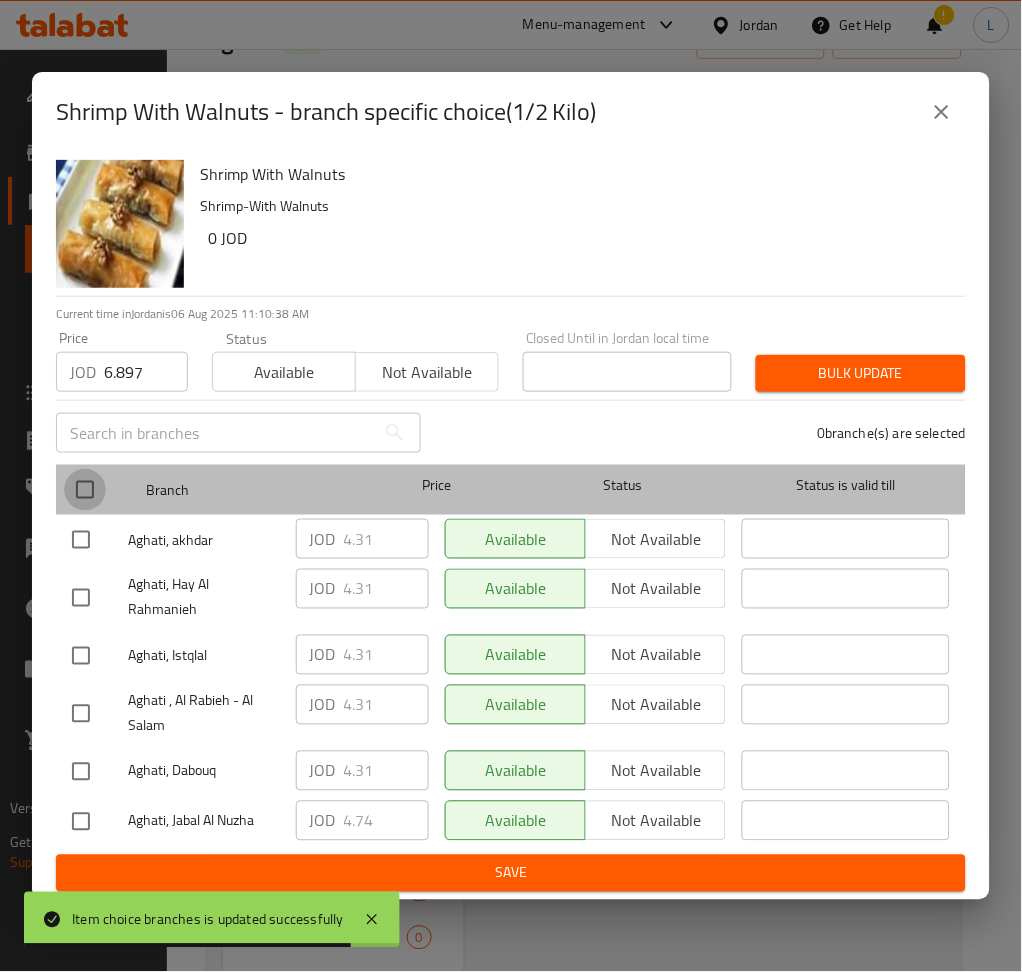 click at bounding box center (85, 490) 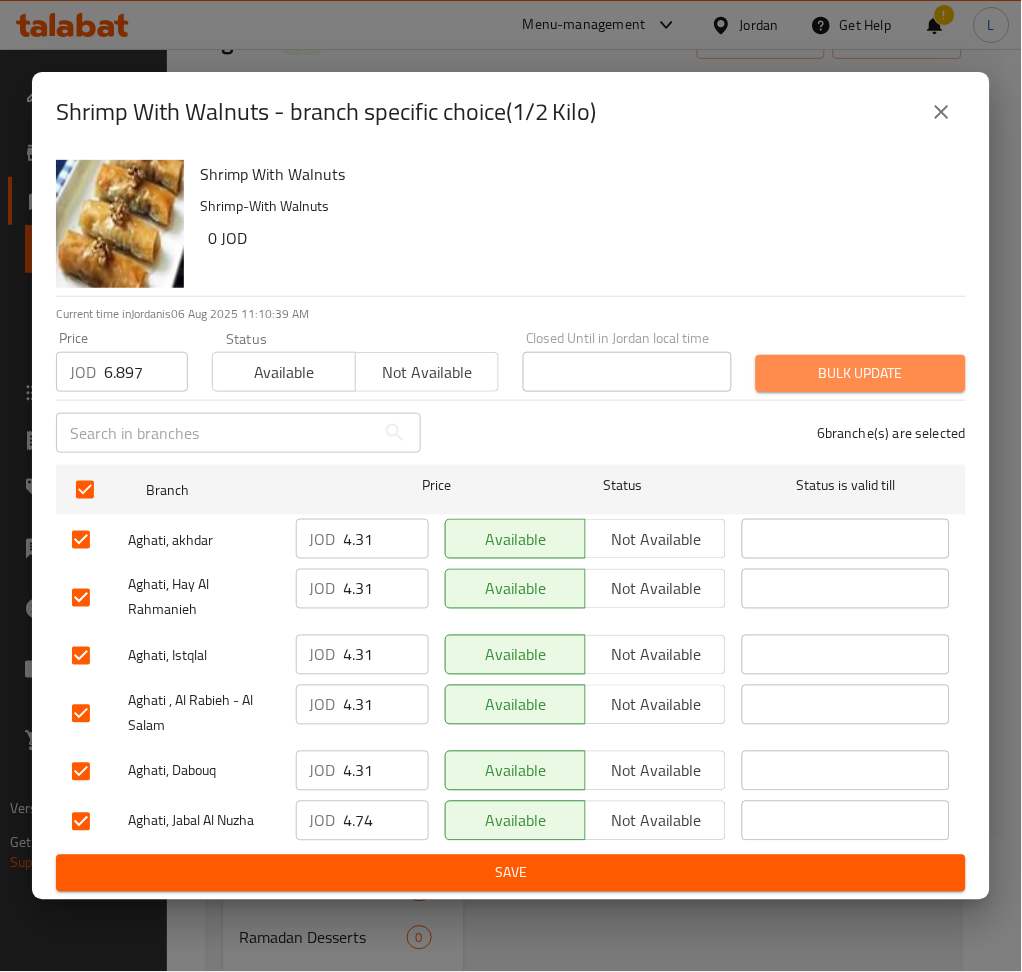 click on "Bulk update" at bounding box center (861, 373) 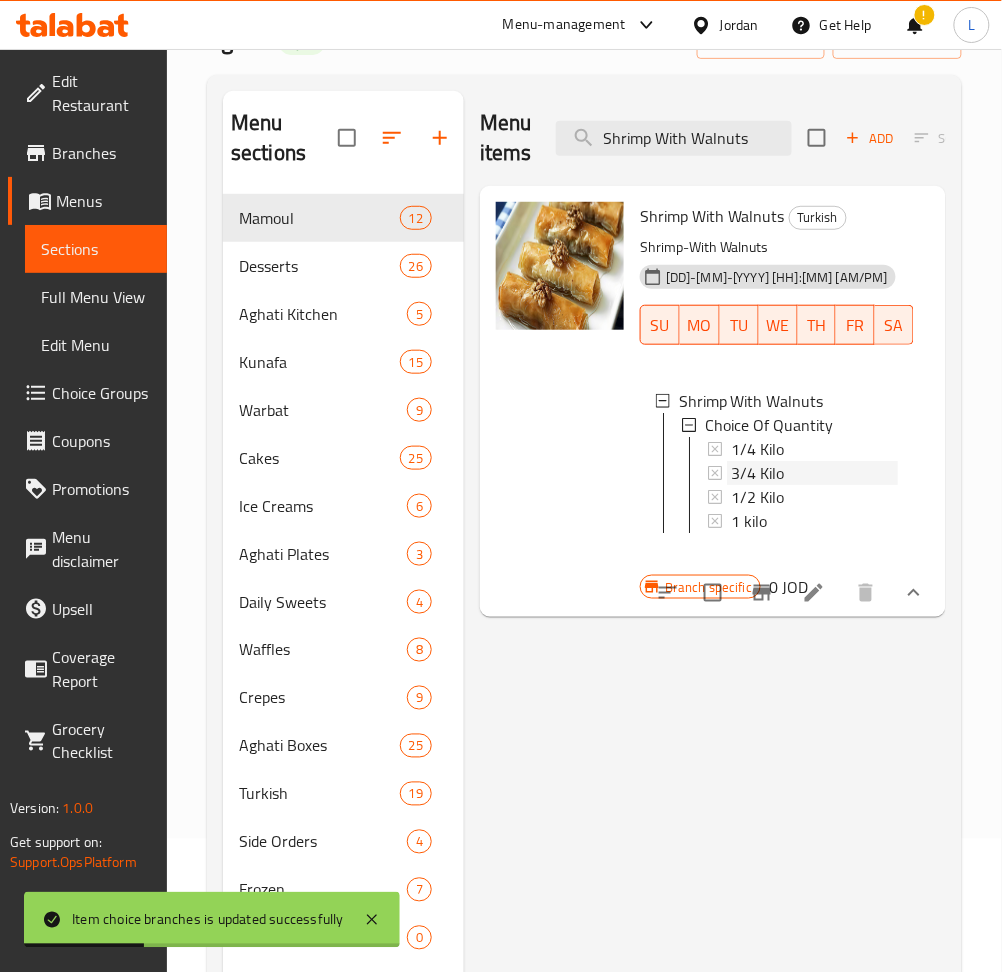 click on "3/4 Kilo" at bounding box center (757, 473) 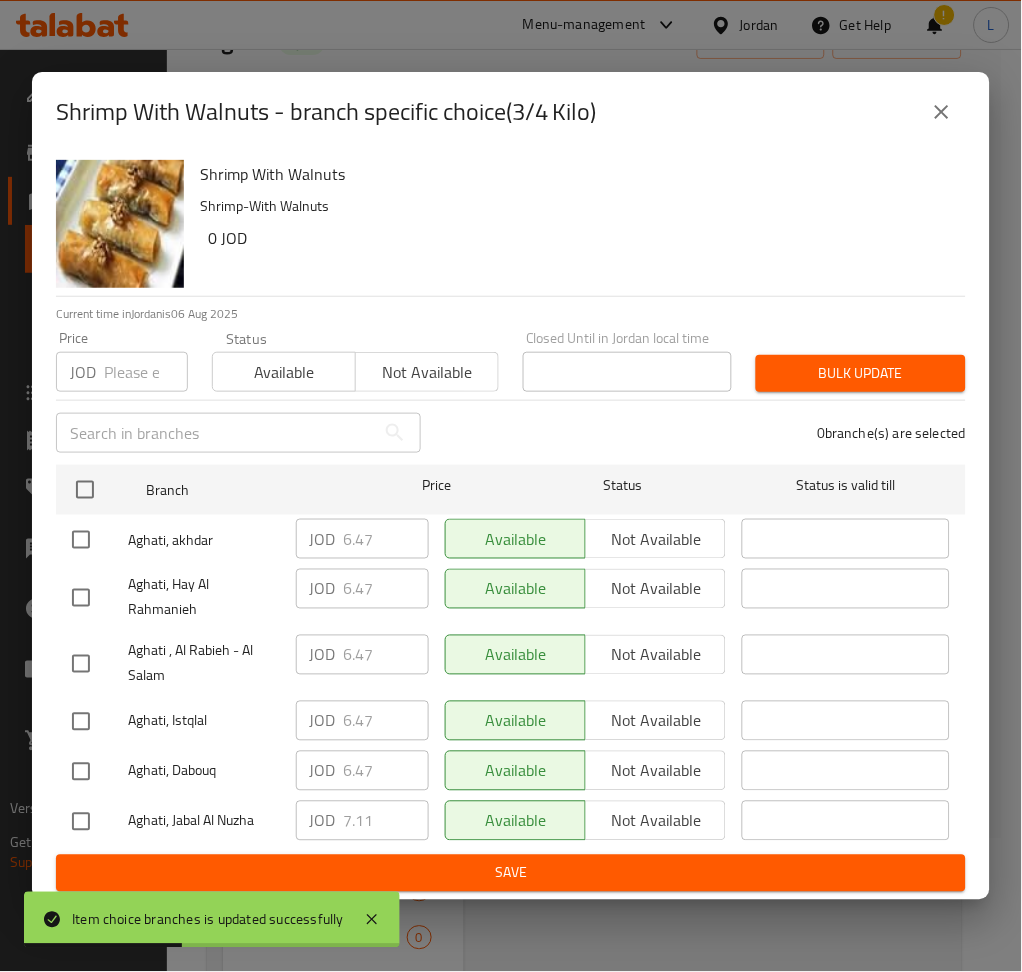 click at bounding box center (146, 372) 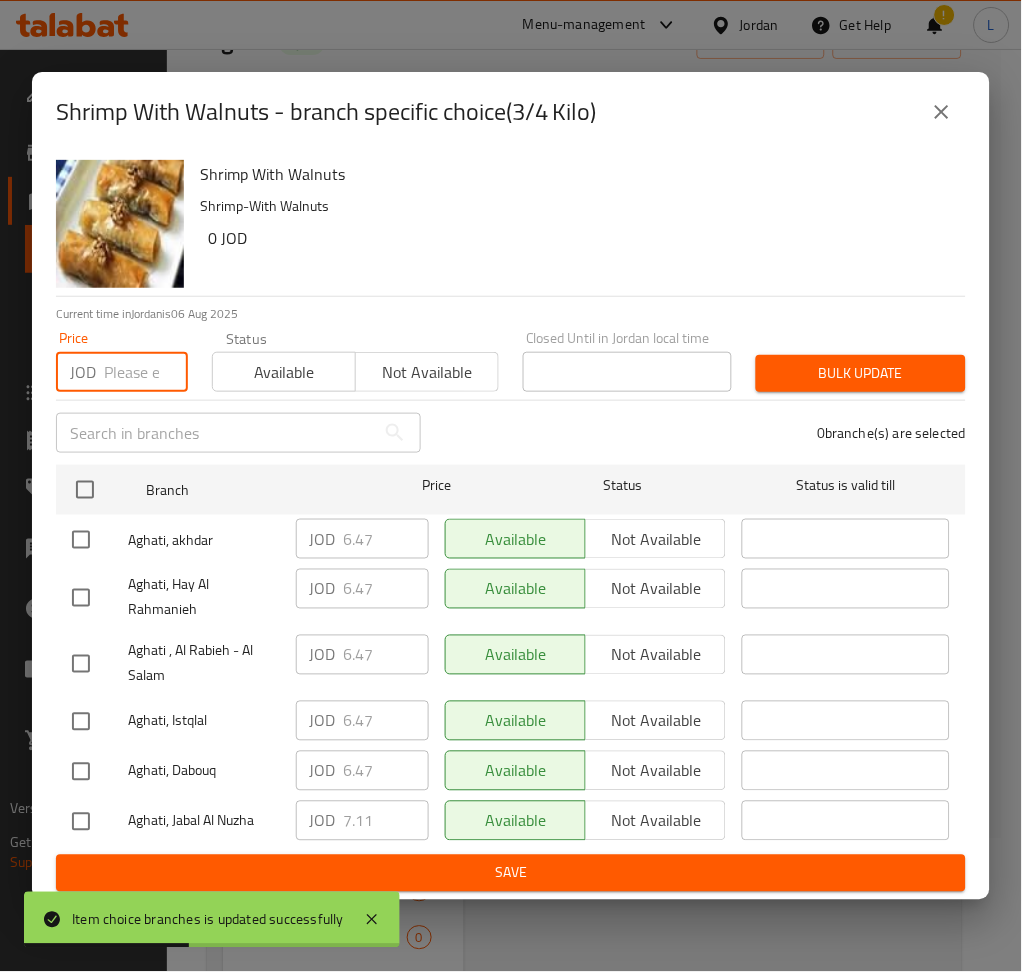 paste on "10.345" 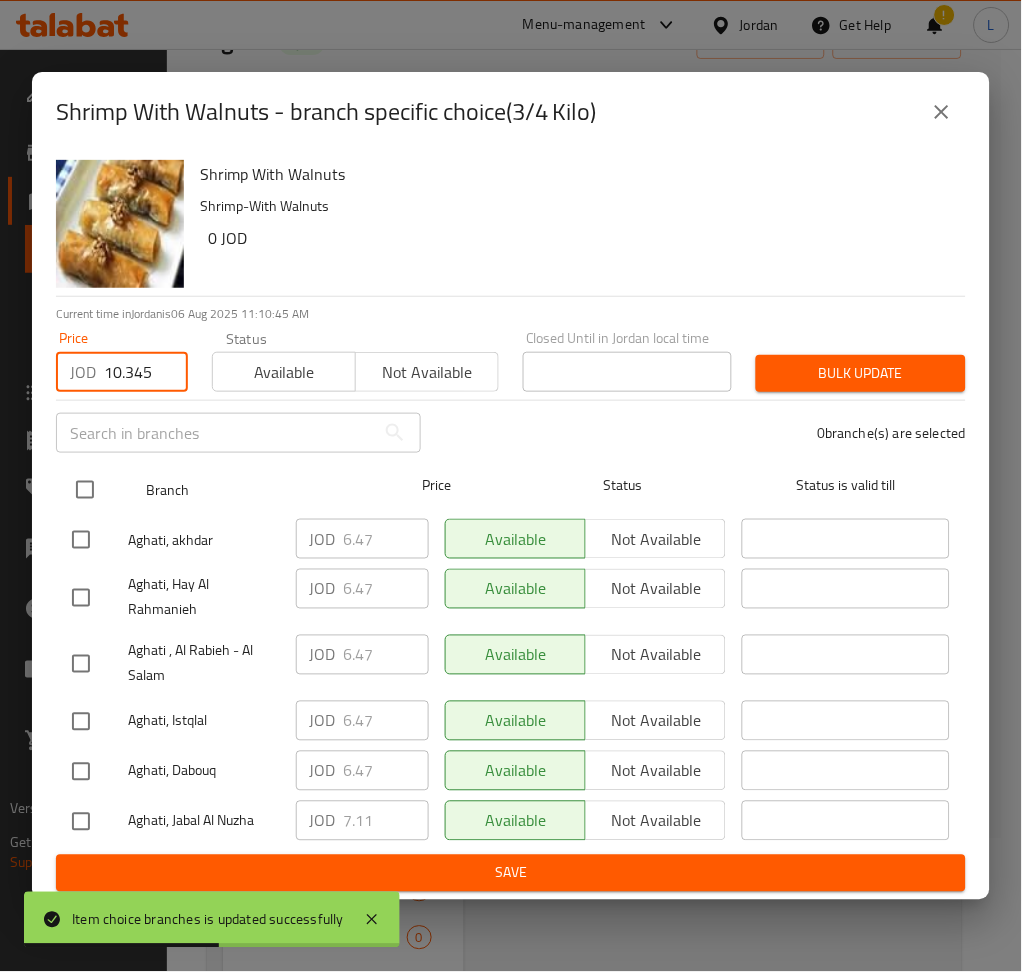 click at bounding box center (85, 490) 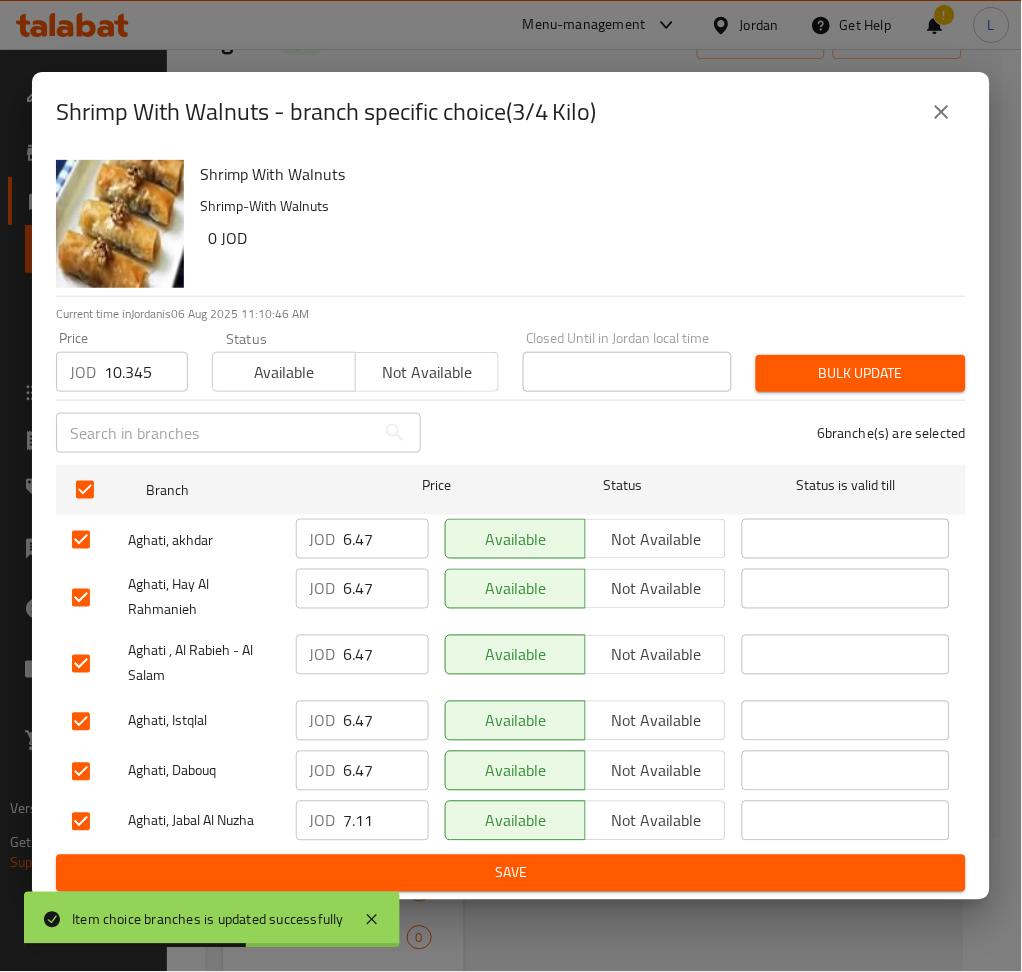 click on "Bulk update" at bounding box center (861, 373) 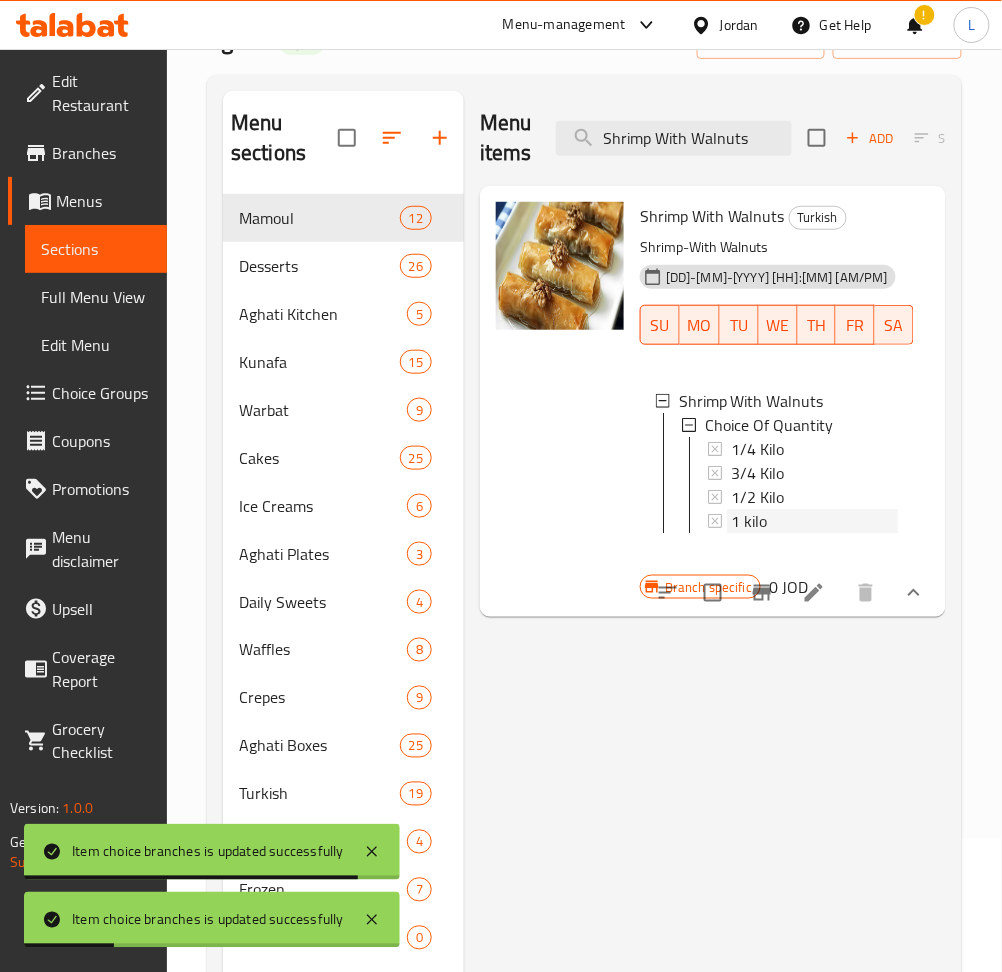 click on "1 kilo" at bounding box center (749, 521) 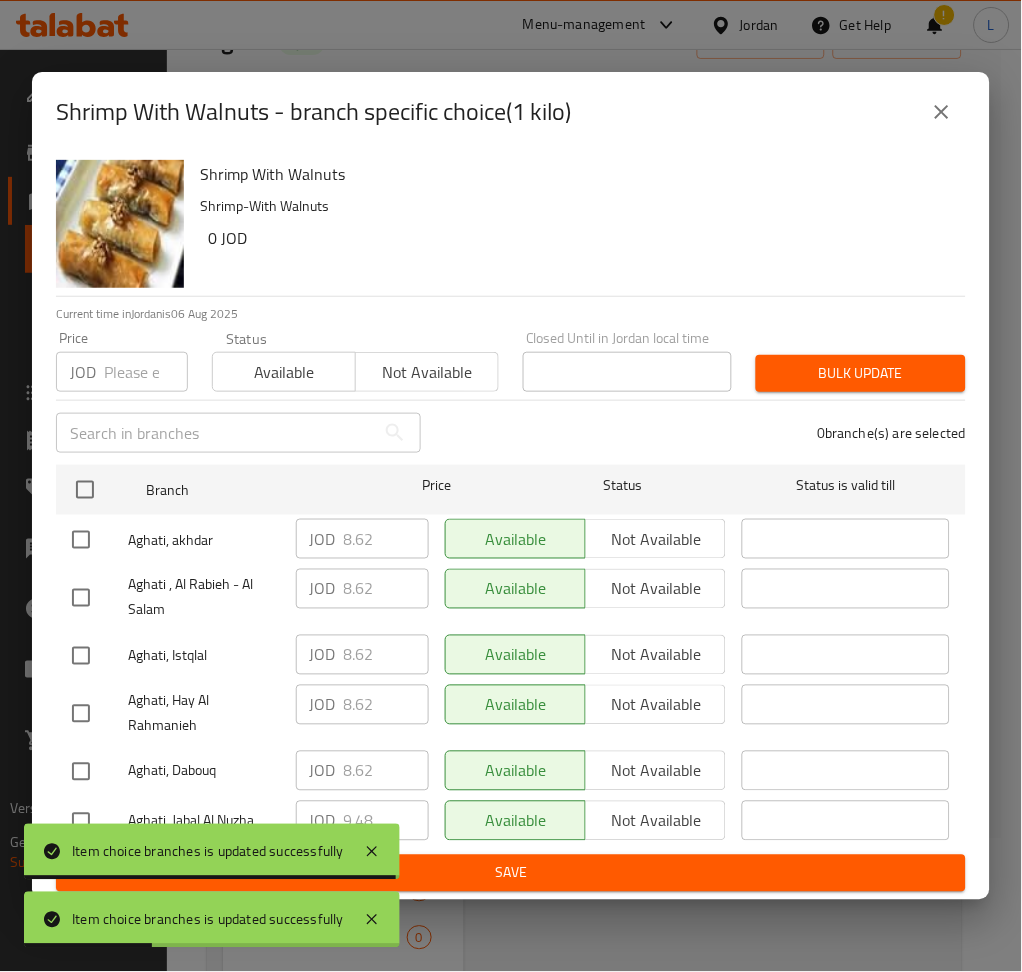 click on "JOD Price" at bounding box center [122, 372] 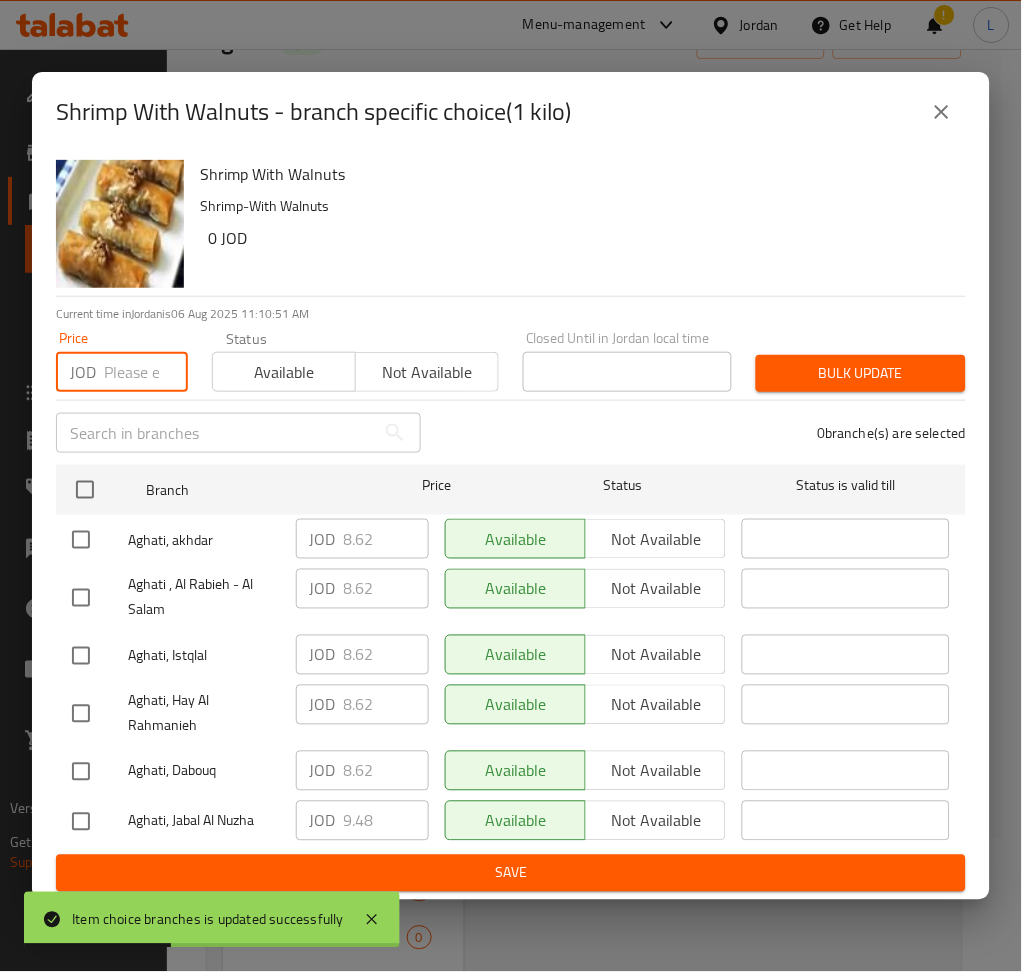 paste on "13.793" 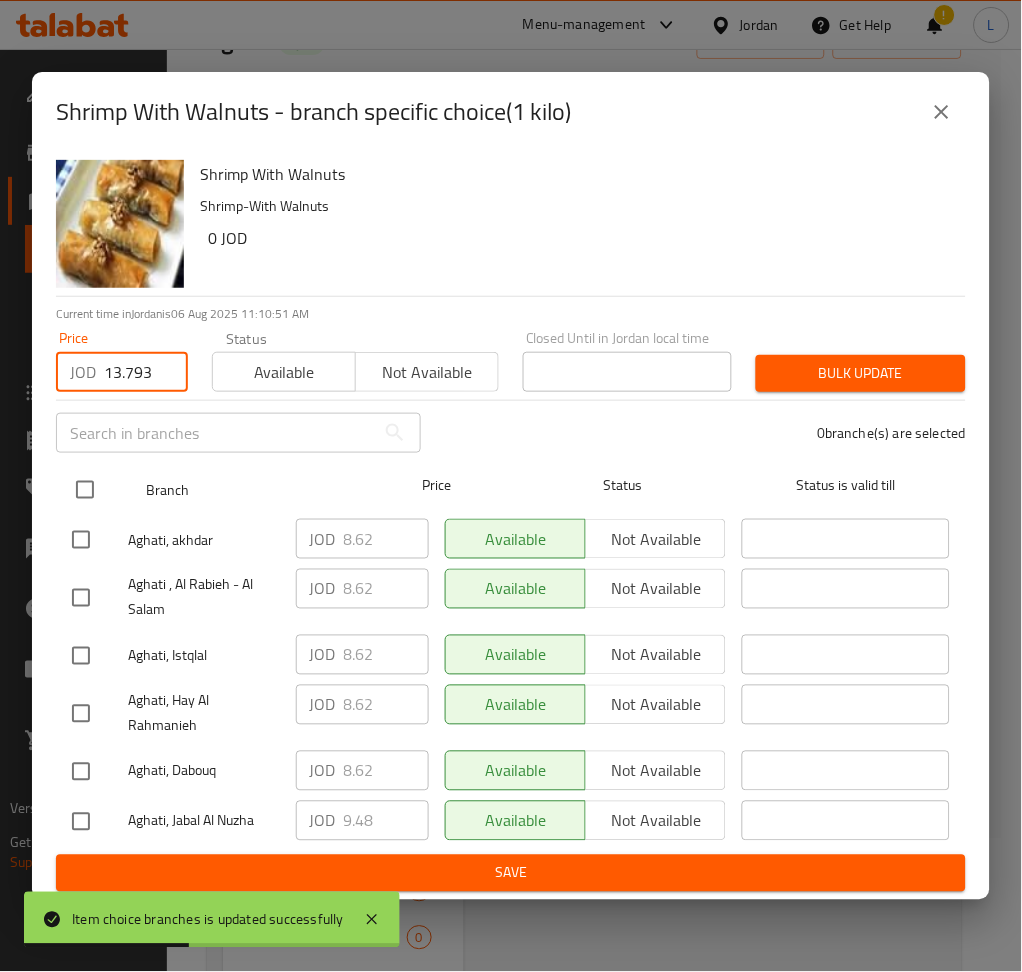 click at bounding box center [85, 490] 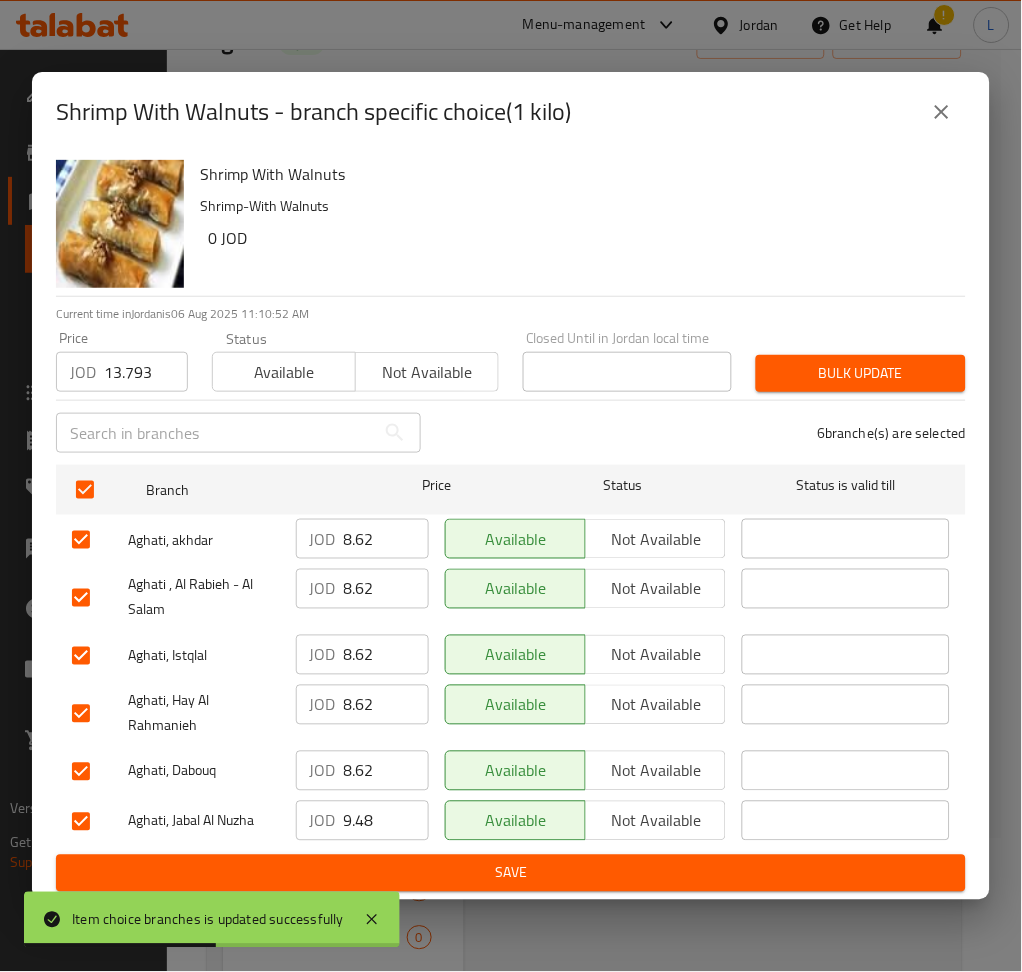 click on "Bulk update" at bounding box center [861, 373] 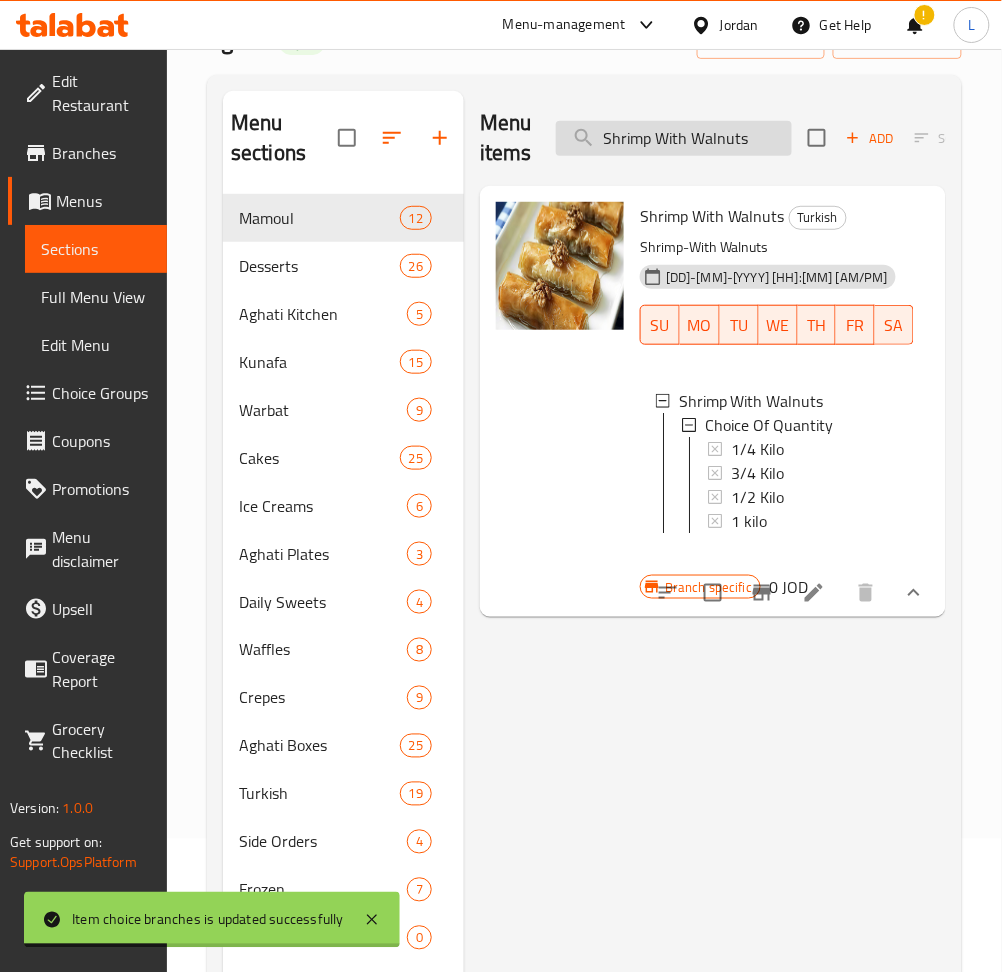 click on "Shrimp With Walnuts" at bounding box center [674, 138] 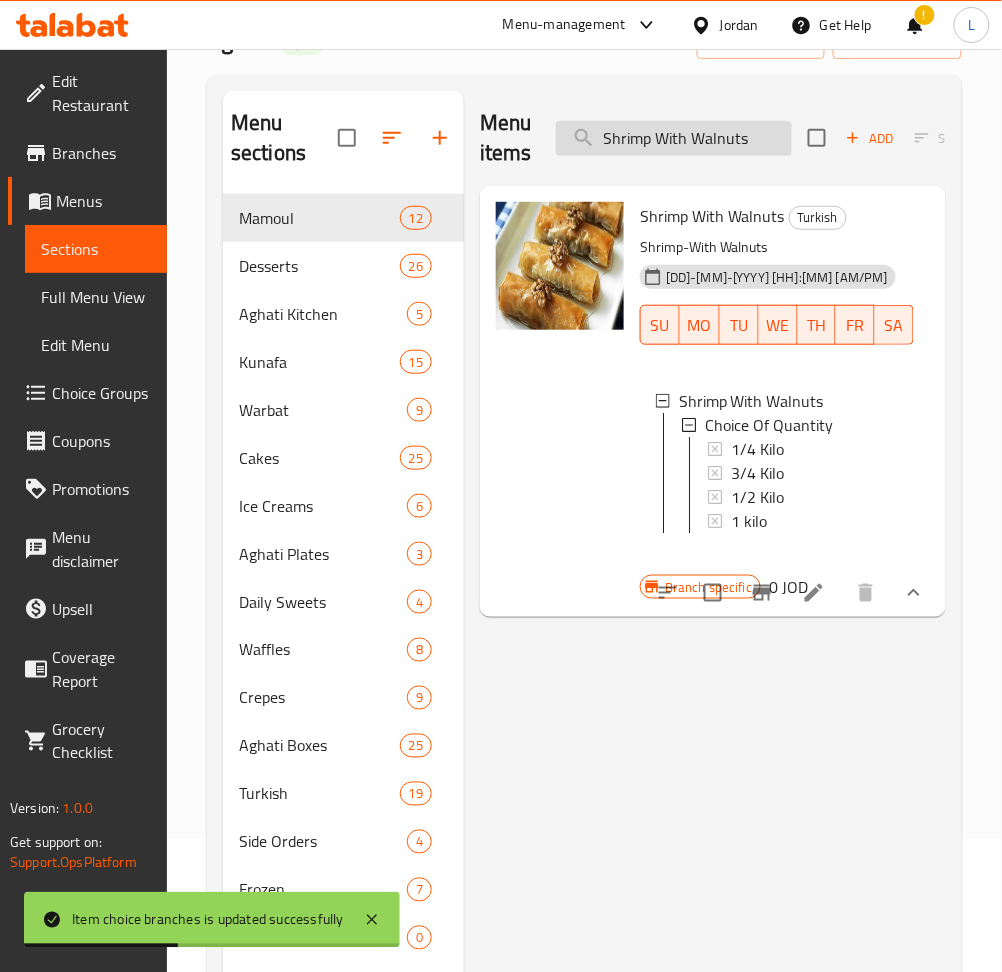 click on "Shrimp With Walnuts" at bounding box center [674, 138] 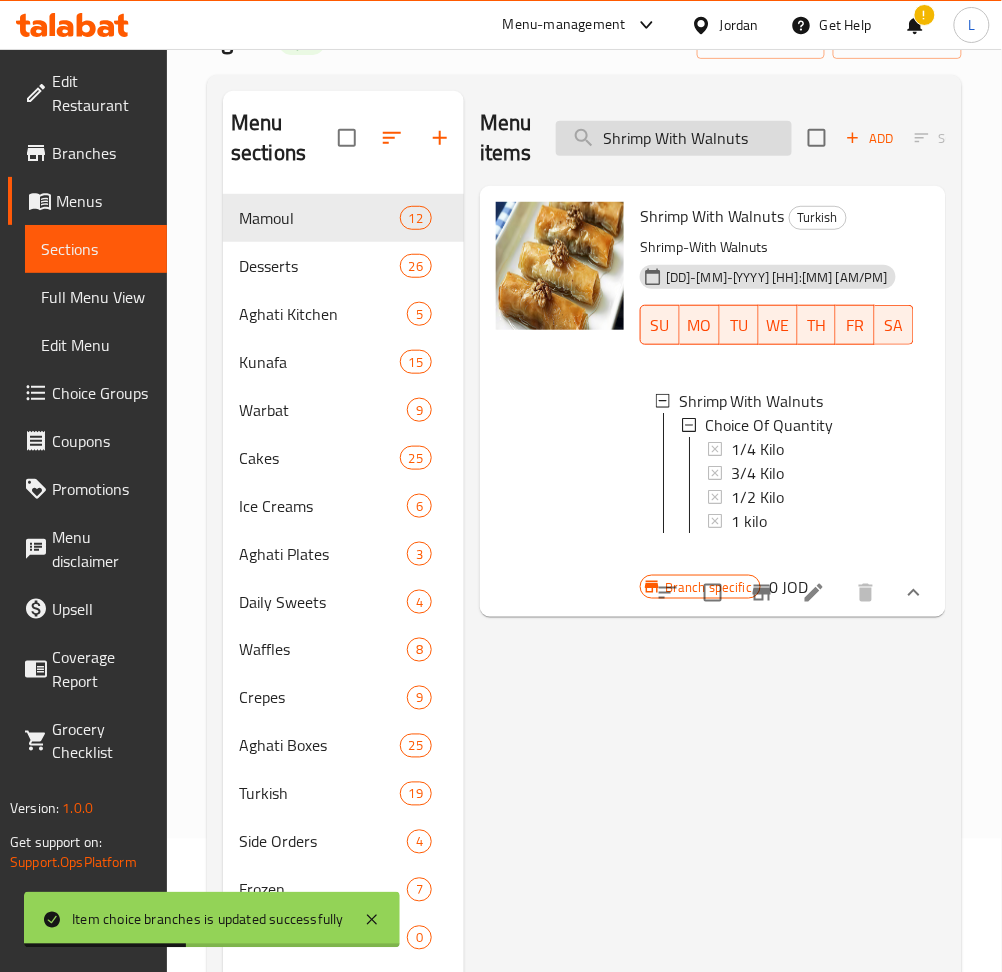 paste on "Walnuts Asawer" 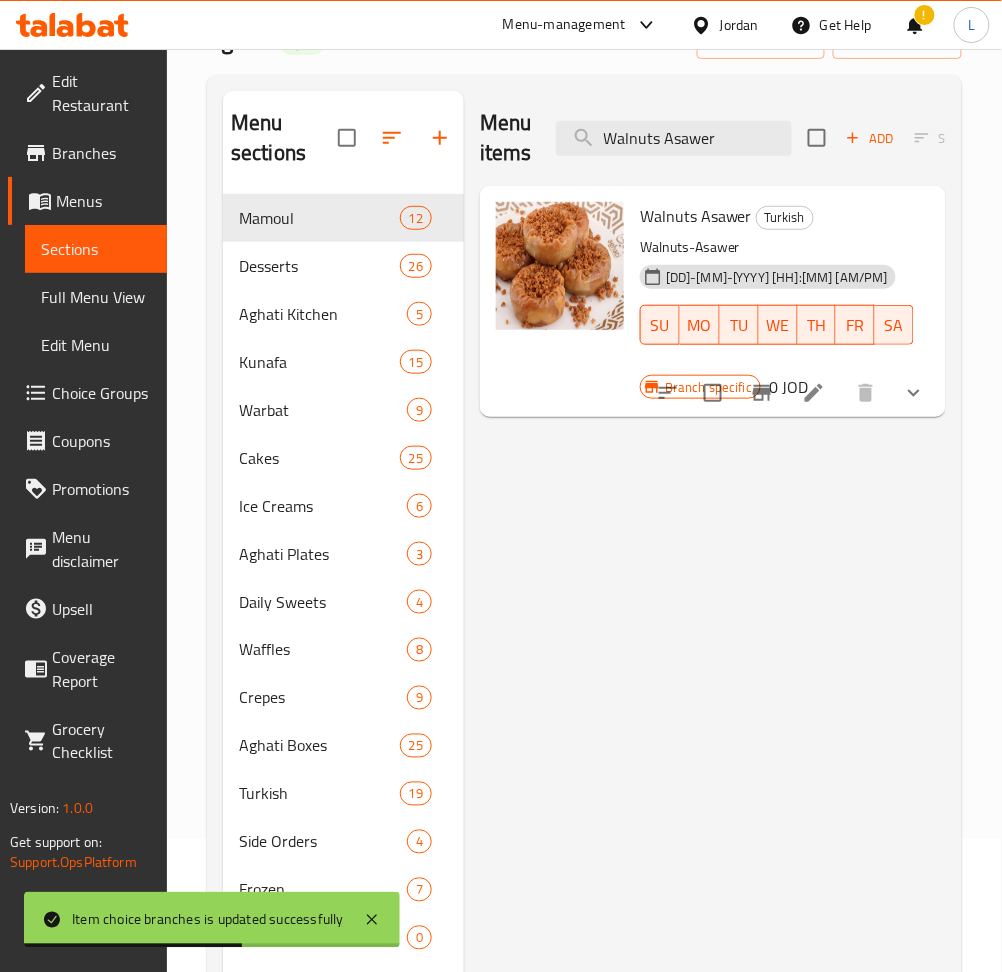 click 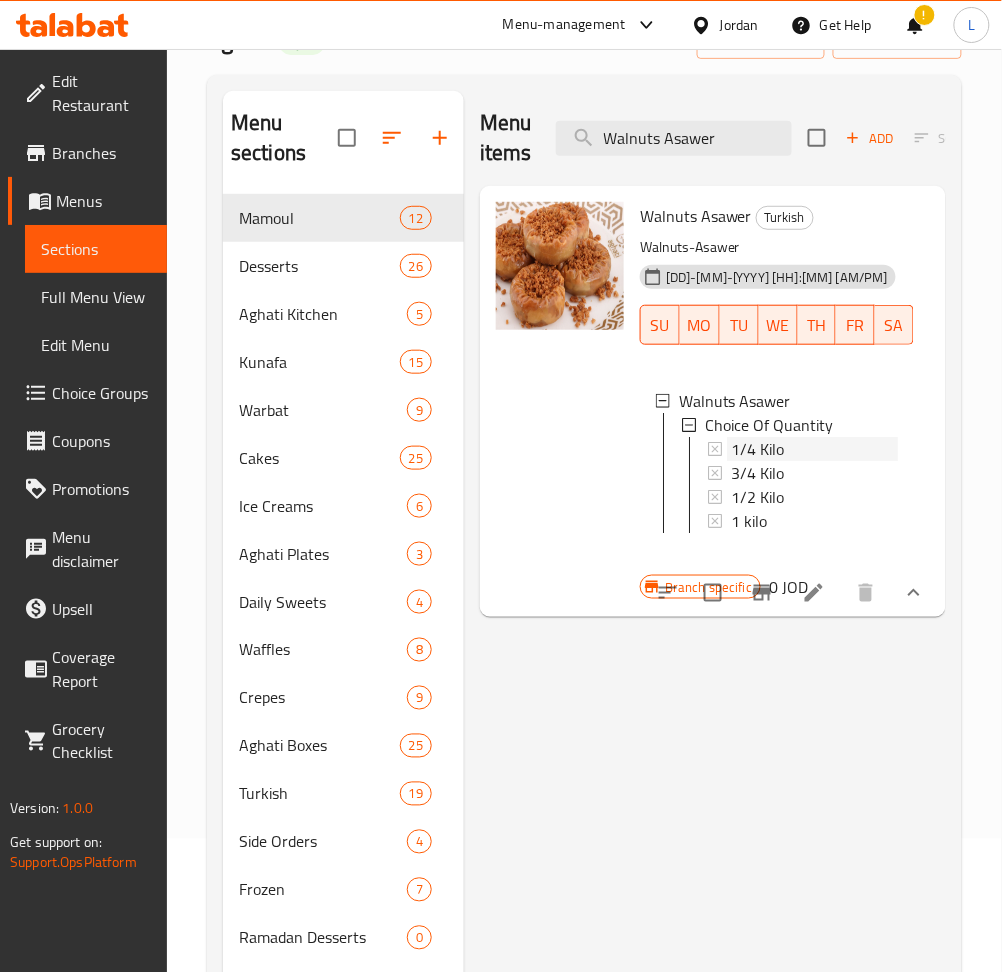 click on "1/4 Kilo" at bounding box center [757, 449] 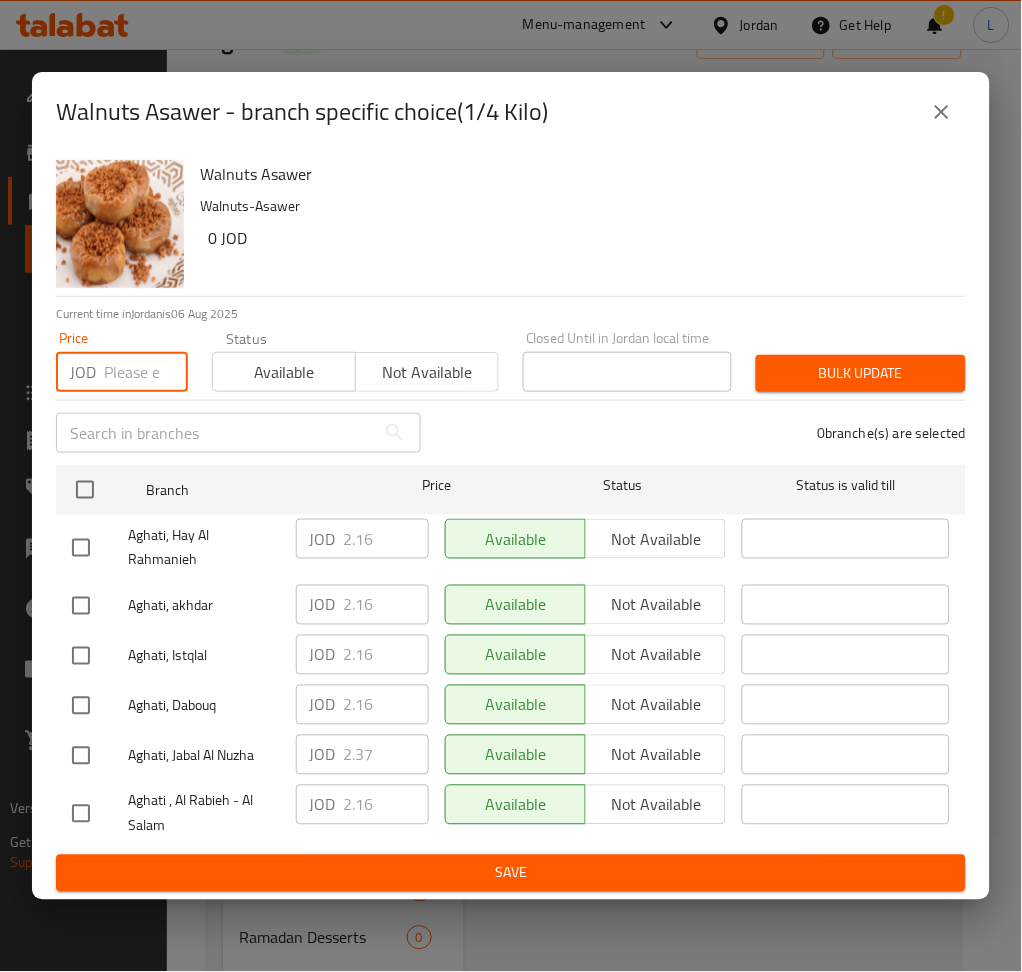 click at bounding box center [146, 372] 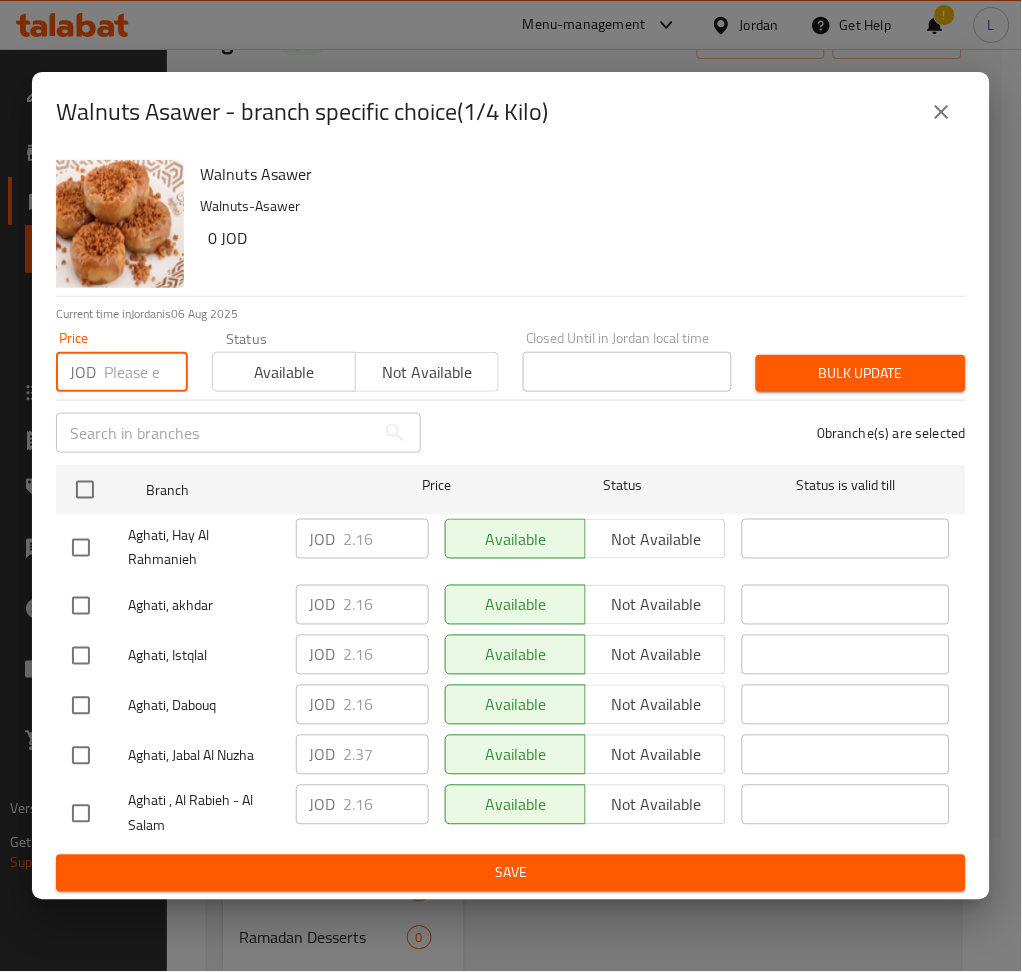 paste on "3.448" 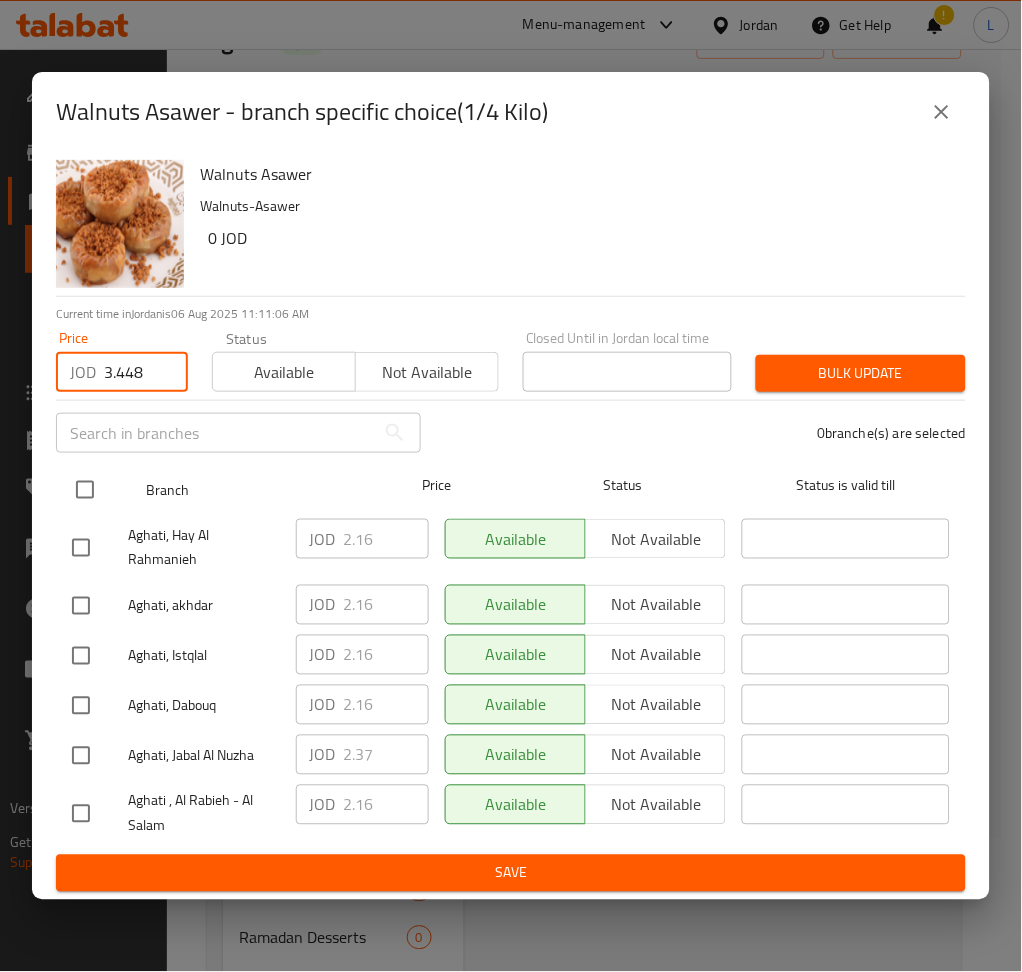 click at bounding box center [85, 490] 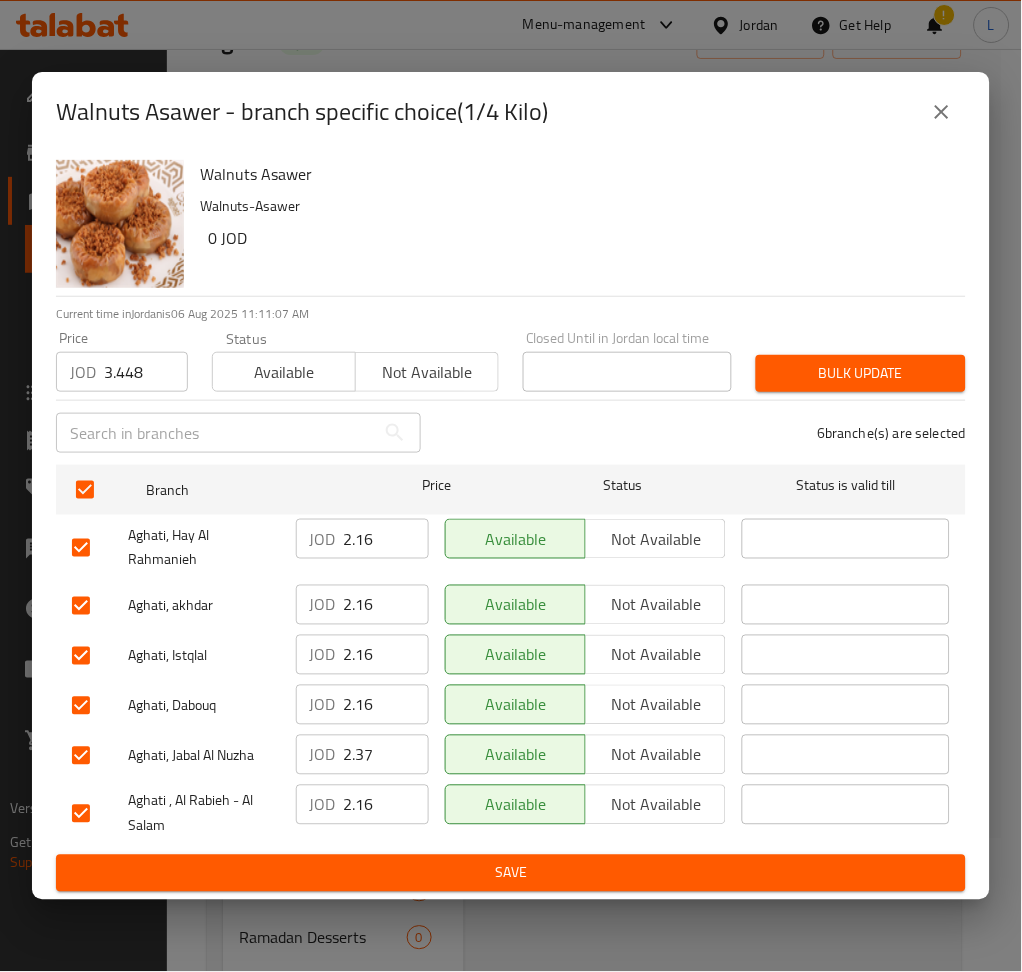 click on "Bulk update" at bounding box center (861, 373) 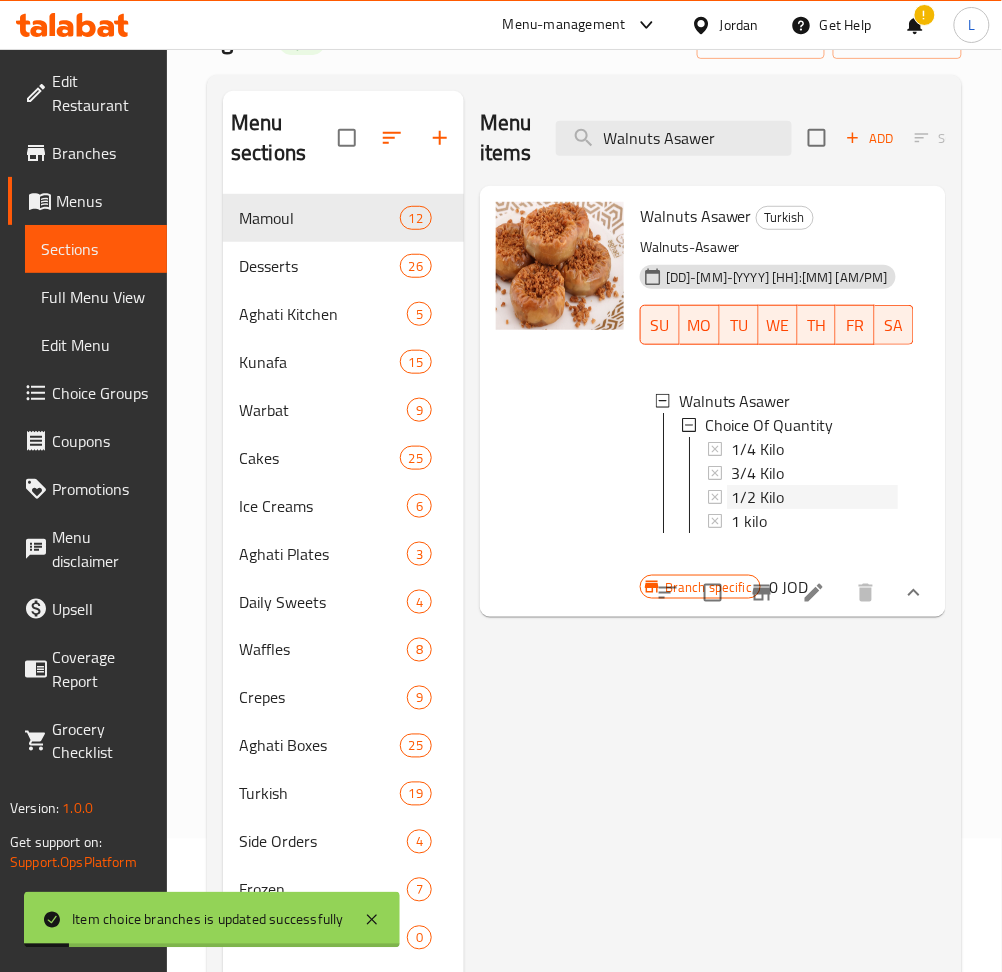 click on "1/2 Kilo" at bounding box center (757, 497) 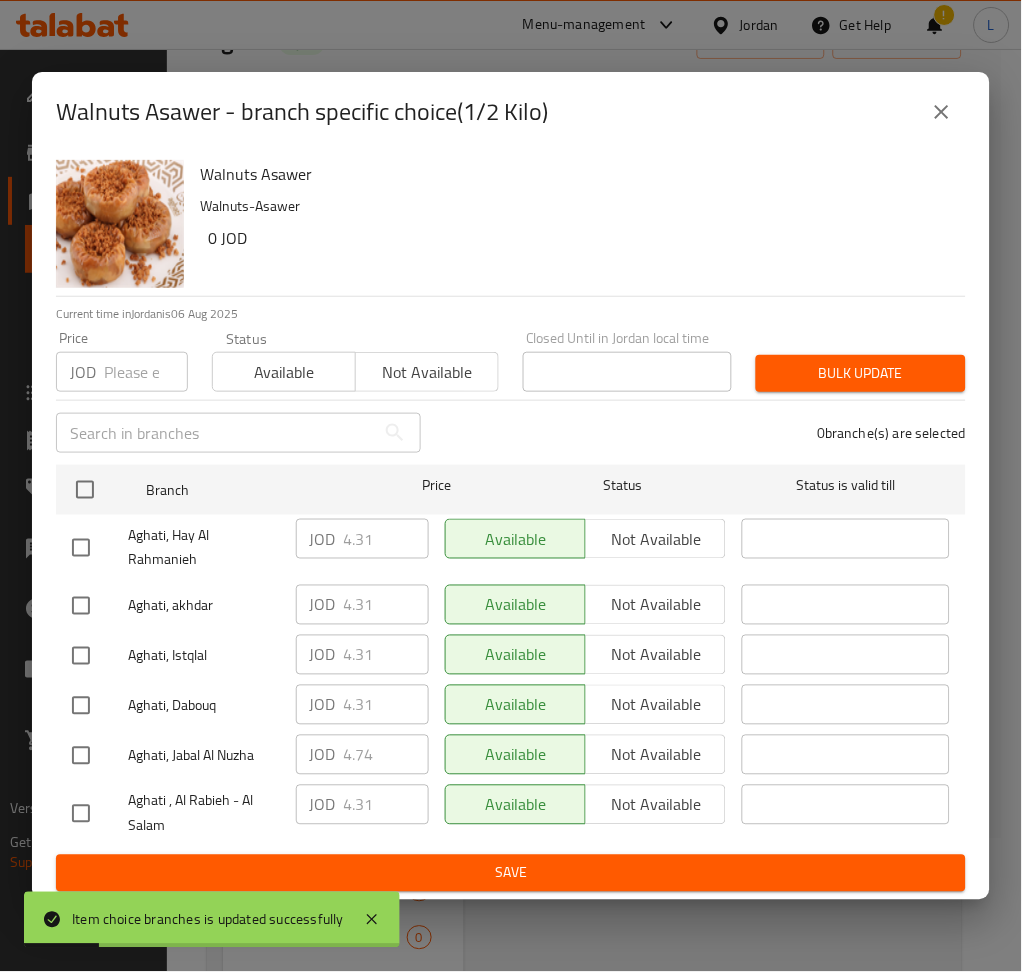 click at bounding box center (146, 372) 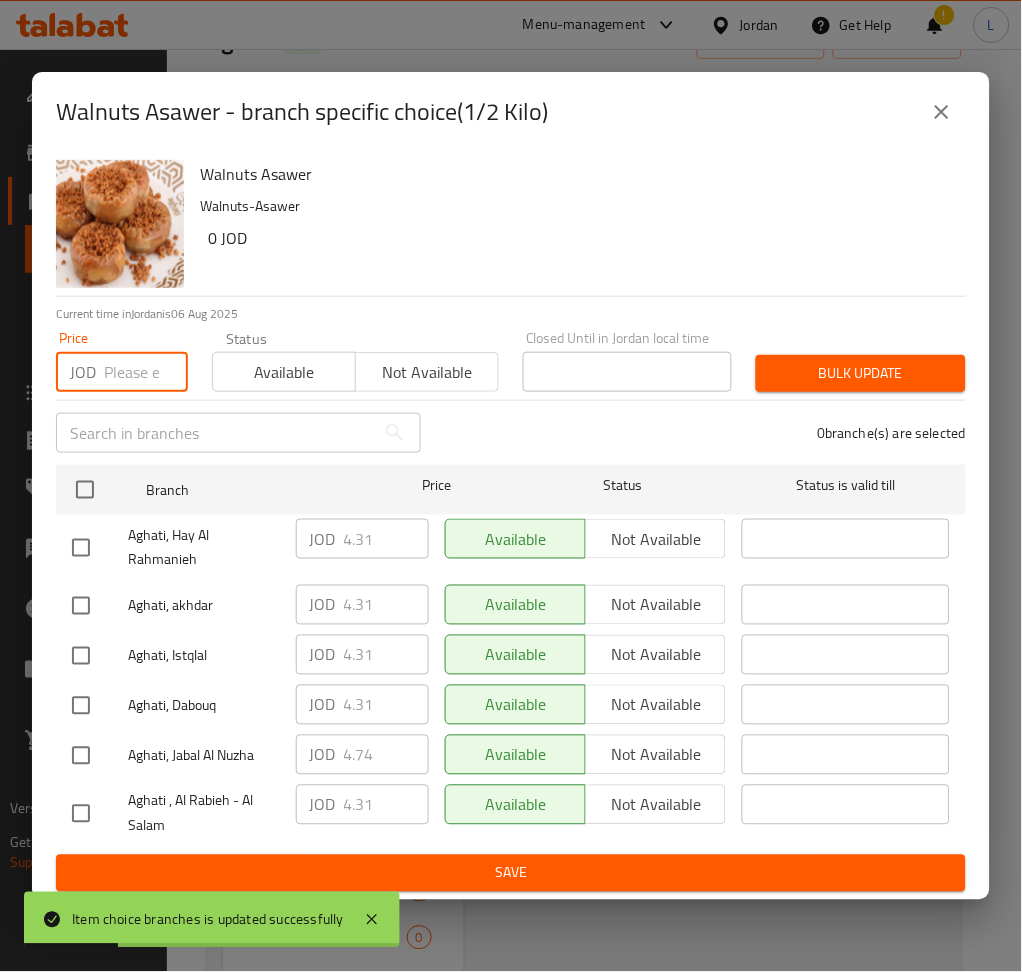paste on "6.897" 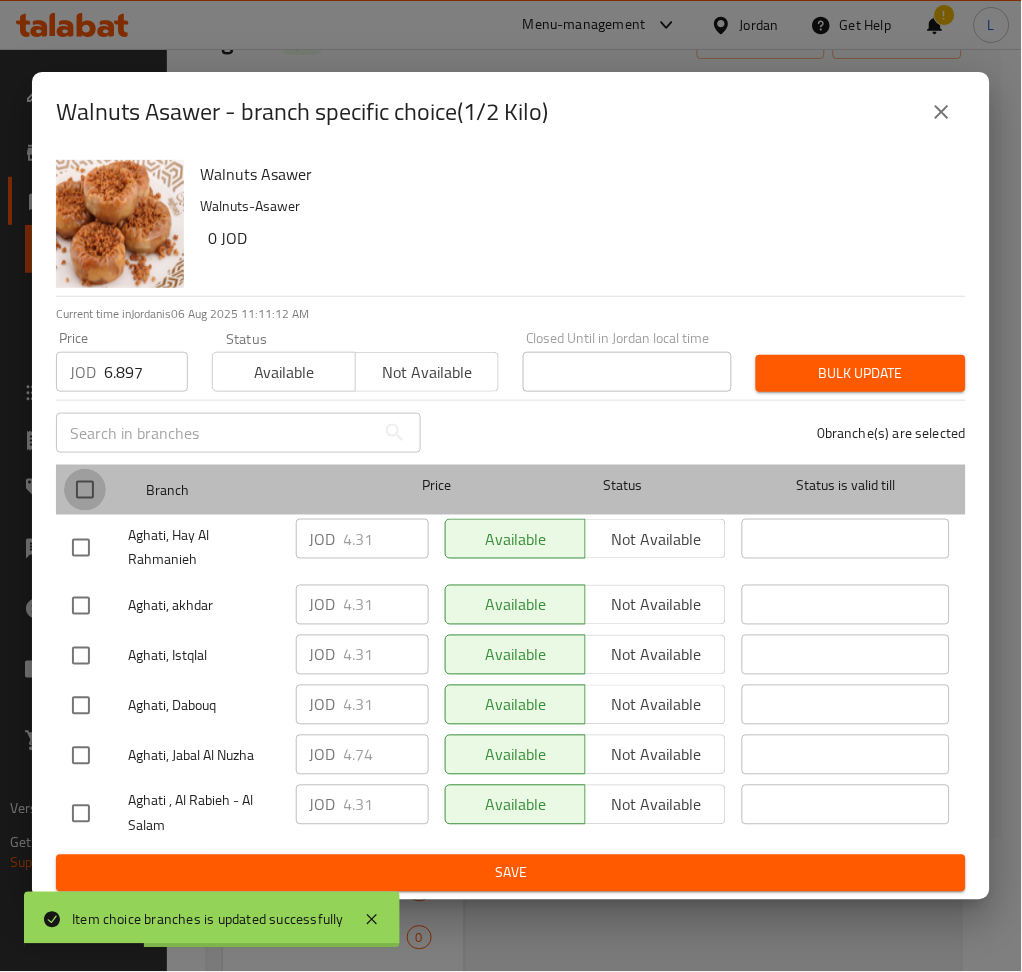 click at bounding box center [85, 490] 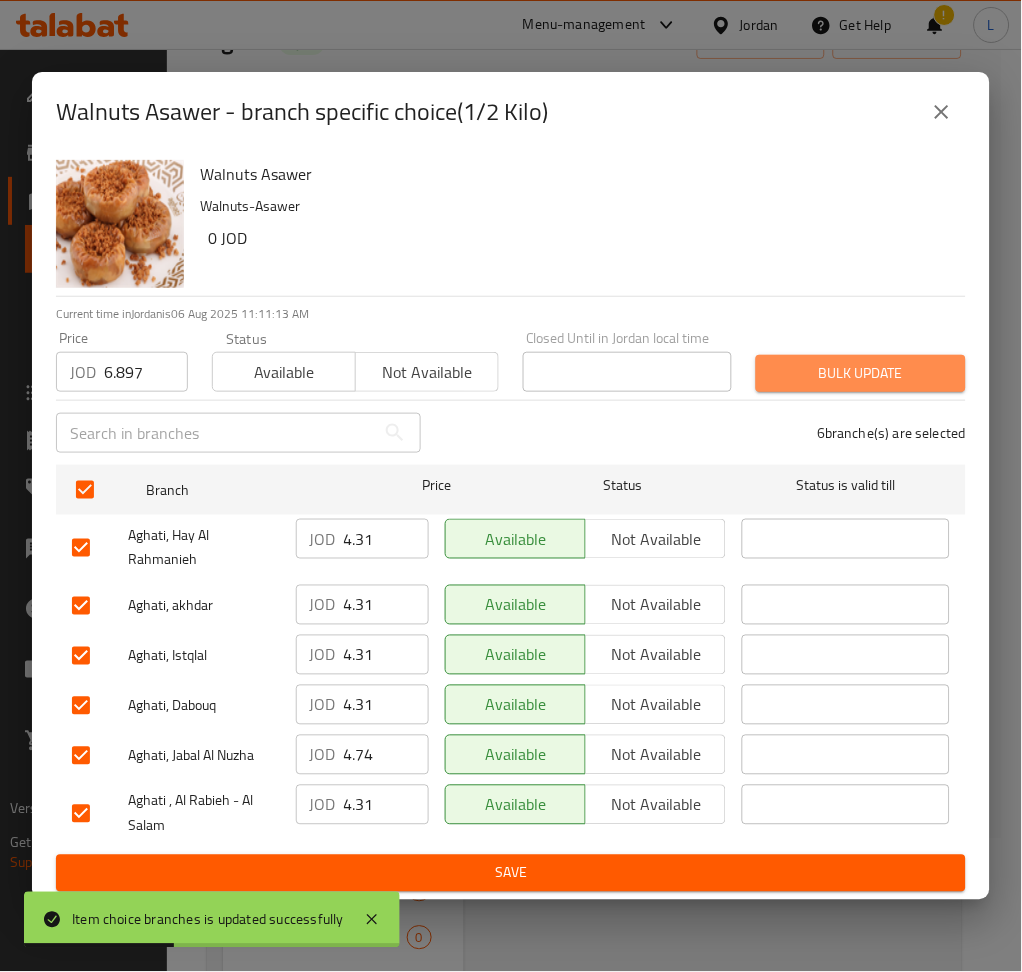 click on "Bulk update" at bounding box center [861, 373] 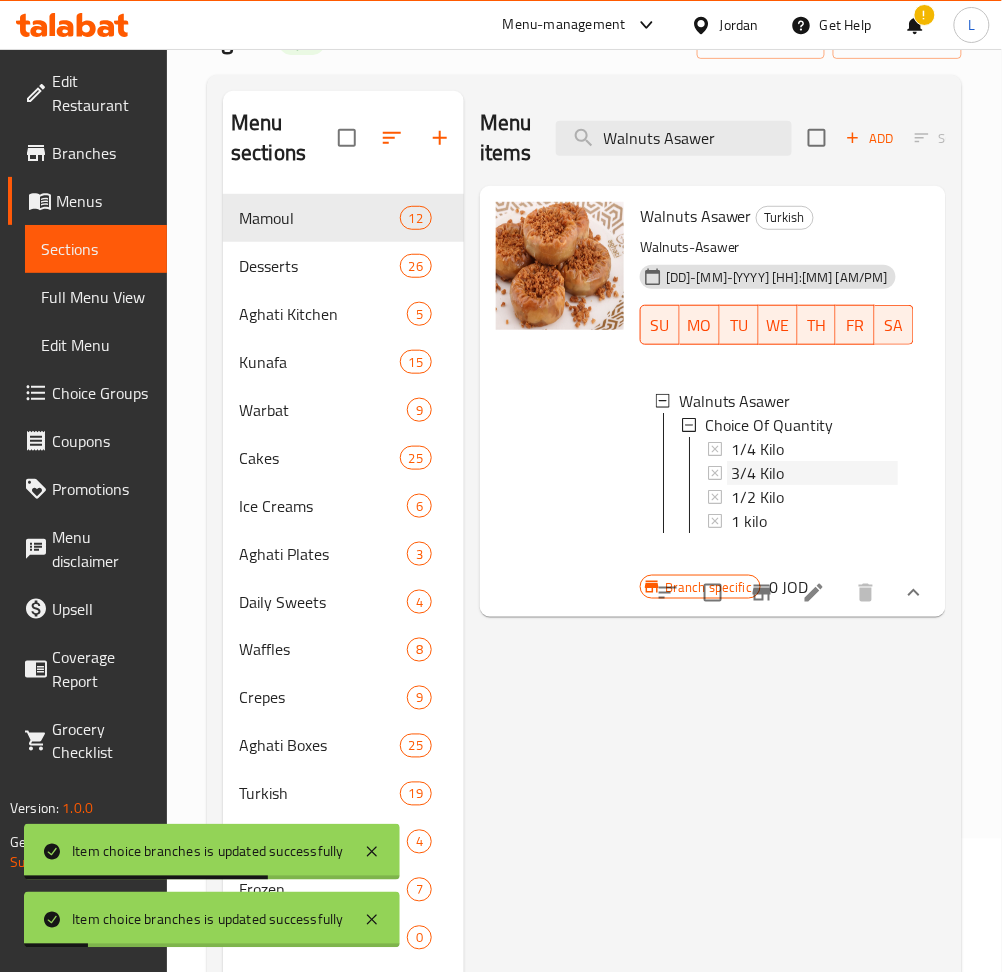 click on "3/4 Kilo" at bounding box center (757, 473) 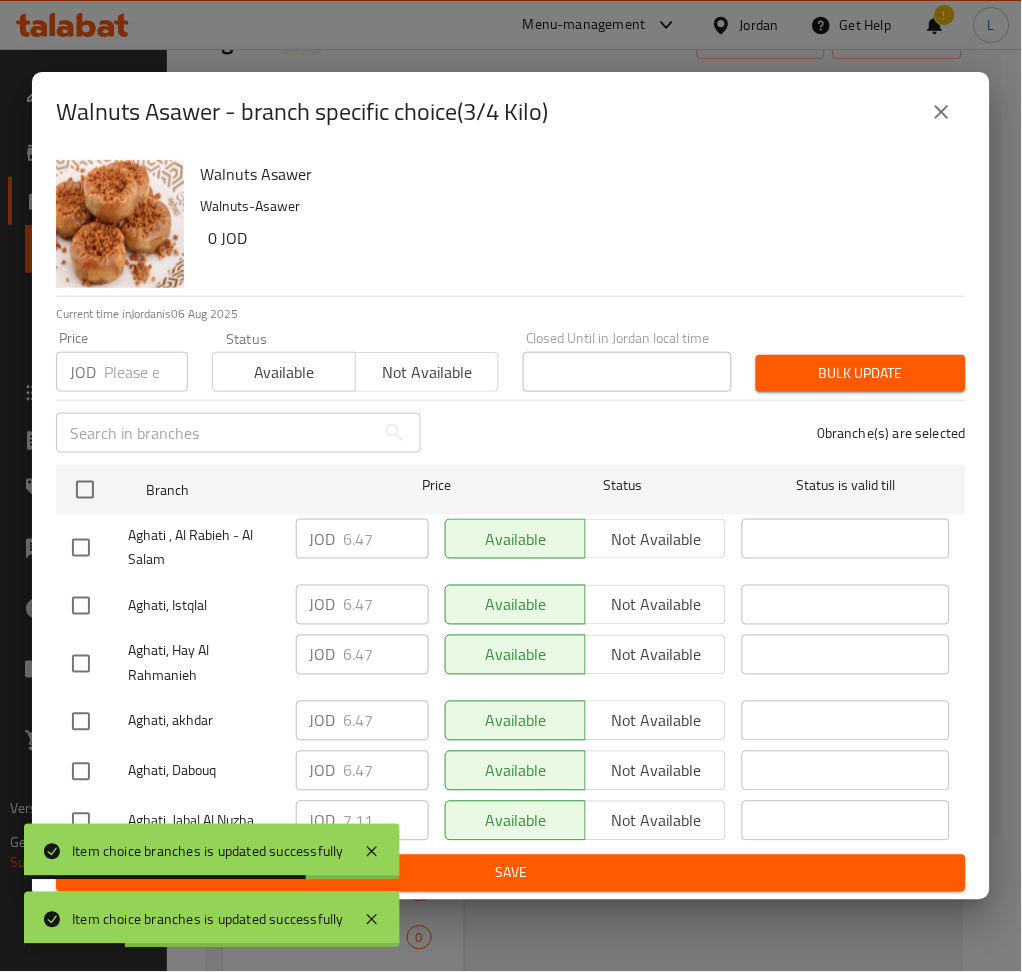 click at bounding box center [146, 372] 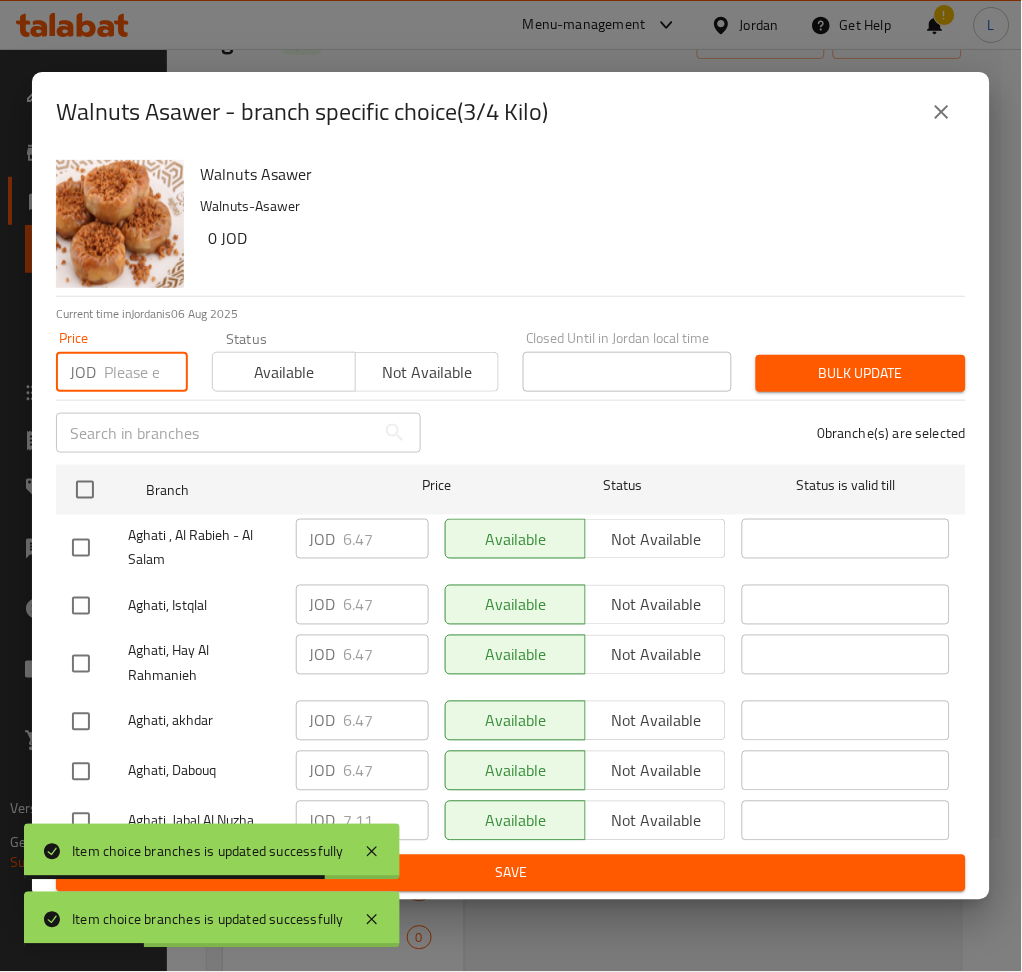paste on "10.345" 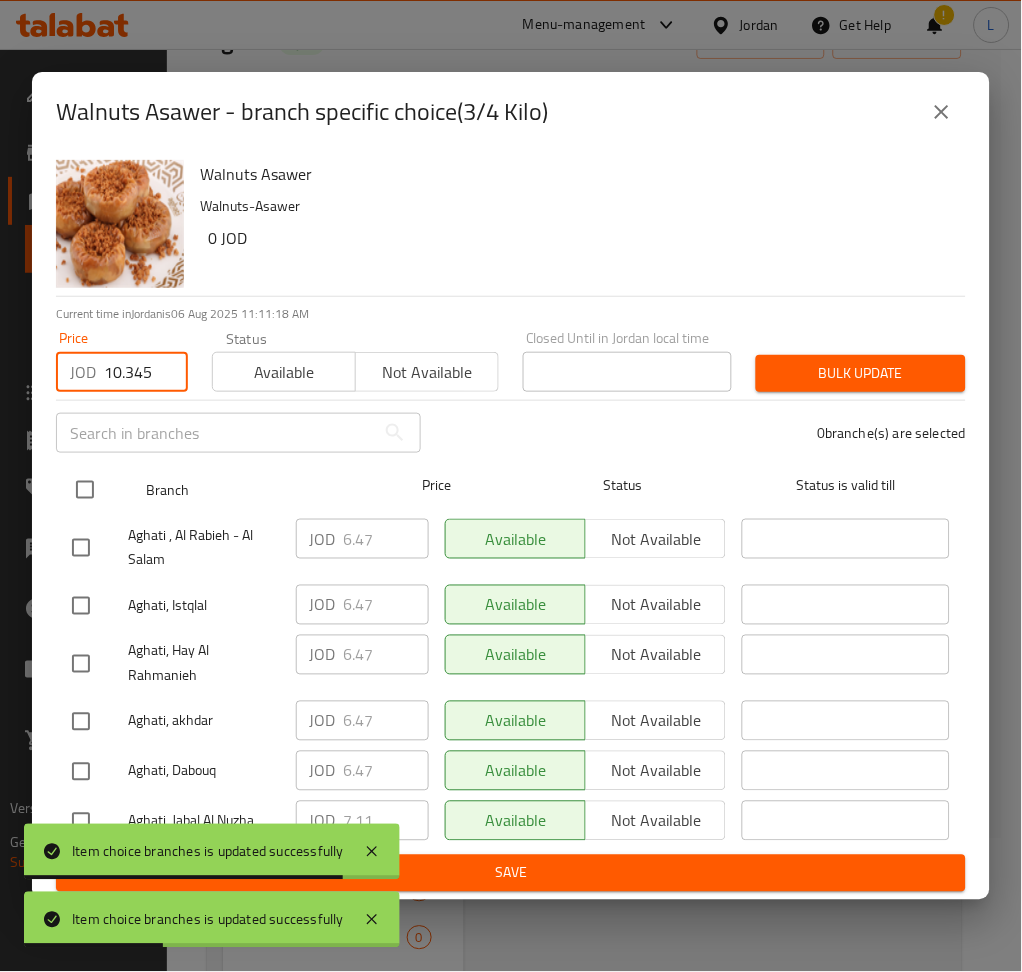 click at bounding box center [85, 490] 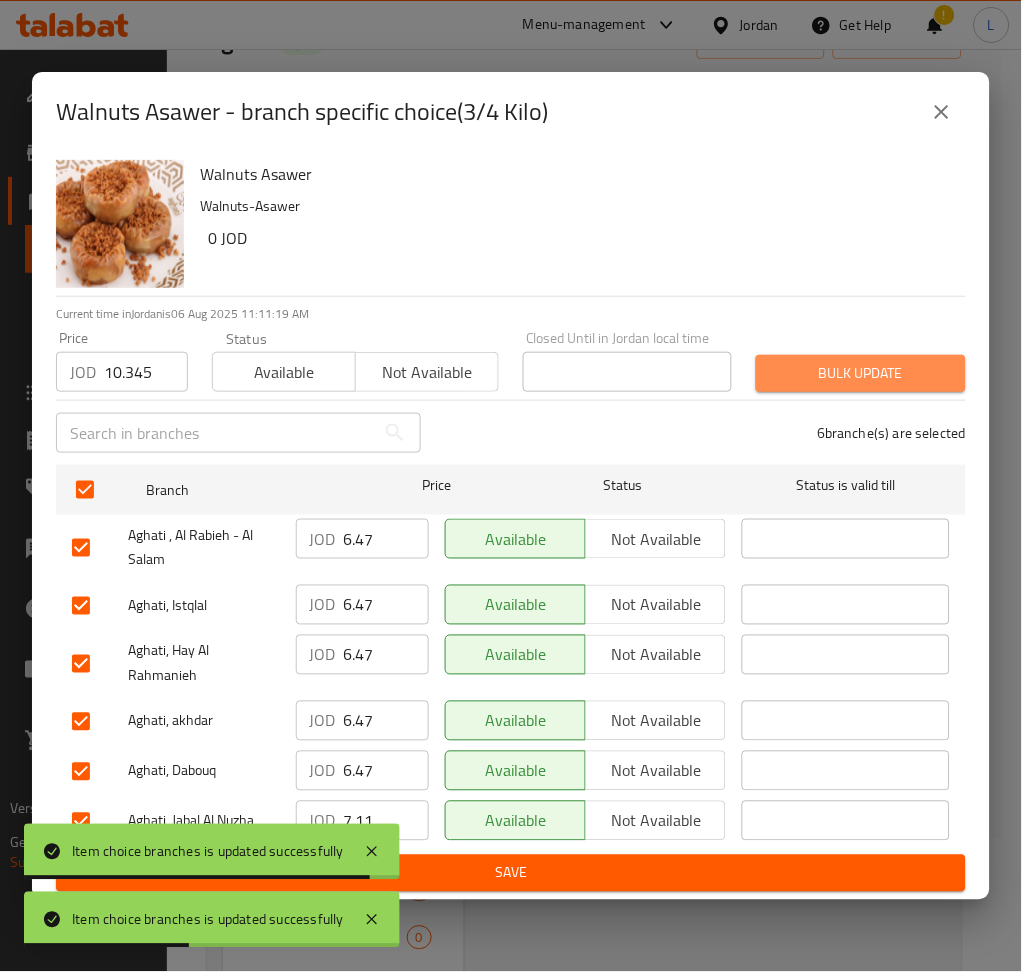 click on "Bulk update" at bounding box center (861, 373) 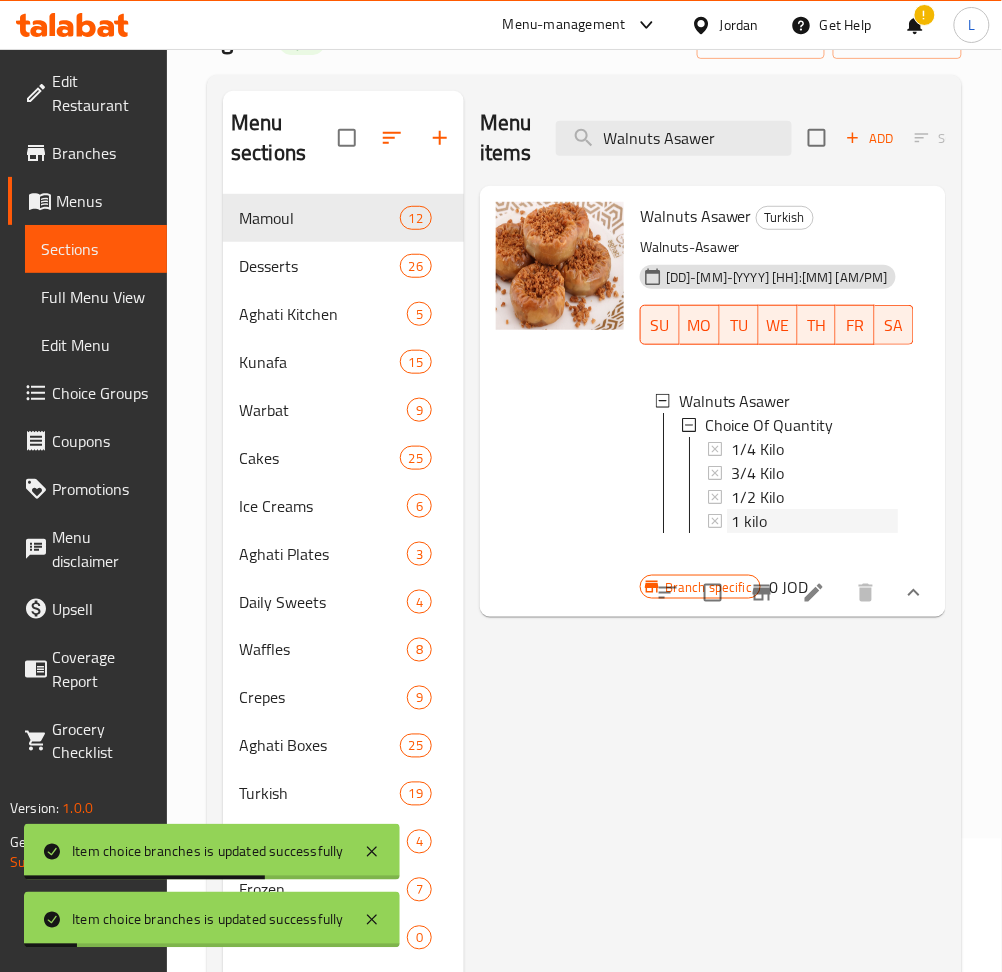 click on "1 kilo" at bounding box center (814, 521) 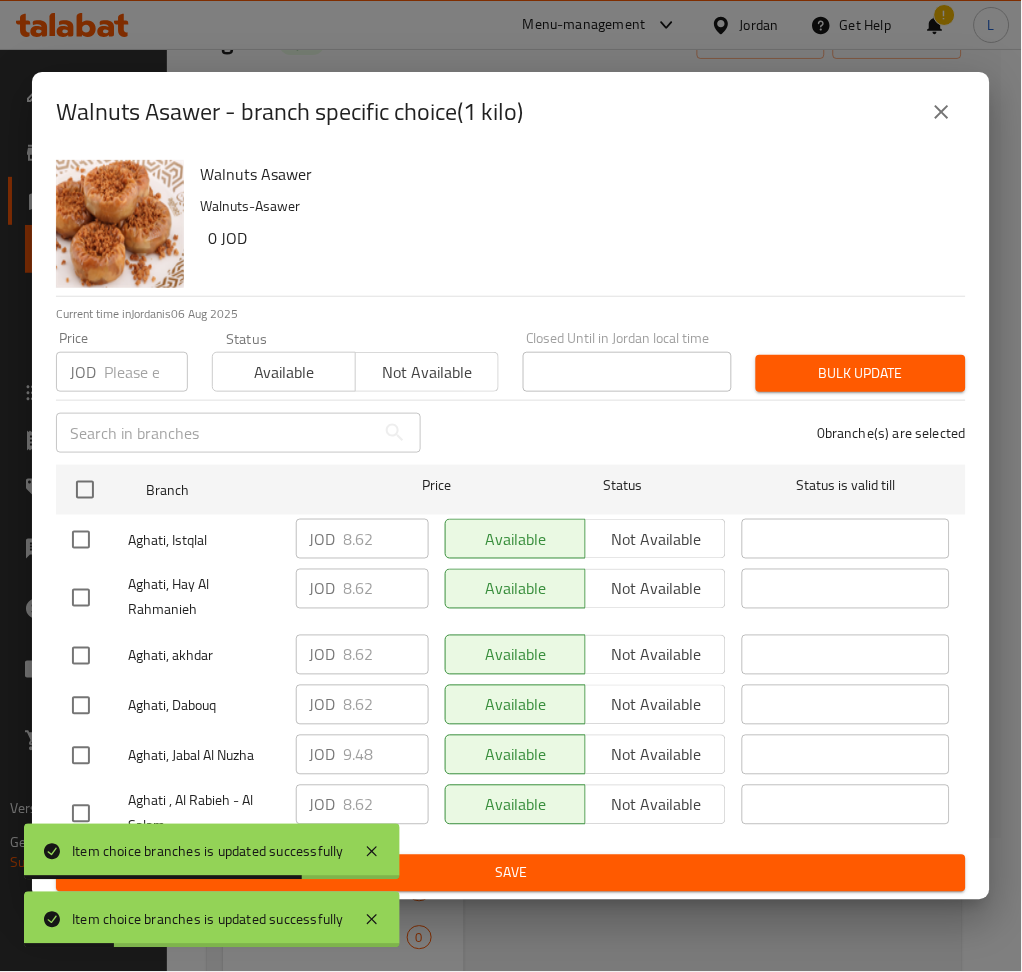 click at bounding box center [146, 372] 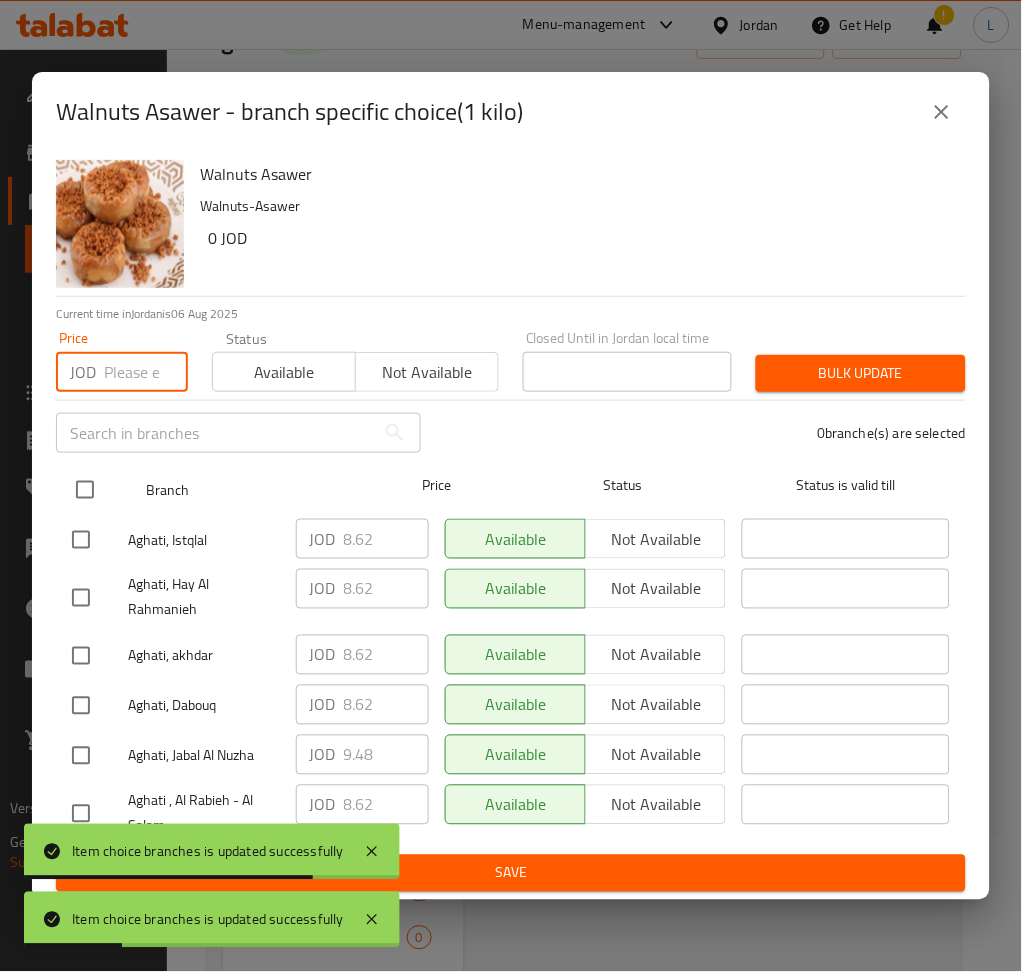 paste on "13.793" 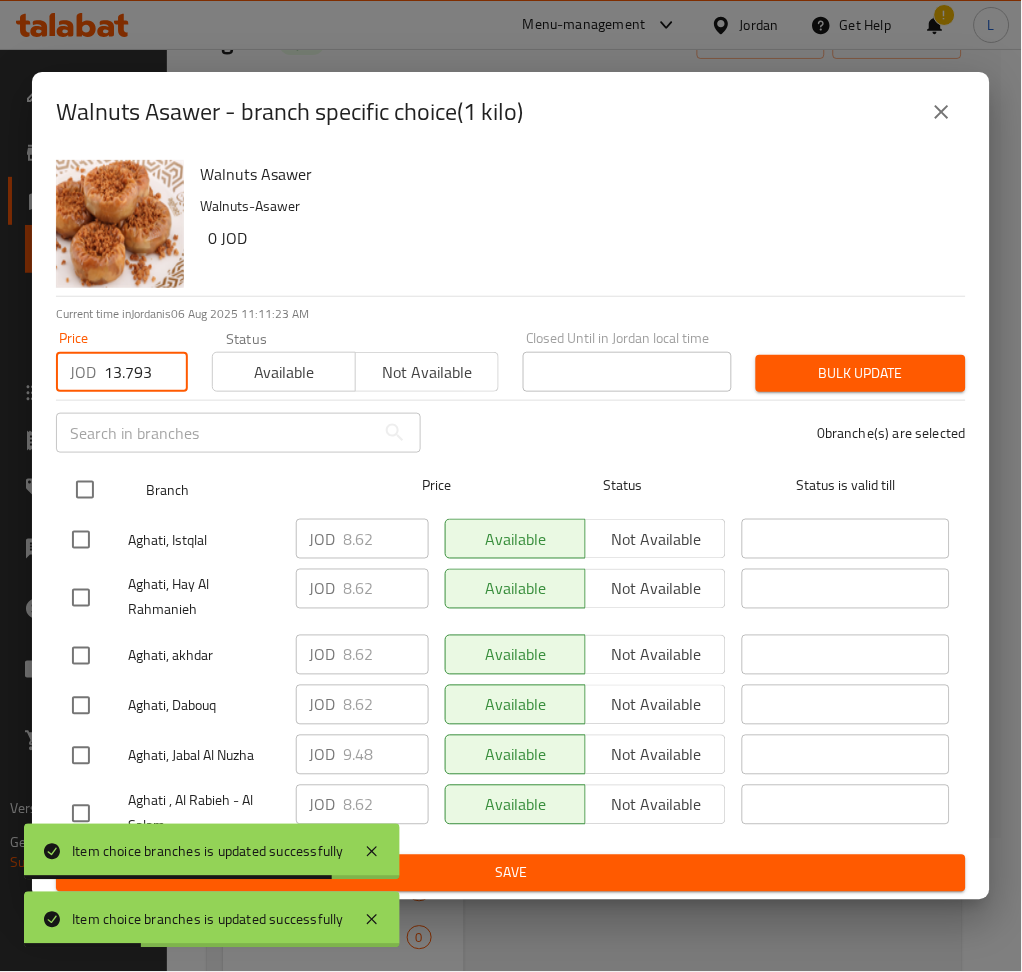 click at bounding box center [85, 490] 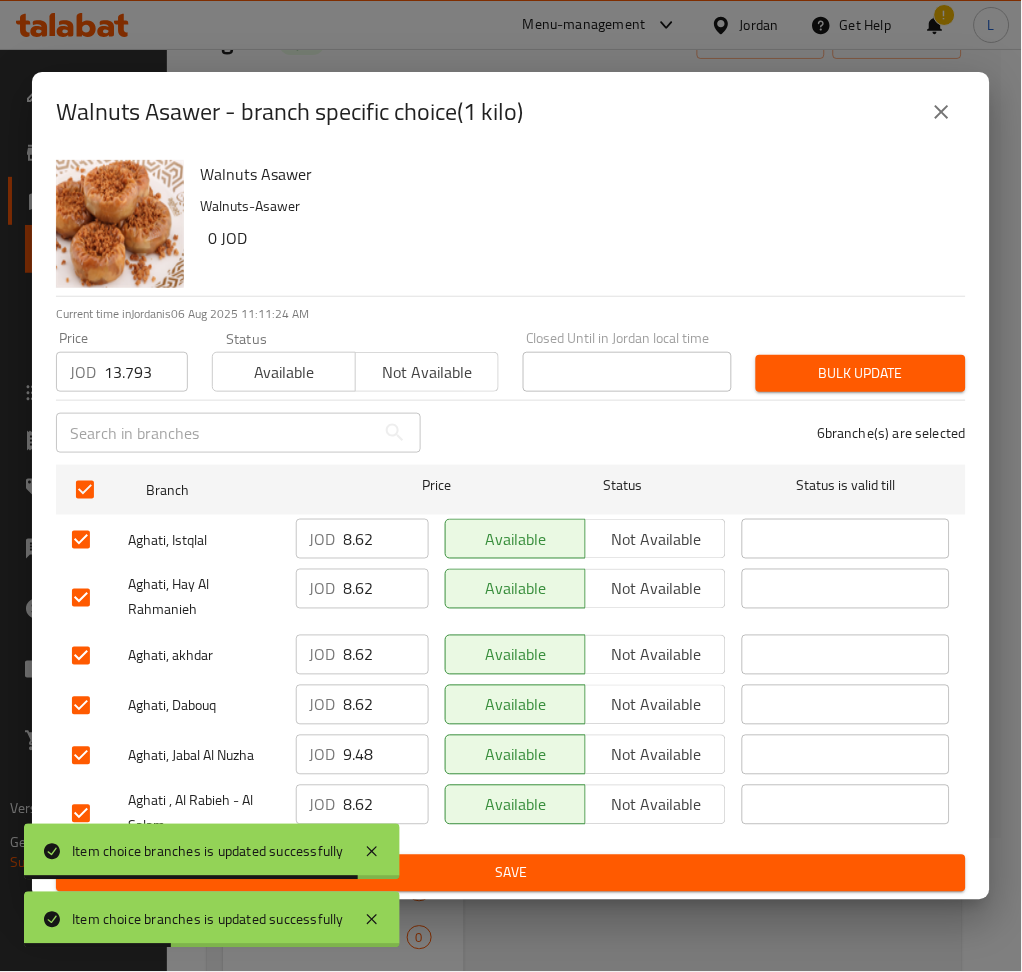 click on "Bulk update" at bounding box center (861, 373) 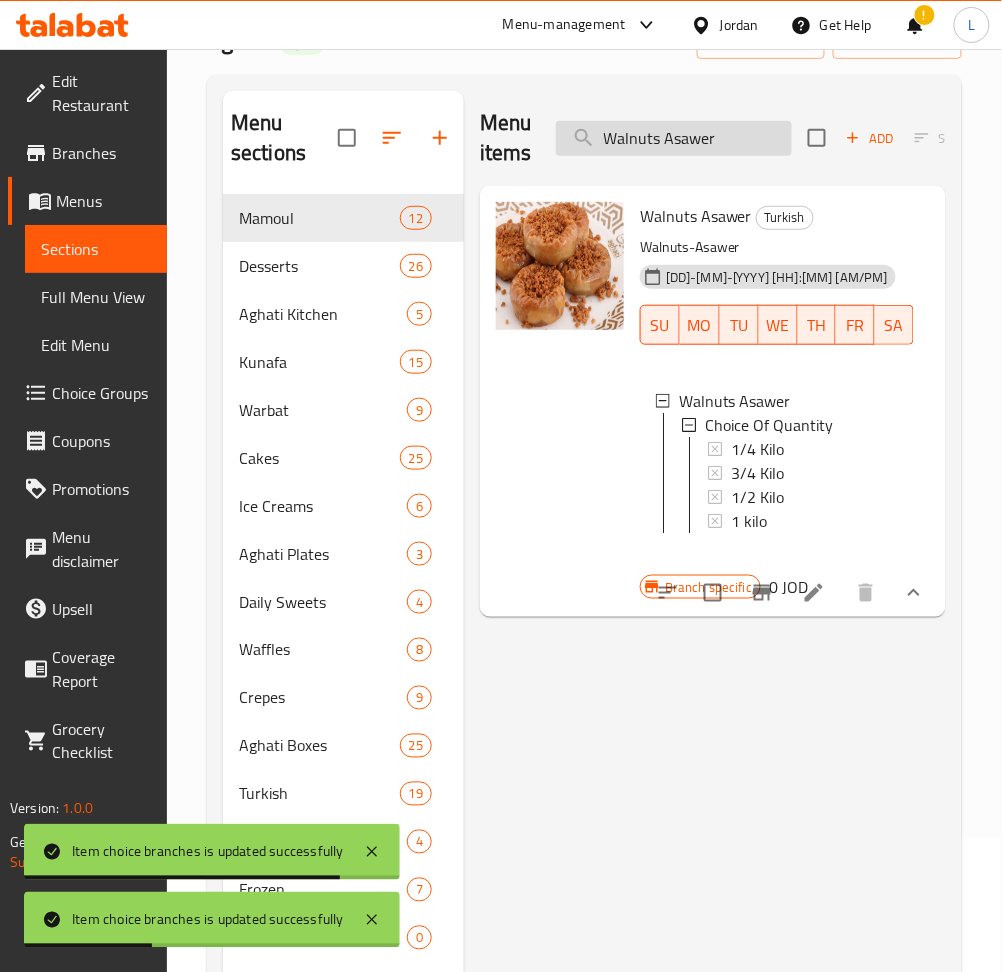 click on "Walnuts Asawer" at bounding box center [674, 138] 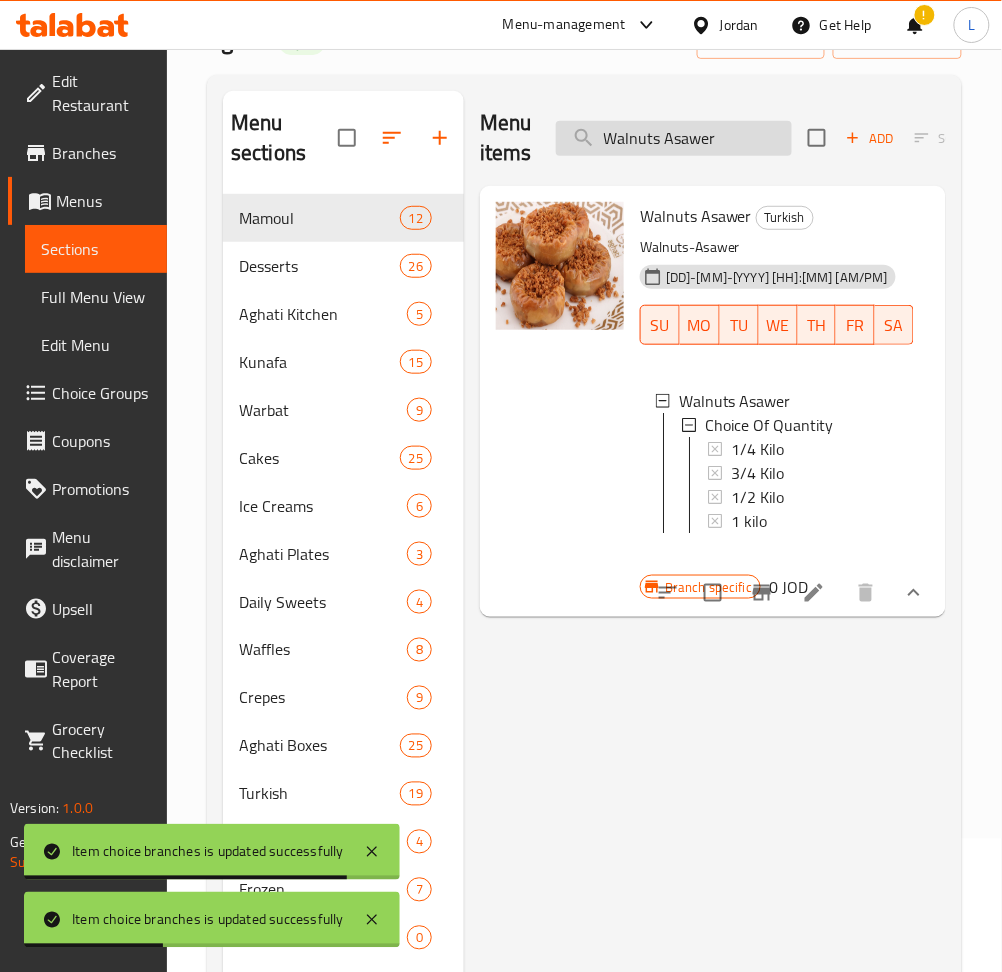 click on "Walnuts Asawer" at bounding box center (674, 138) 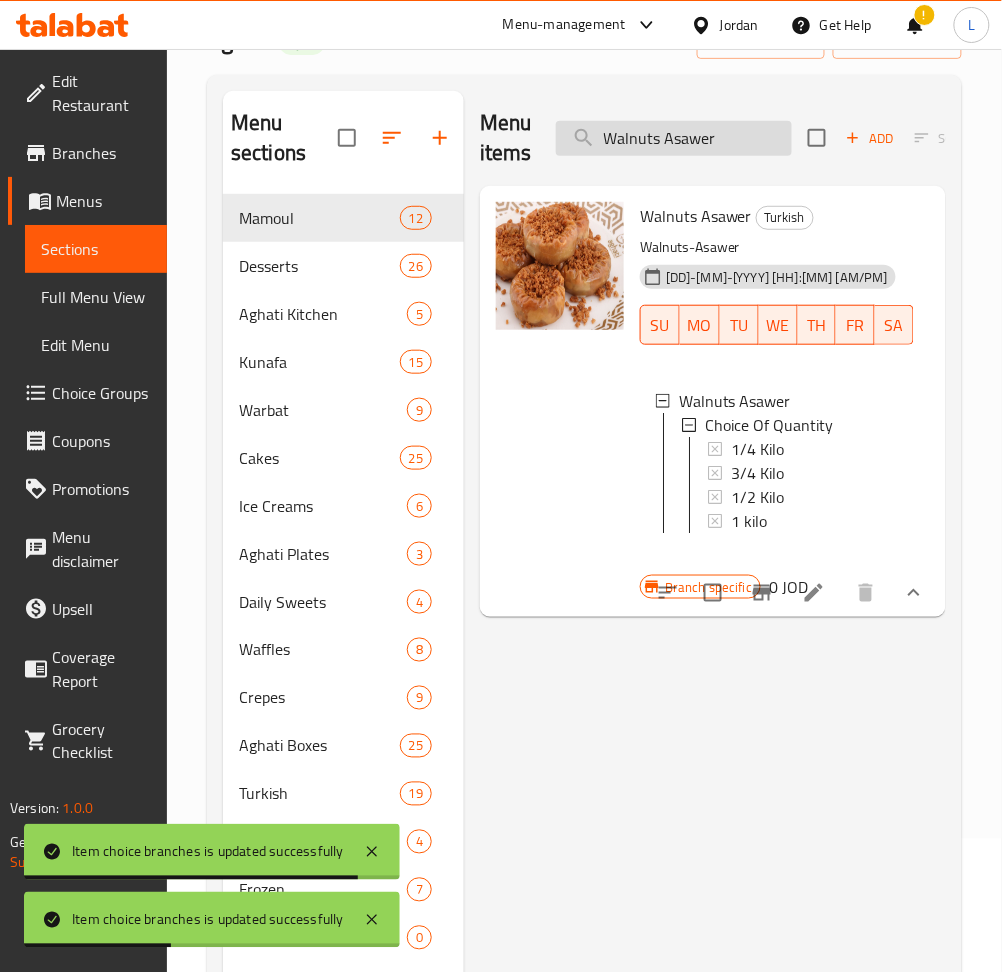 paste on "Fingers" 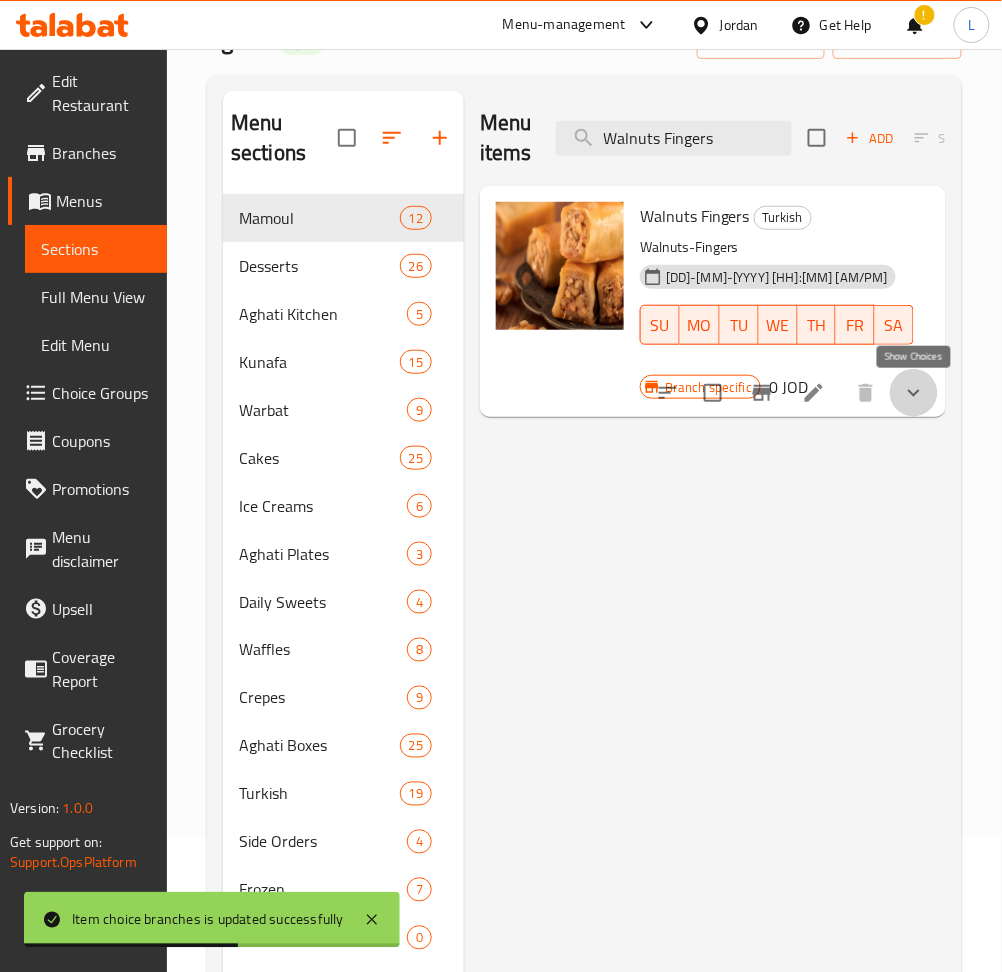 click 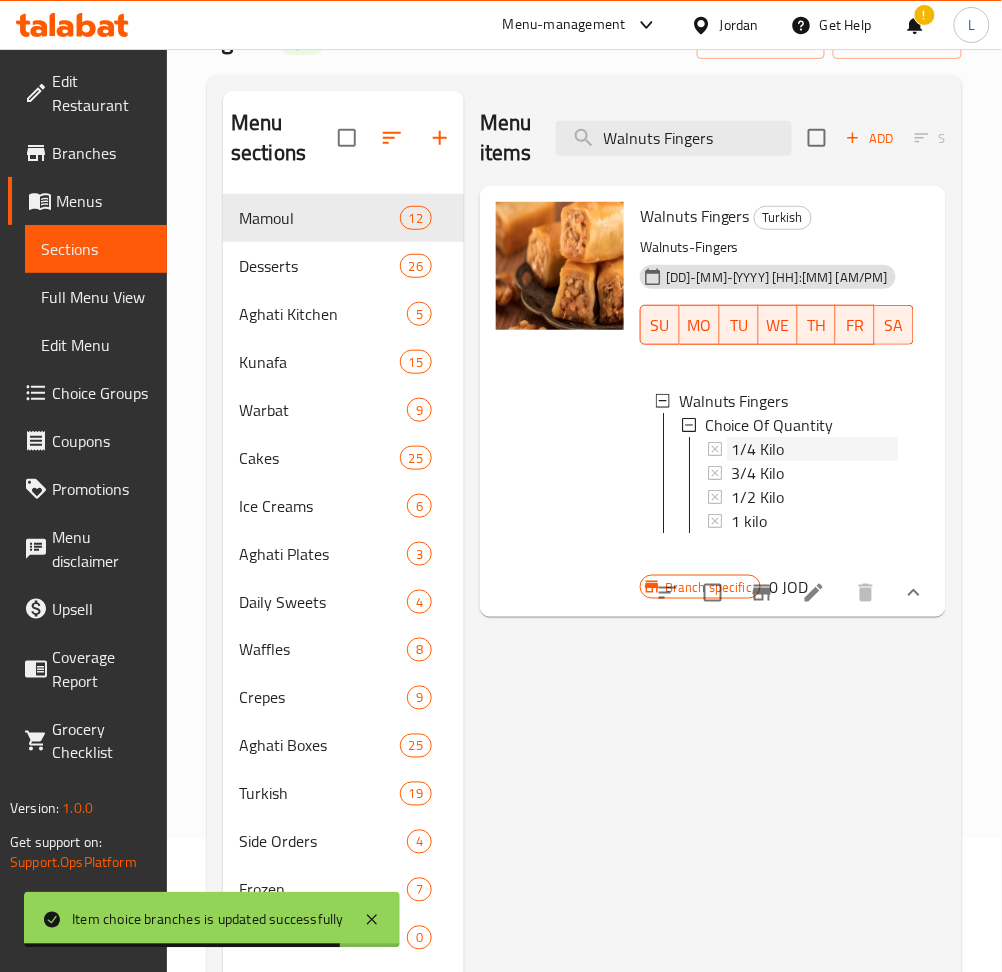 click on "1/4 Kilo" at bounding box center (757, 449) 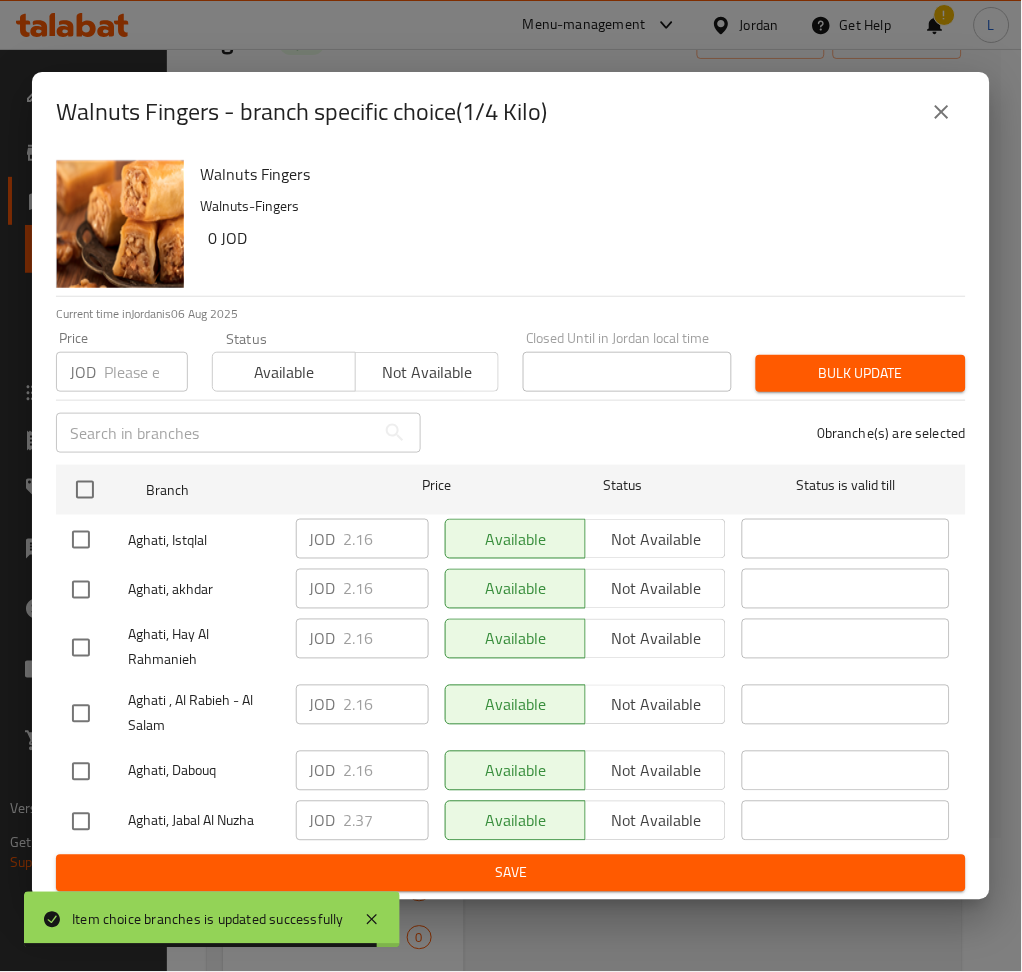 click at bounding box center [146, 372] 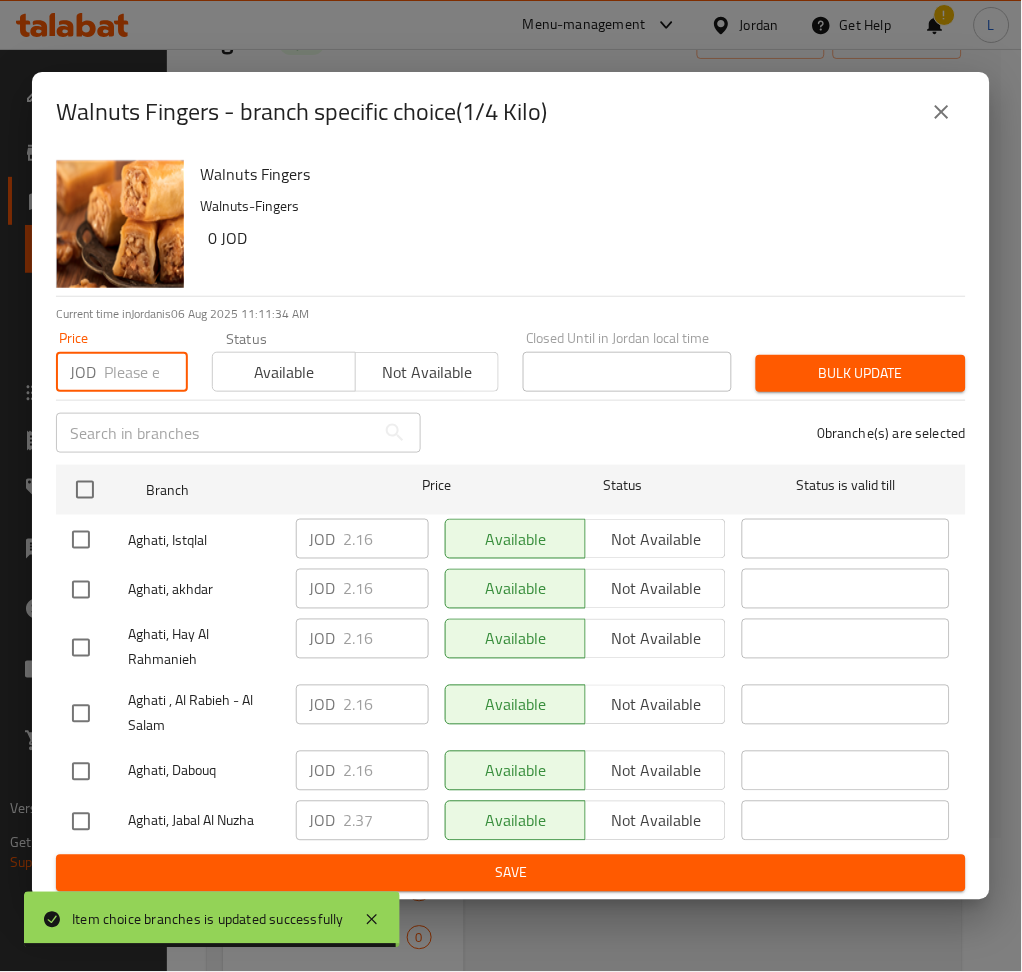 paste on "3.448" 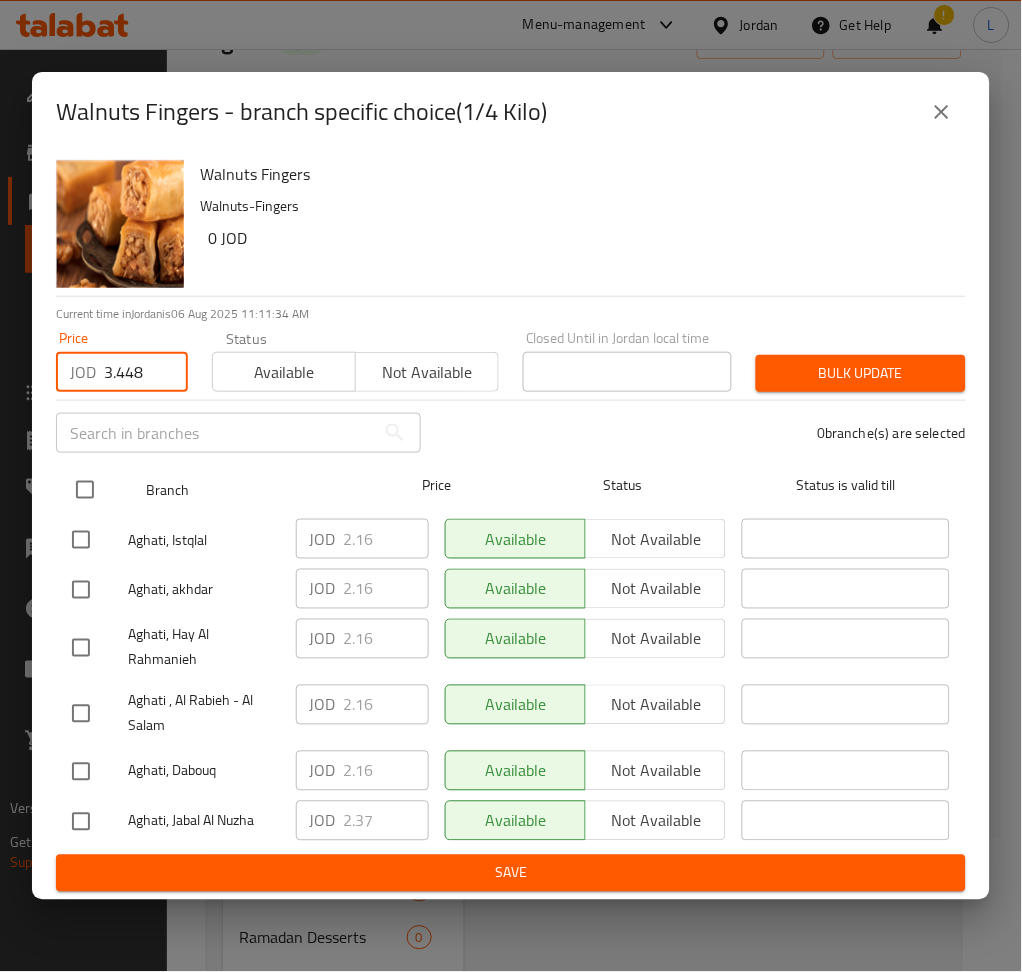 click at bounding box center [85, 490] 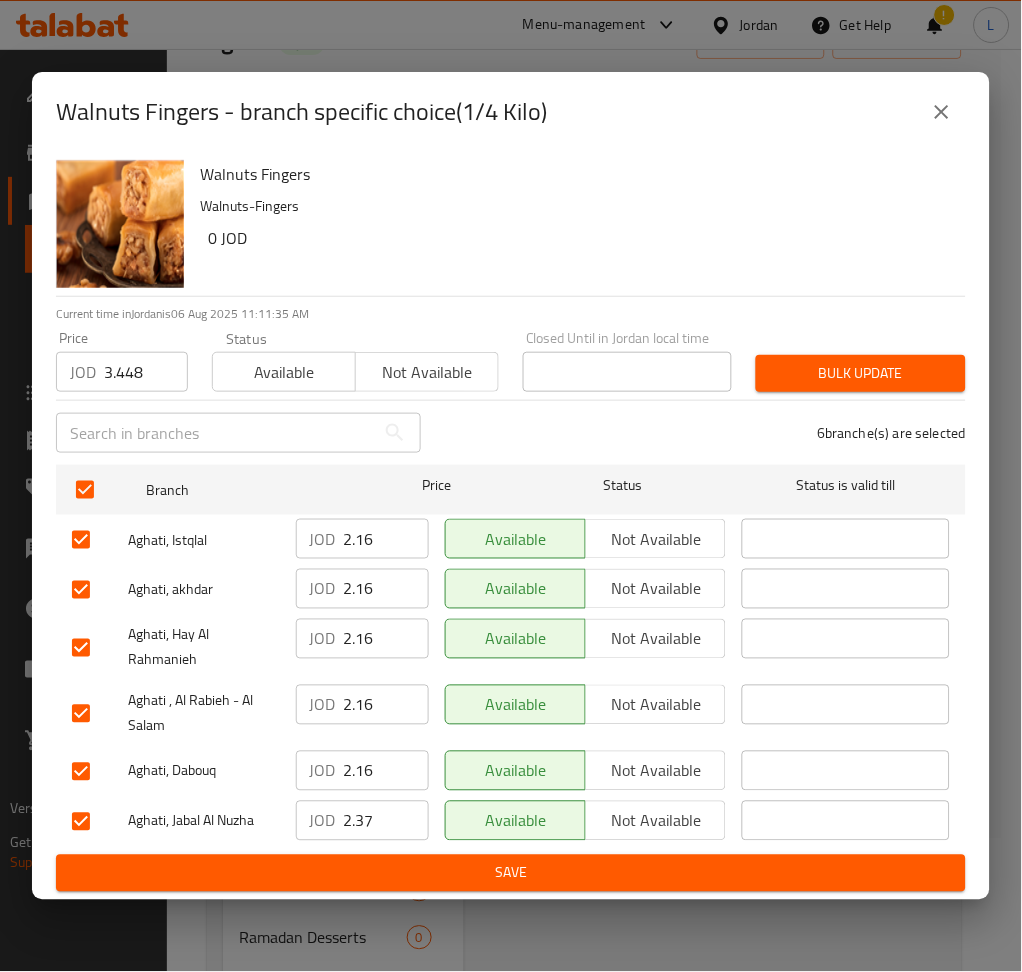 click on "Bulk update" at bounding box center [861, 373] 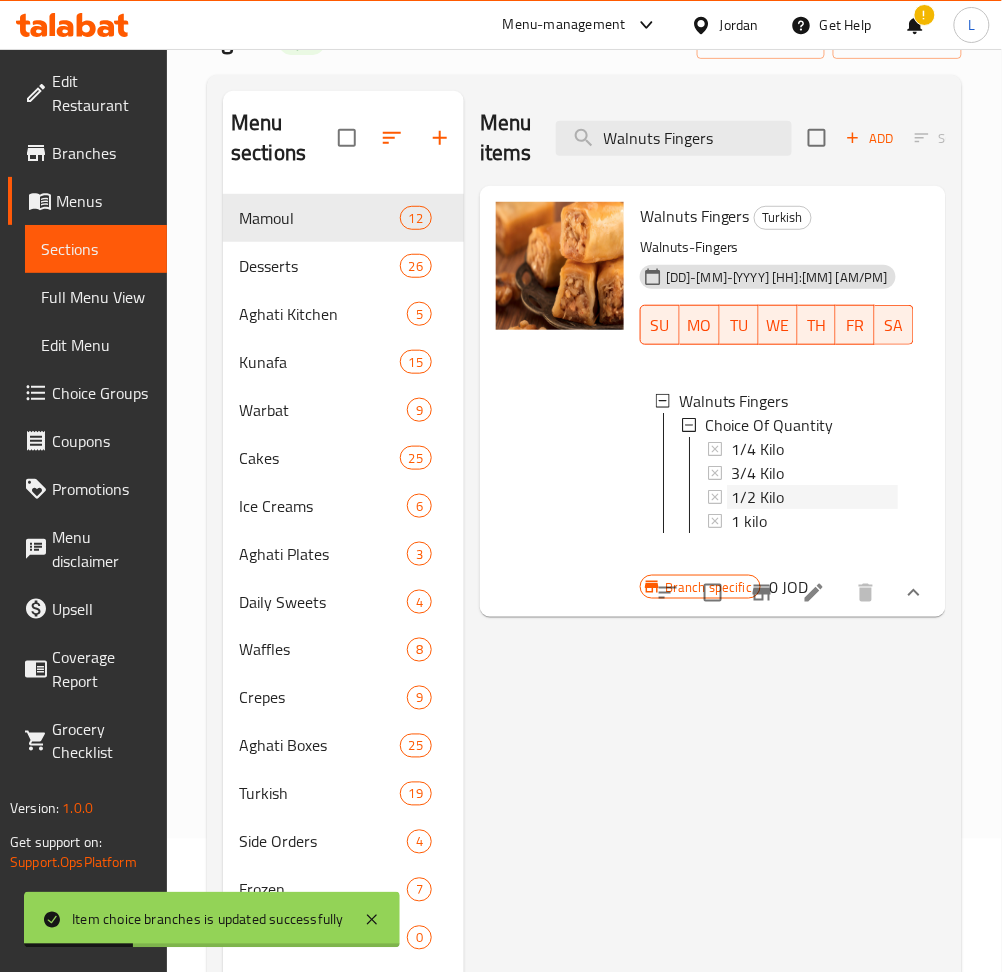 click on "1/2 Kilo" at bounding box center [814, 497] 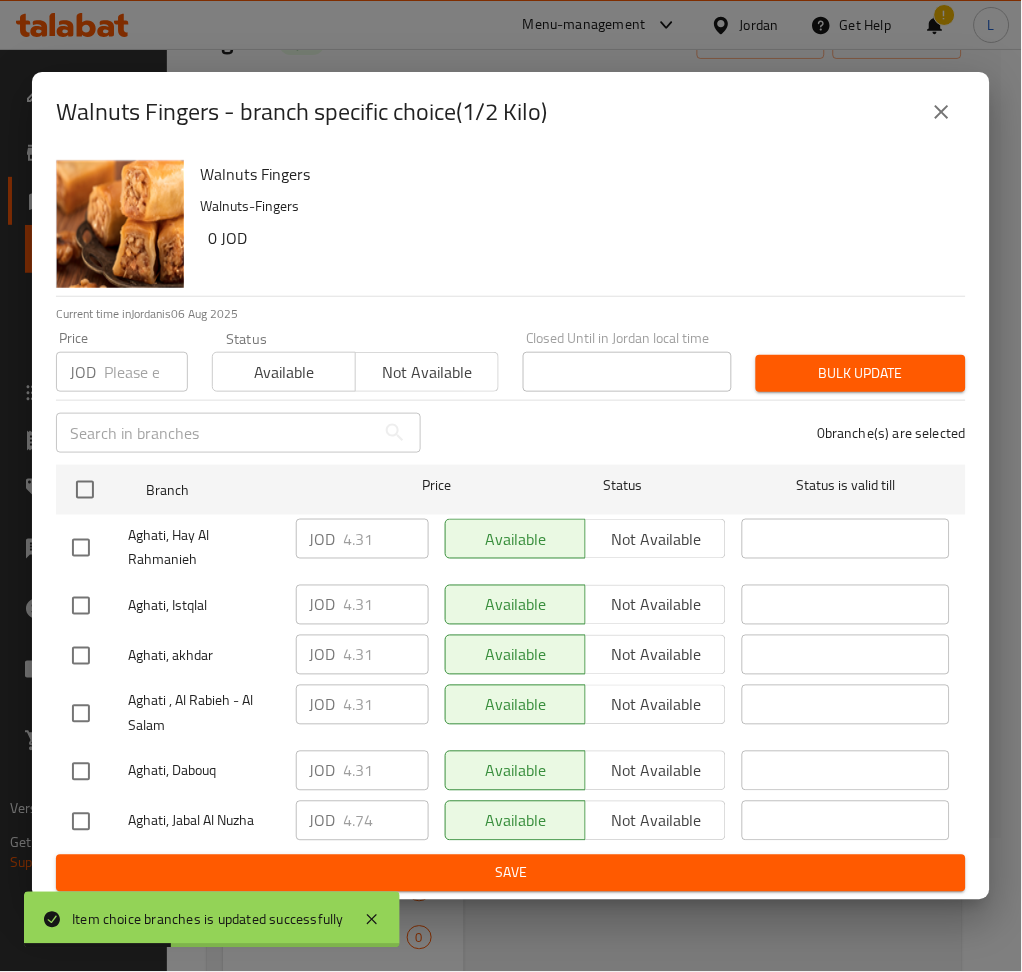 click at bounding box center (146, 372) 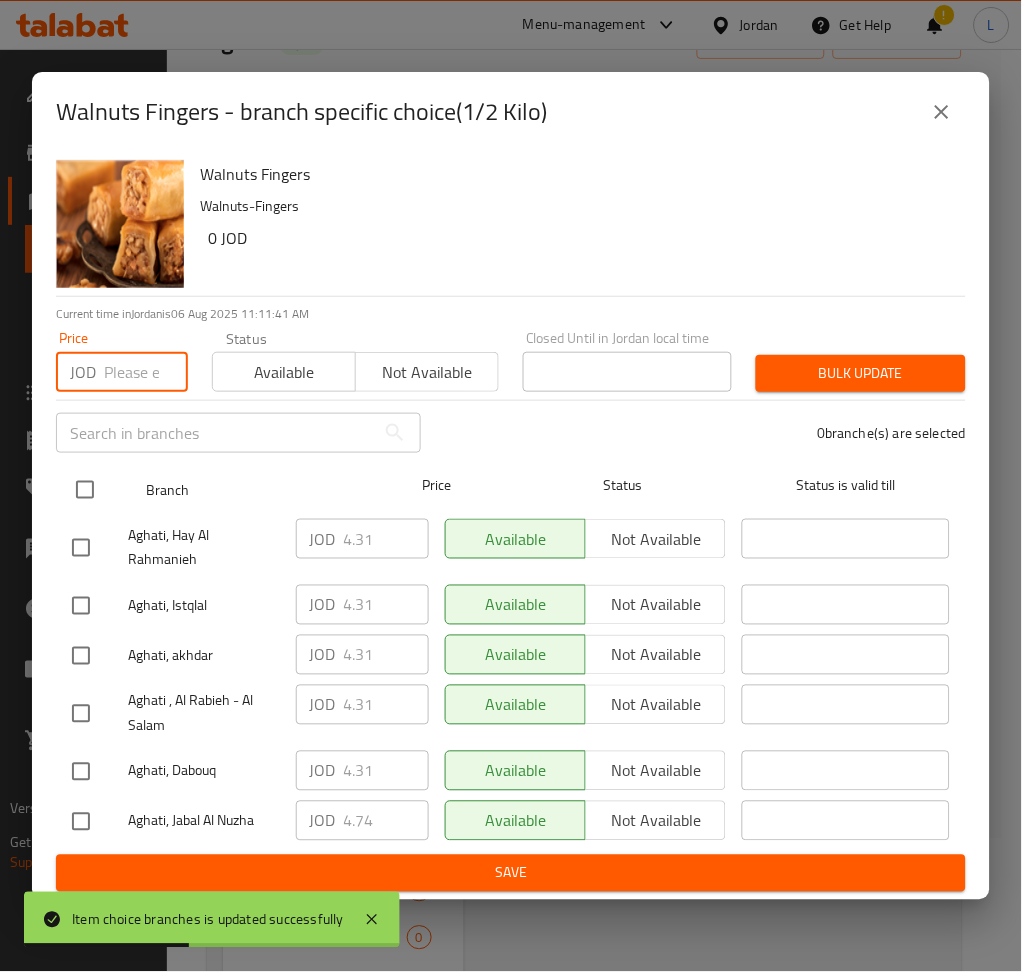 paste on "6.897" 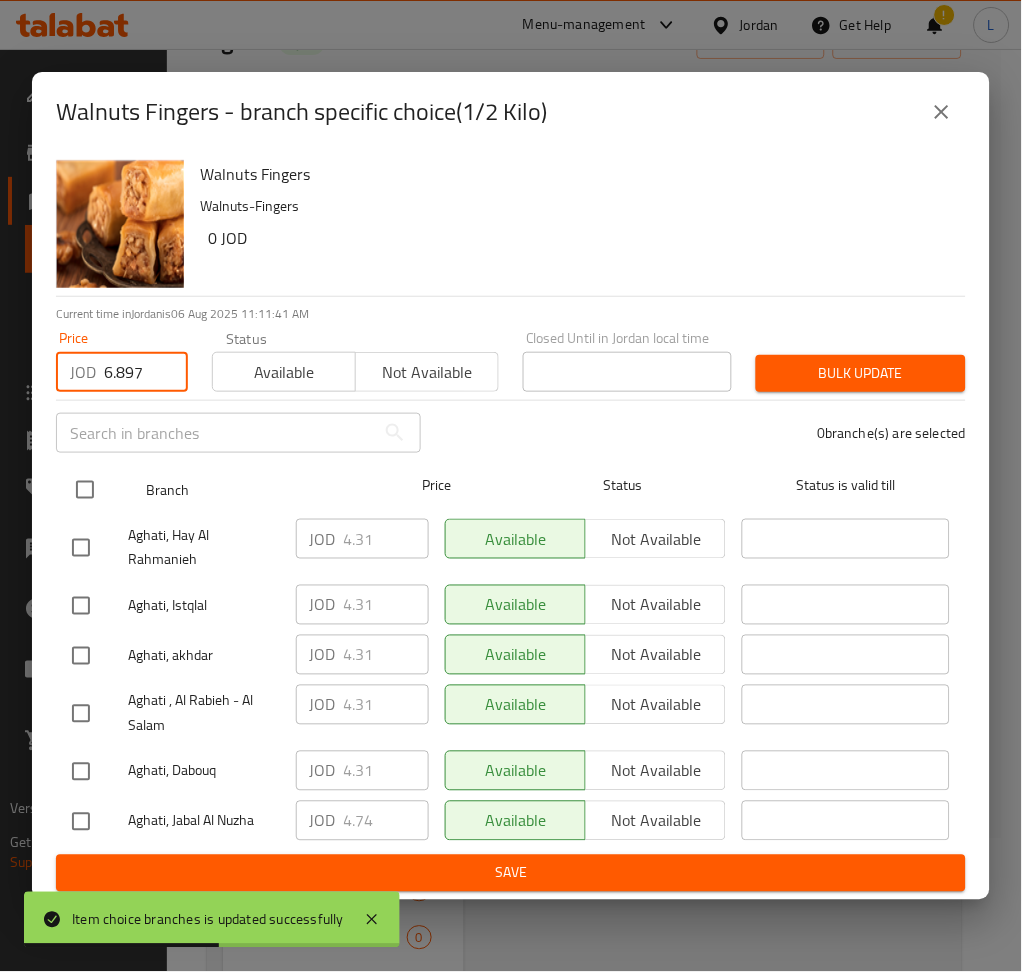 click at bounding box center (85, 490) 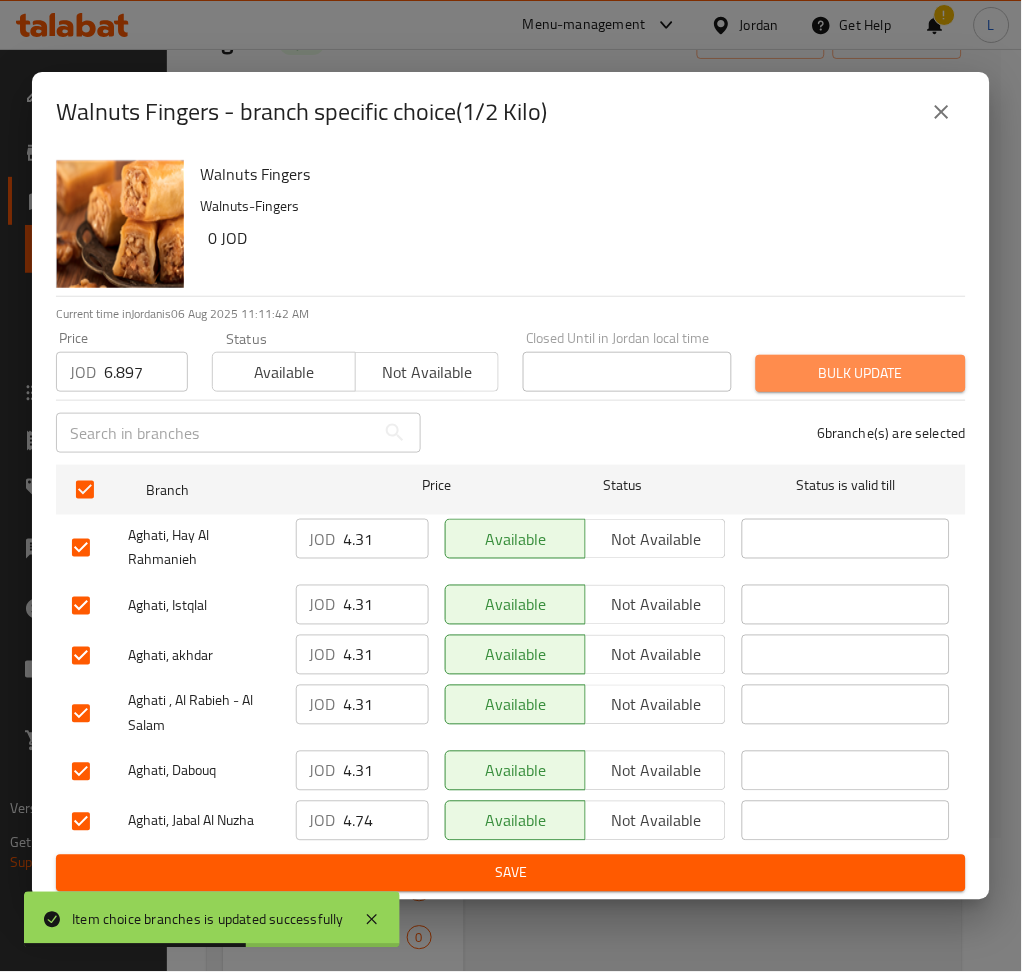 click on "Bulk update" at bounding box center (861, 373) 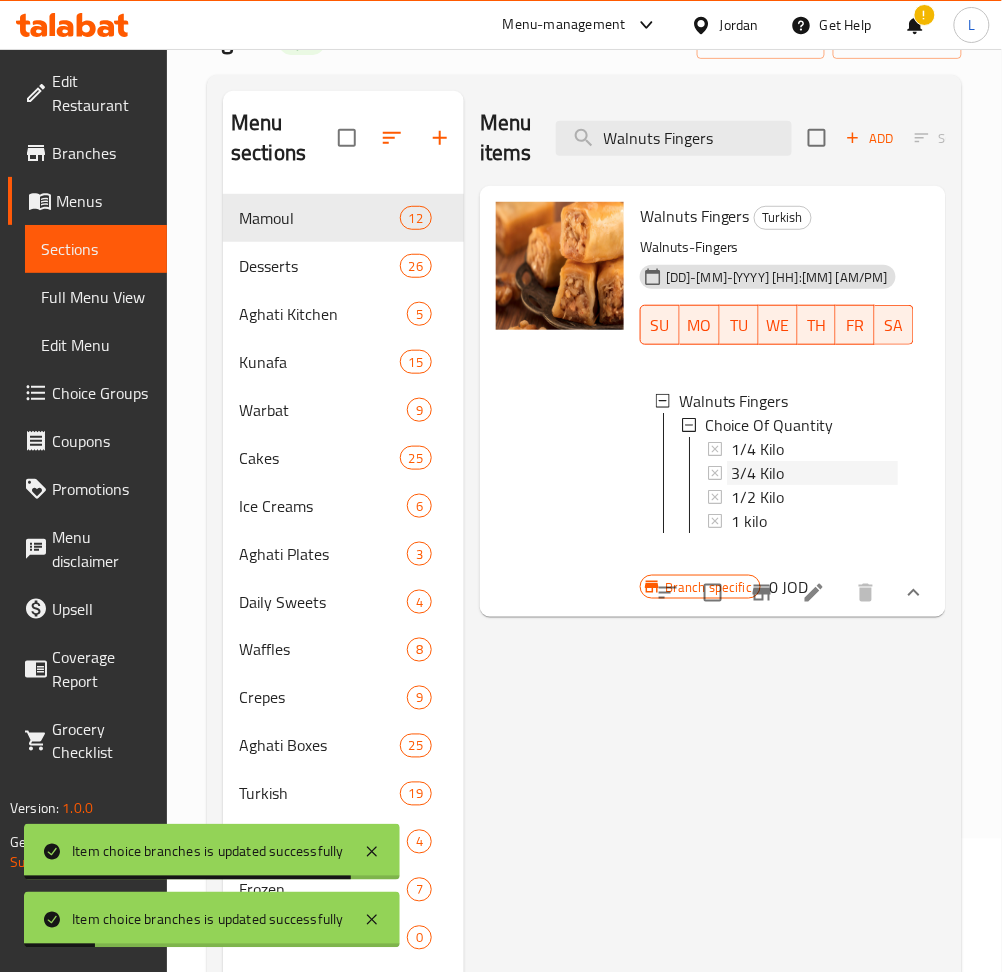 click on "3/4 Kilo" at bounding box center [757, 473] 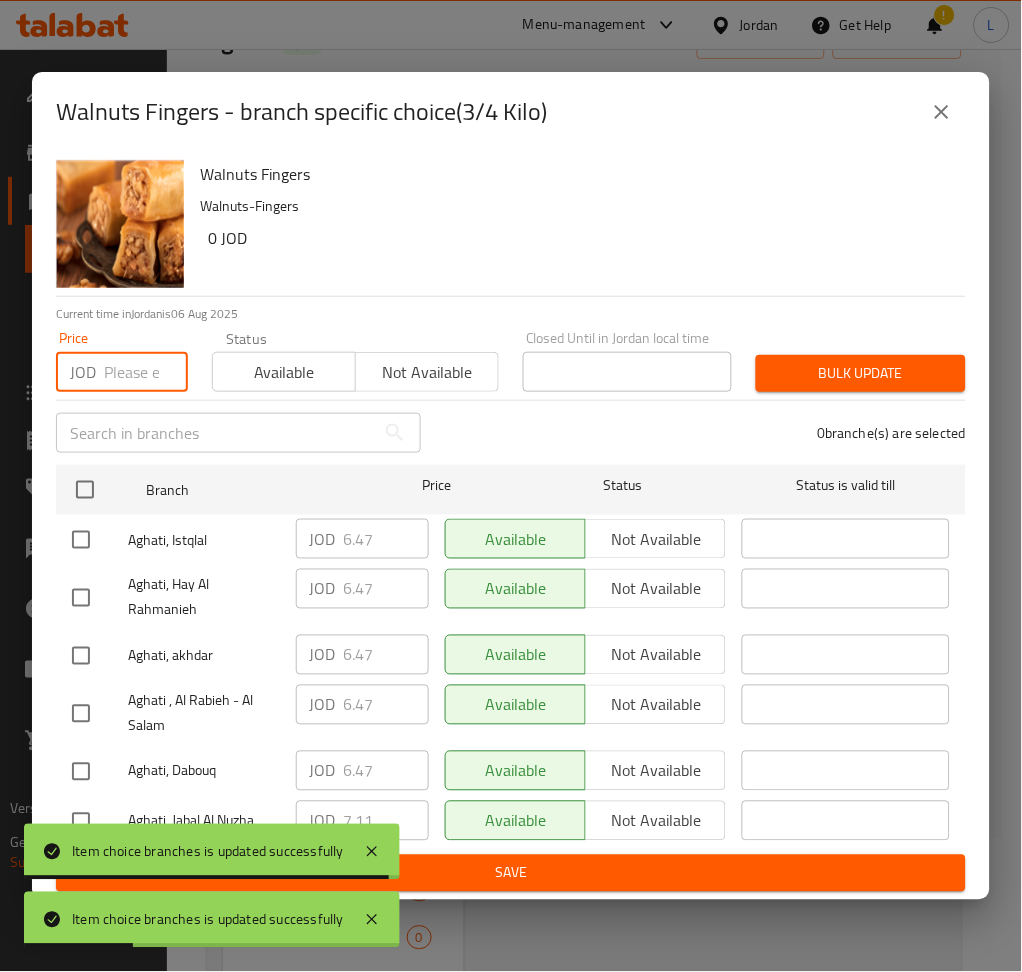 click at bounding box center [146, 372] 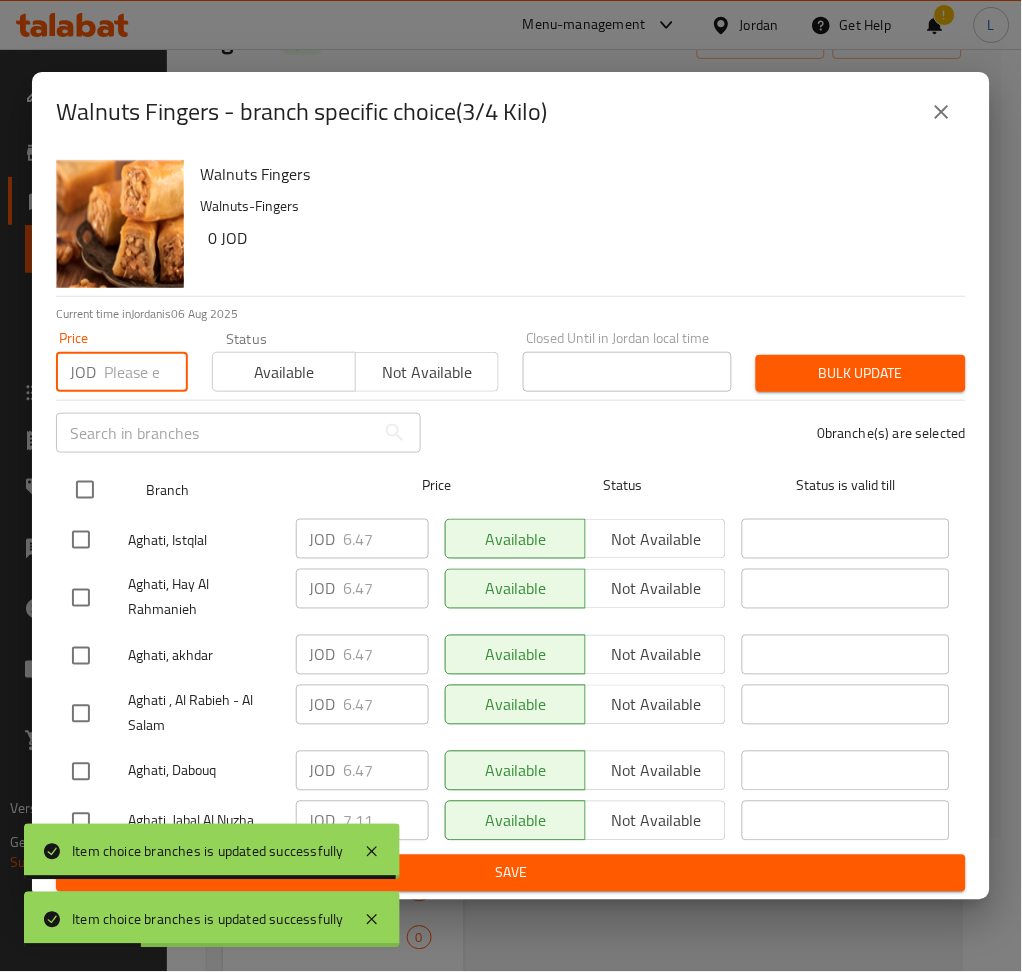 paste on "10.345" 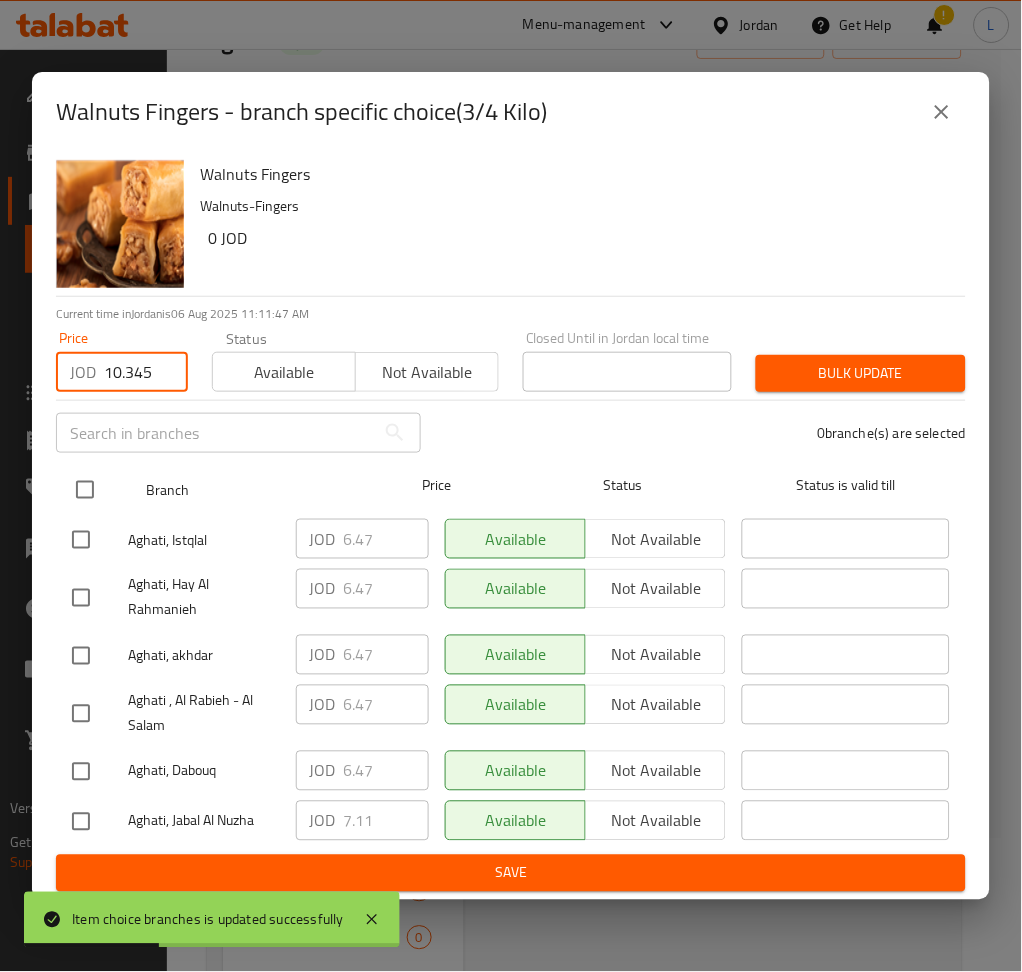 click at bounding box center (85, 490) 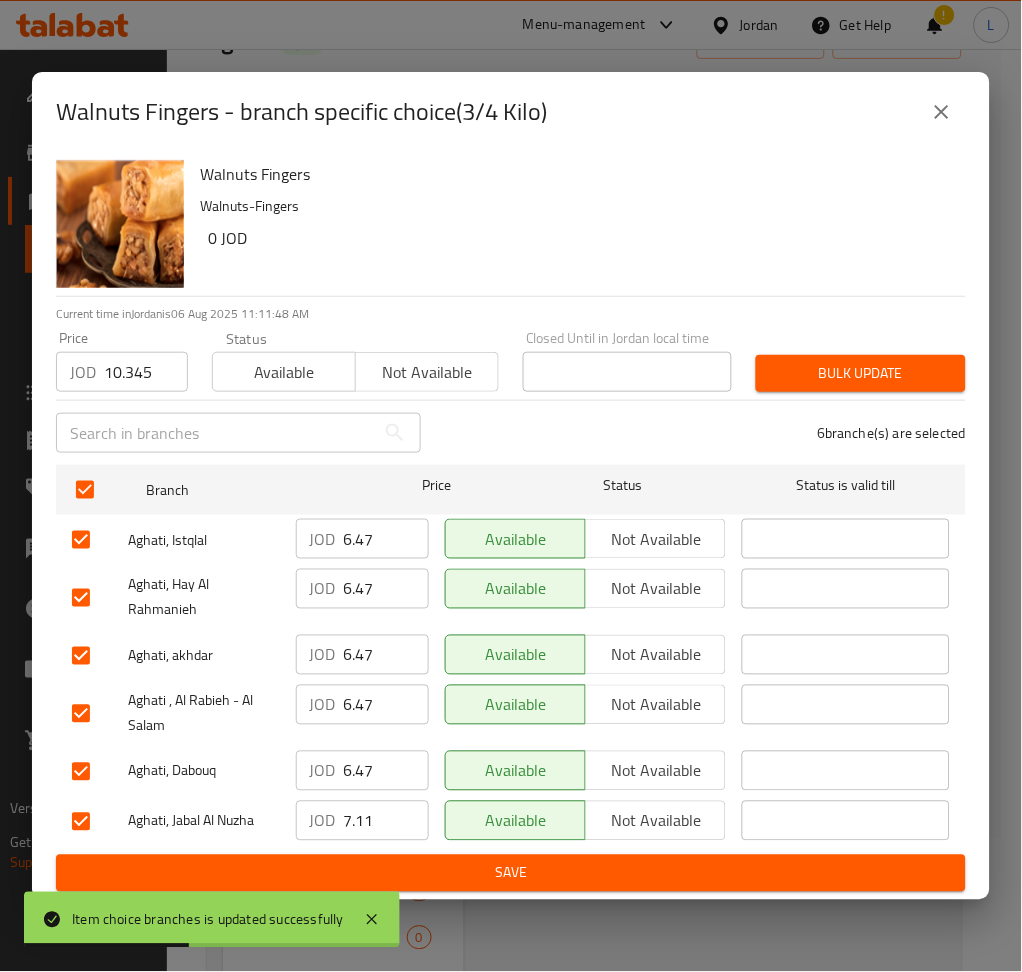 click on "Bulk update" at bounding box center [861, 373] 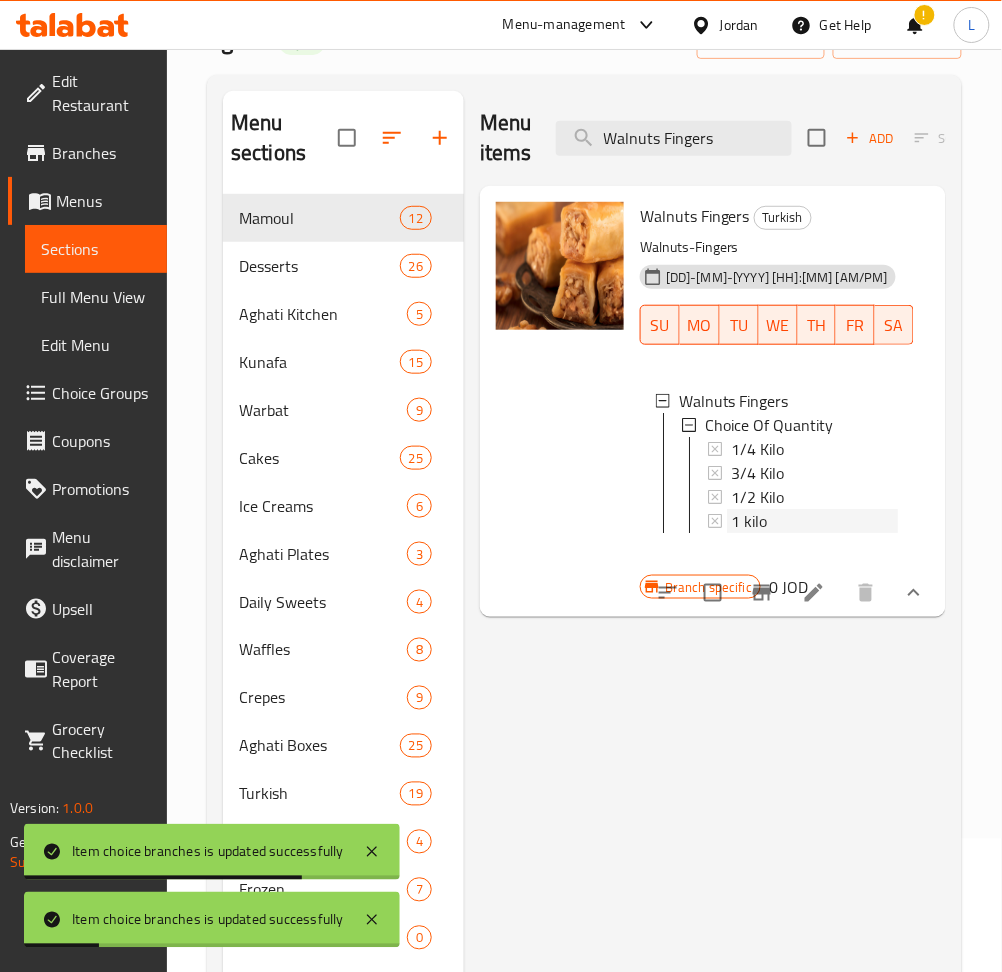 click on "1 kilo" at bounding box center [749, 521] 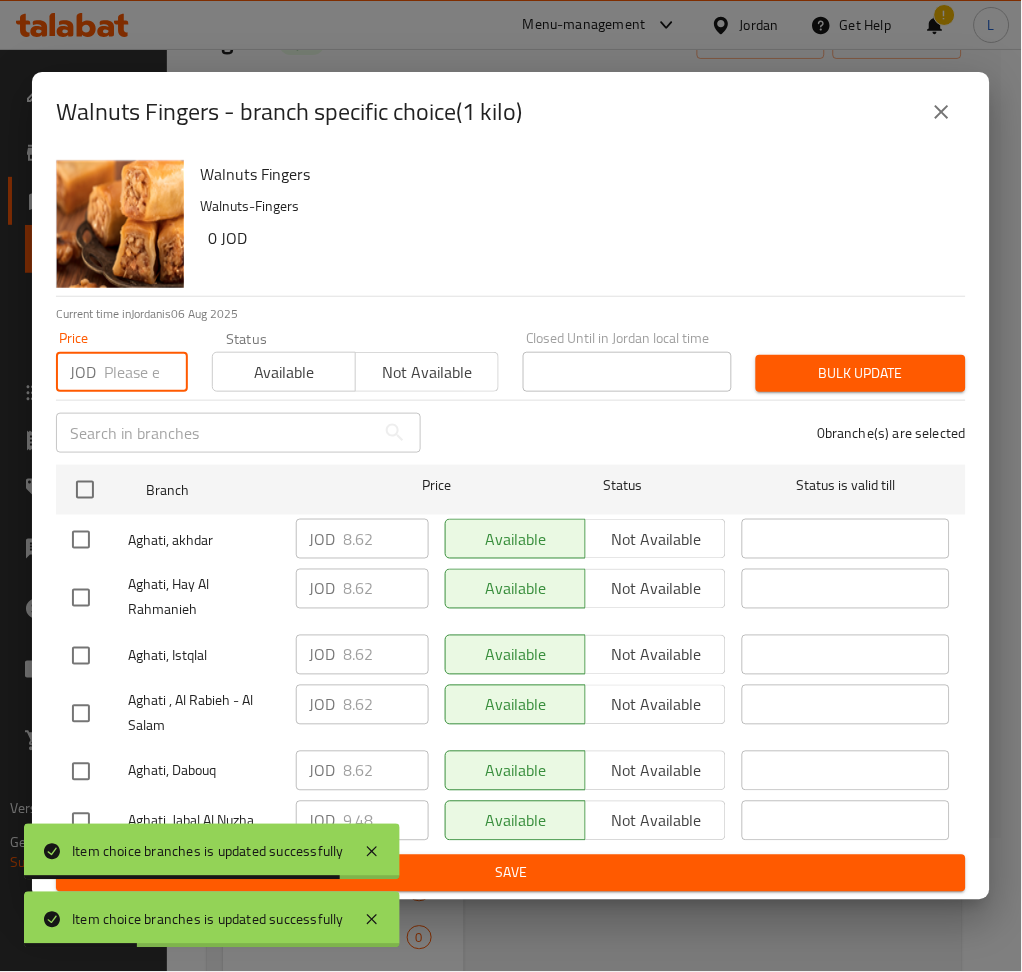 click at bounding box center (146, 372) 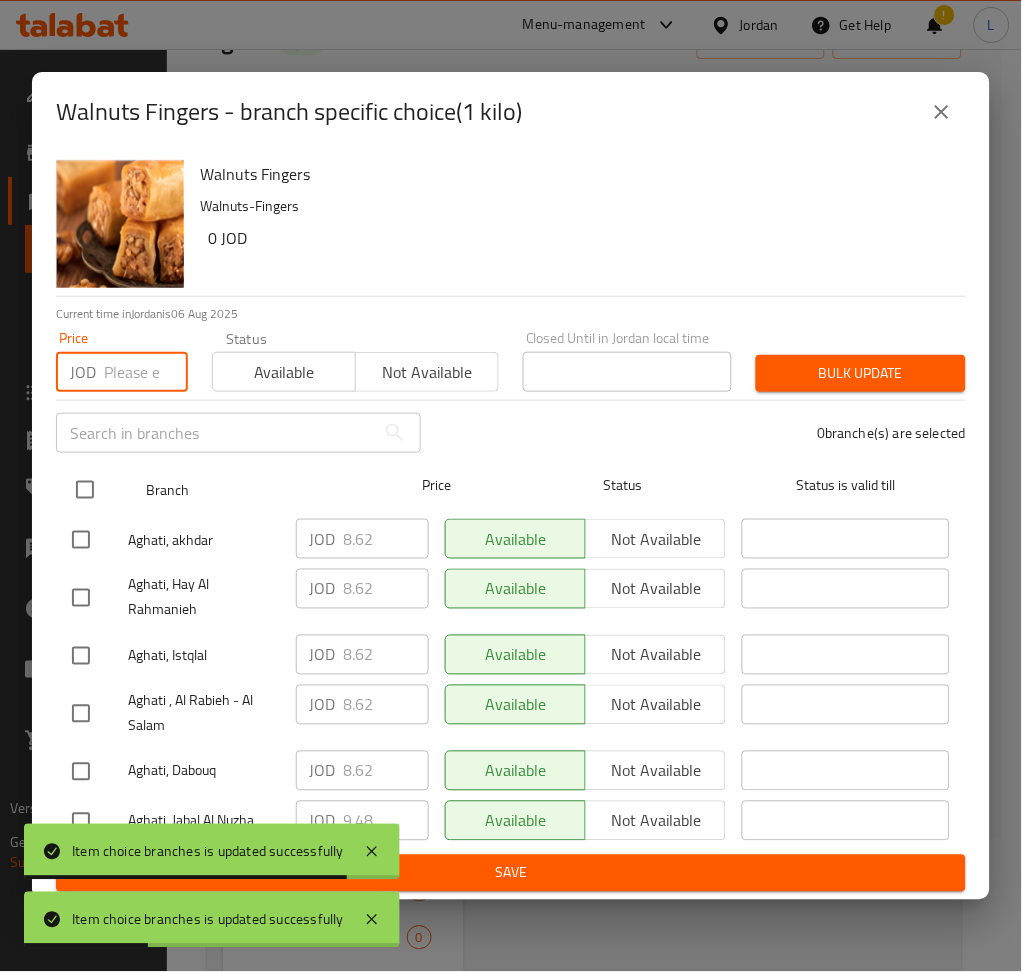 paste on "13.793" 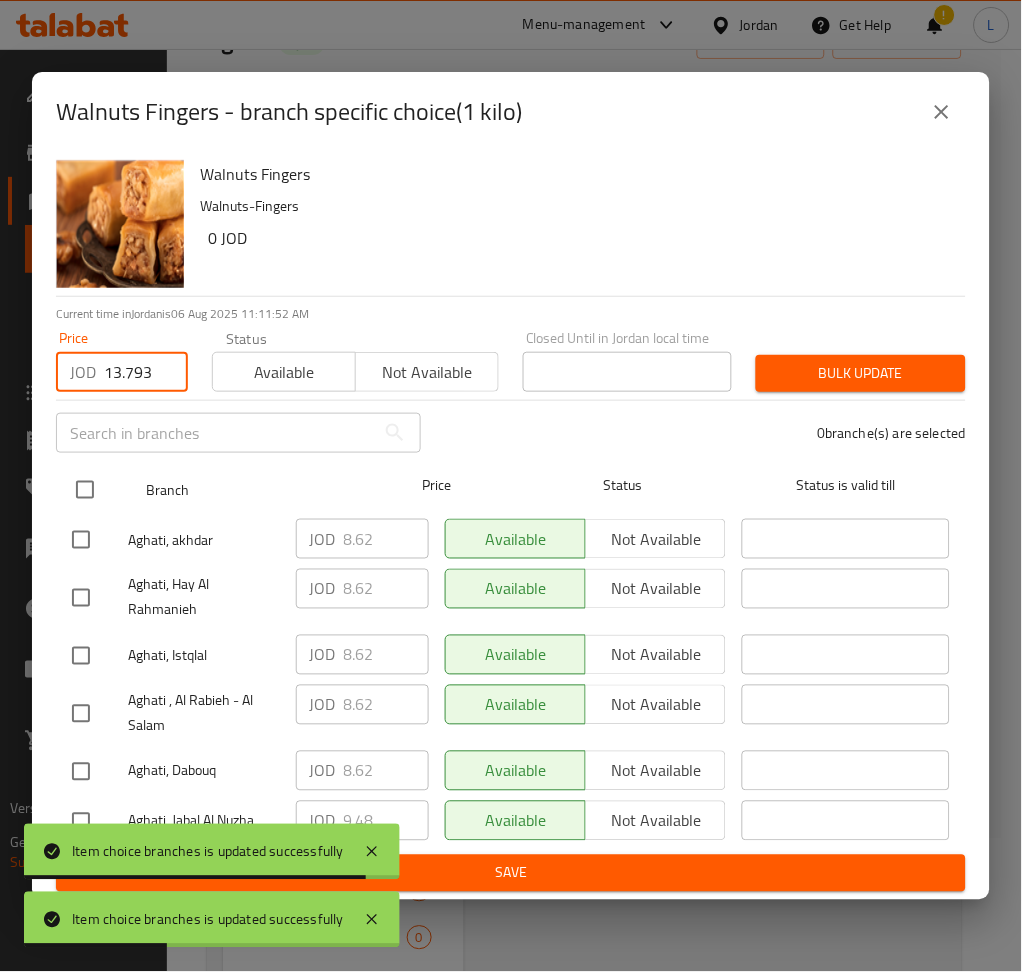 click at bounding box center [85, 490] 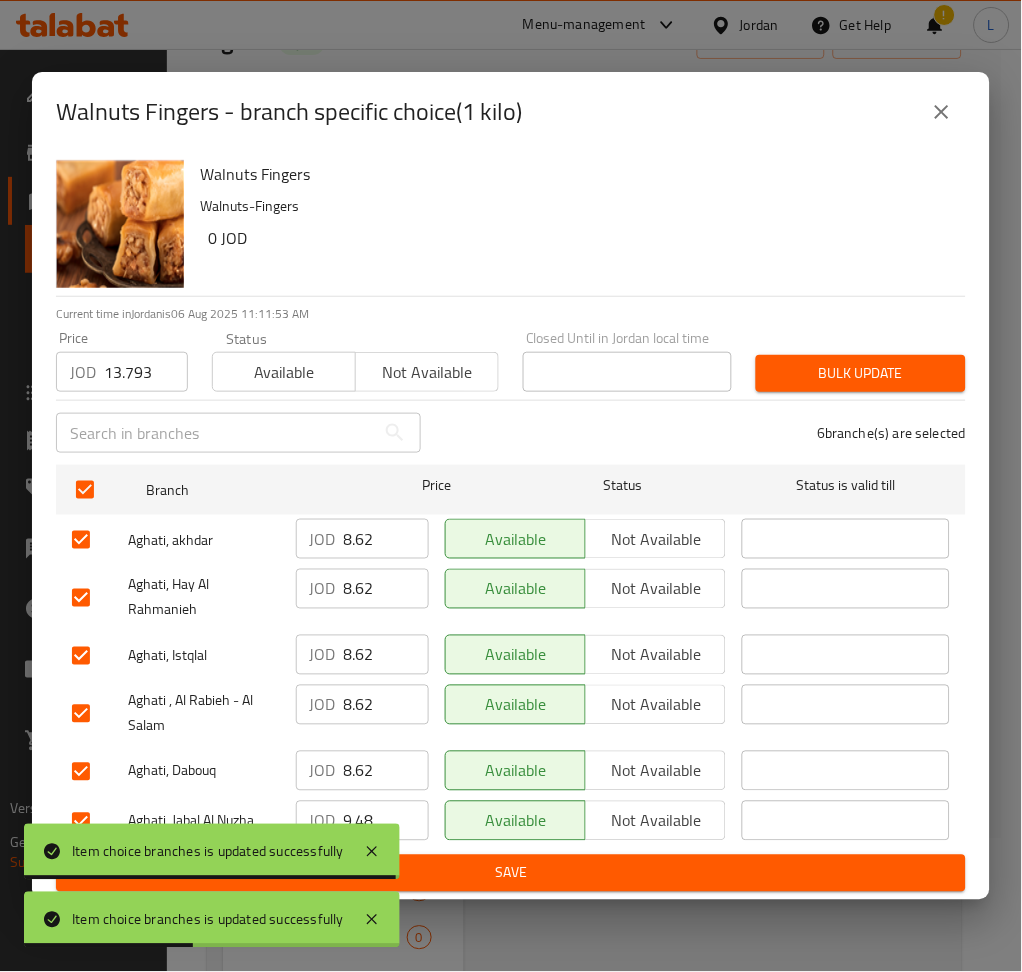 click on "Bulk update" at bounding box center [861, 373] 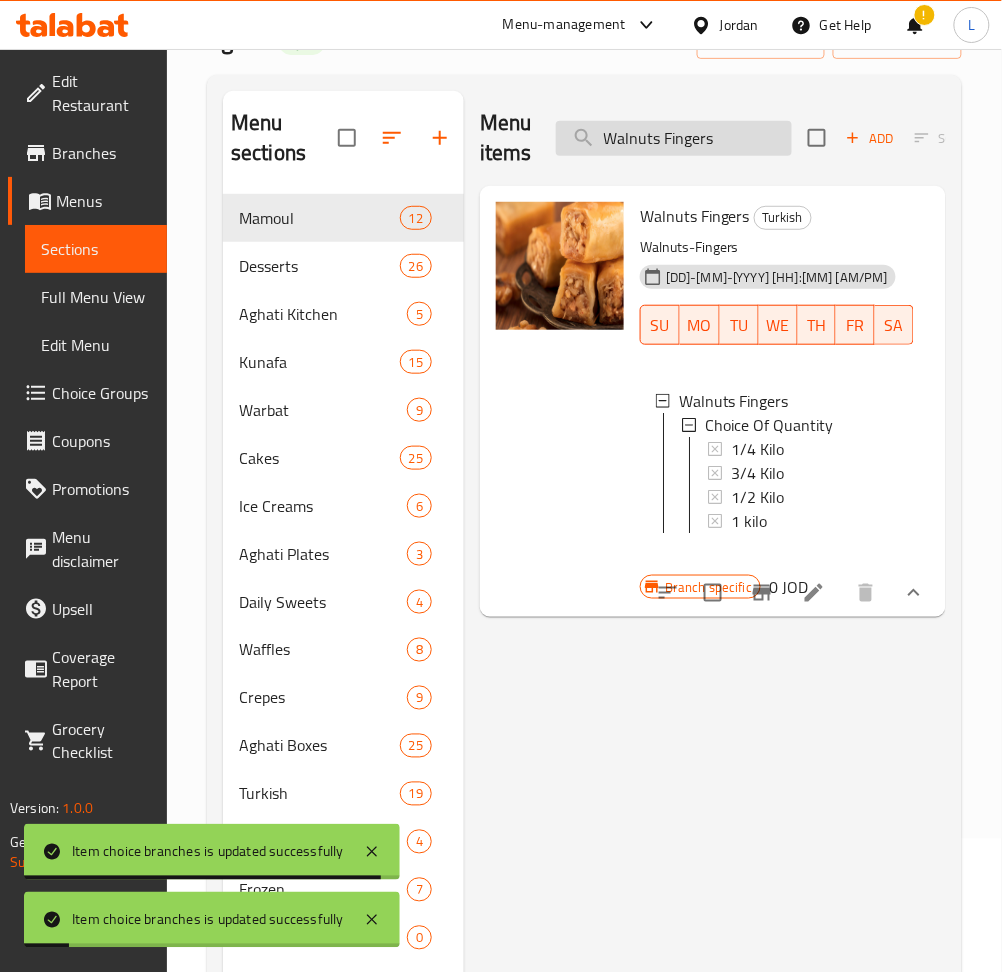click on "Walnuts Fingers" at bounding box center (674, 138) 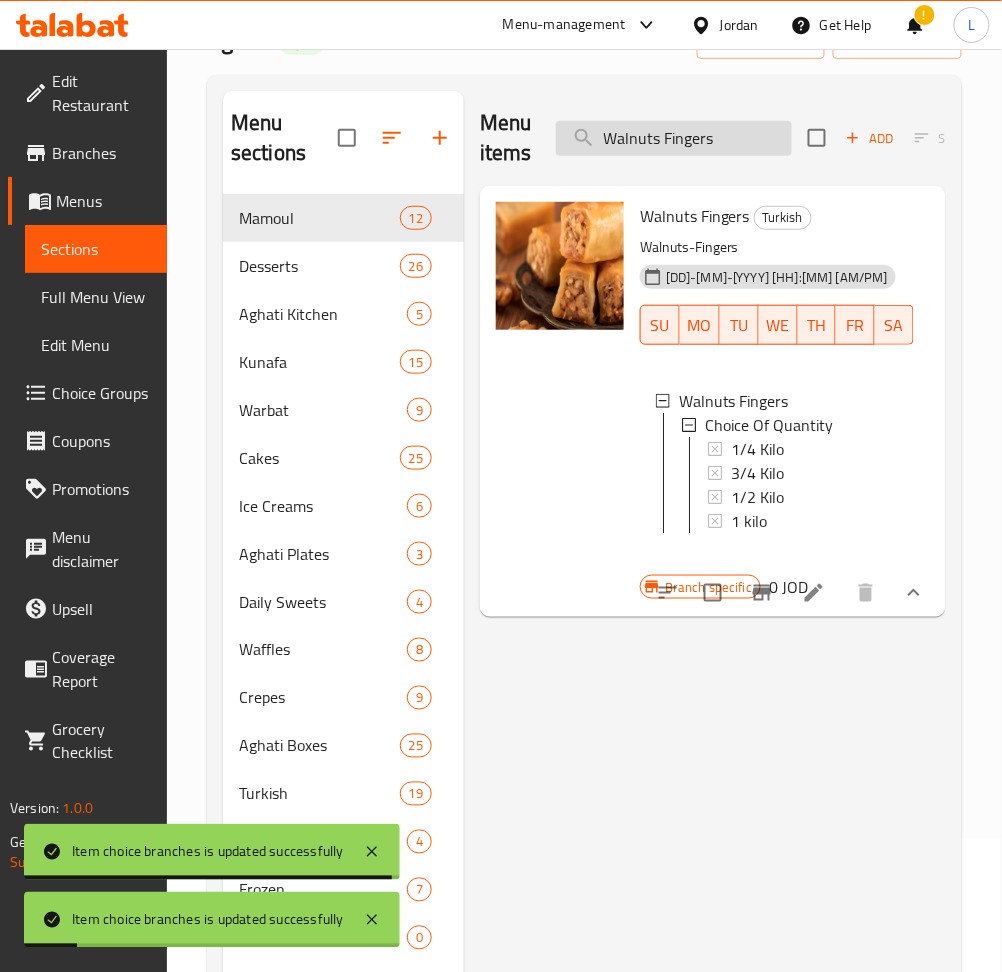 click on "Walnuts Fingers" at bounding box center [674, 138] 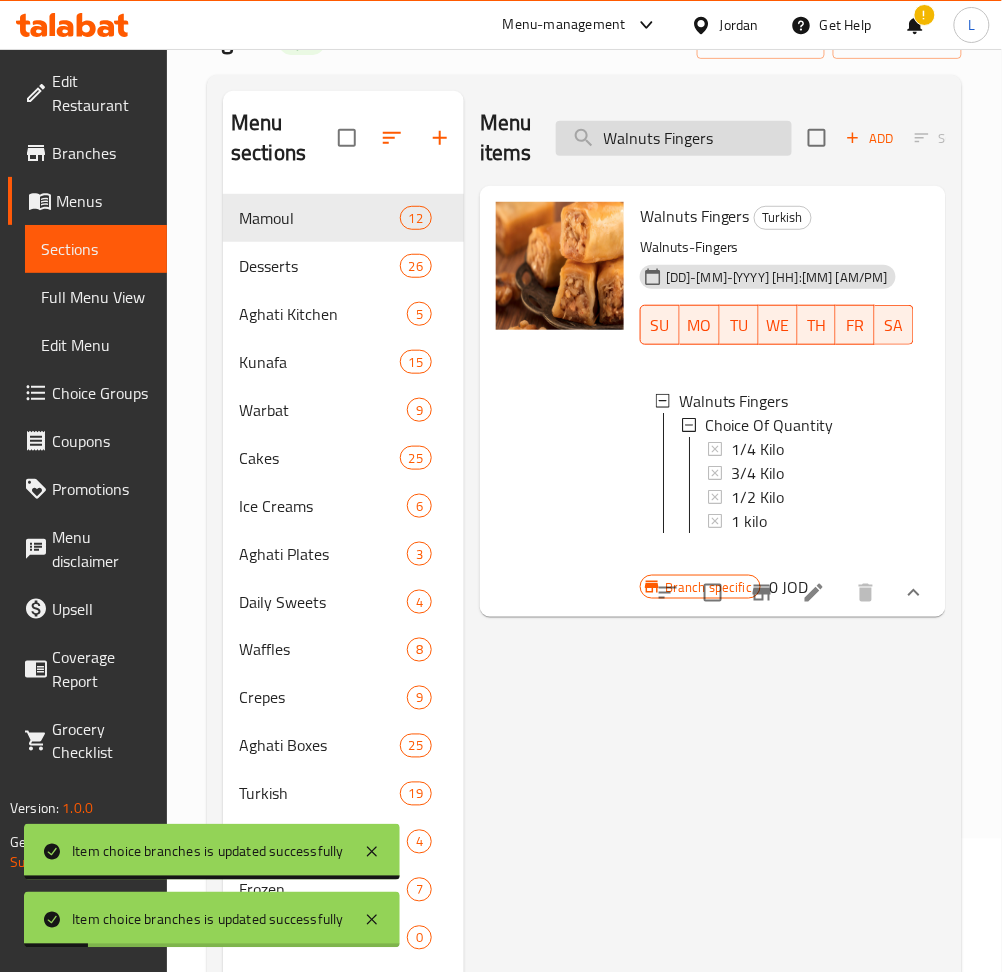 paste on "Baklava Aghati 1piece" 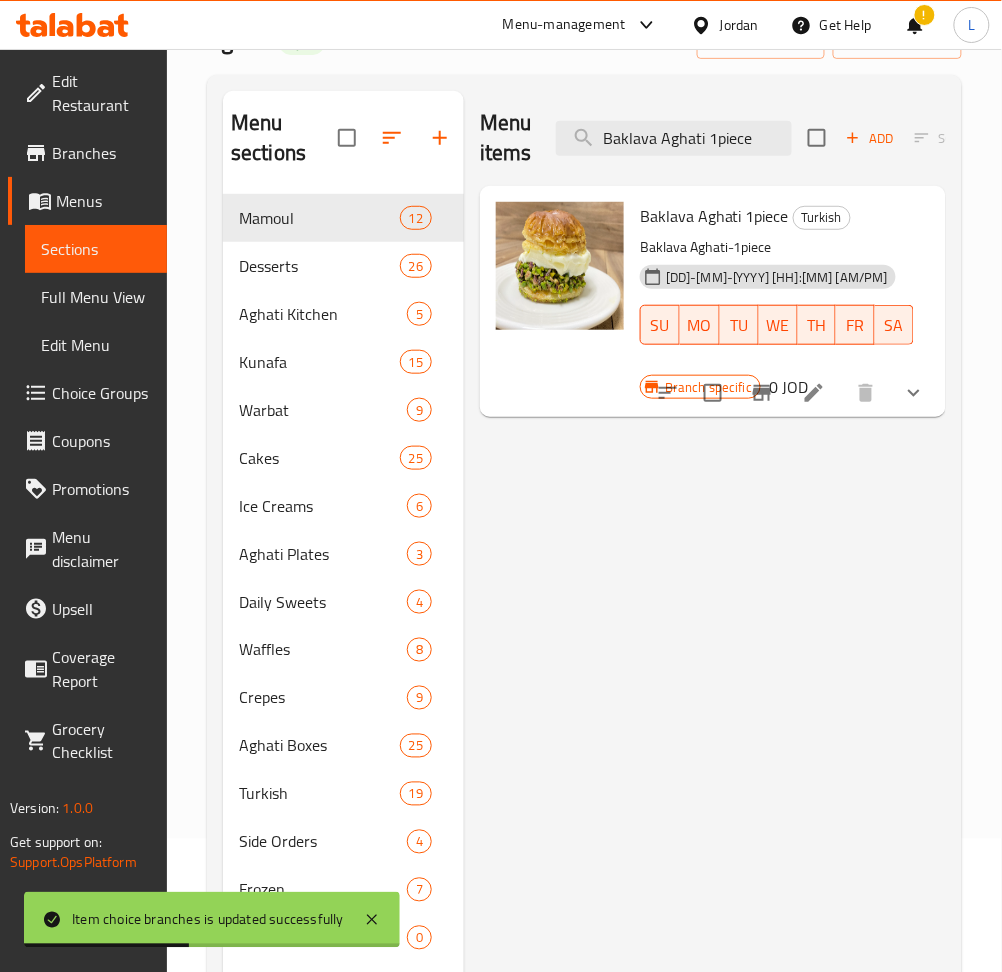 click 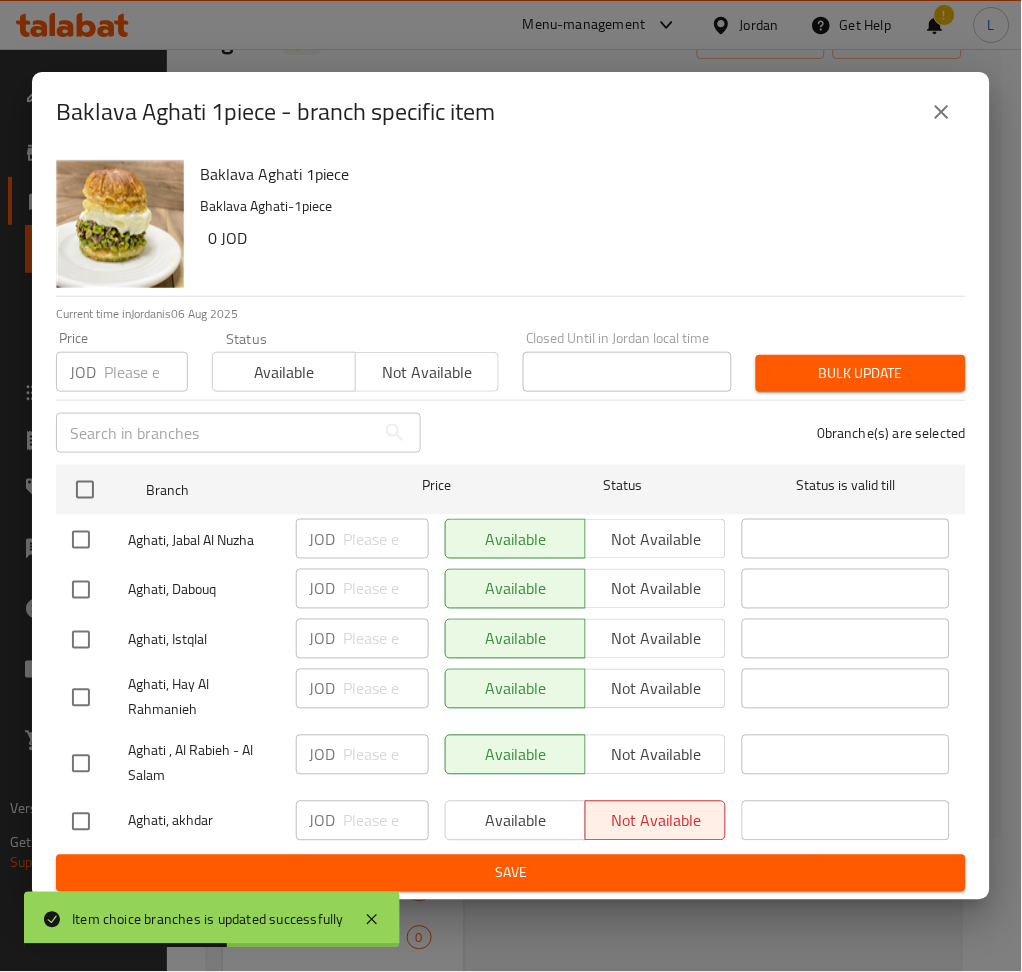 click at bounding box center [146, 372] 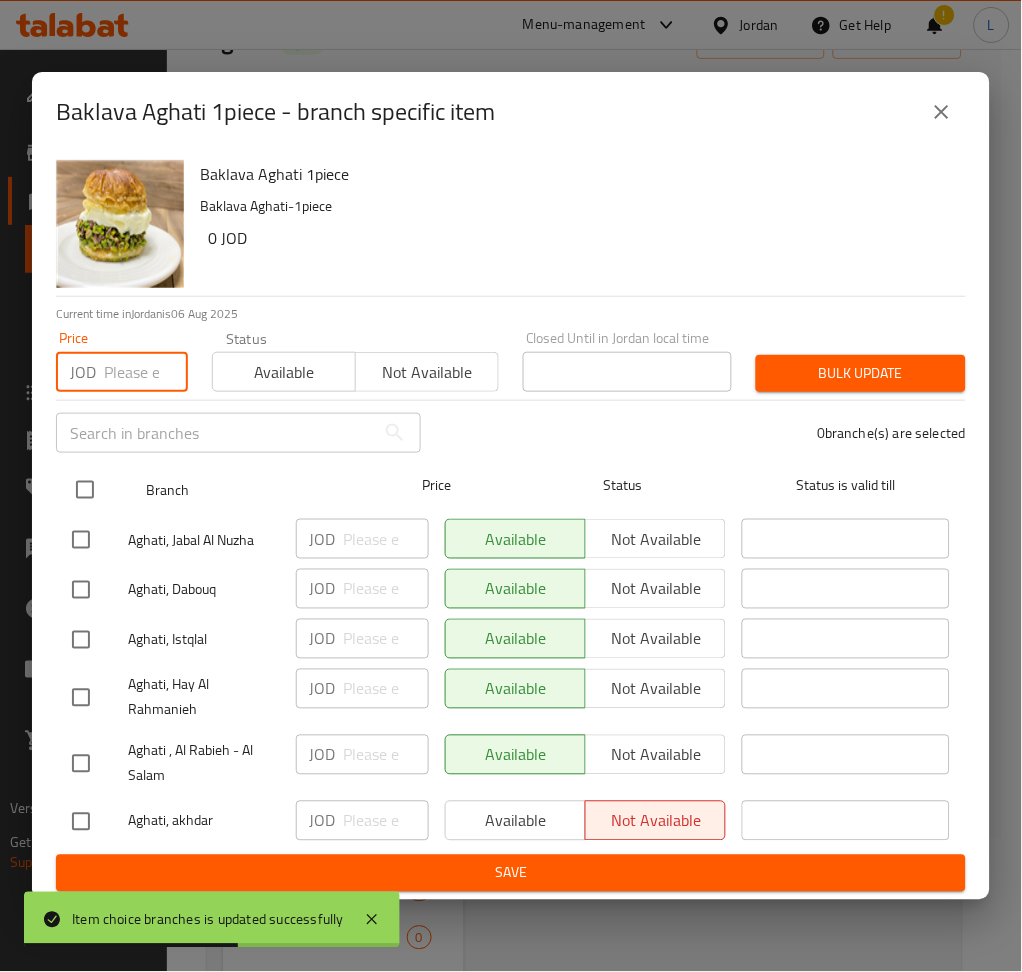 paste on "1.724" 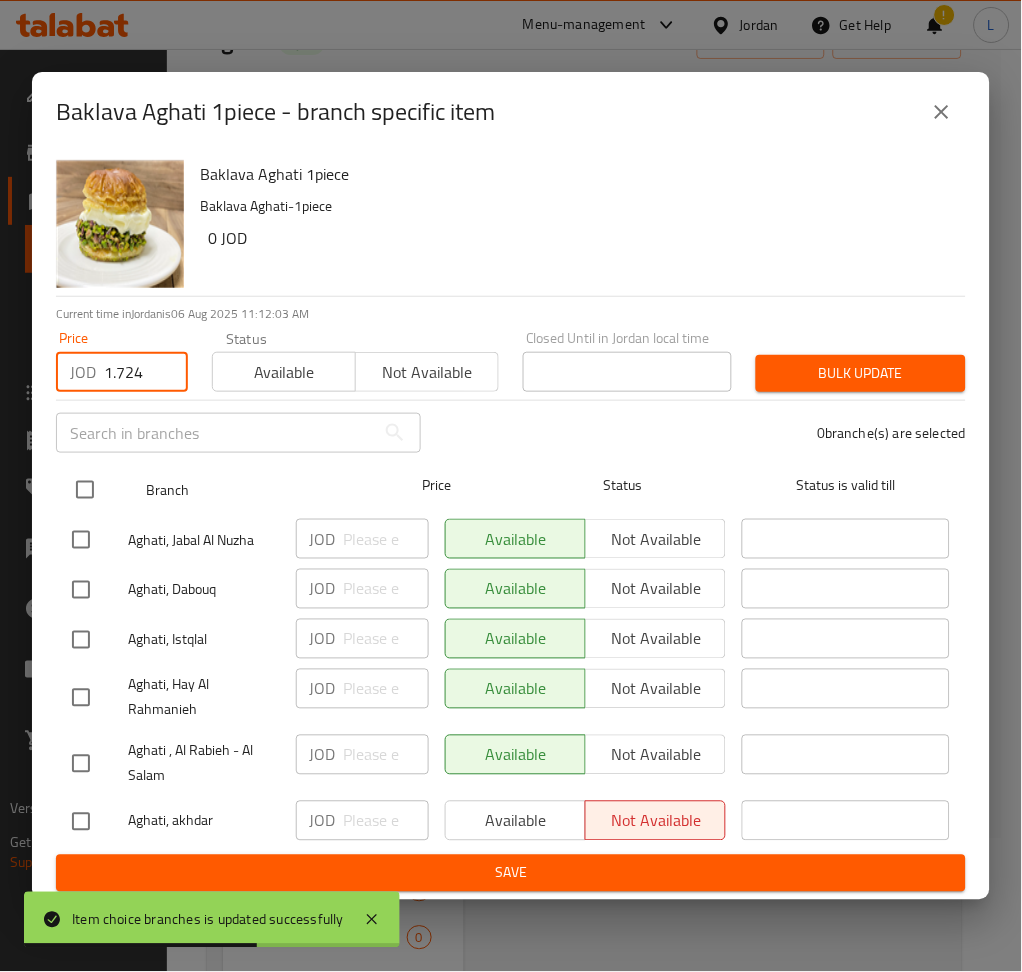 click at bounding box center [85, 490] 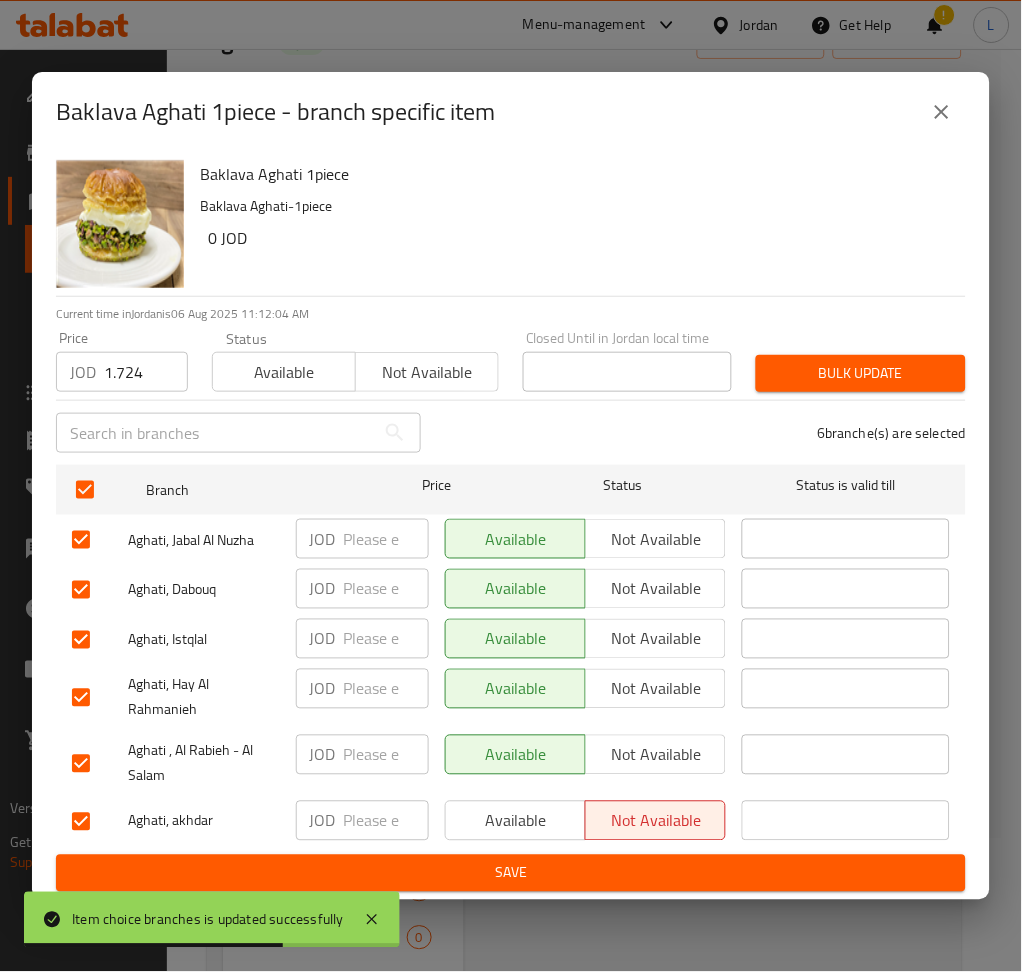 click on "Bulk update" at bounding box center [861, 373] 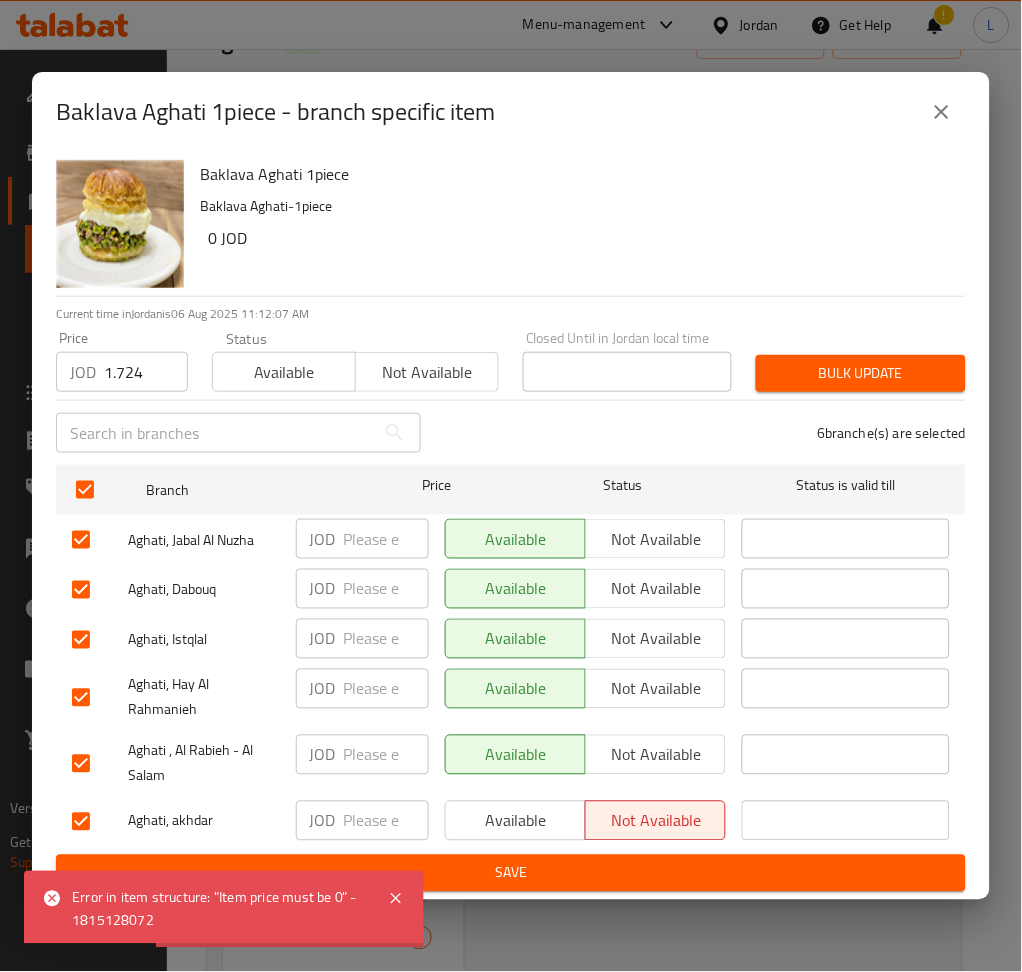 click 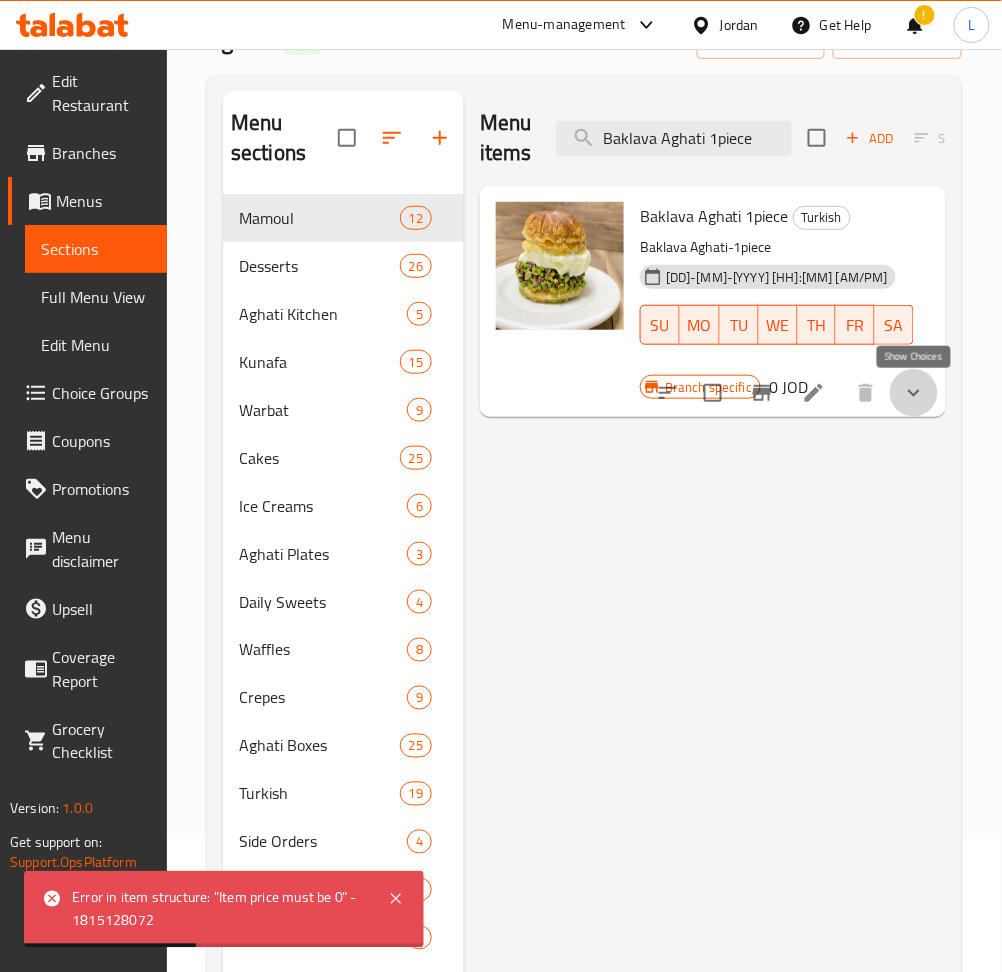 click 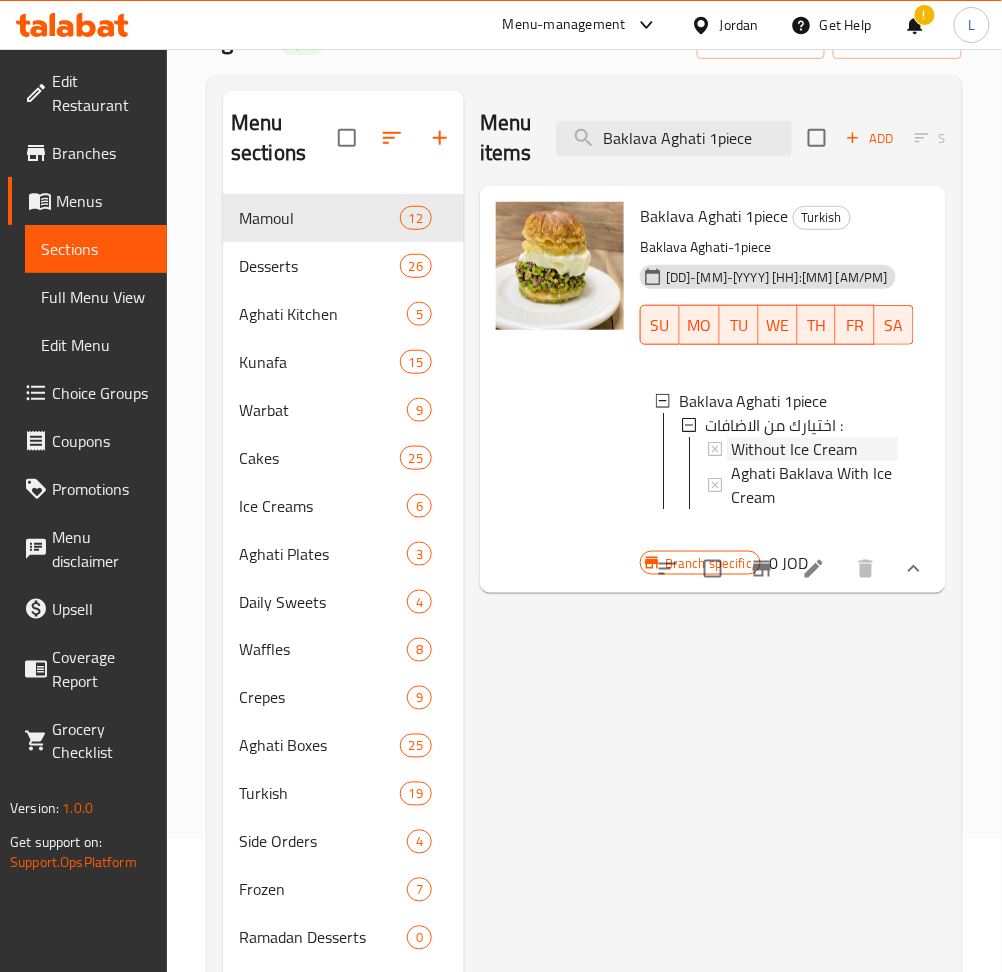 click on "Without Ice Cream" at bounding box center (794, 449) 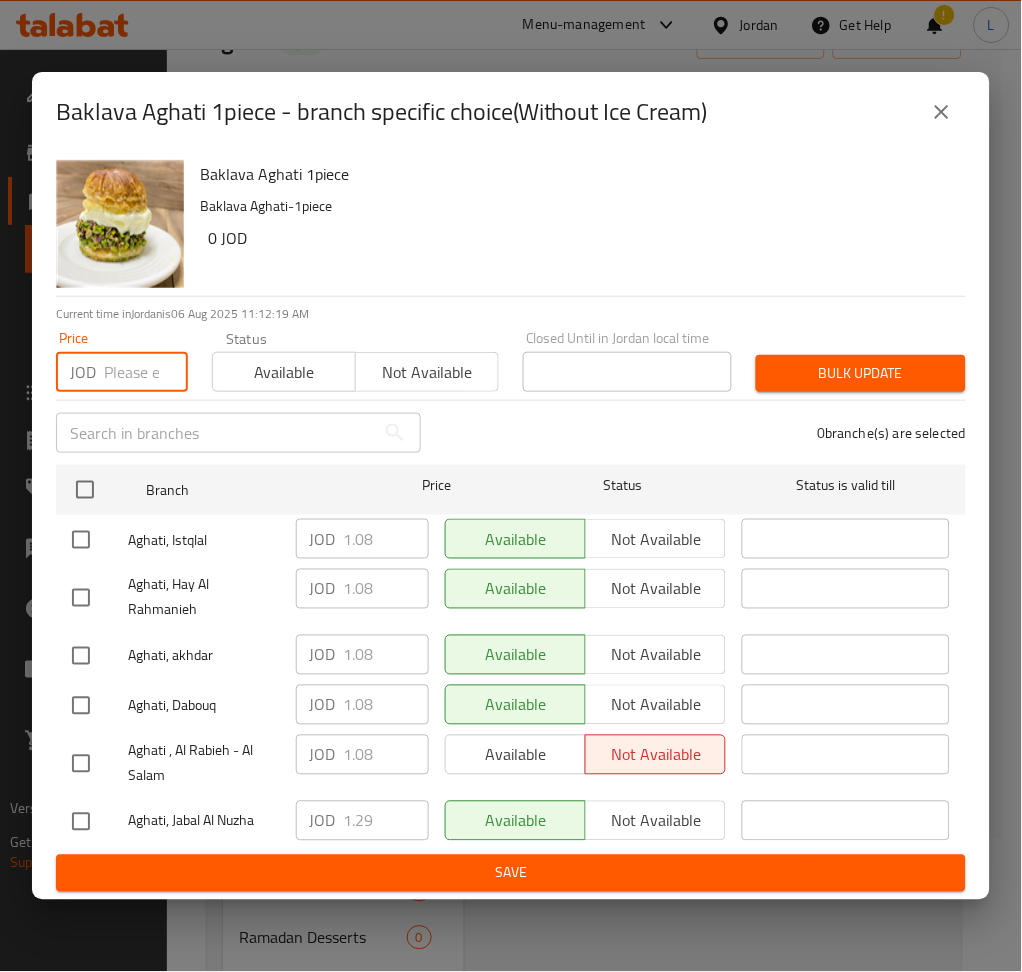 click at bounding box center [146, 372] 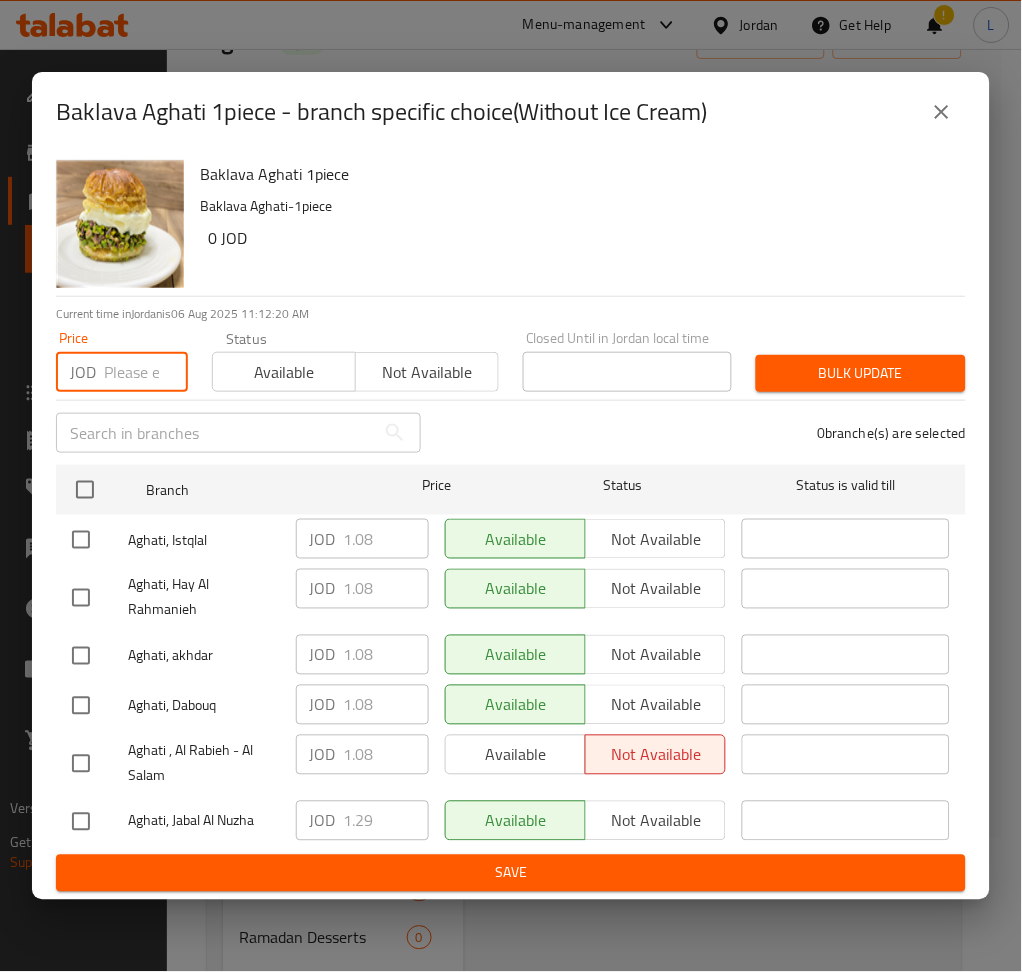 paste on "1.724" 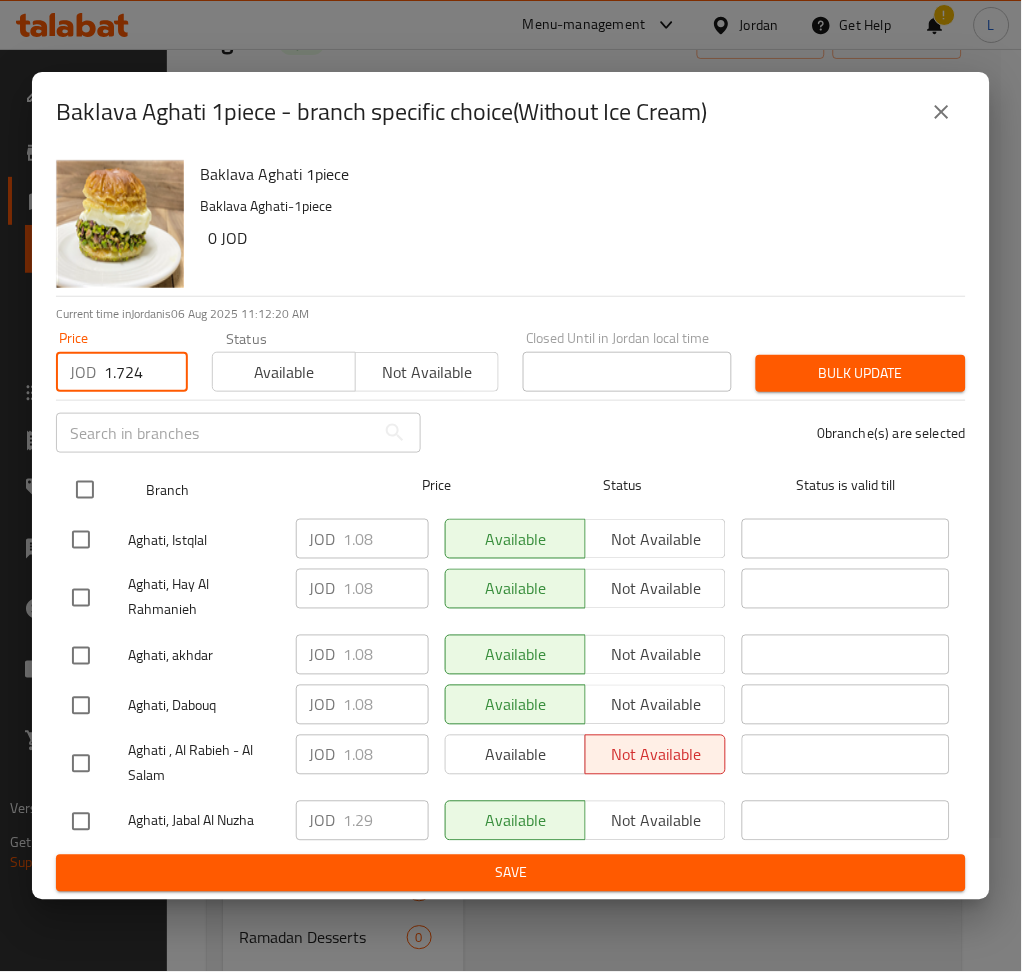 click at bounding box center [85, 490] 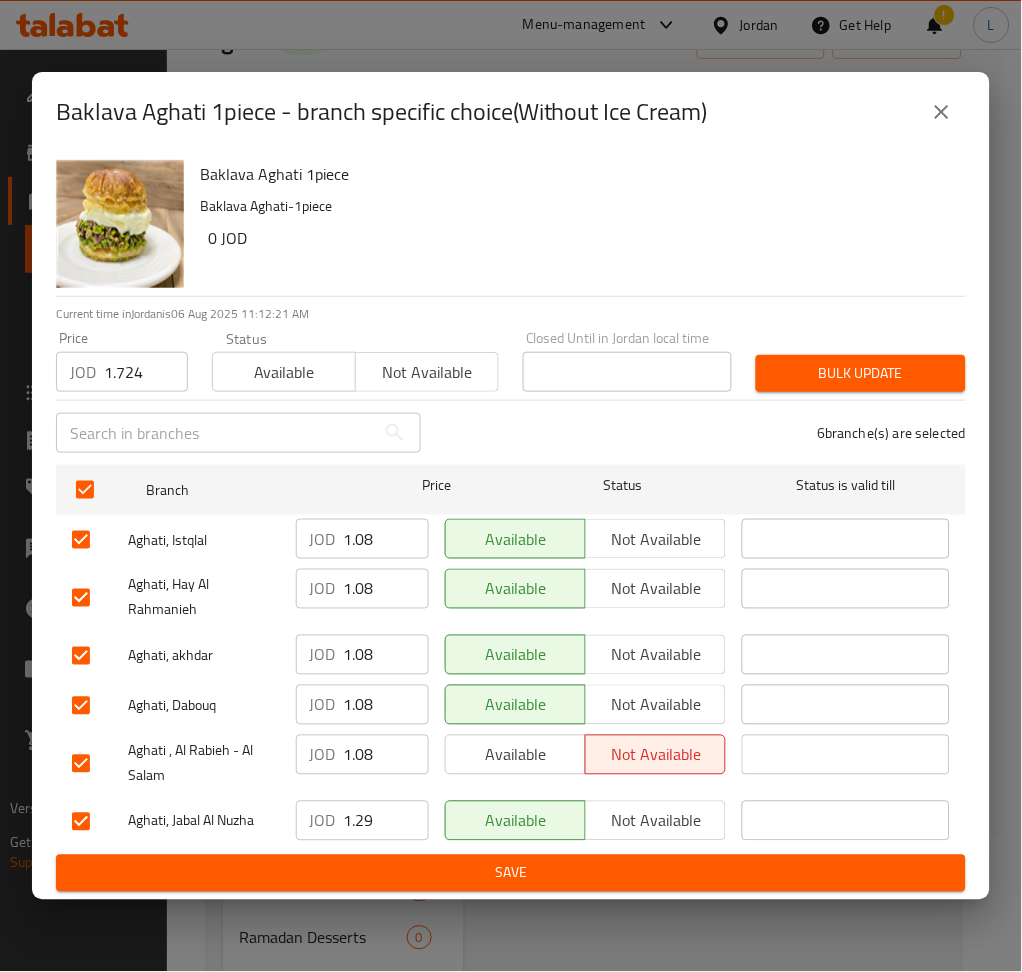 click on "Bulk update" at bounding box center [861, 373] 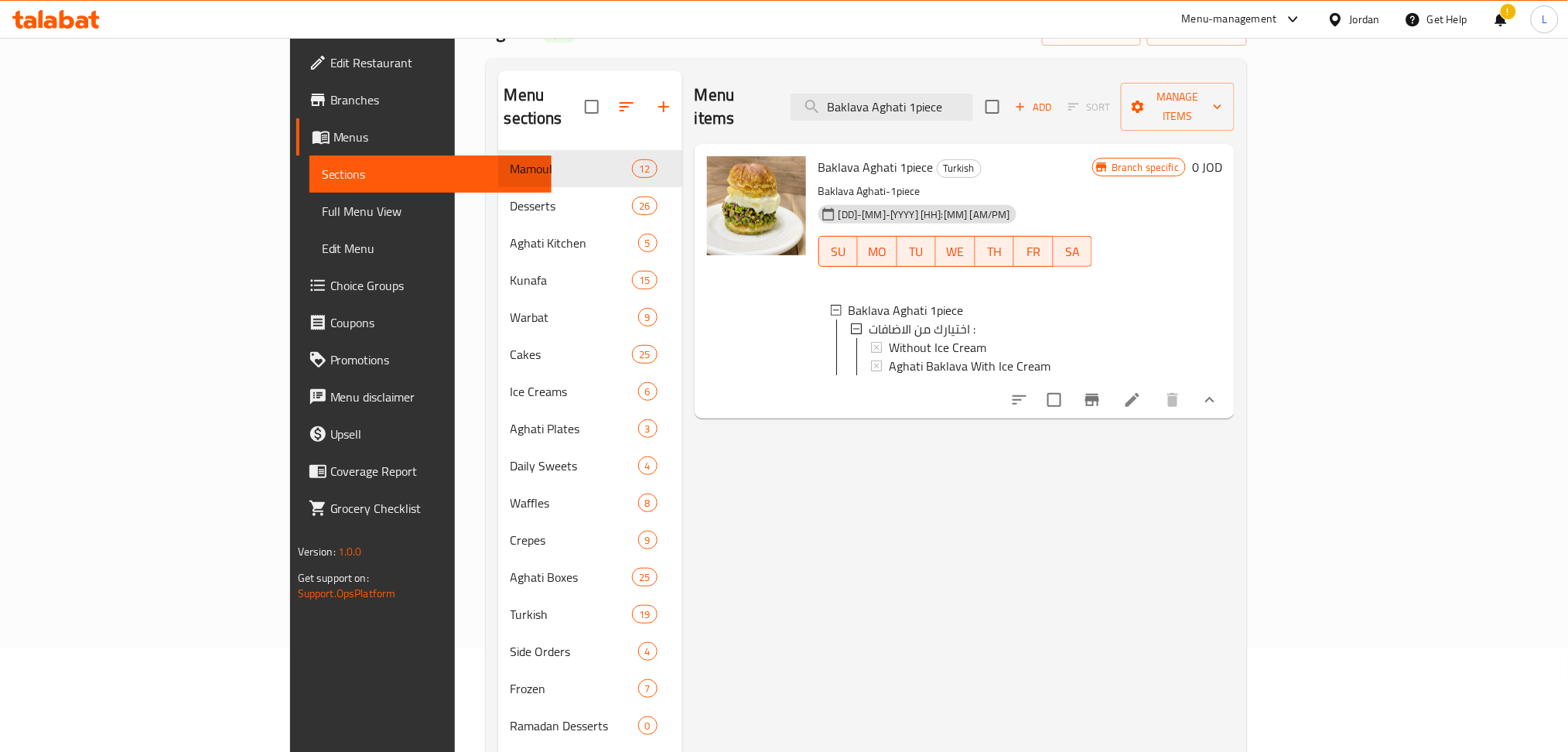 click 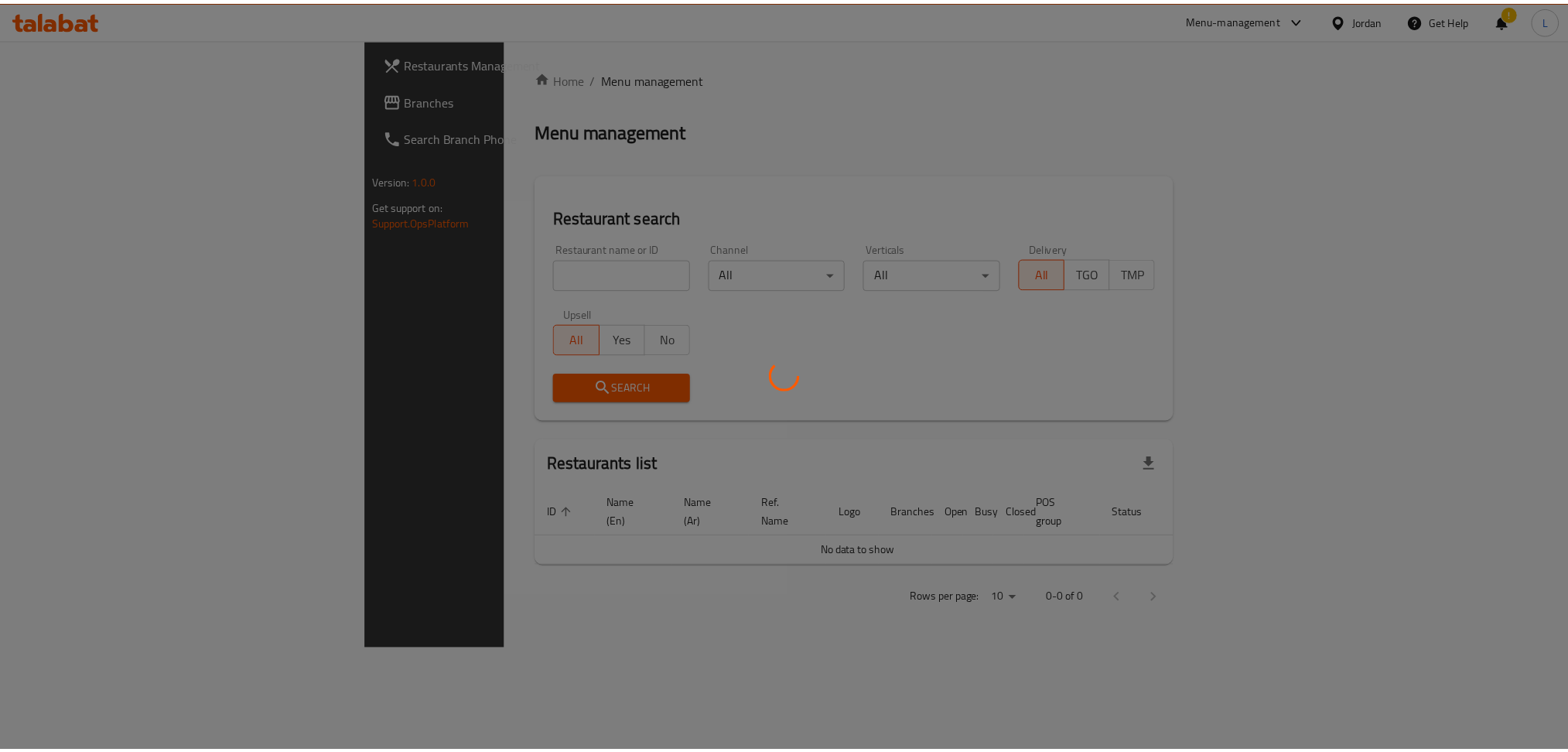 scroll, scrollTop: 0, scrollLeft: 0, axis: both 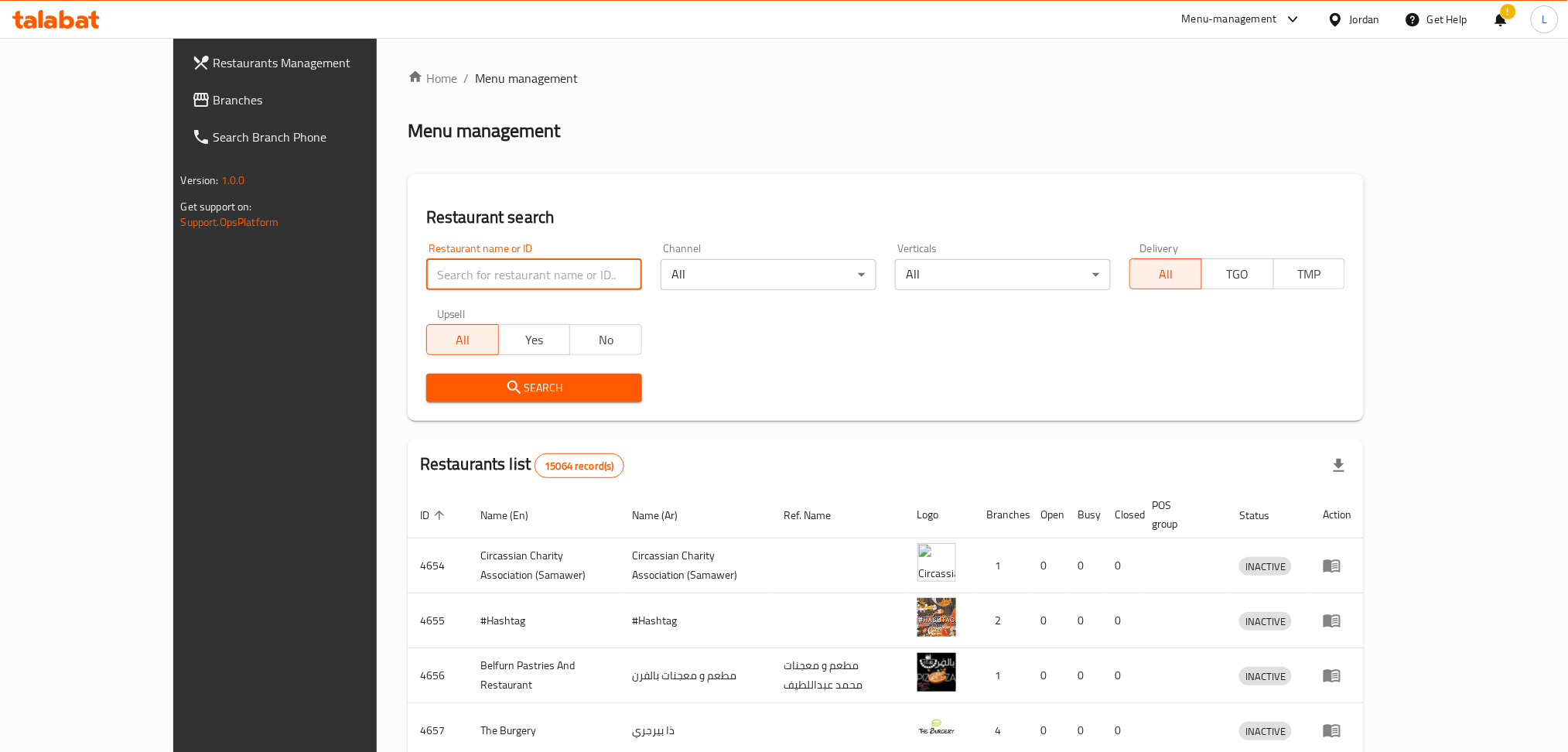 click at bounding box center [534, 275] 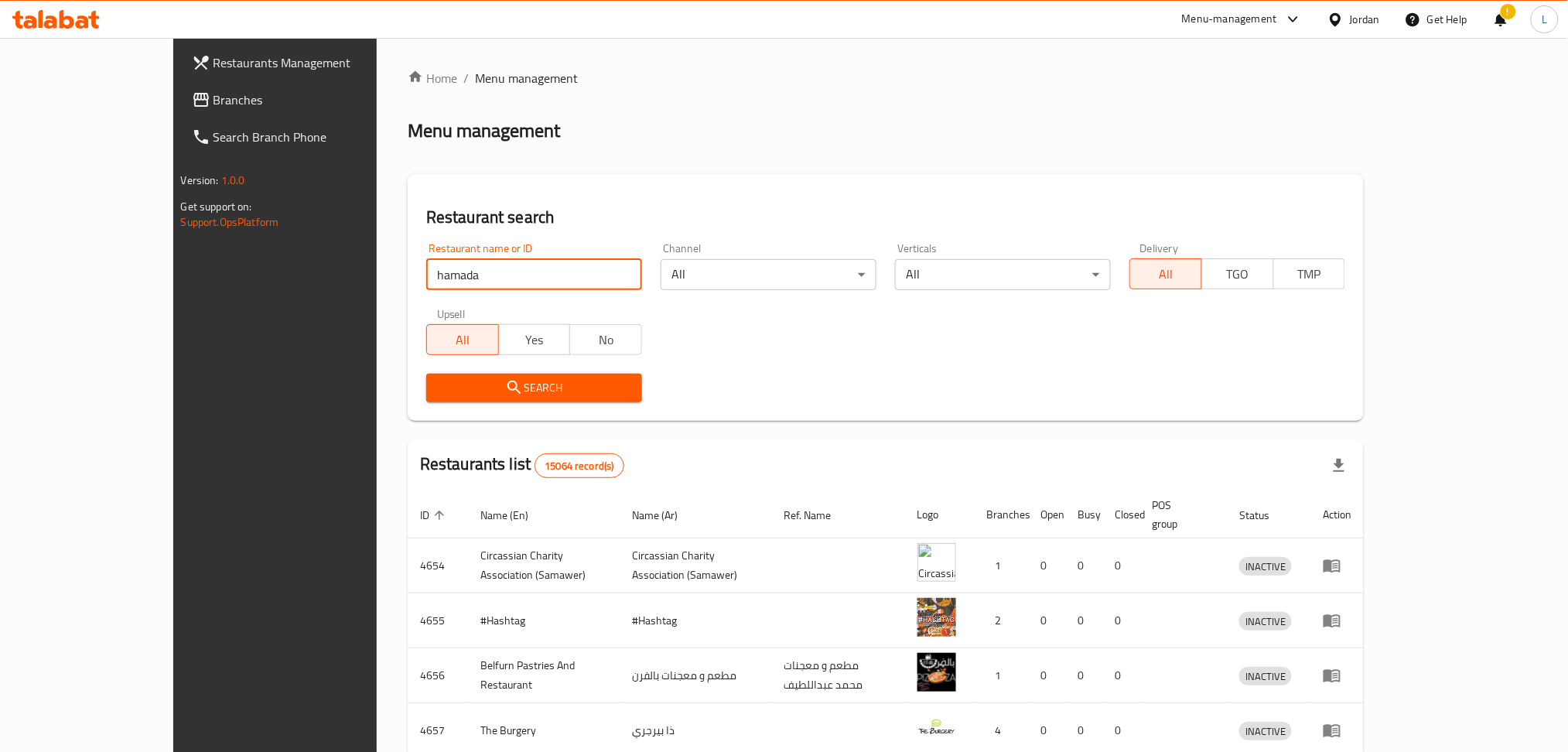 type on "hamada" 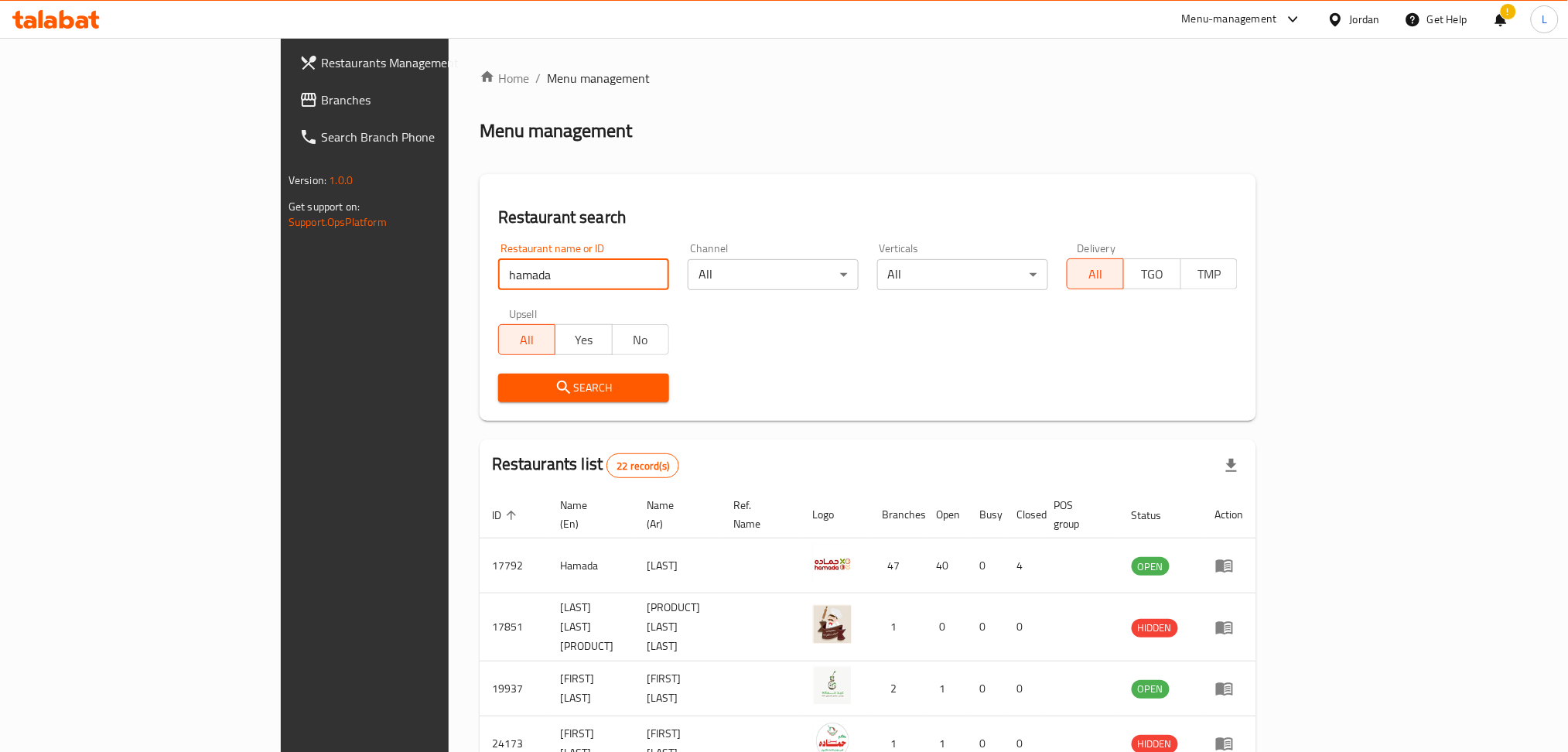 scroll, scrollTop: 206, scrollLeft: 0, axis: vertical 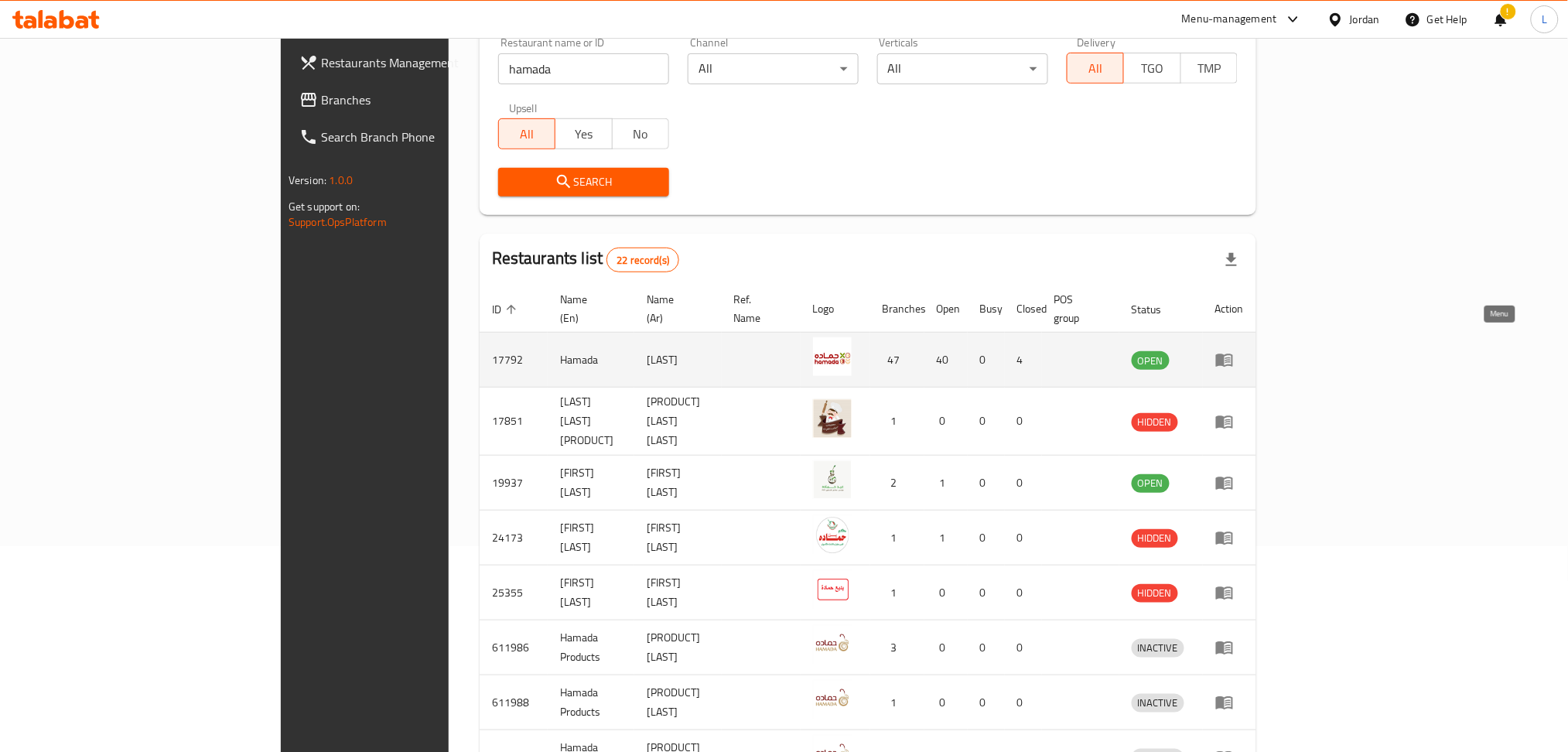 click 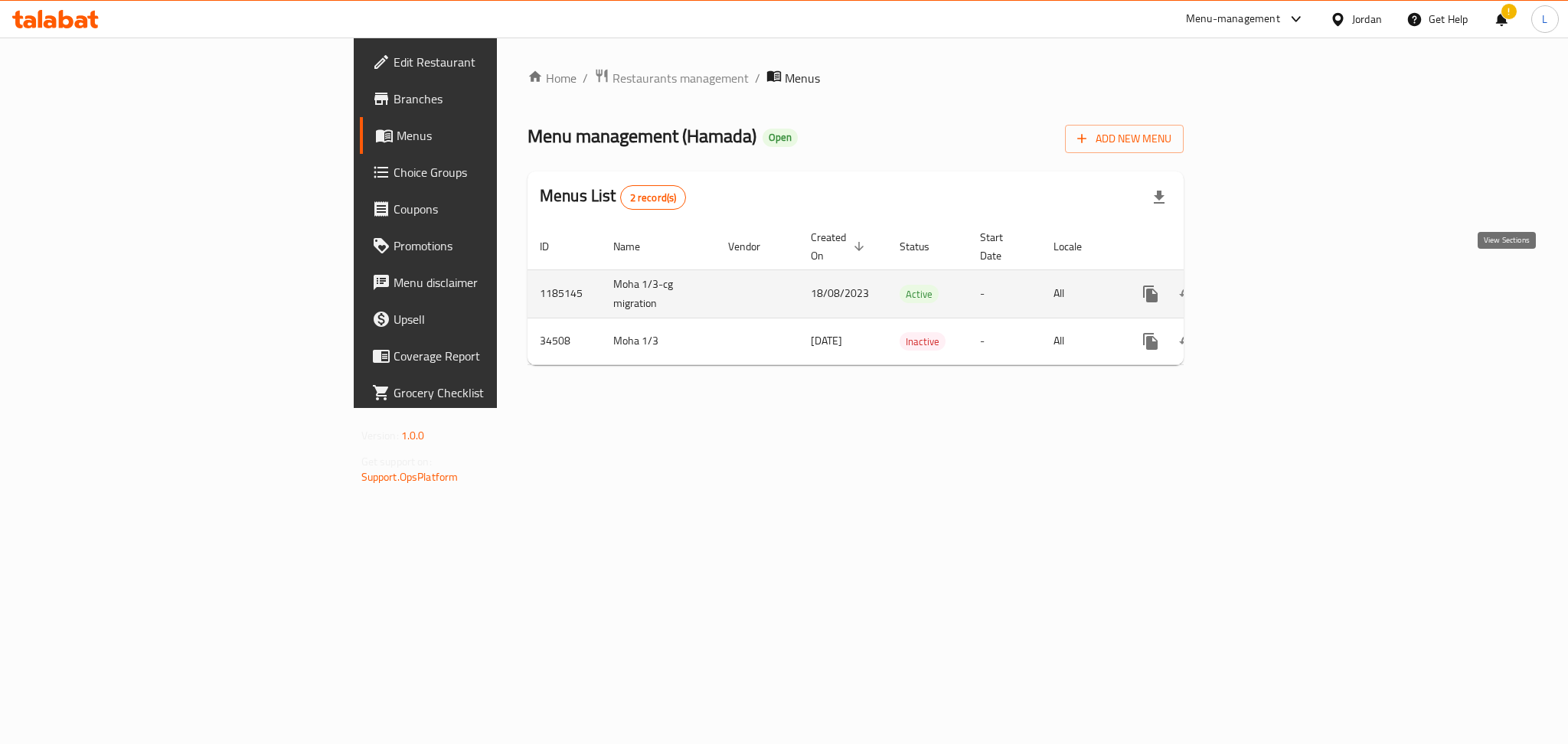 click 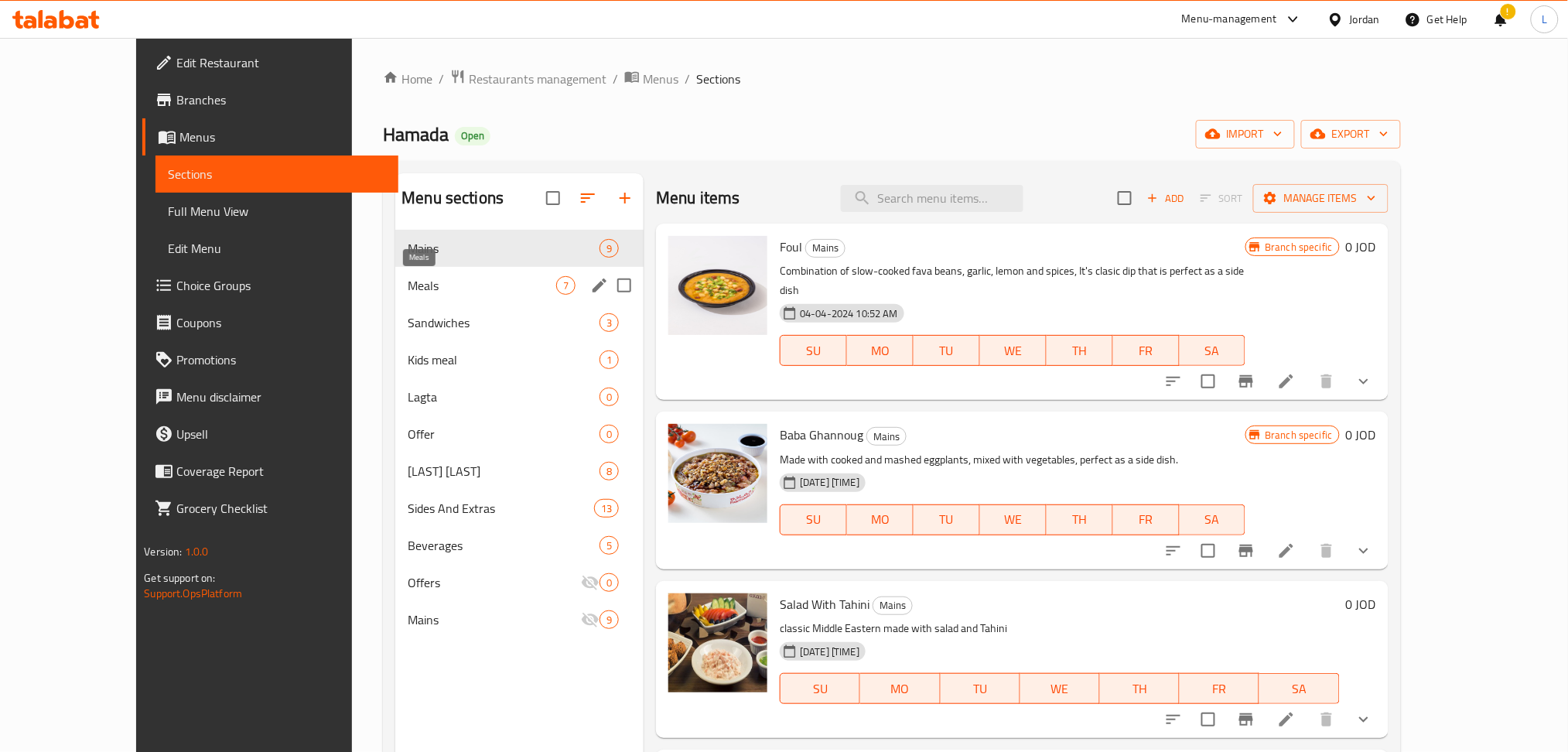 click on "Meals" at bounding box center [482, 285] 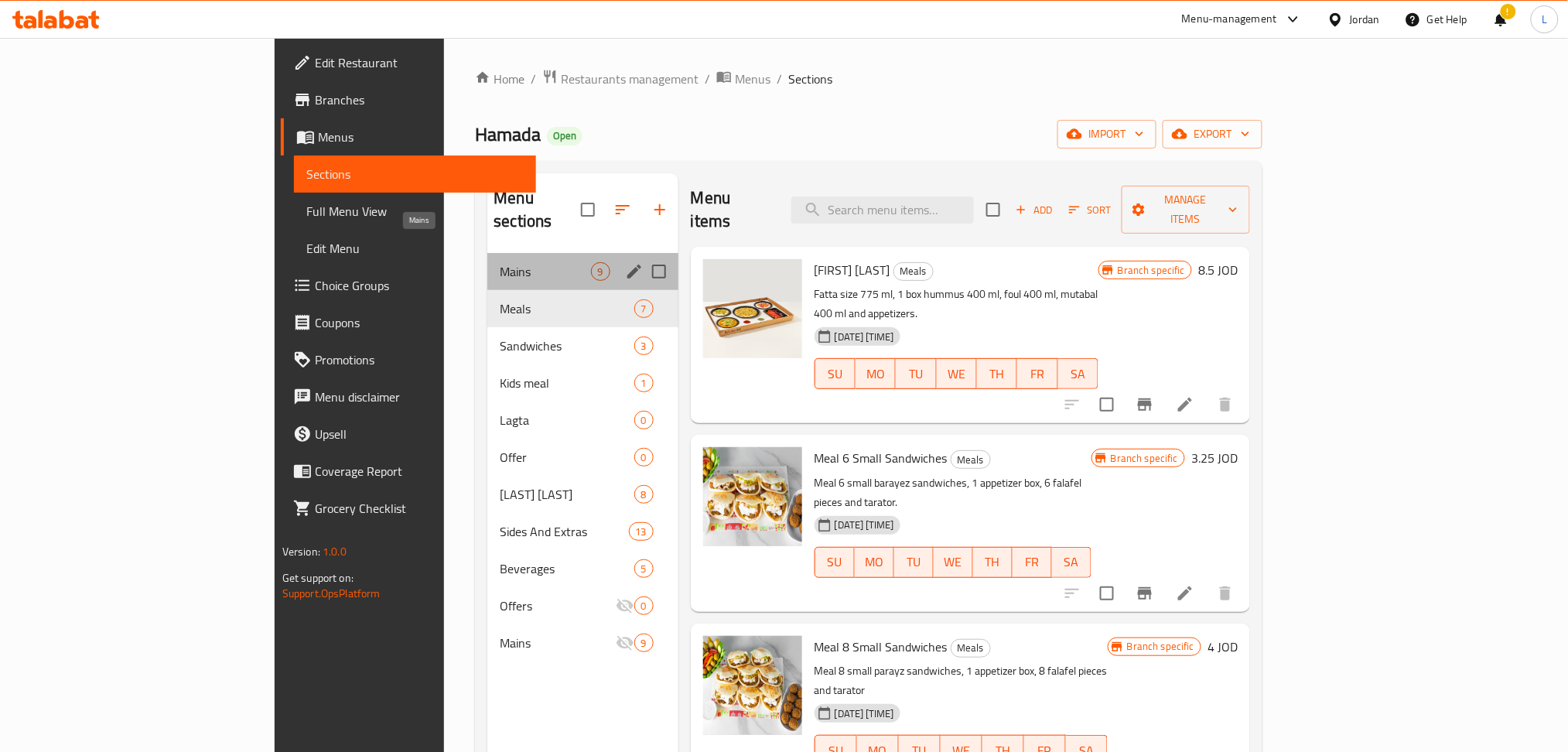 click on "Mains" at bounding box center [545, 272] 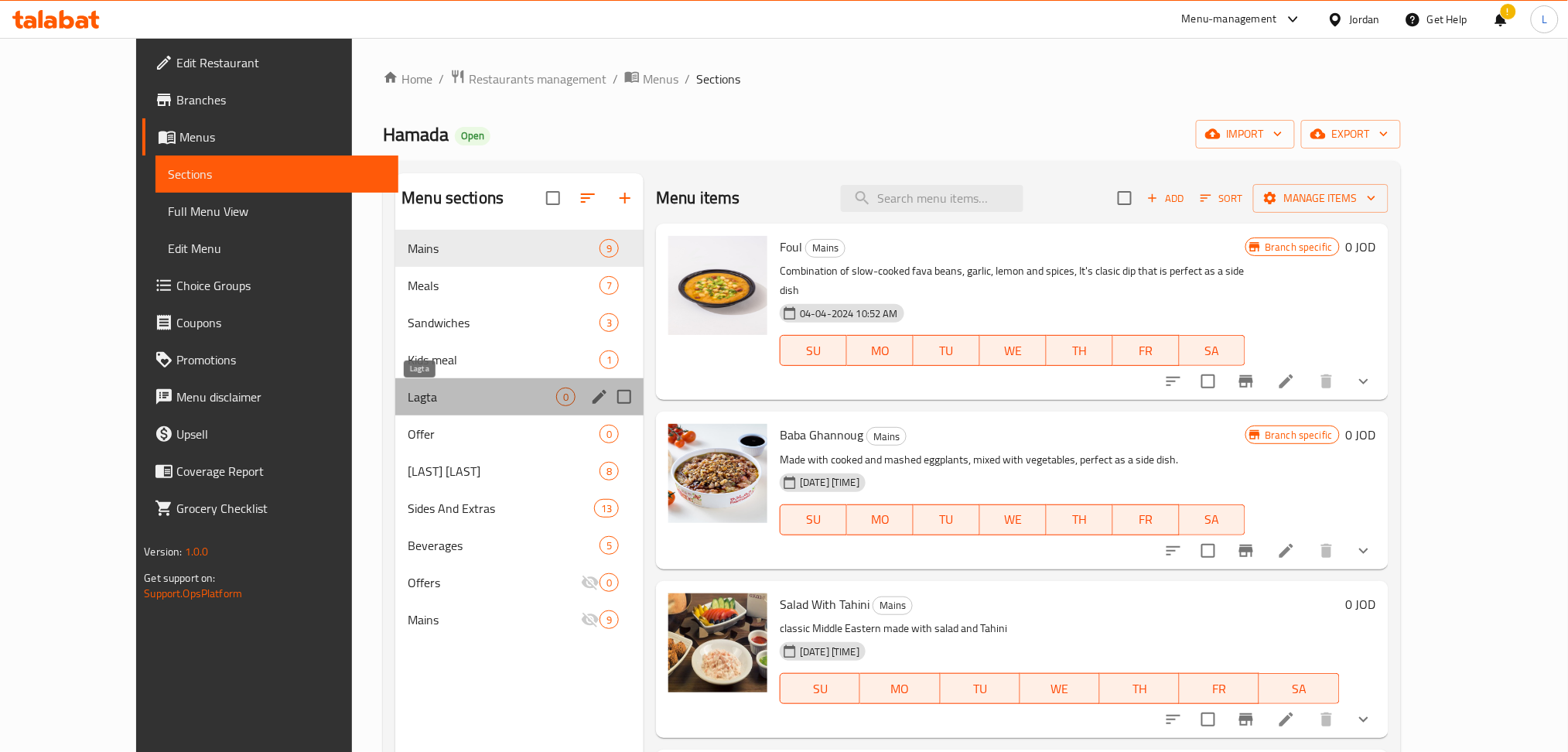 click on "Lagta" at bounding box center [482, 397] 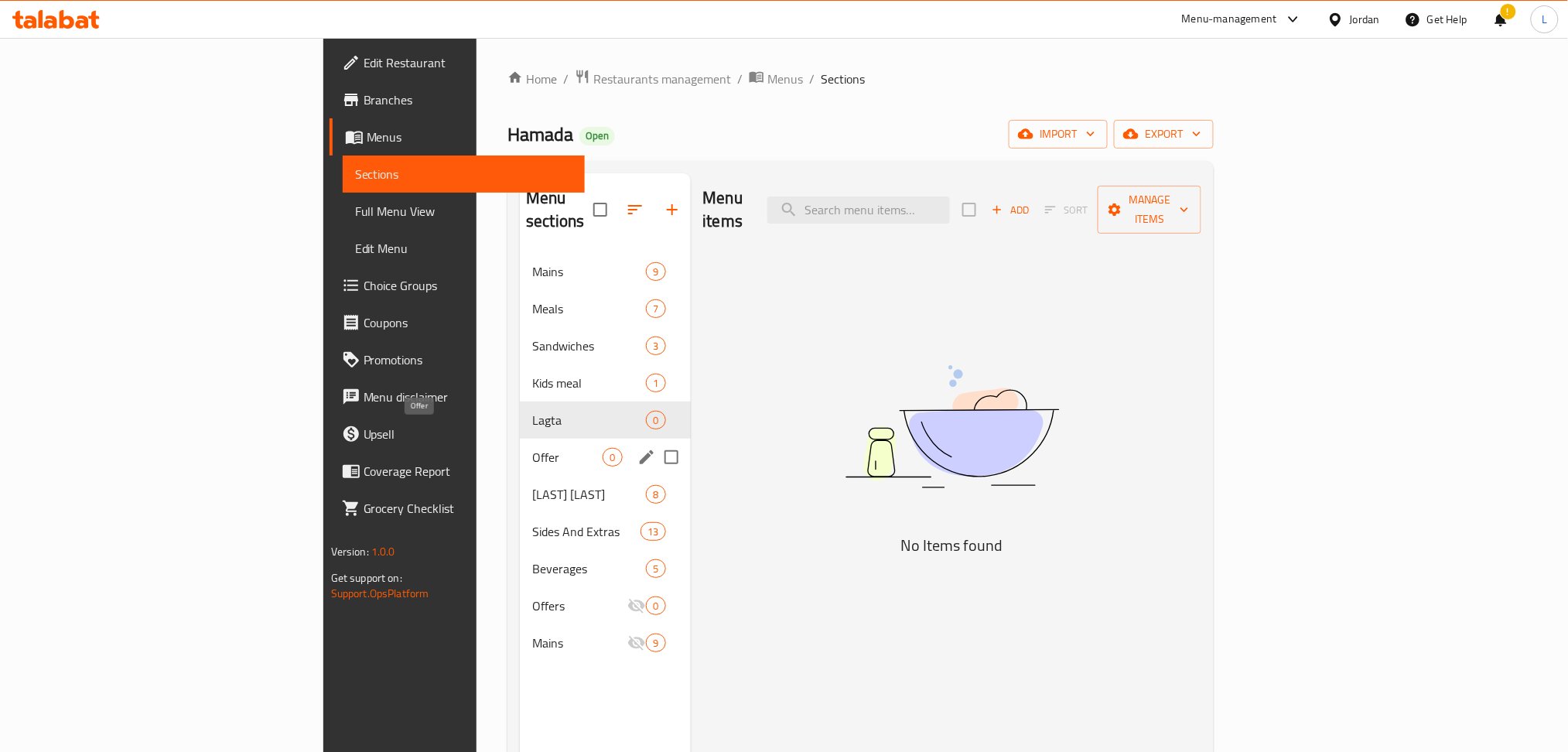 click on "Offer" at bounding box center [567, 457] 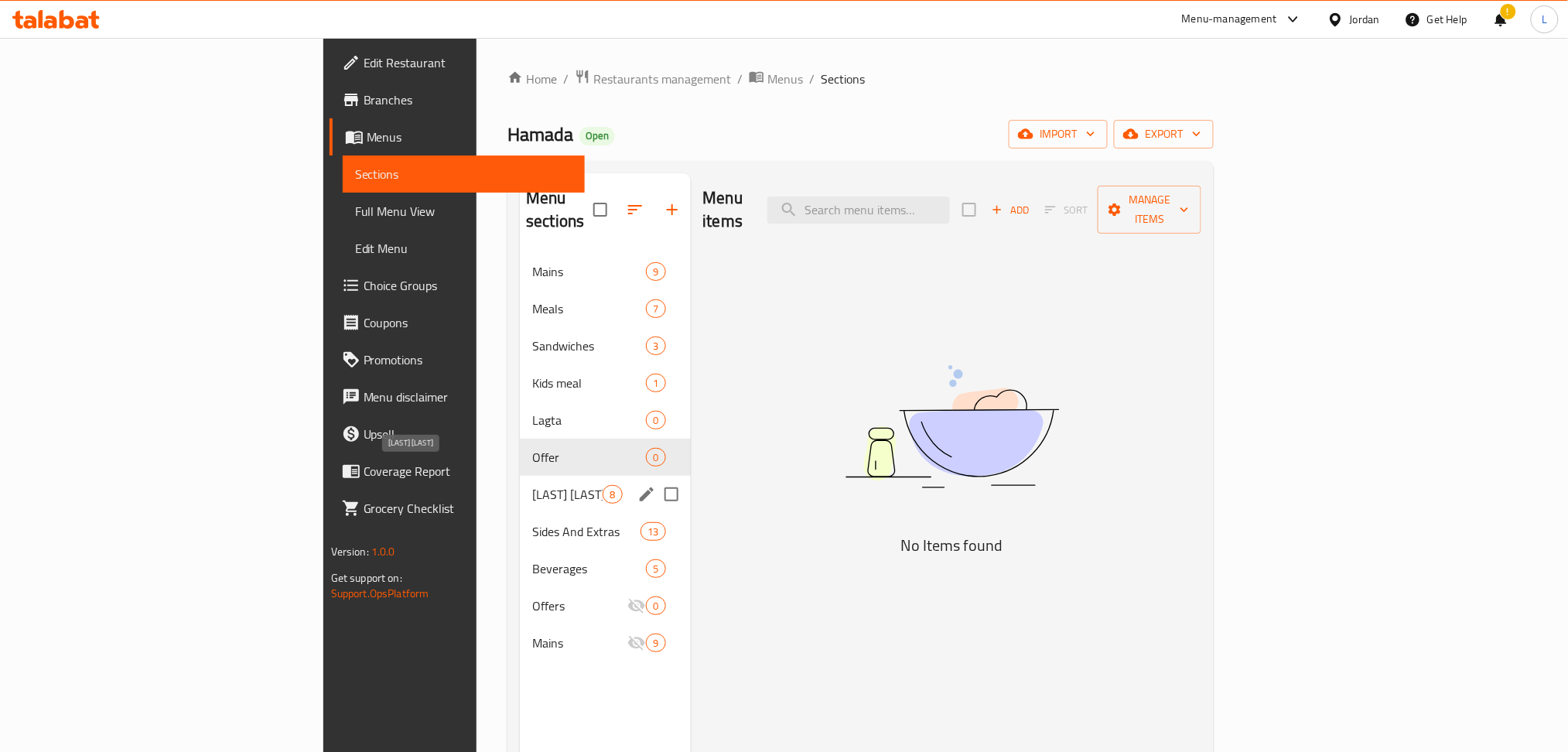 click on "Foukhara Hamada" at bounding box center [567, 494] 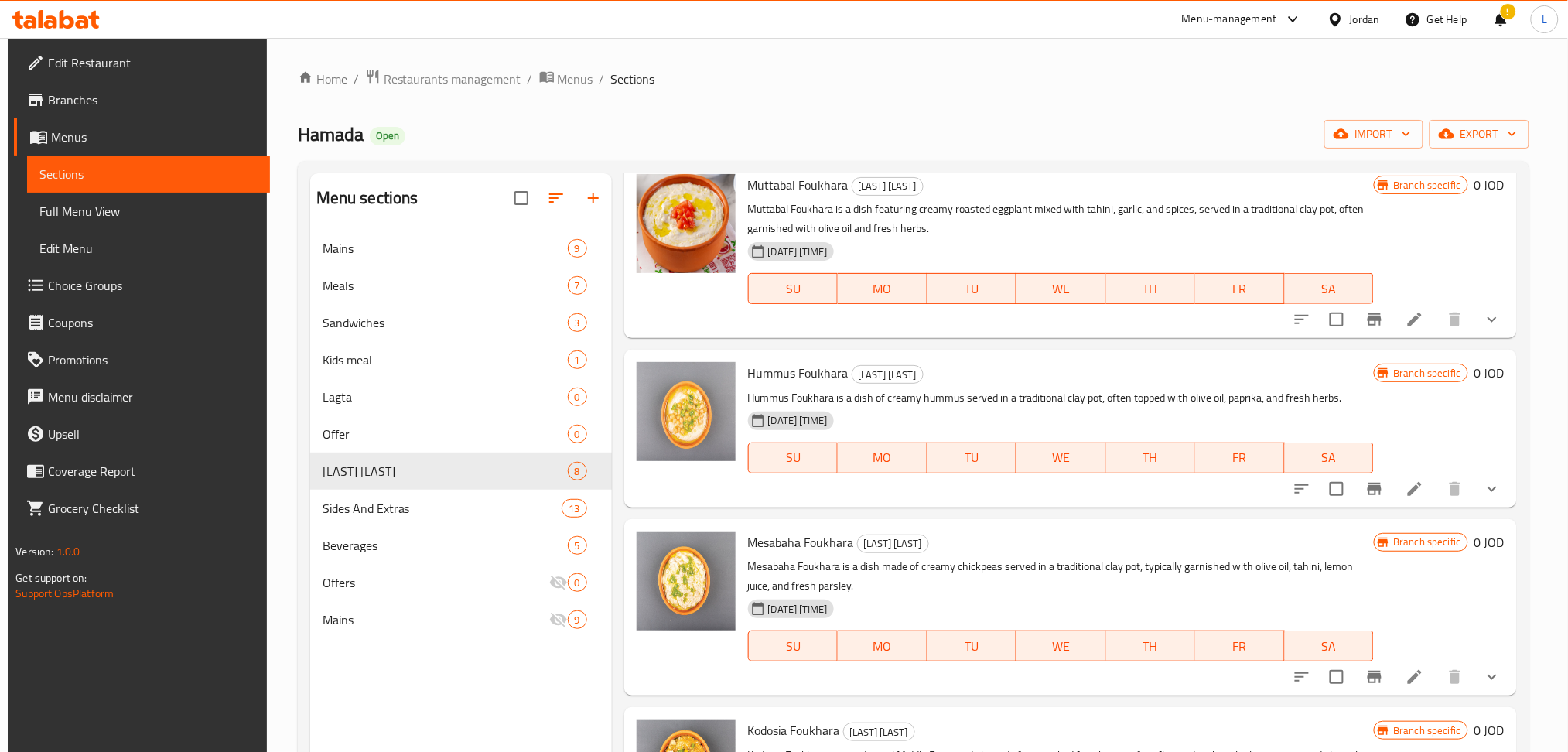 scroll, scrollTop: 0, scrollLeft: 0, axis: both 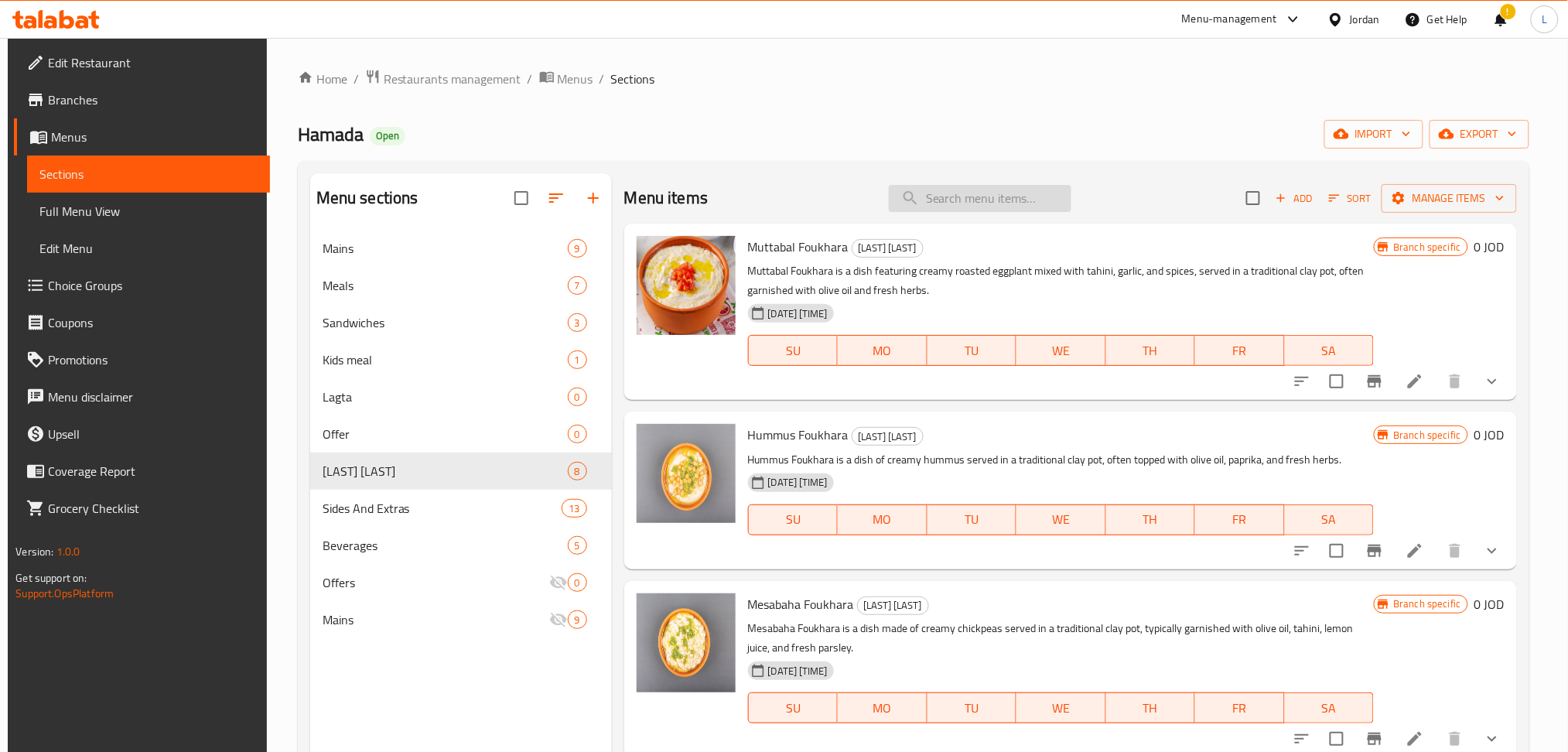 click at bounding box center [980, 198] 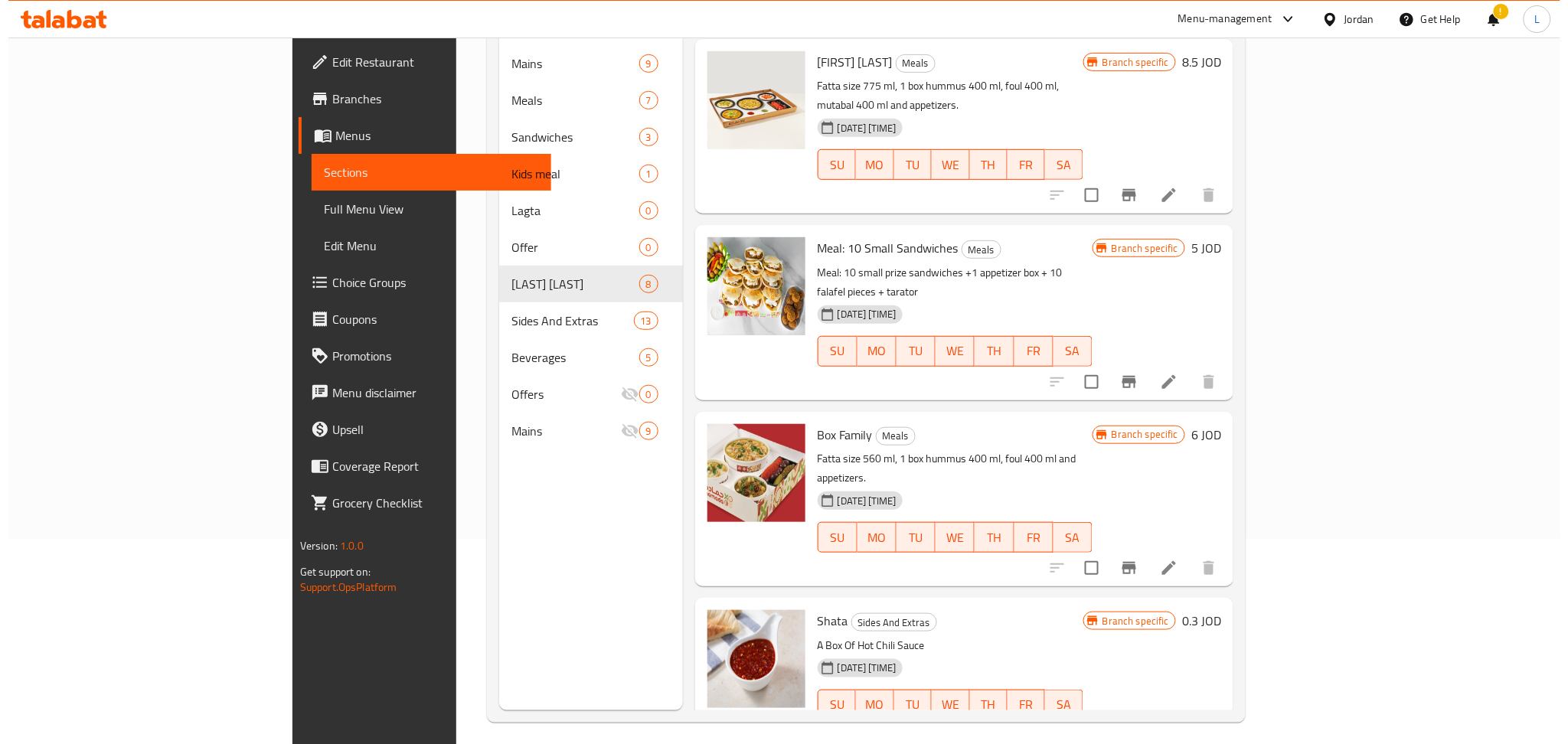 scroll, scrollTop: 214, scrollLeft: 0, axis: vertical 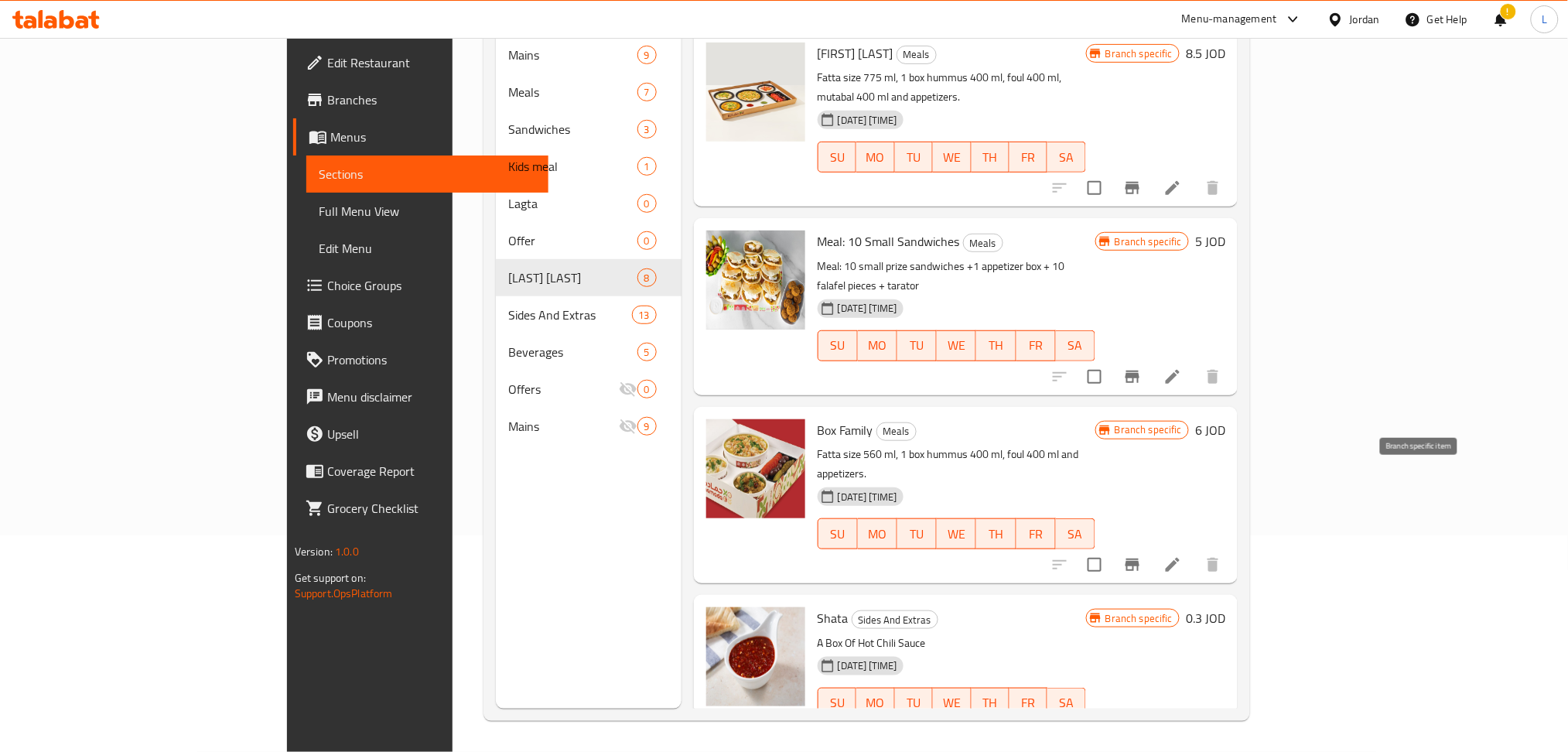 type on "box" 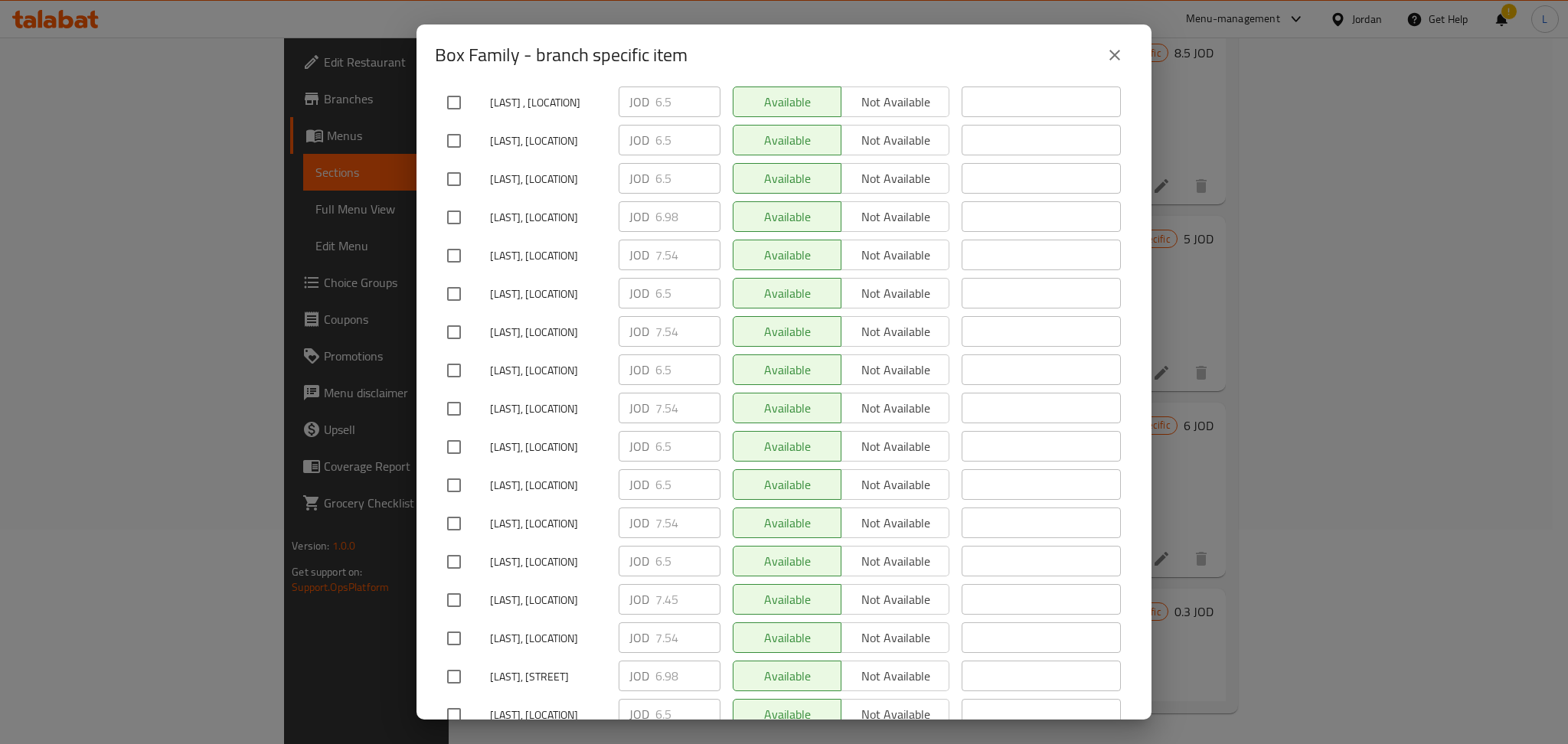 scroll, scrollTop: 1531, scrollLeft: 0, axis: vertical 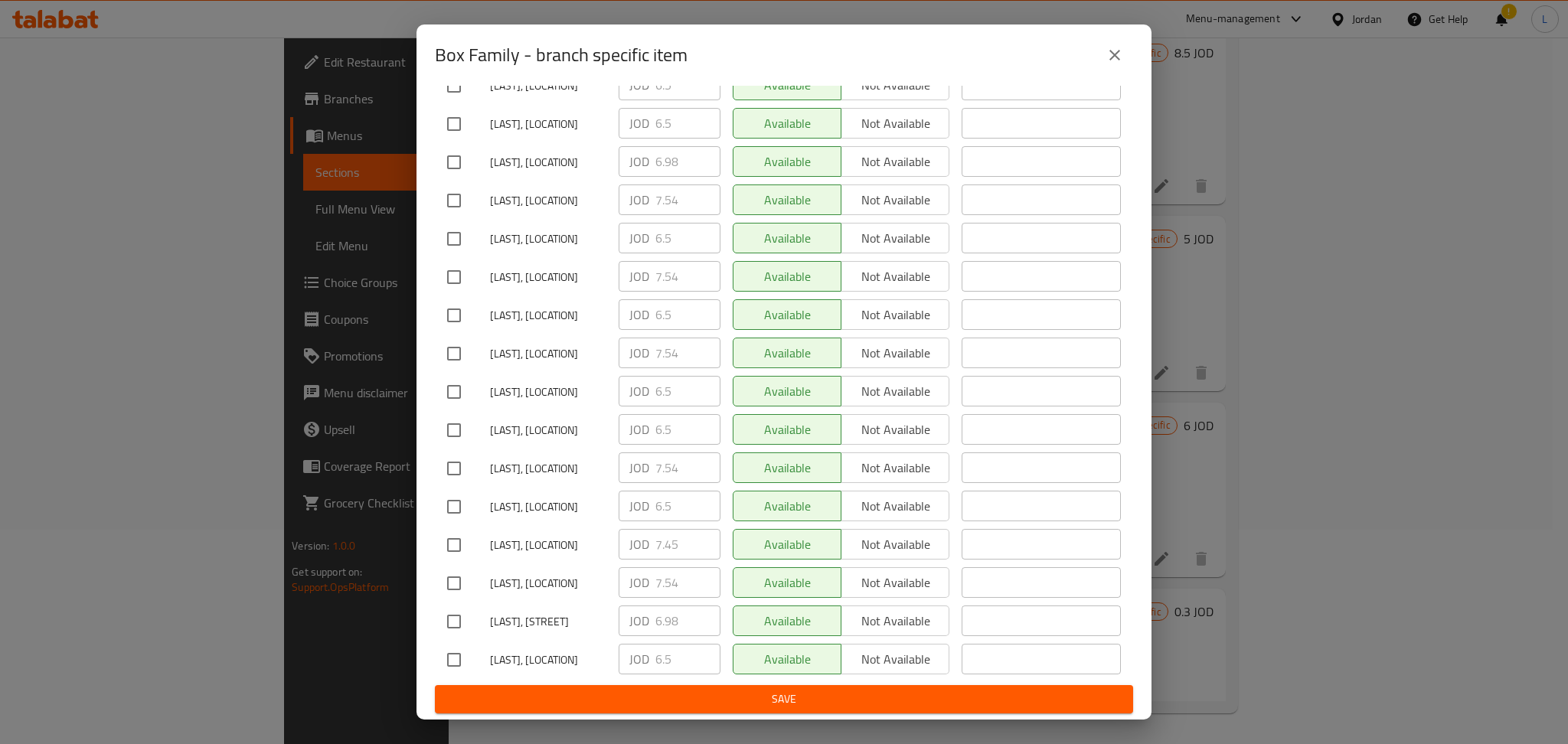 click at bounding box center (454, 545) 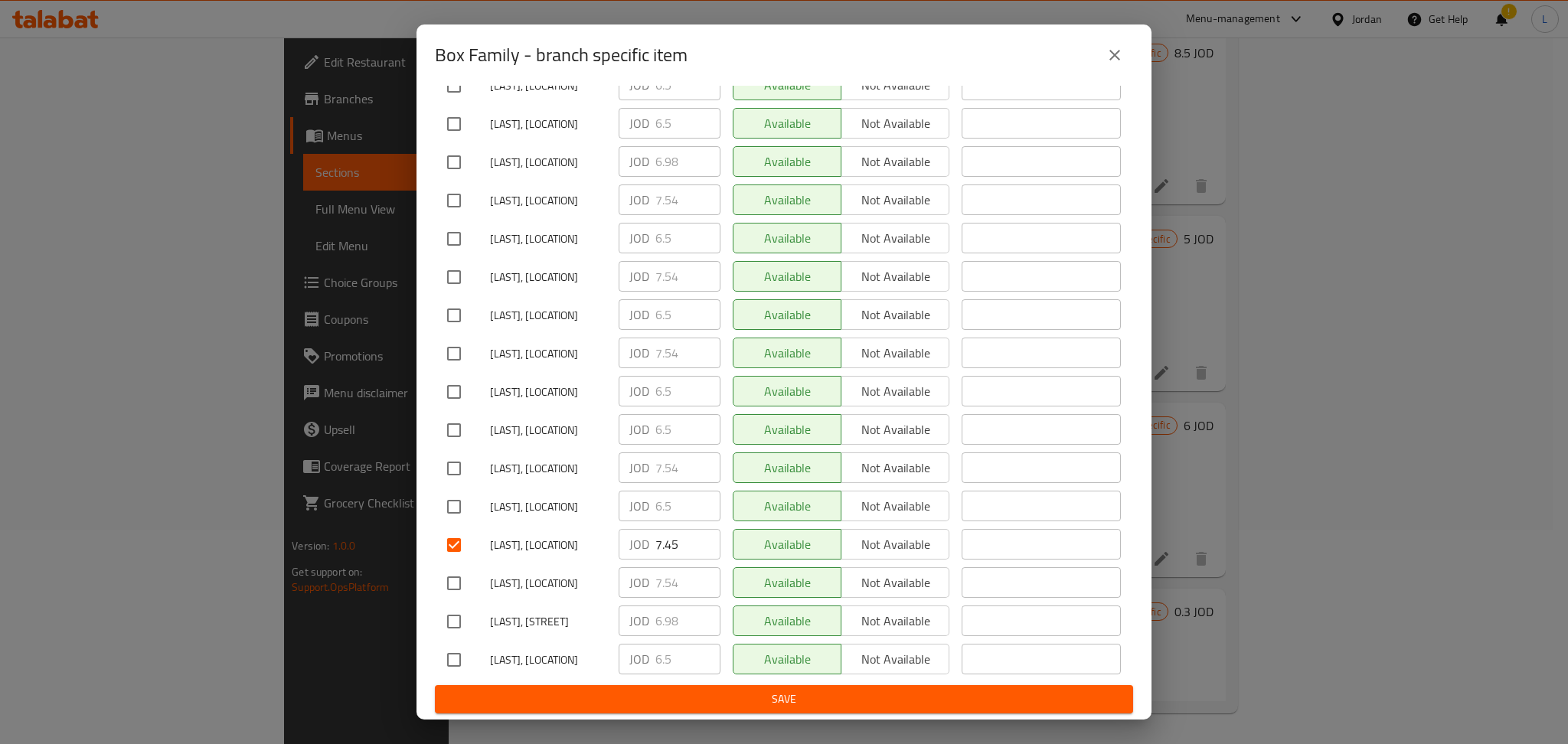click on "7.45" at bounding box center [688, 544] 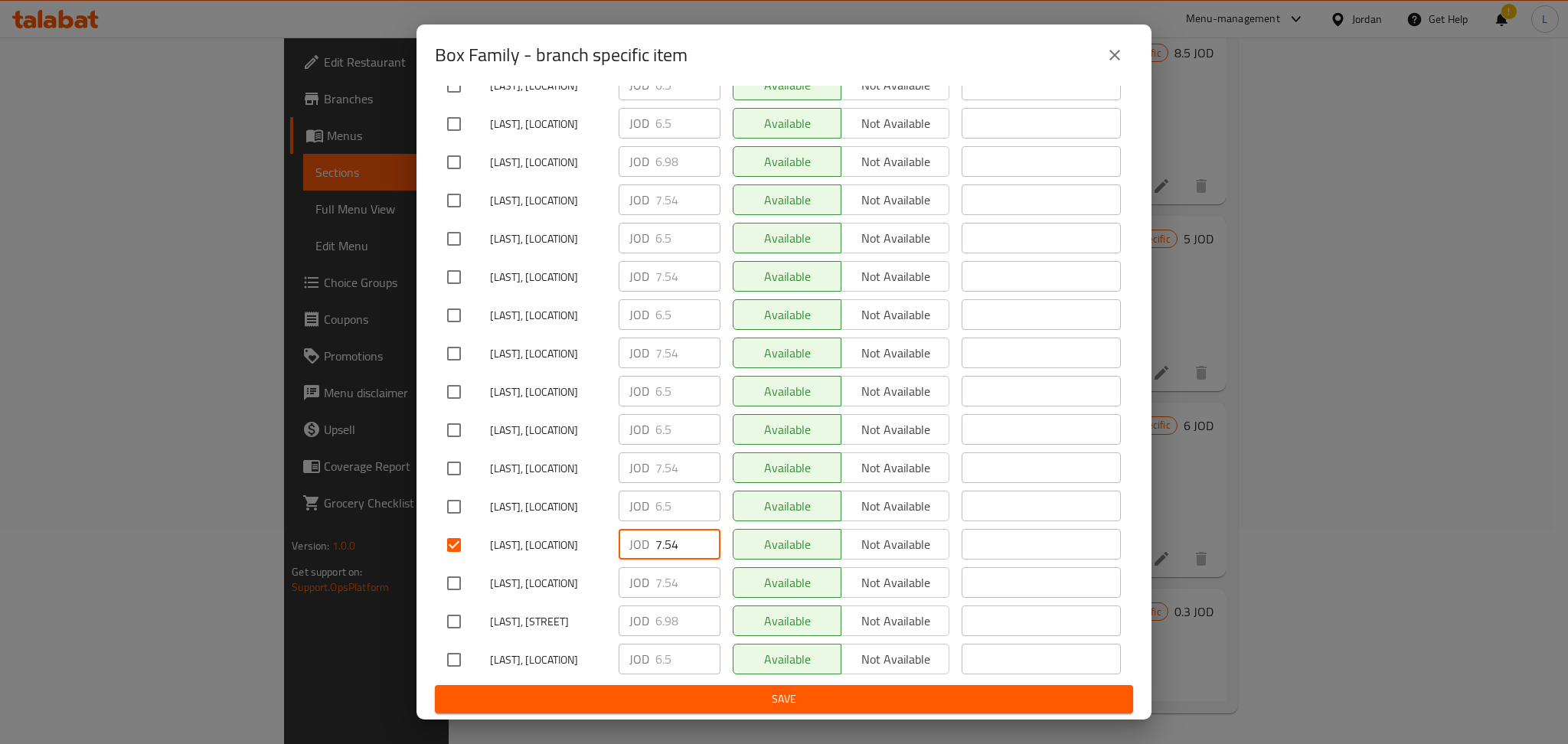 scroll, scrollTop: 1593, scrollLeft: 0, axis: vertical 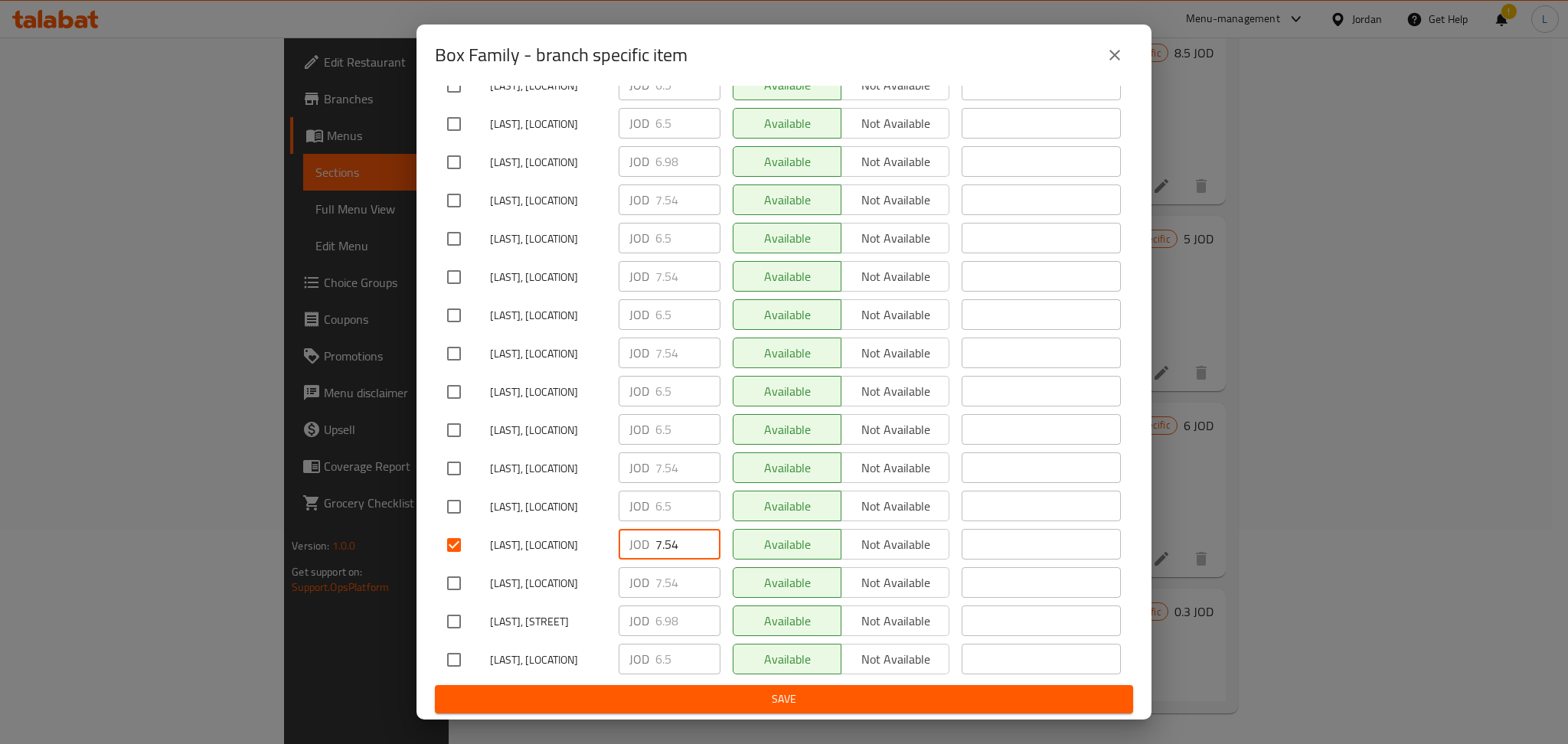 type on "7.54" 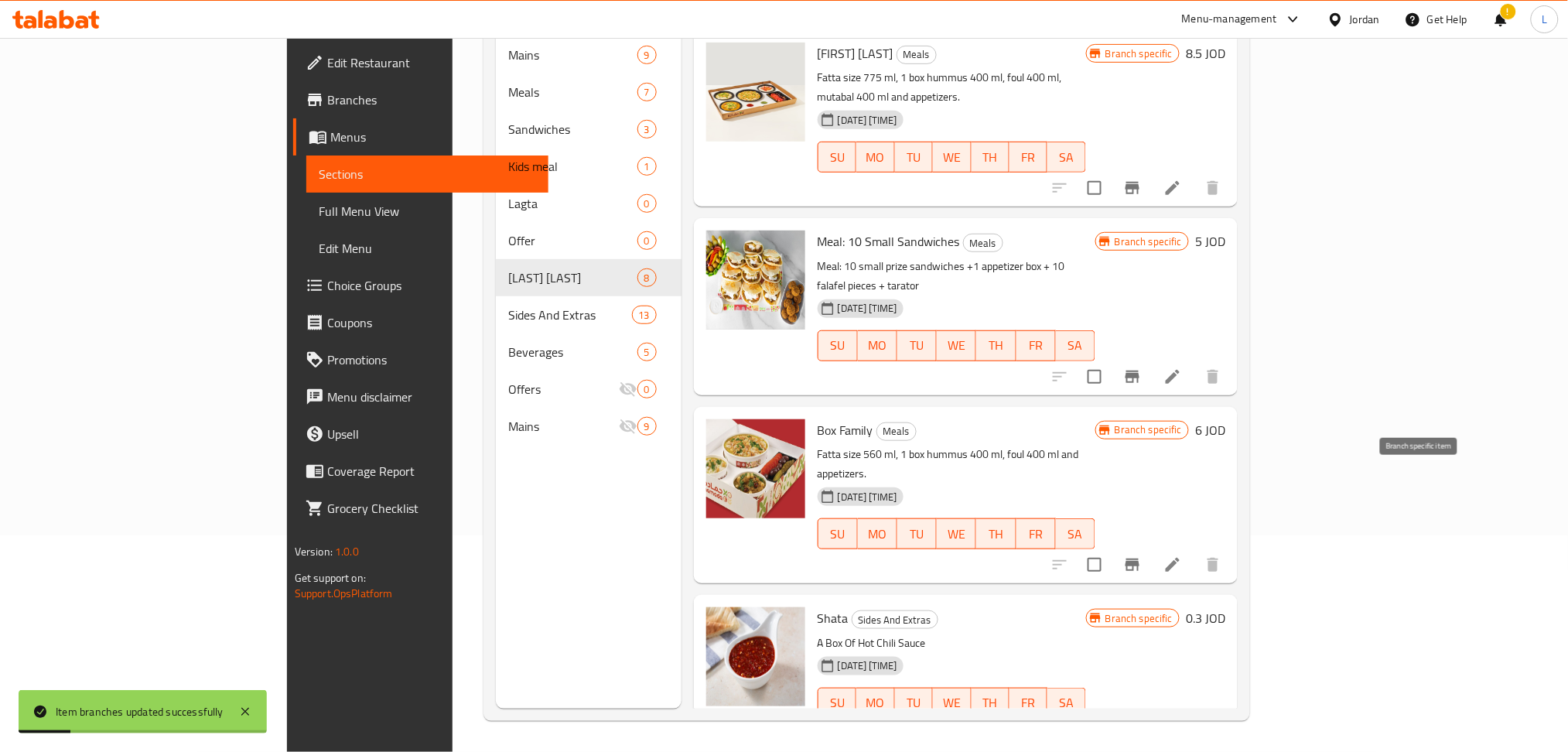 click 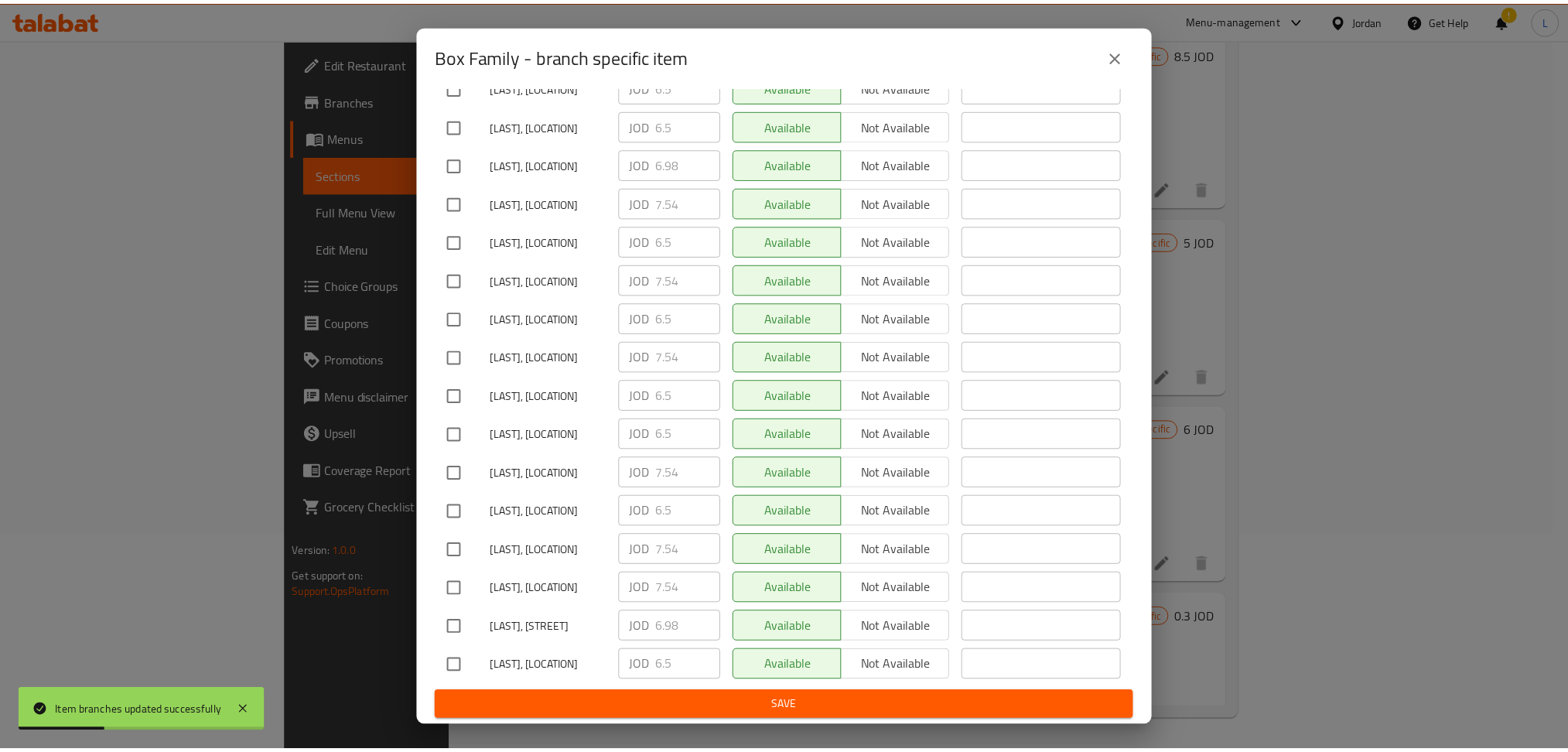 scroll, scrollTop: 1610, scrollLeft: 0, axis: vertical 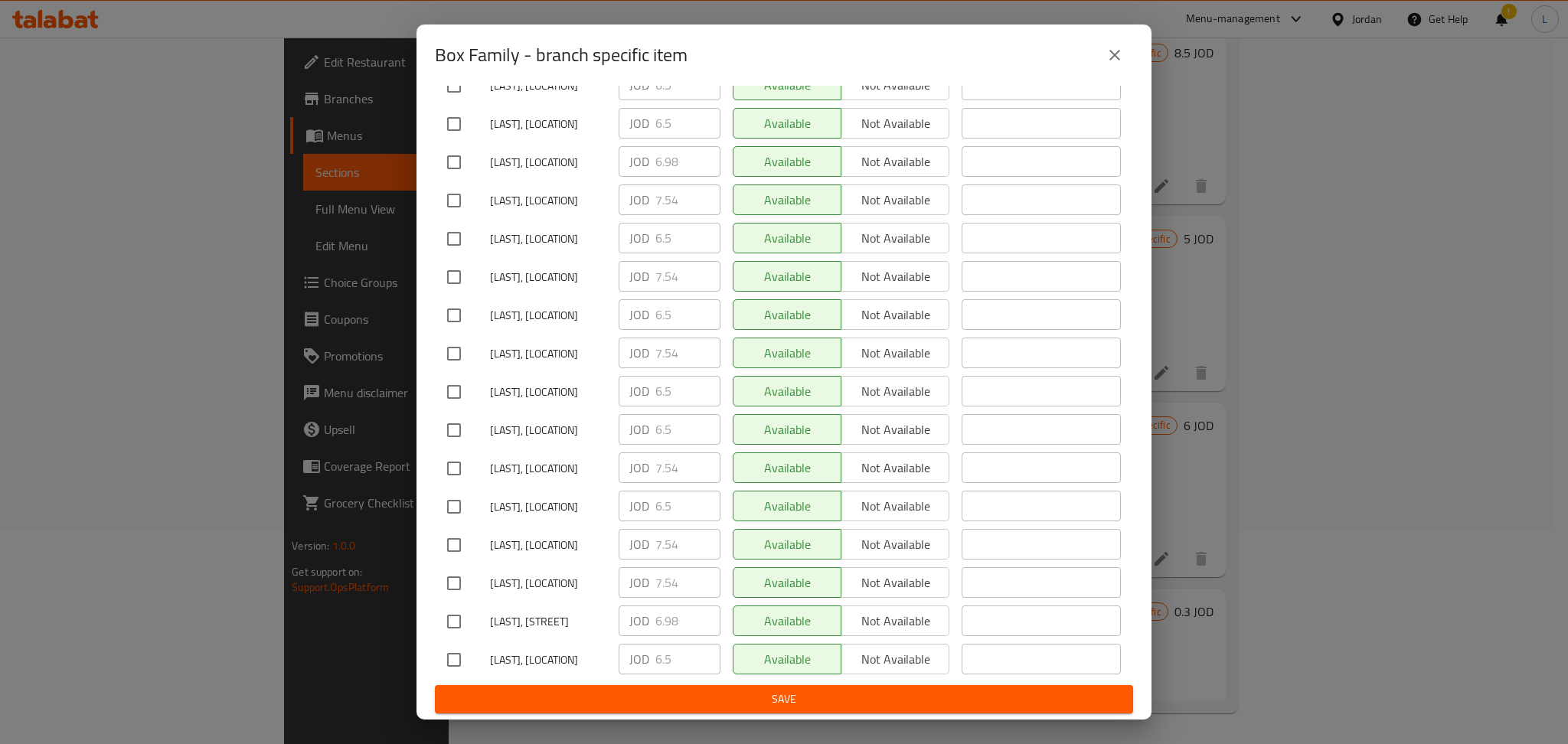 click 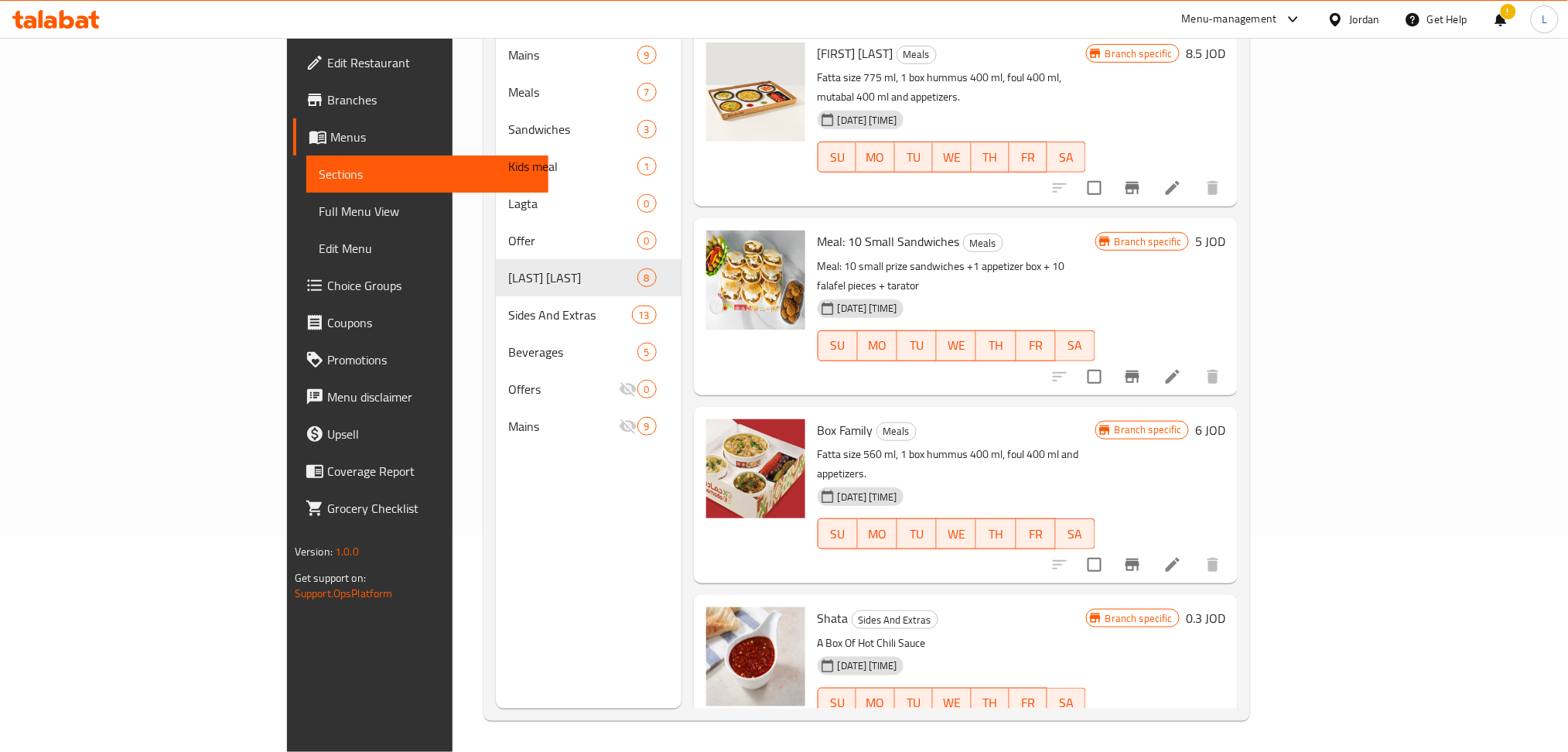 scroll, scrollTop: 0, scrollLeft: 0, axis: both 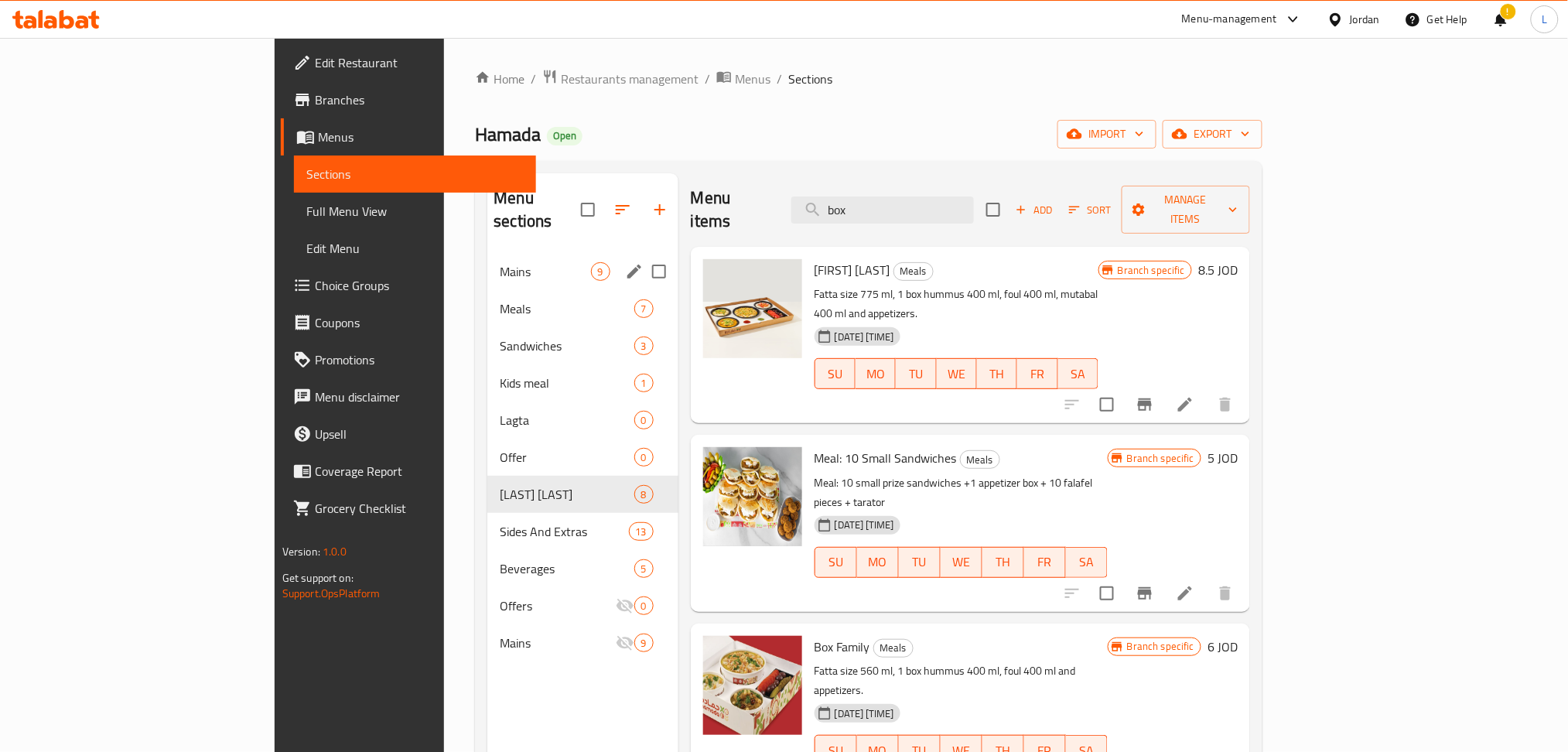 click on "Mains 9" at bounding box center [582, 272] 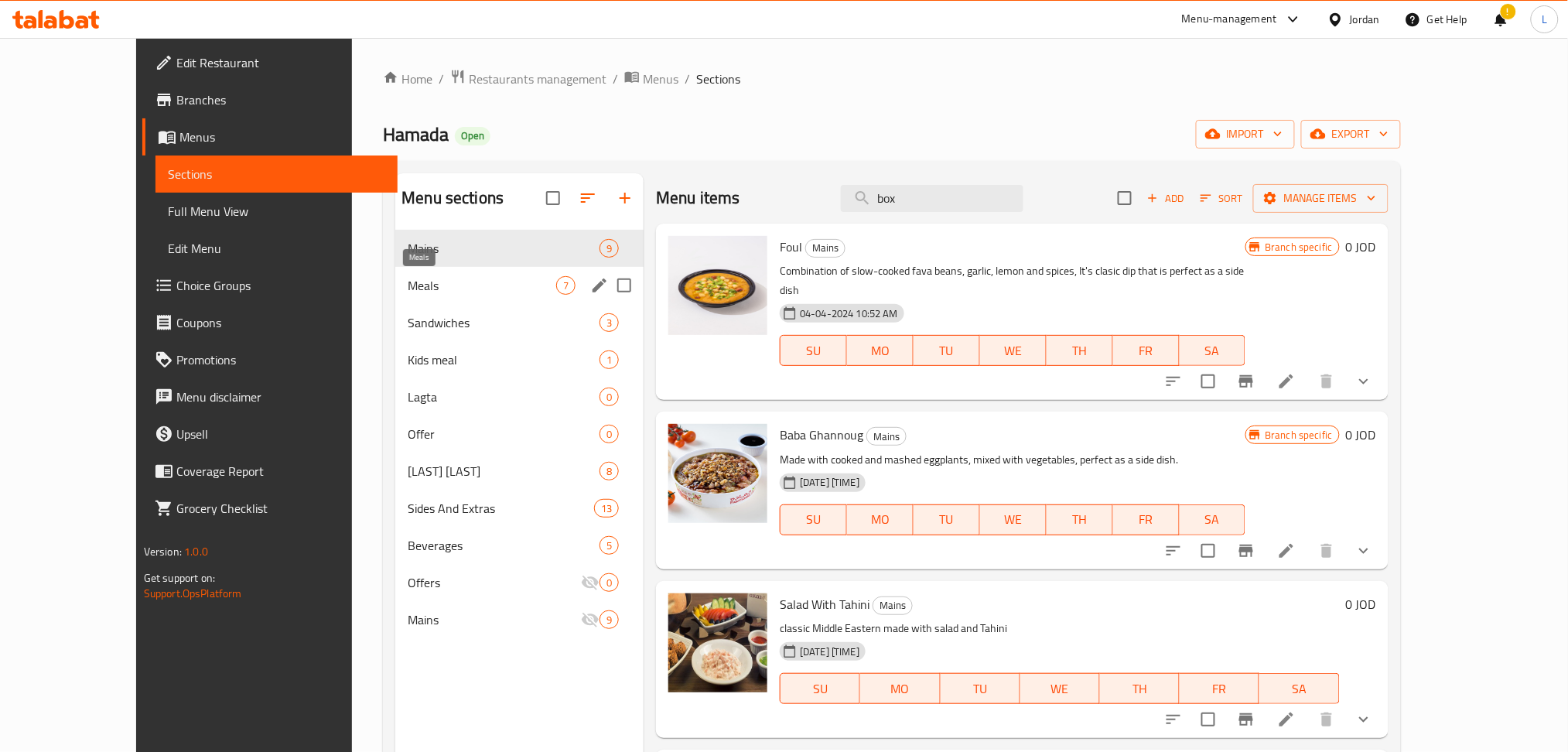 click on "Meals" at bounding box center [482, 285] 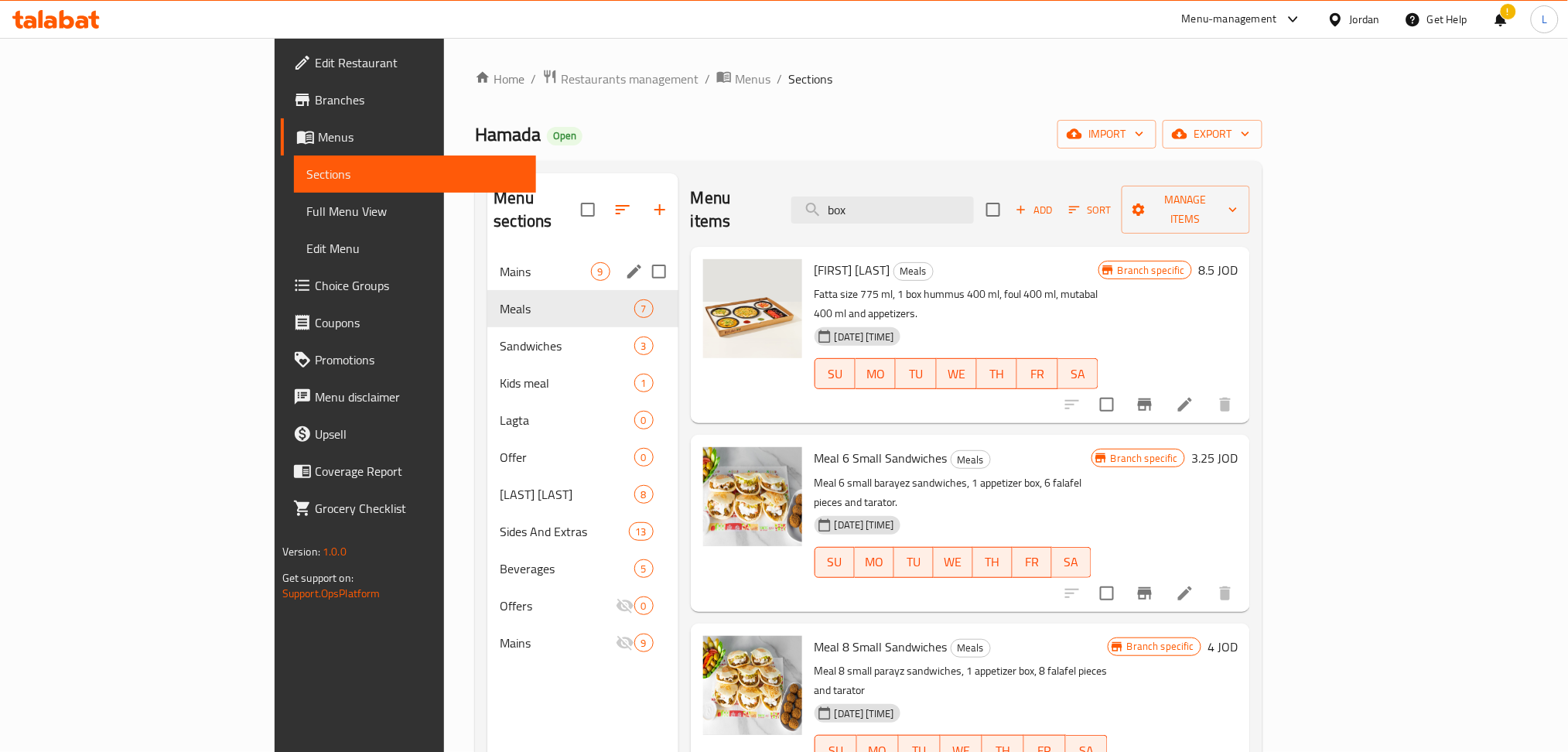 click on "Mains 9" at bounding box center (582, 272) 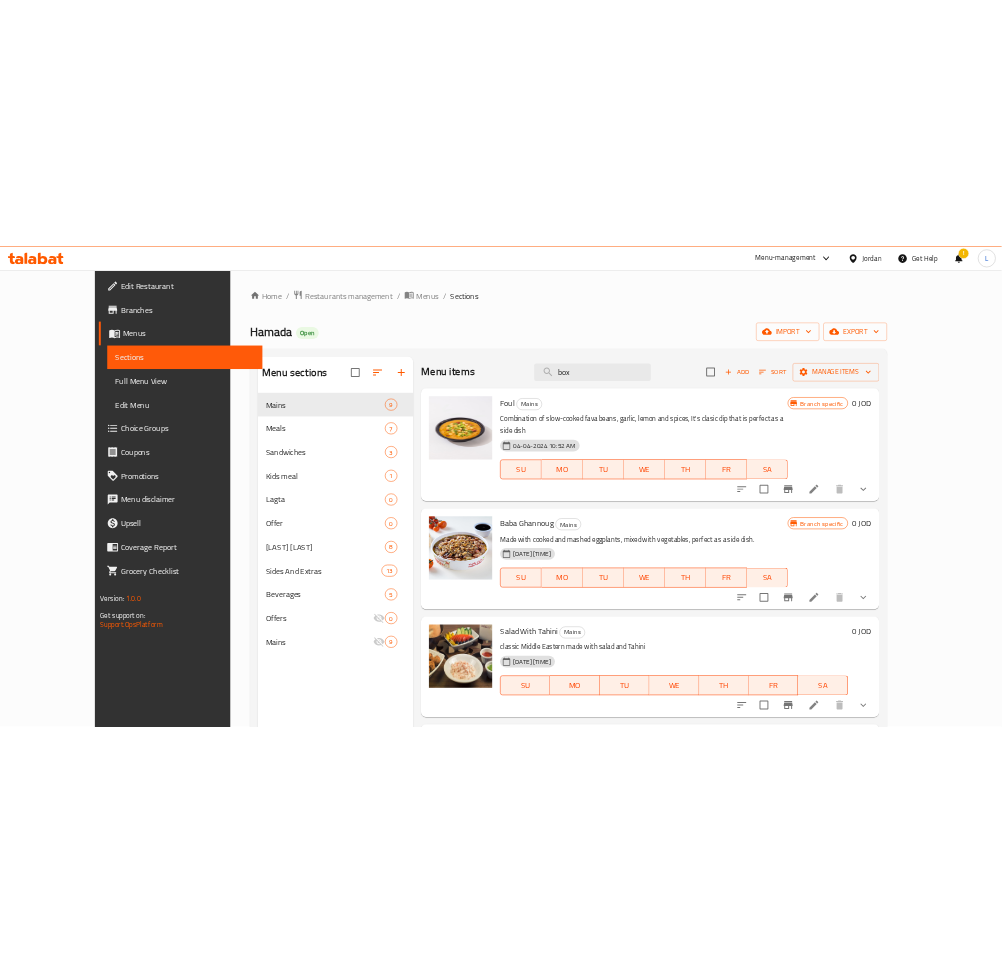 scroll, scrollTop: 0, scrollLeft: 0, axis: both 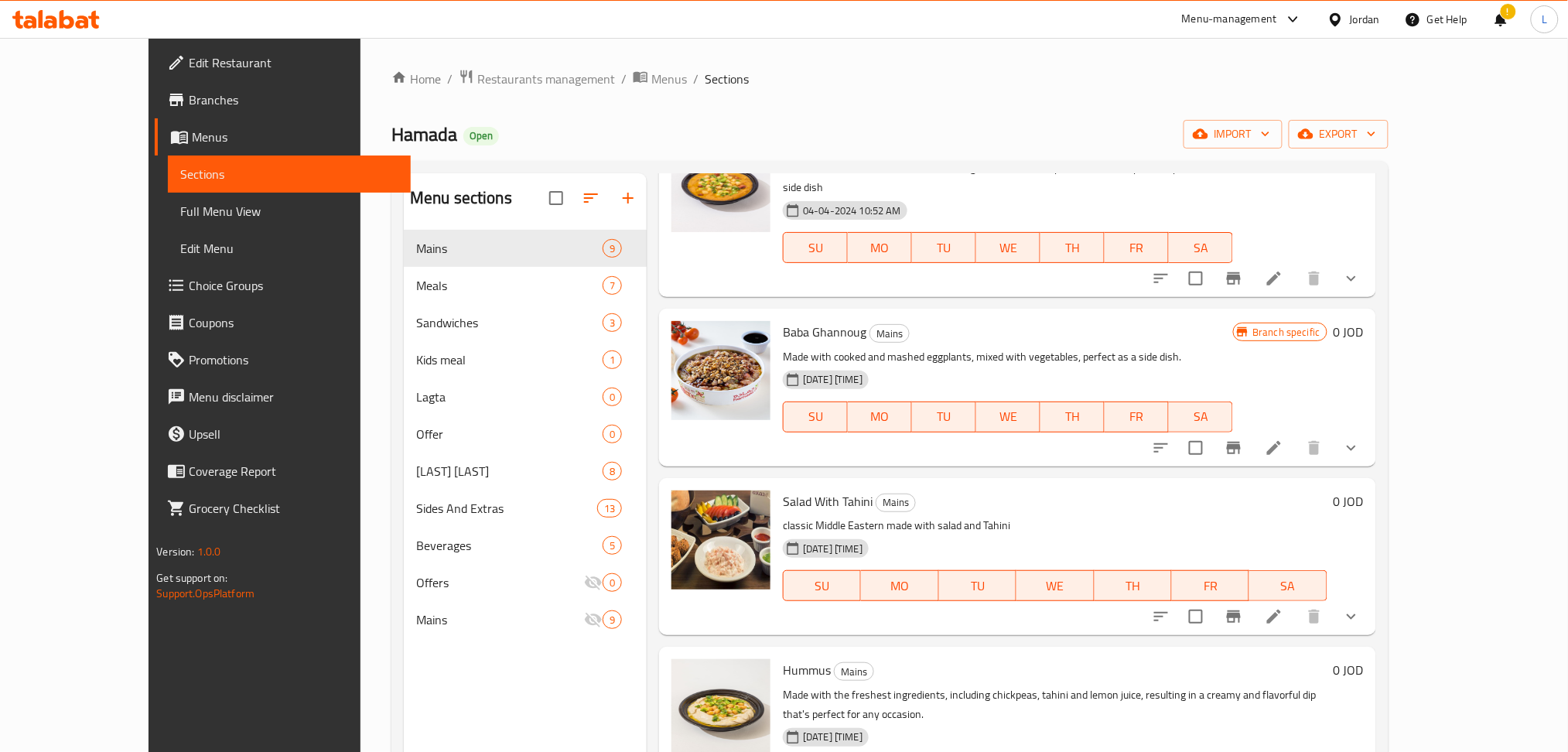 click 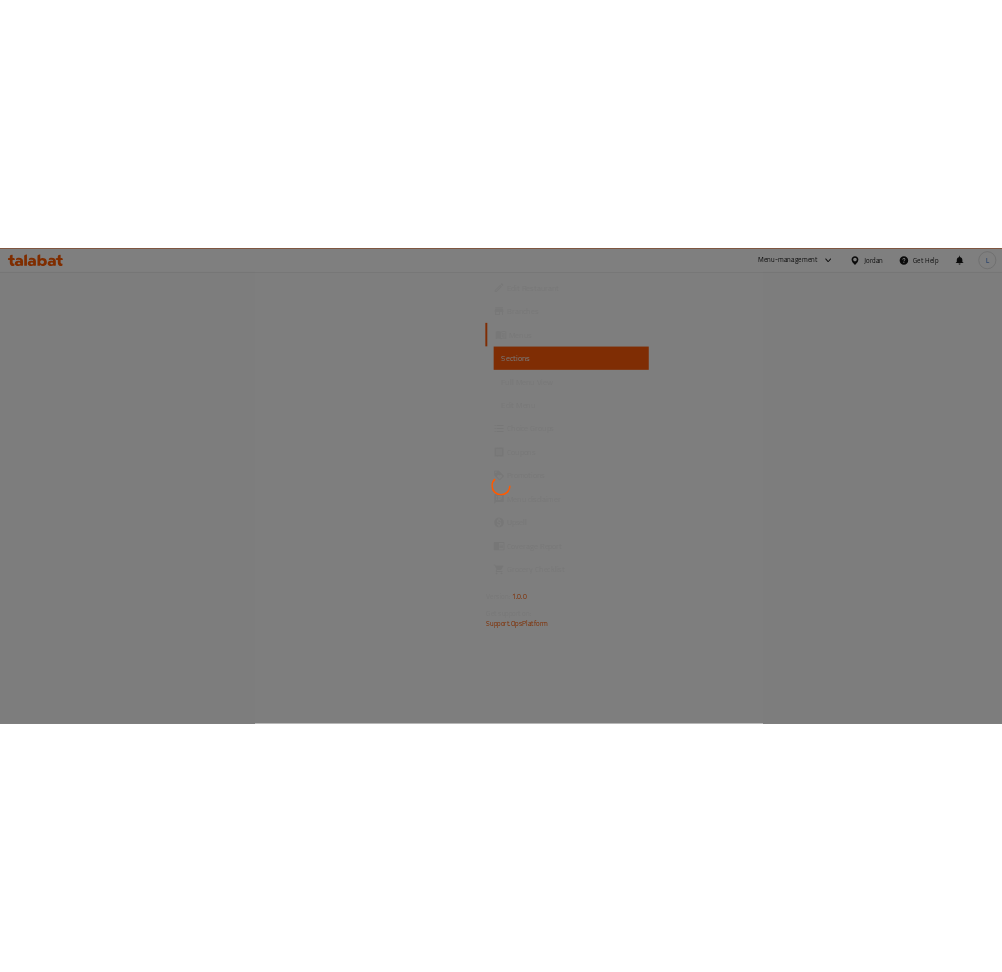 scroll, scrollTop: 0, scrollLeft: 0, axis: both 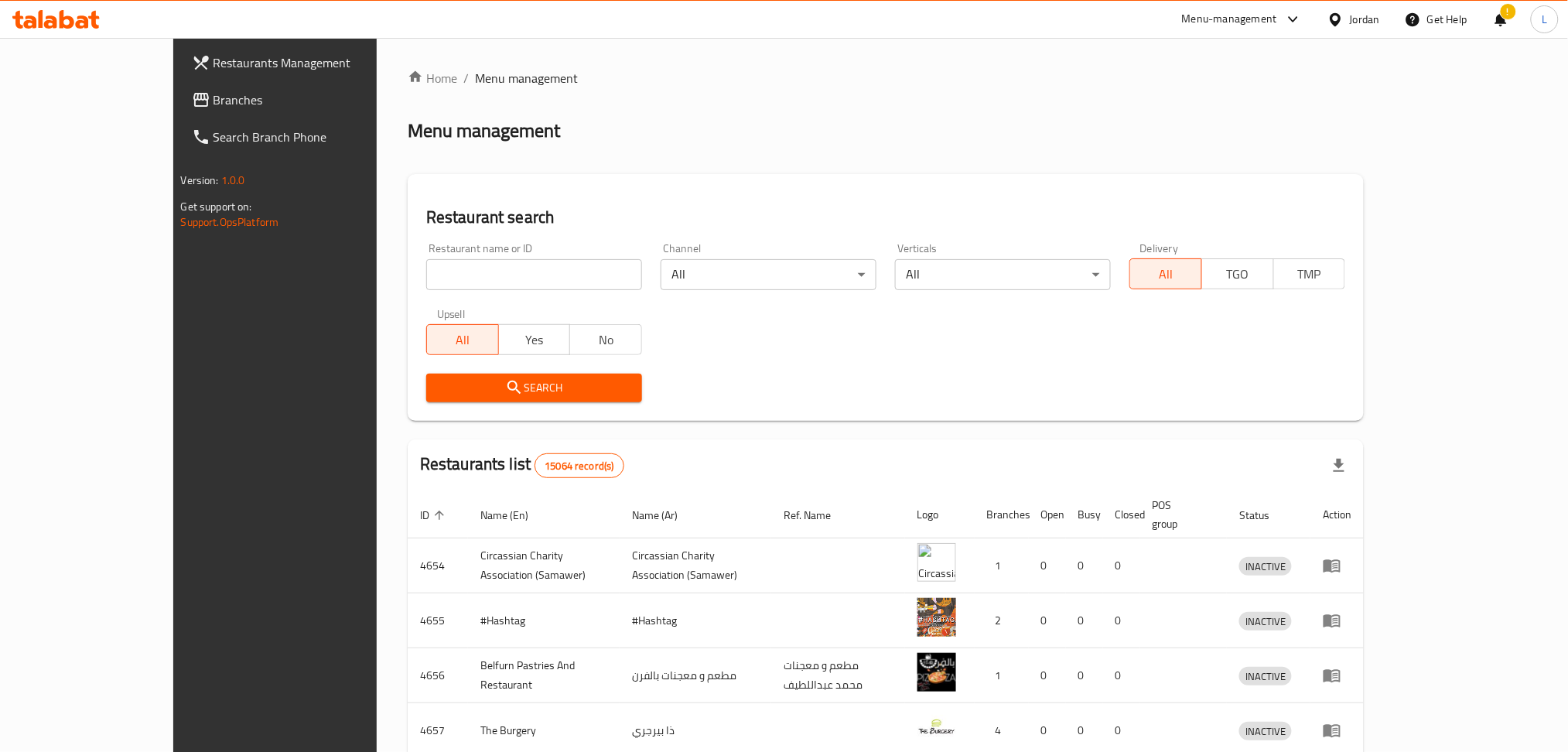 click at bounding box center [534, 275] 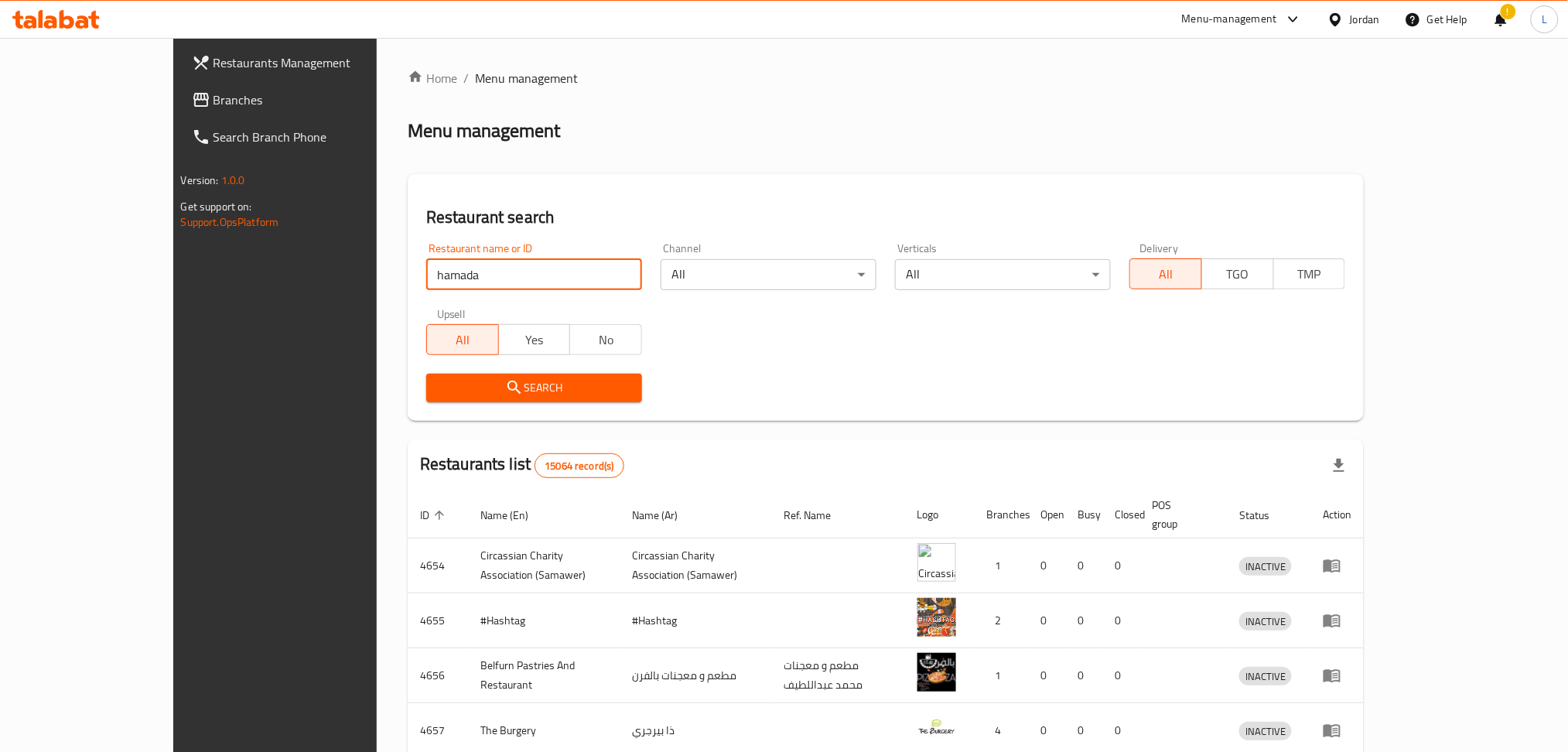 type on "hamada" 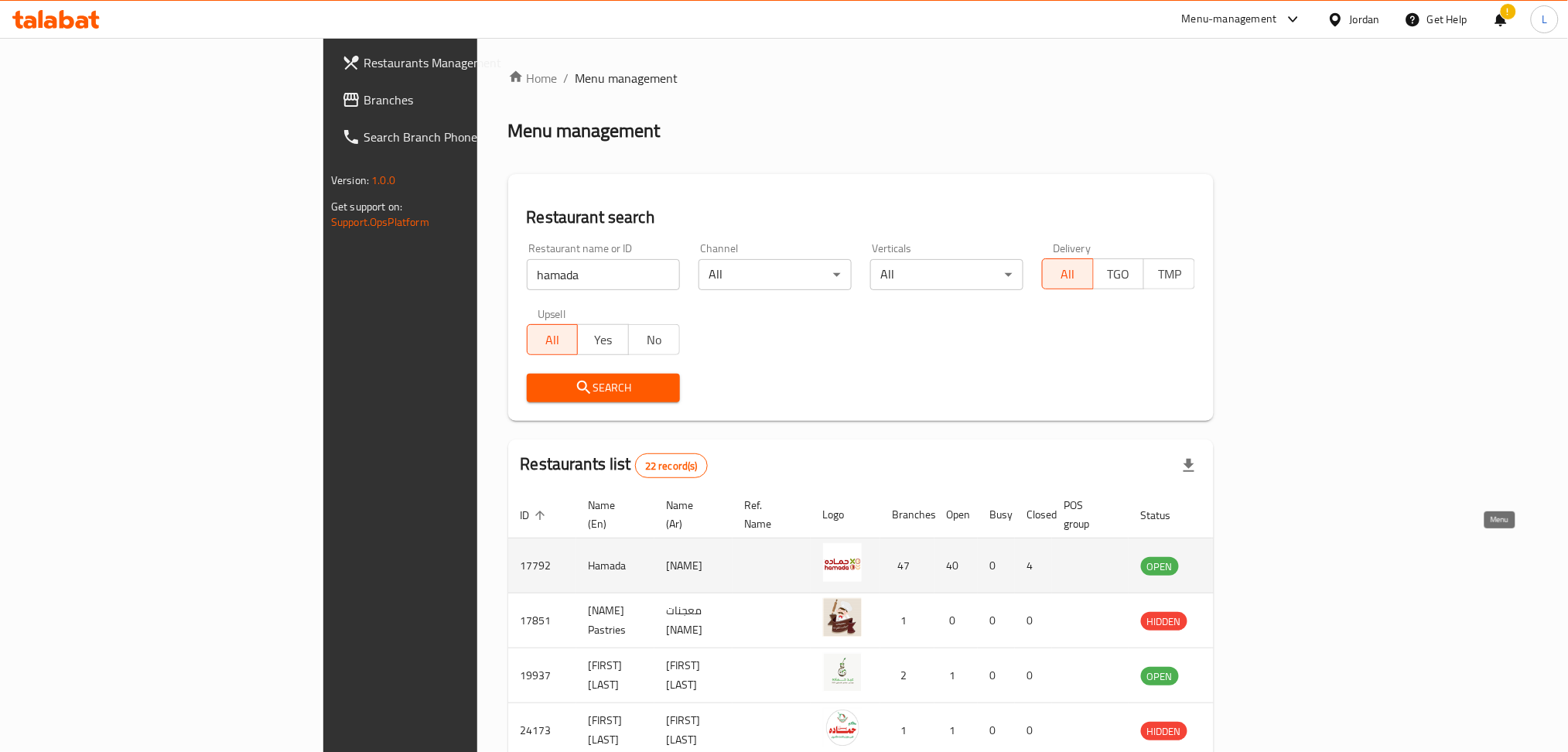 click 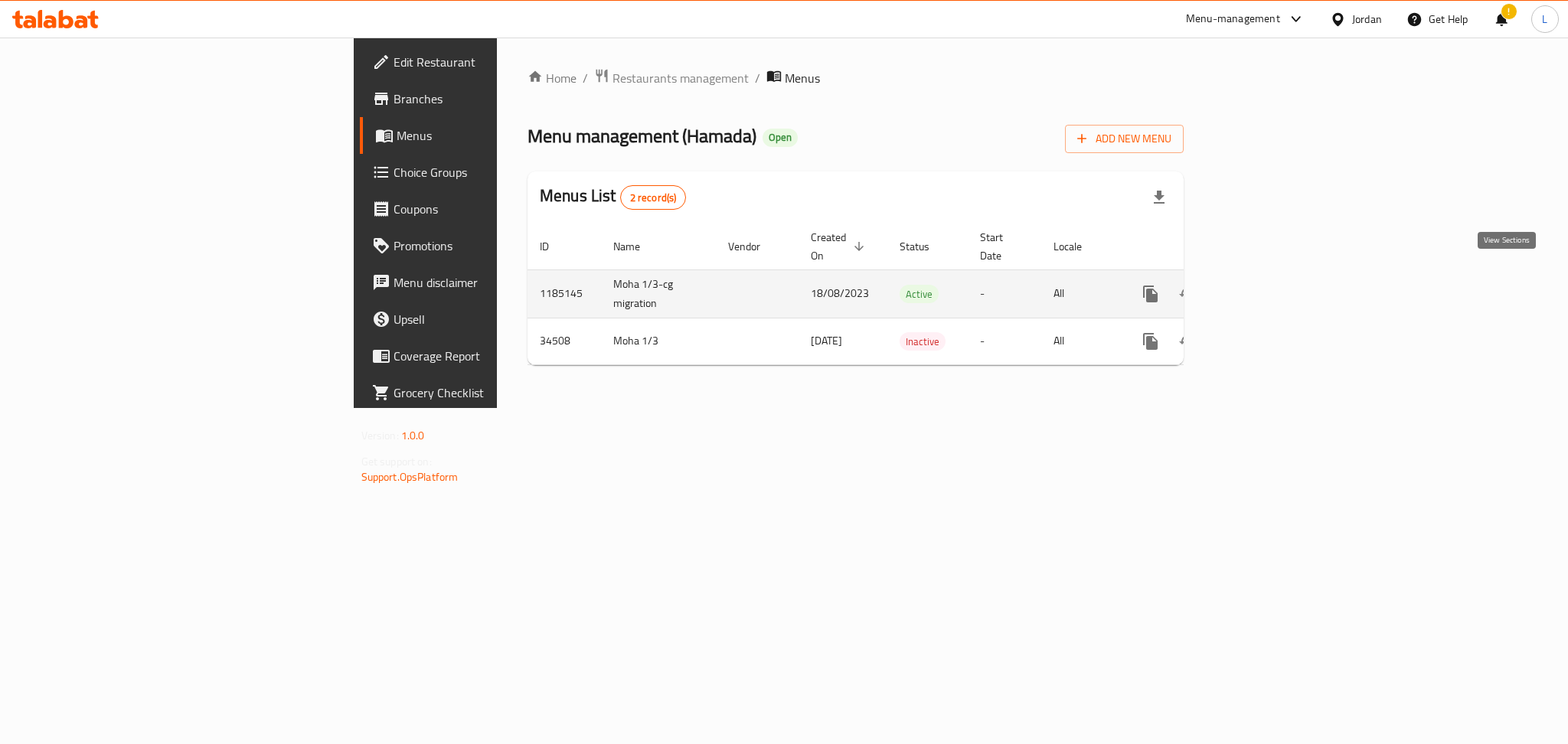 click 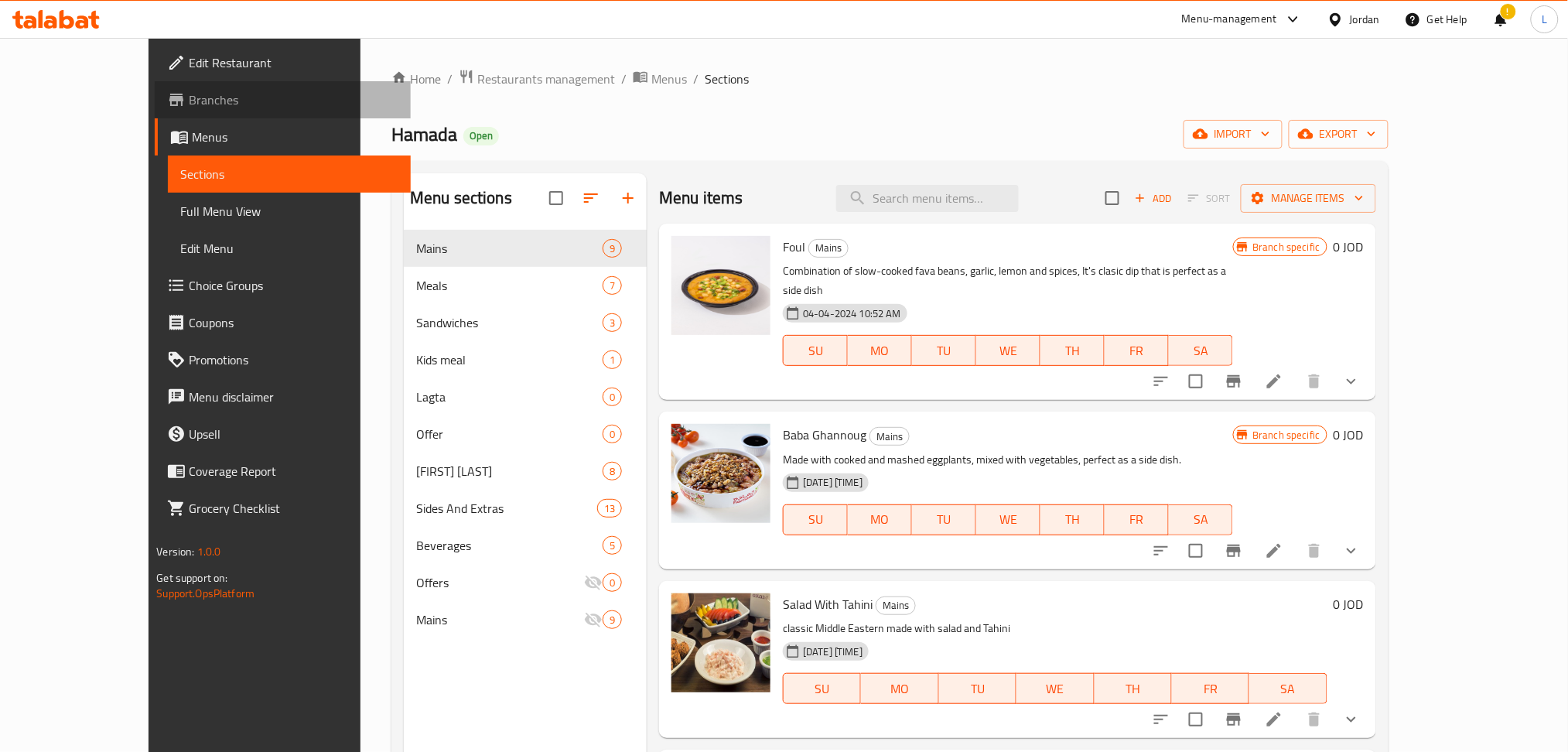 click on "Branches" at bounding box center [293, 100] 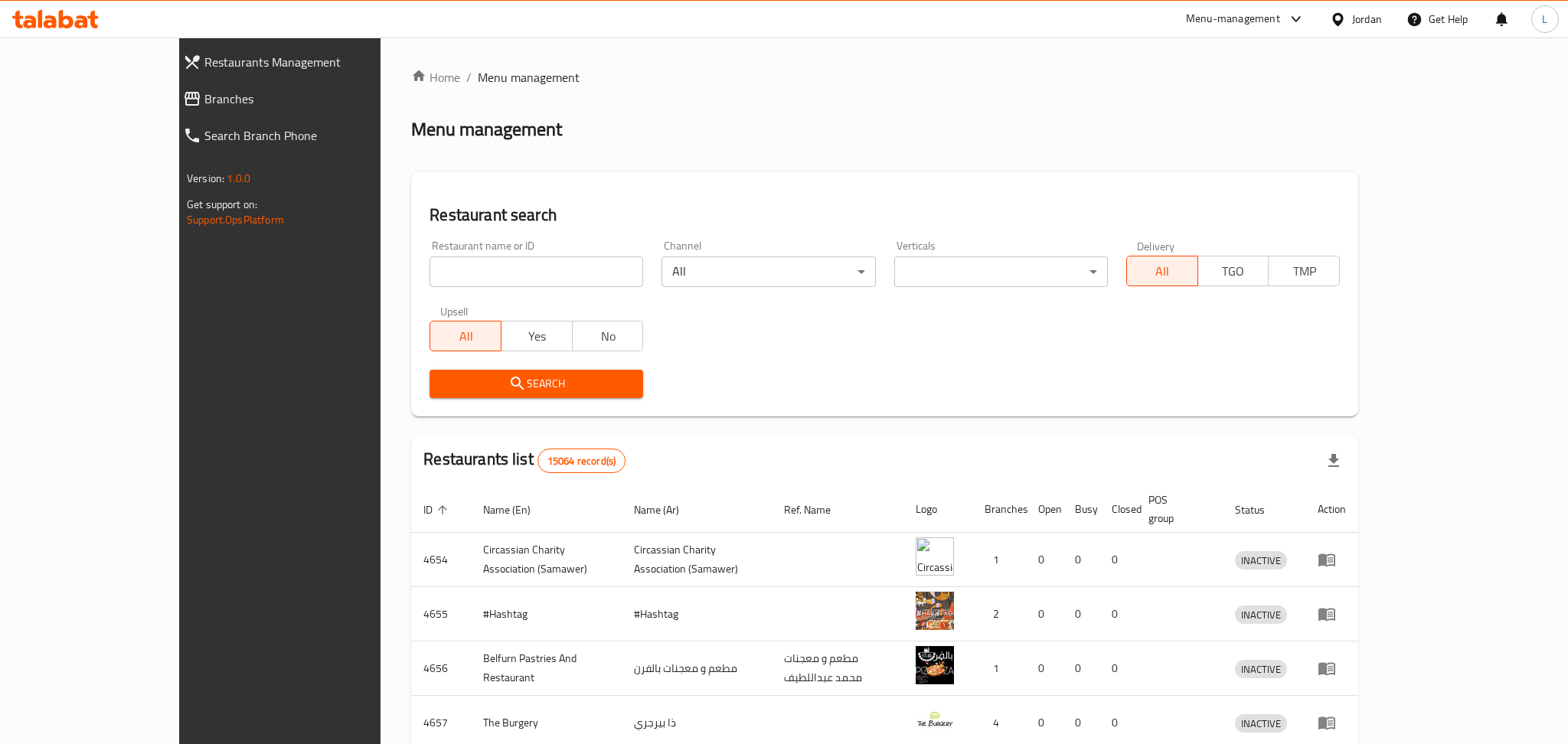 scroll, scrollTop: 0, scrollLeft: 0, axis: both 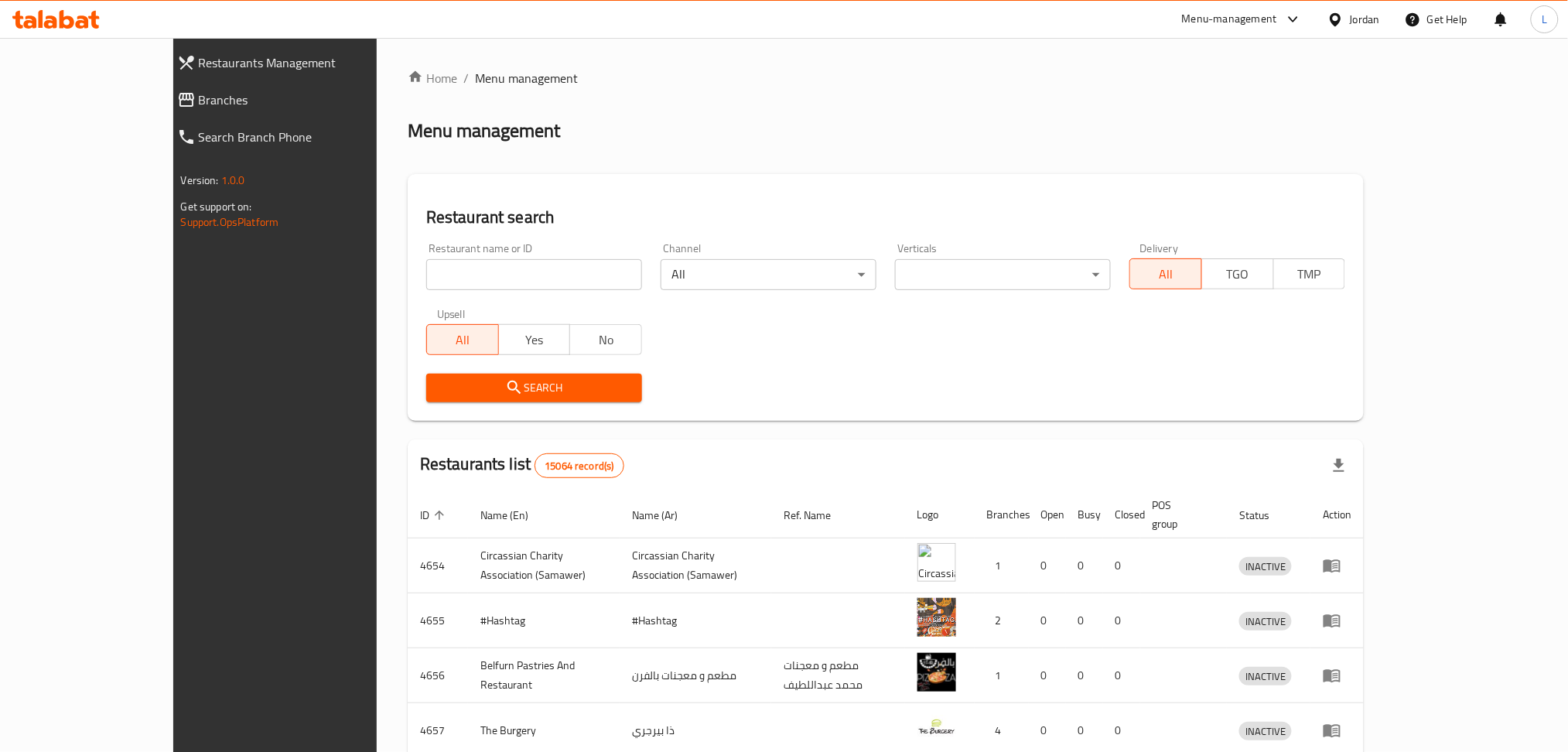 click at bounding box center [534, 275] 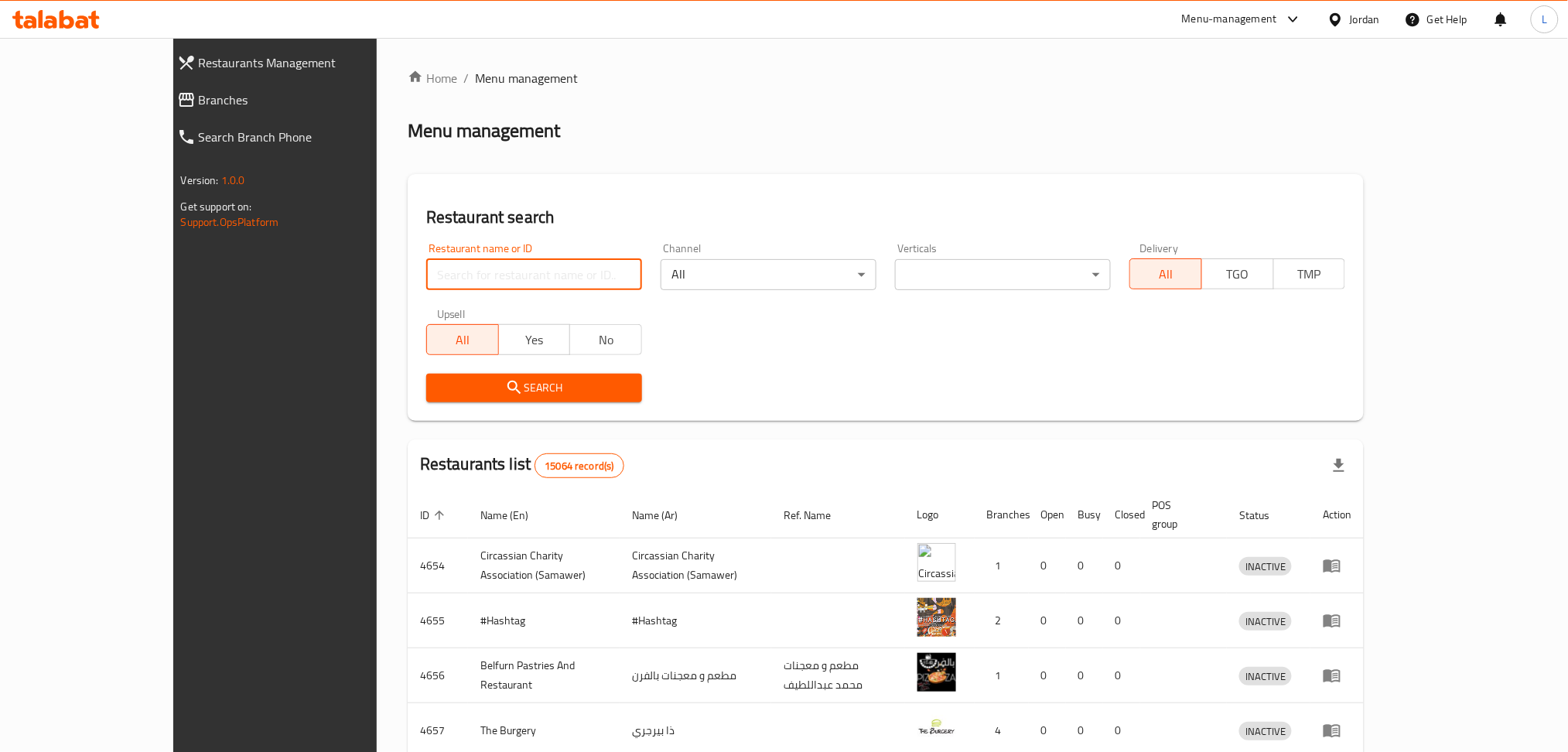 paste on "768477" 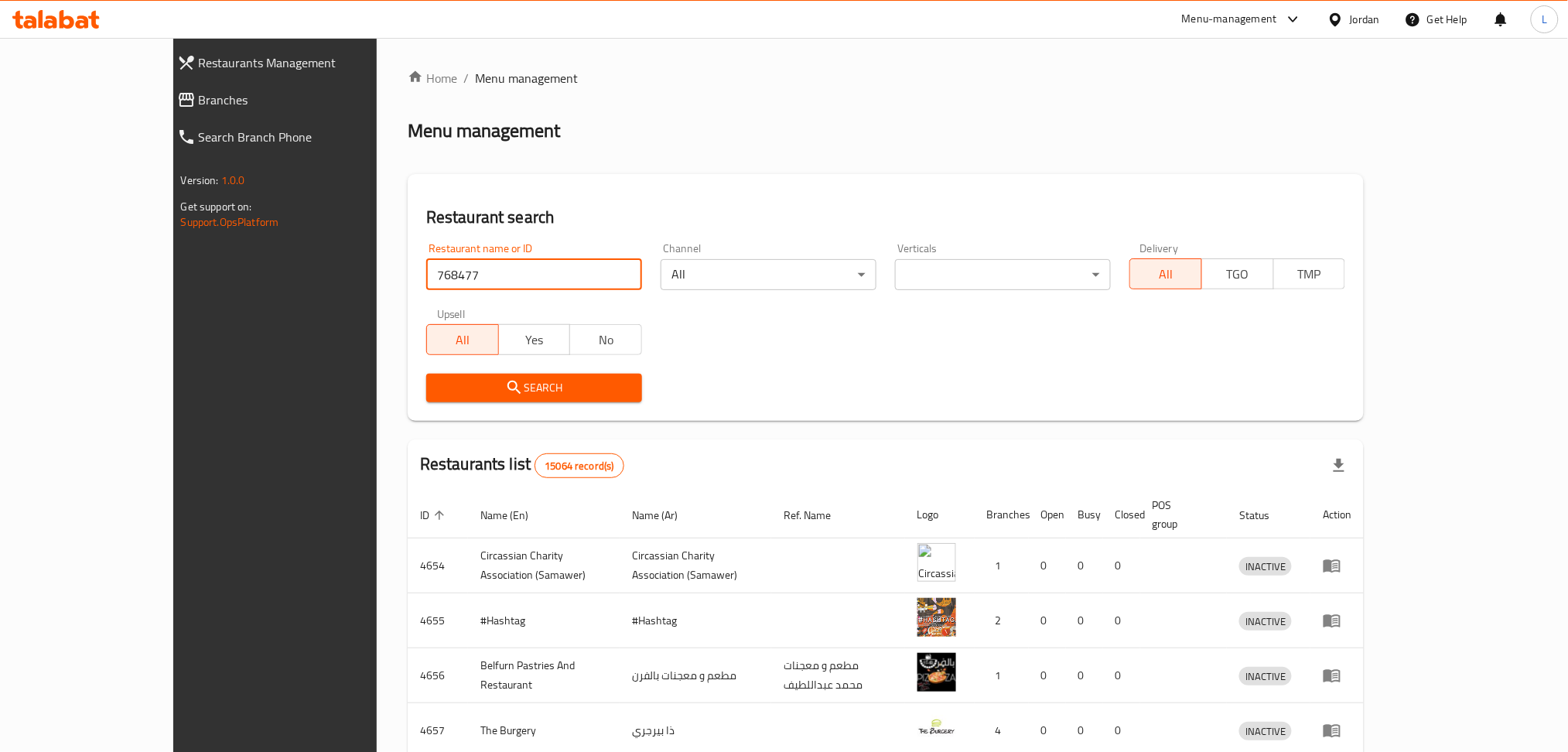 type on "768477" 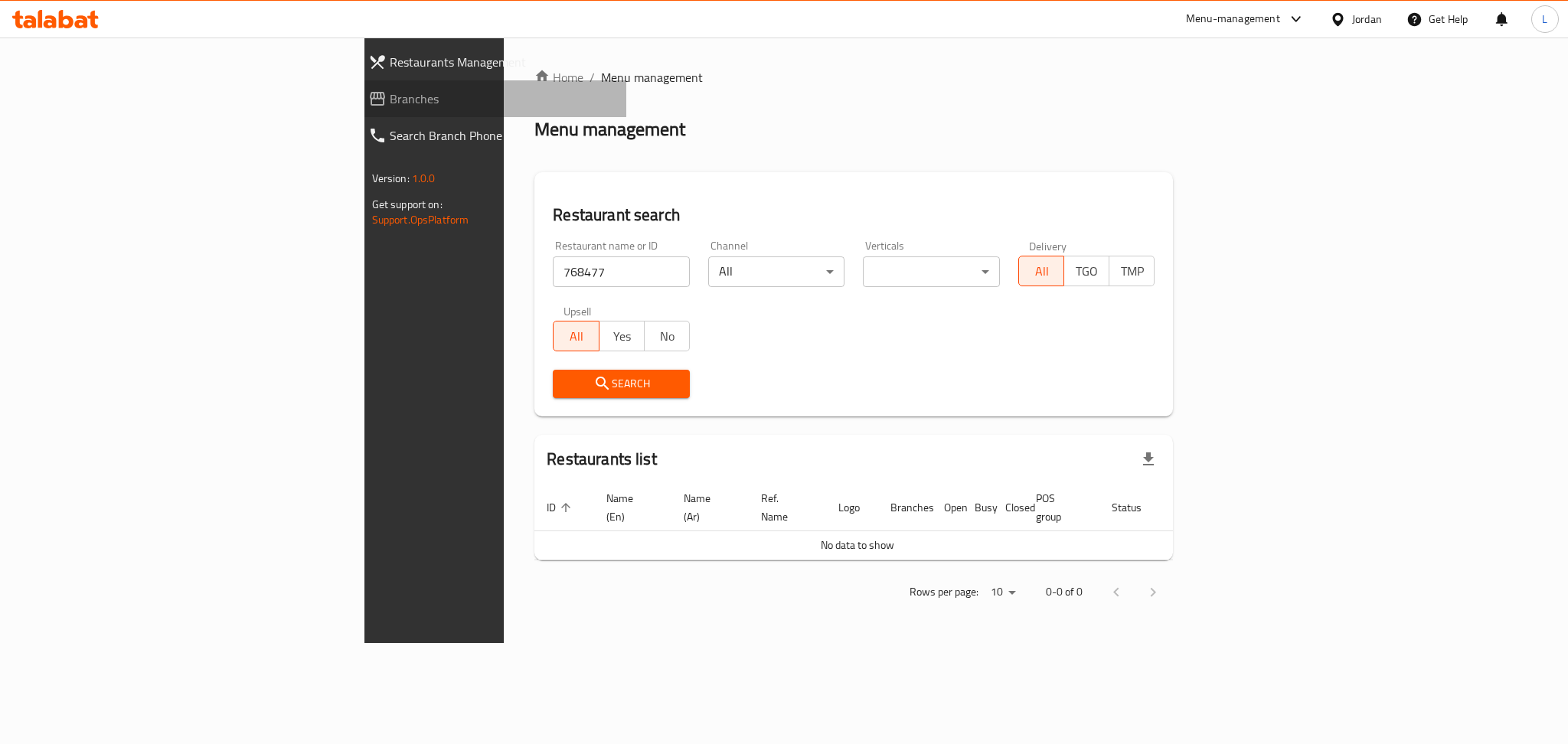 click on "Branches" at bounding box center (501, 99) 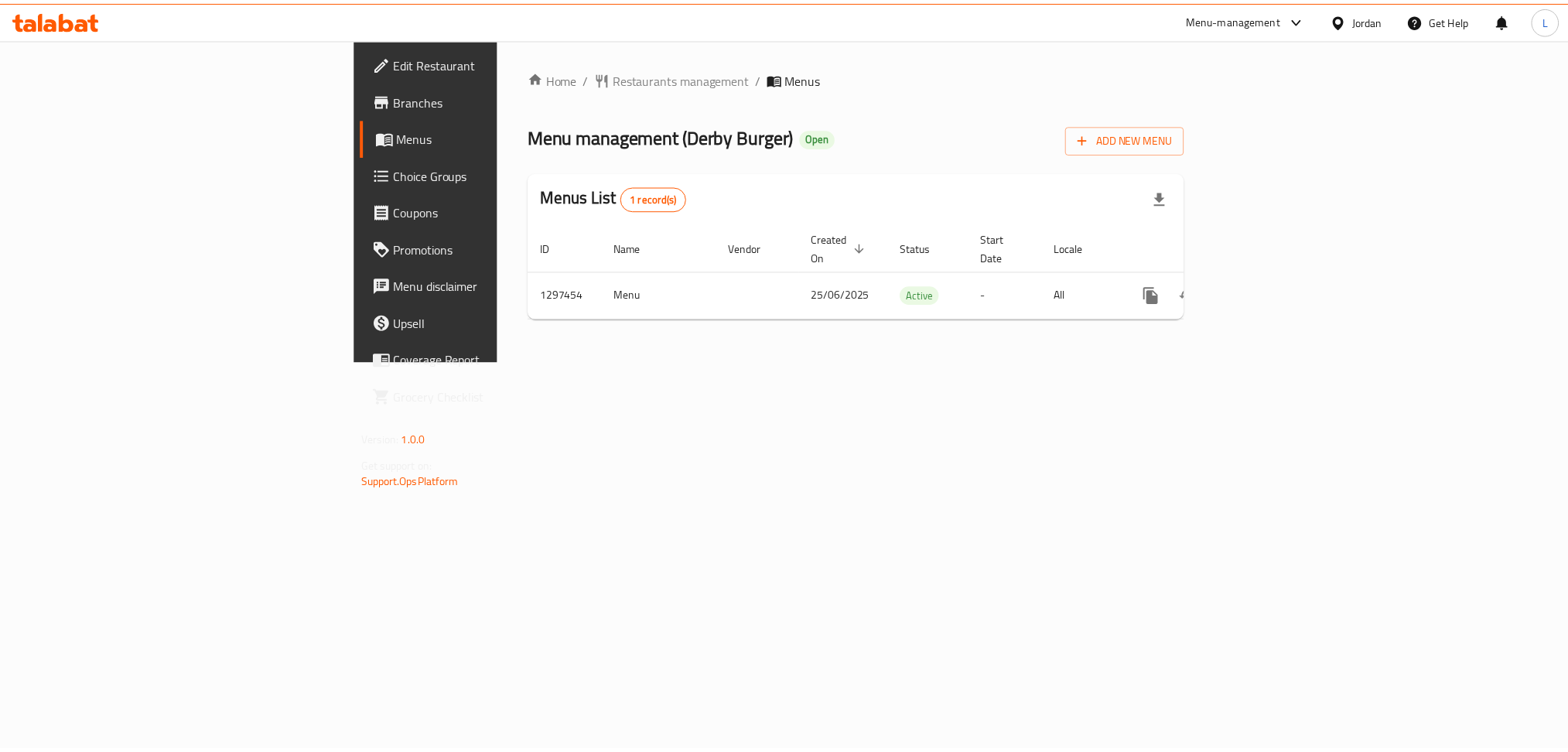 scroll, scrollTop: 0, scrollLeft: 0, axis: both 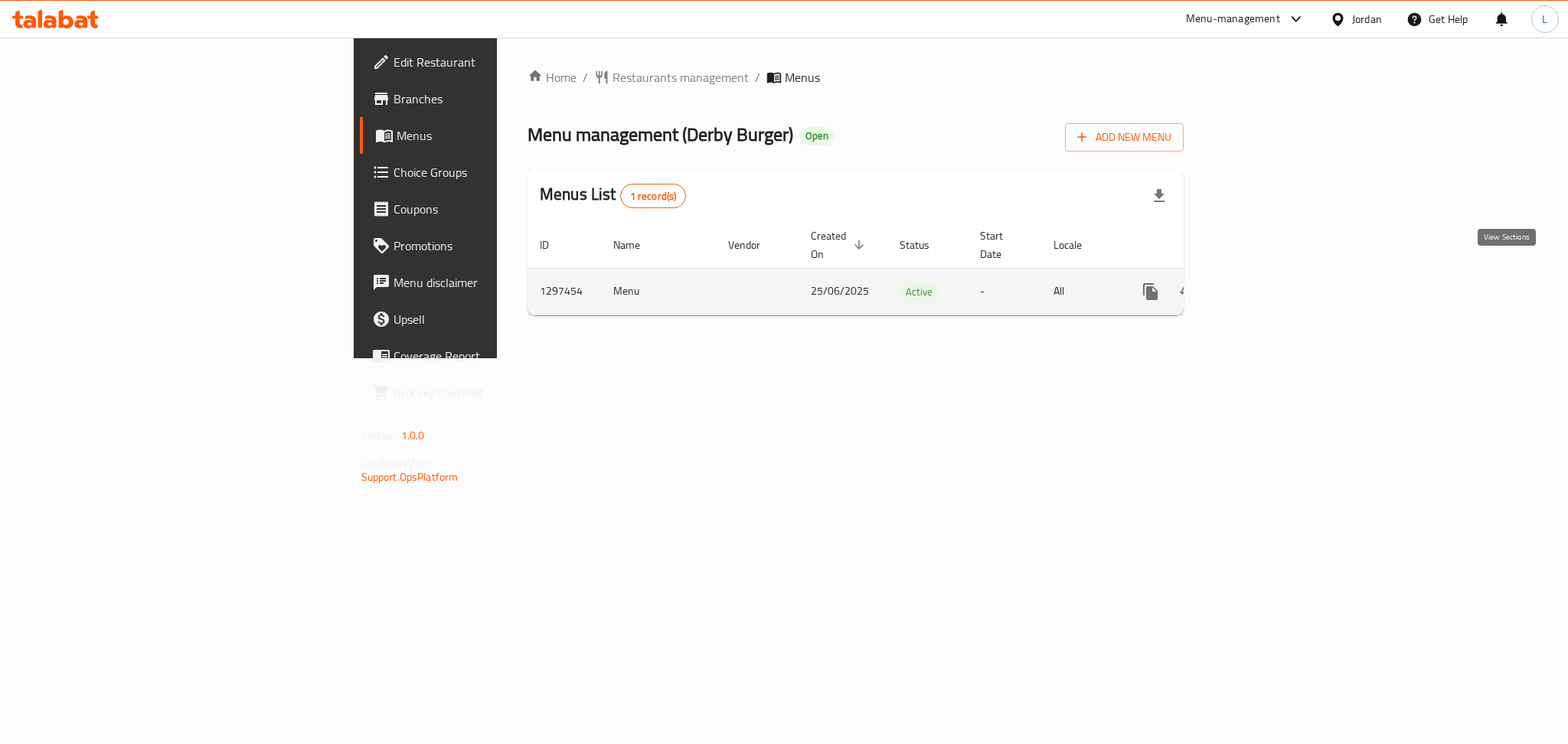 click at bounding box center [1261, 292] 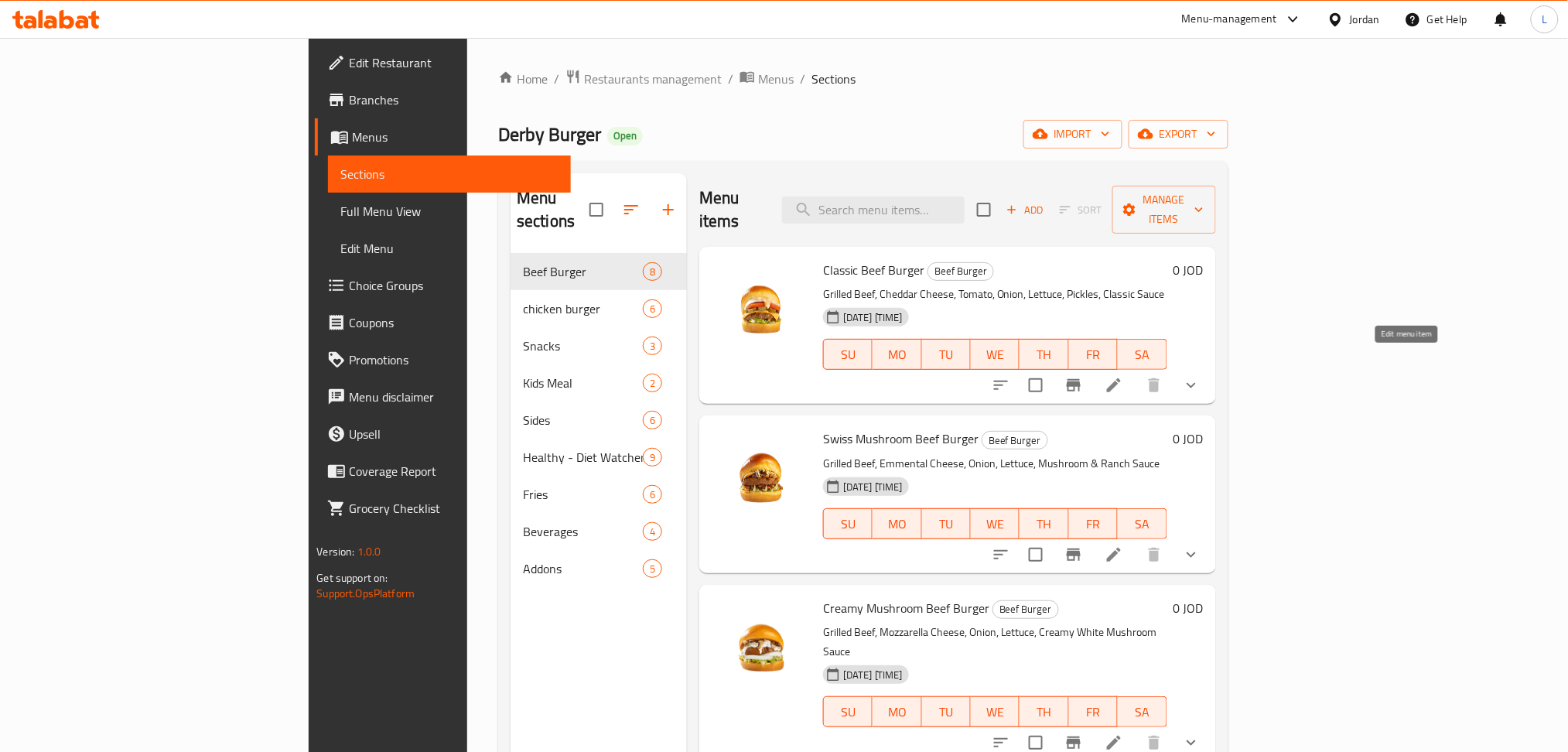 click 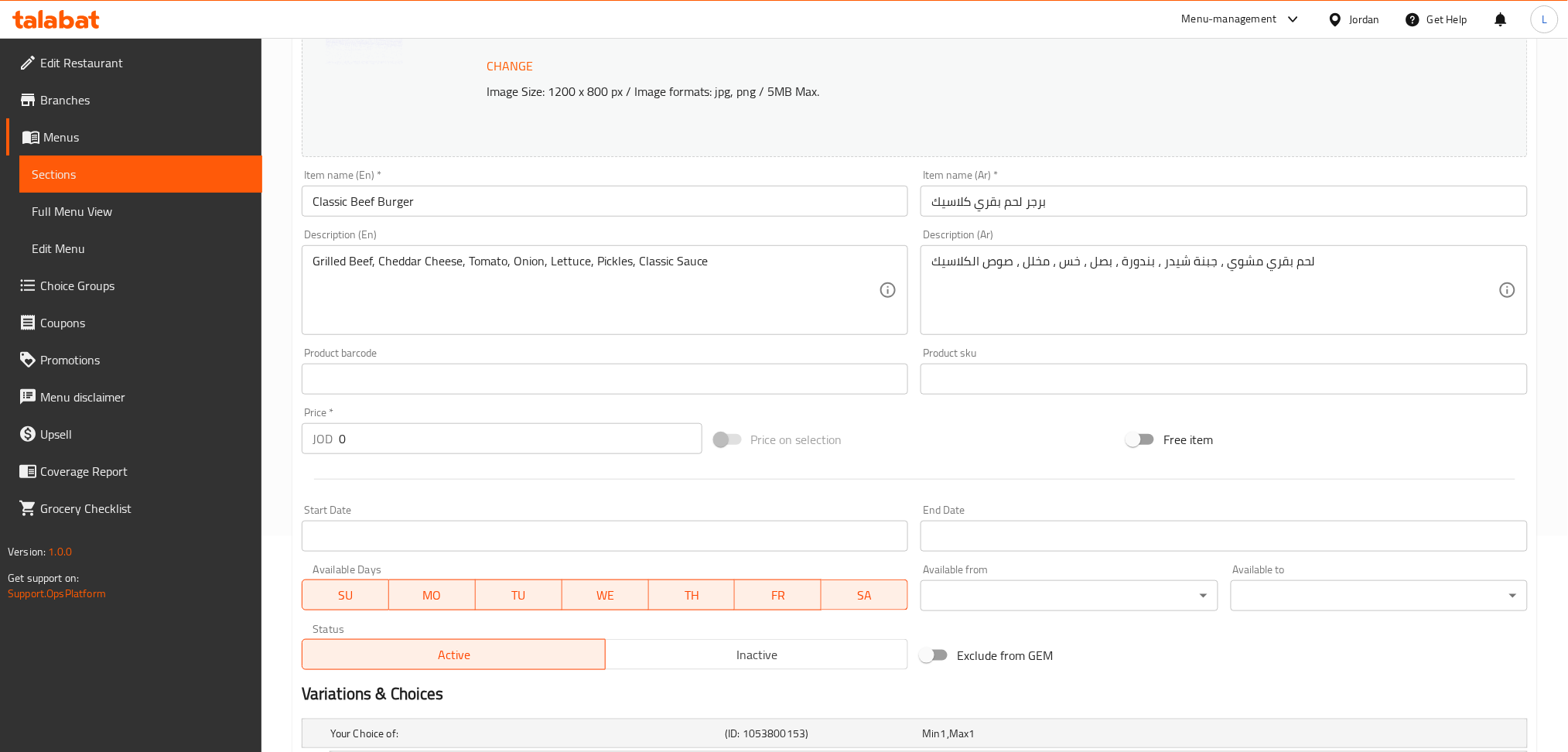 scroll, scrollTop: 0, scrollLeft: 0, axis: both 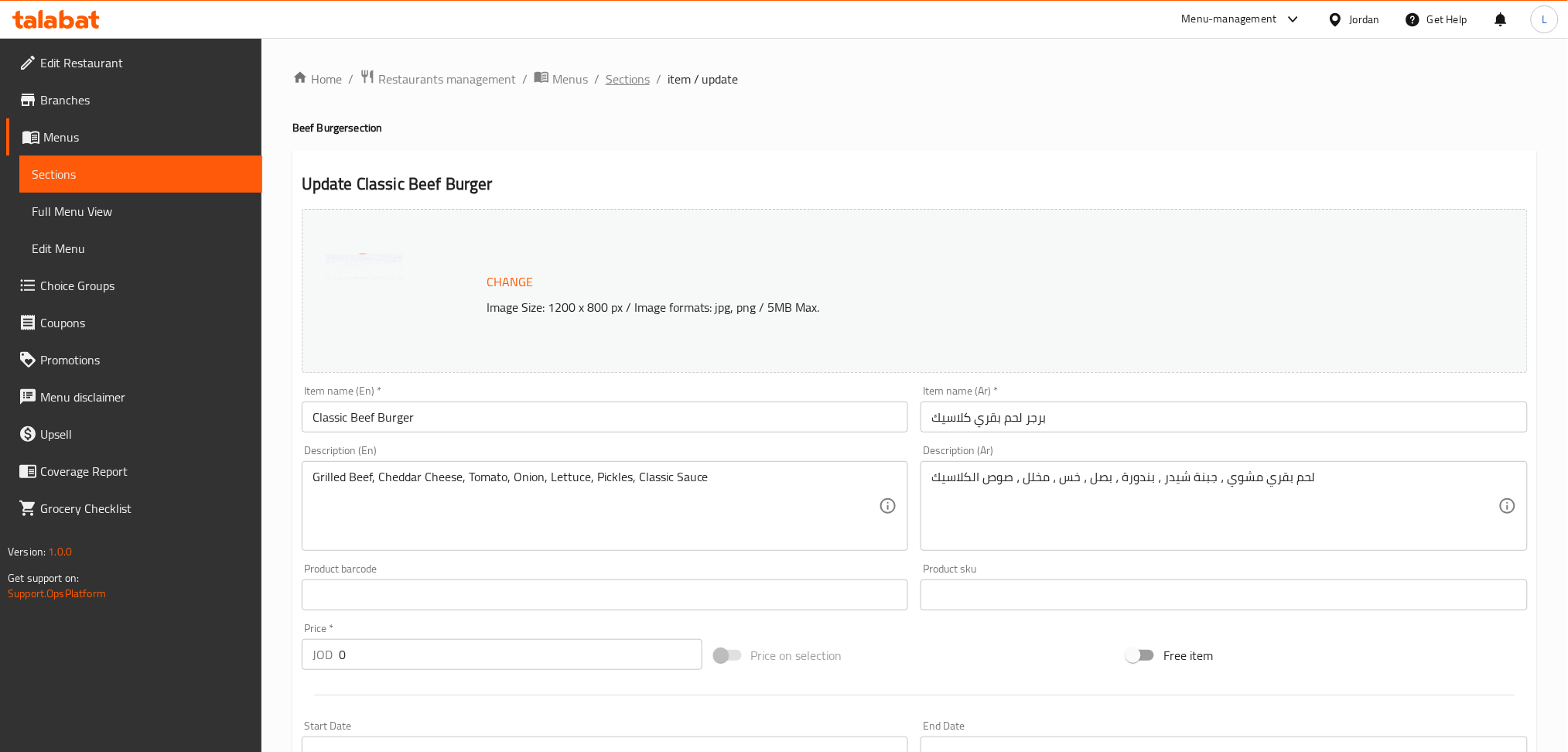 click on "Sections" at bounding box center [627, 79] 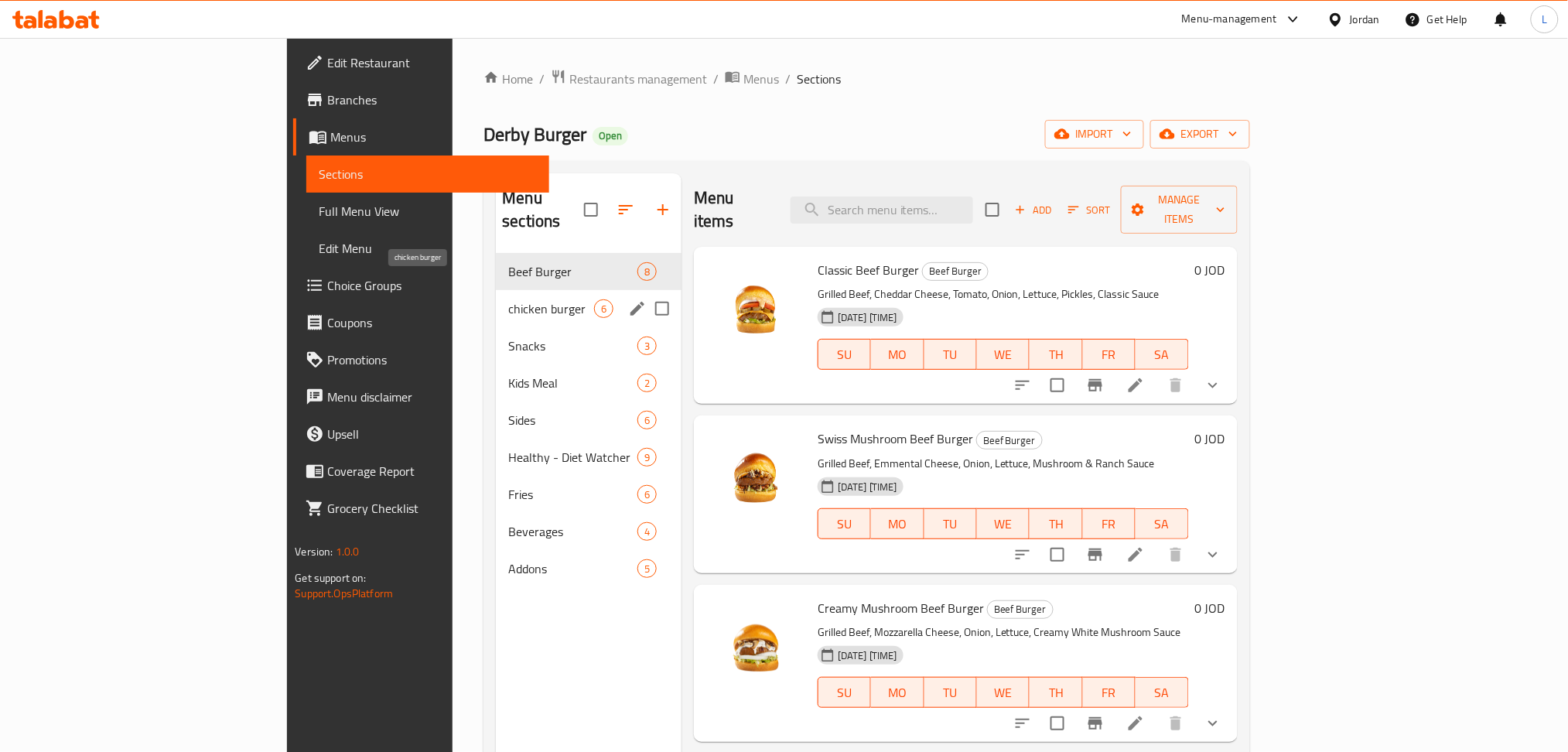 click on "chicken burger" at bounding box center (551, 309) 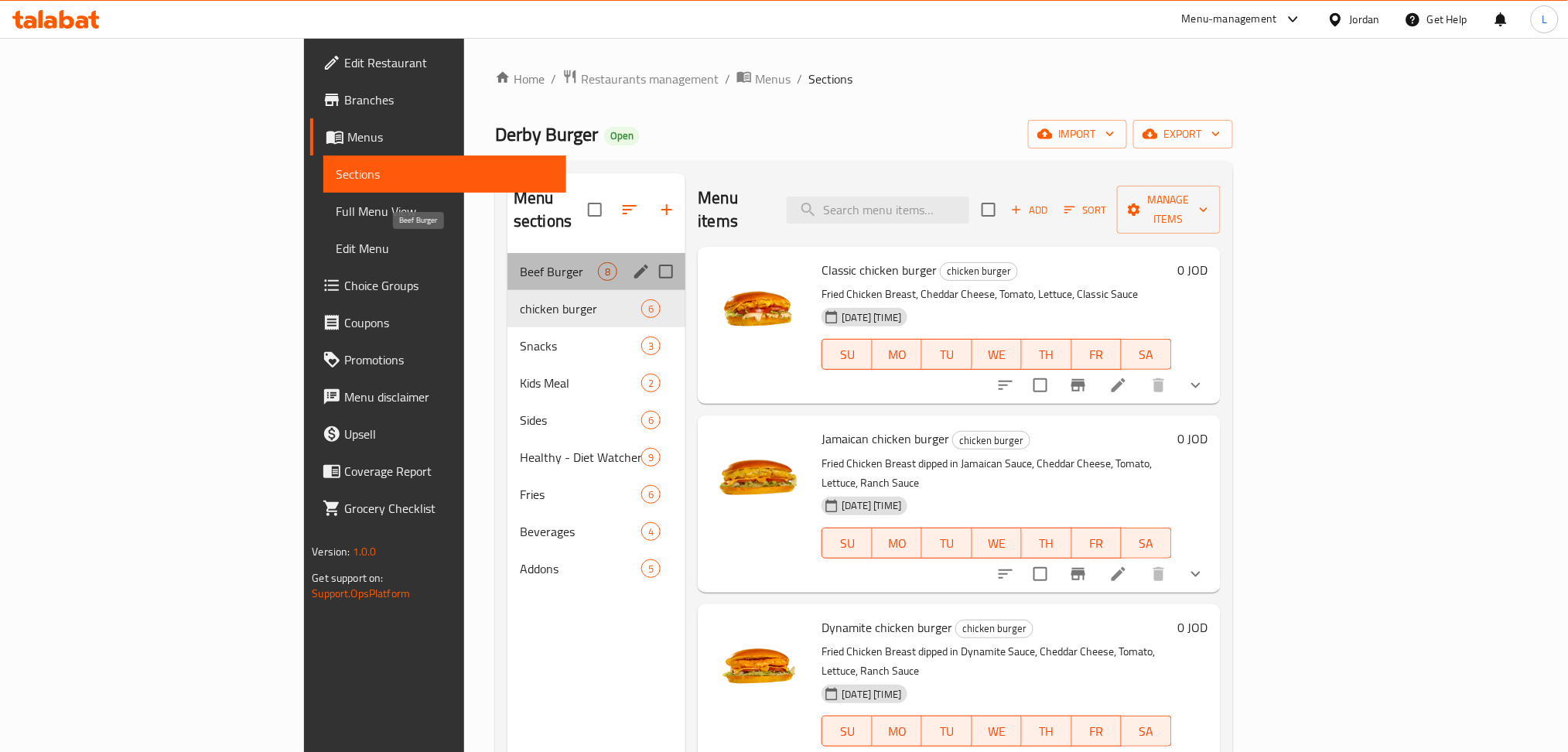 click on "Beef Burger" at bounding box center [559, 272] 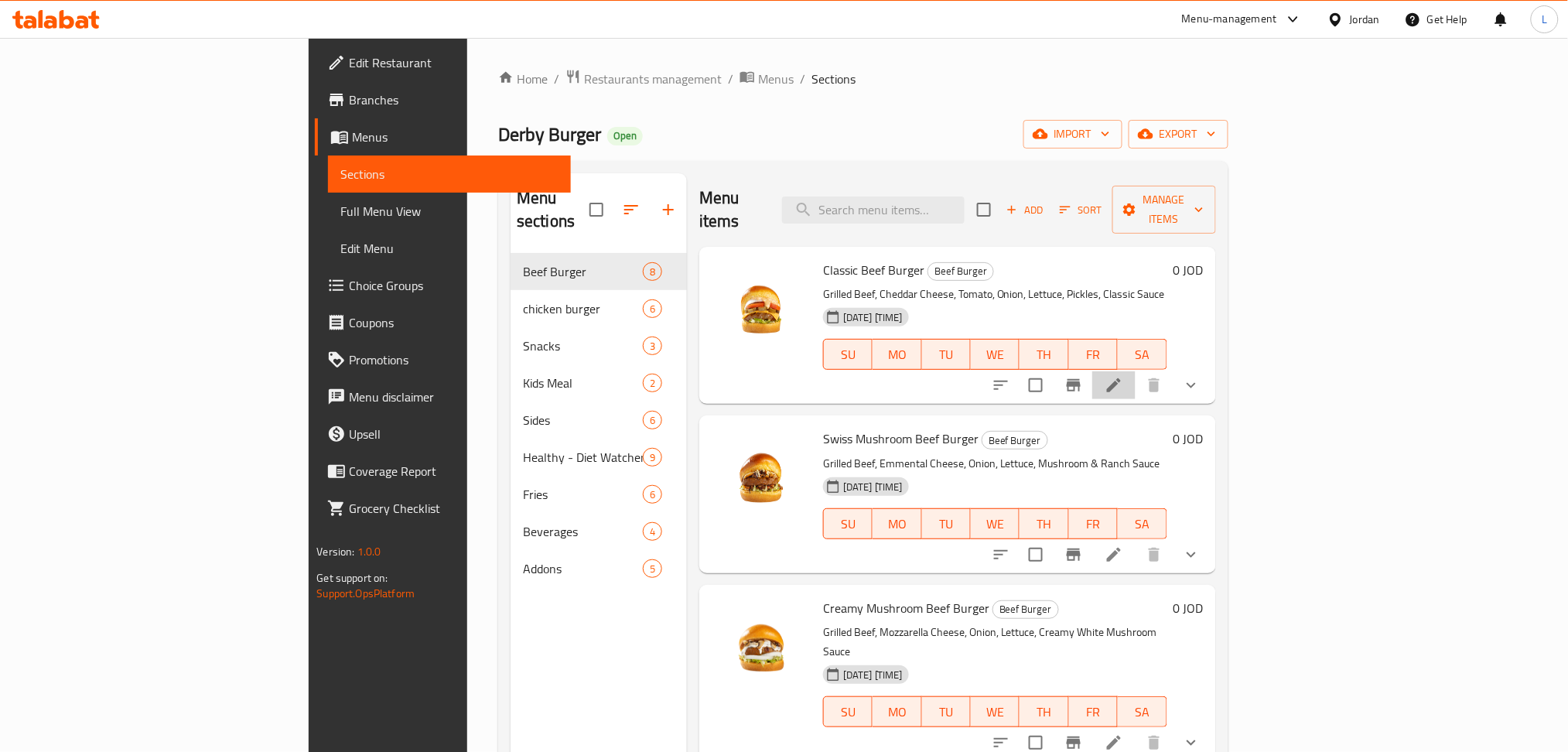 click at bounding box center (1114, 385) 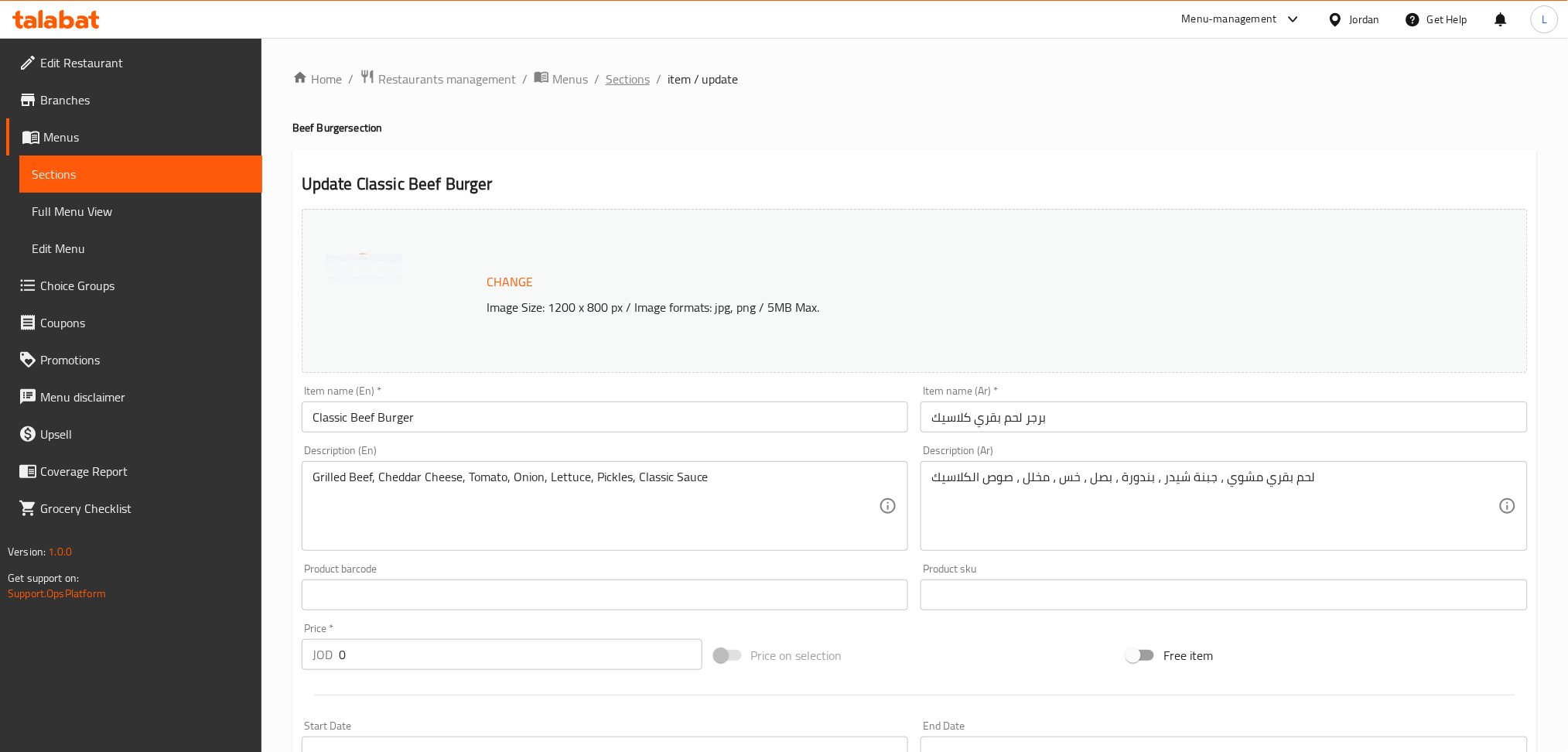 click on "Sections" at bounding box center (627, 79) 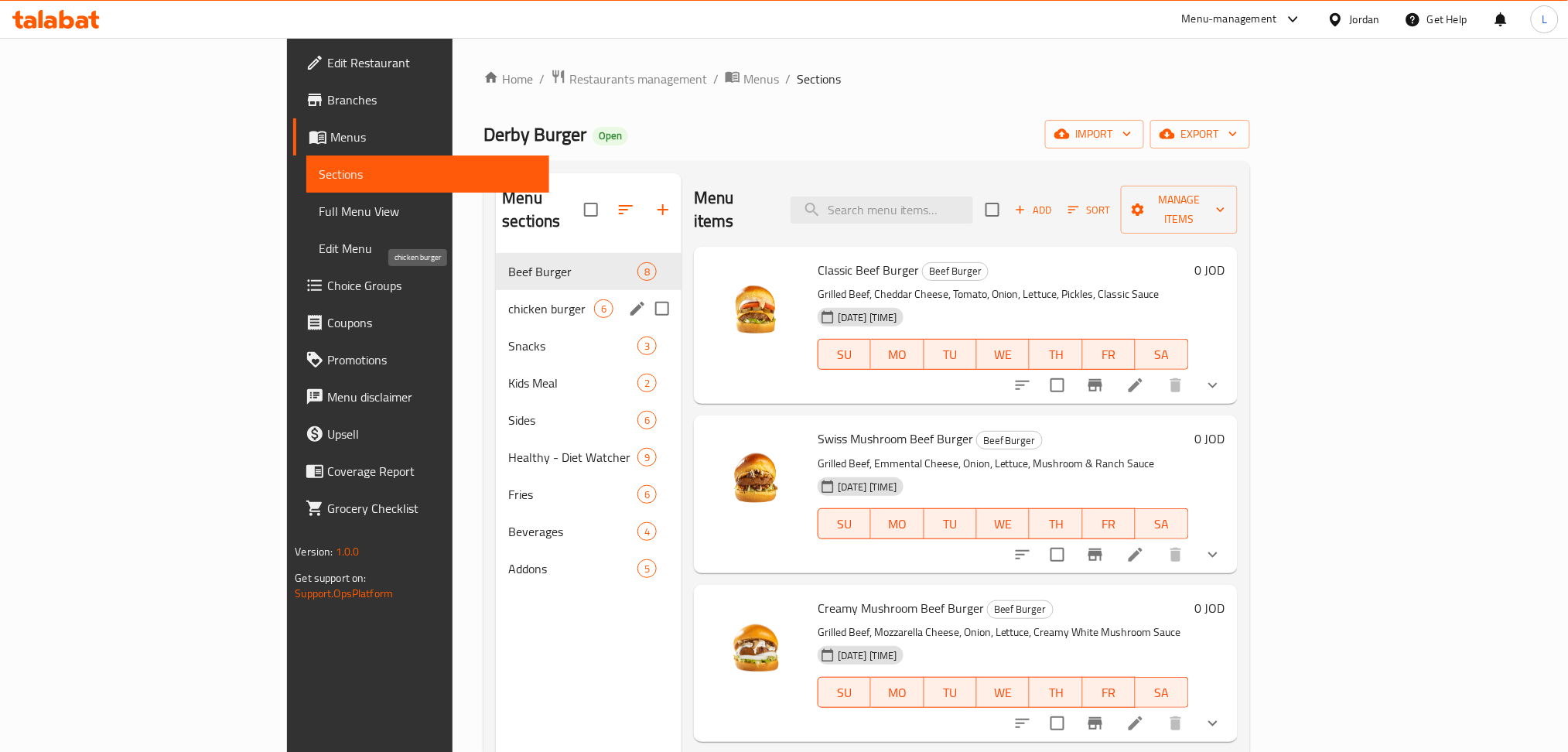 click on "chicken burger" at bounding box center (551, 309) 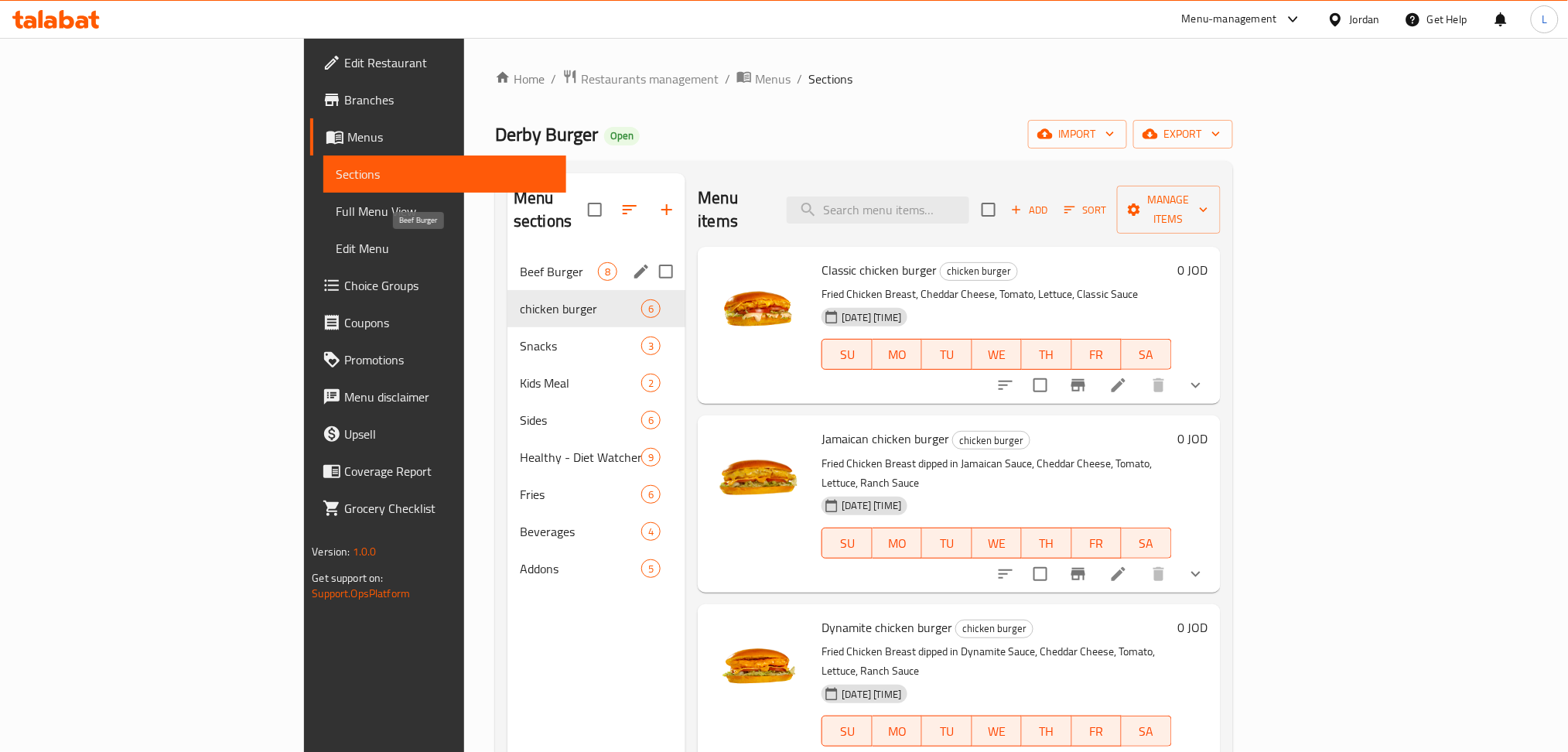 click on "Beef Burger" at bounding box center (559, 272) 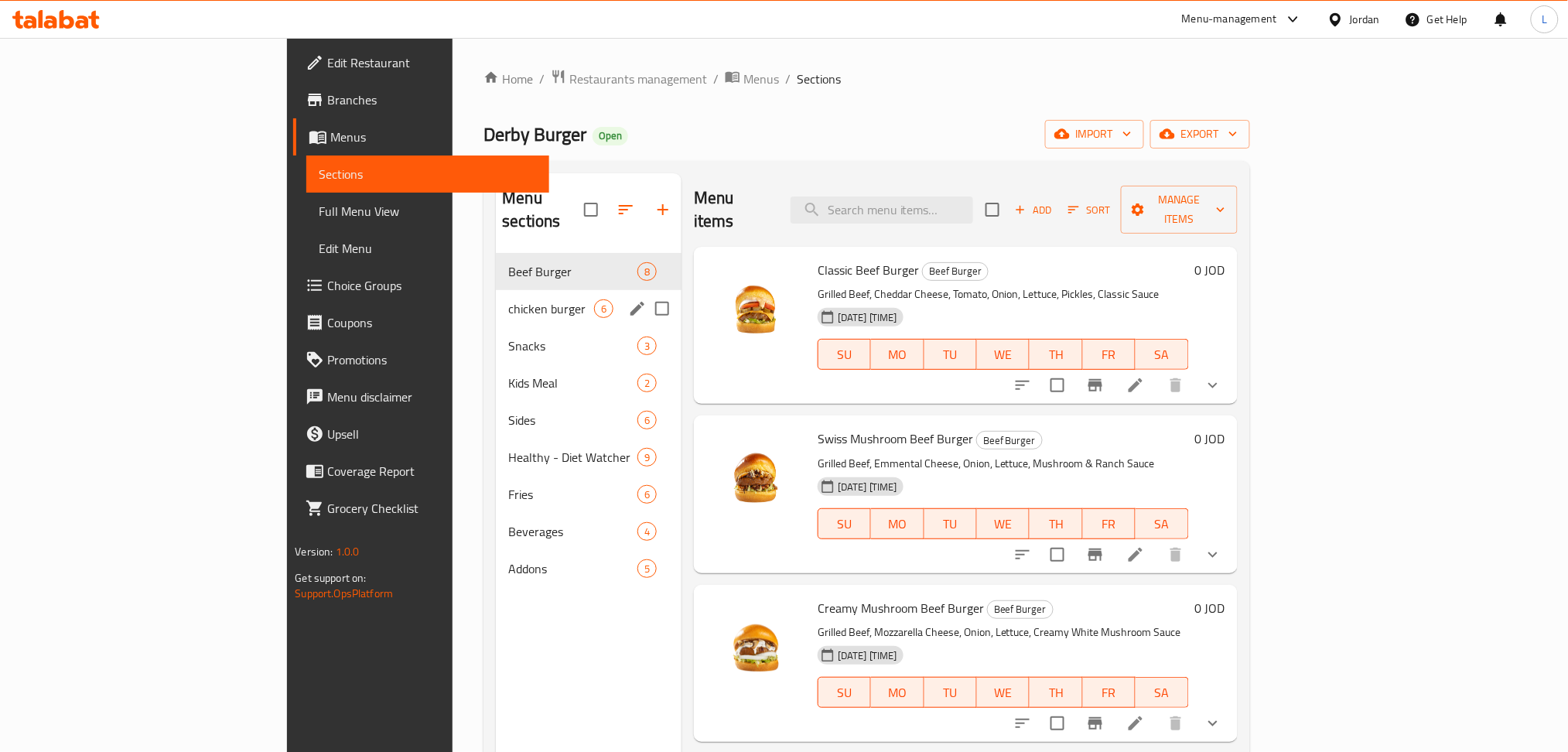 click on "chicken burger" at bounding box center (551, 309) 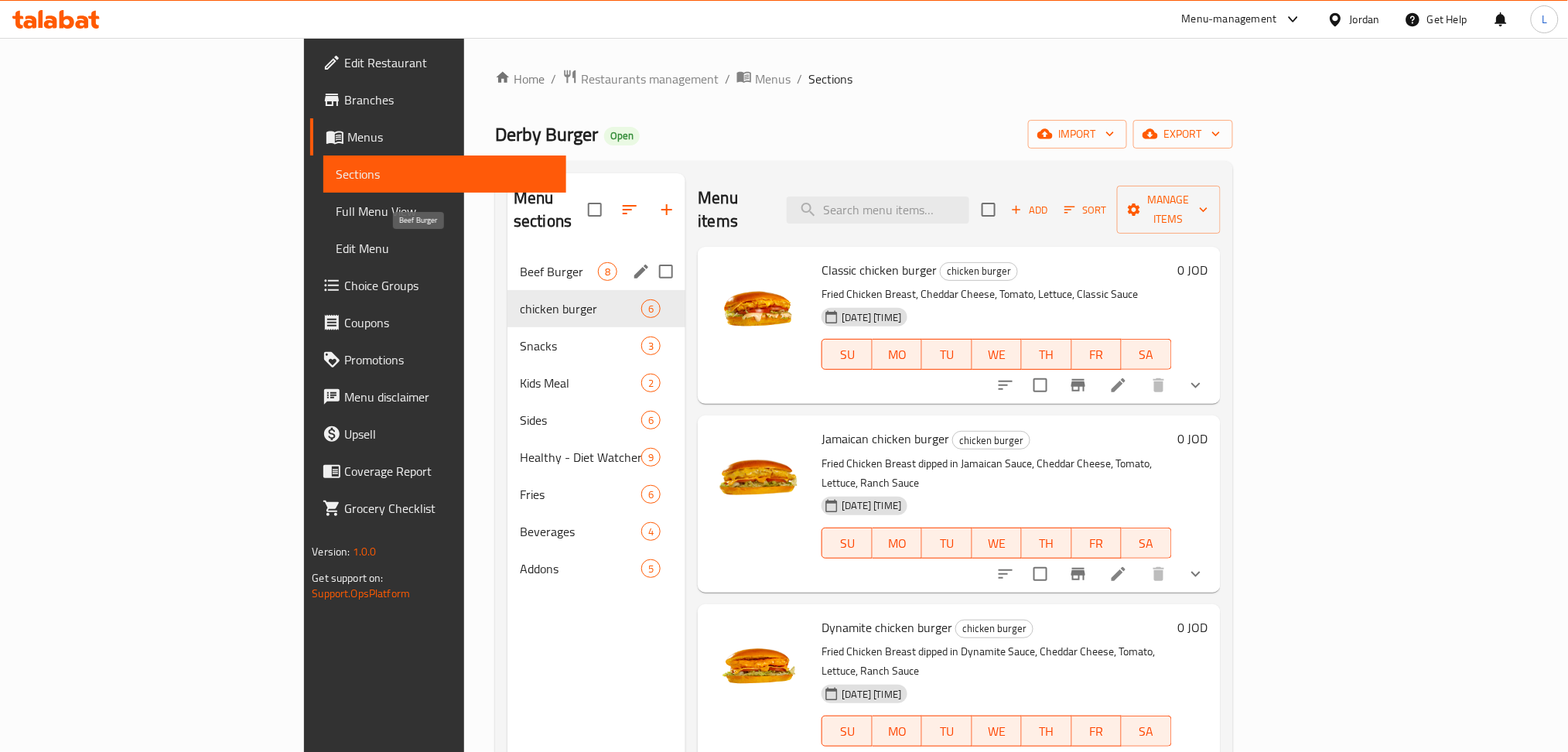 click on "Beef Burger" at bounding box center (559, 272) 